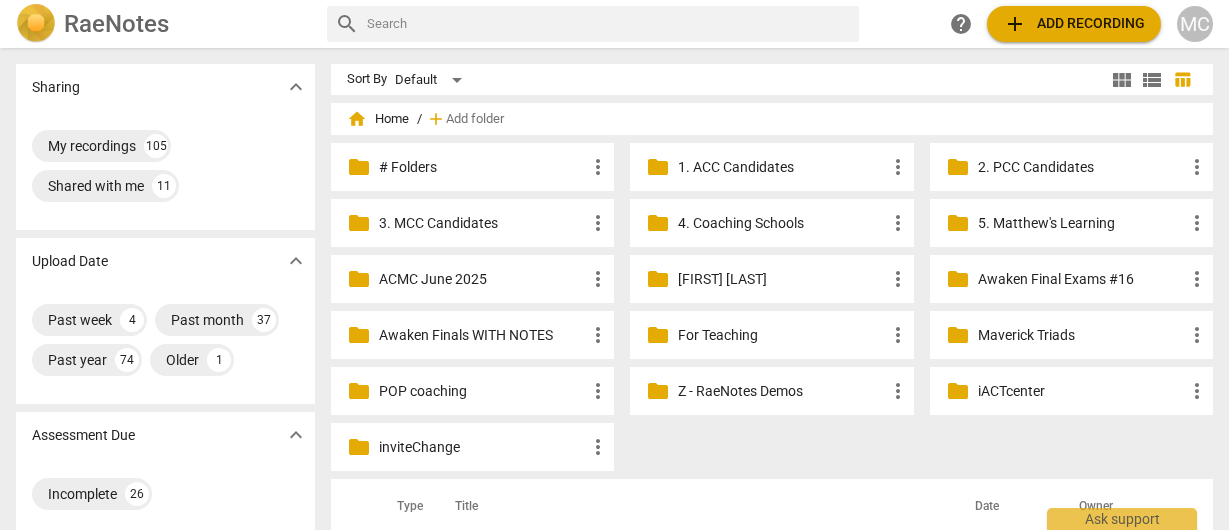 scroll, scrollTop: 0, scrollLeft: 0, axis: both 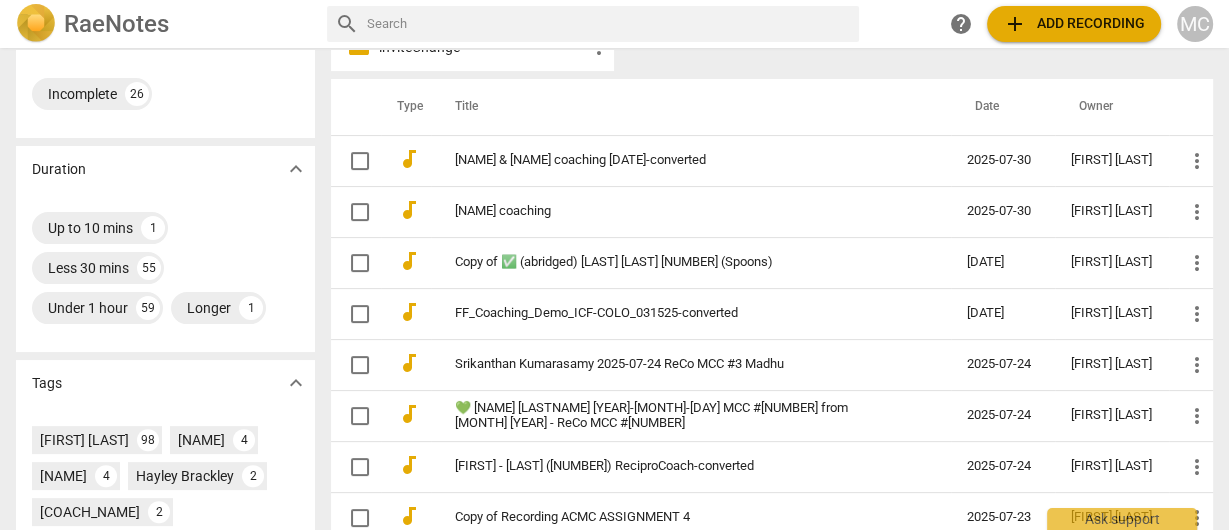 click on "[NAME] coaching" at bounding box center [691, 211] 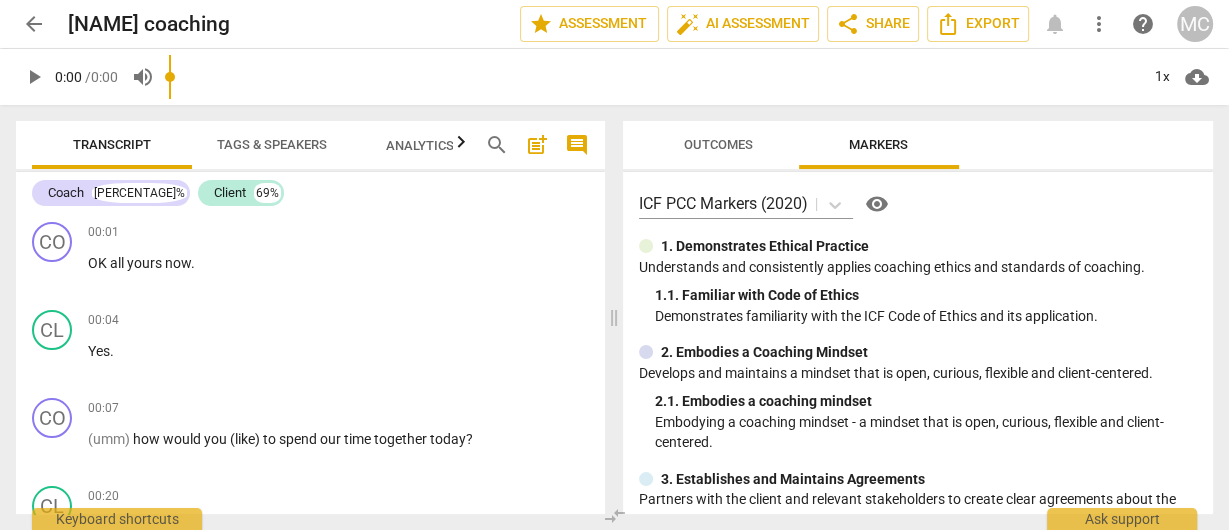 click on "Outcomes Markers ICF PCC Markers (2020) visibility 1. Demonstrates Ethical Practice Understands and consistently applies coaching ethics and standards of coaching. 1. 1. Familiar with Code of Ethics Demonstrates familiarity with the ICF Code of Ethics and its application. 2. Embodies a Coaching Mindset Develops and maintains a mindset that is open, curious, flexible and client-centered. 2. 1. Embodies a coaching mindset Embodying a coaching mindset - a mindset that is open, curious, flexible and client-centered. 3. Establishes and Maintains Agreements Partners with the client and relevant stakeholders to create clear agreements about the coaching relationship, process, plans and goals. Establishes agreements for the overall coaching engagement as well as those for each coaching session. 3. 1. Identifies what to accomplish Coach partners with the client to identify or reconfirm what the client wants to accomplish in this session. 3. 2. Reconfirms measures of success 3. 3. Explores what is important 3. 4. 4. 4." at bounding box center (922, 317) 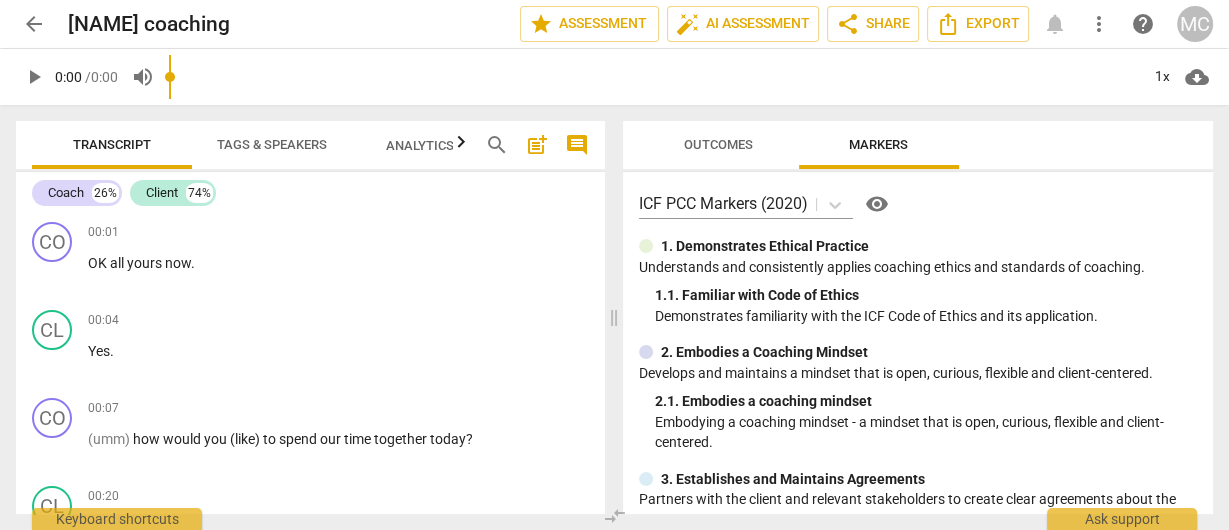 click on "Outcomes" at bounding box center [718, 144] 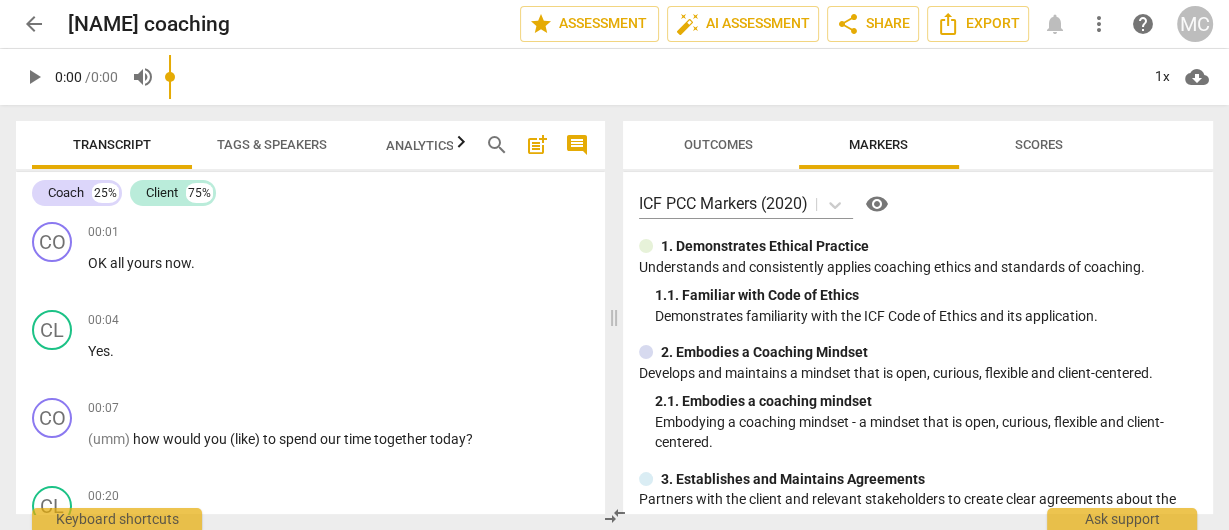 click on "Markers" at bounding box center [878, 144] 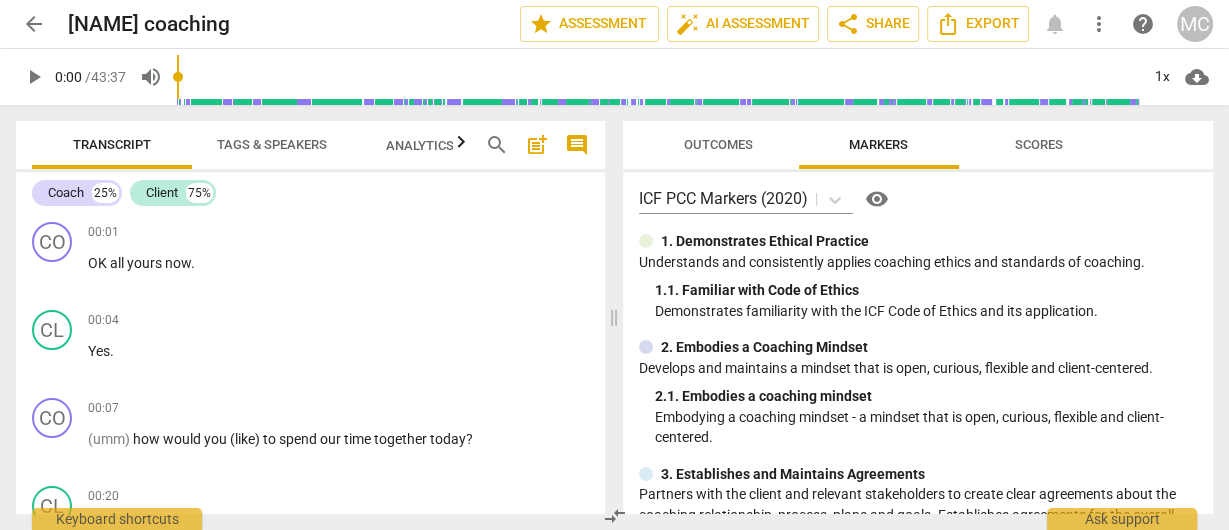 scroll, scrollTop: 0, scrollLeft: 0, axis: both 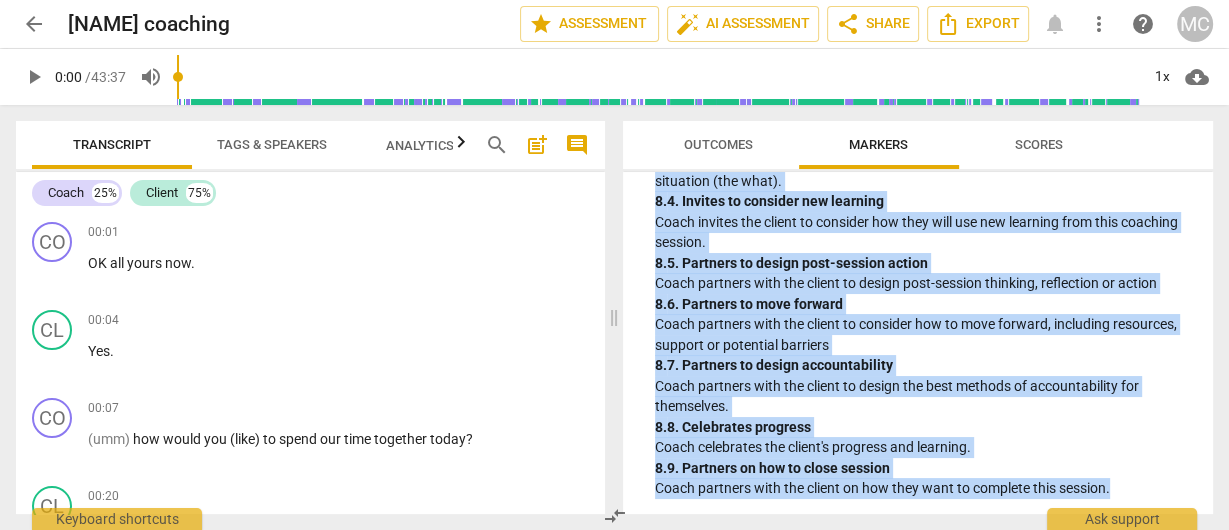 drag, startPoint x: 635, startPoint y: 237, endPoint x: 1163, endPoint y: 497, distance: 588.54395 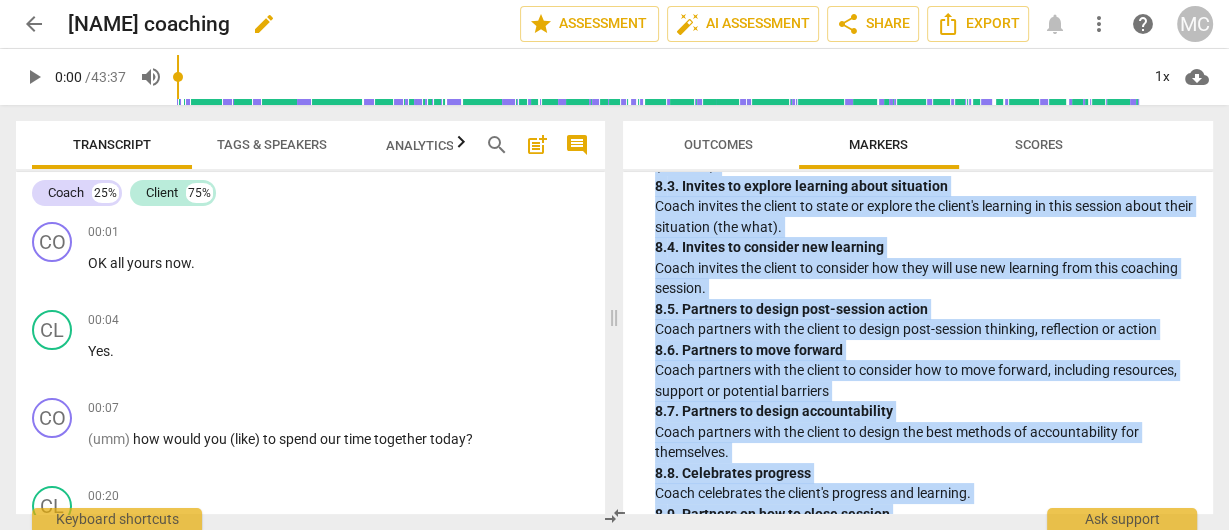 scroll, scrollTop: 2517, scrollLeft: 0, axis: vertical 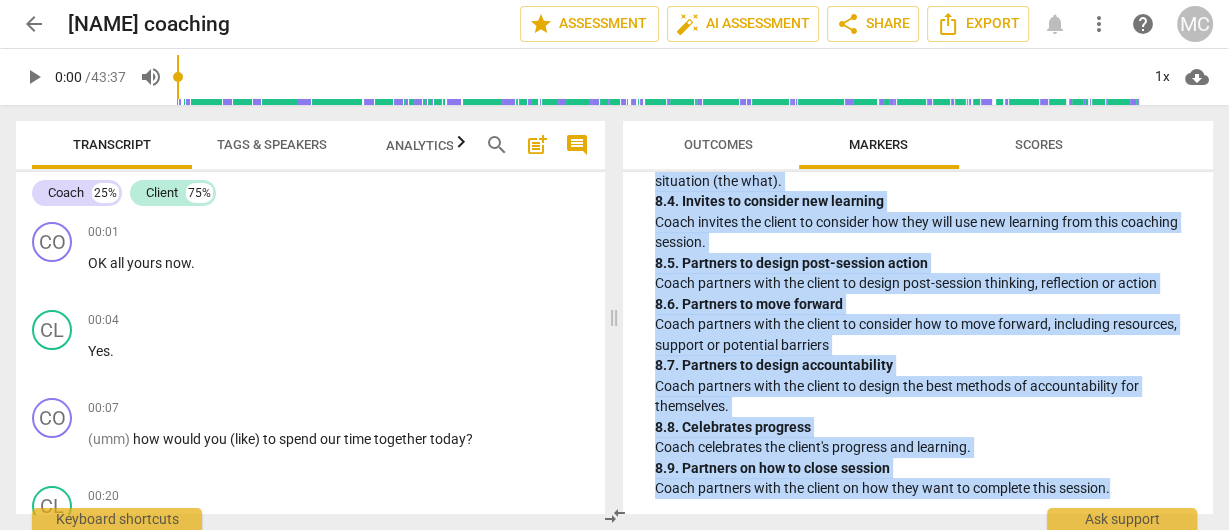click on "Coach partners with the client to consider how to move forward, including resources, support or potential barriers" at bounding box center [926, 334] 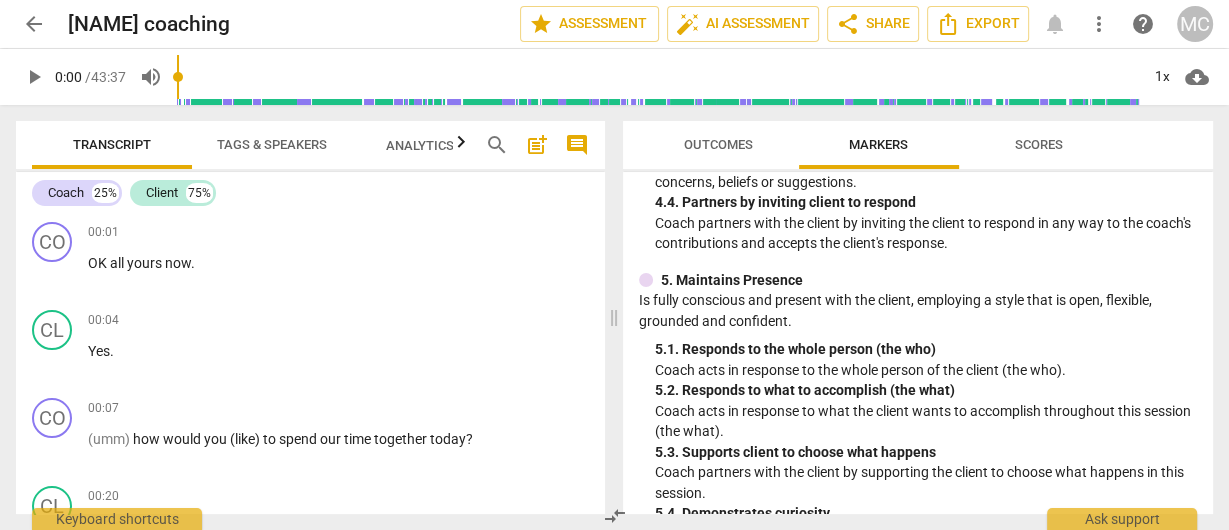 scroll, scrollTop: 833, scrollLeft: 0, axis: vertical 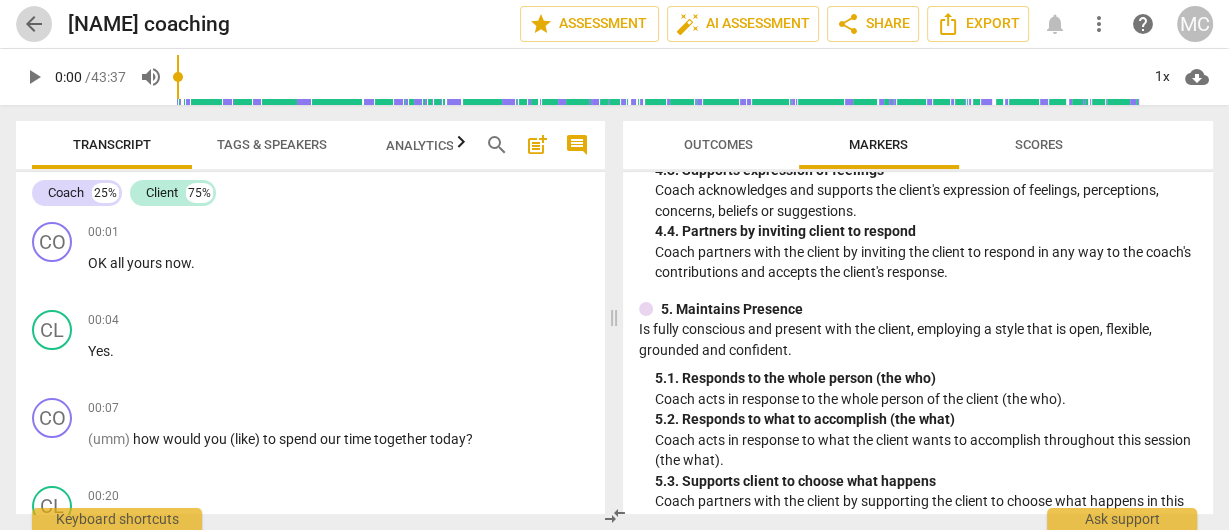 click on "arrow_back" at bounding box center [34, 24] 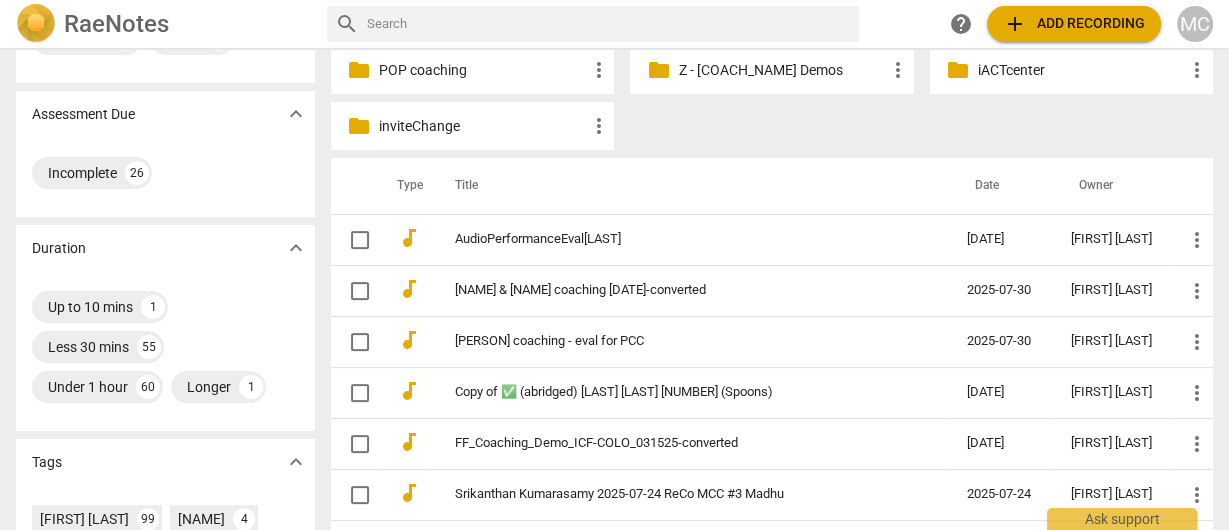 scroll, scrollTop: 346, scrollLeft: 0, axis: vertical 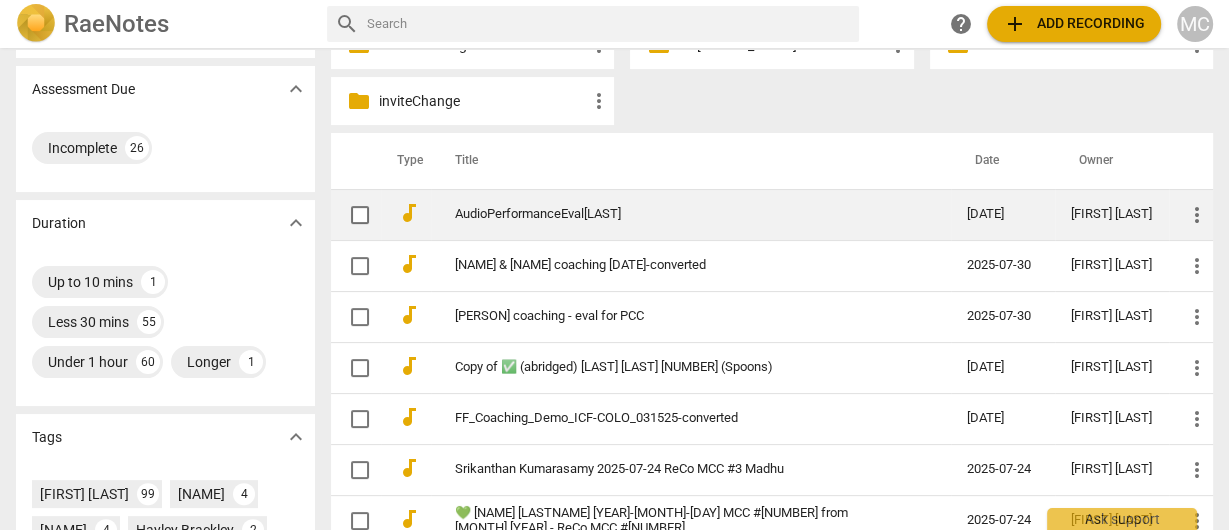 click on "AudioPerformanceEval[LAST]" at bounding box center [691, 214] 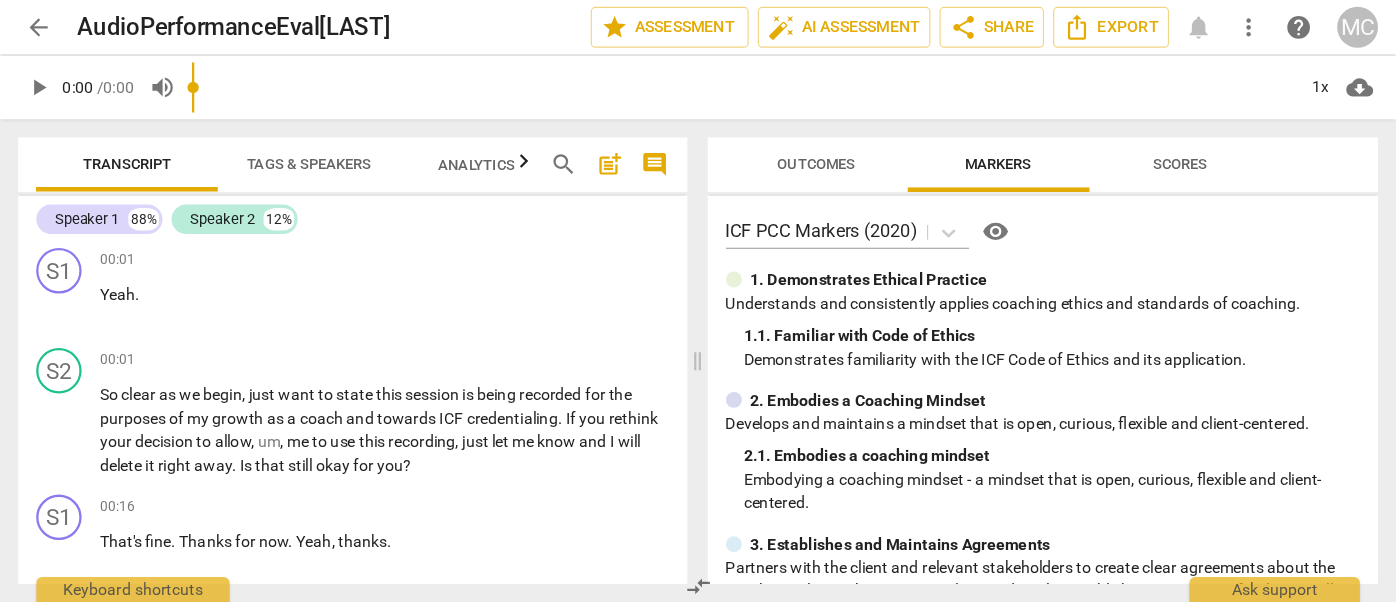 scroll, scrollTop: 0, scrollLeft: 0, axis: both 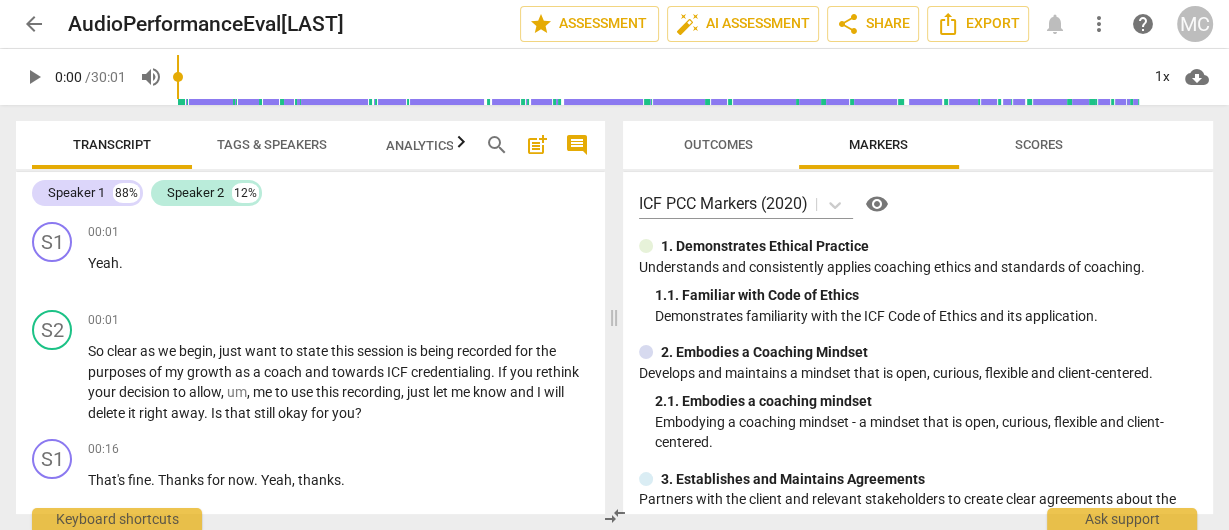 click on "search" at bounding box center (497, 145) 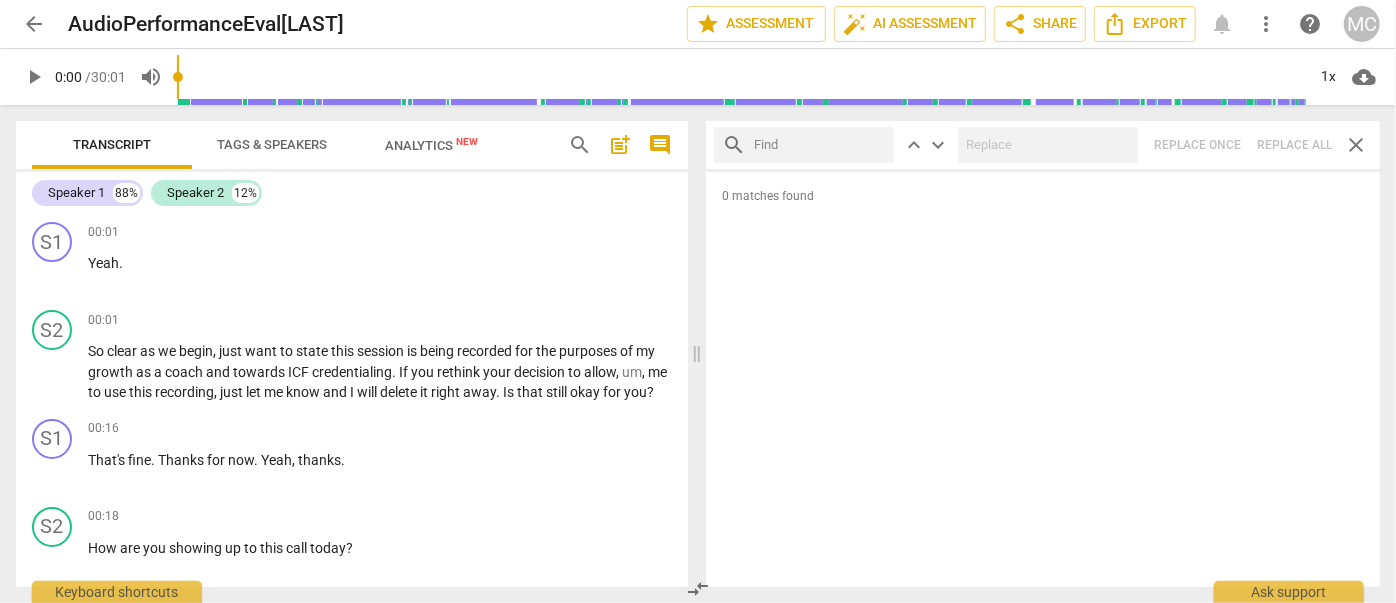 click at bounding box center [820, 145] 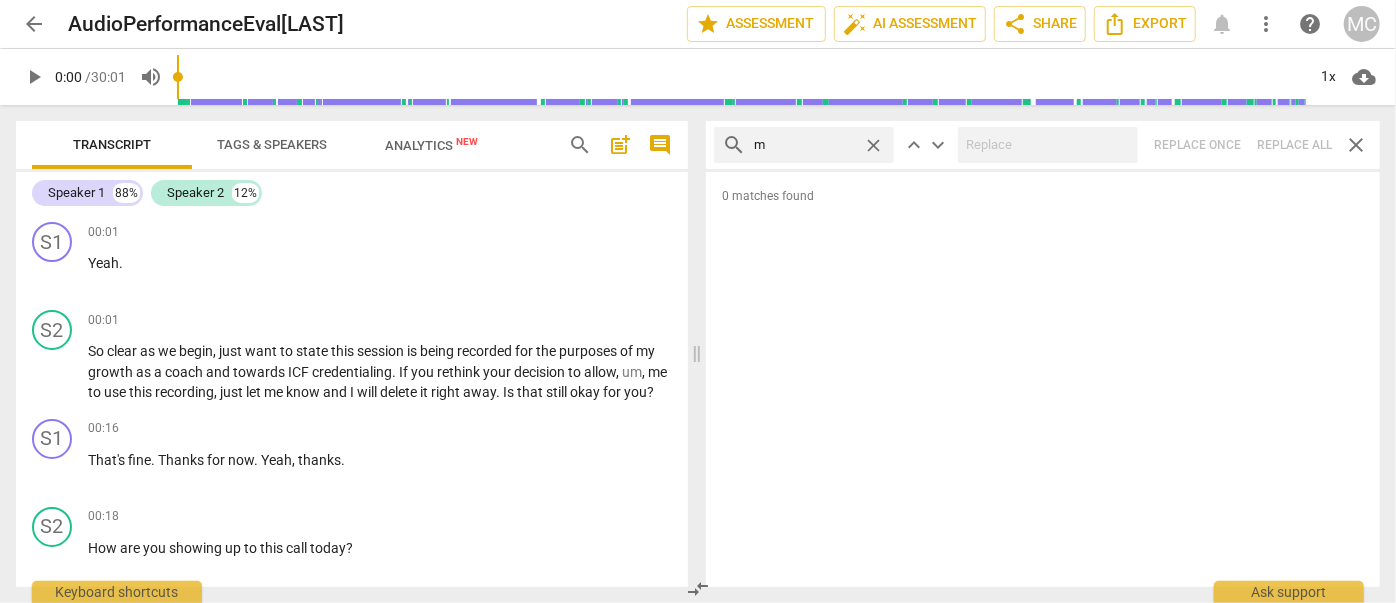 type on "m" 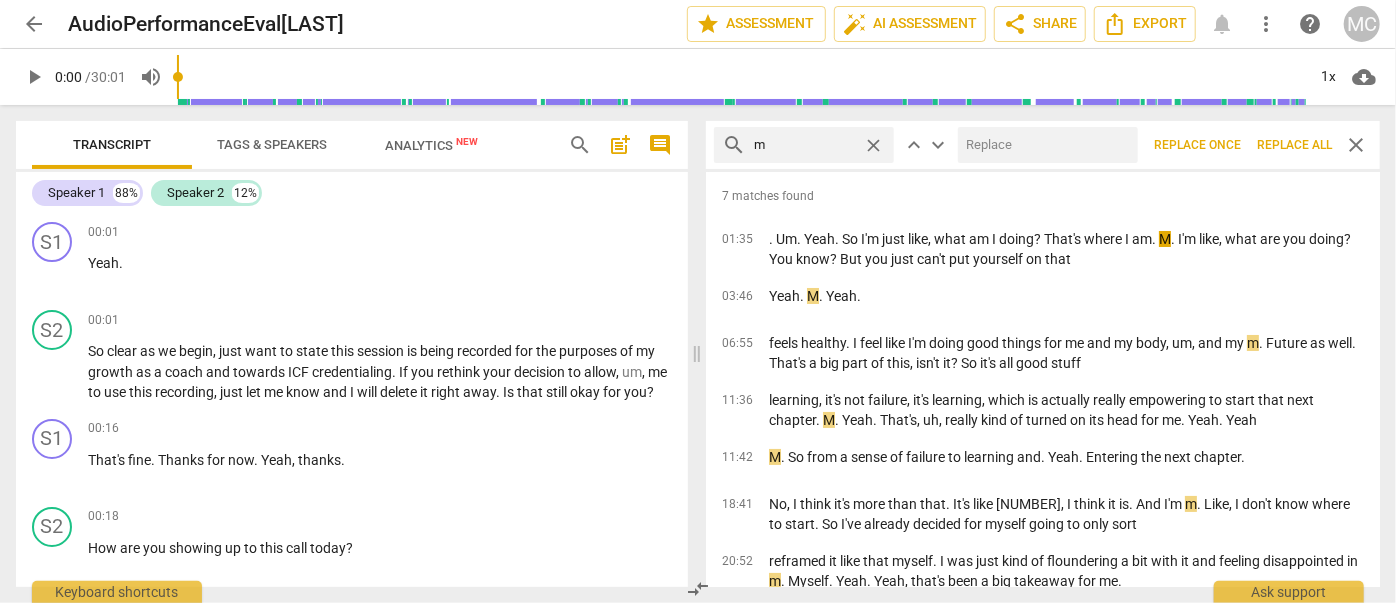 click on "Replace all" at bounding box center [1294, 145] 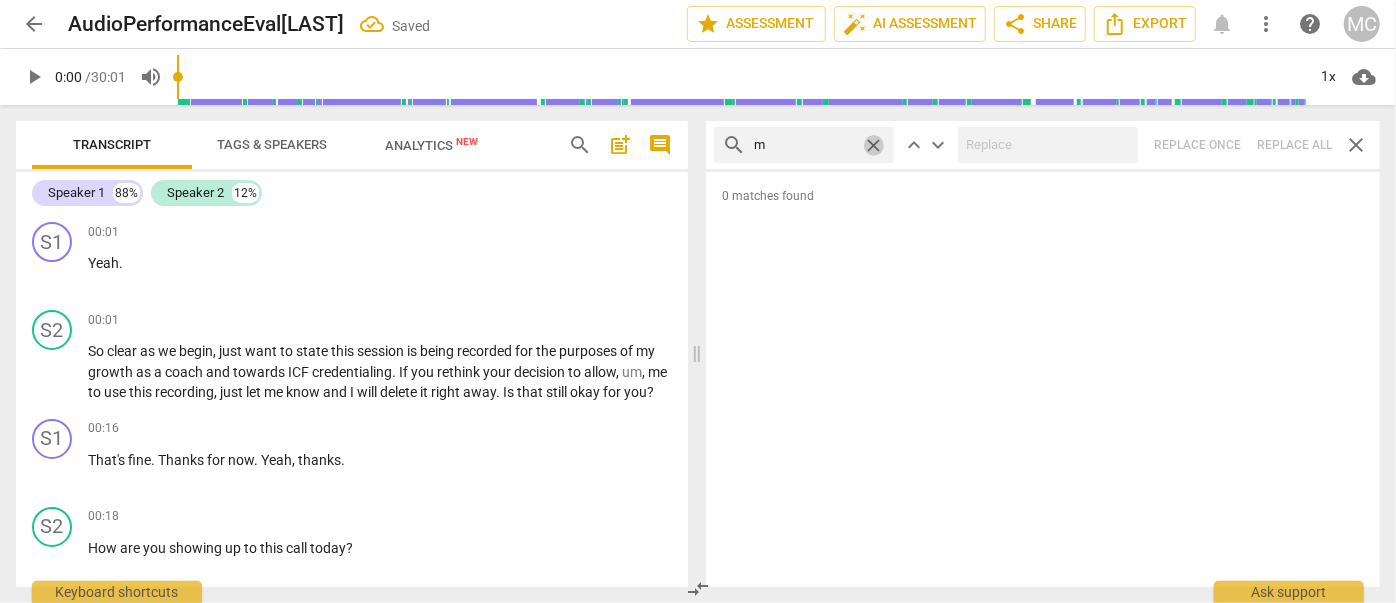 click on "close" at bounding box center (873, 145) 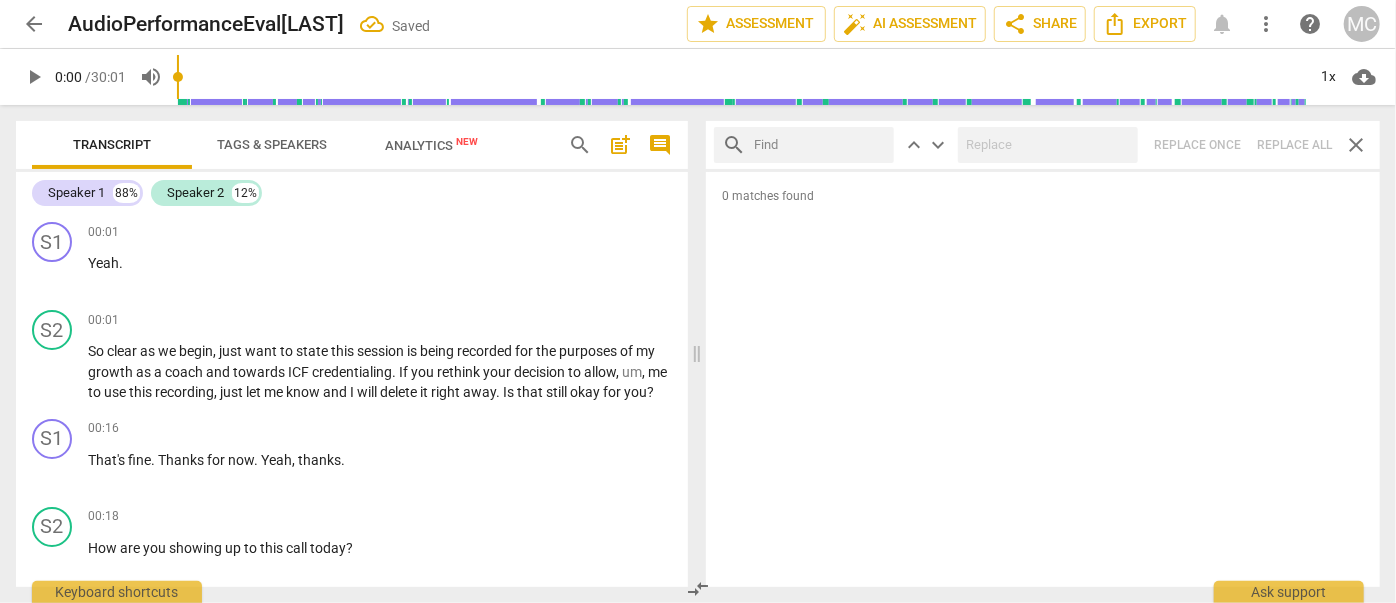 click at bounding box center [820, 145] 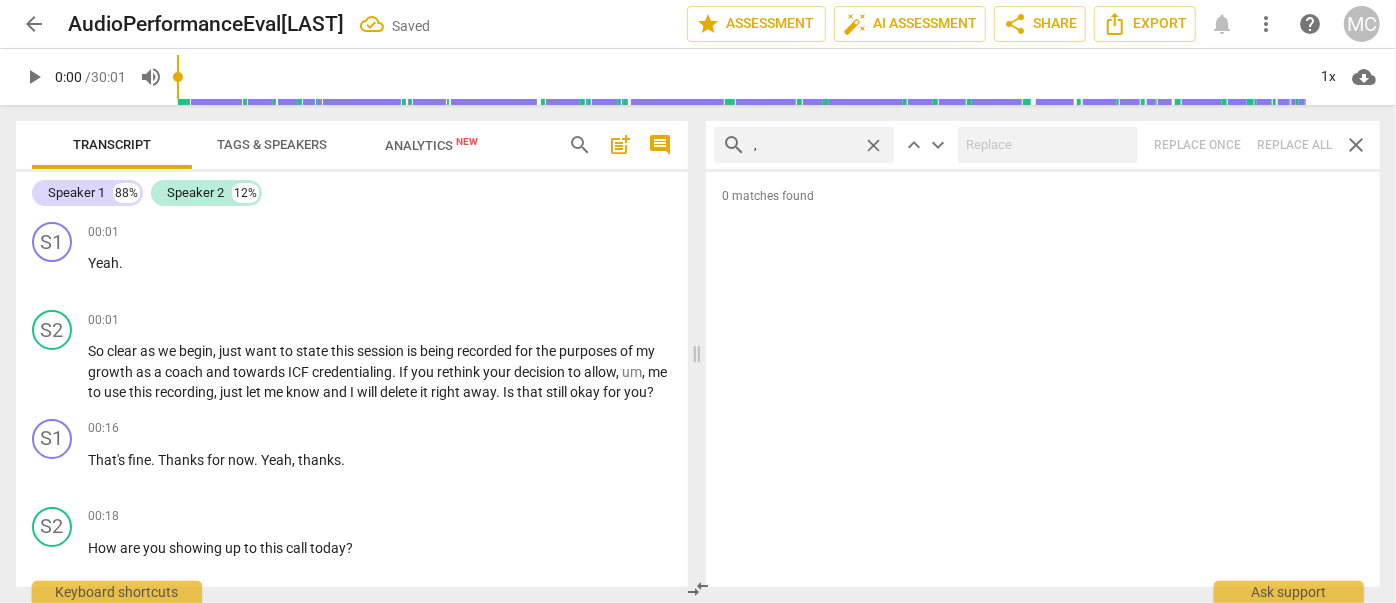 type on "," 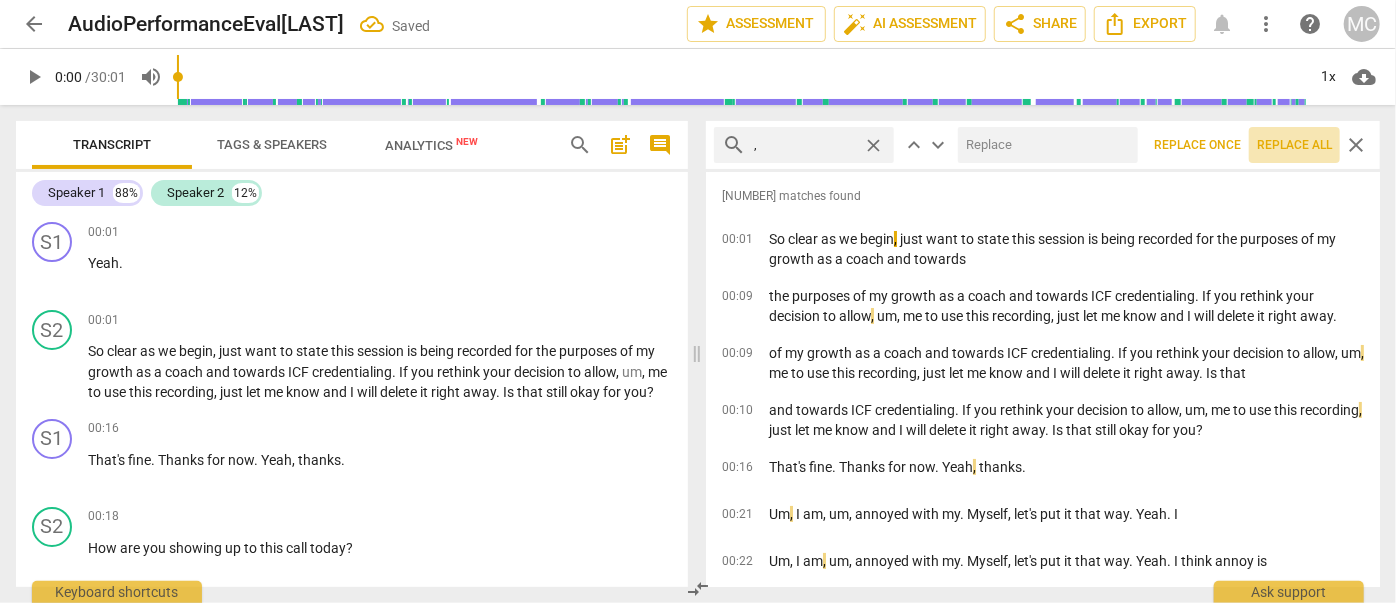 click on "Replace all" at bounding box center (1294, 145) 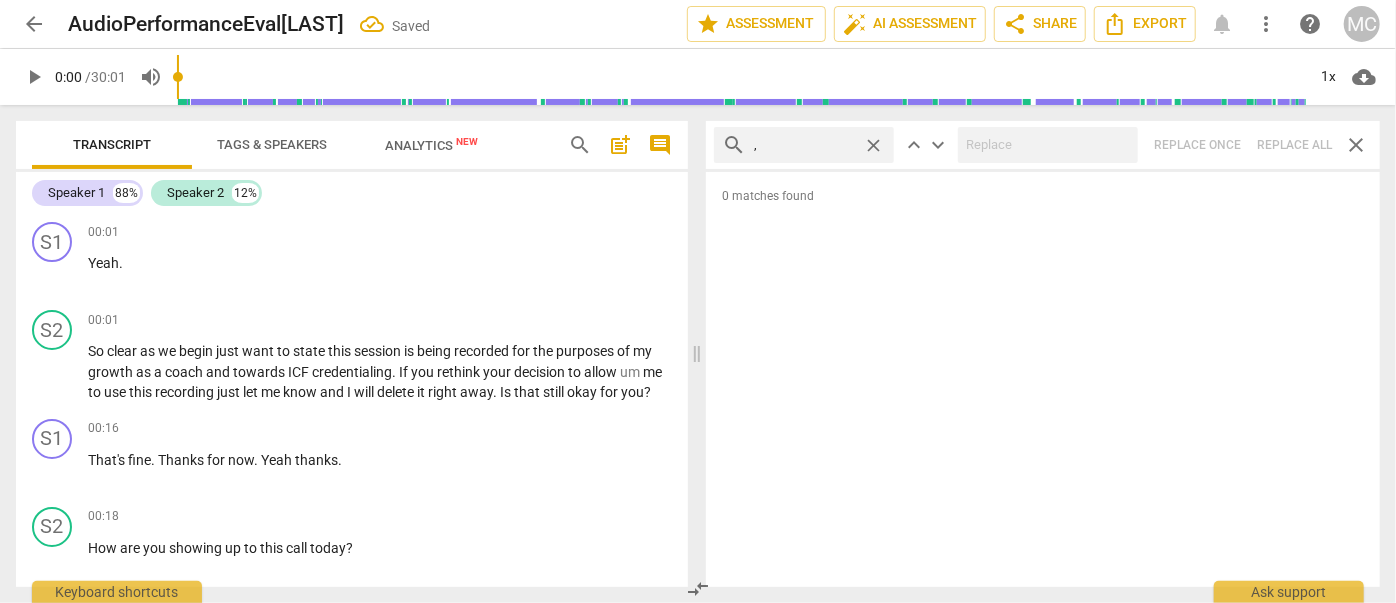 drag, startPoint x: 874, startPoint y: 142, endPoint x: 864, endPoint y: 143, distance: 10.049875 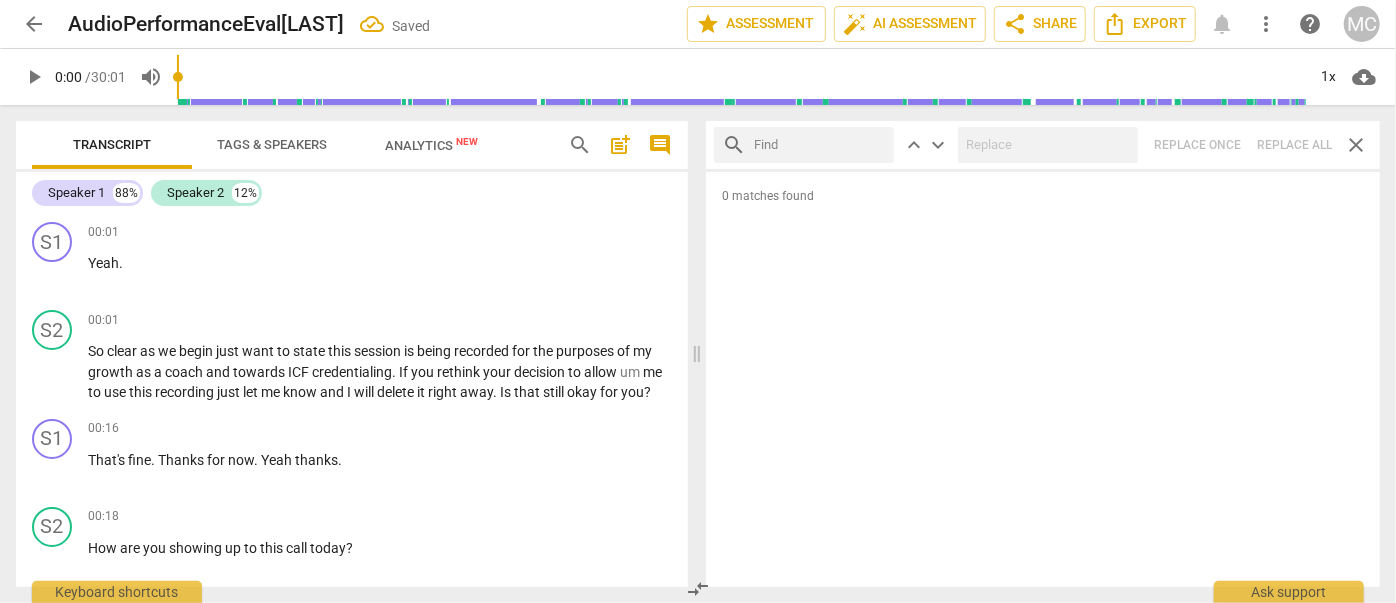 click at bounding box center (820, 145) 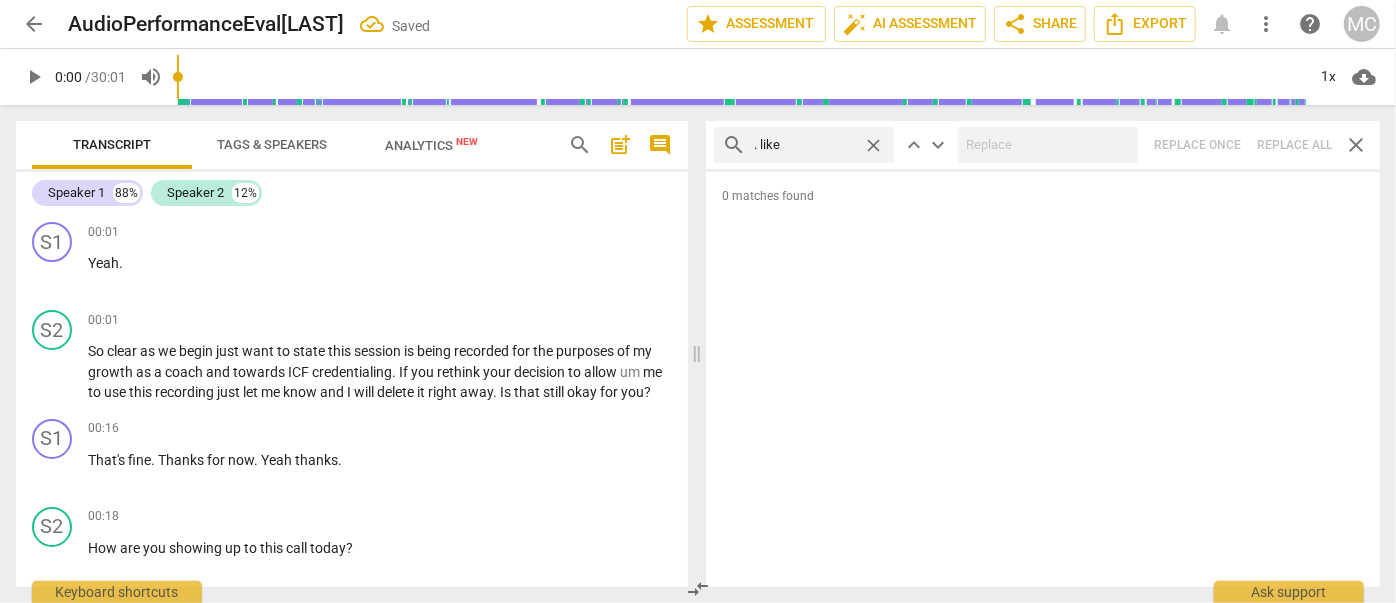 type on ". like" 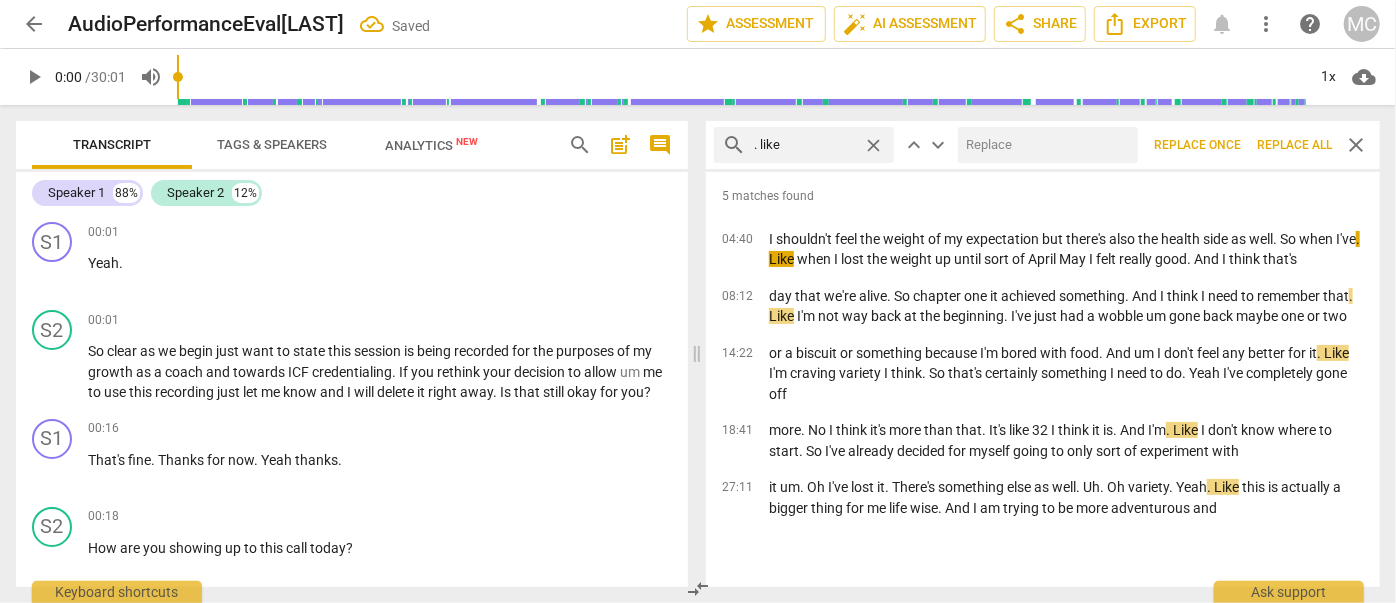 click at bounding box center (1044, 145) 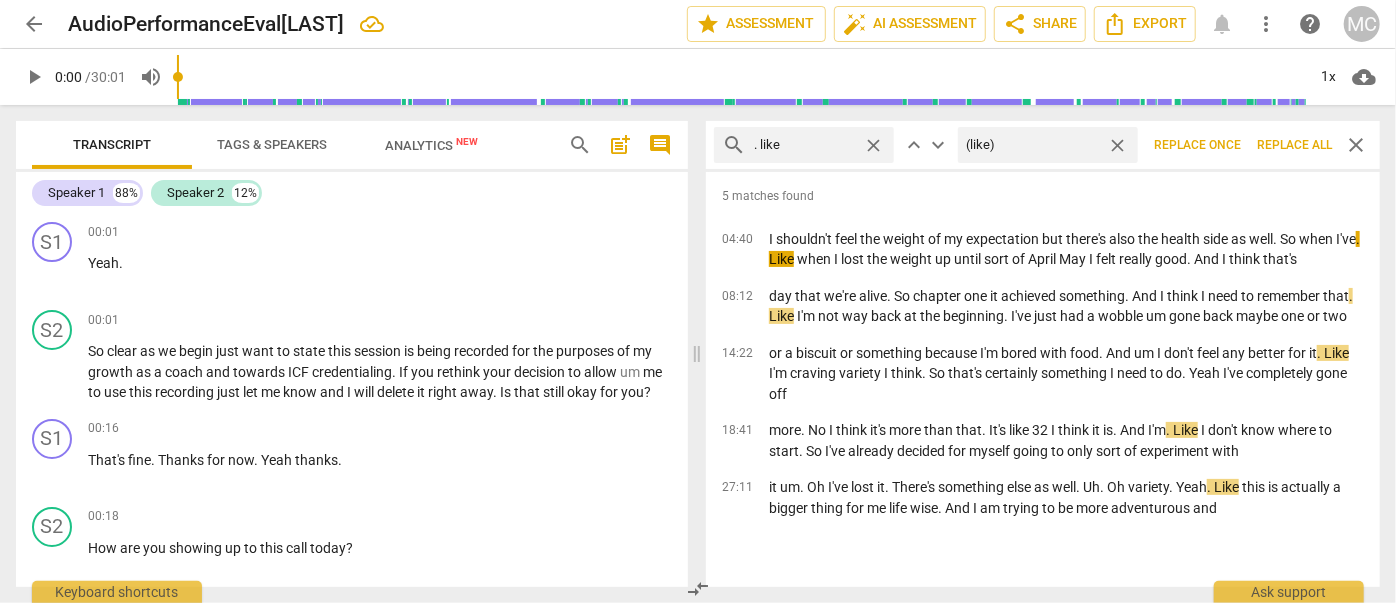 type on "(like)" 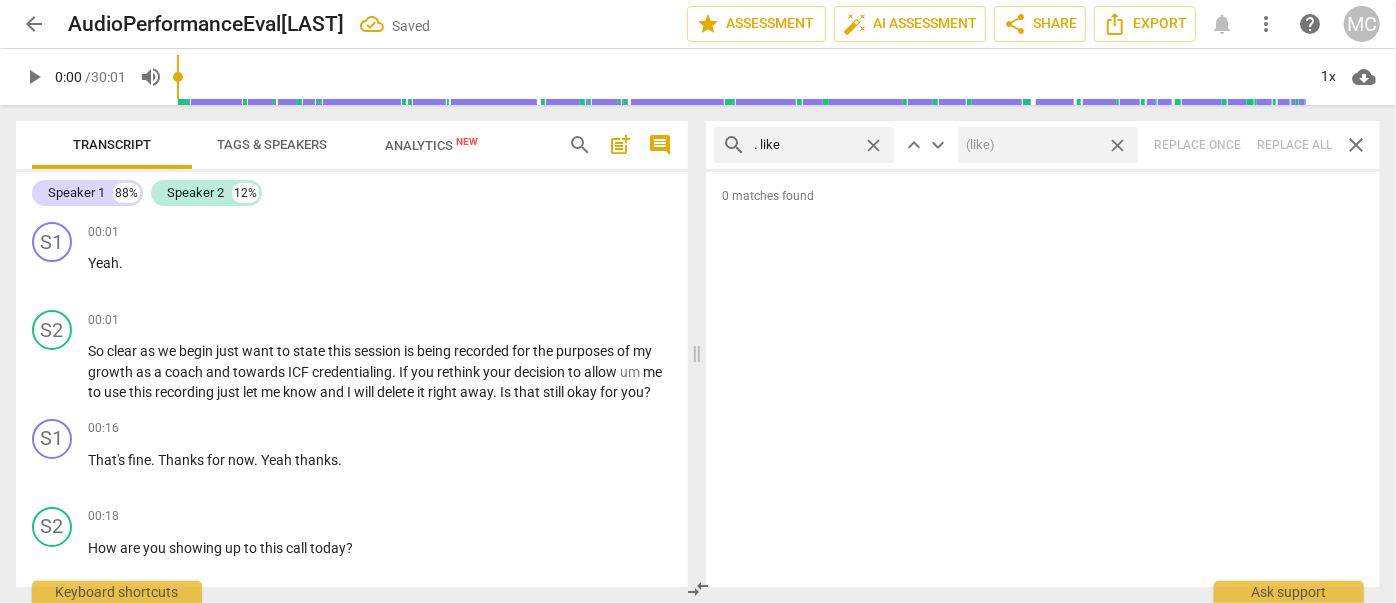 drag, startPoint x: 1120, startPoint y: 145, endPoint x: 1130, endPoint y: 143, distance: 10.198039 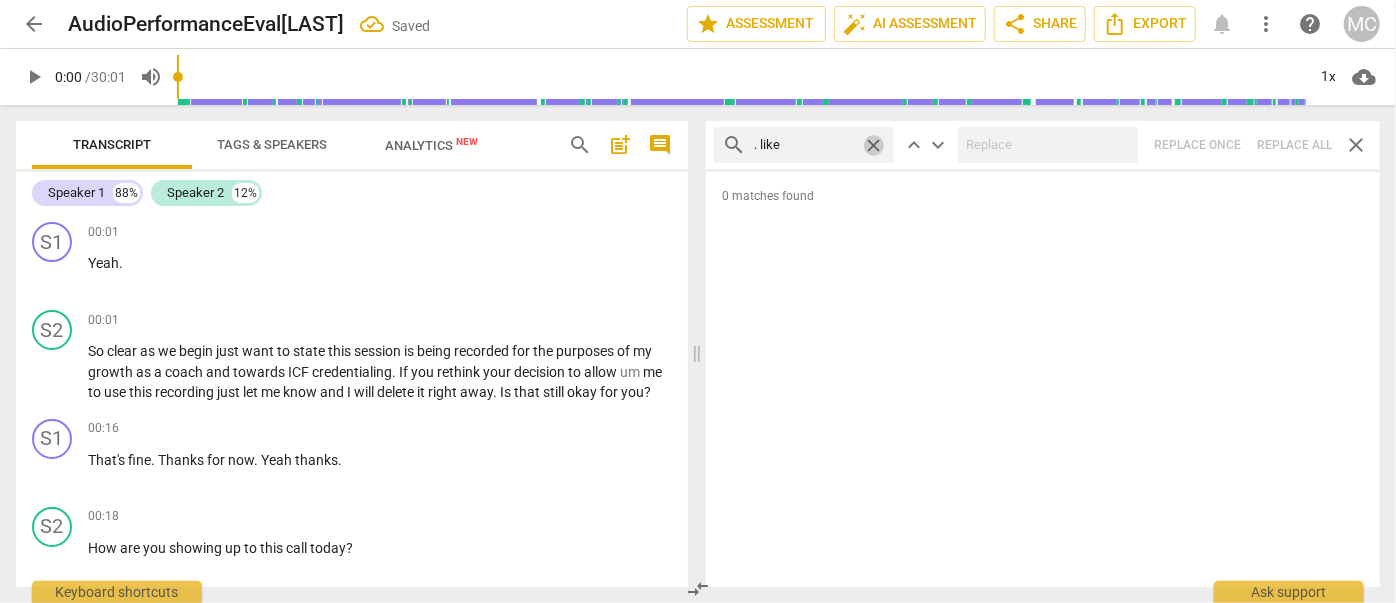 click on "close" at bounding box center [873, 145] 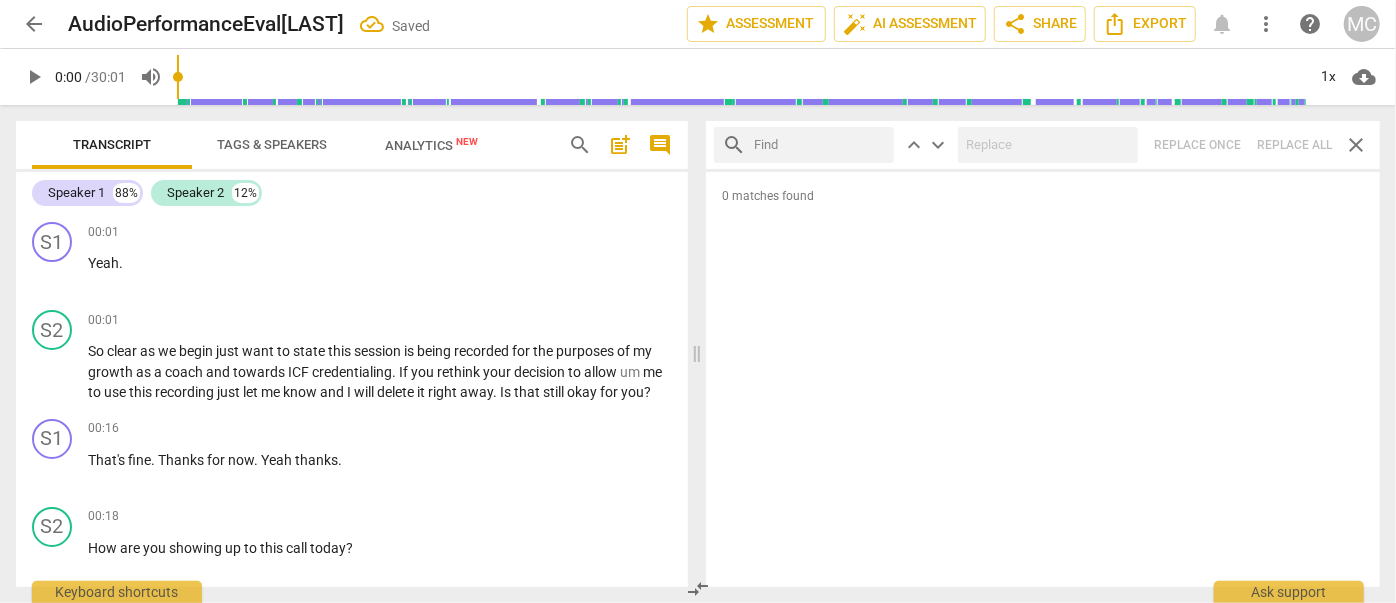 click at bounding box center (820, 145) 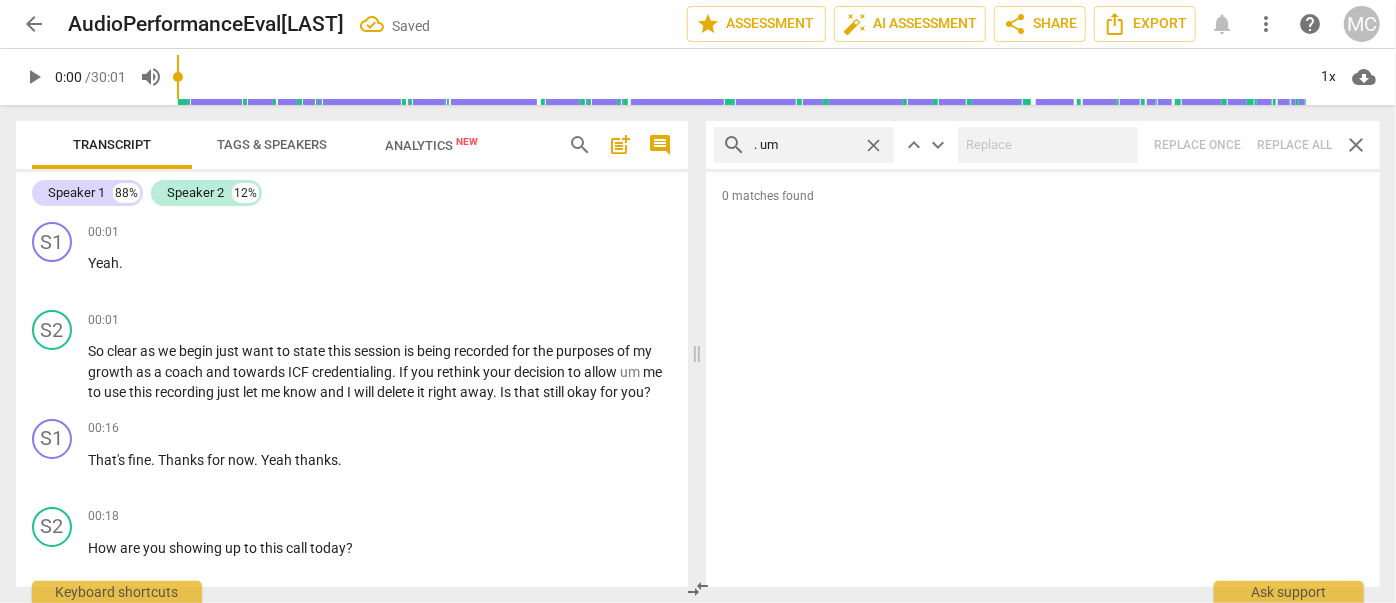 type on ". um" 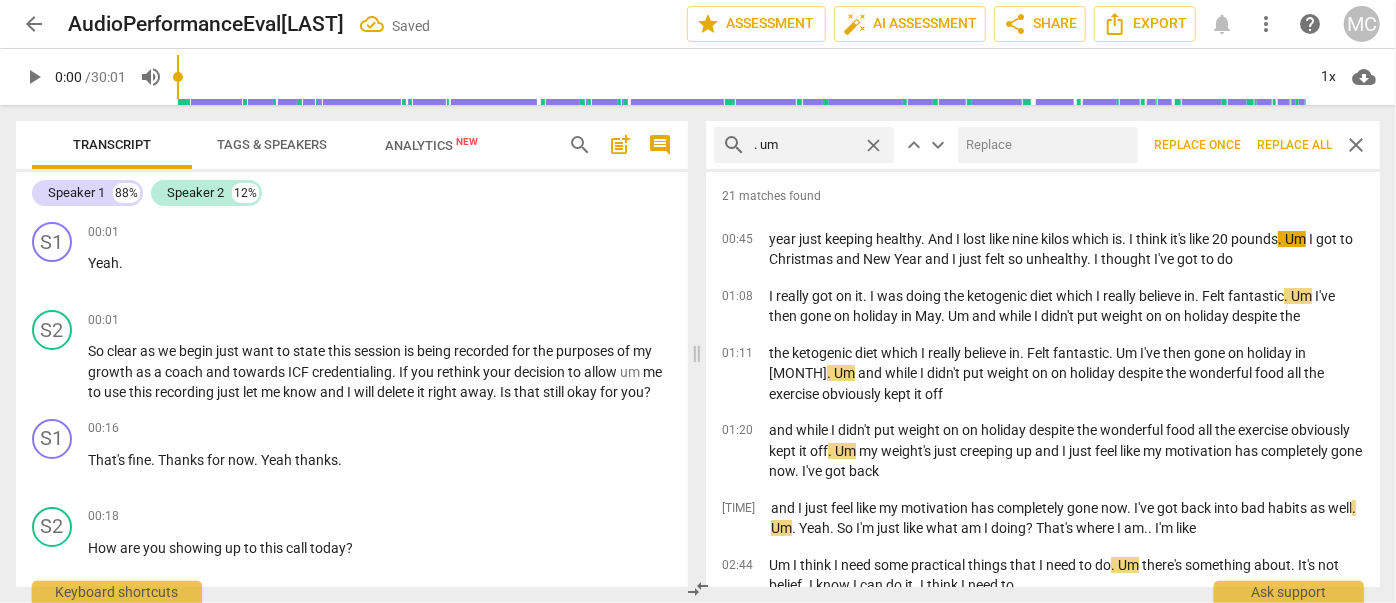 click at bounding box center [1044, 145] 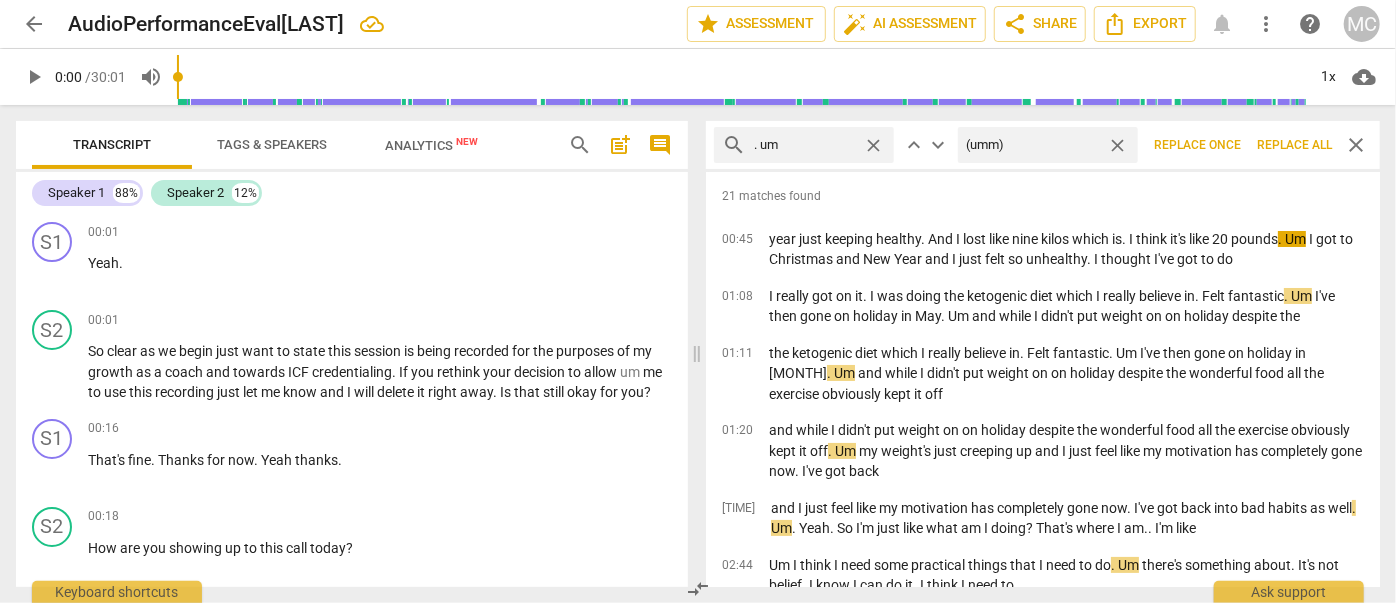 type on "(umm)" 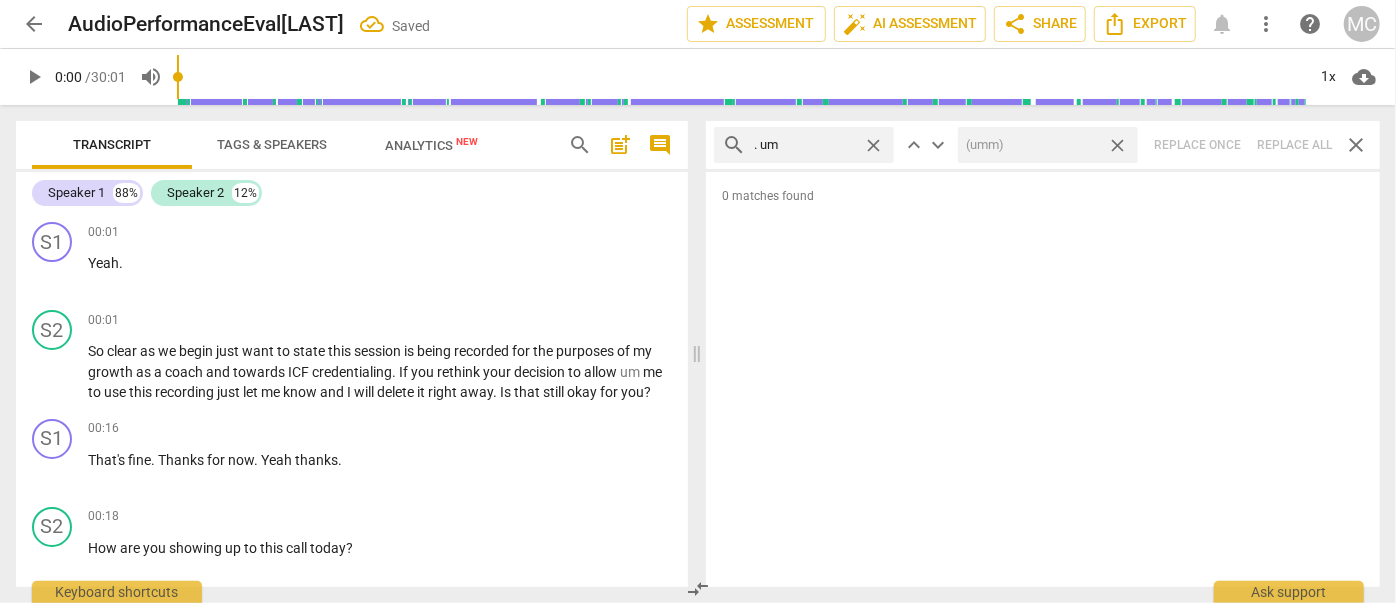 click on "close" at bounding box center [1117, 145] 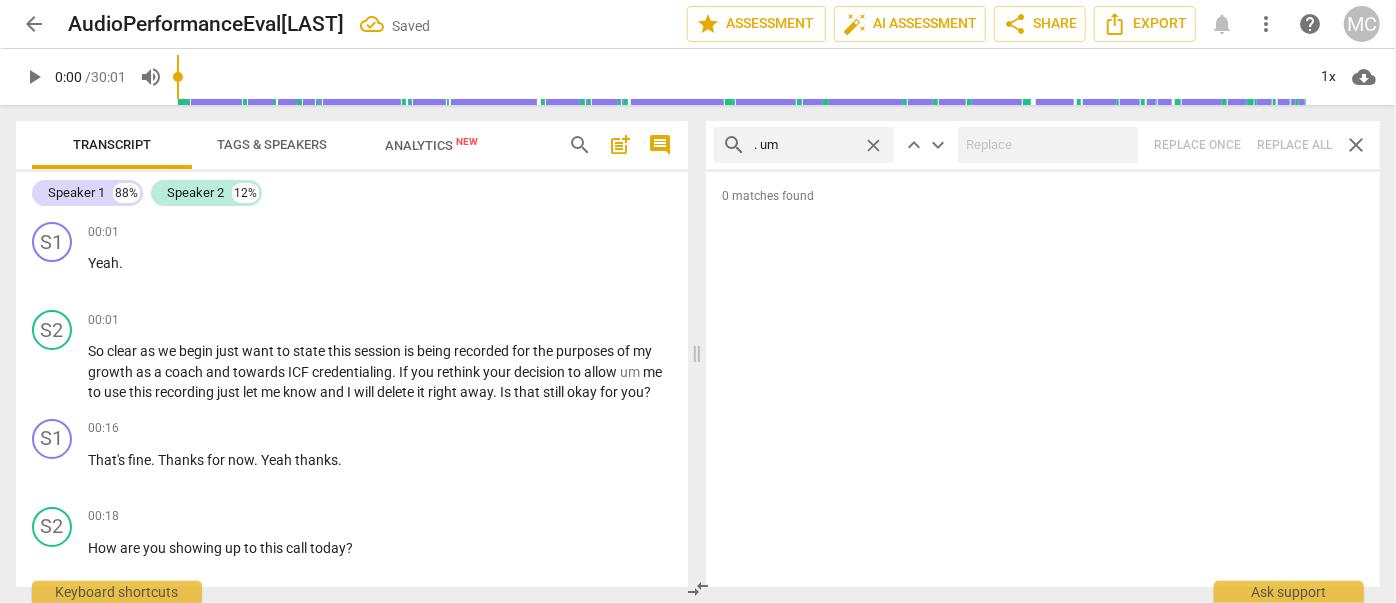 click on "close" at bounding box center (873, 145) 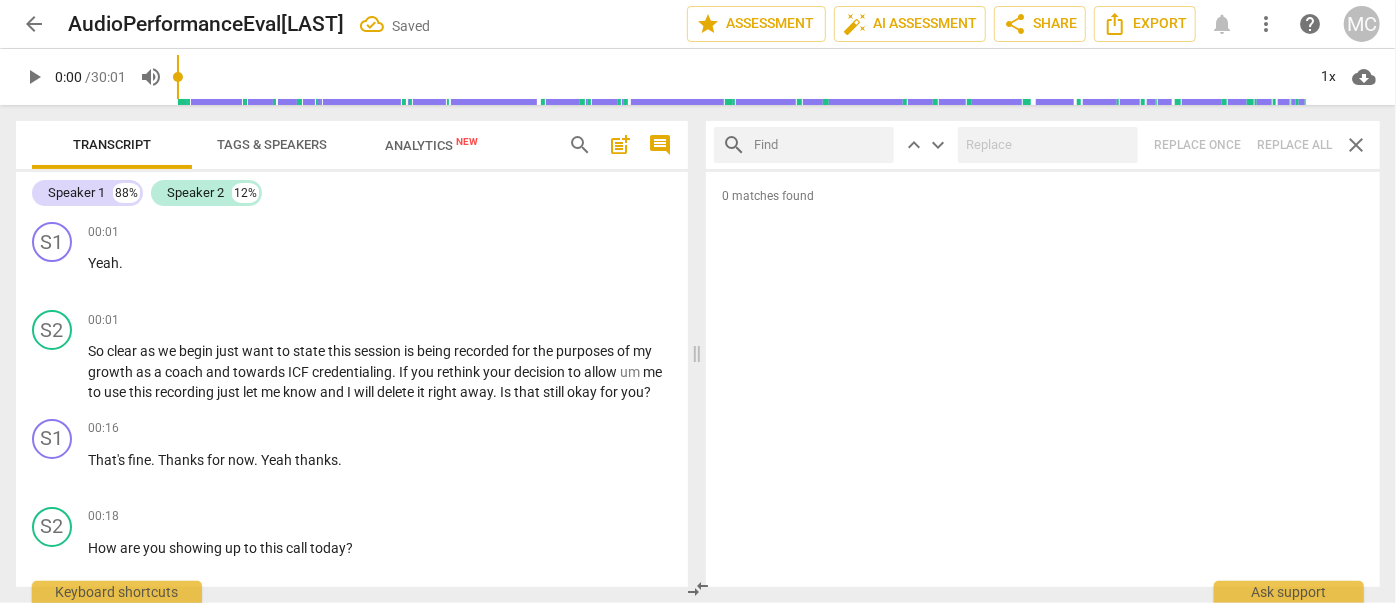 click at bounding box center [820, 145] 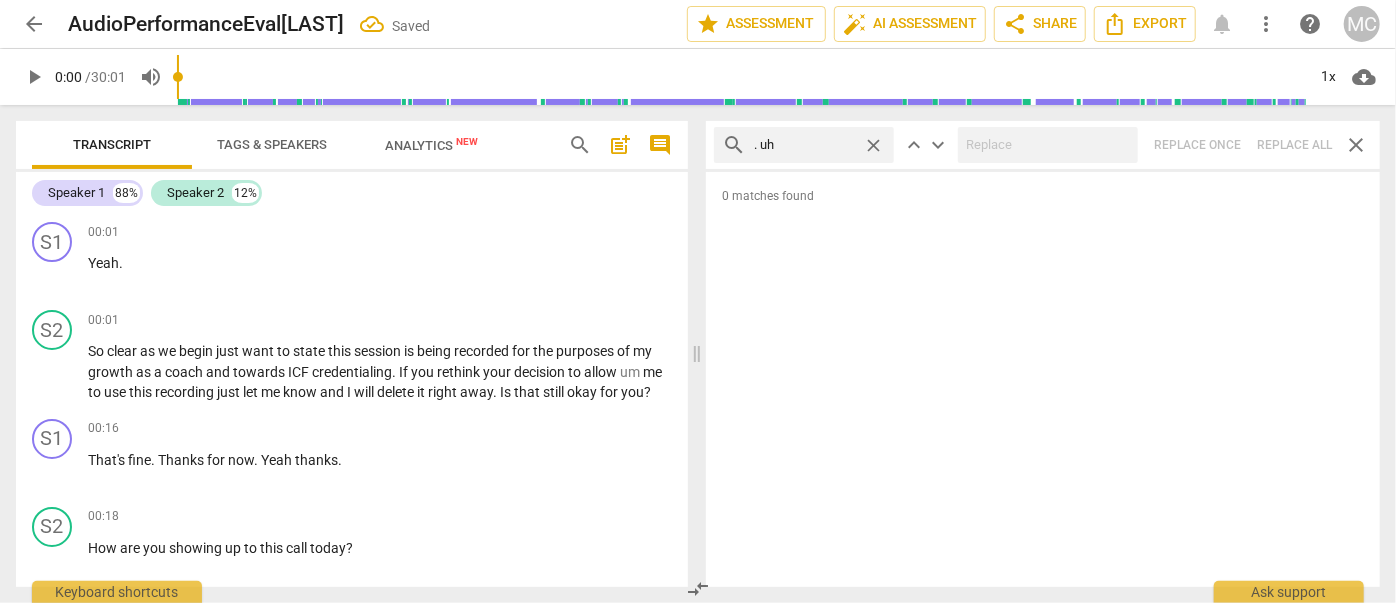 type on ". uh" 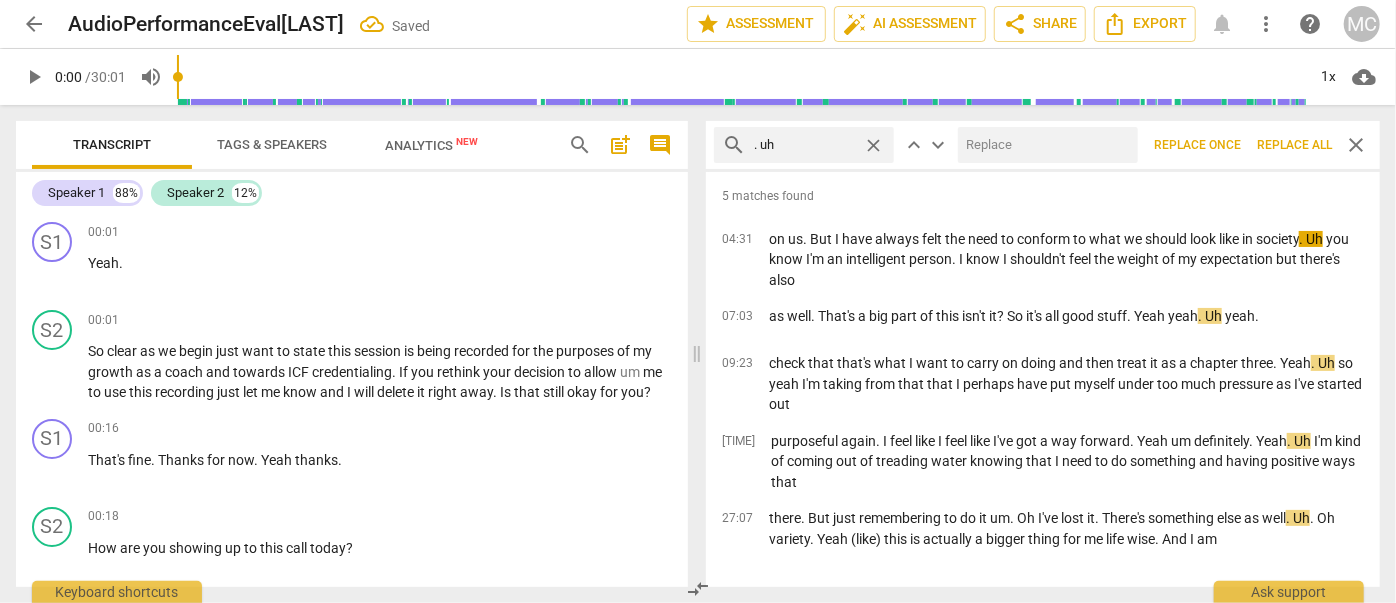 click at bounding box center [1044, 145] 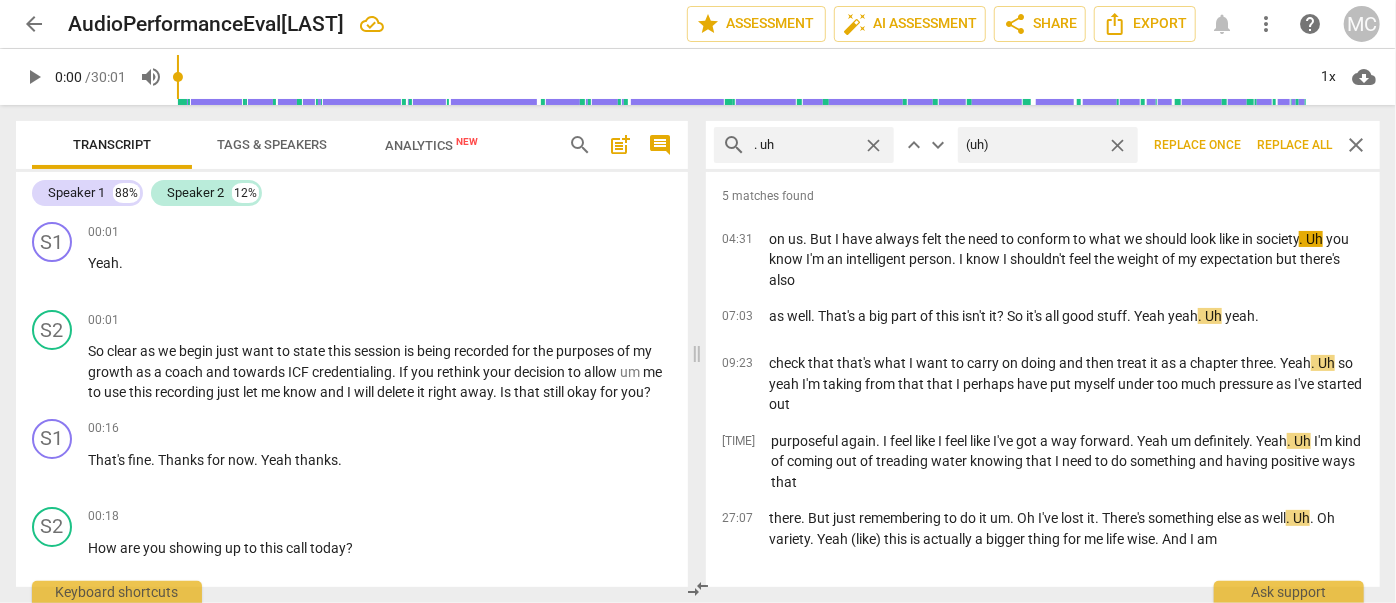 type on "(uh)" 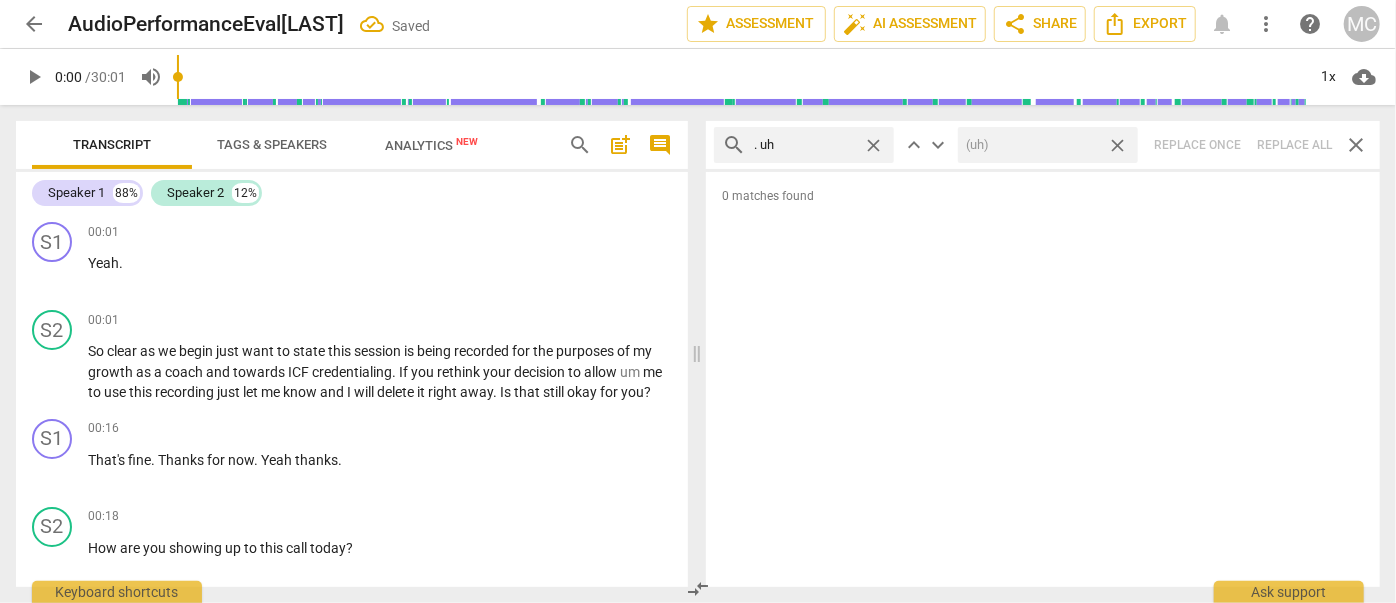 click on "close" at bounding box center (1117, 145) 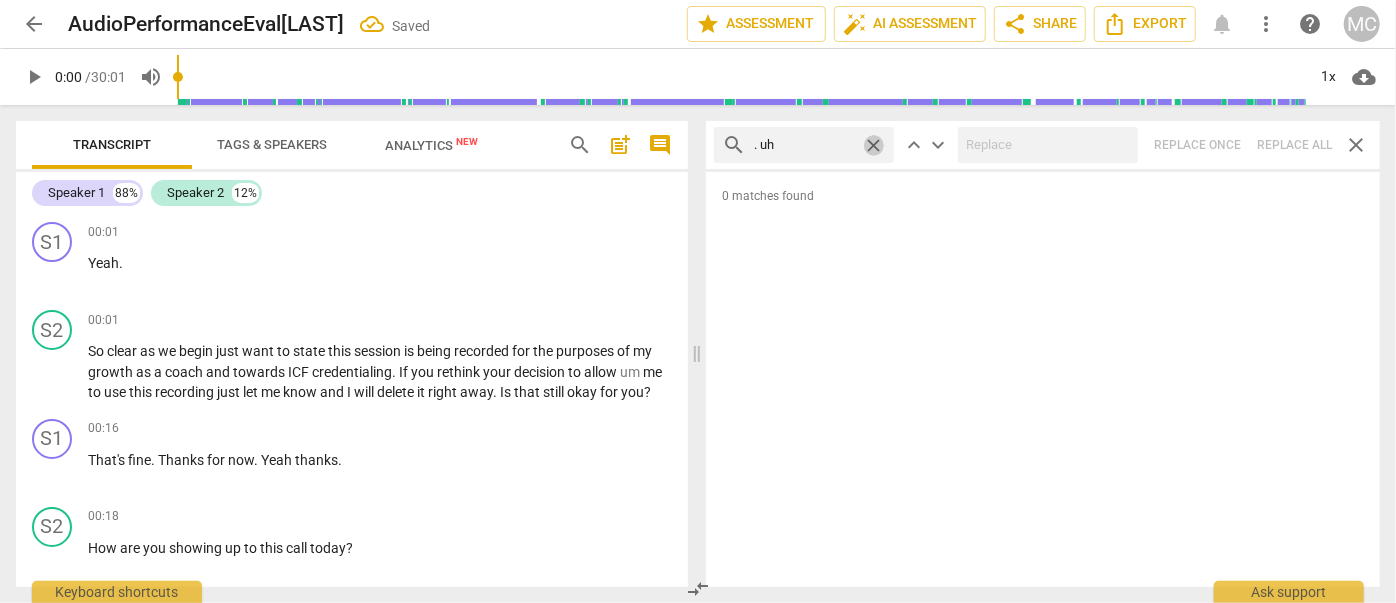 click on "close" at bounding box center [873, 145] 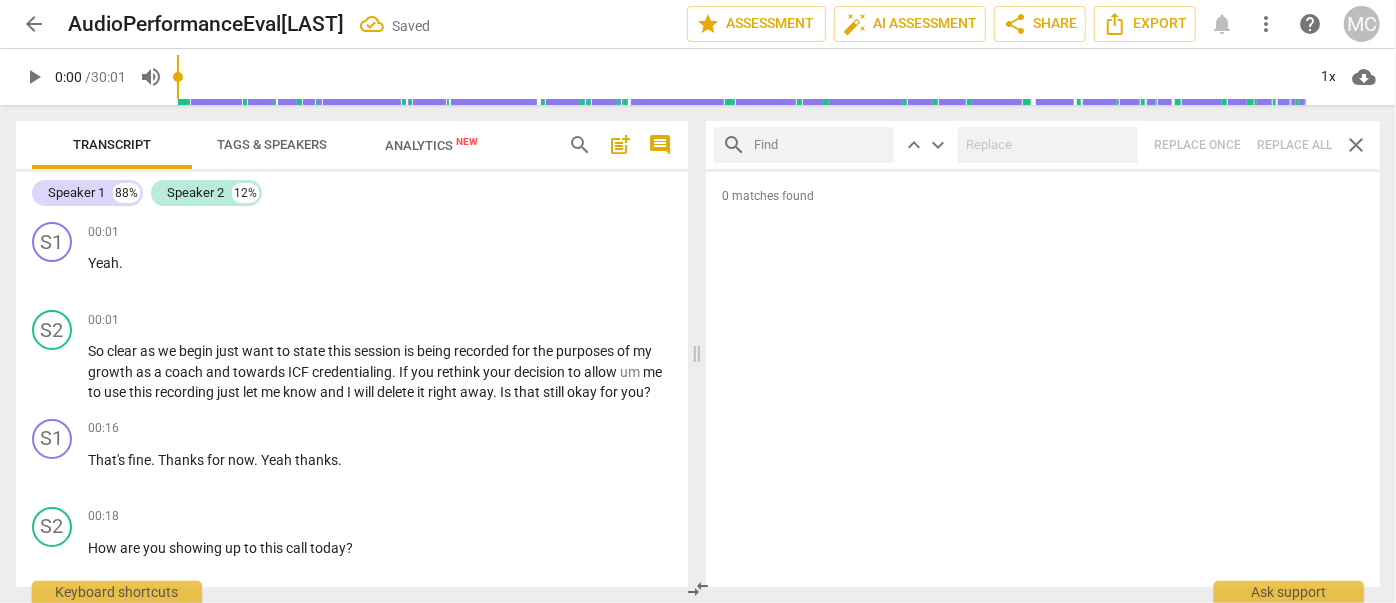 click at bounding box center [820, 145] 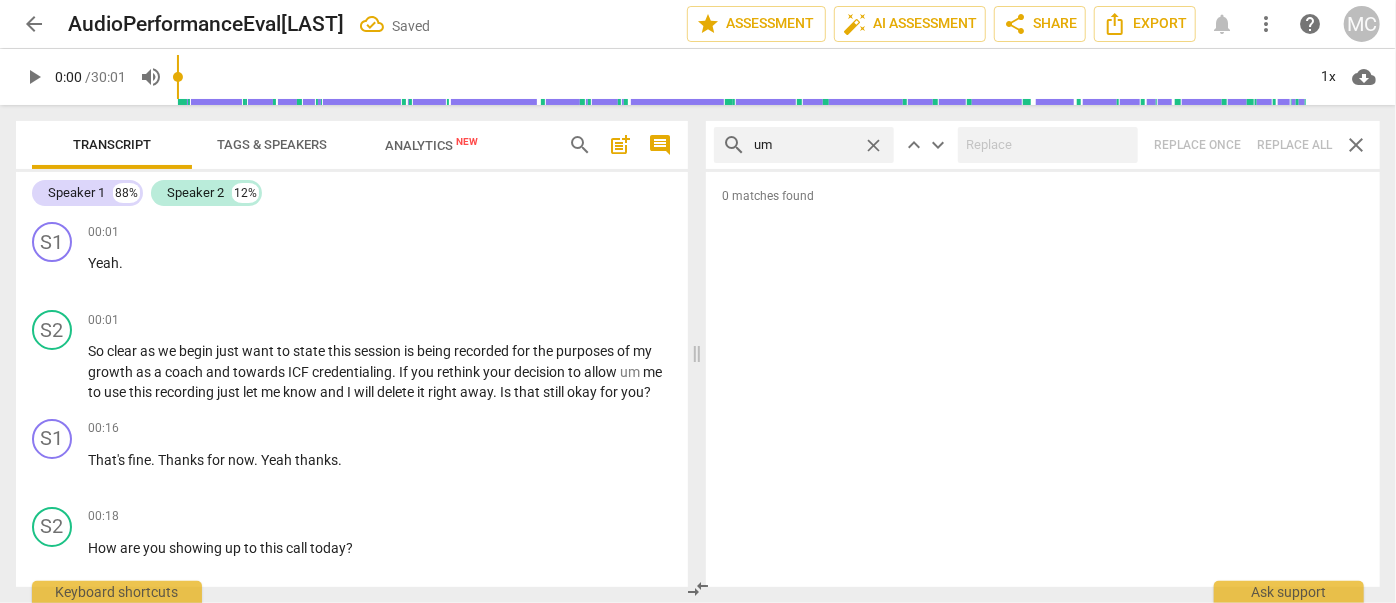 type on "um" 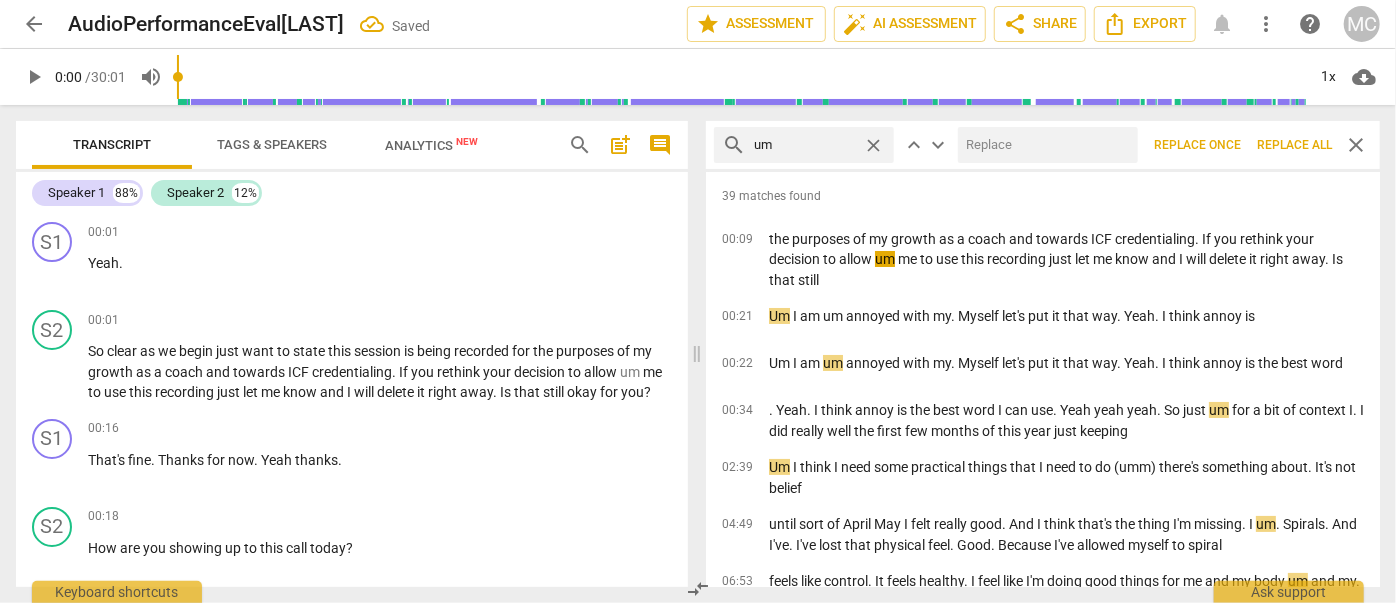 click at bounding box center (1044, 145) 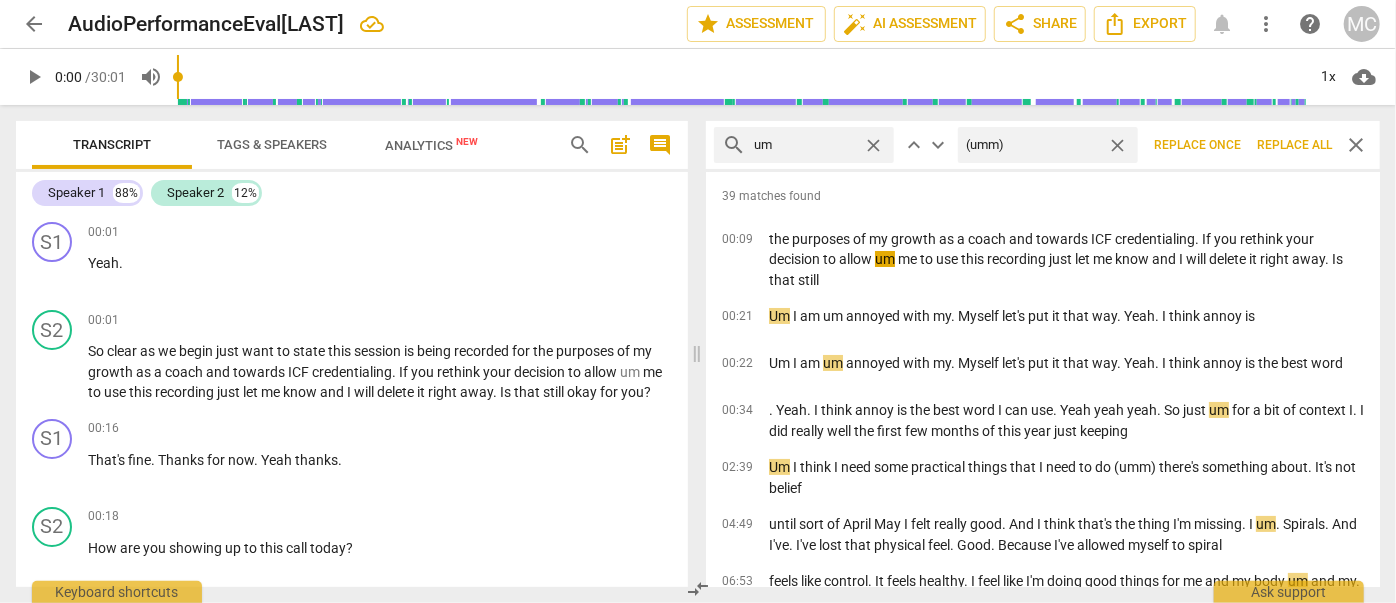 type on "(umm)" 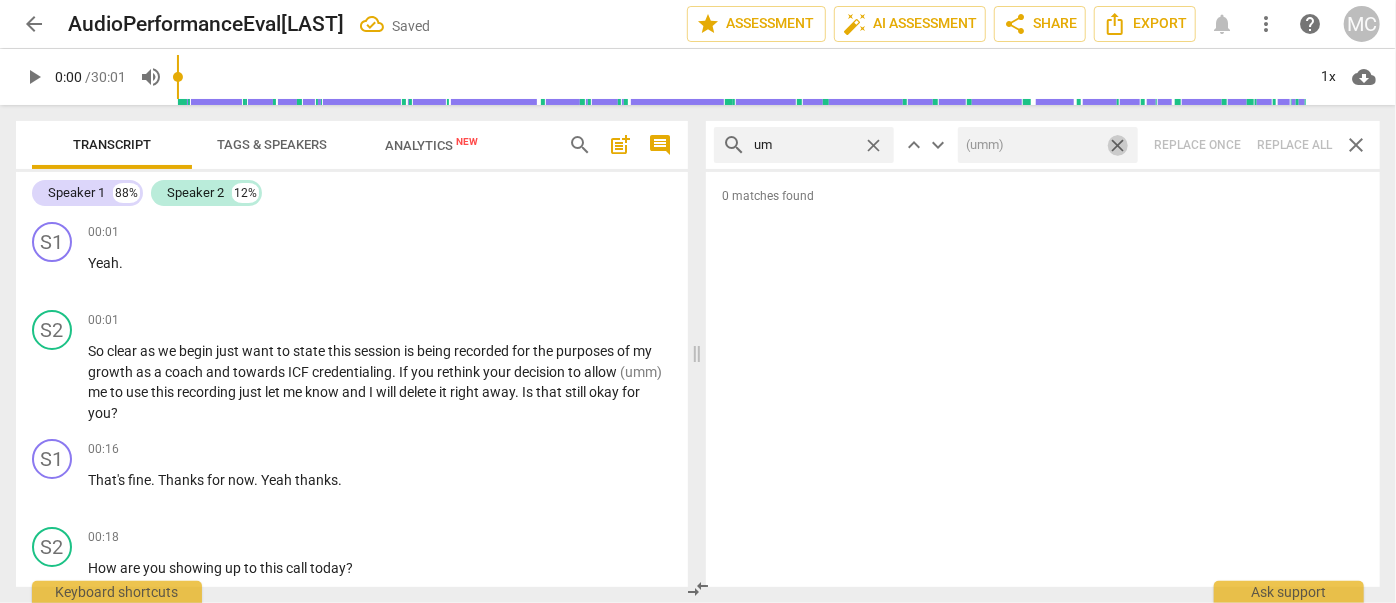 click on "close" at bounding box center (1117, 145) 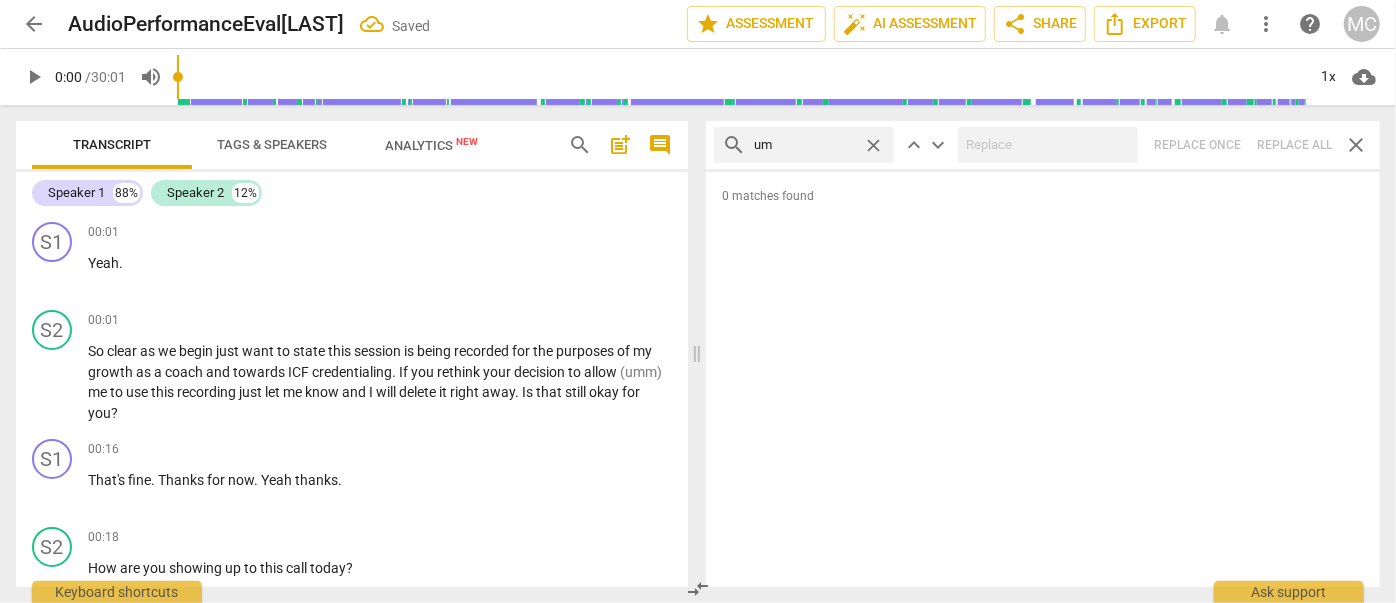 click on "close" at bounding box center (873, 145) 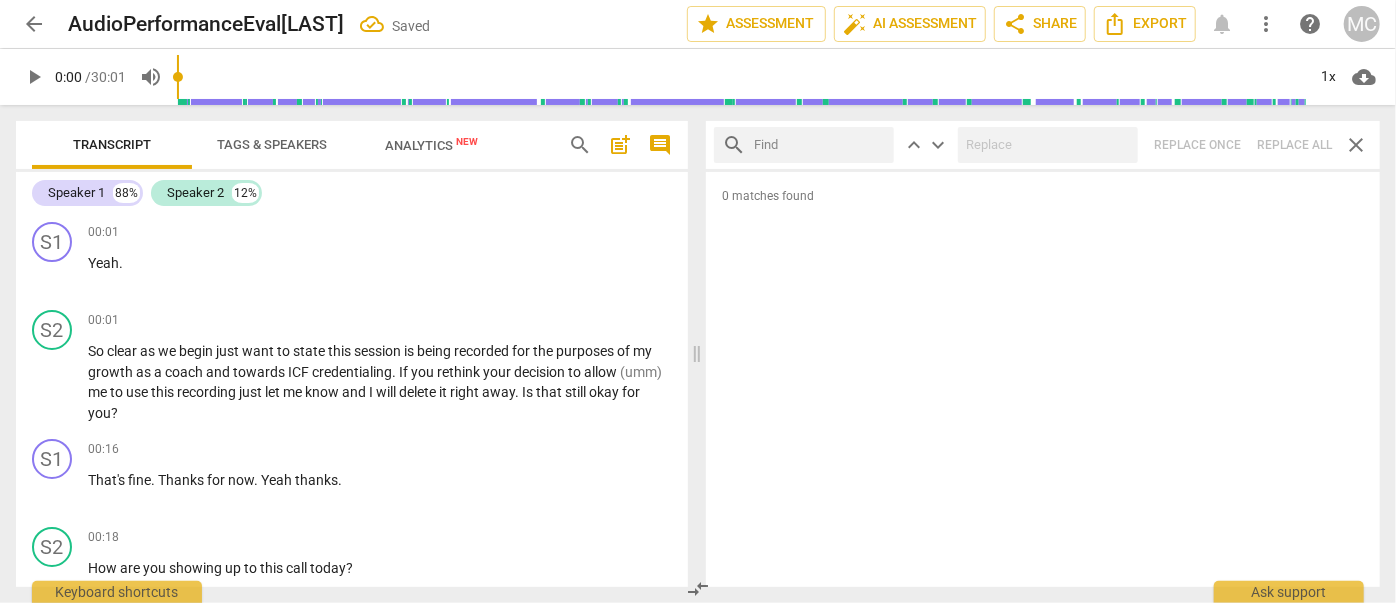 click at bounding box center (820, 145) 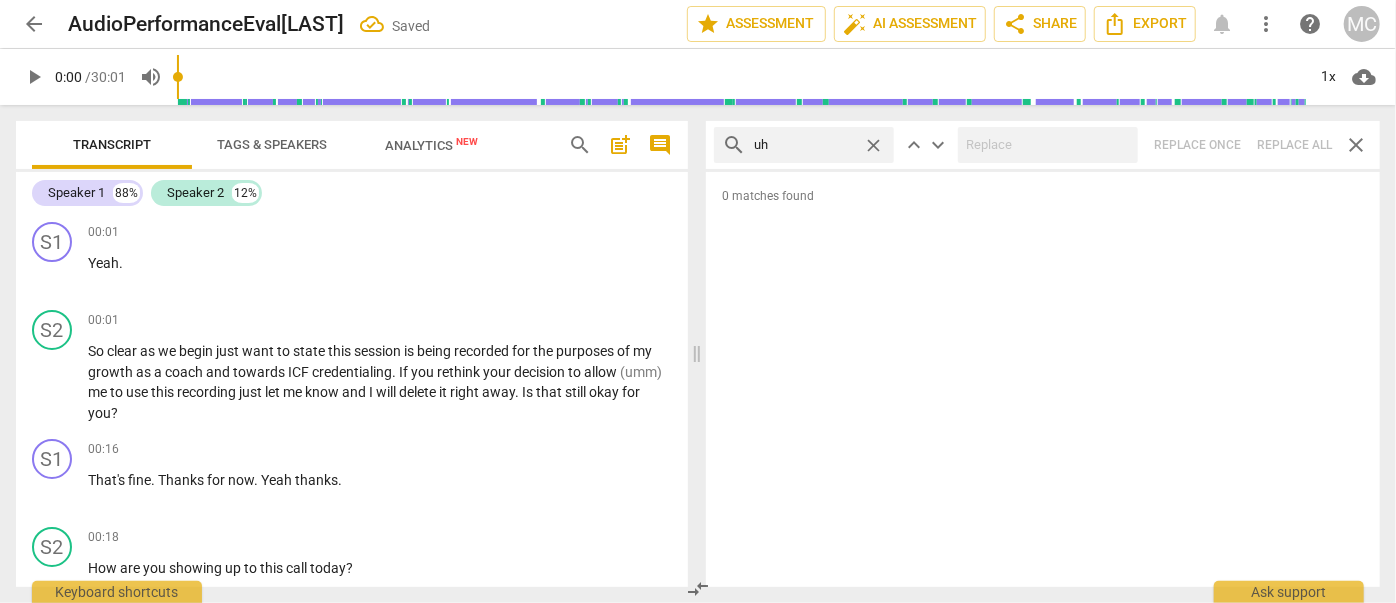 type on "uh" 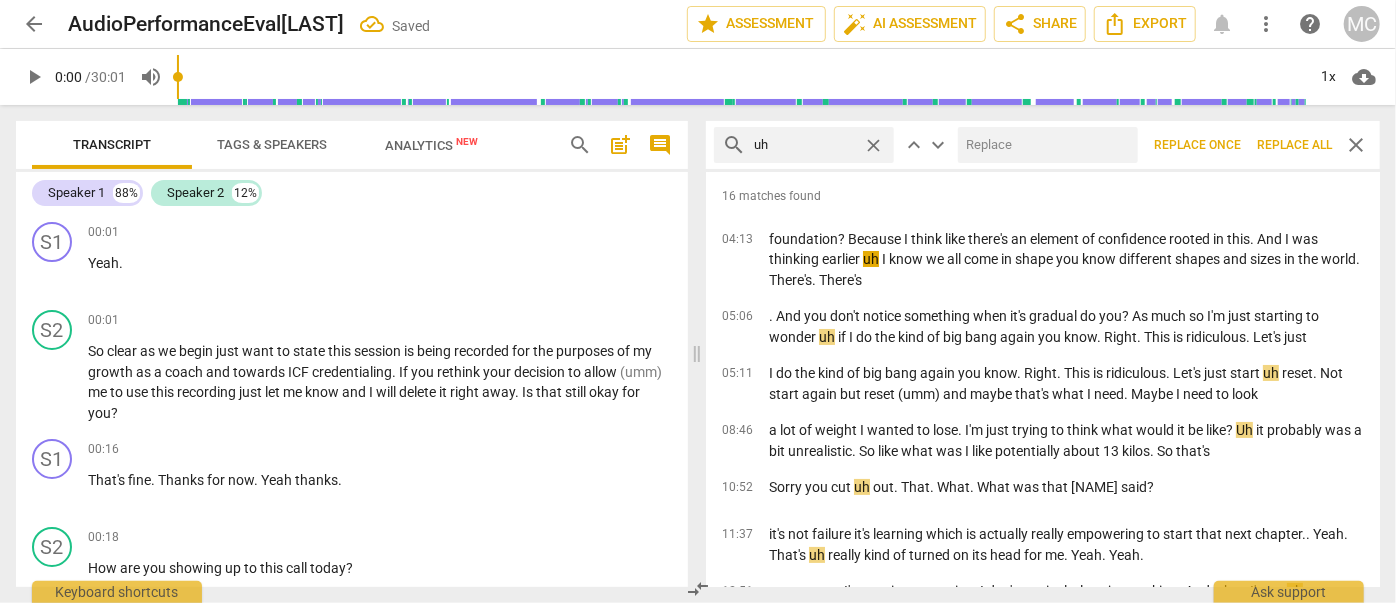 click at bounding box center [1044, 145] 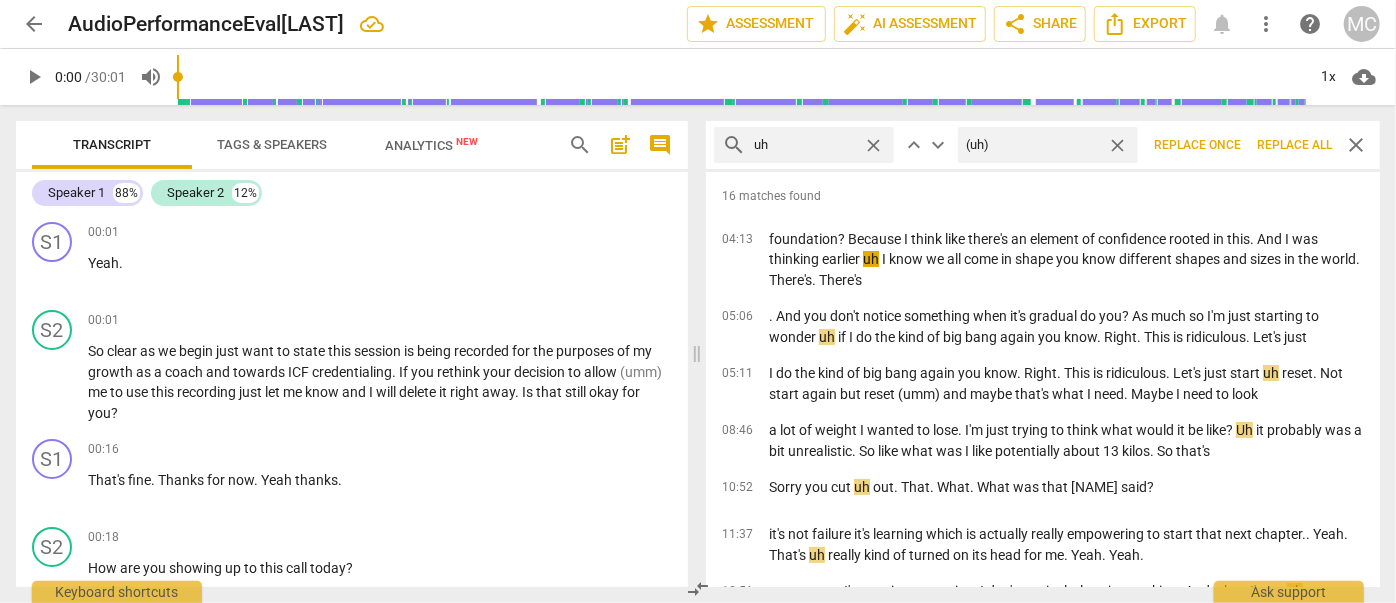 type on "(uh)" 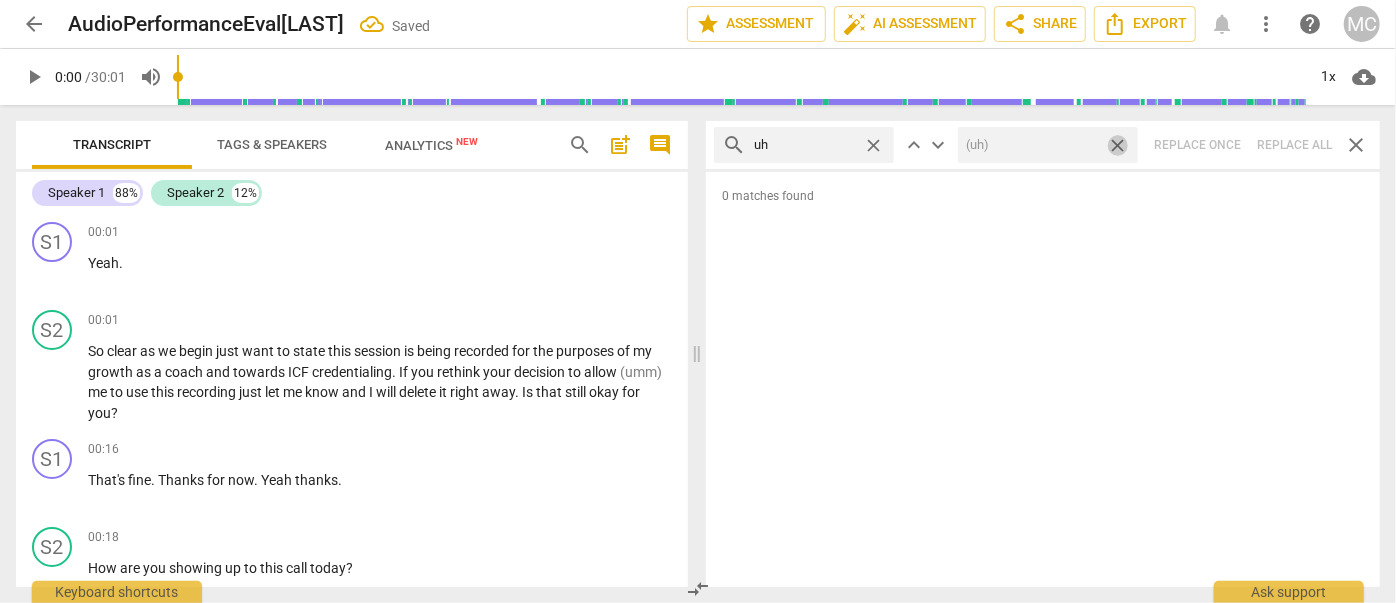 click on "close" at bounding box center (1117, 145) 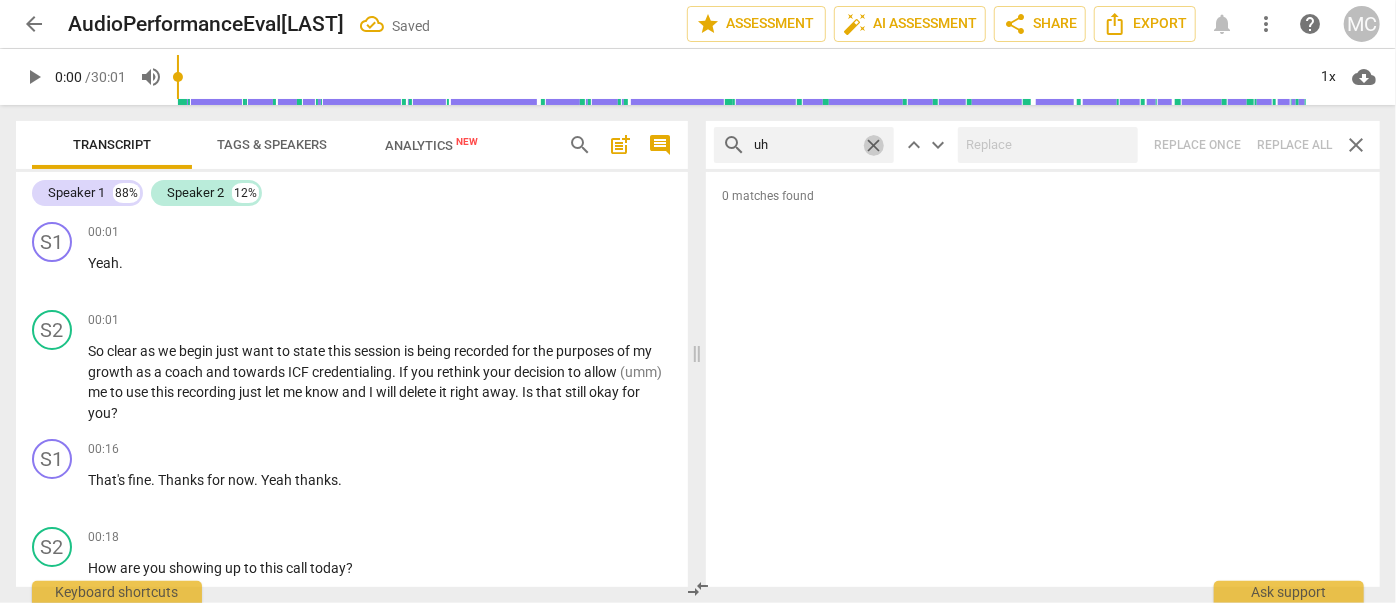 click on "close" at bounding box center [873, 145] 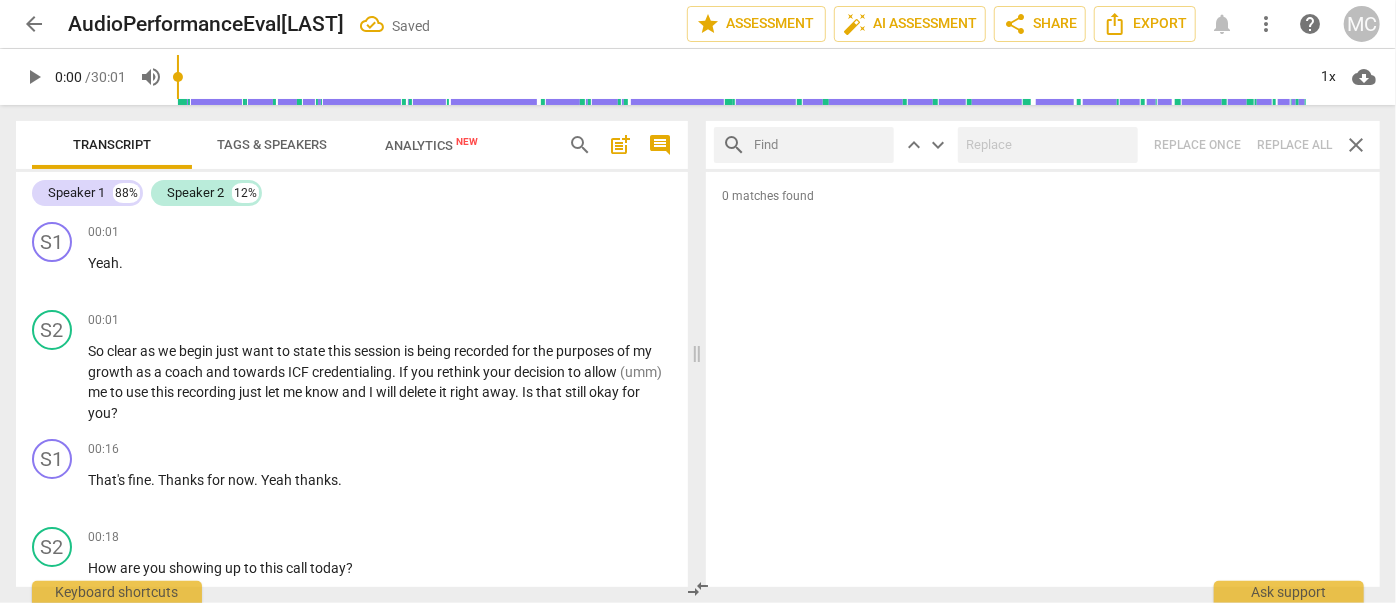 click at bounding box center (820, 145) 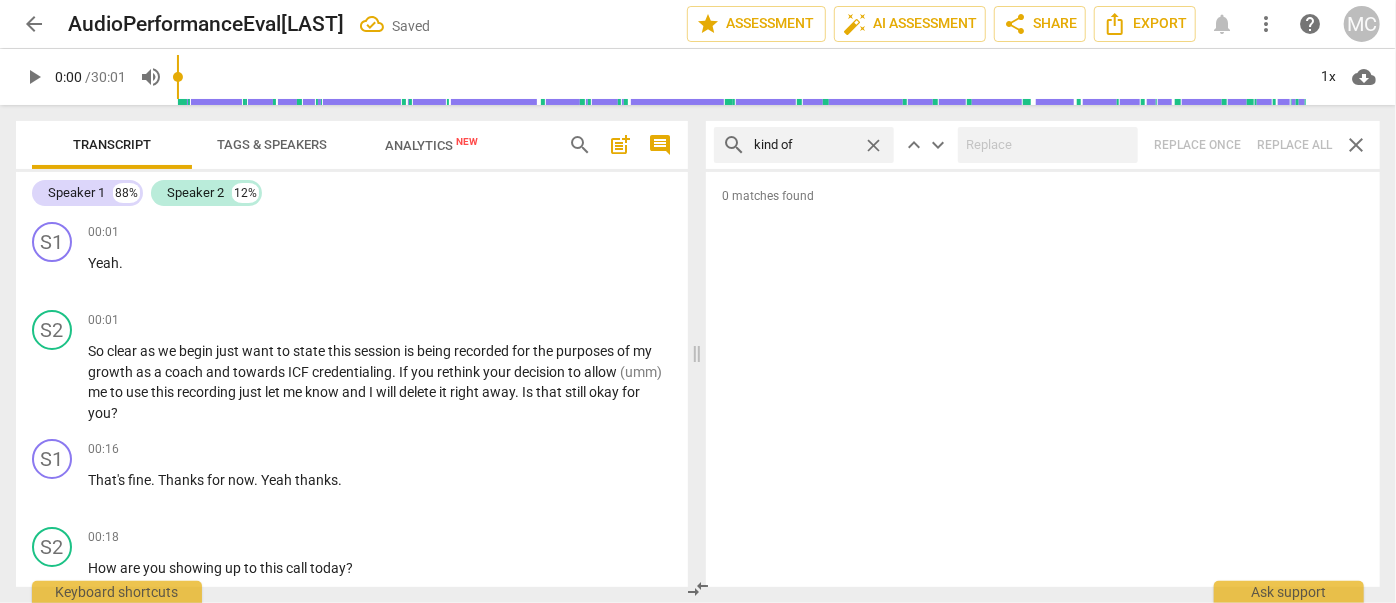 type on "kind of" 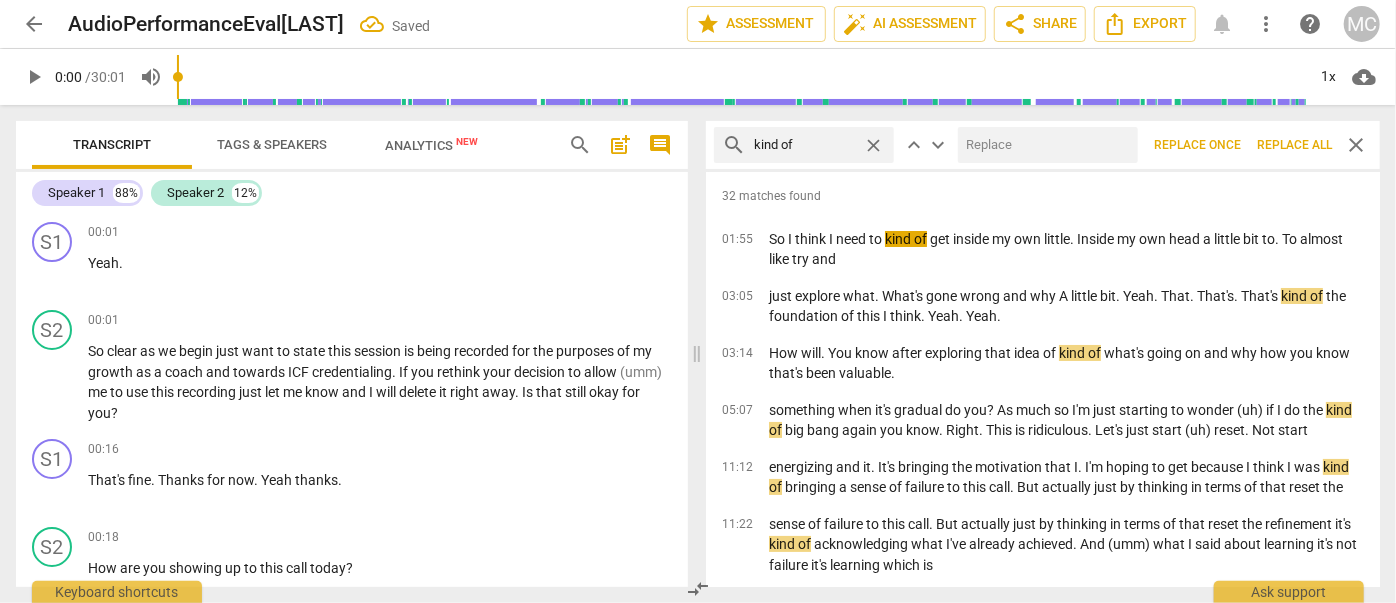 click at bounding box center [1044, 145] 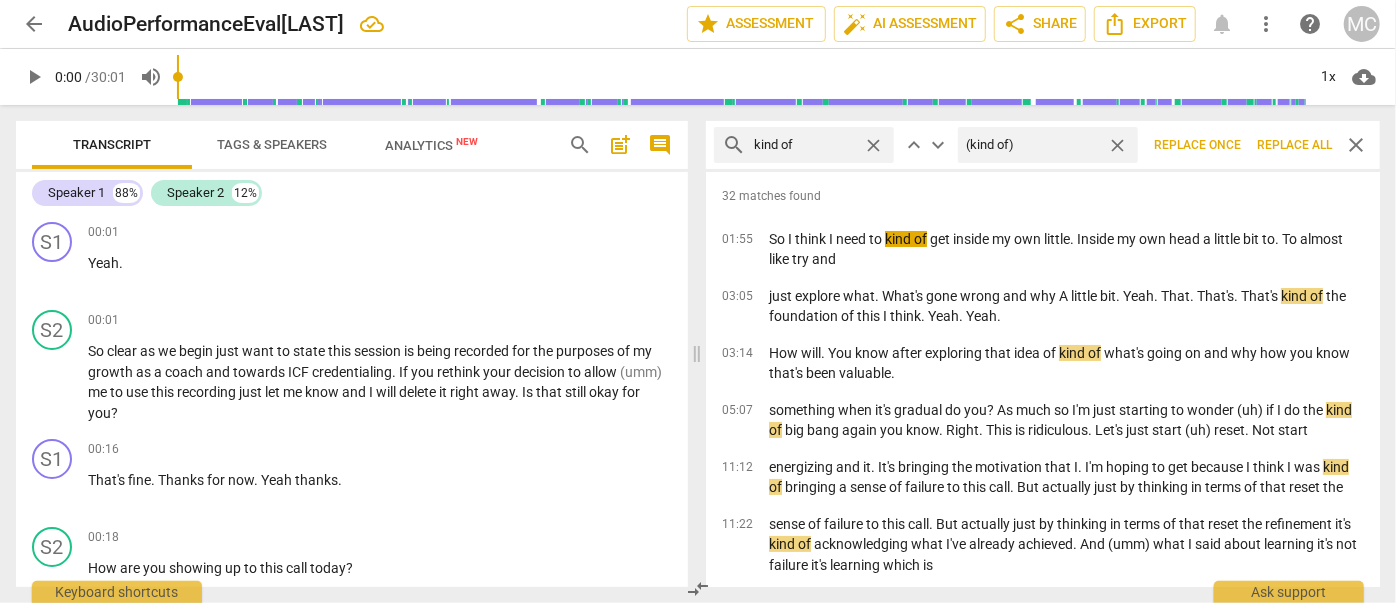 type on "(kind of)" 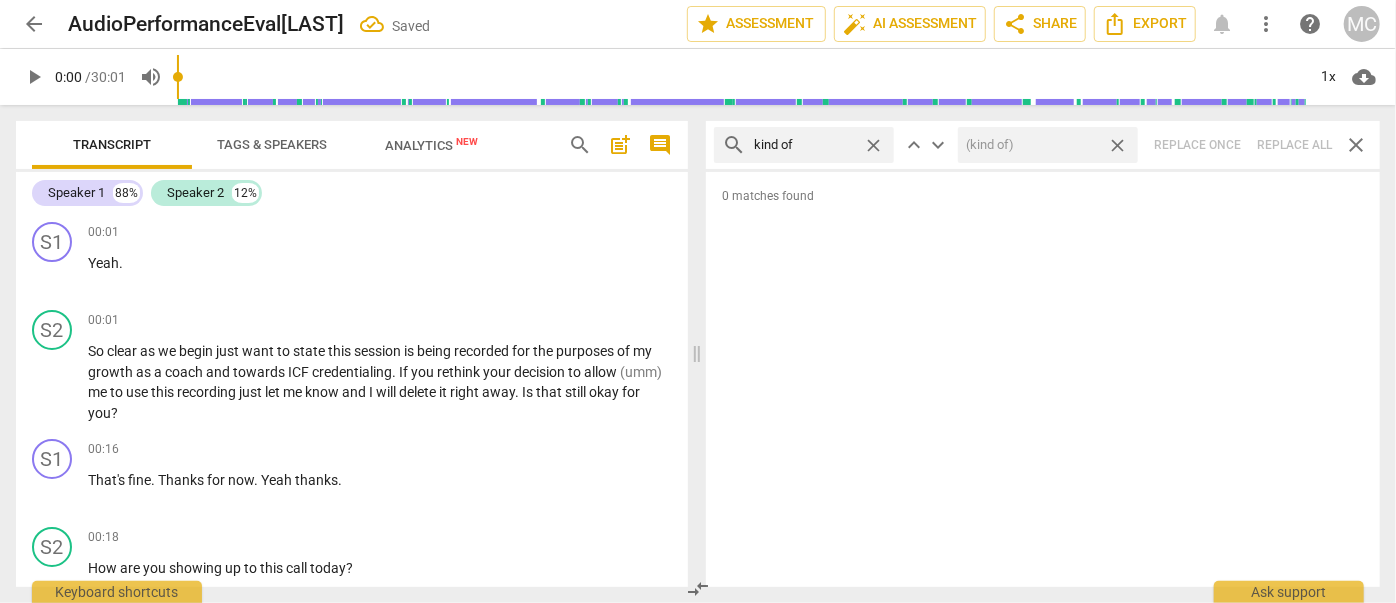 click on "close" at bounding box center [1117, 145] 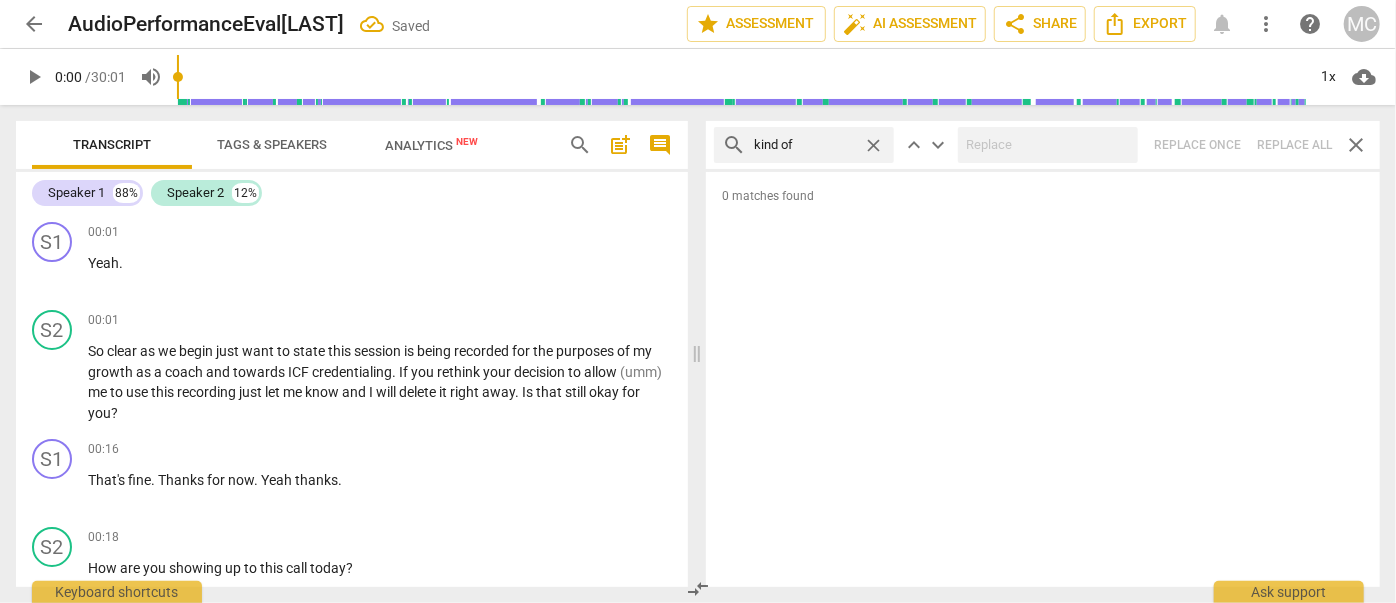 click on "close" at bounding box center (873, 145) 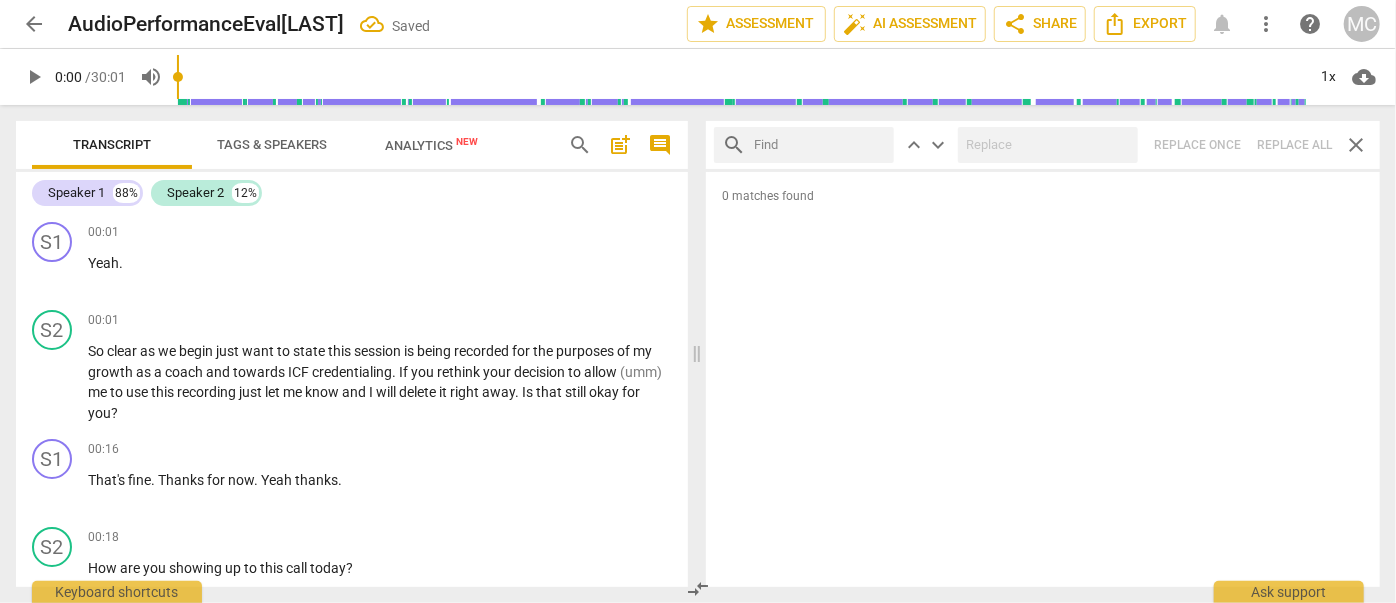 click at bounding box center (820, 145) 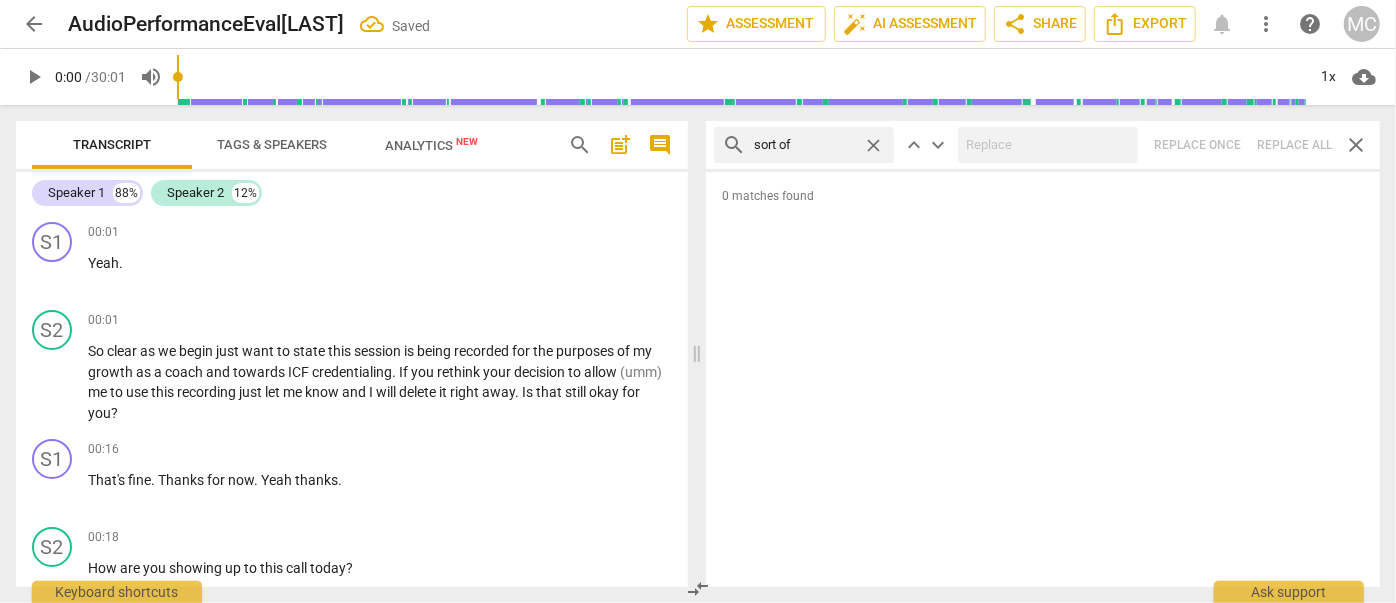 type on "sort of" 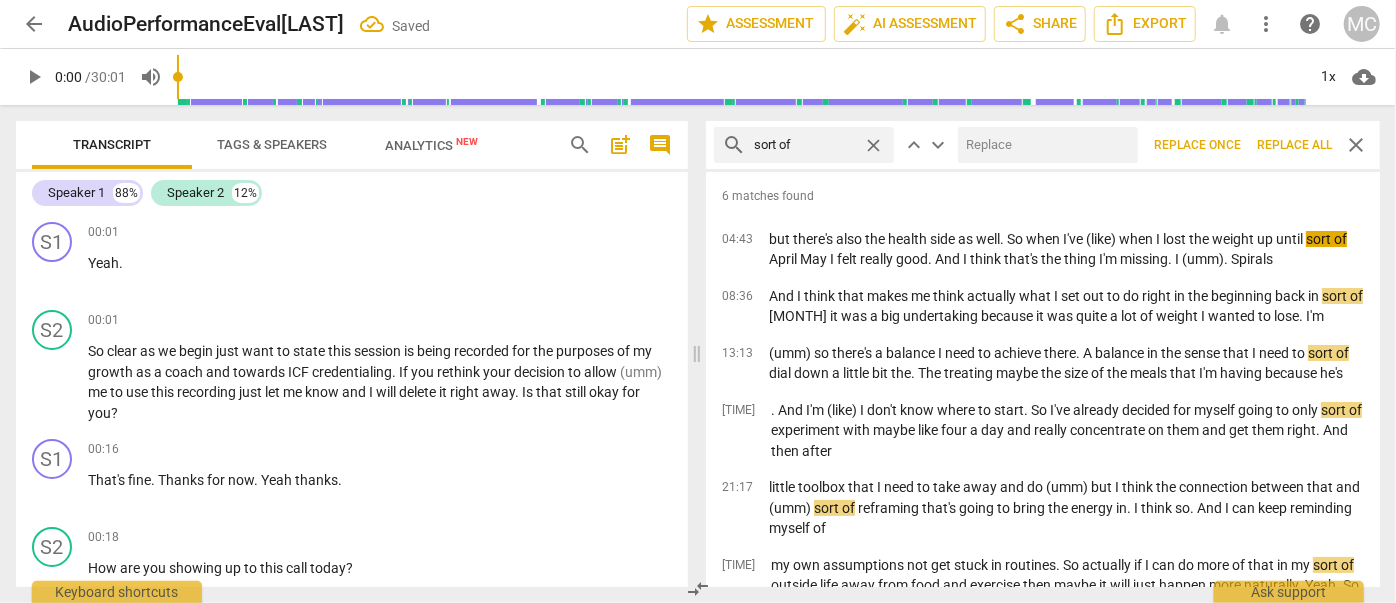 click at bounding box center (1044, 145) 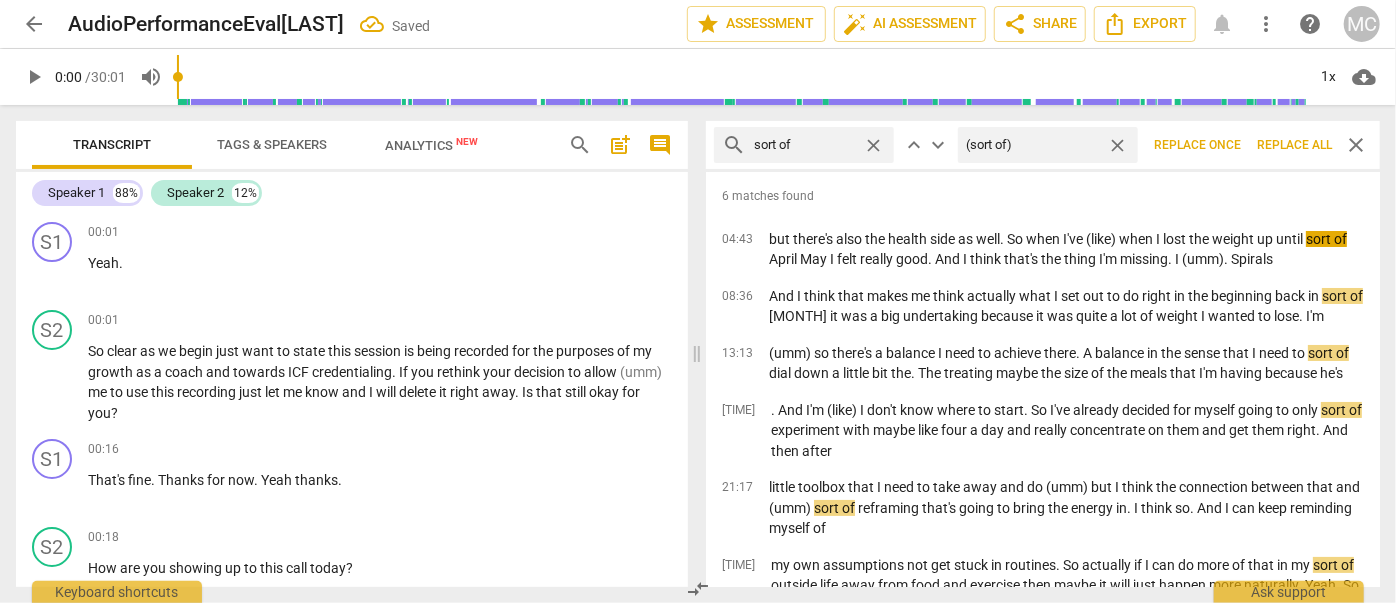 type on "(sort of)" 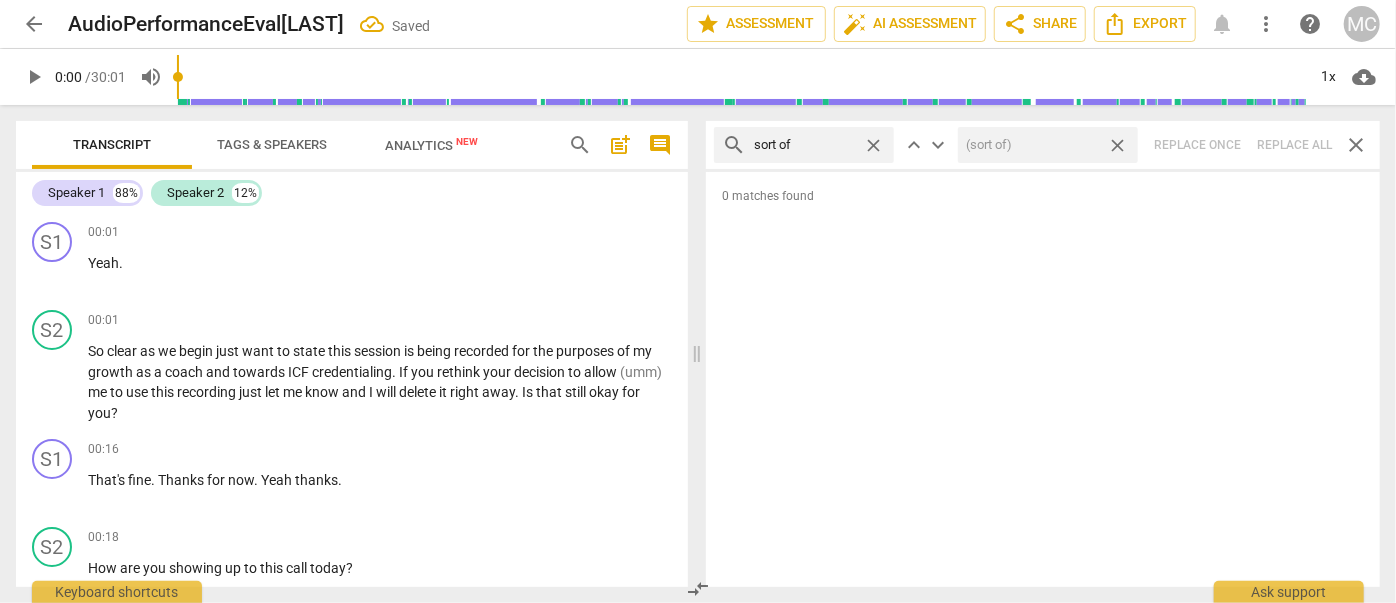 click on "close" at bounding box center [1117, 145] 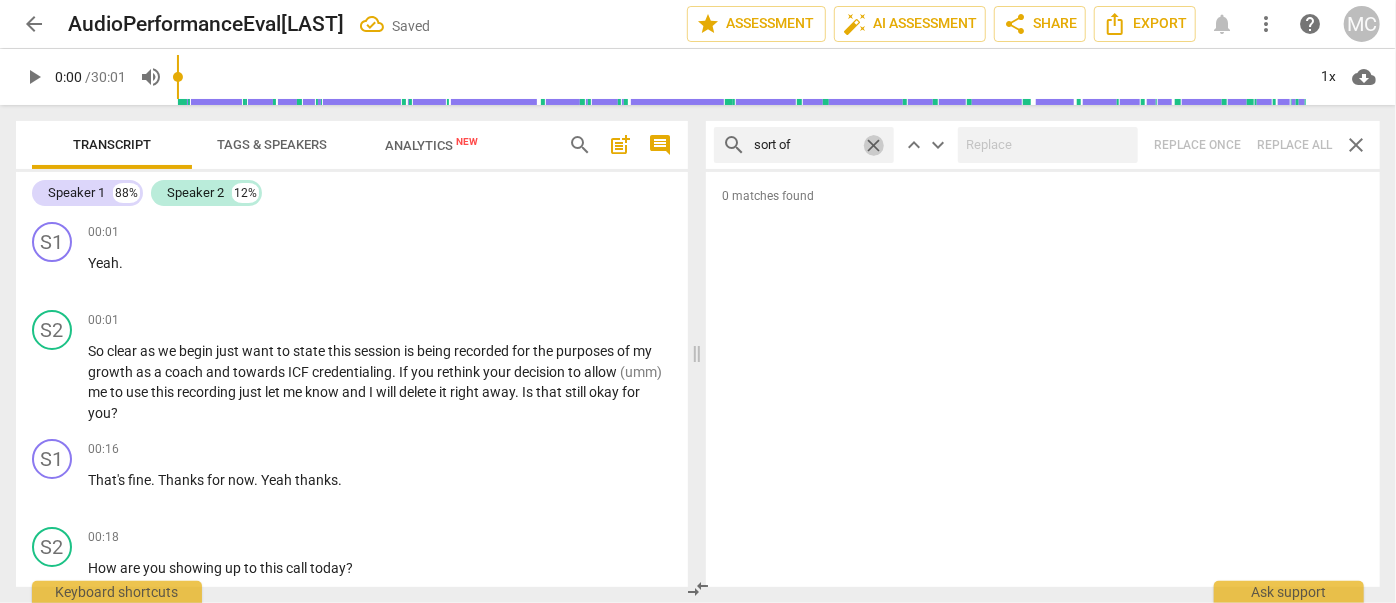 click on "close" at bounding box center [873, 145] 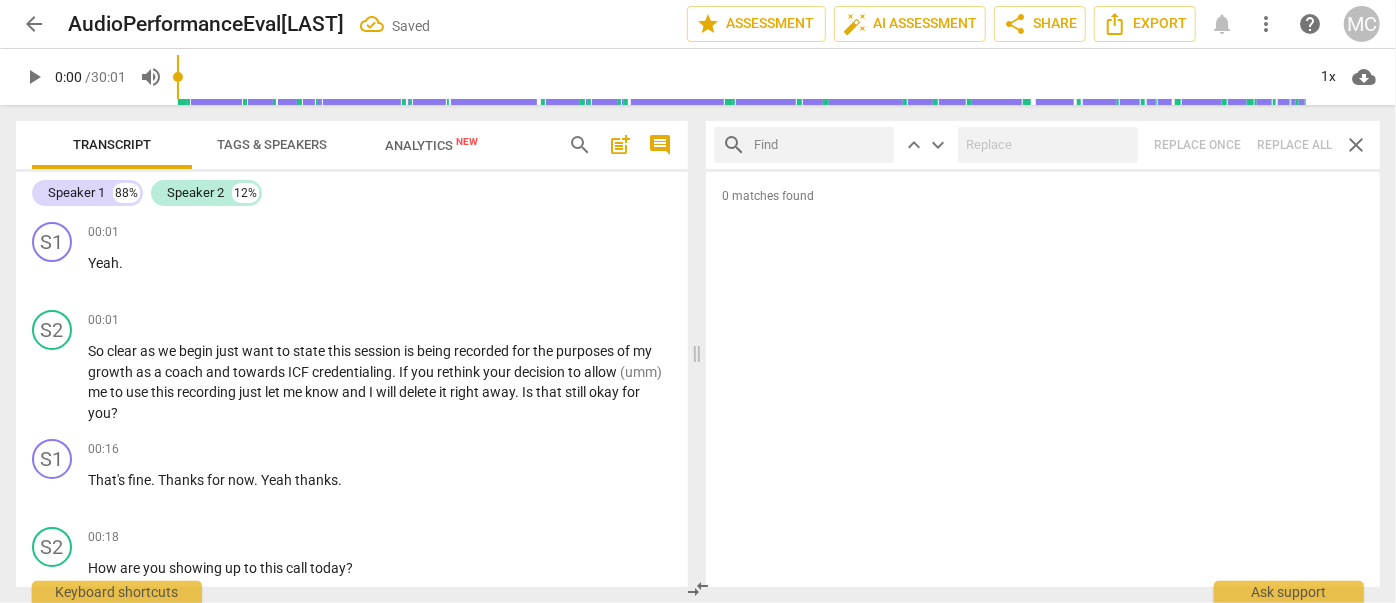 click at bounding box center (820, 145) 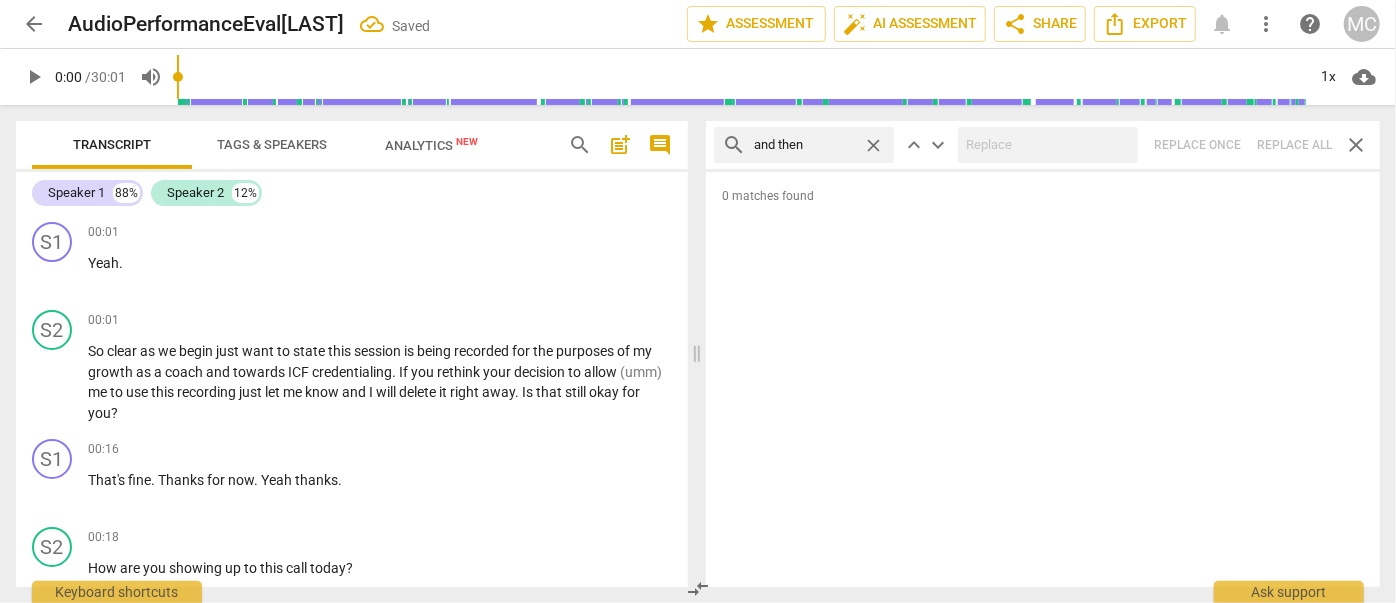 type on "and then" 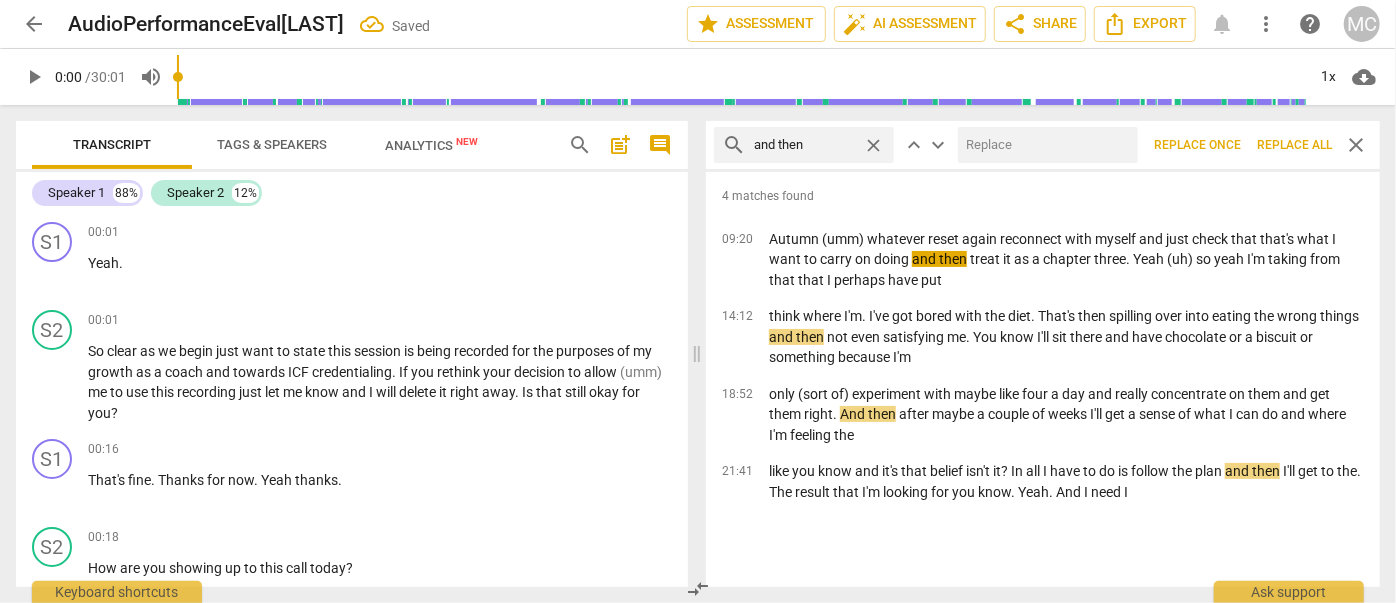 click at bounding box center [1044, 145] 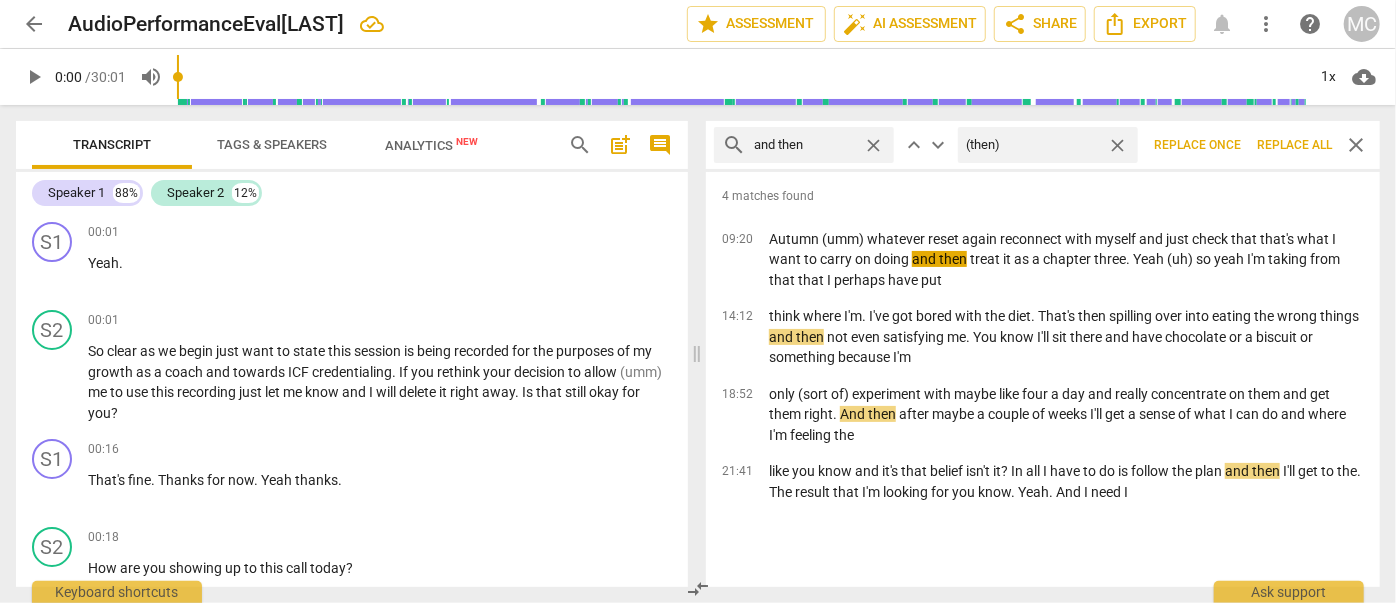 type on "(then)" 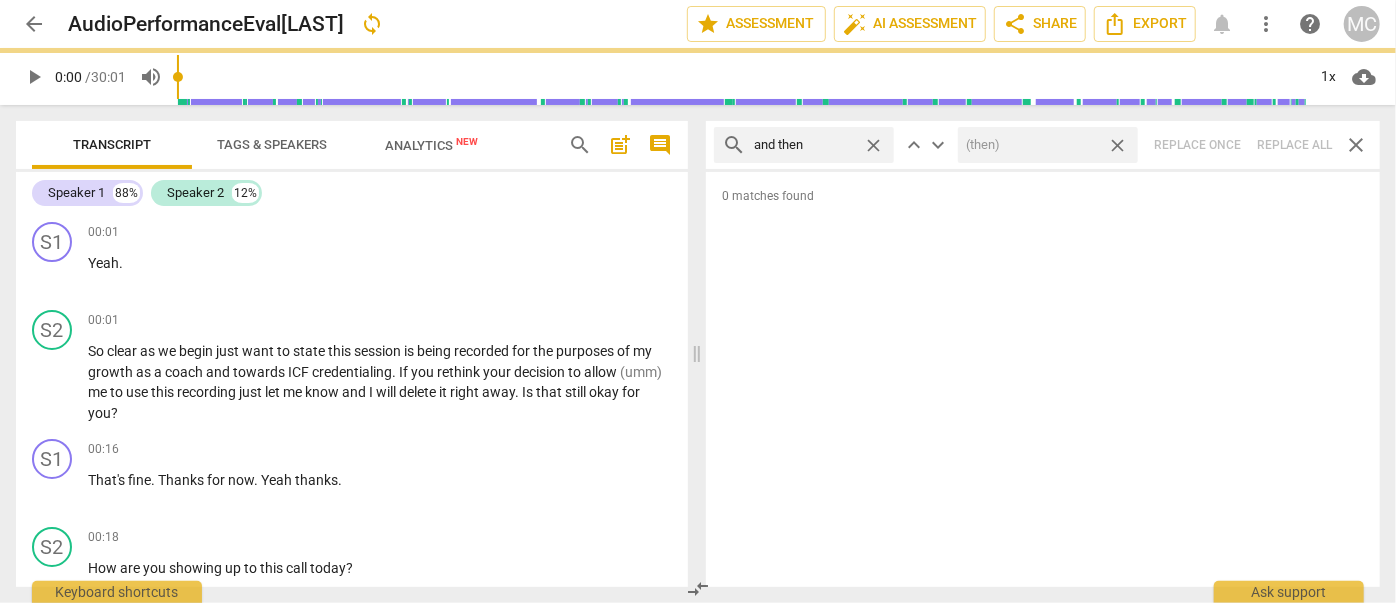 click on "close" at bounding box center (1117, 145) 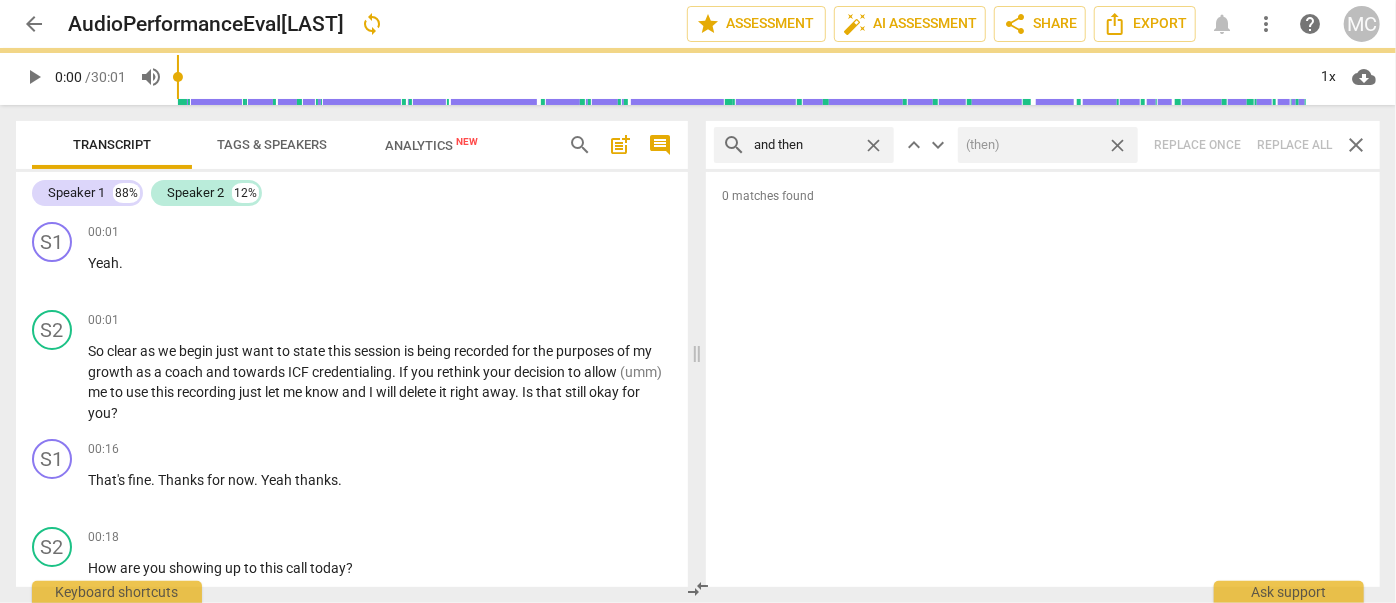type 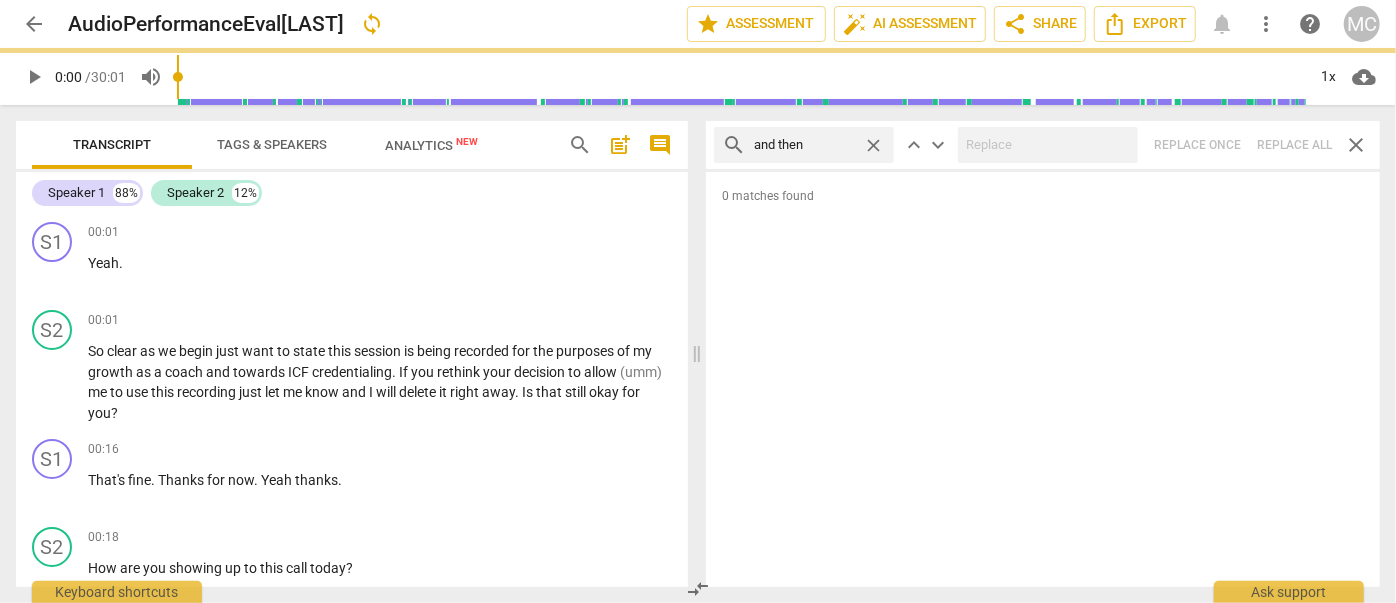 click on "close" at bounding box center (873, 145) 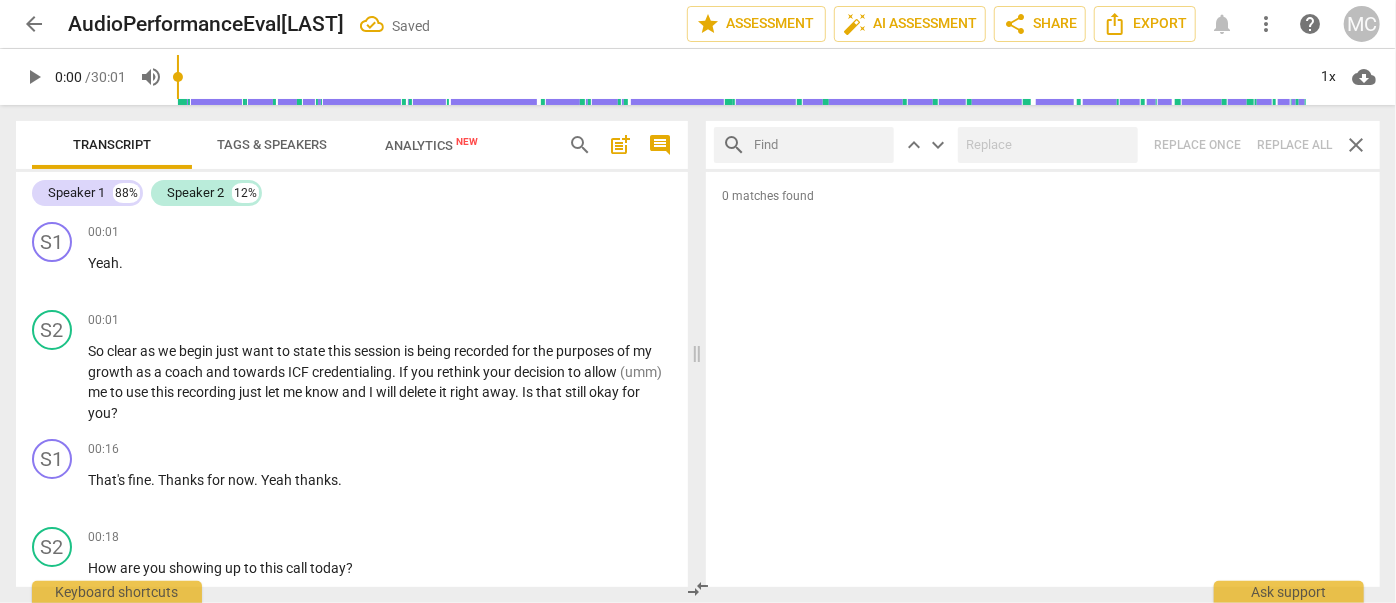 click at bounding box center [820, 145] 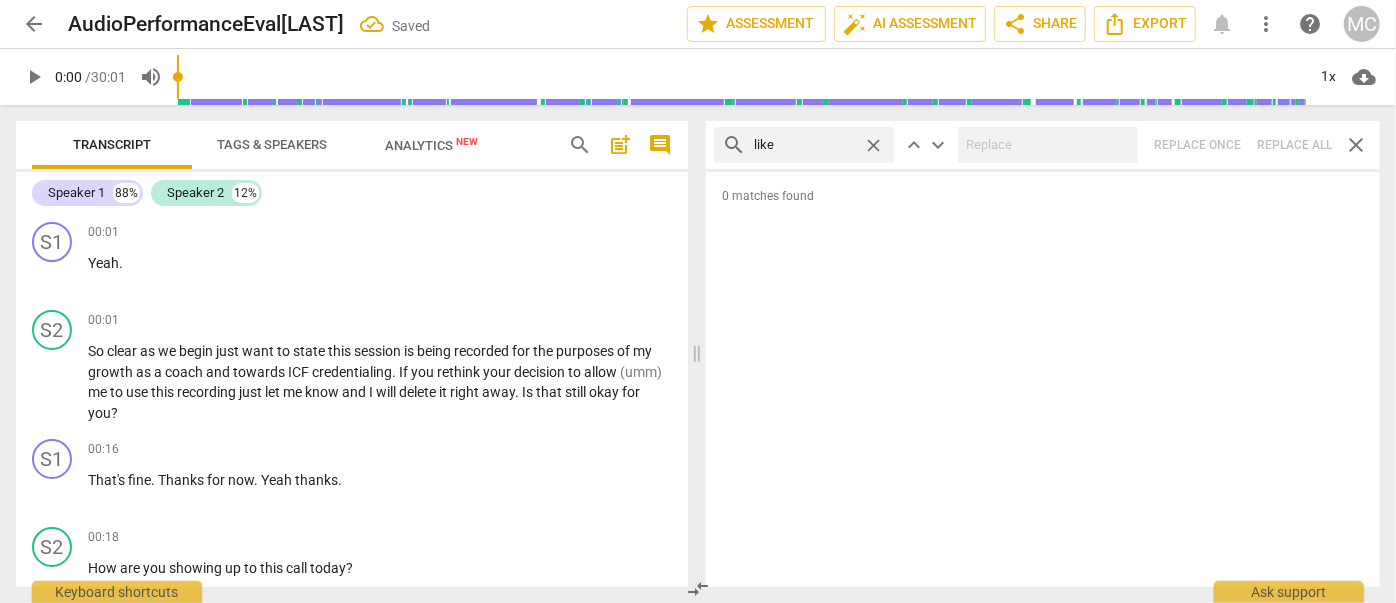 type on "like" 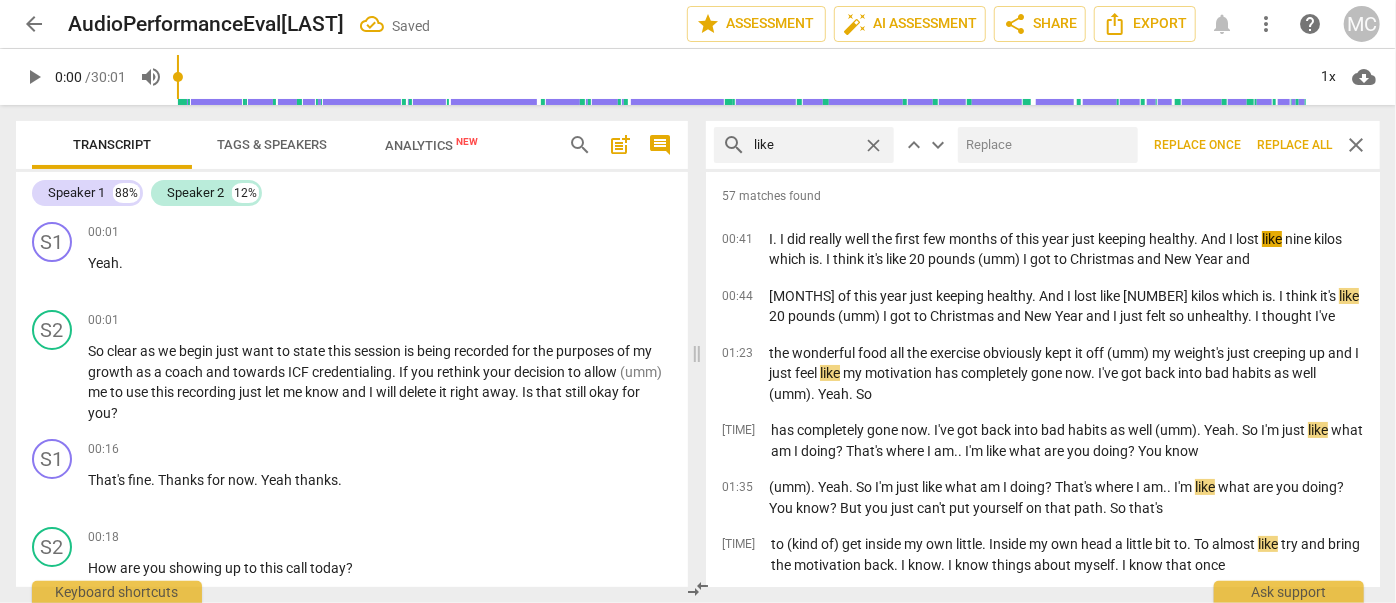 click at bounding box center (1044, 145) 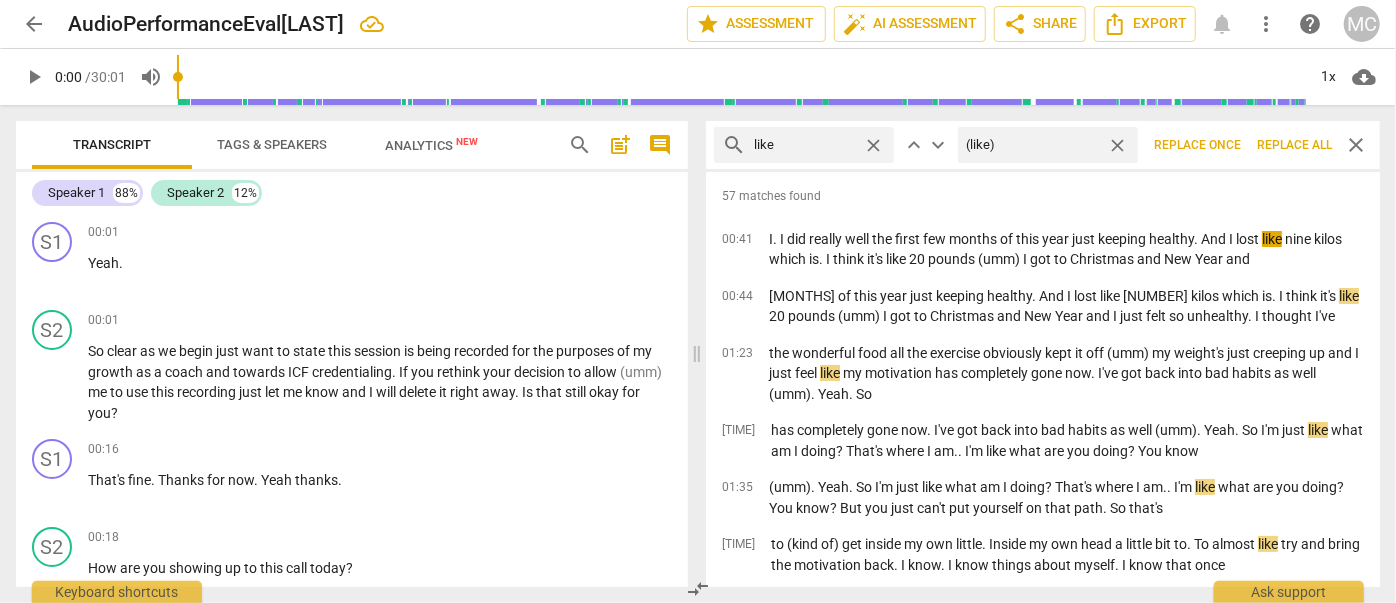 type on "(like)" 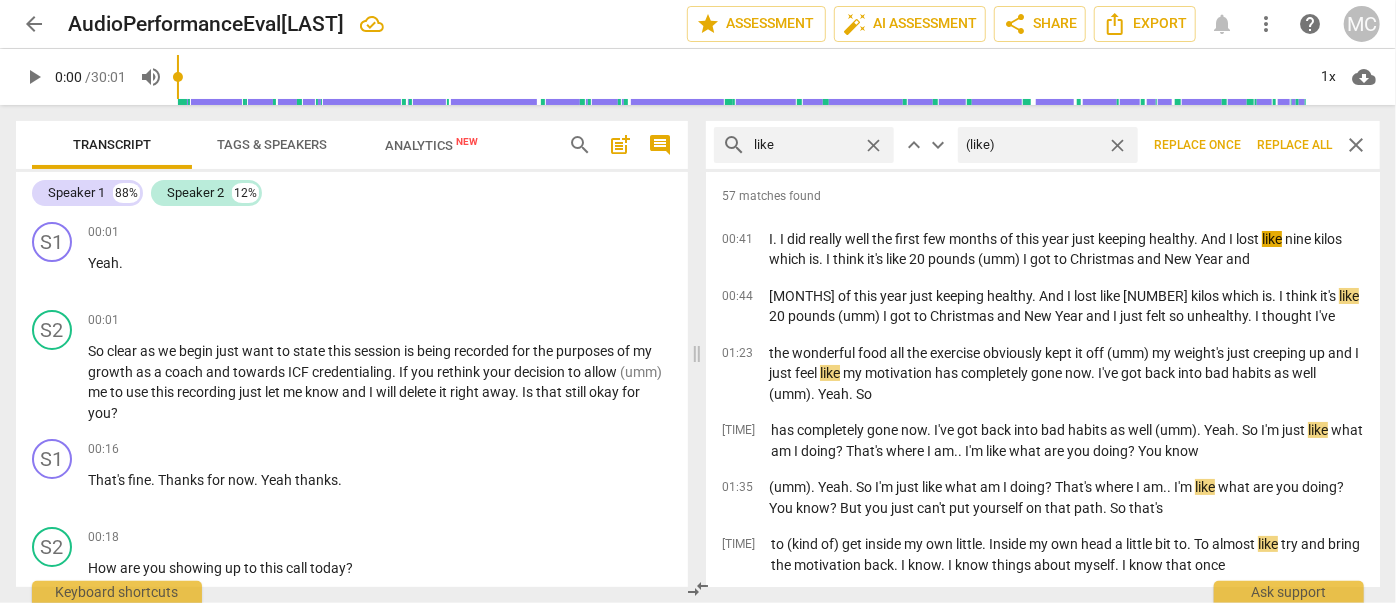 click on "Replace all" at bounding box center [1294, 145] 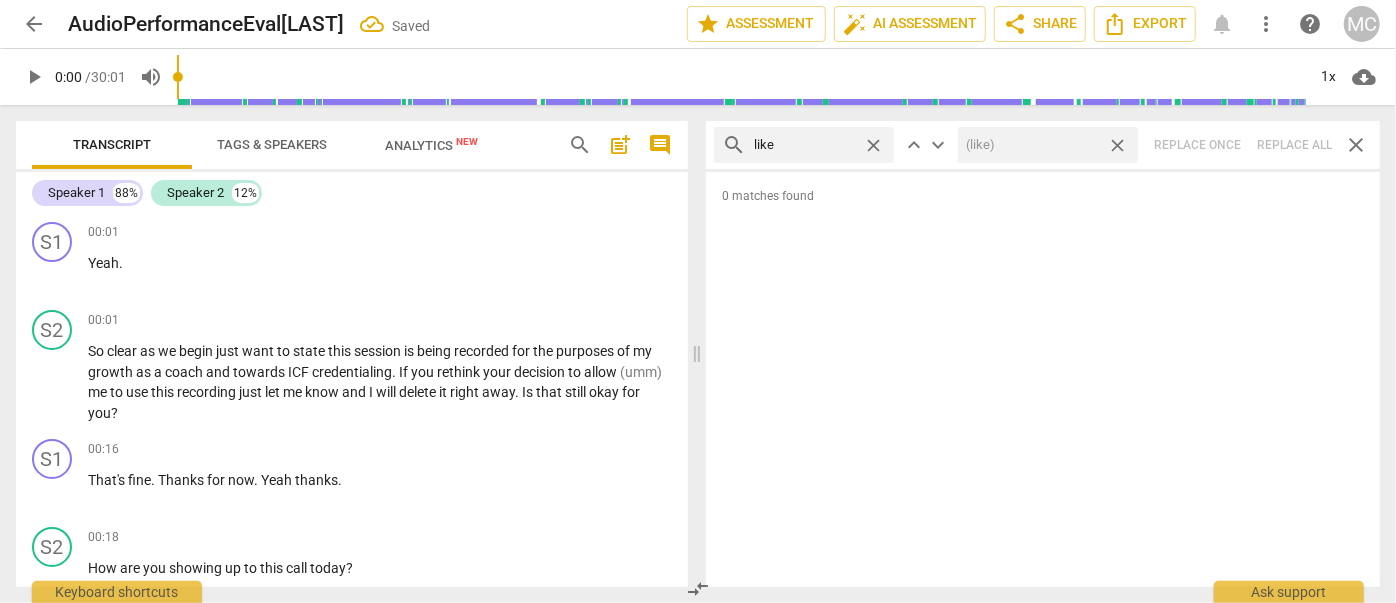 click on "close" at bounding box center [1117, 145] 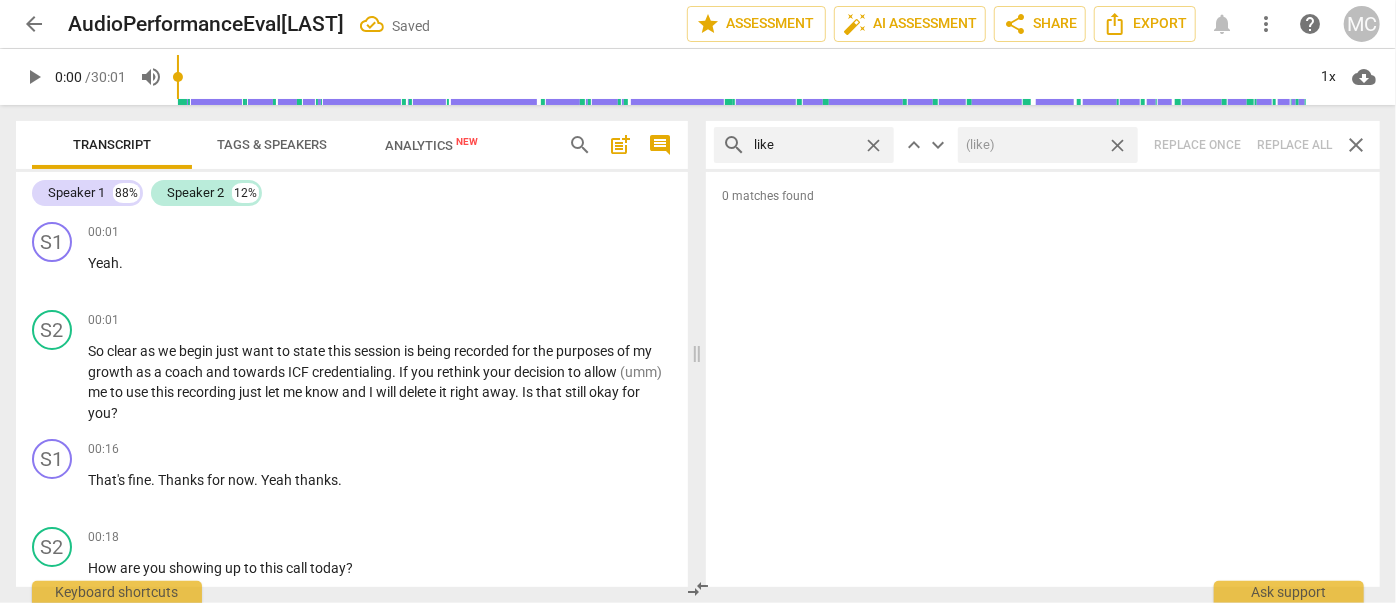 type 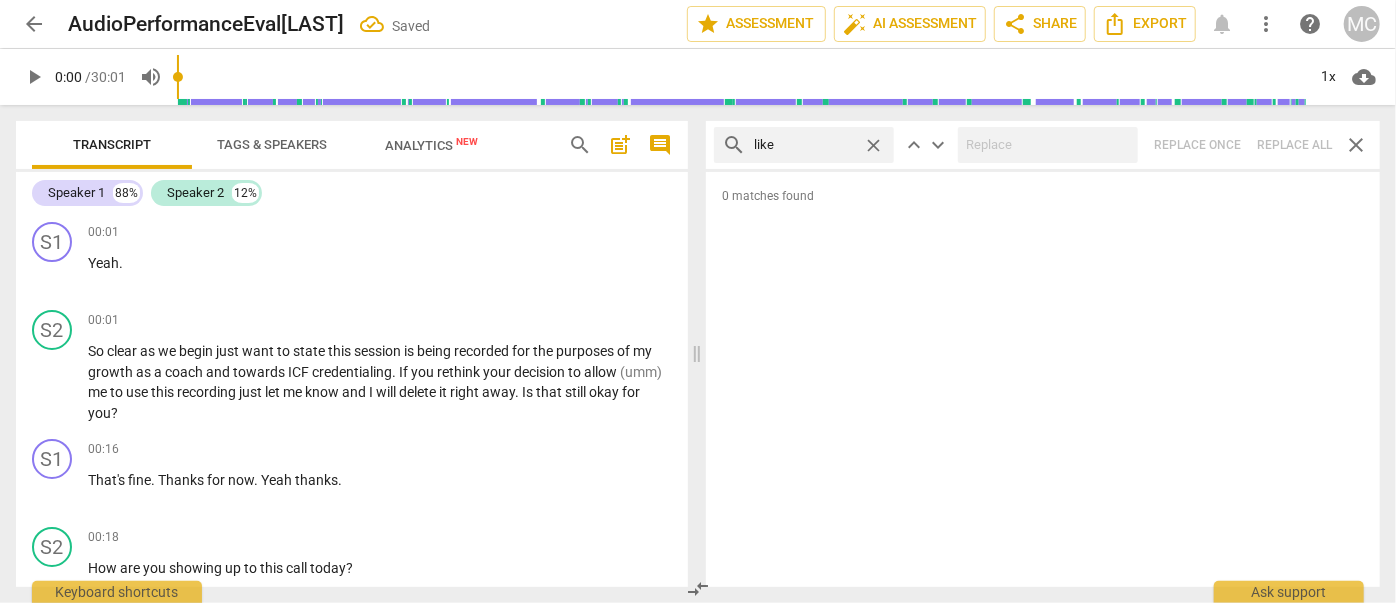 click on "close" at bounding box center (873, 145) 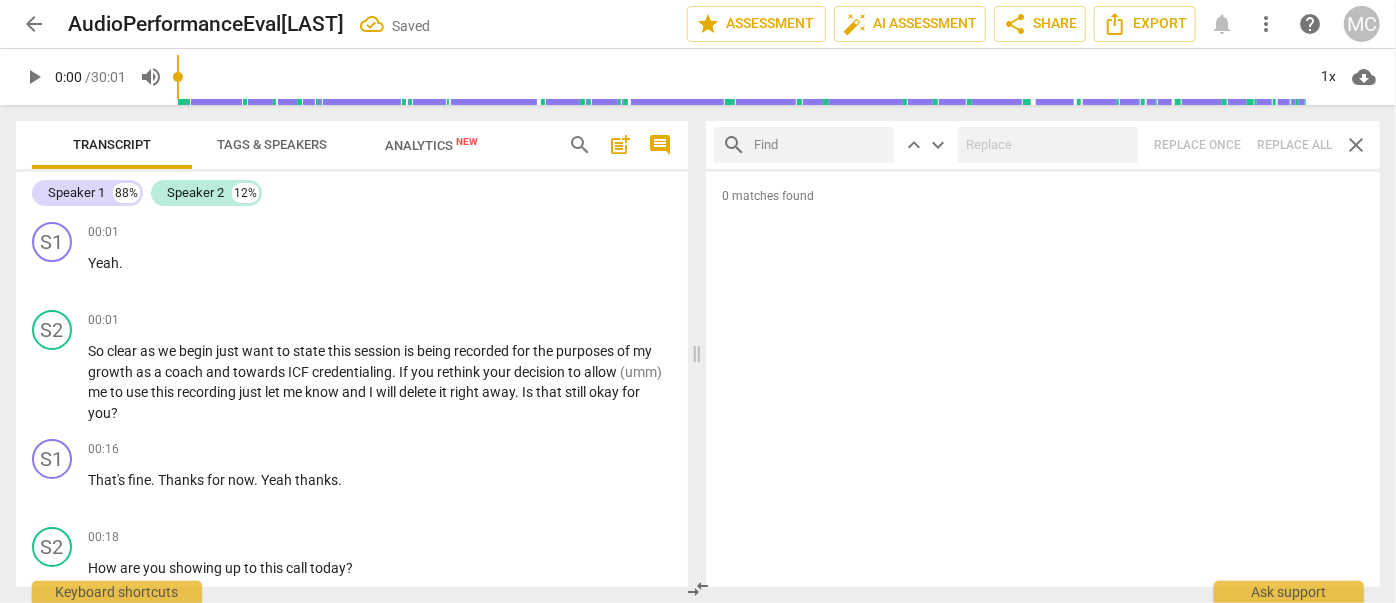click at bounding box center (820, 145) 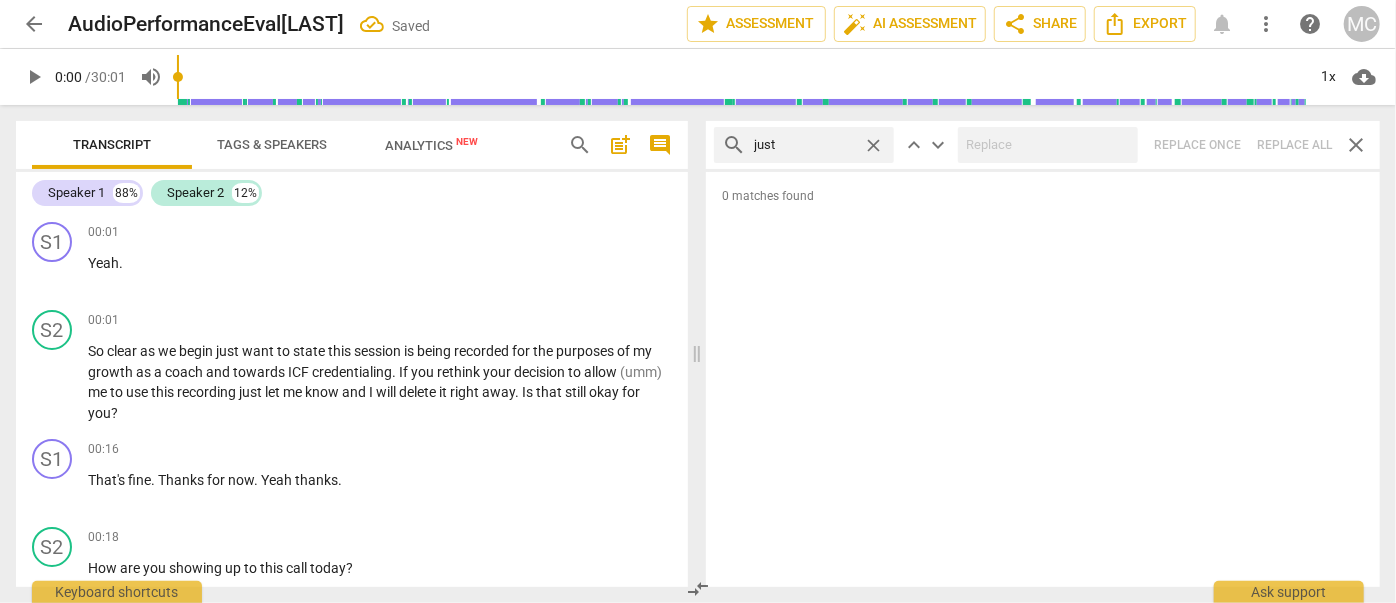 type on "just" 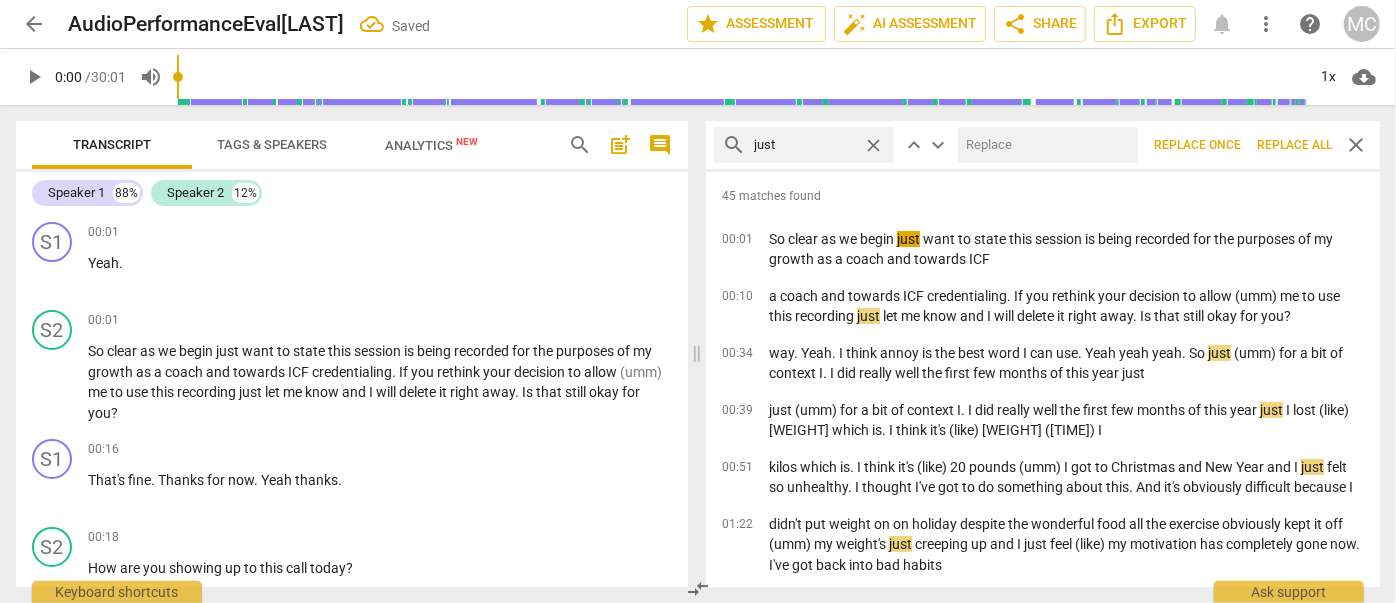 click at bounding box center (1044, 145) 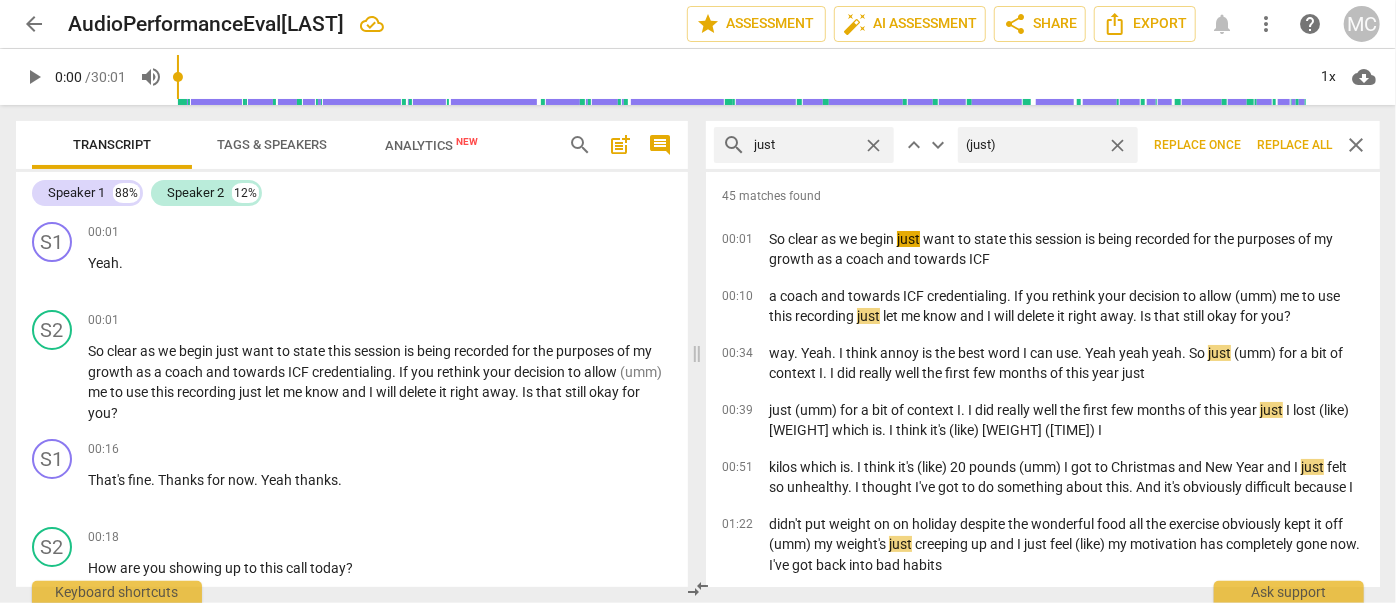 type on "(just)" 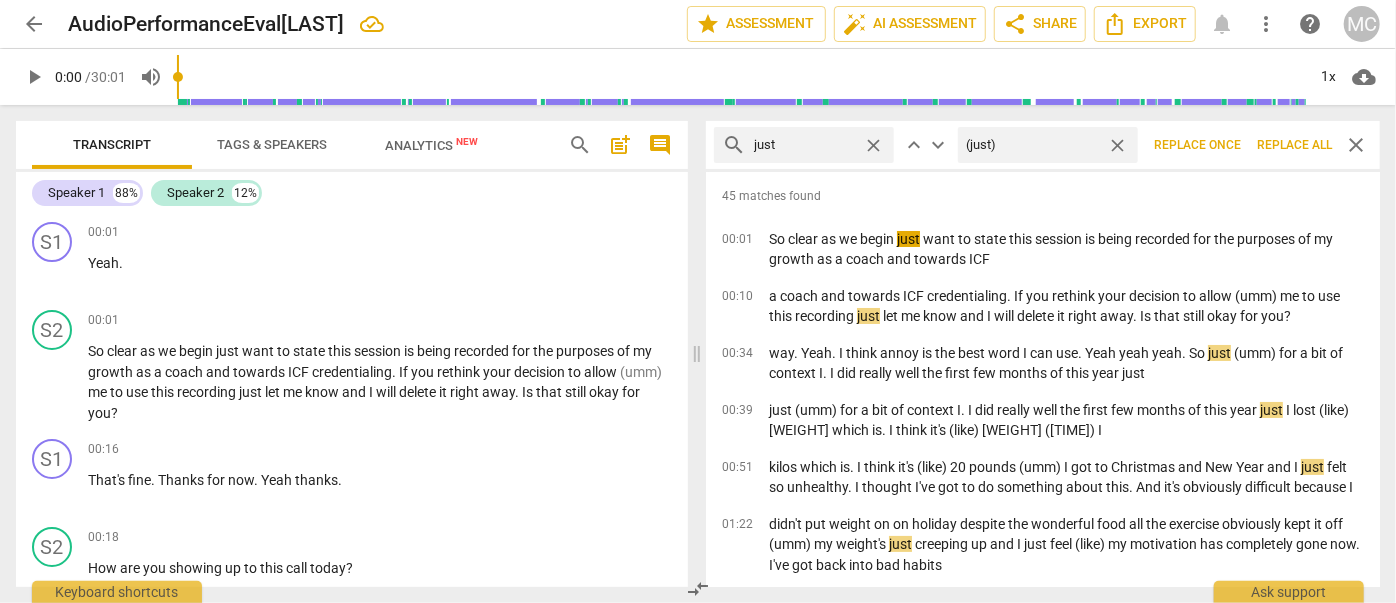 click on "Replace all" at bounding box center (1294, 145) 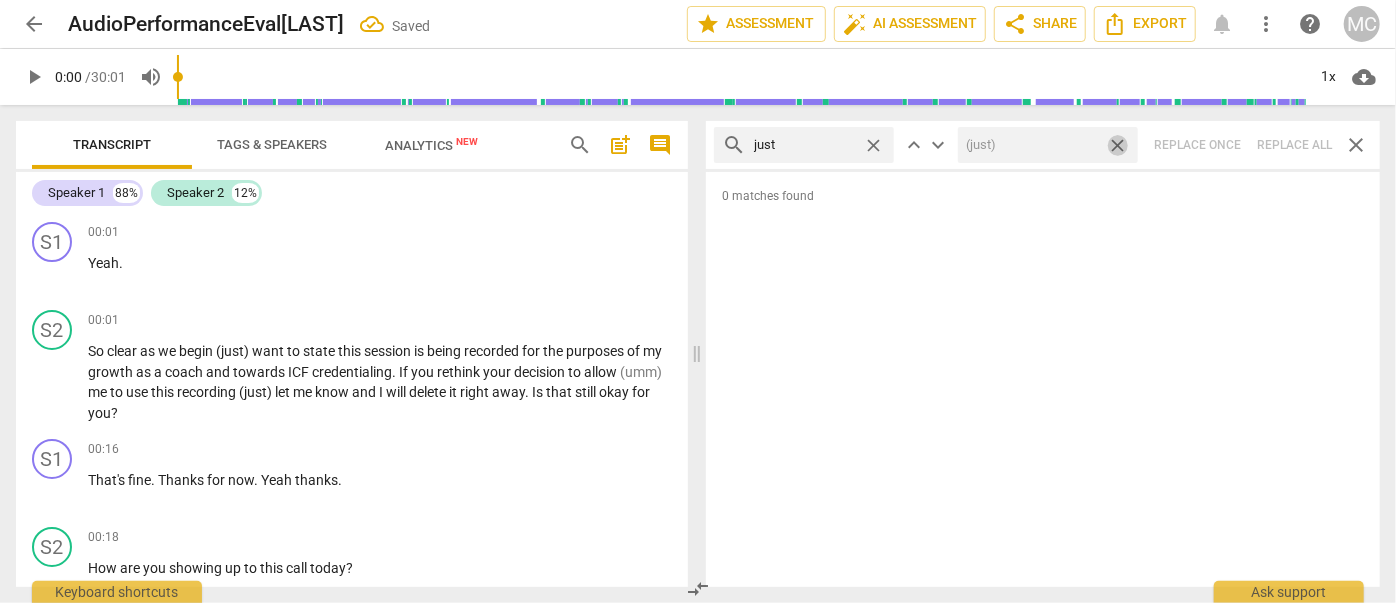 click on "close" at bounding box center (1117, 145) 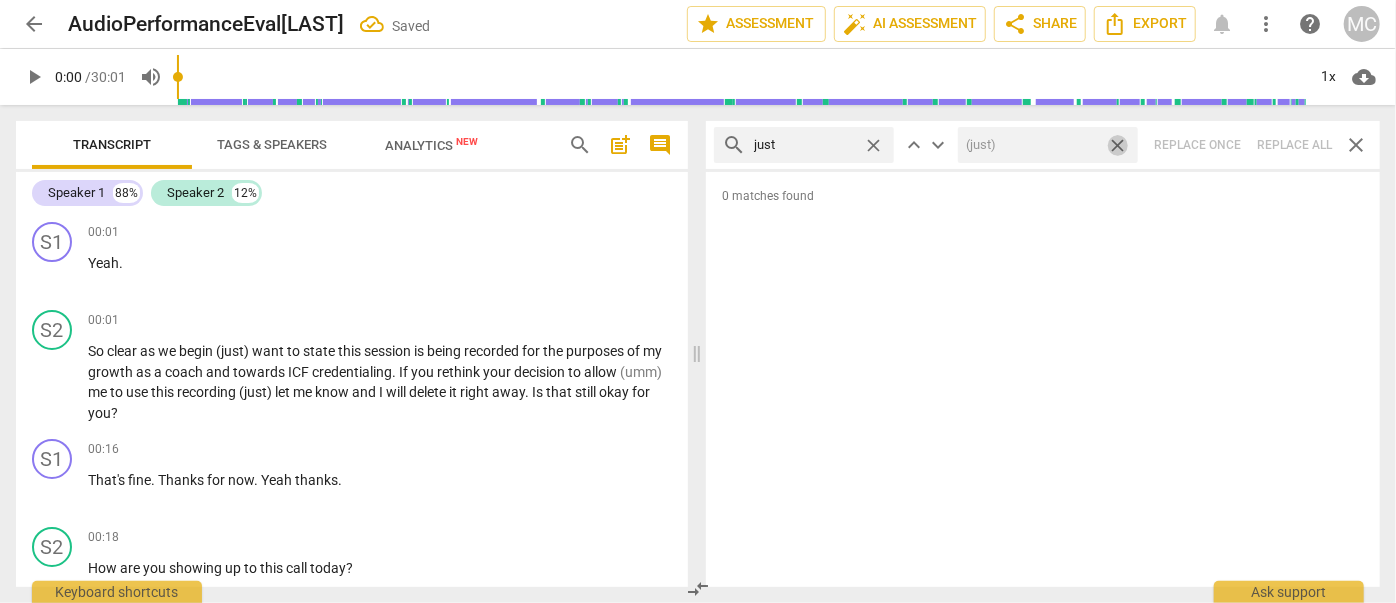 type 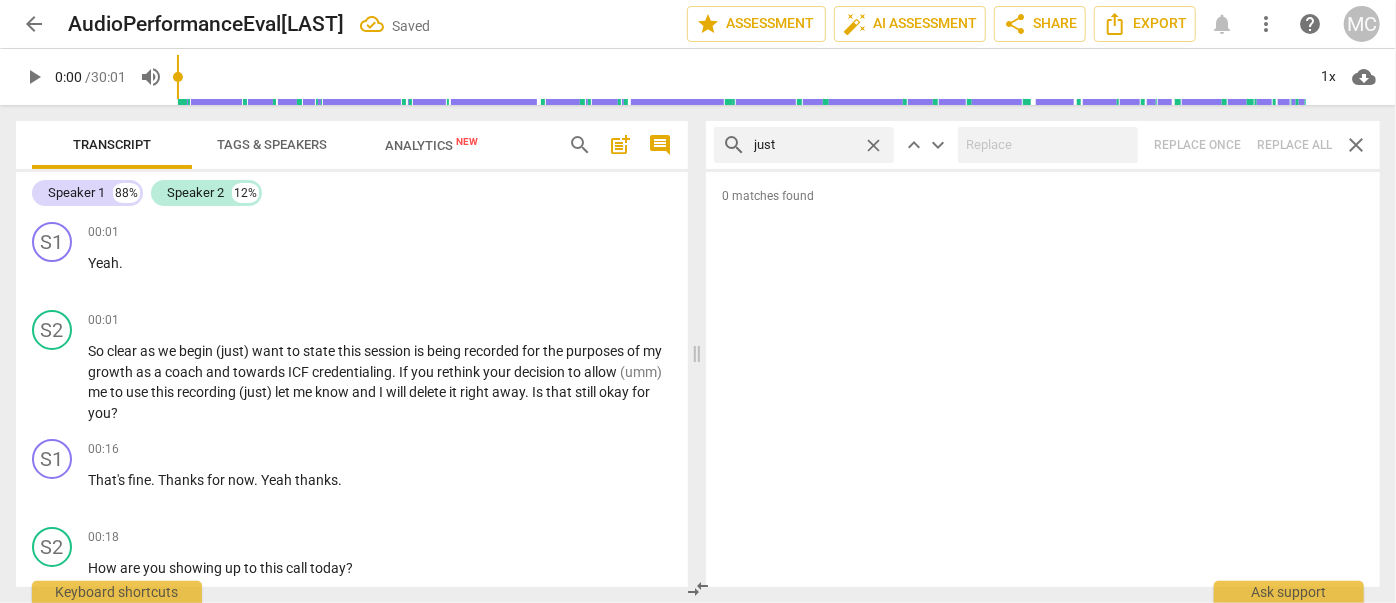 click on "close" at bounding box center [873, 145] 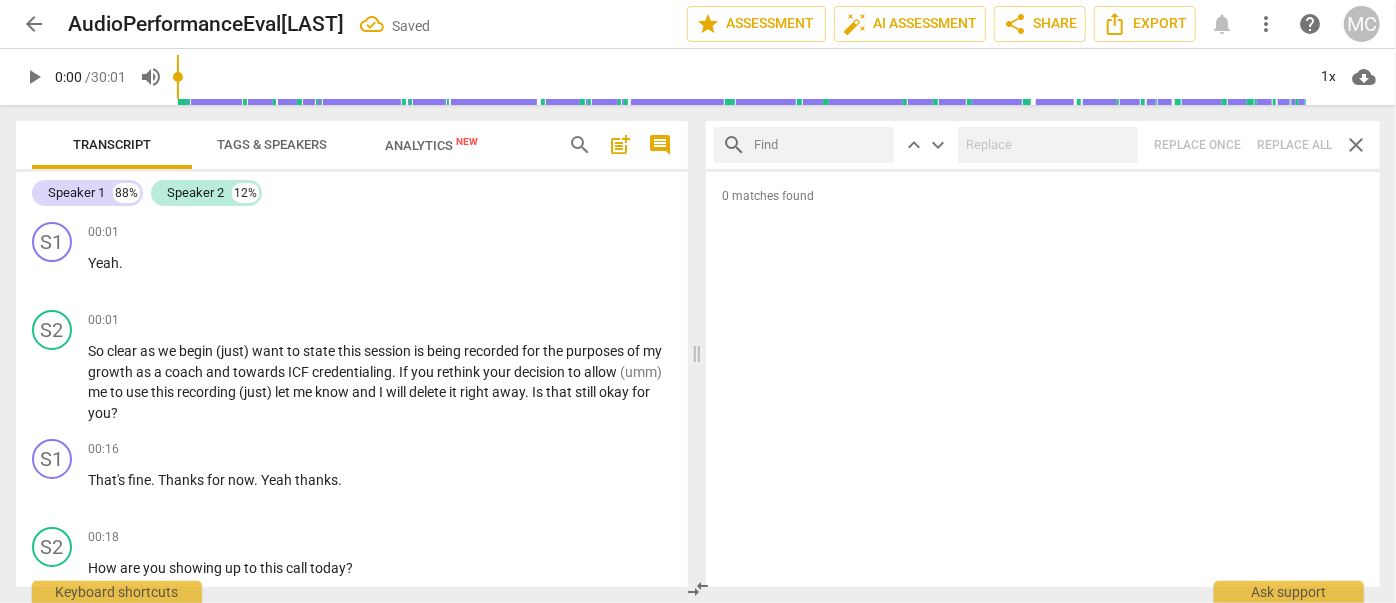 click at bounding box center [820, 145] 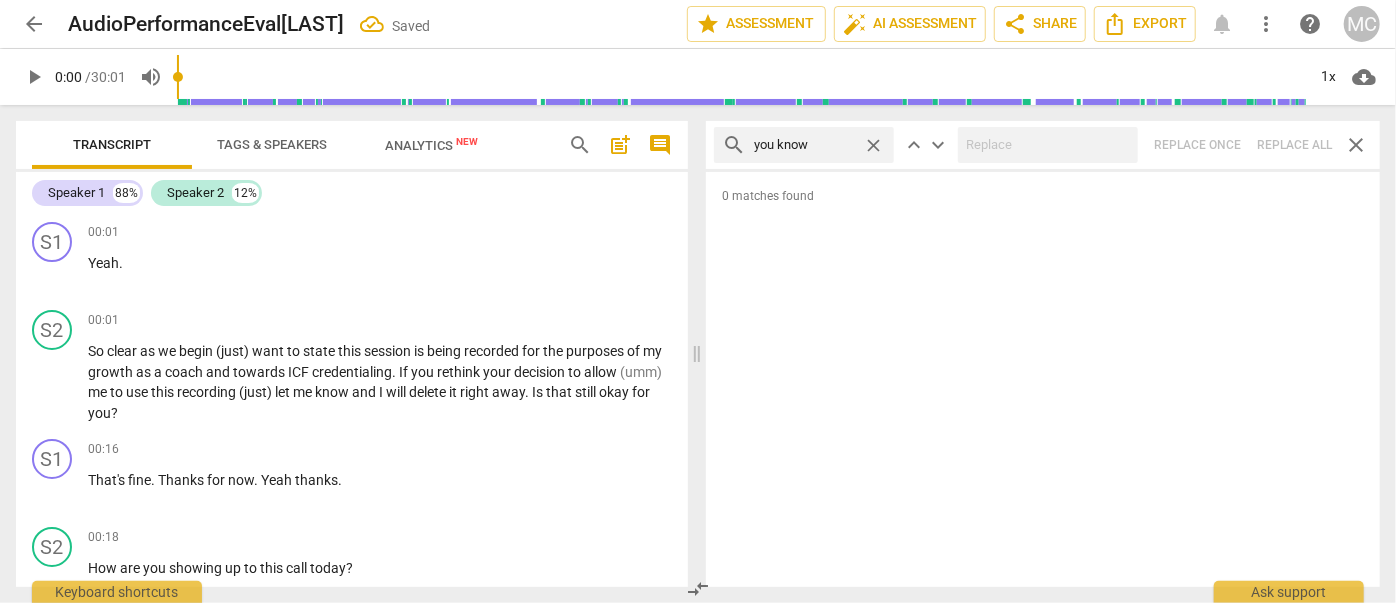 type on "you know" 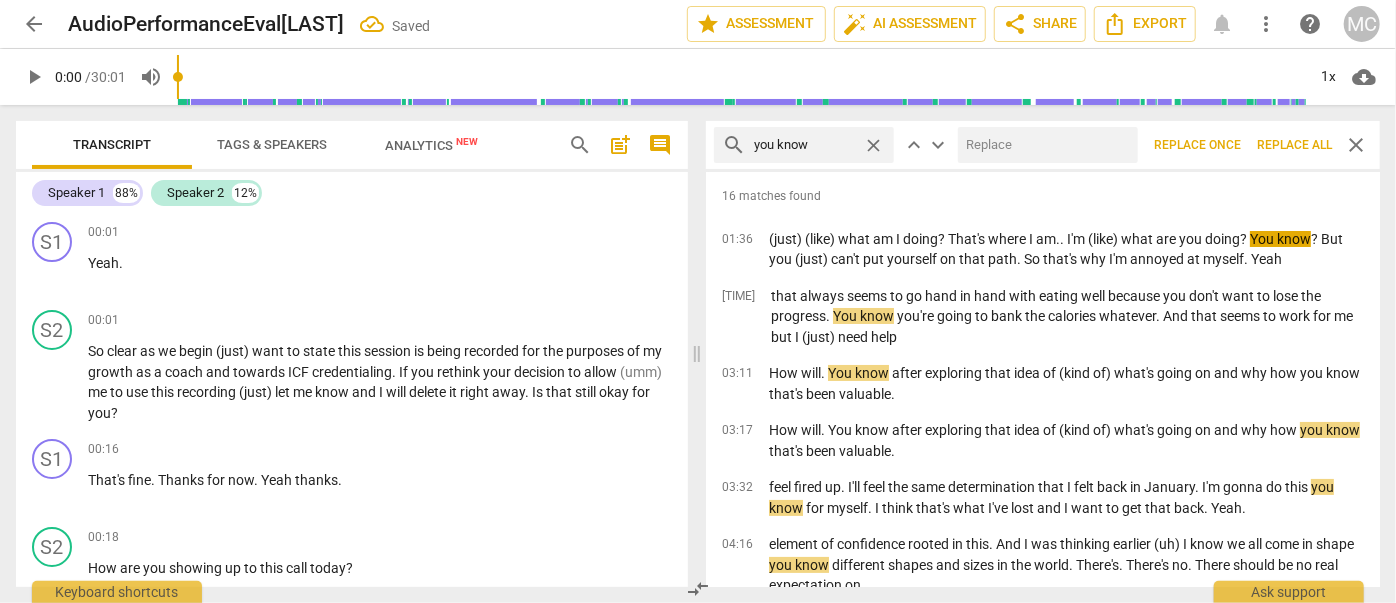 click at bounding box center [1044, 145] 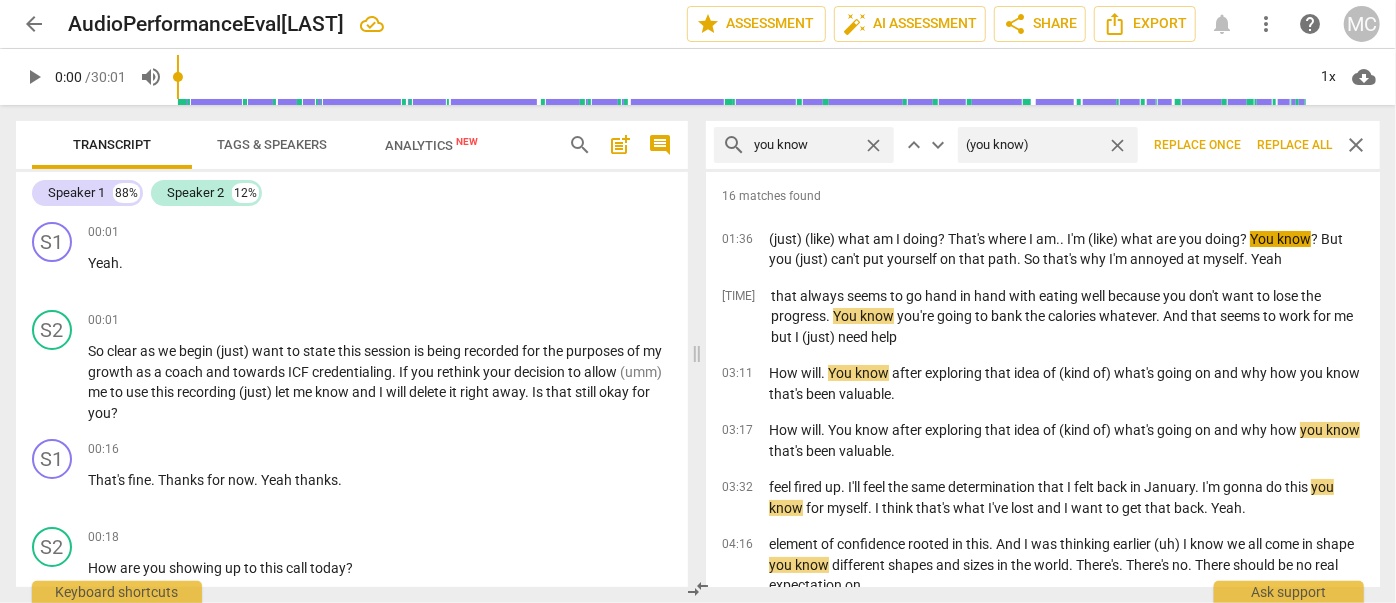 type on "(you know)" 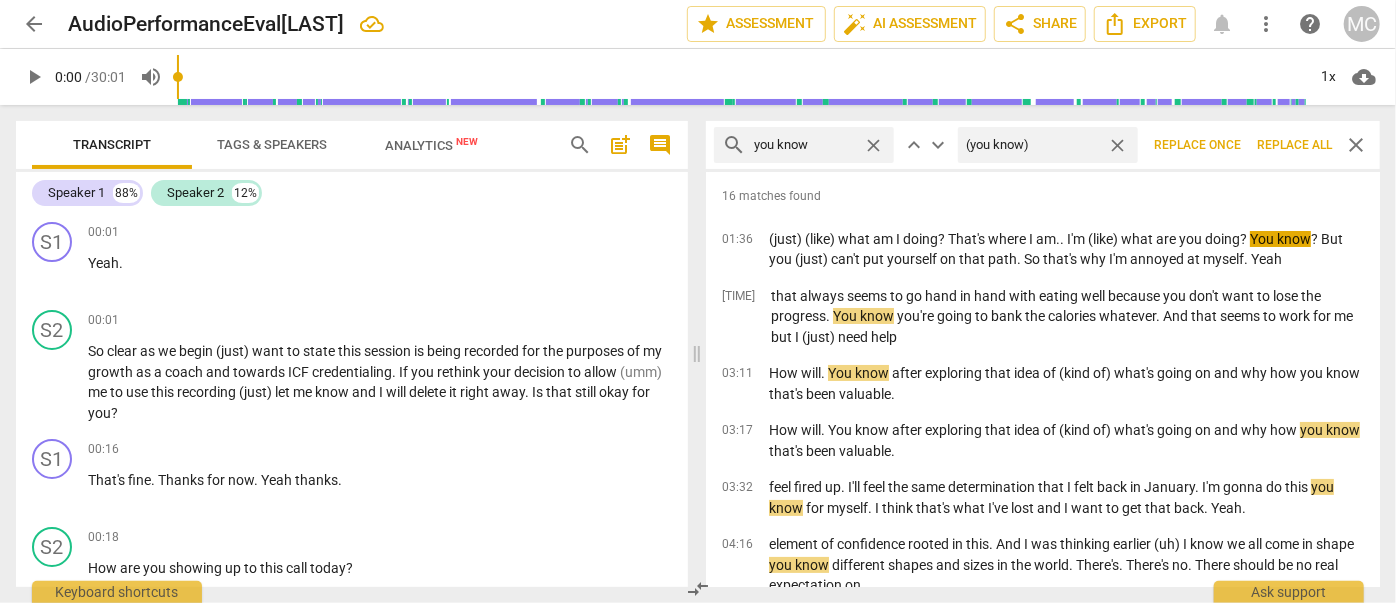 click on "Replace all" at bounding box center [1294, 145] 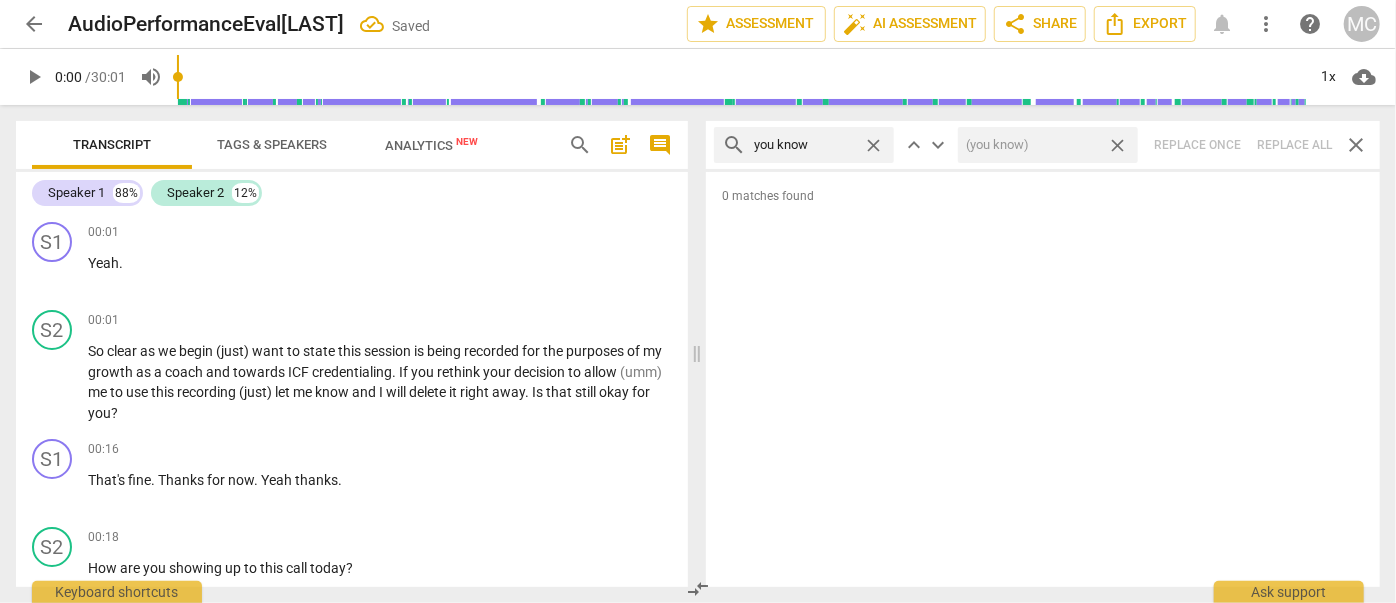 click on "close" at bounding box center [1117, 145] 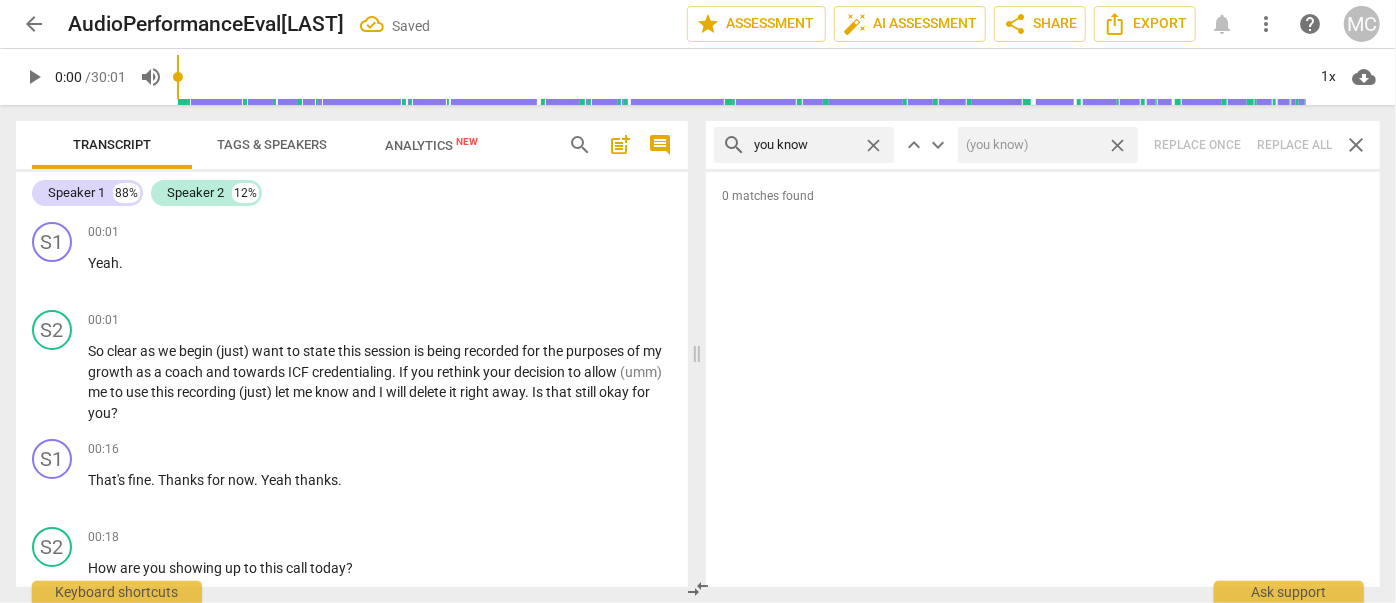 type 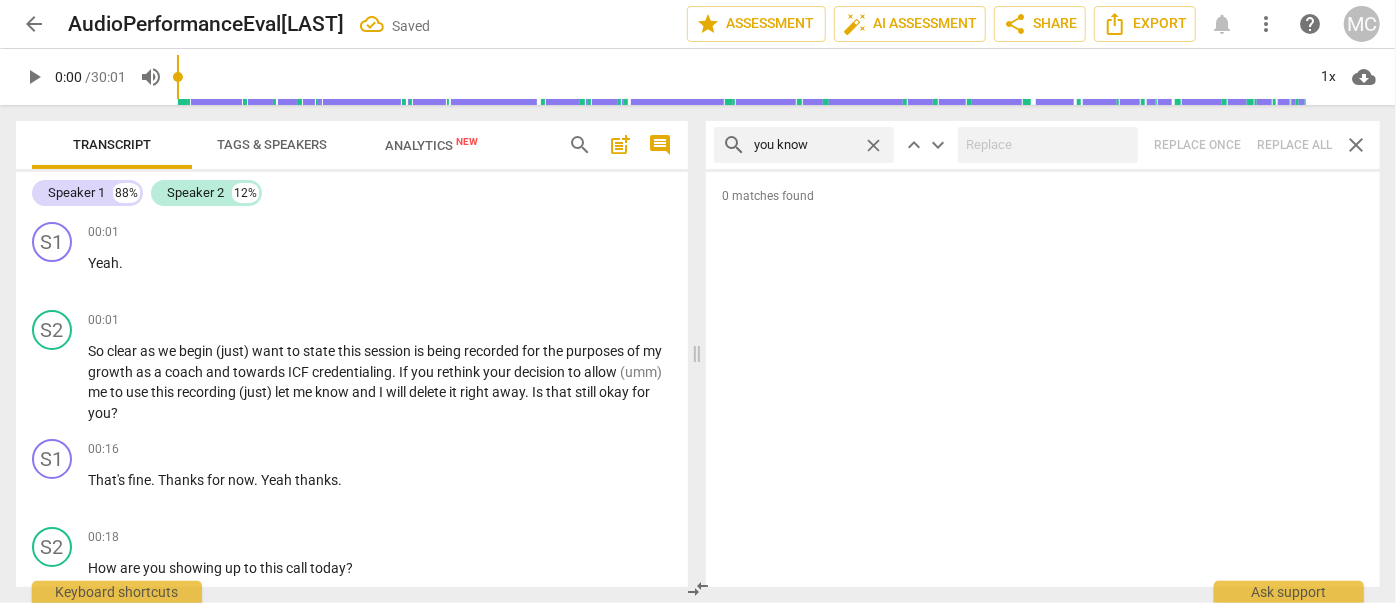 click on "close" at bounding box center (873, 145) 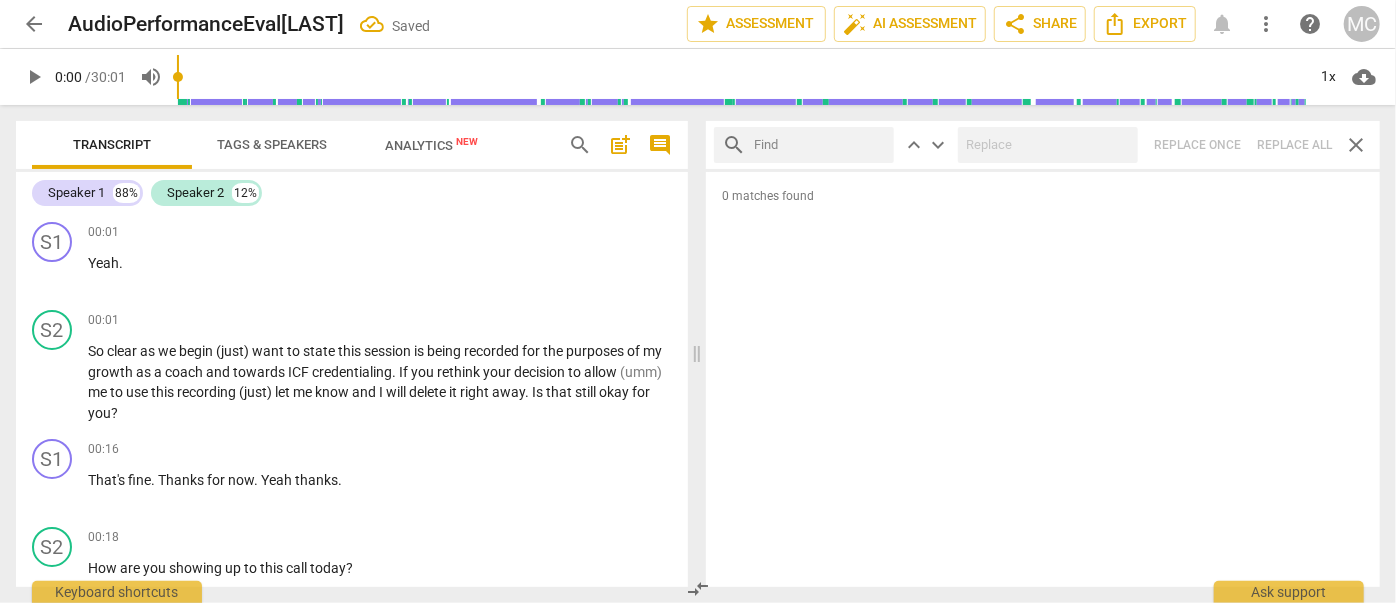 click at bounding box center (820, 145) 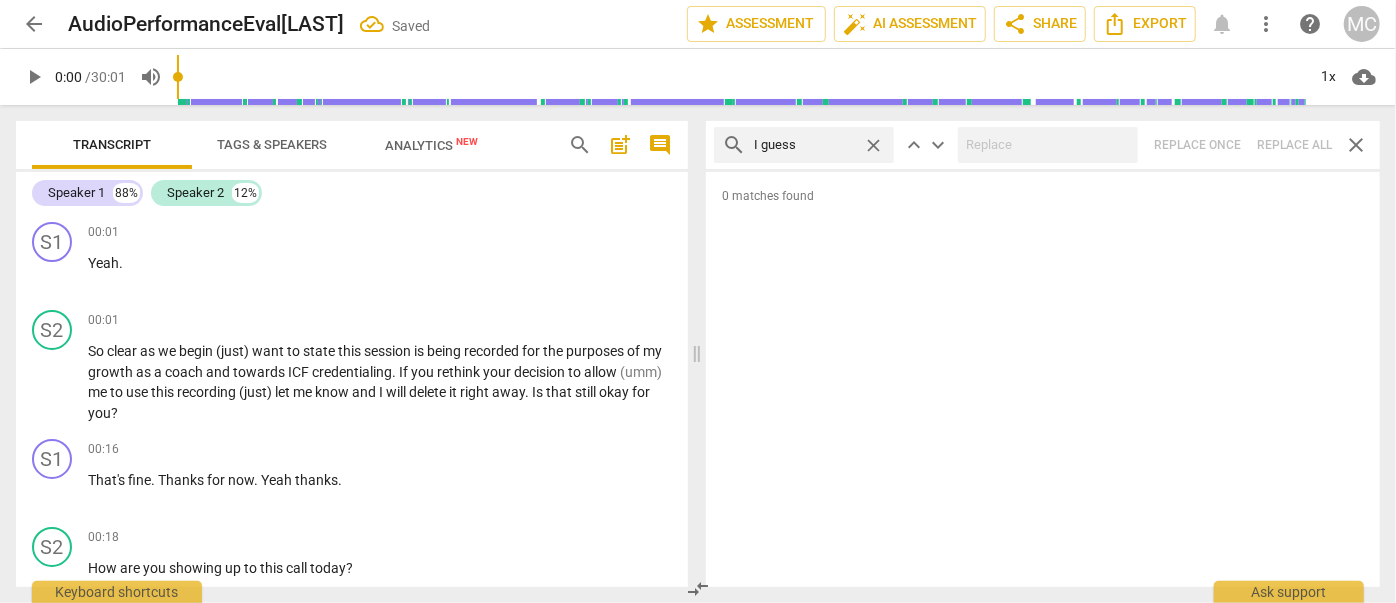 type on "I guess" 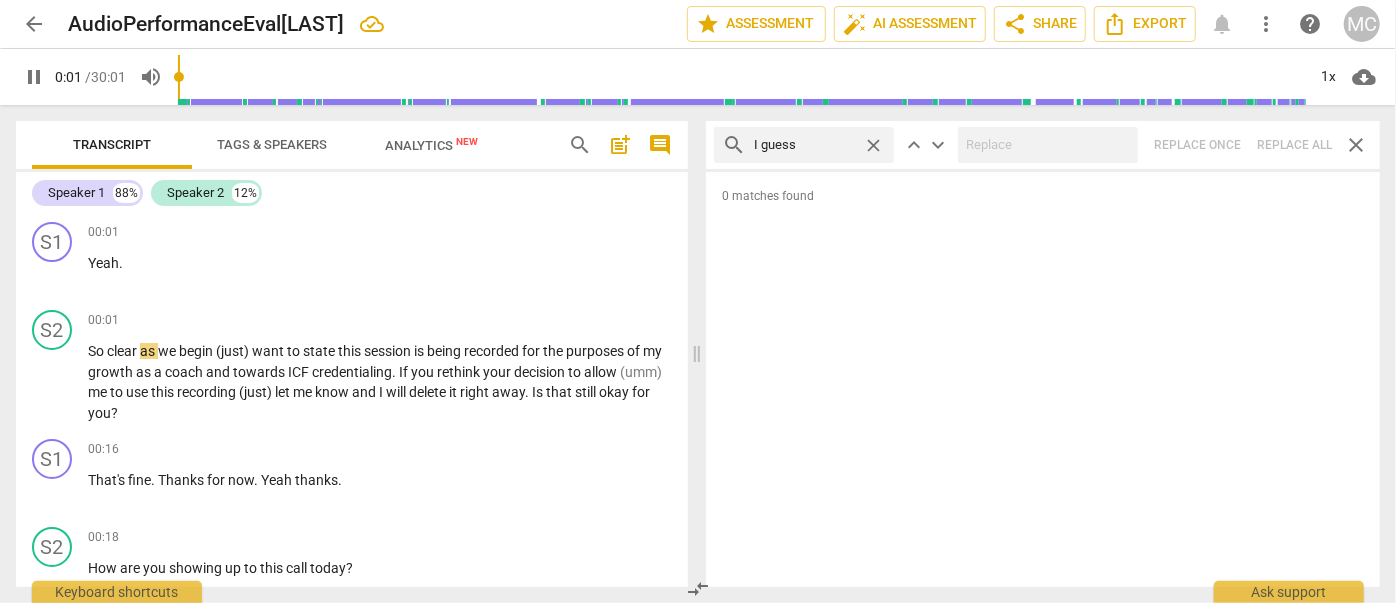 click on "search I guess close keyboard_arrow_up keyboard_arrow_down Replace once Replace all close" at bounding box center (1043, 145) 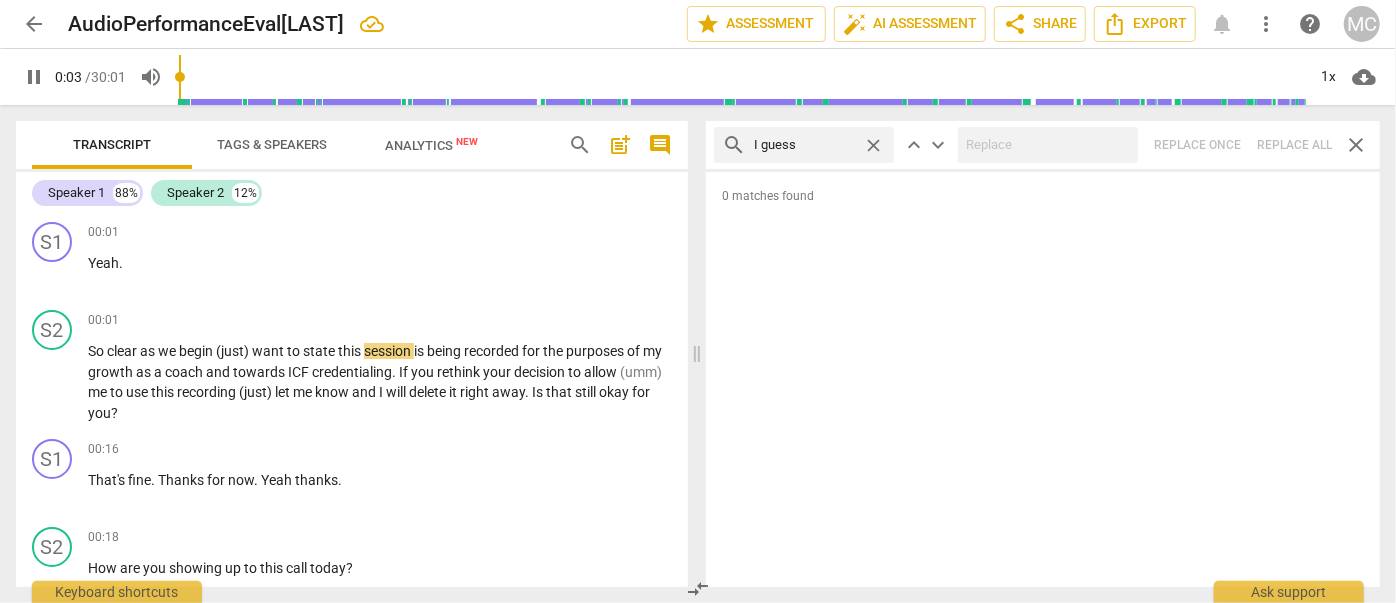 type on "4" 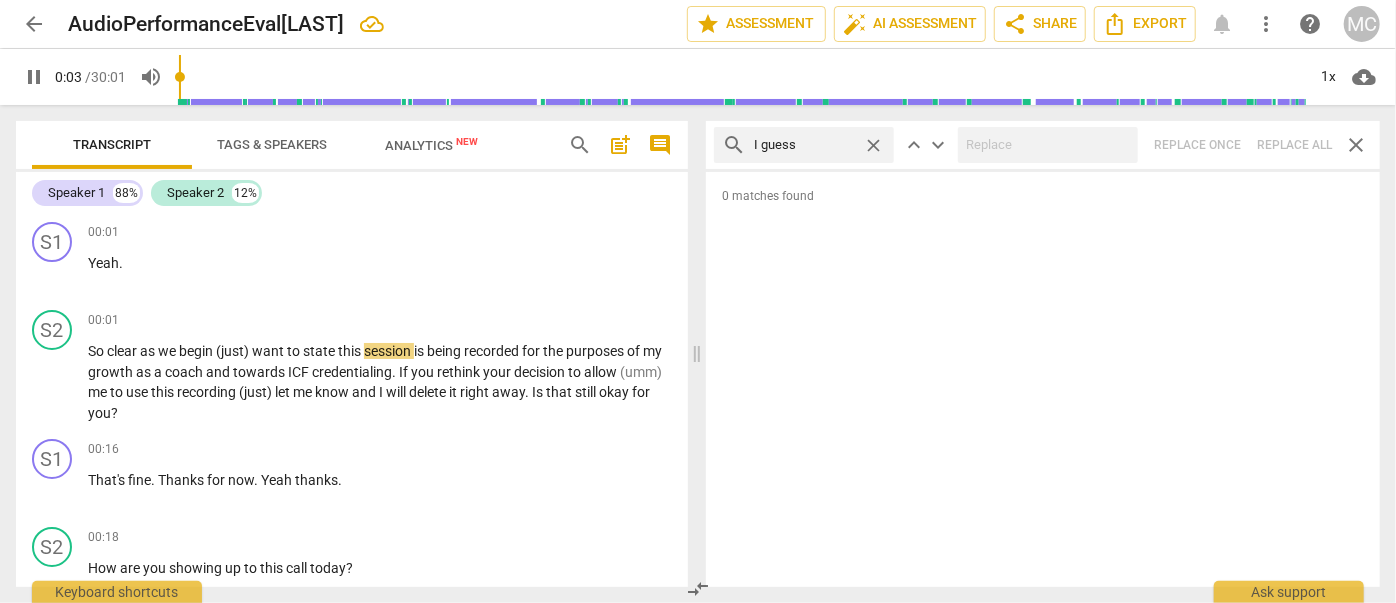 click on "close" at bounding box center (873, 145) 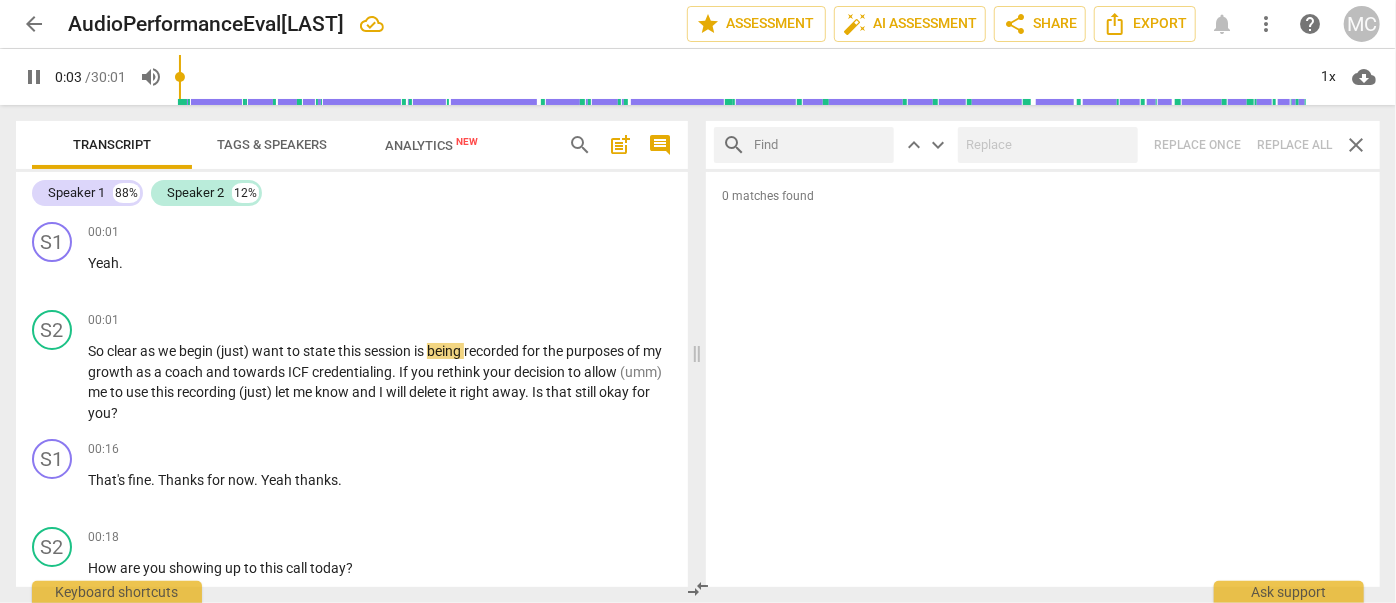 click at bounding box center (820, 145) 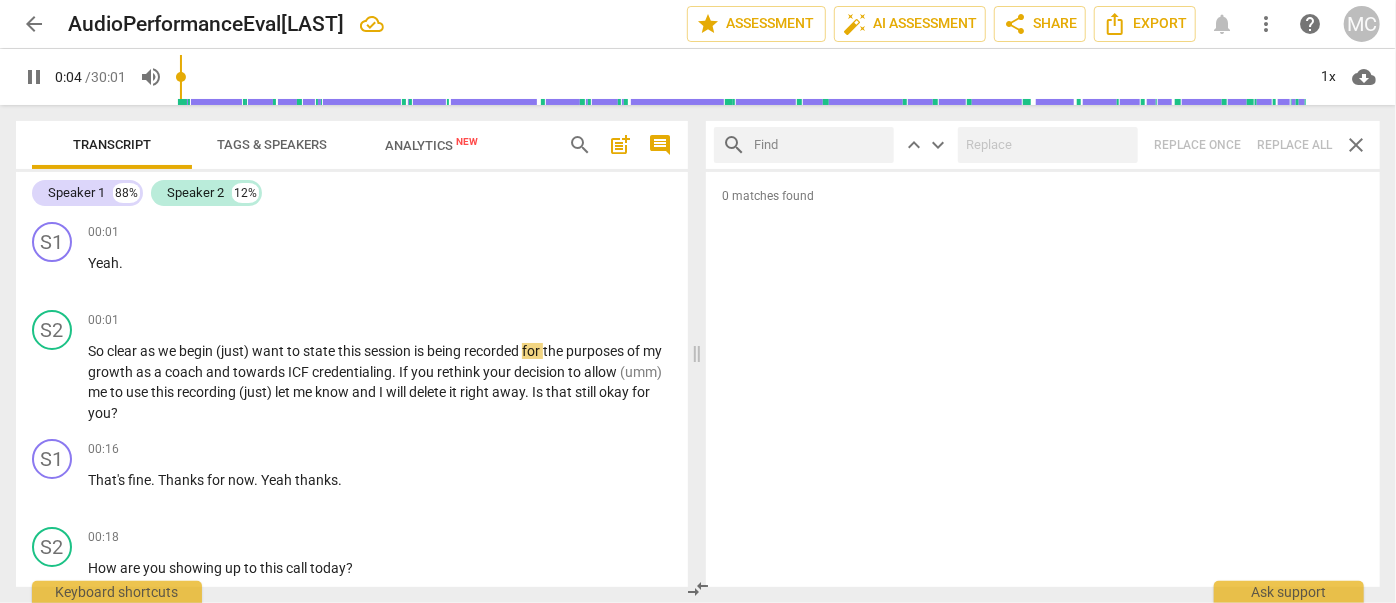 type on "5" 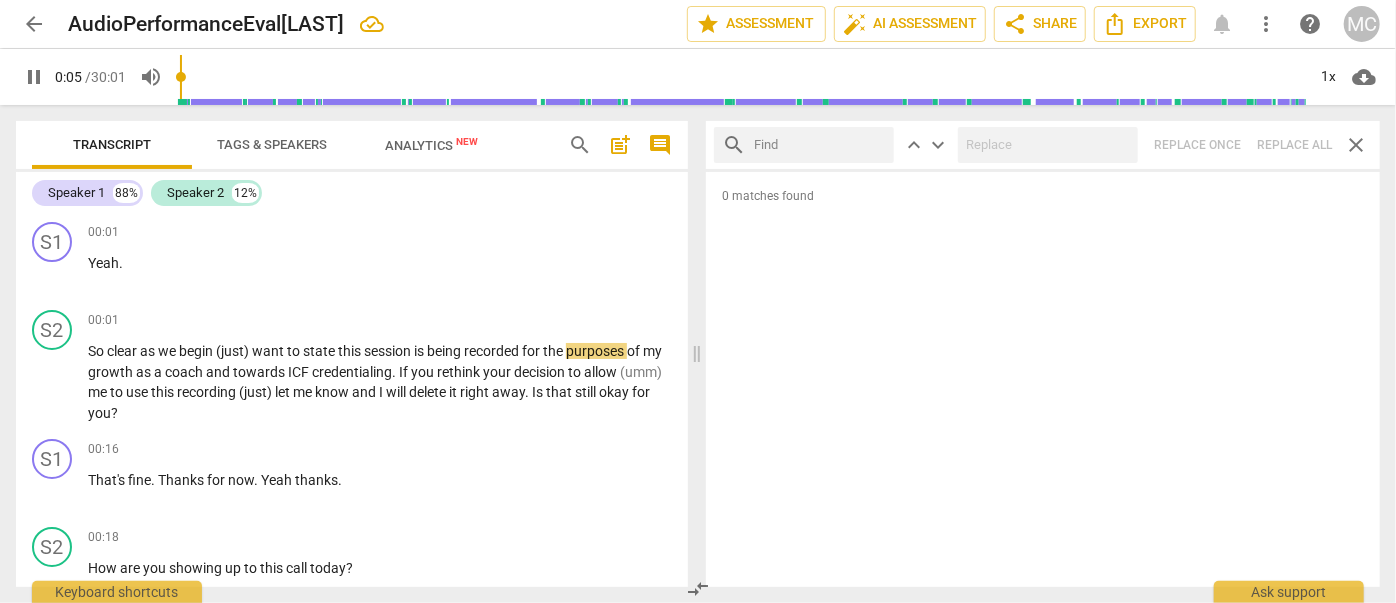type on "I" 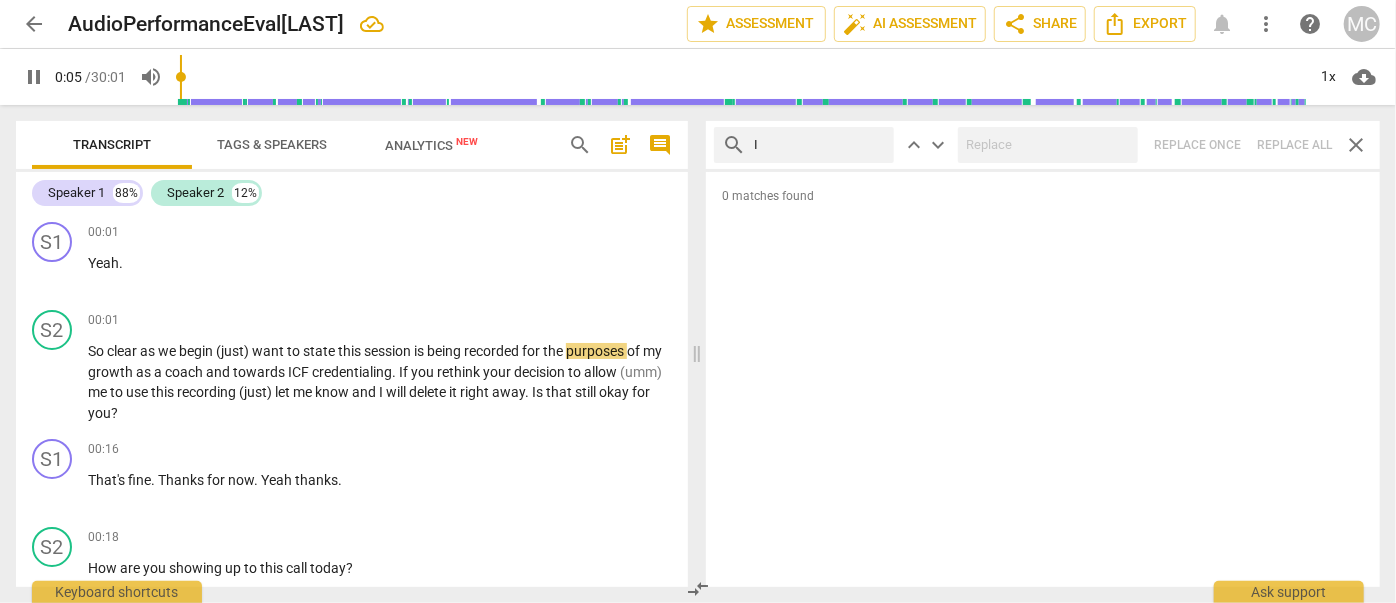 type on "5" 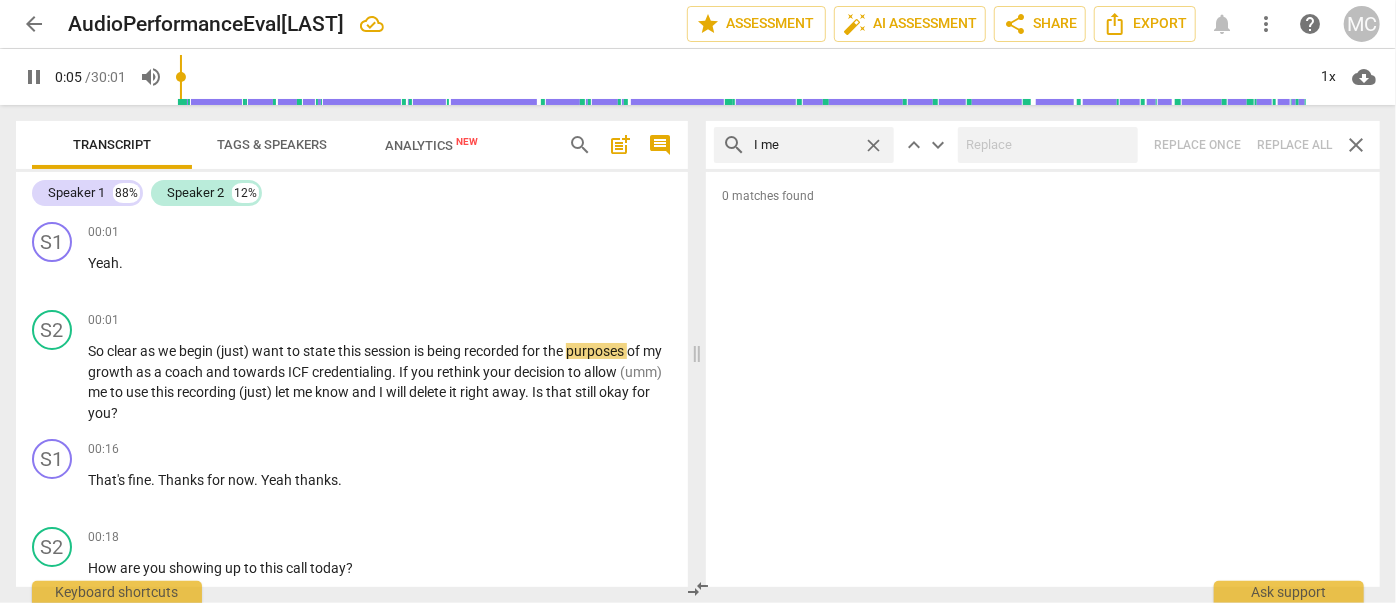 type on "I mea" 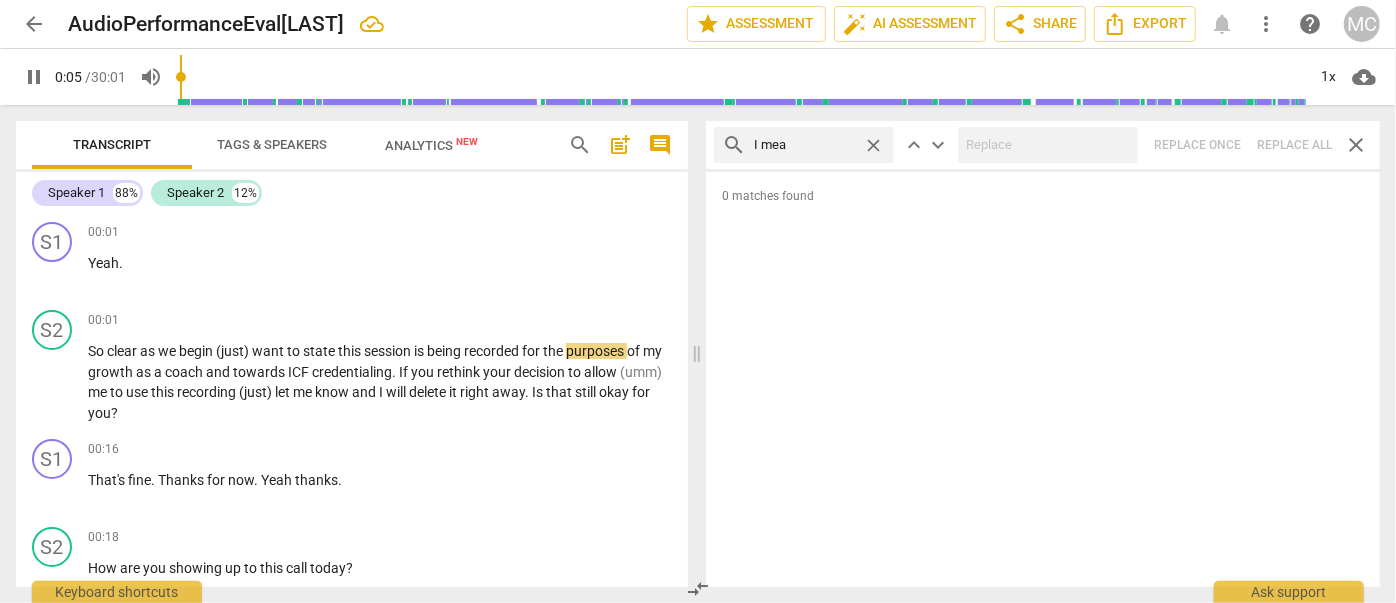 type on "6" 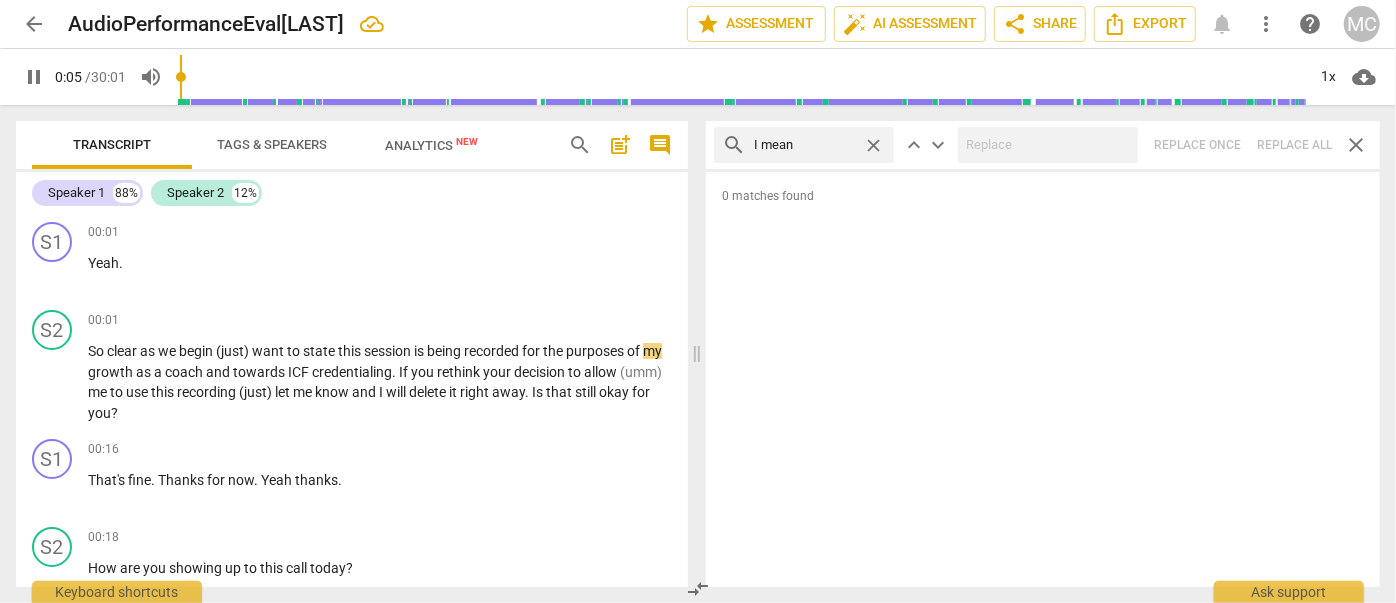 type on "I mean" 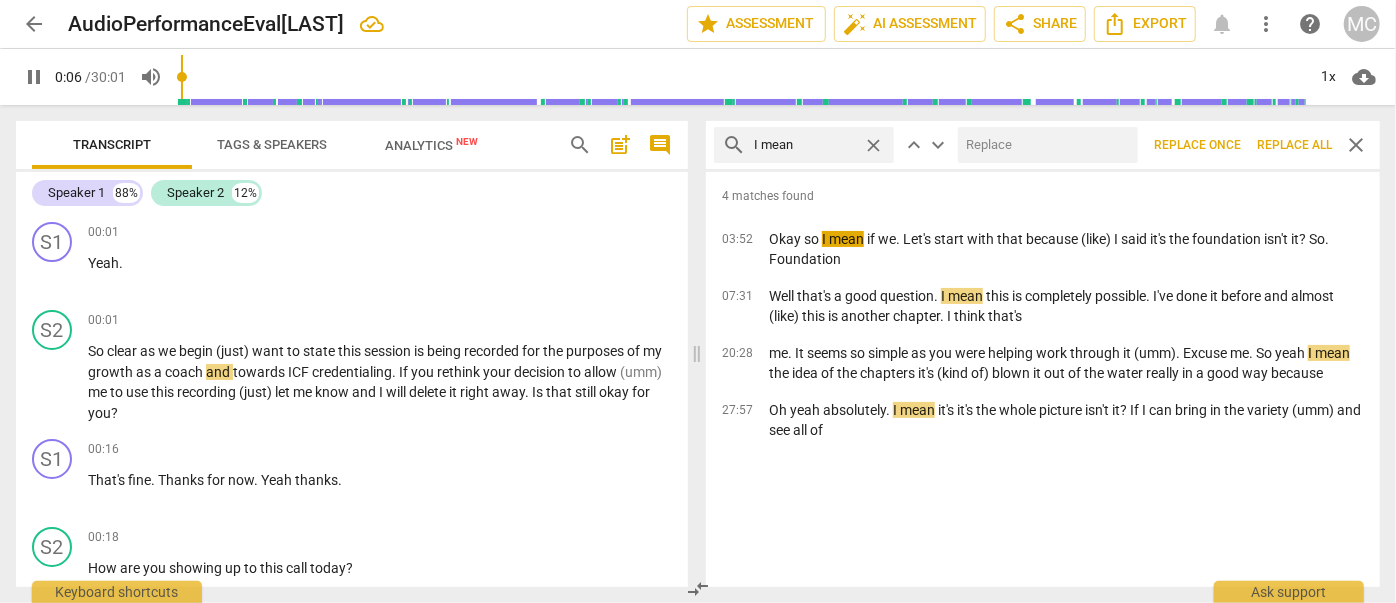 click at bounding box center (1044, 145) 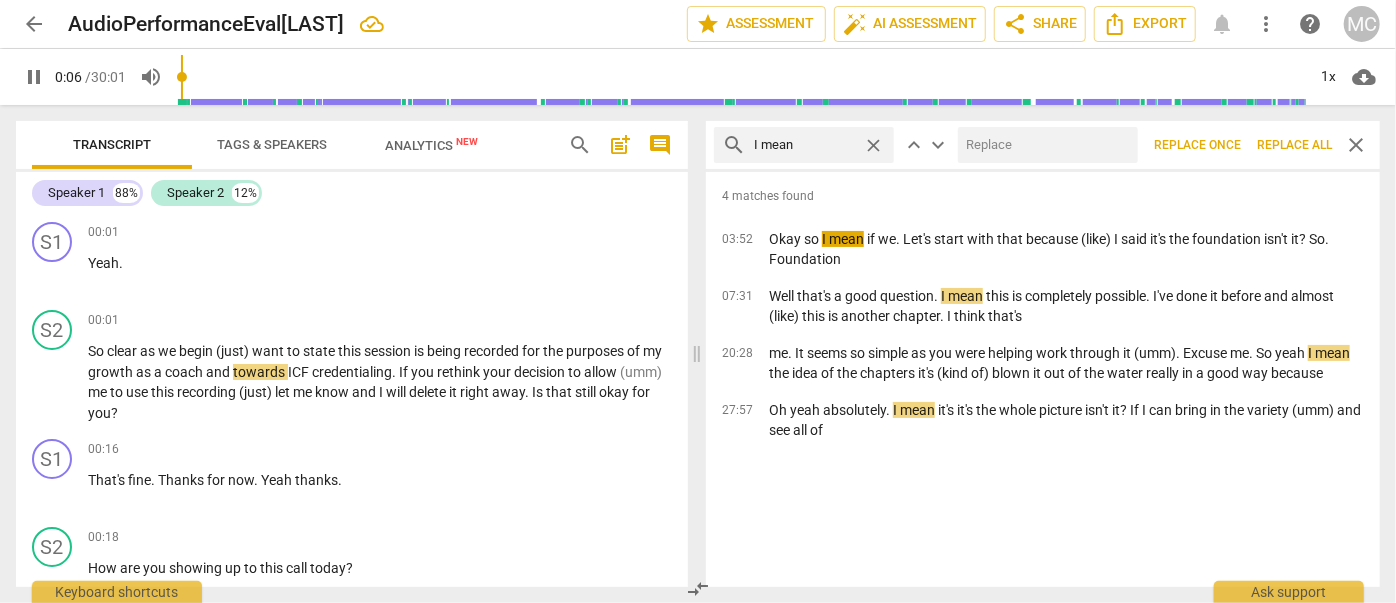 type on "(" 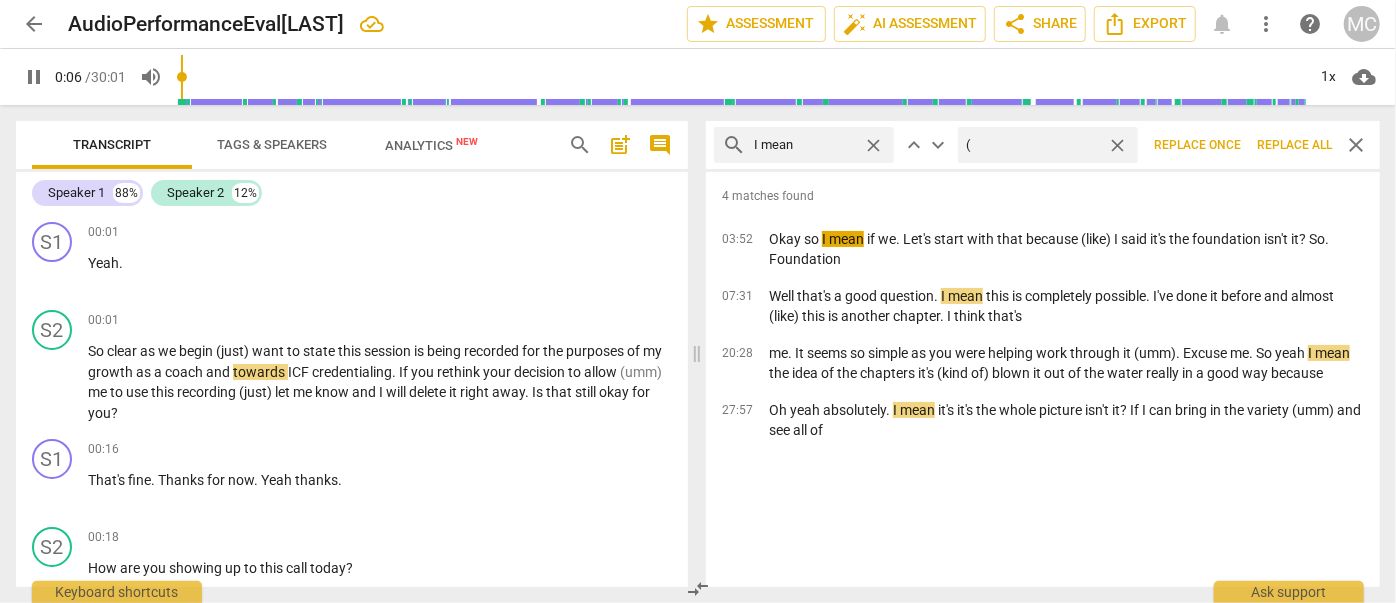 type on "7" 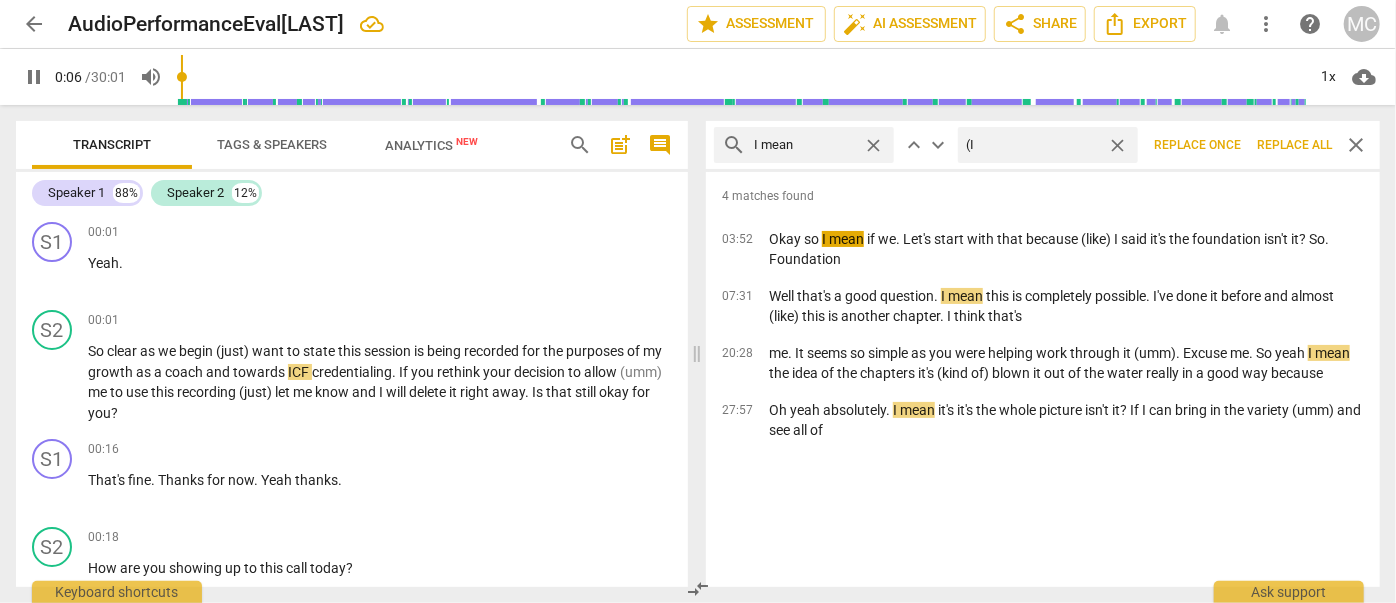type on "(I m" 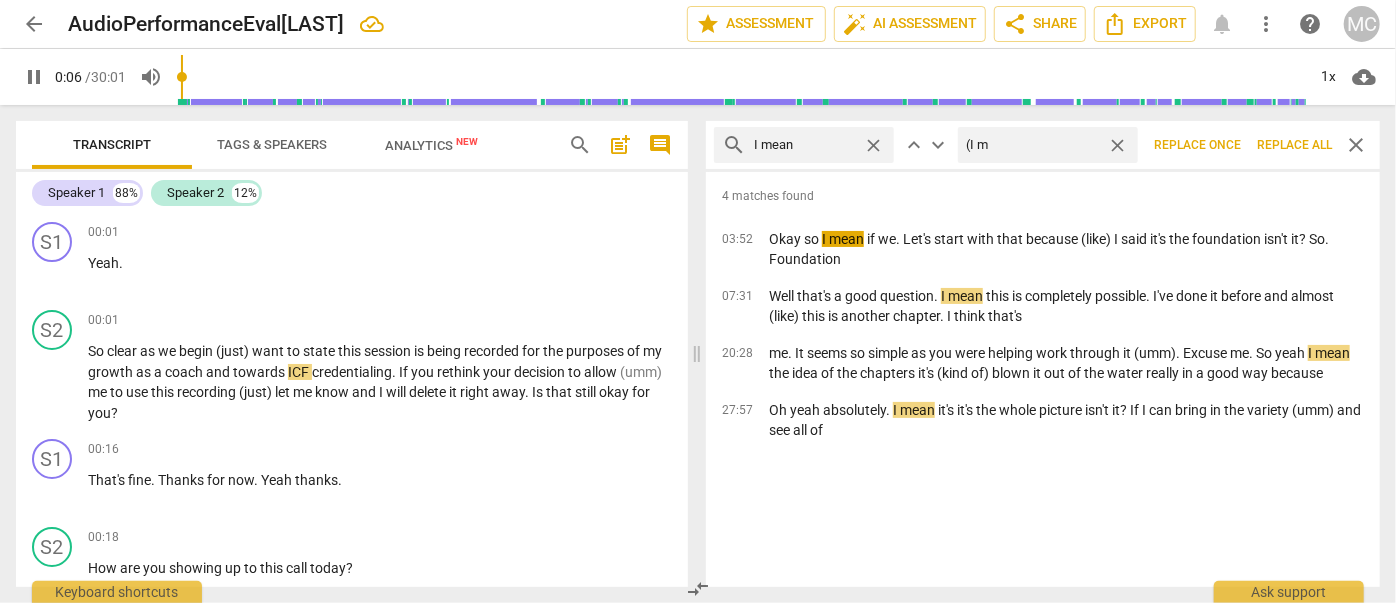 type on "7" 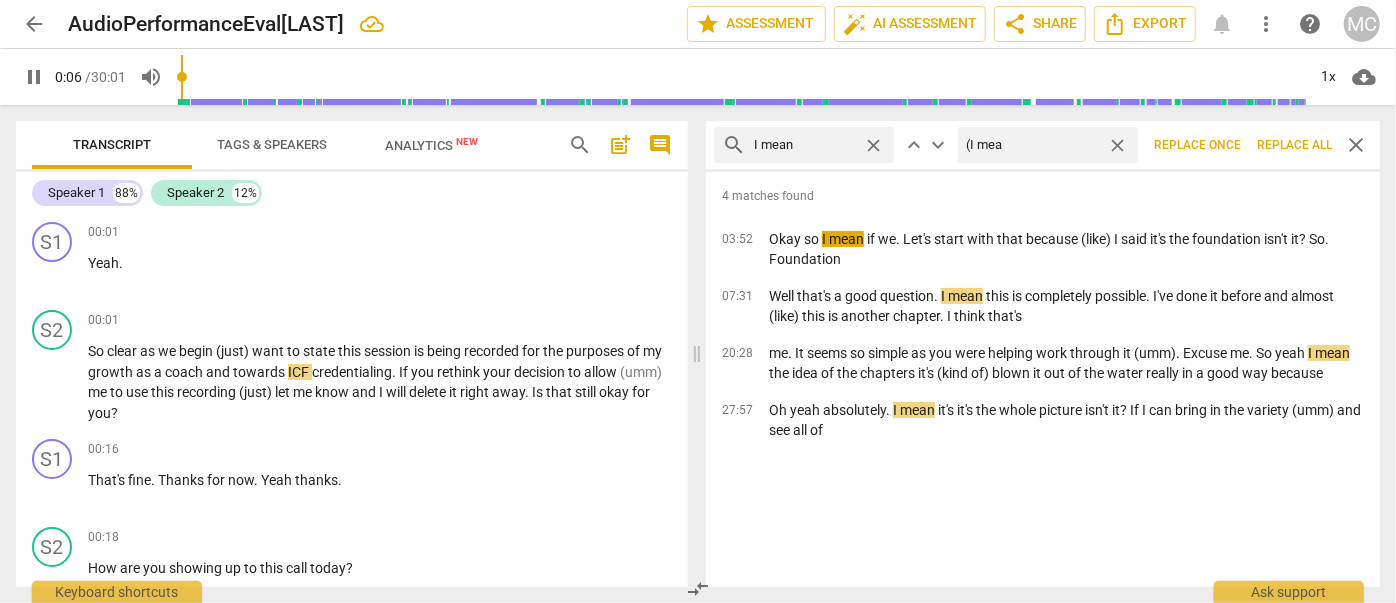 type on "(I mean" 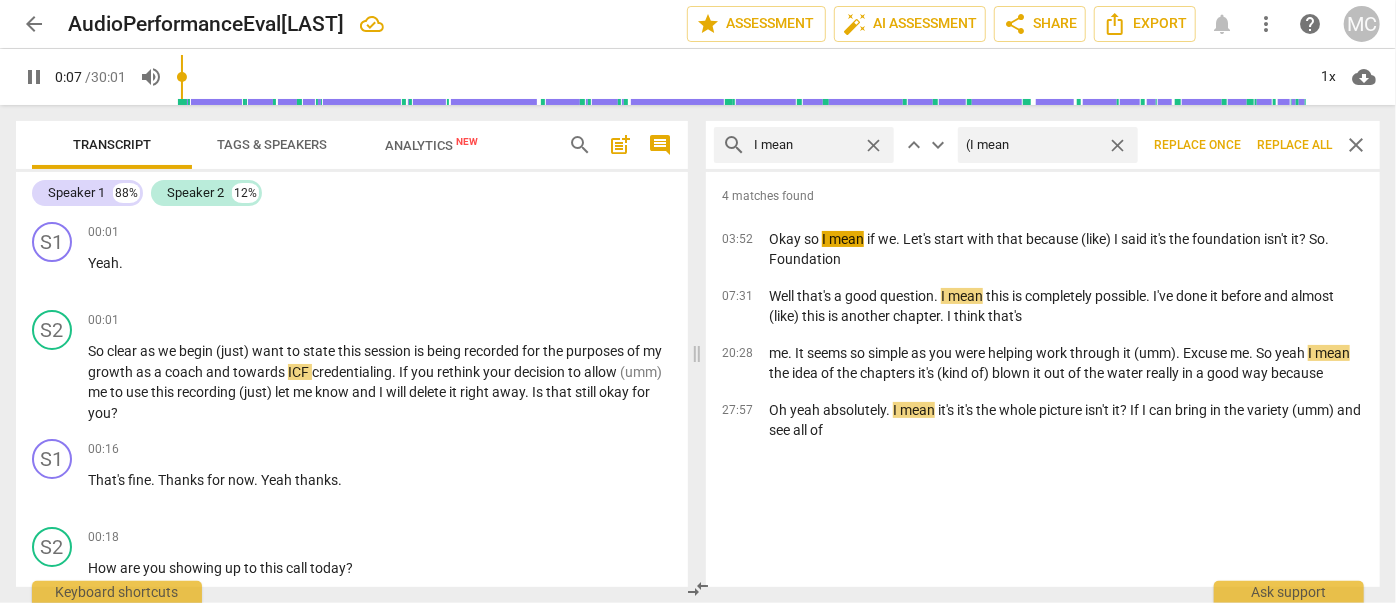 type on "7" 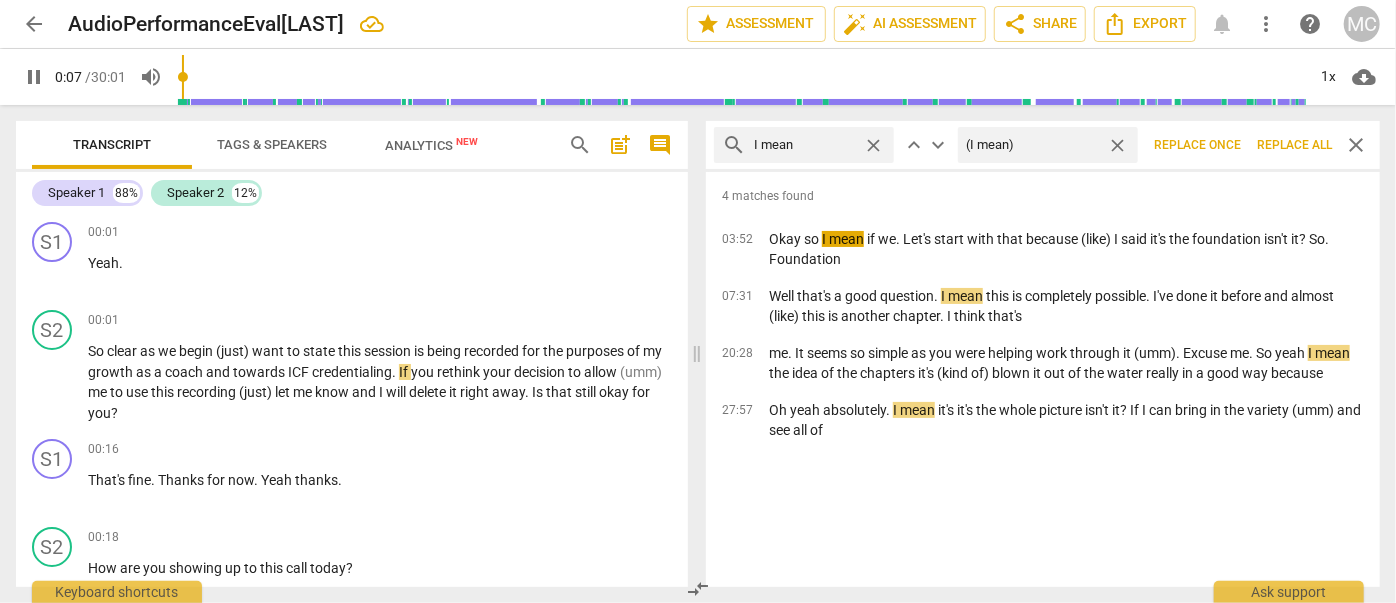 type on "8" 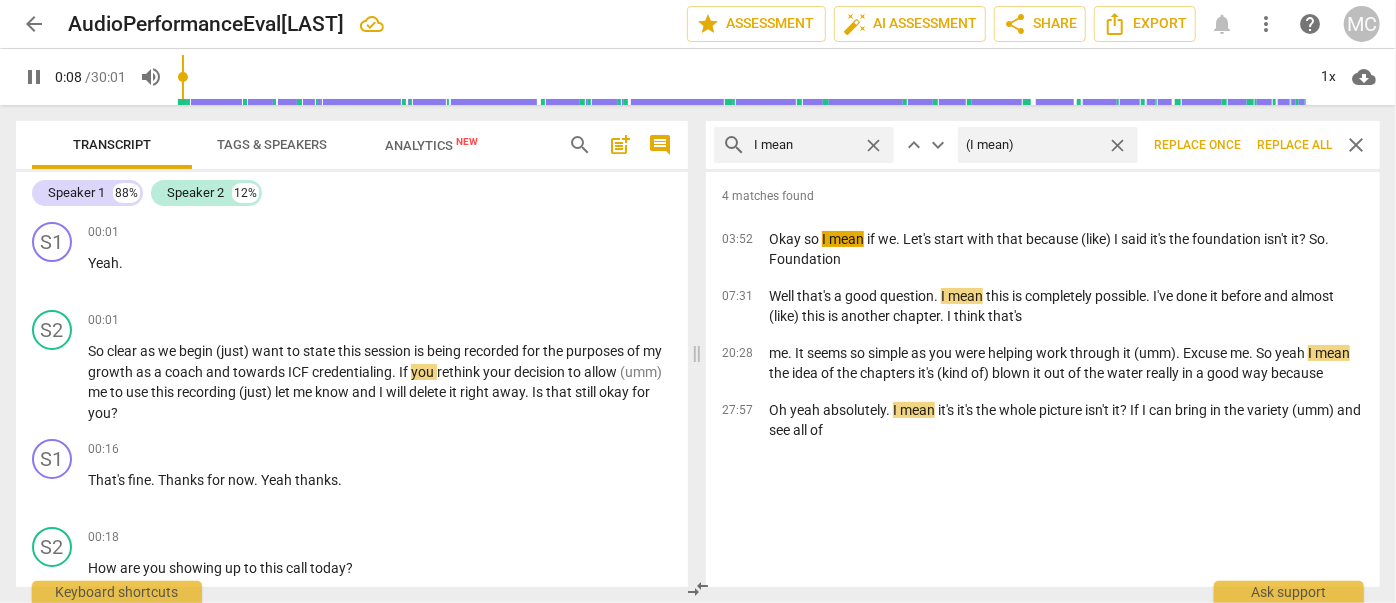 type on "(I mean)" 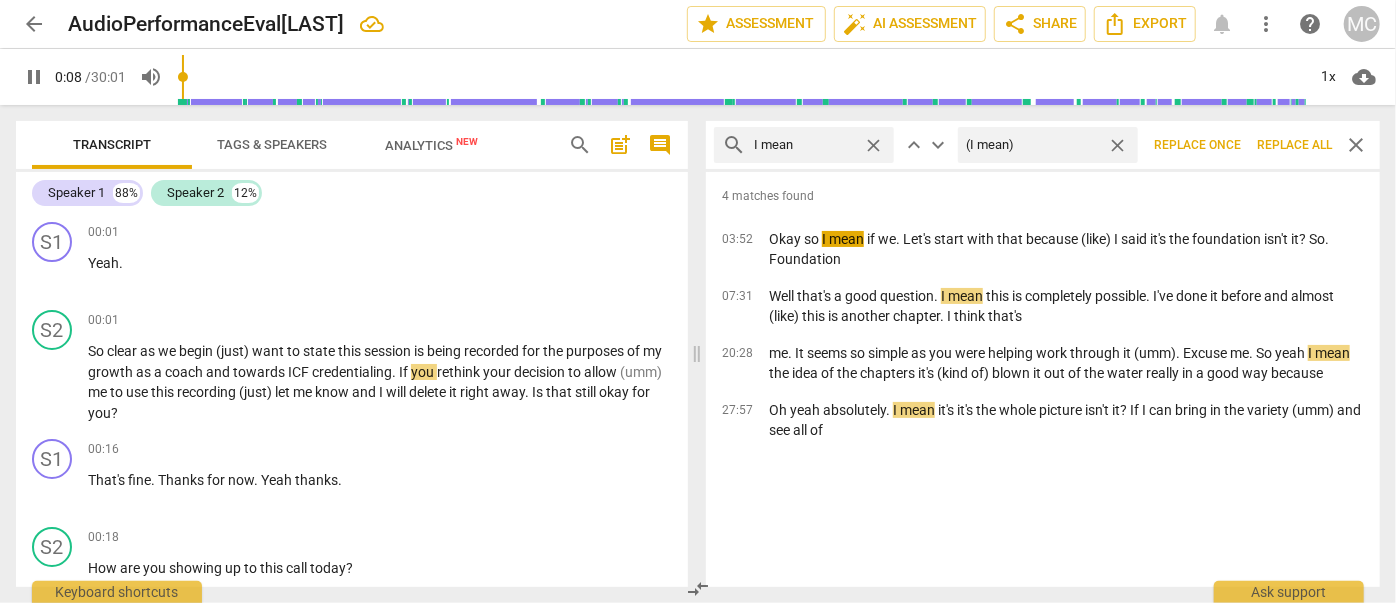 click on "Replace all" at bounding box center (1294, 145) 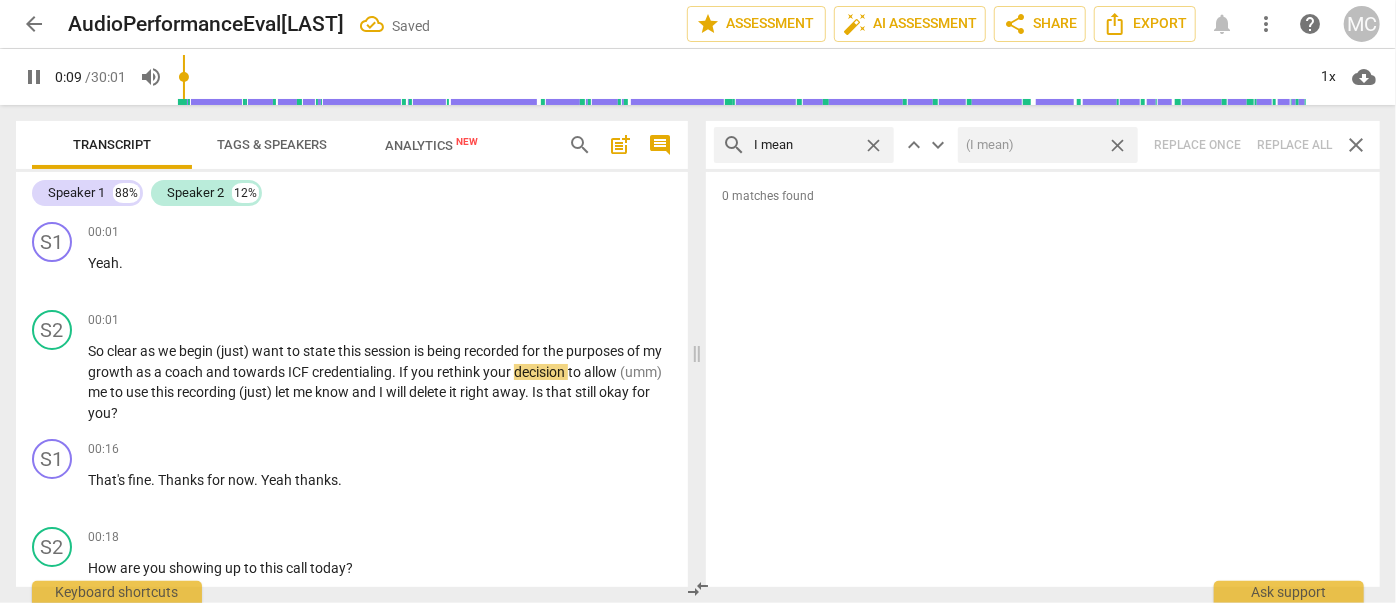 type on "10" 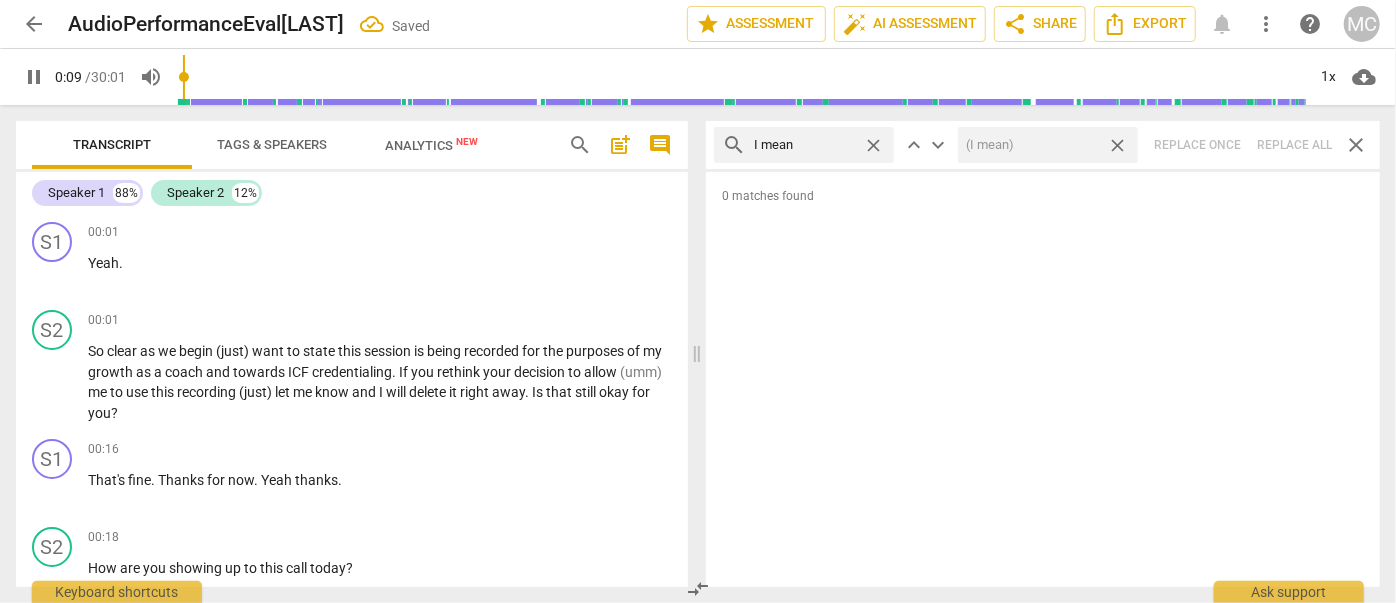 click on "close" at bounding box center [1117, 145] 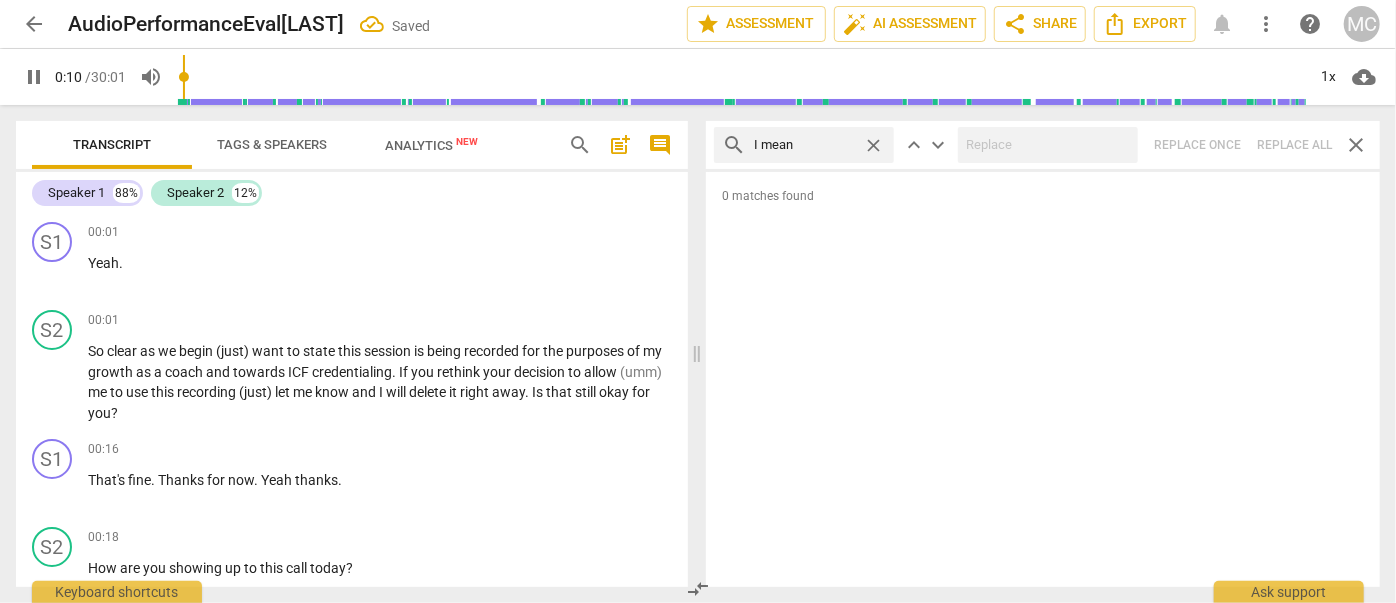 click on "close" at bounding box center [873, 145] 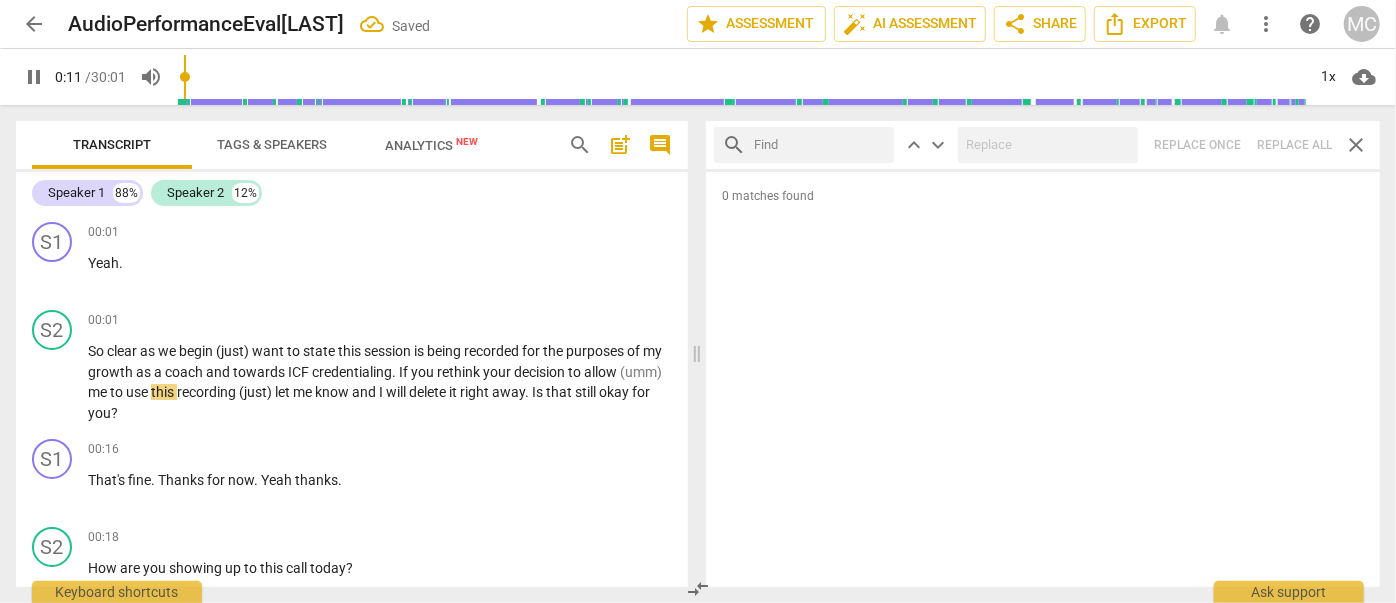 click at bounding box center [820, 145] 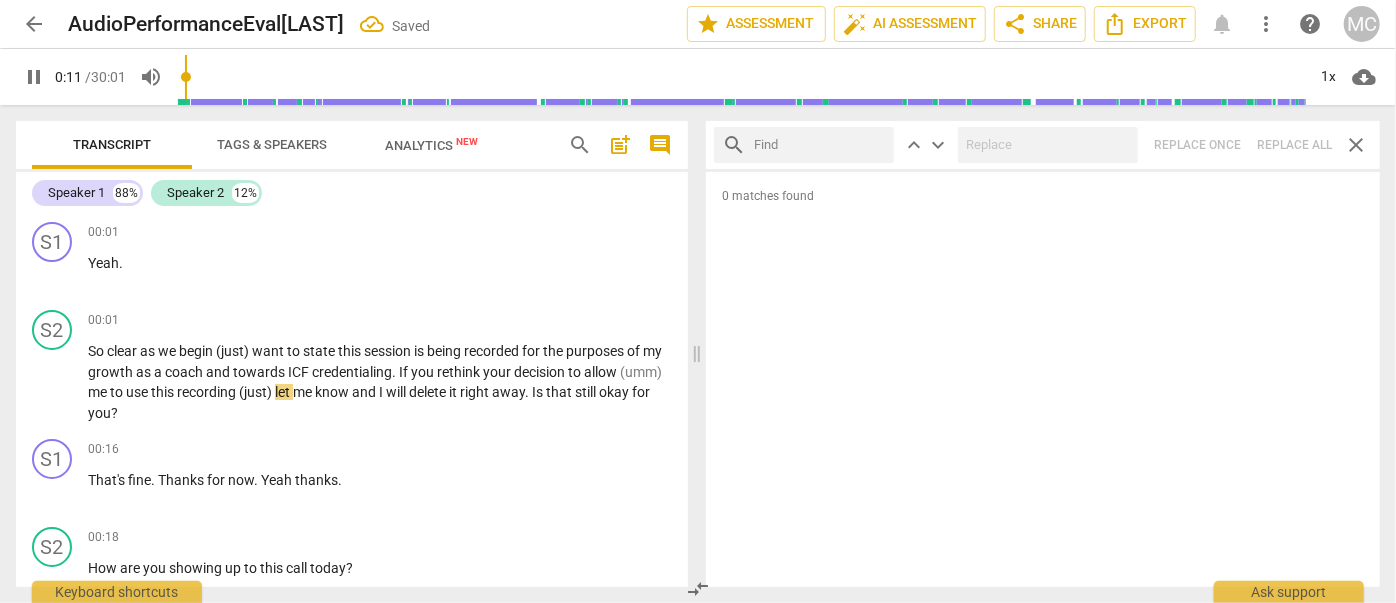 type on "12" 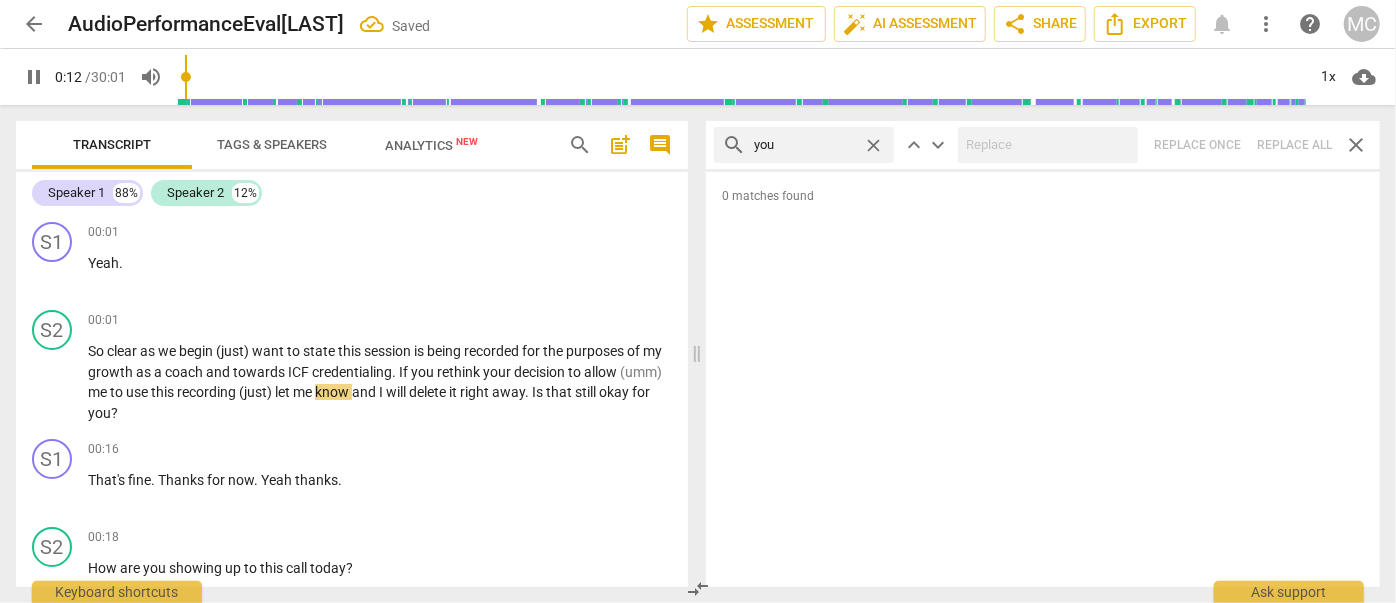 type on "you k" 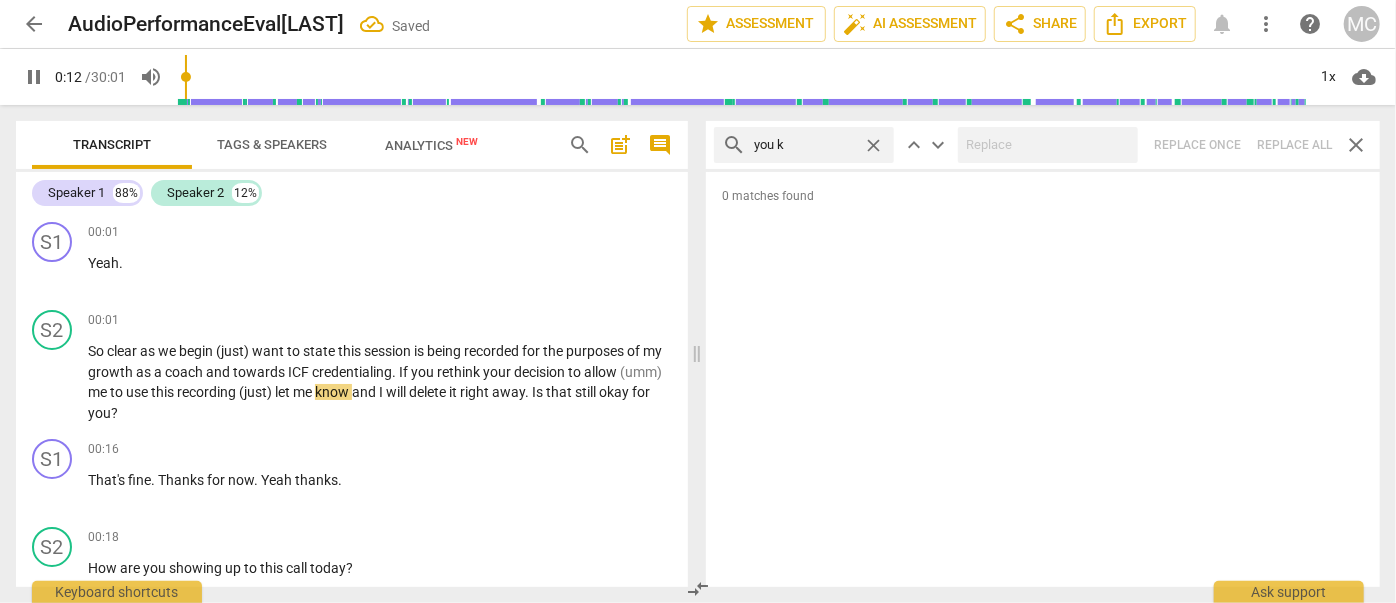 type on "13" 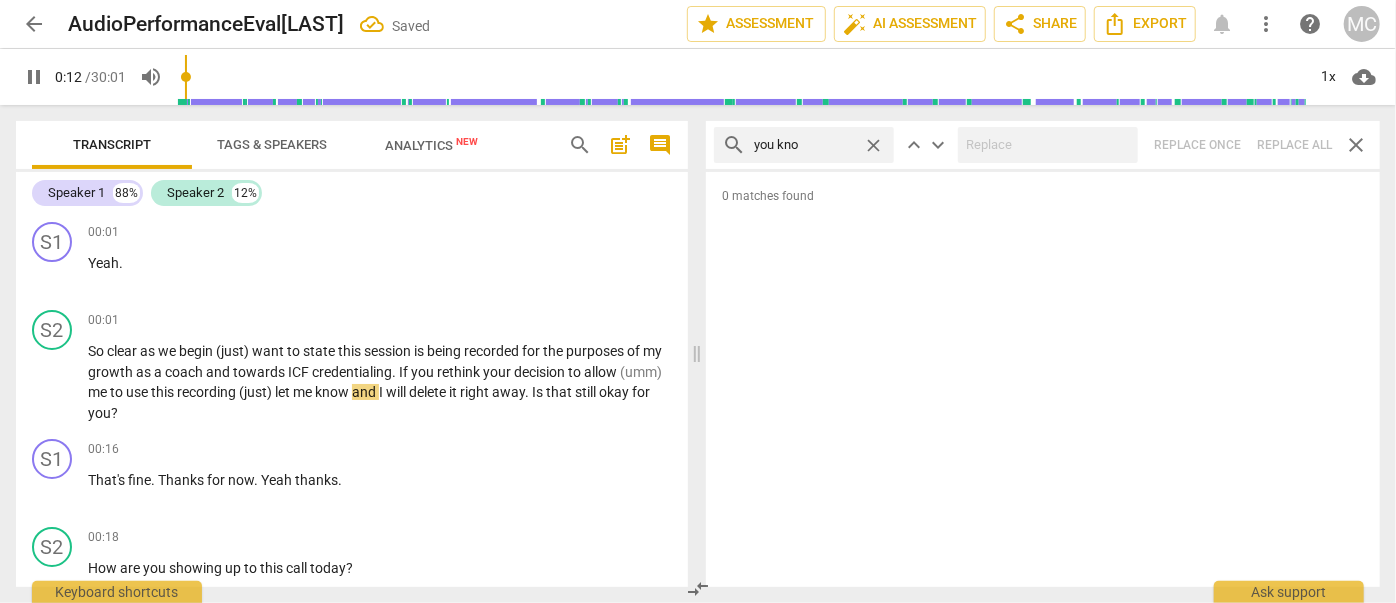 type on "you know" 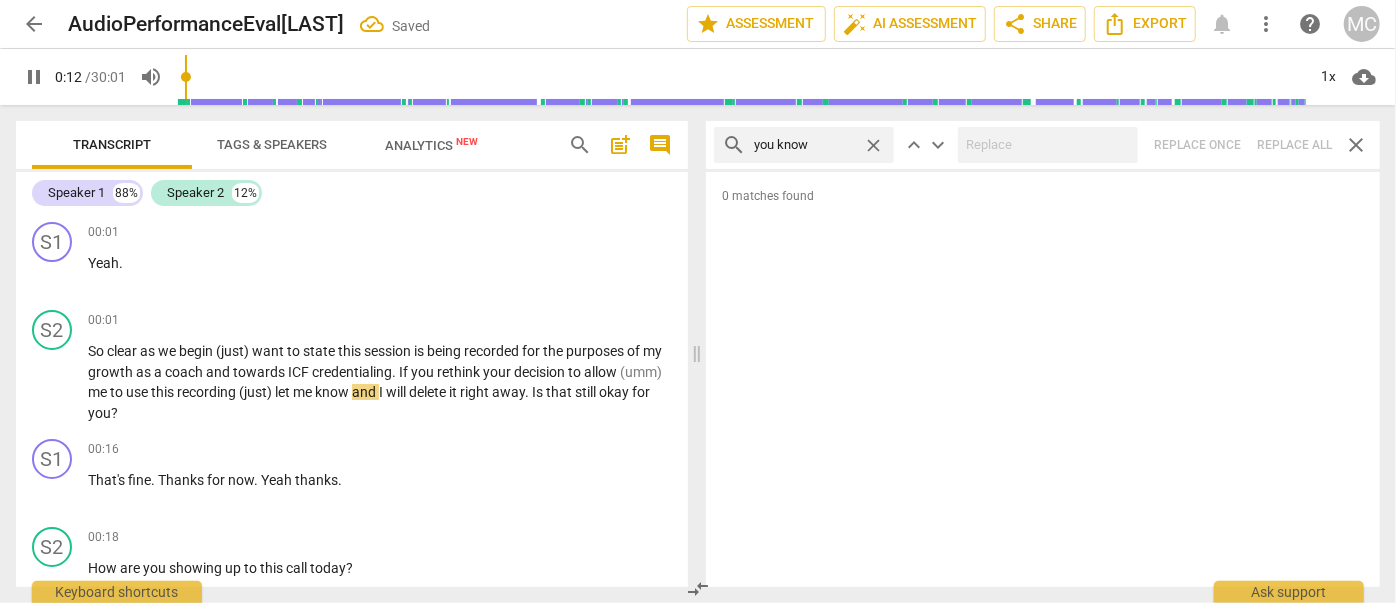 type on "13" 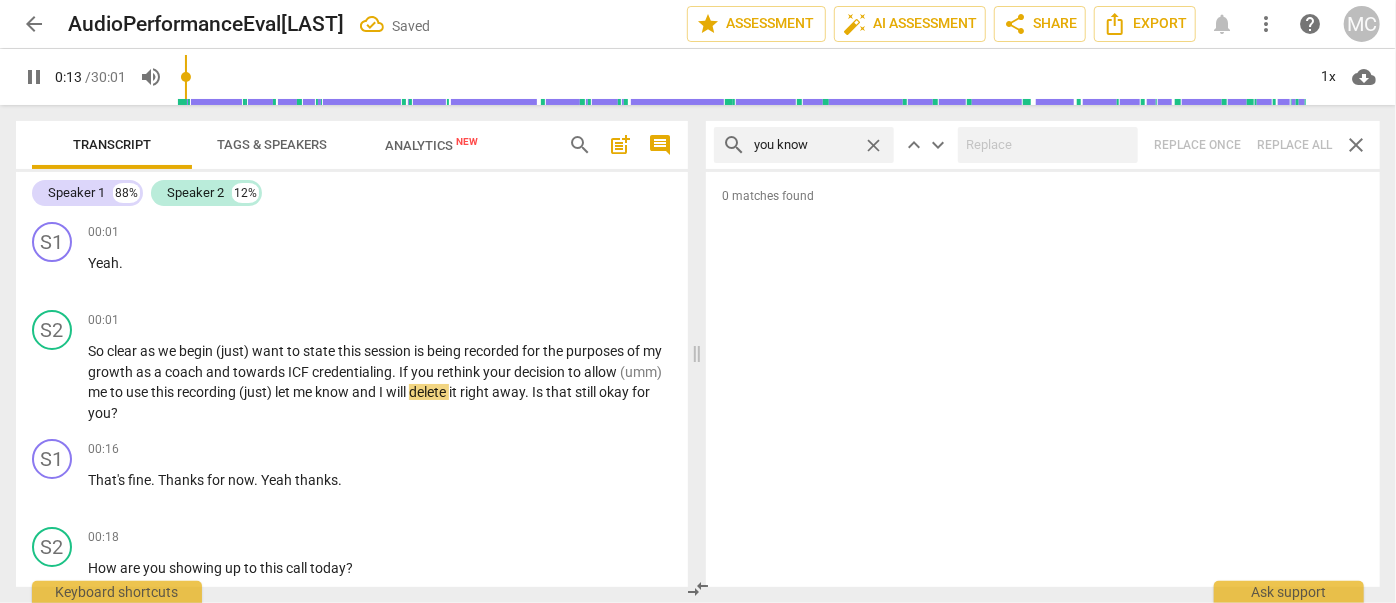 type on "14" 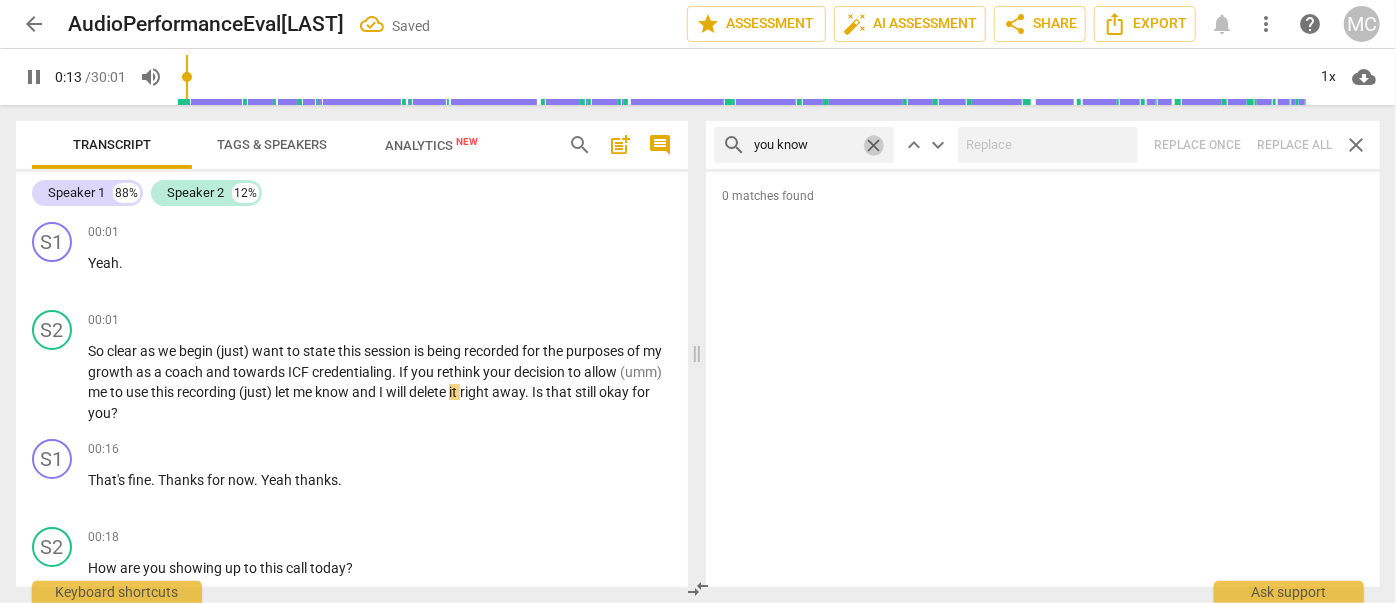 click on "close" at bounding box center [873, 145] 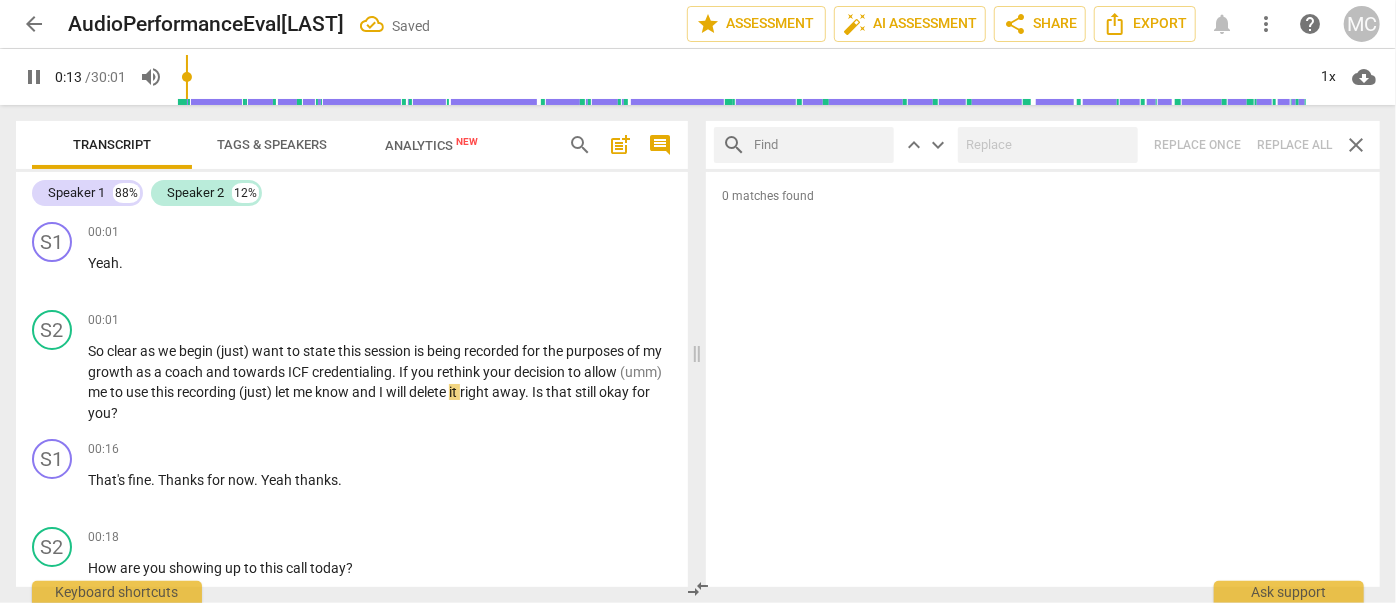 click at bounding box center [820, 145] 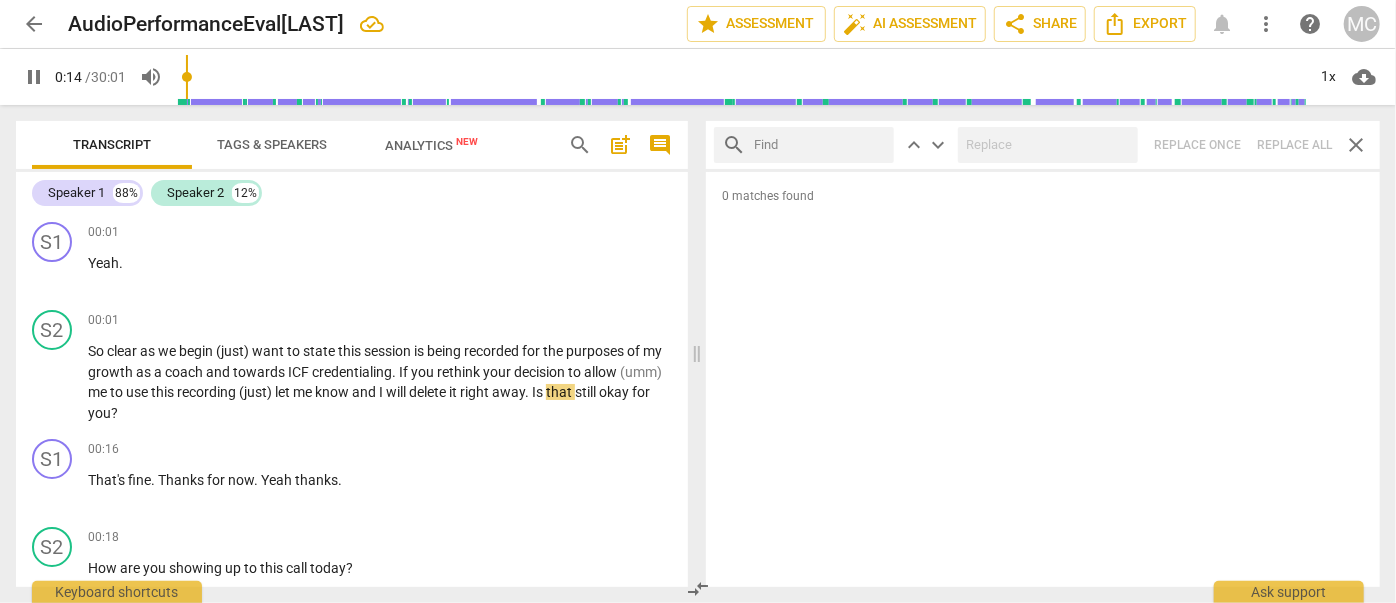 type on "15" 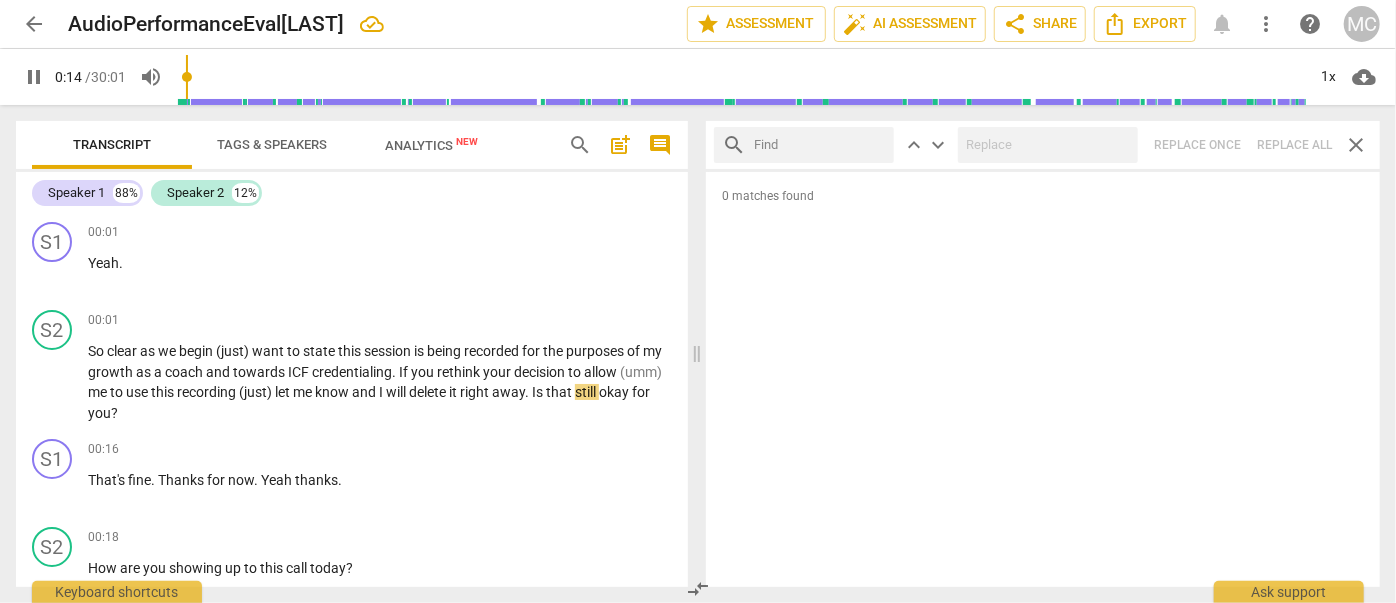 type on "o" 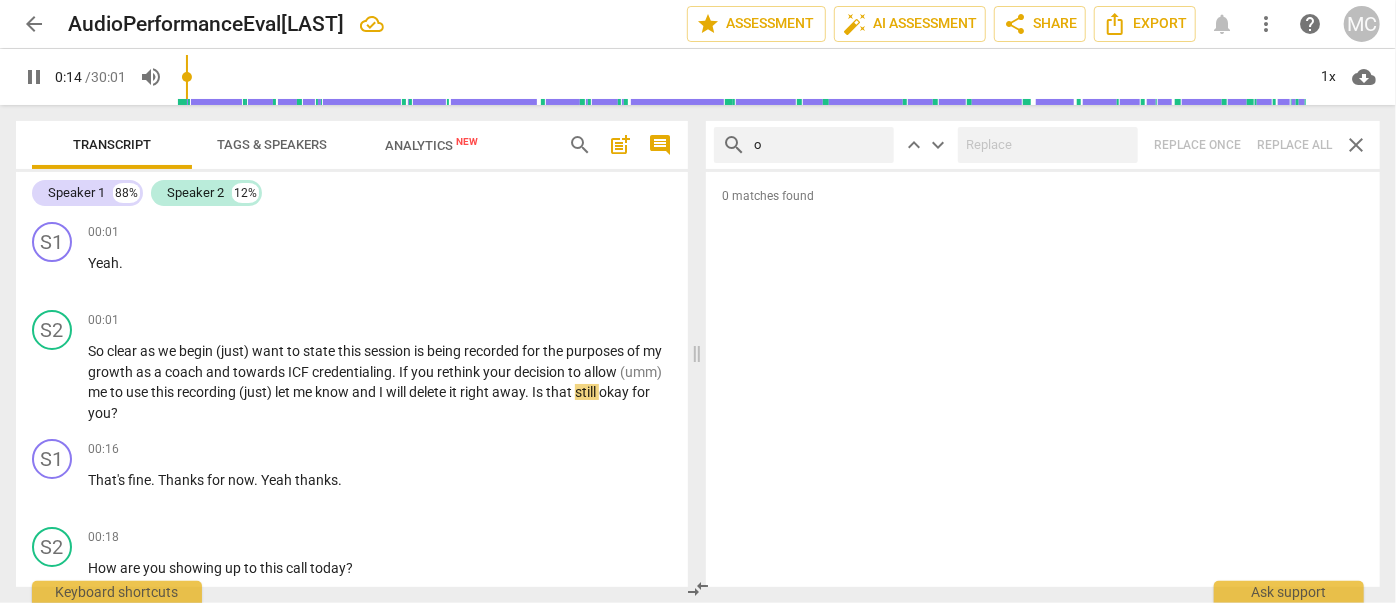 type on "15" 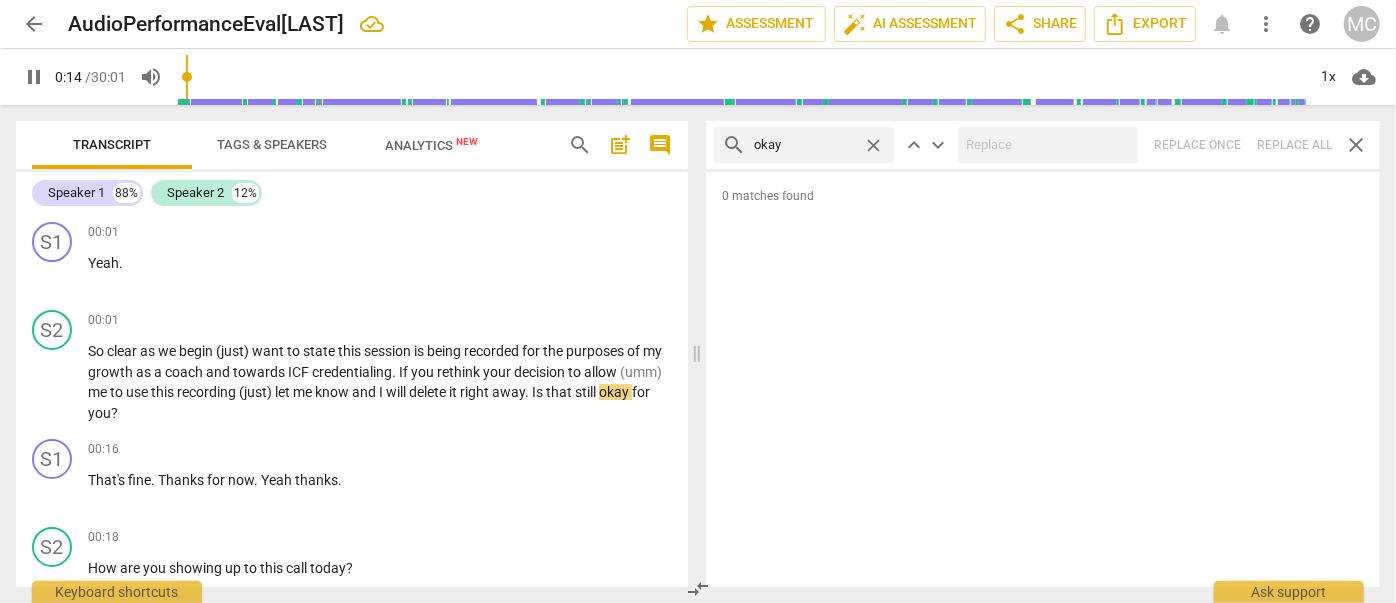 type on "okay" 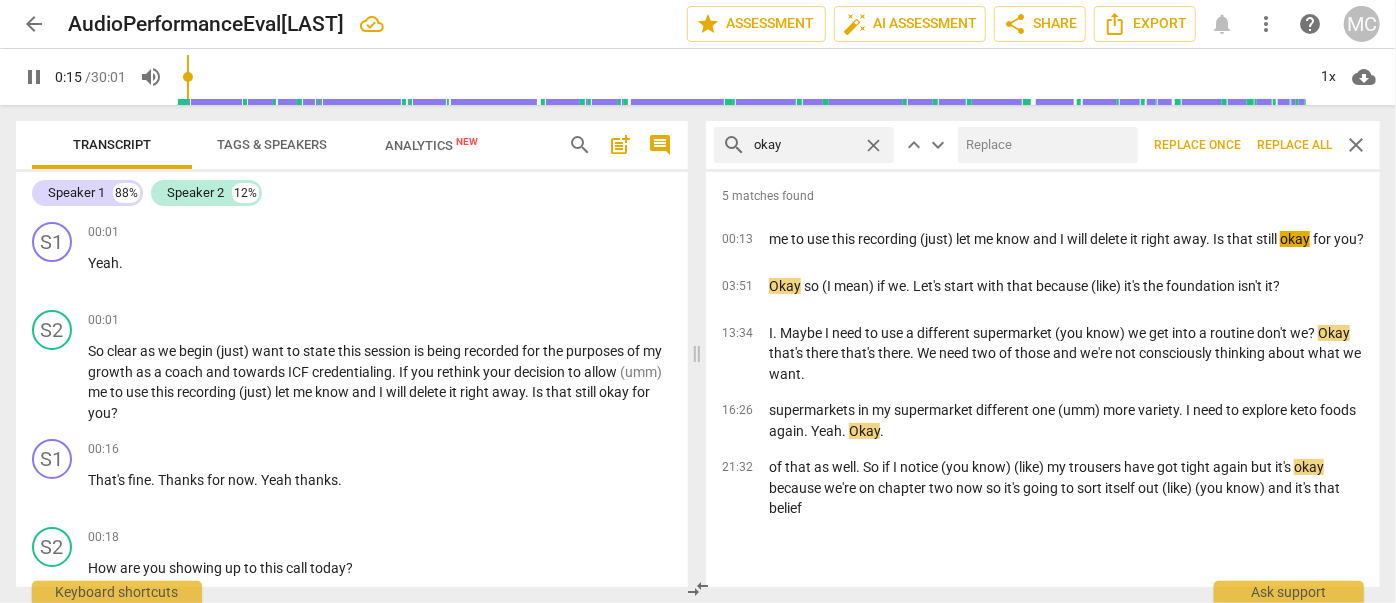 click at bounding box center [1044, 145] 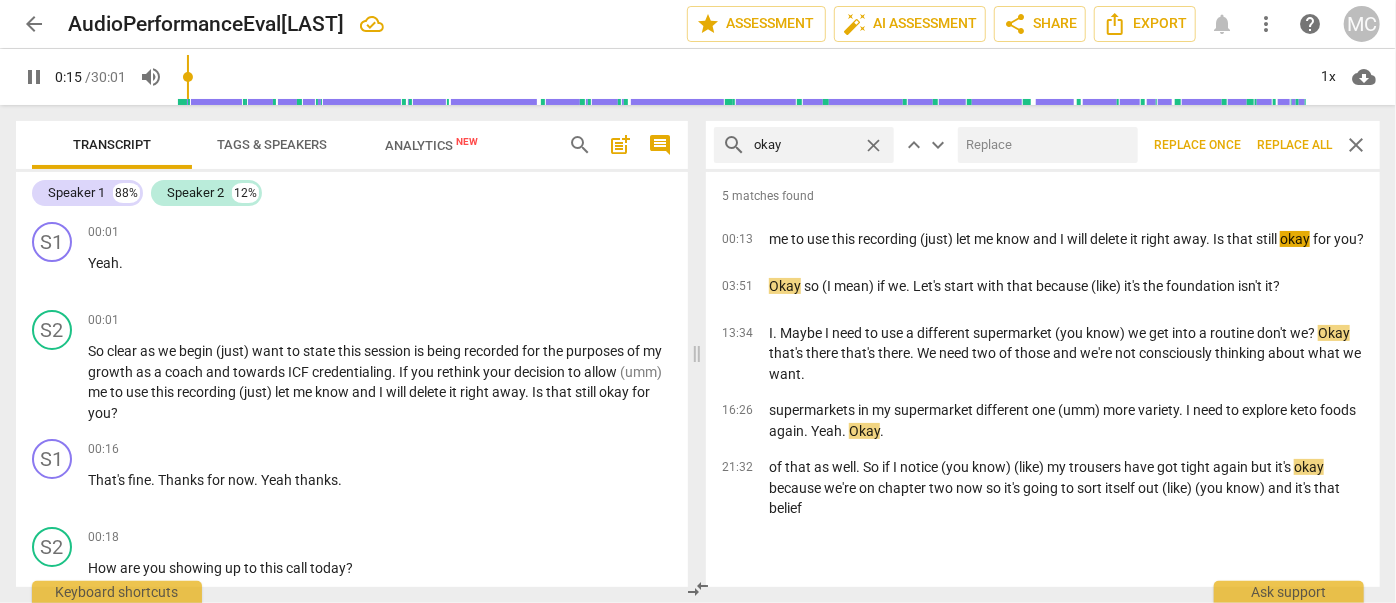 type on "16" 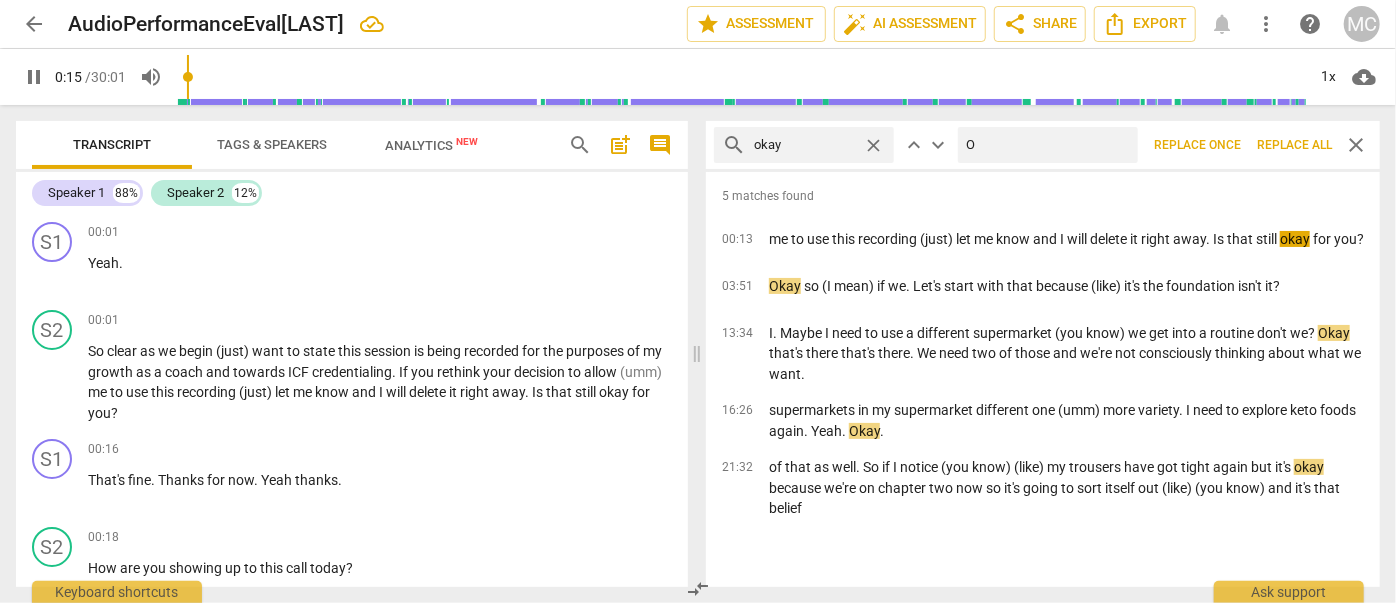type on "16" 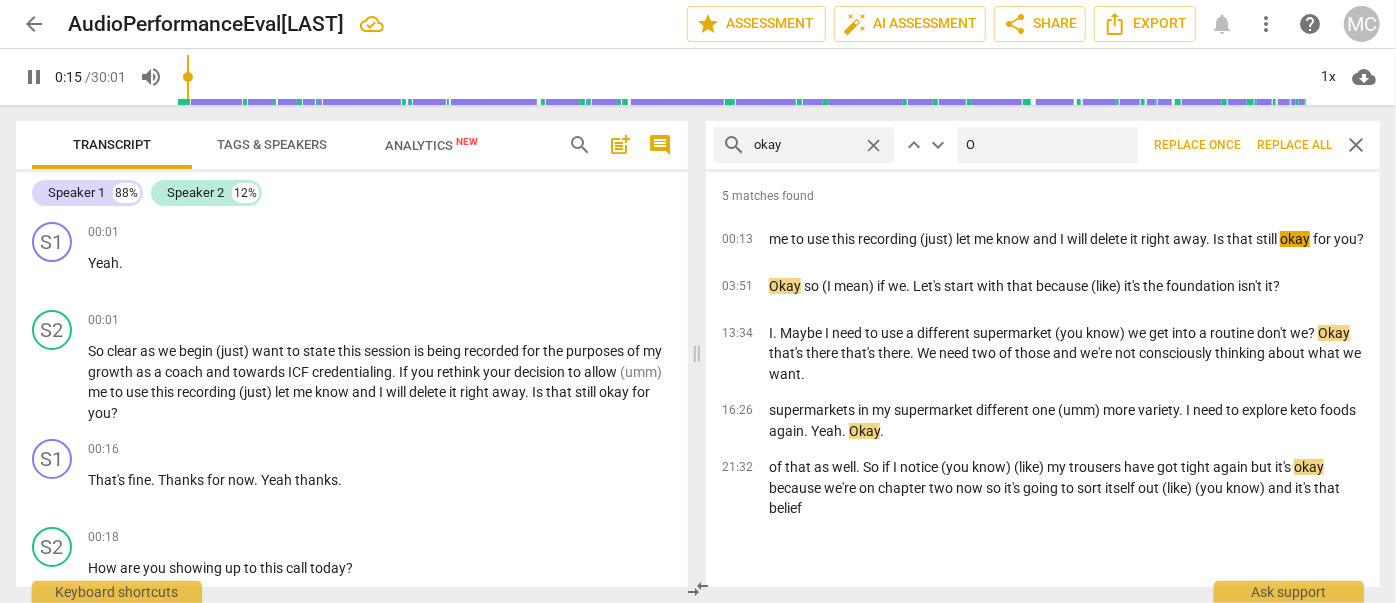 type on "OK" 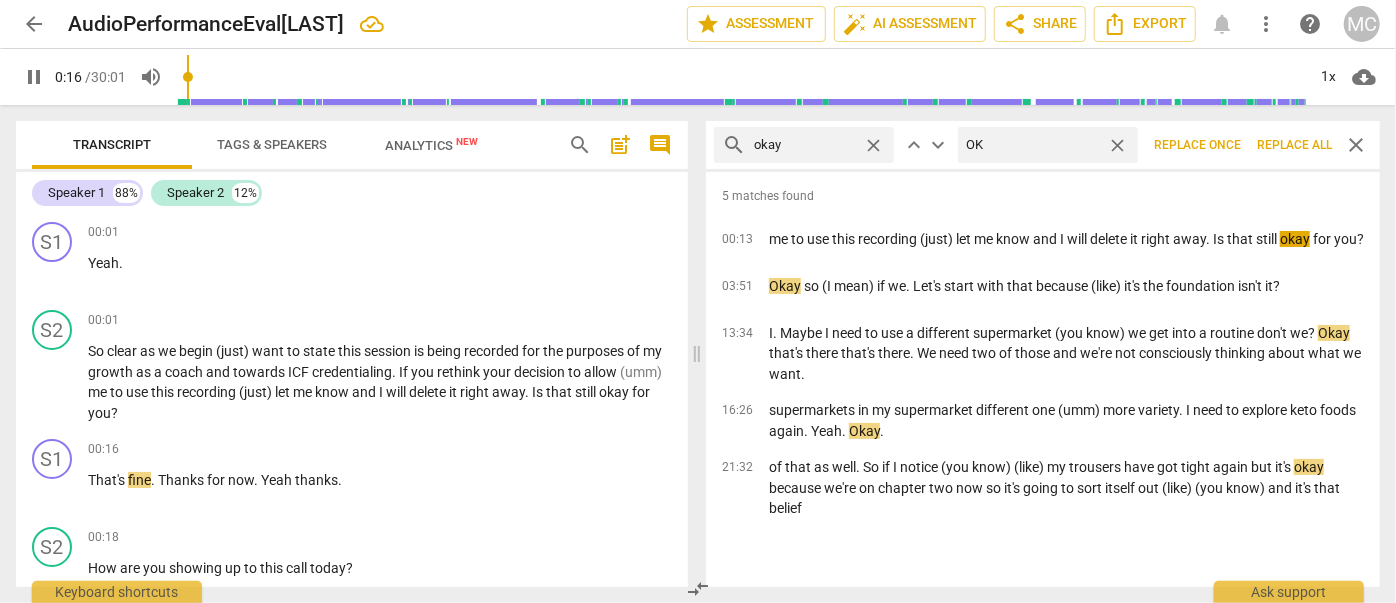 type on "17" 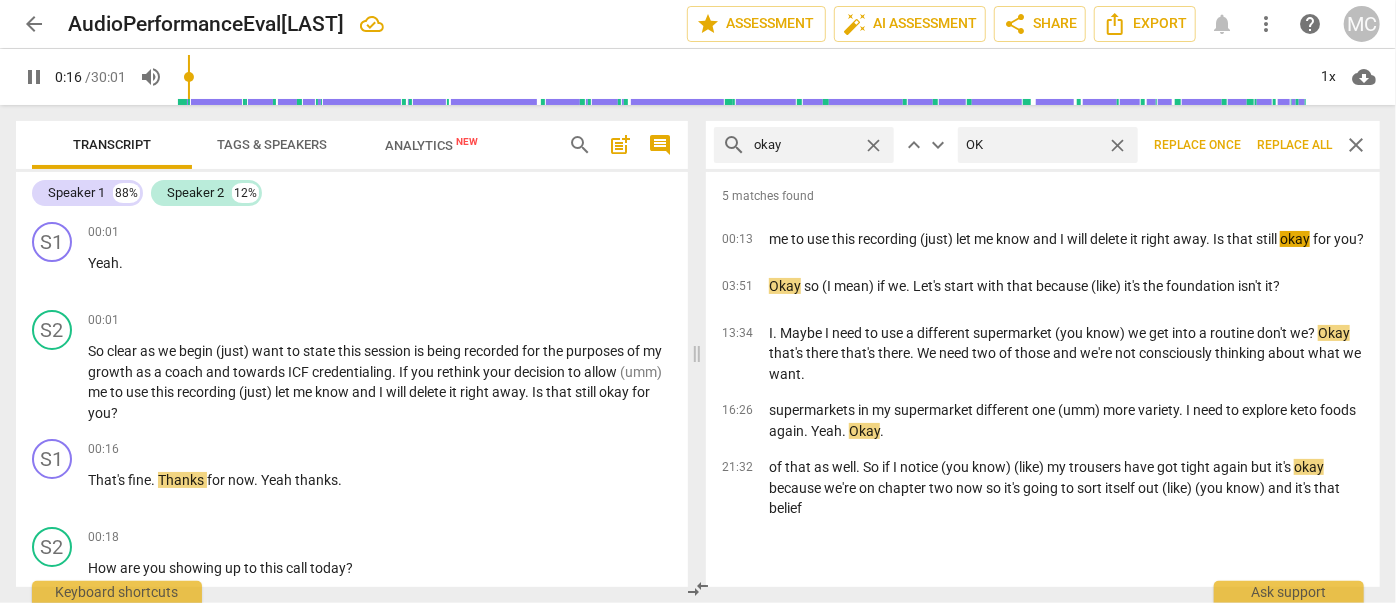 type on "OK" 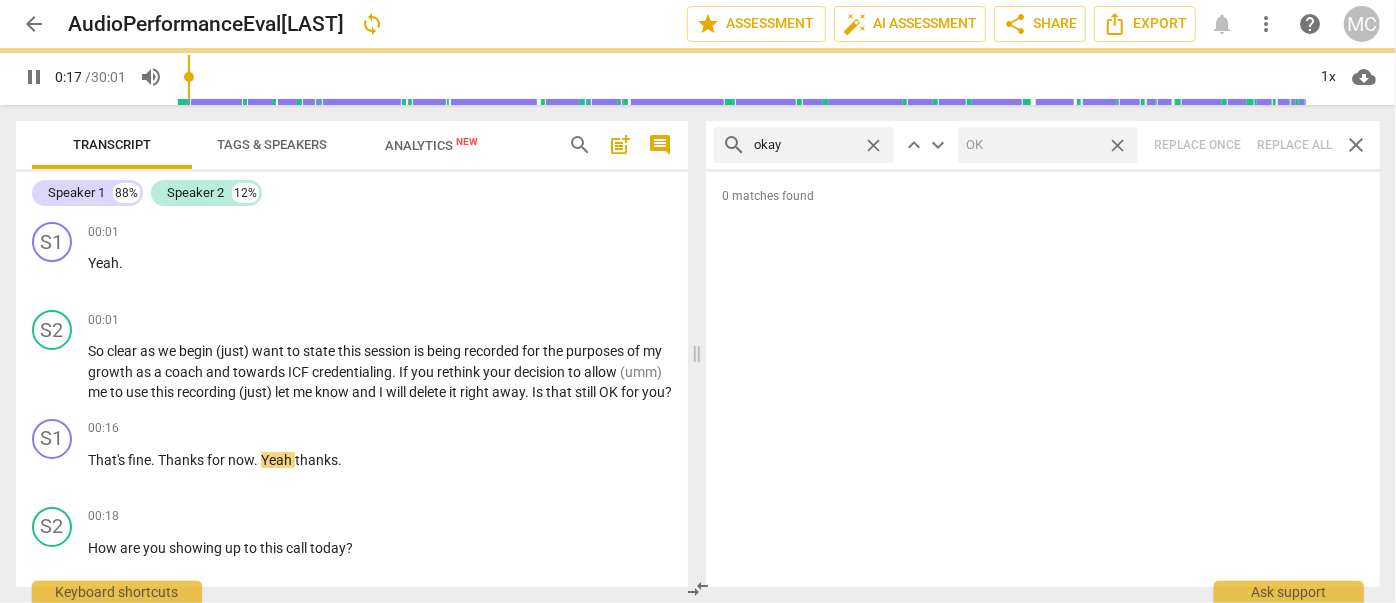 type on "18" 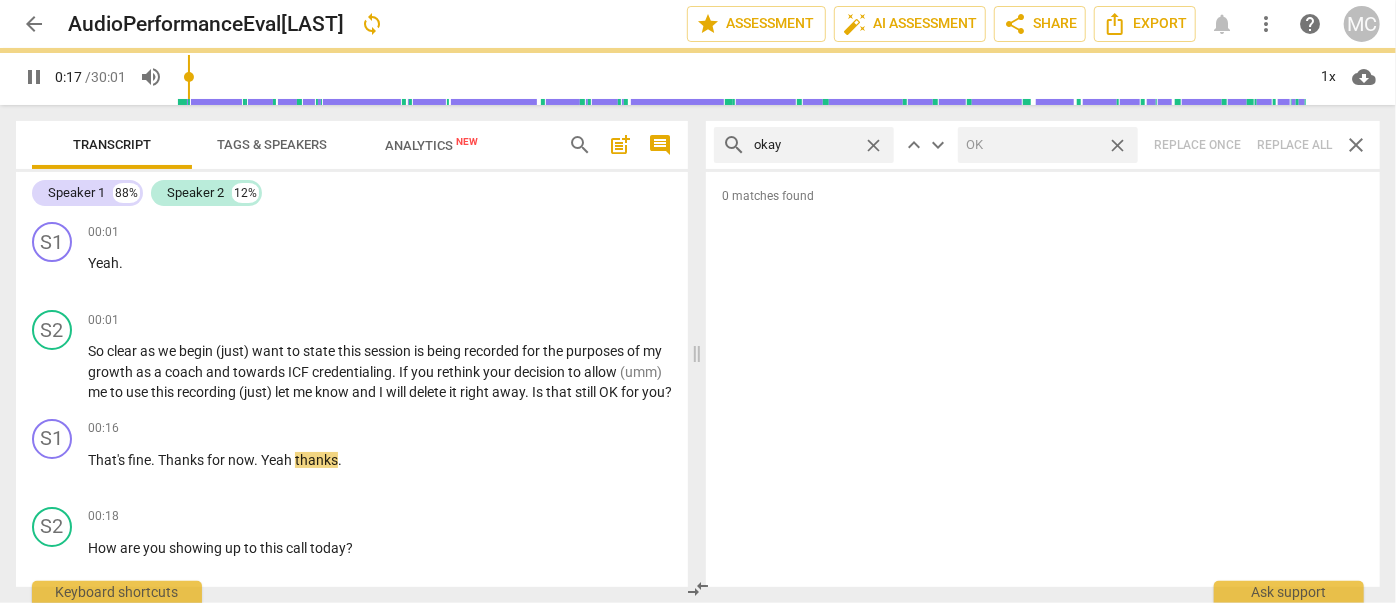 click on "close" at bounding box center (1117, 145) 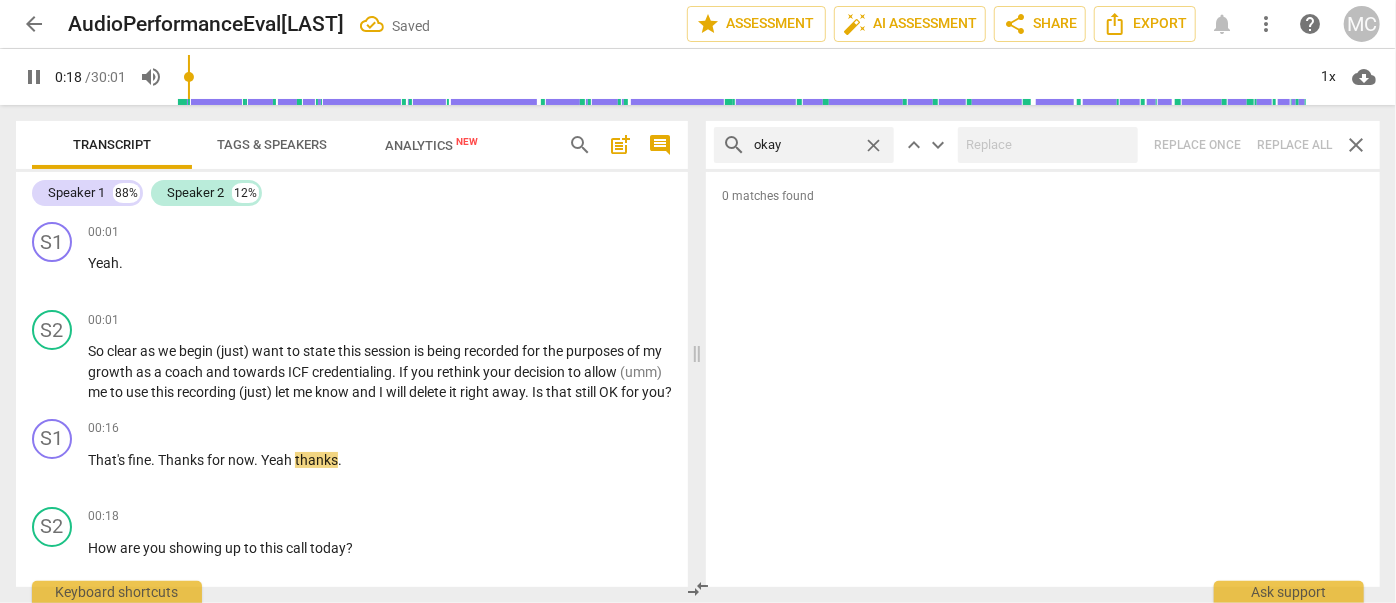 type on "18" 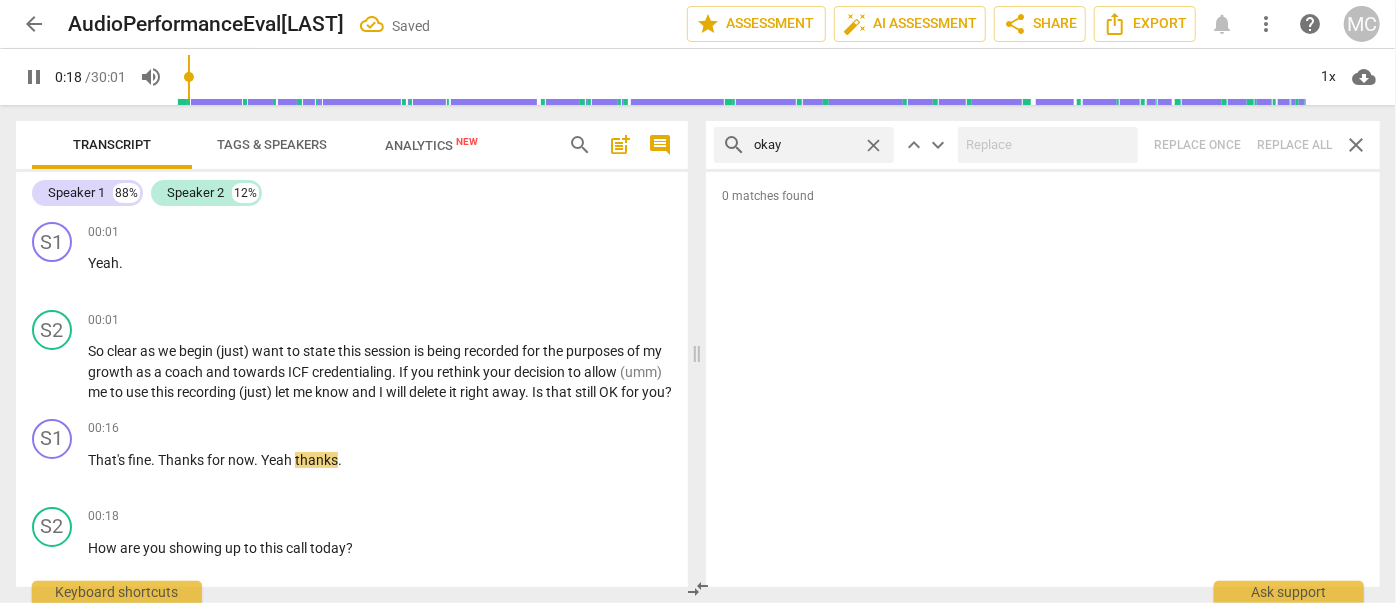click on "close" at bounding box center [873, 145] 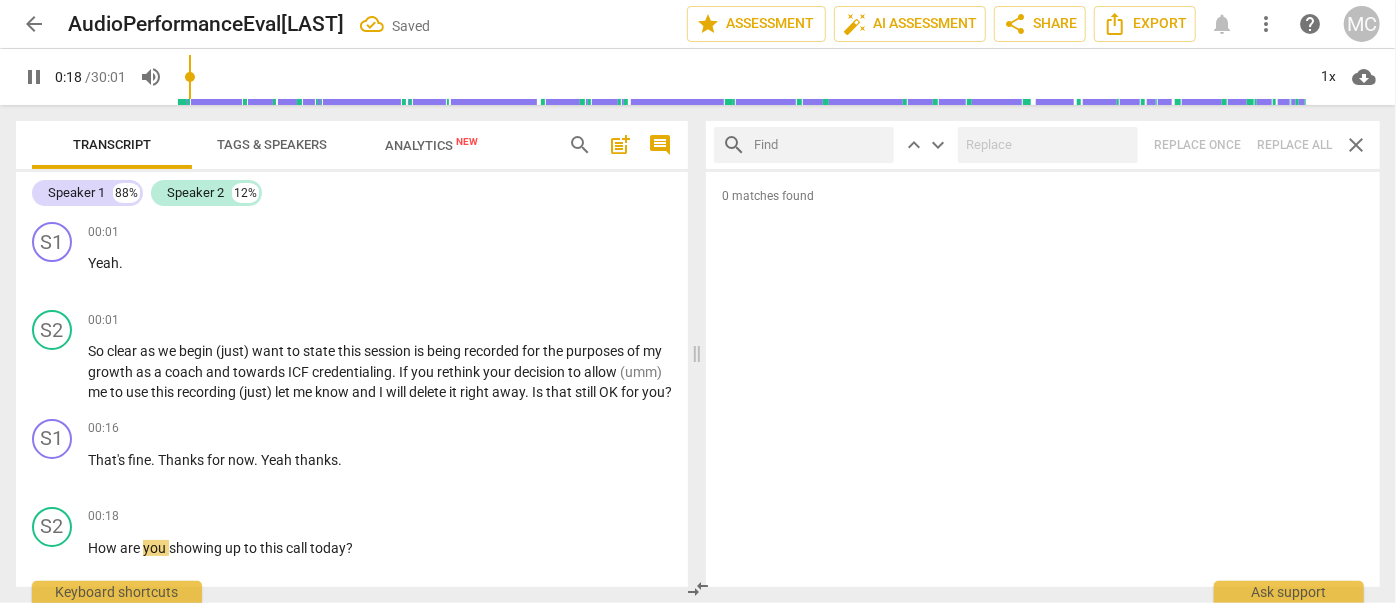 click at bounding box center (820, 145) 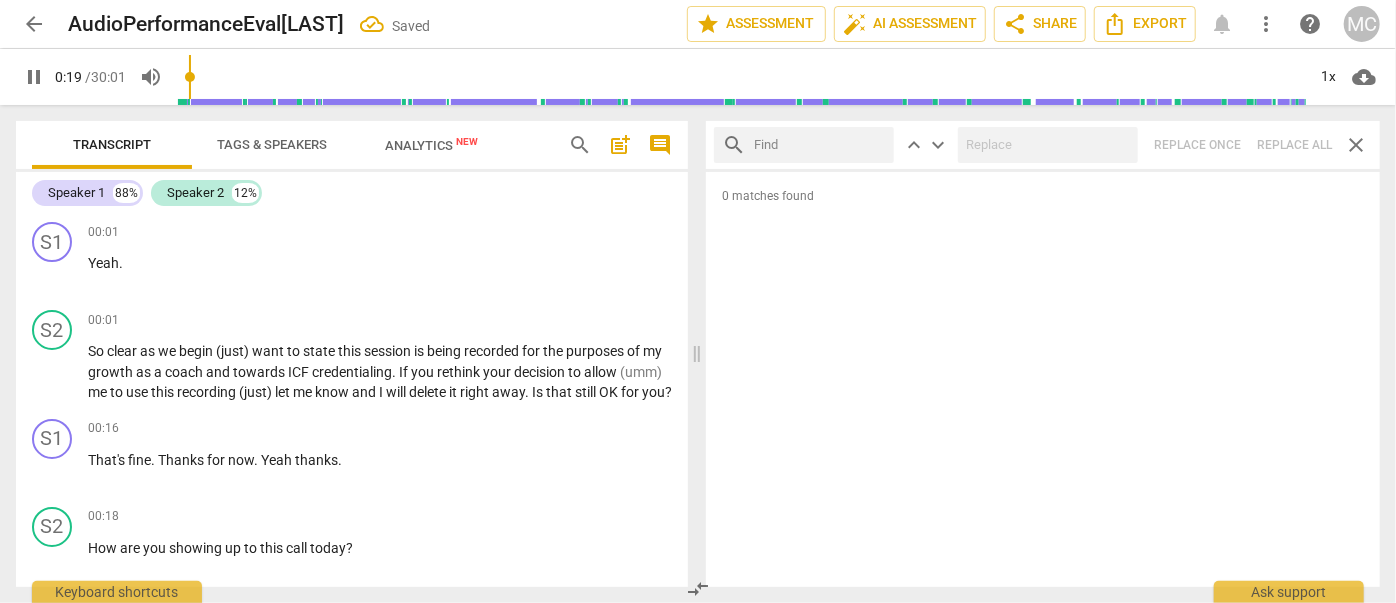 type on "19" 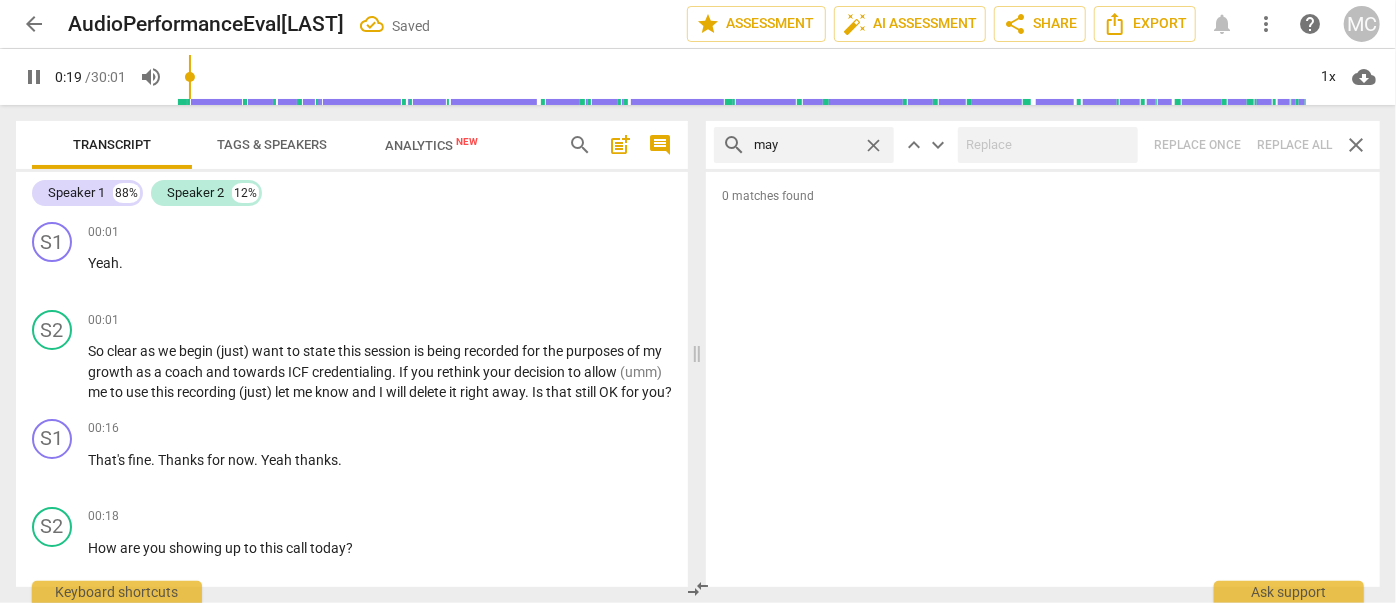 type on "mayb" 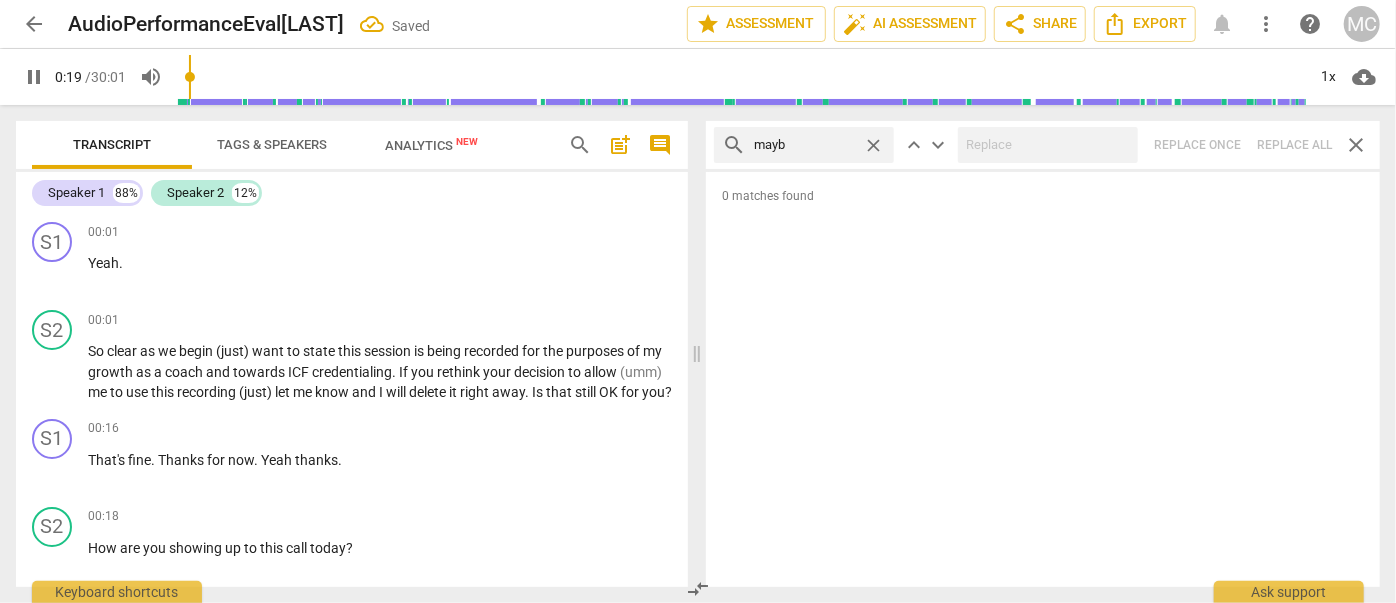 type on "20" 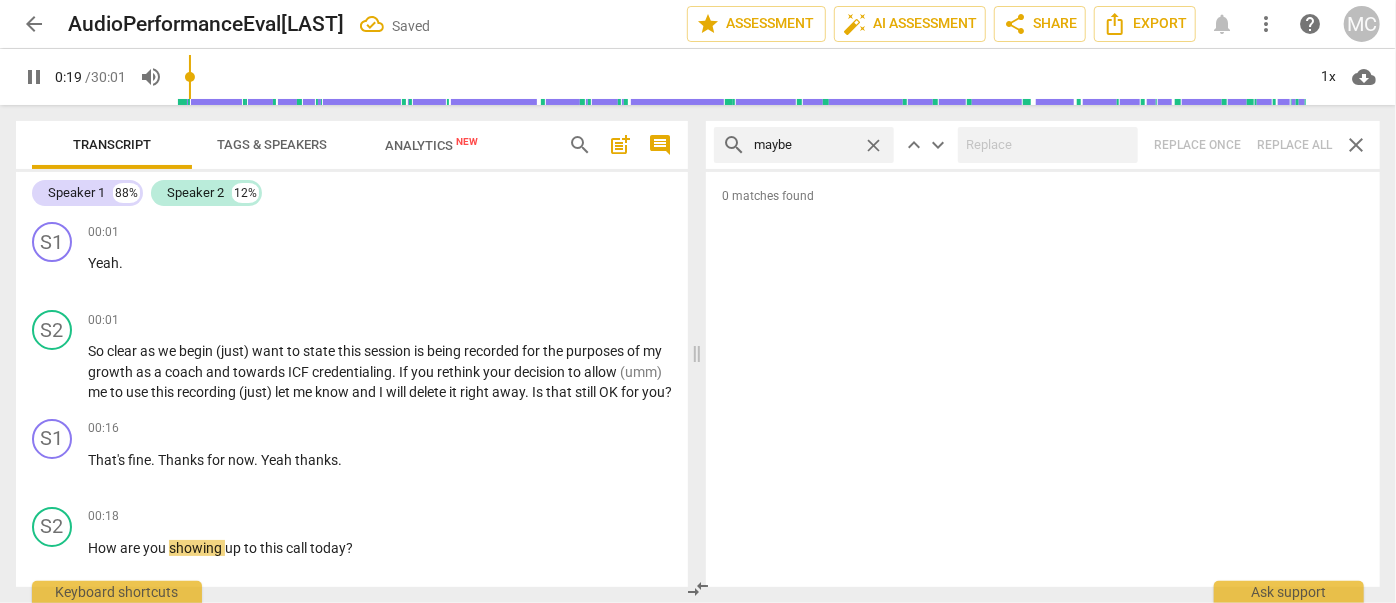 type on "maybe" 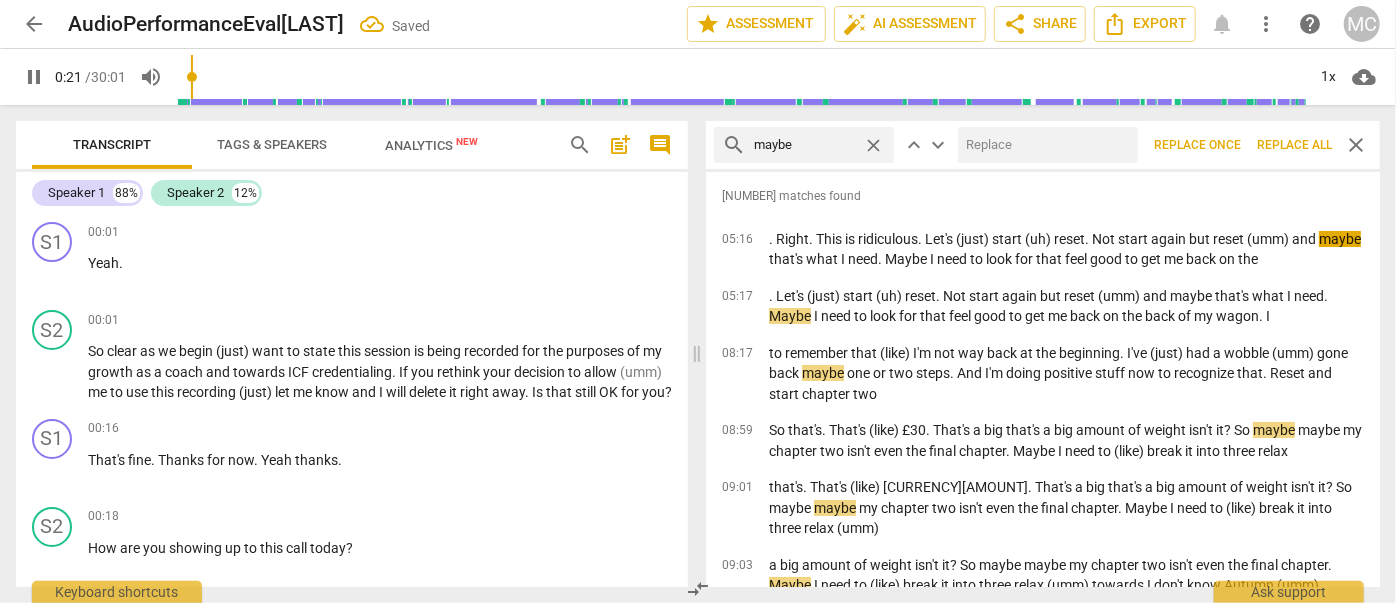 click at bounding box center (1044, 145) 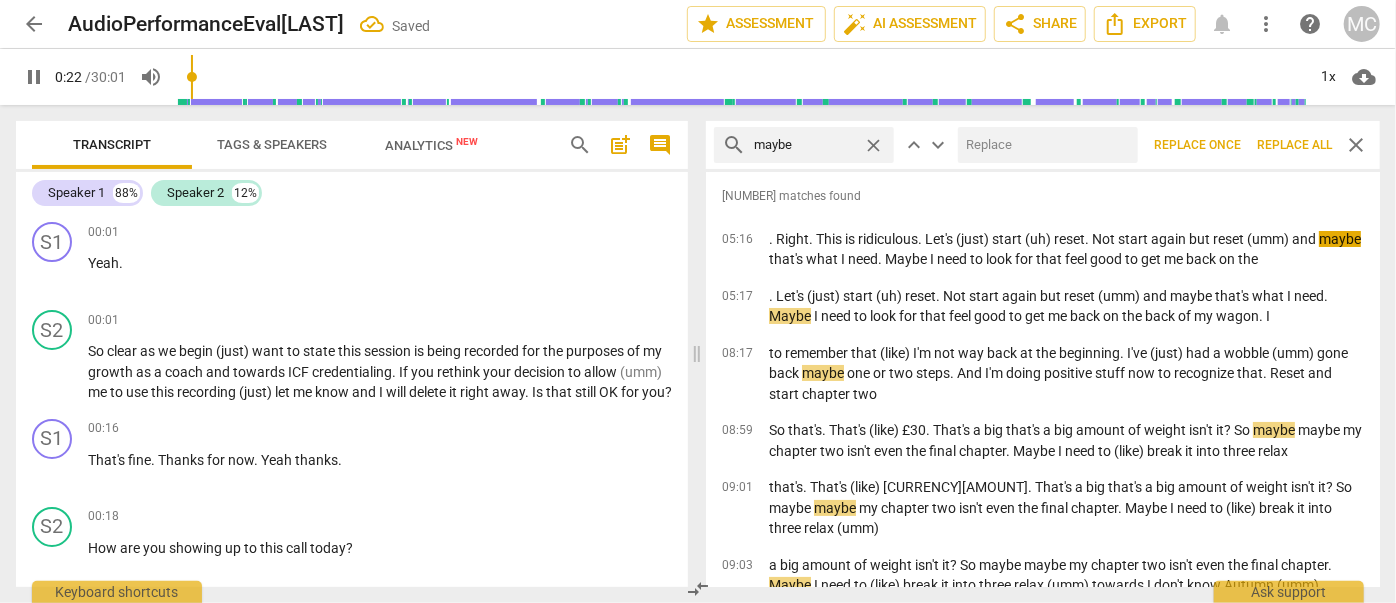 scroll, scrollTop: 430, scrollLeft: 0, axis: vertical 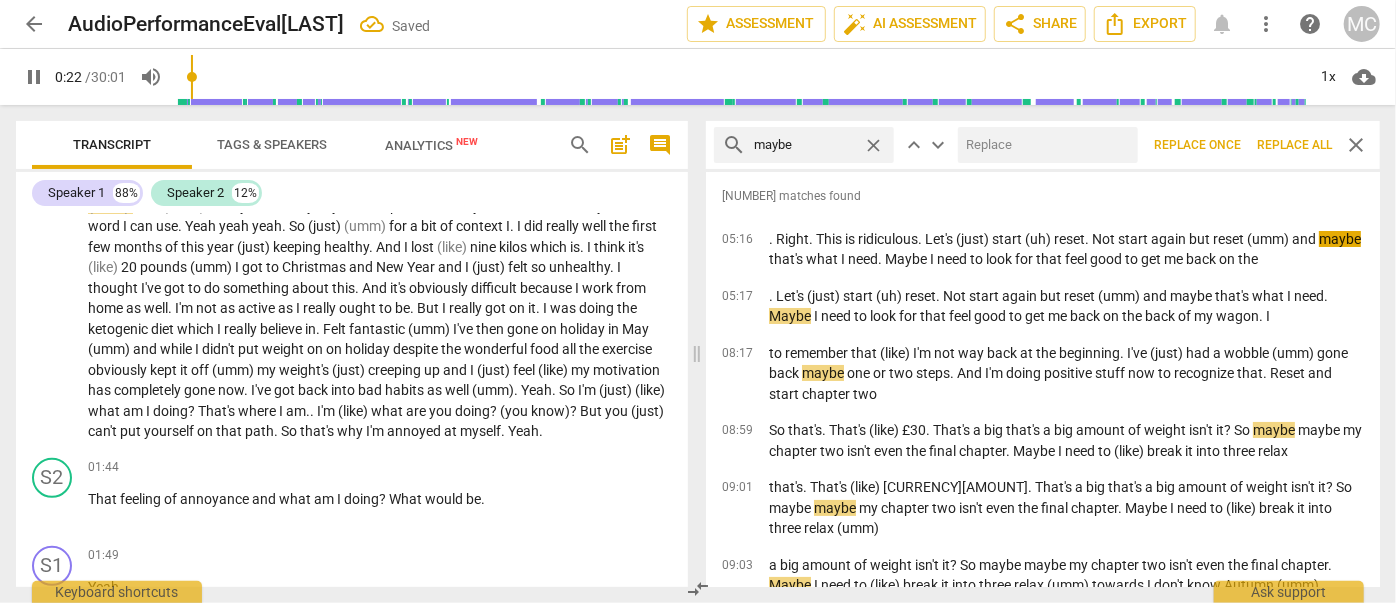 type on "22" 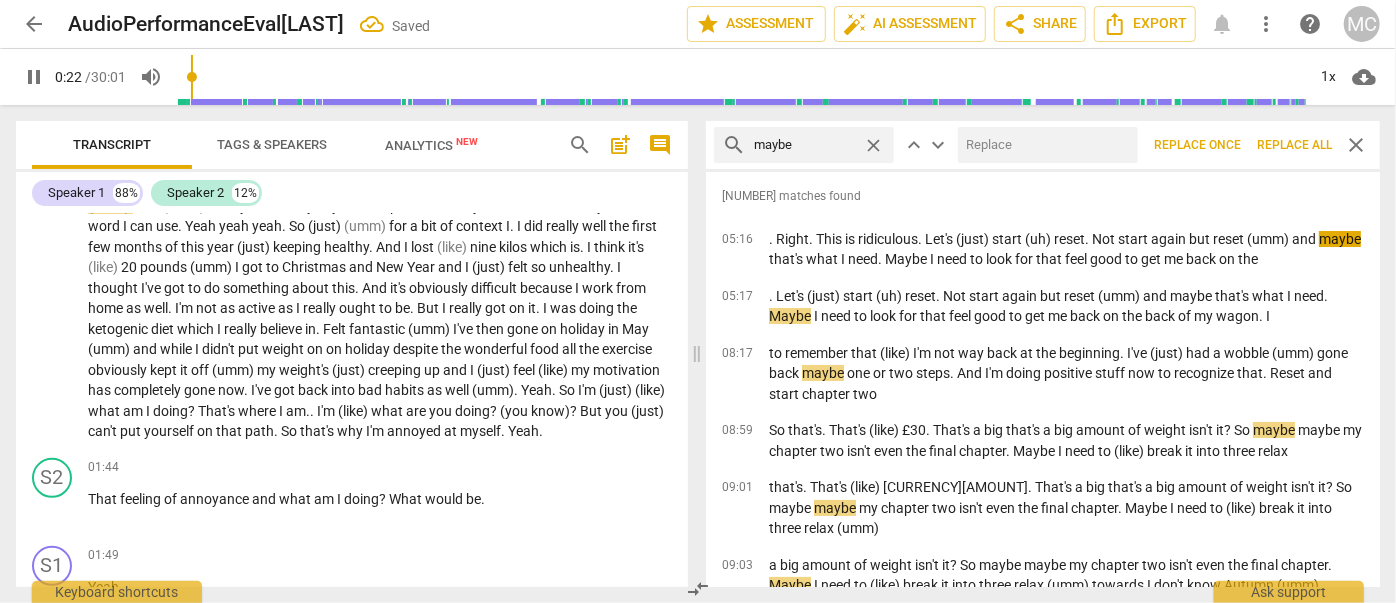 type on "(" 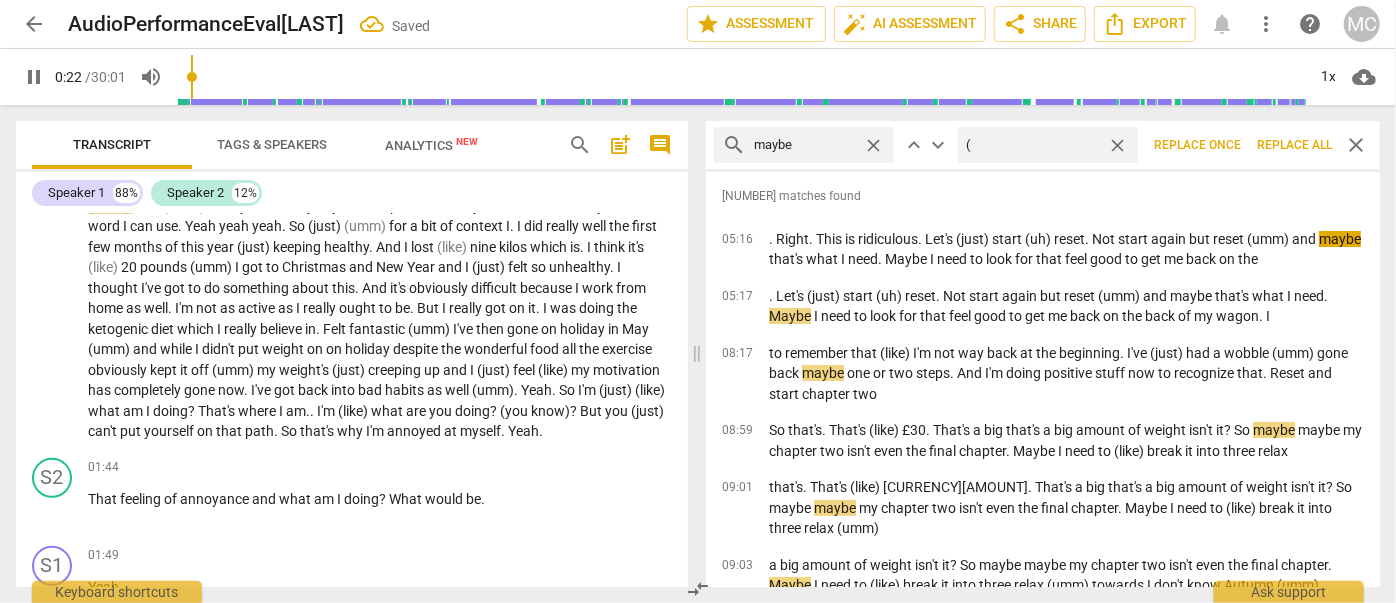 type on "23" 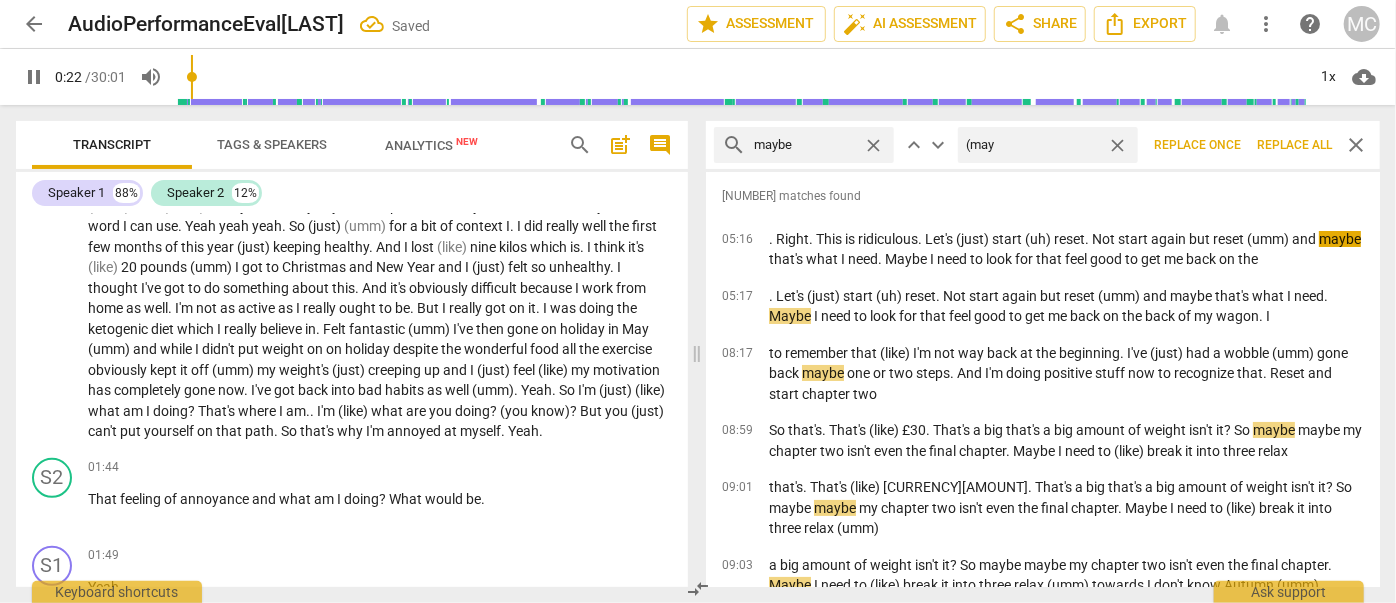 type on "(mayb" 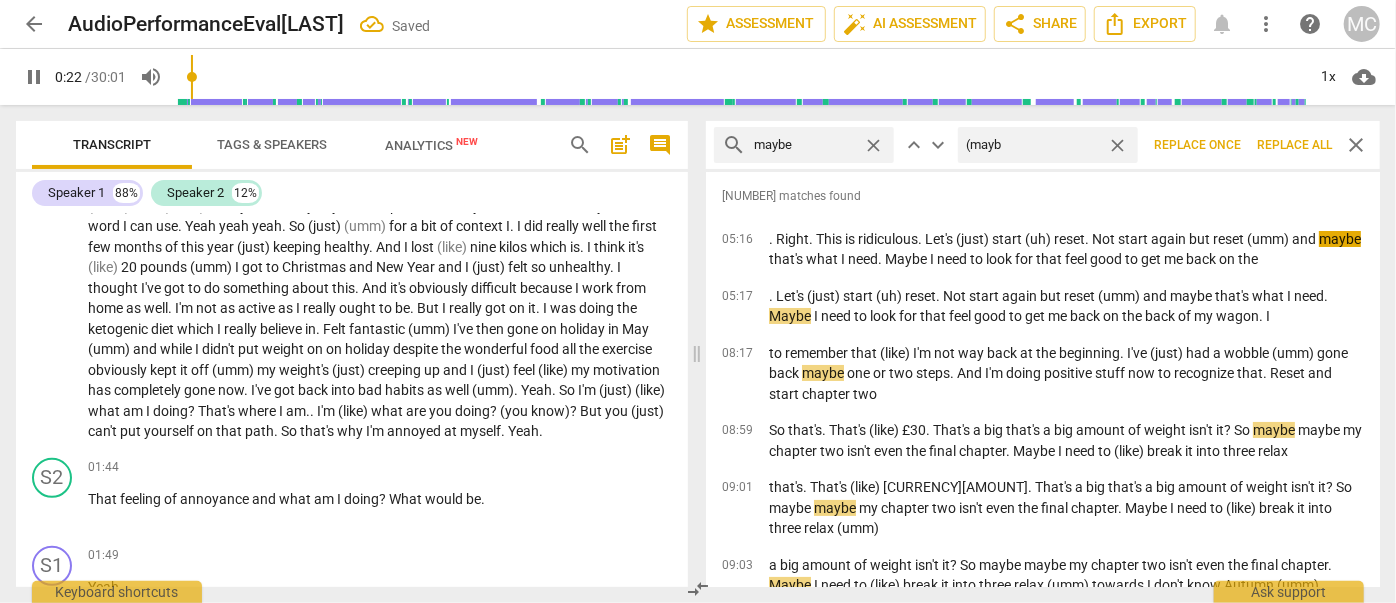 type on "23" 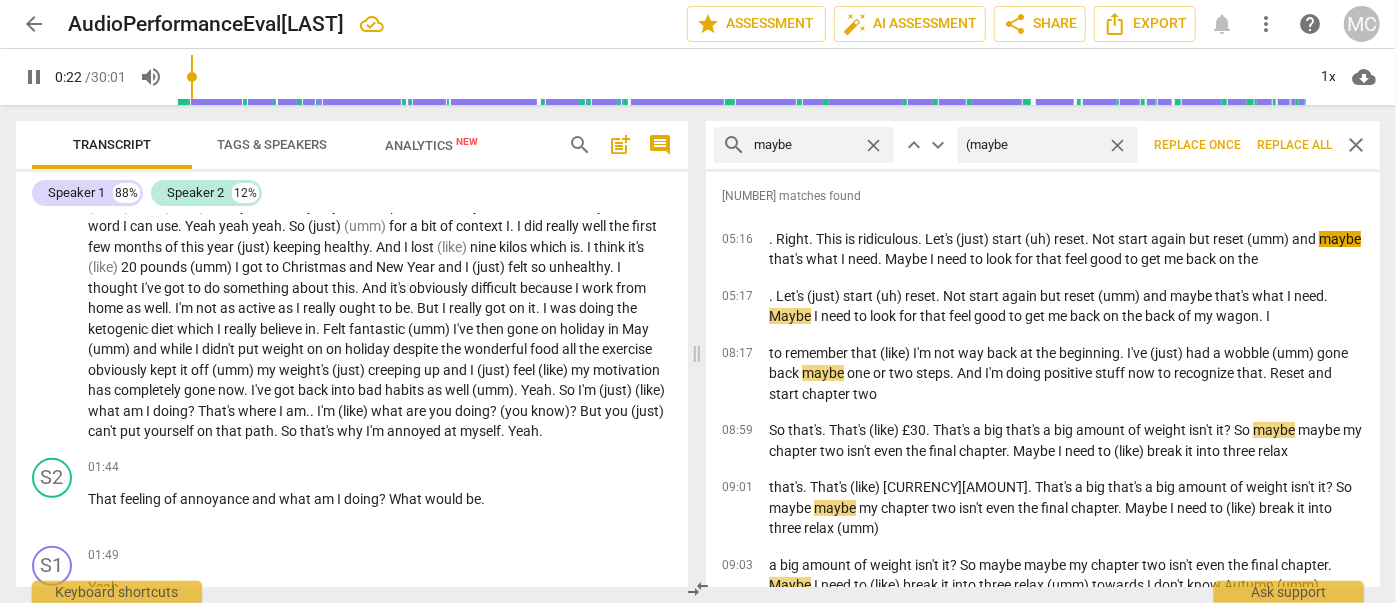 type on "(maybe)" 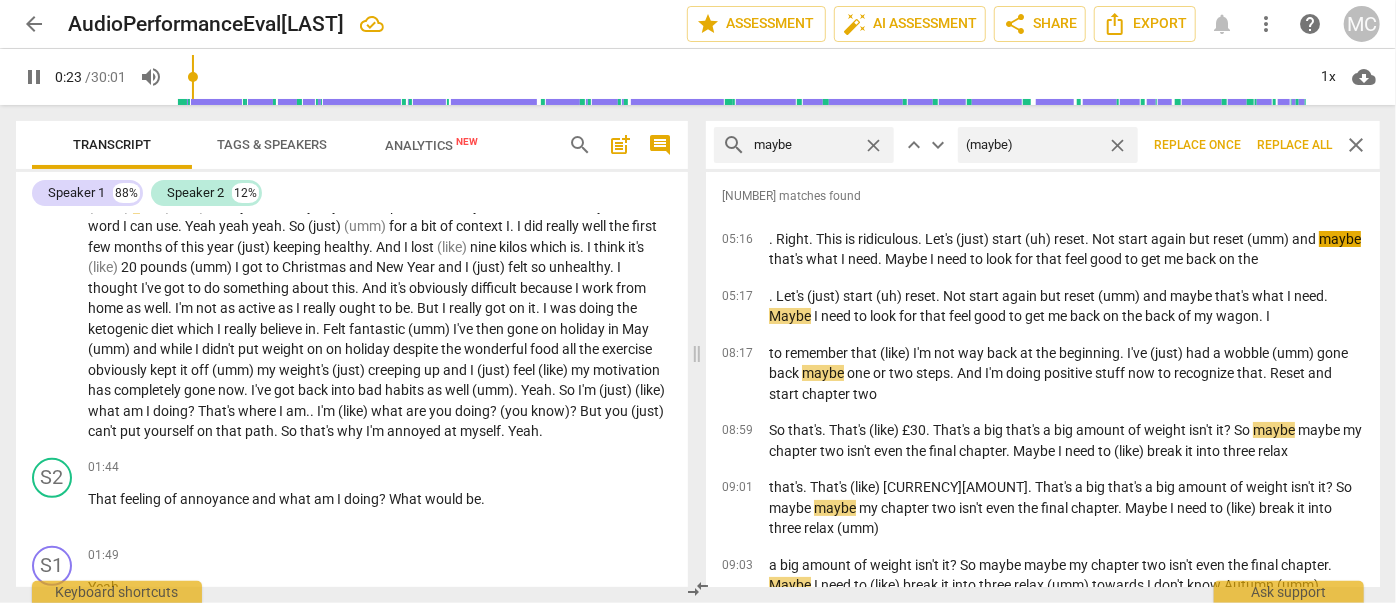 type on "24" 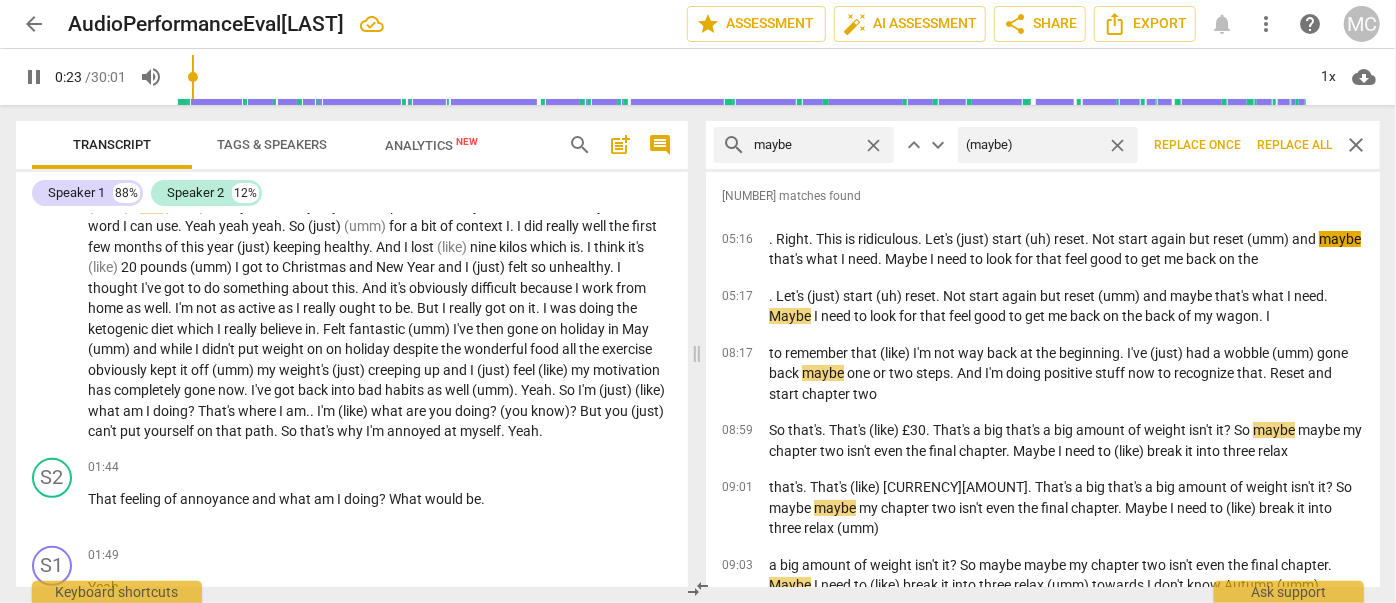 type on "(maybe)" 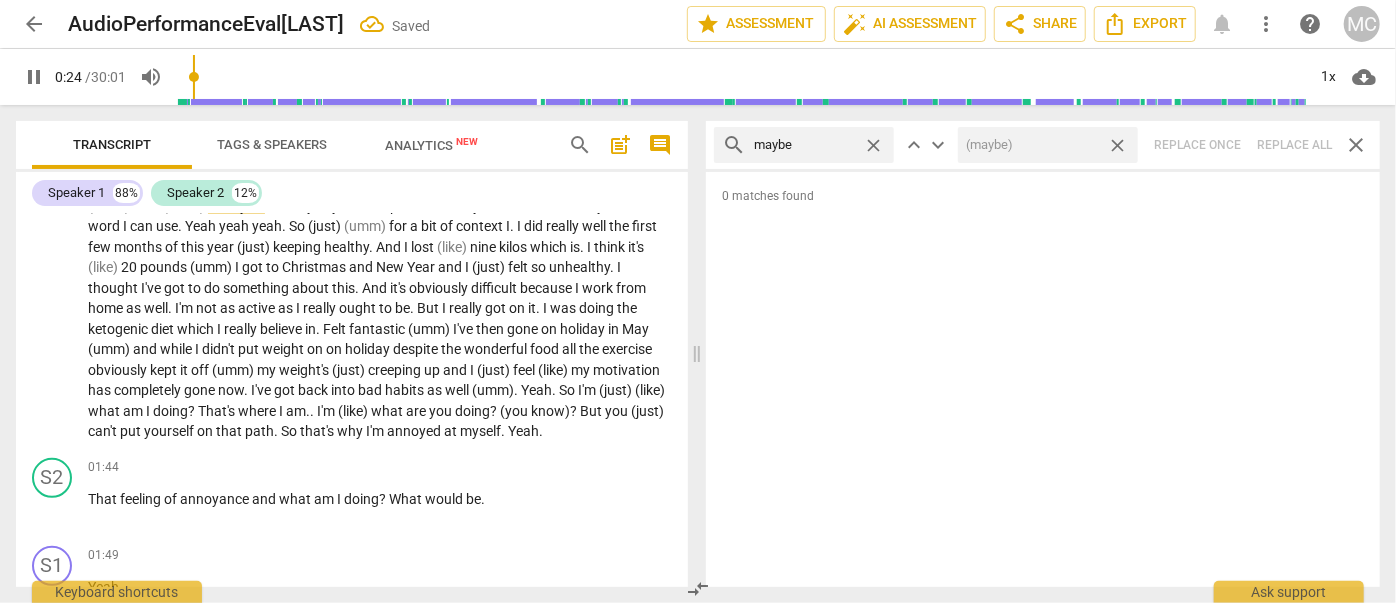 type on "25" 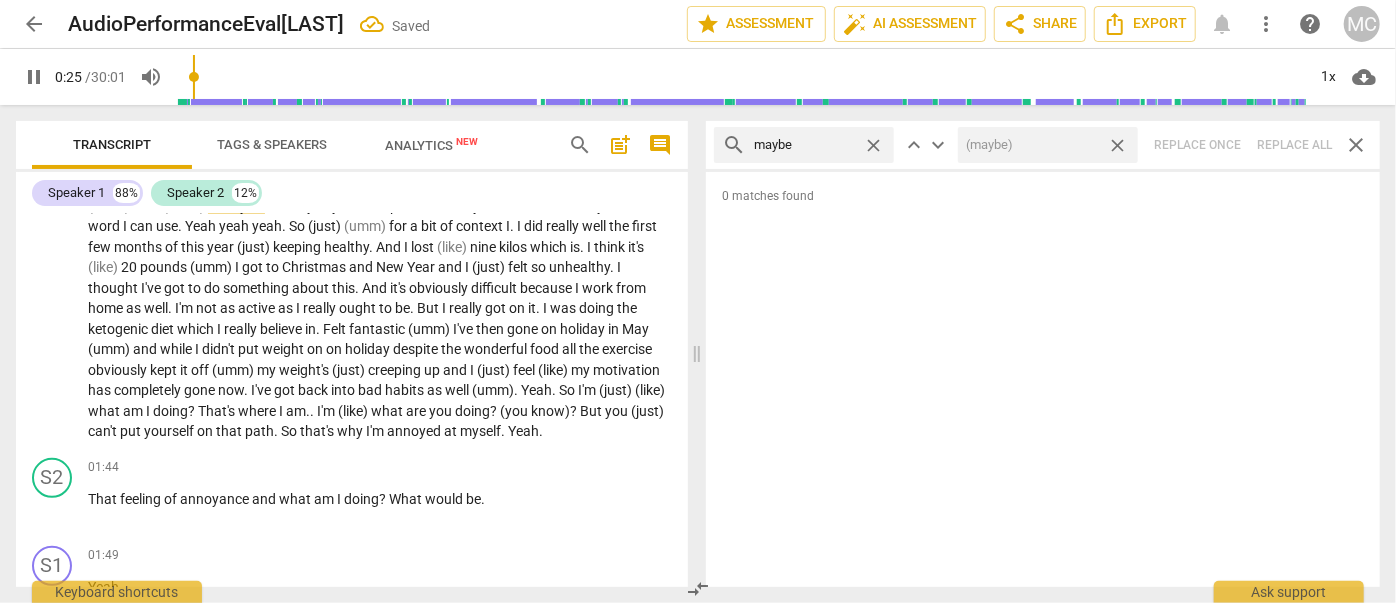 drag, startPoint x: 1120, startPoint y: 143, endPoint x: 933, endPoint y: 157, distance: 187.52333 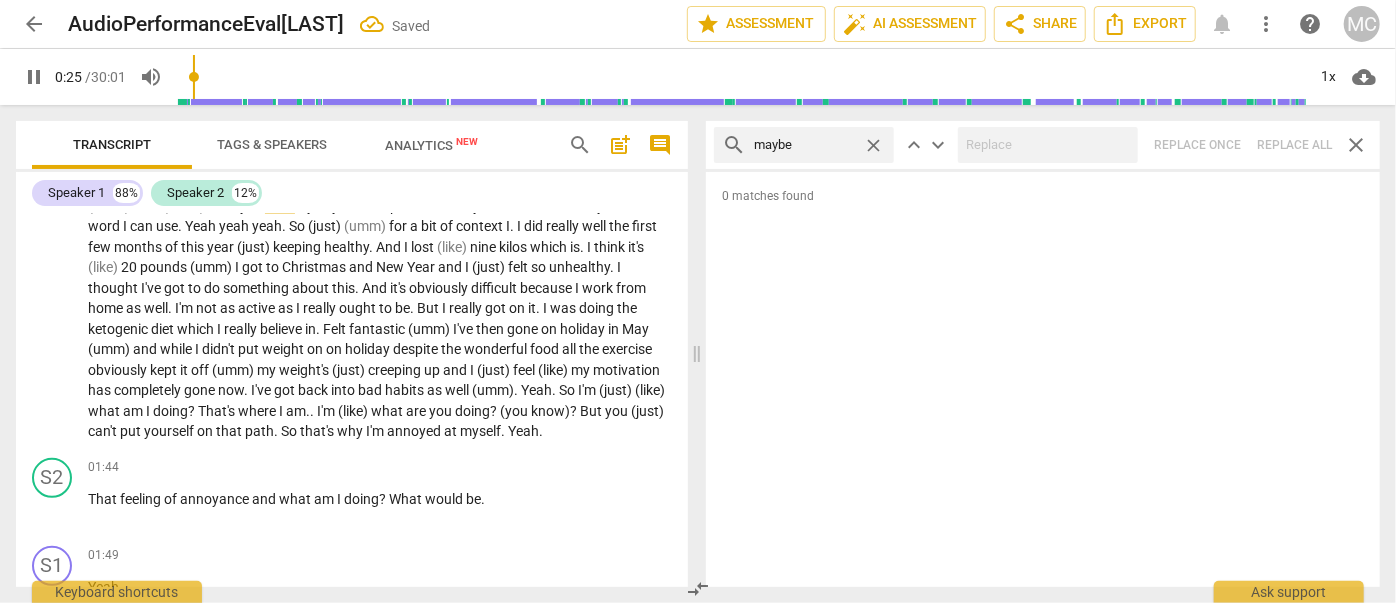 type on "26" 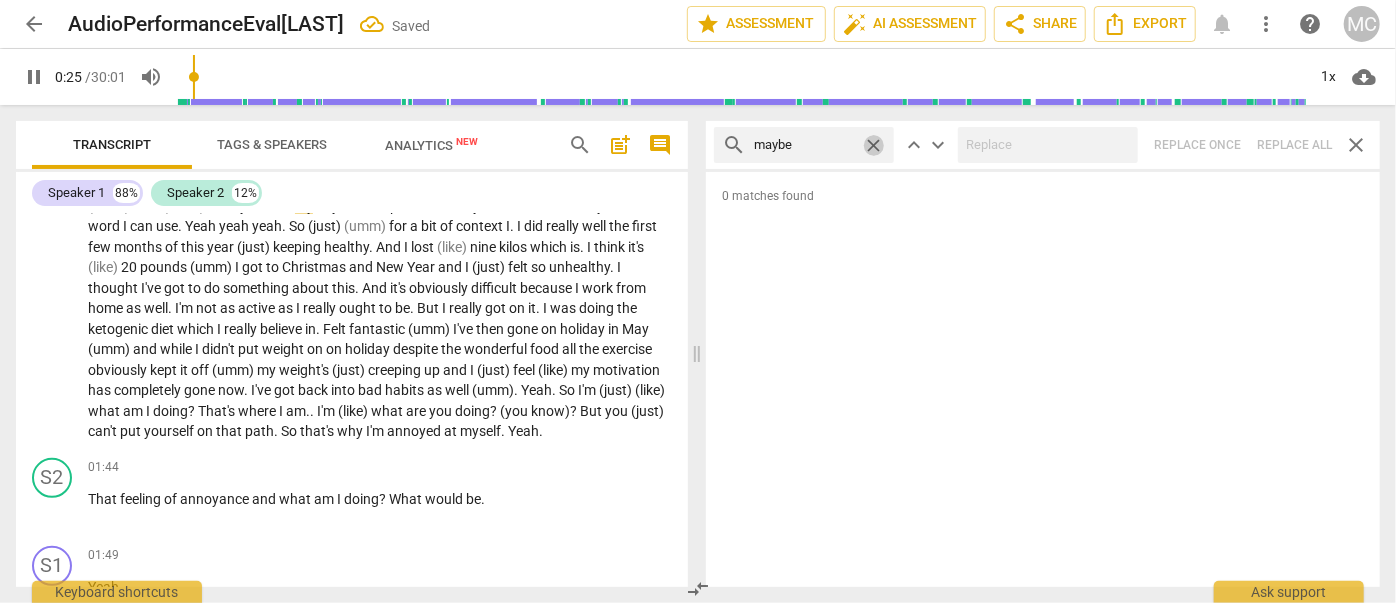 click on "close" at bounding box center (873, 145) 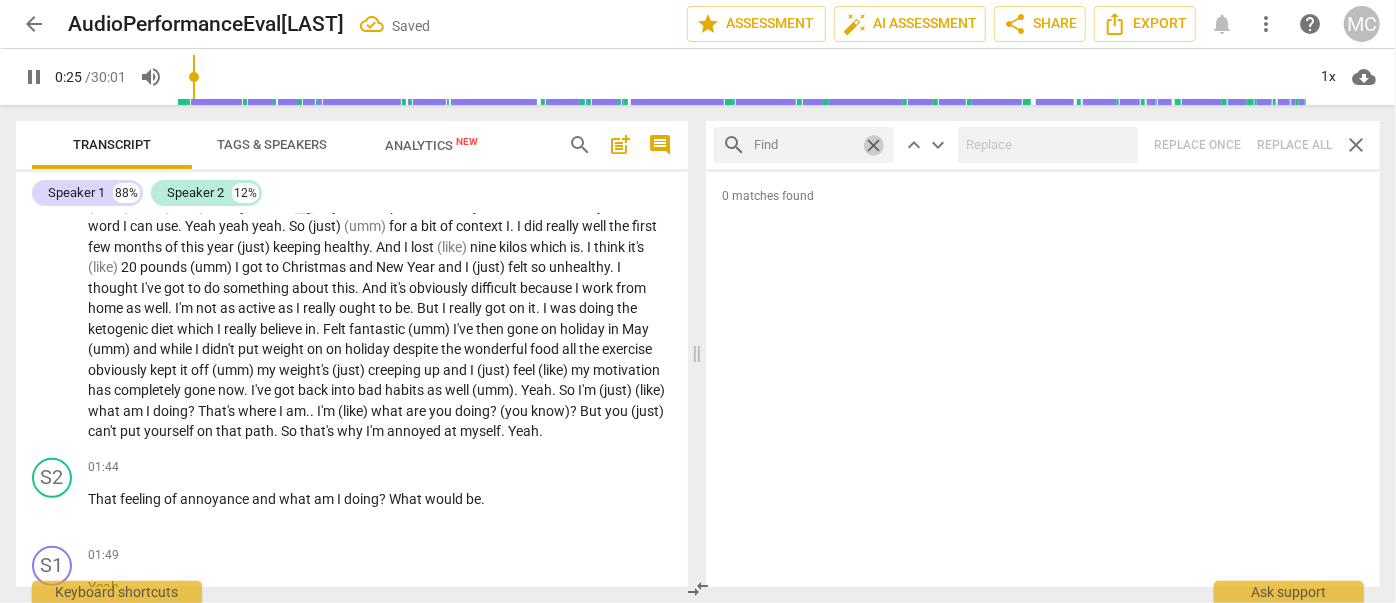 click at bounding box center (804, 145) 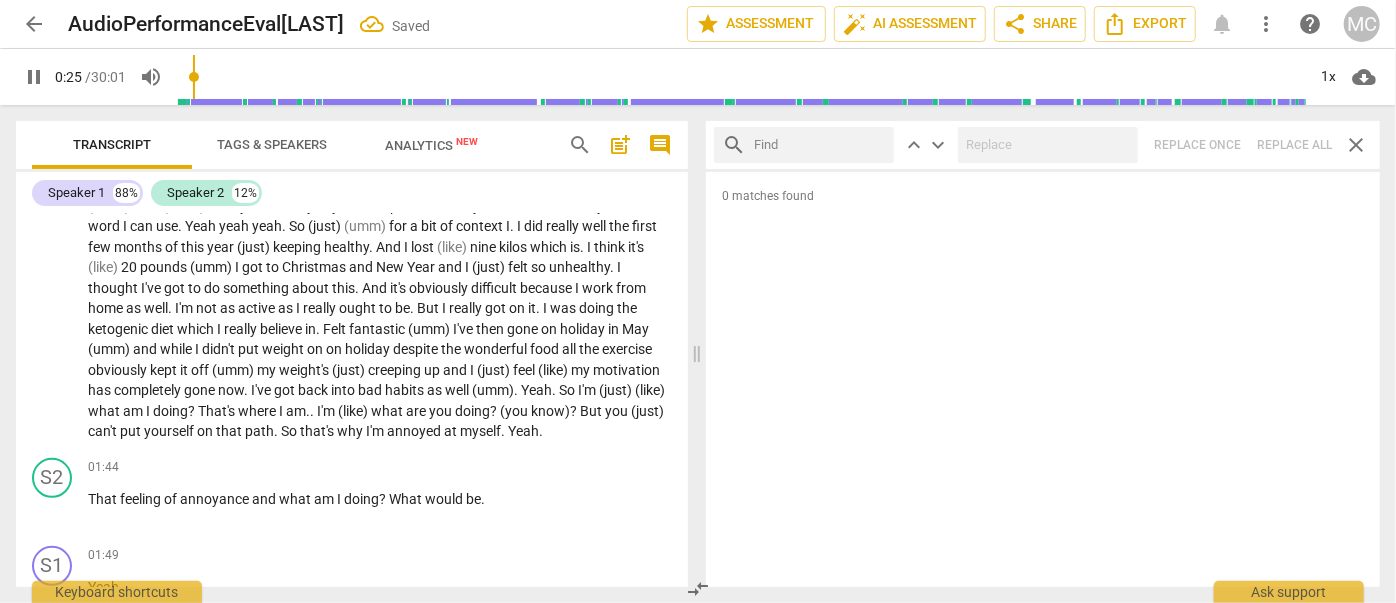 type on "26" 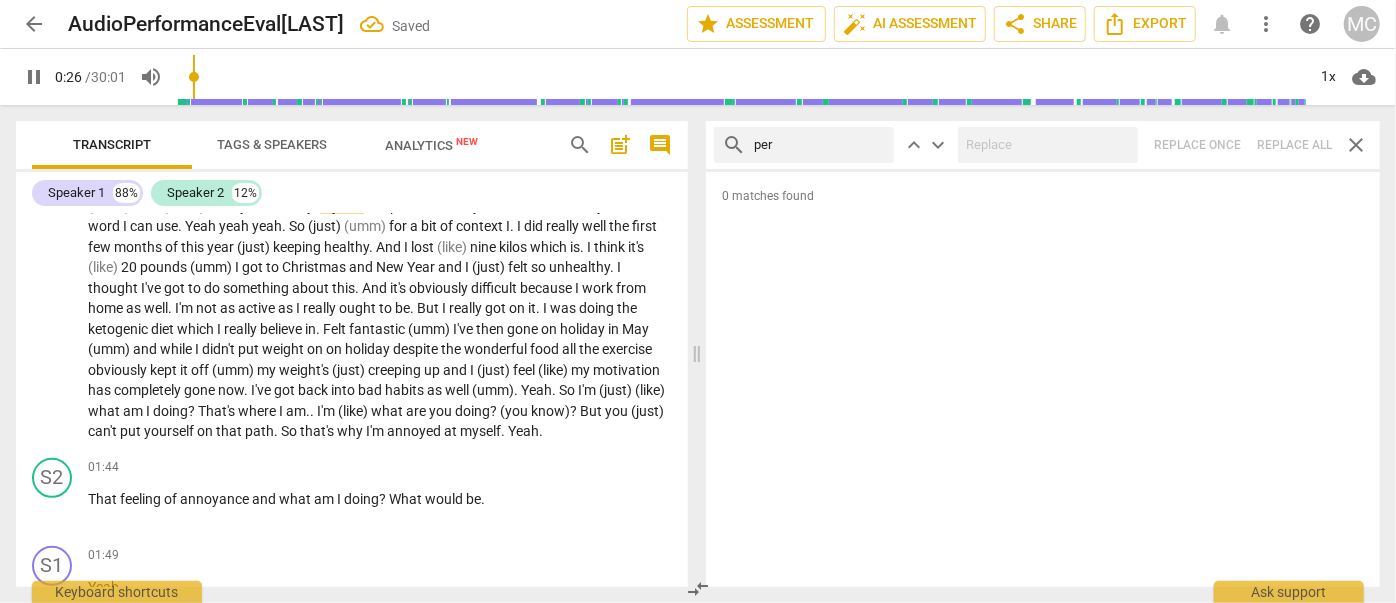 type on "perh" 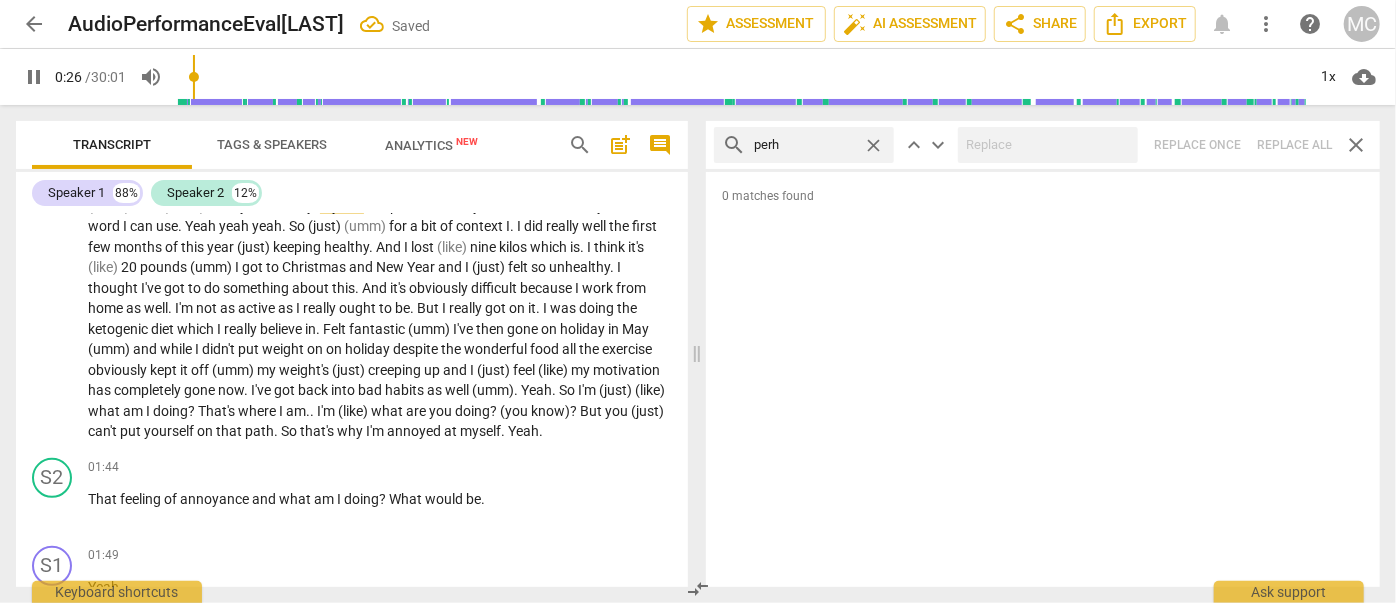 type on "26" 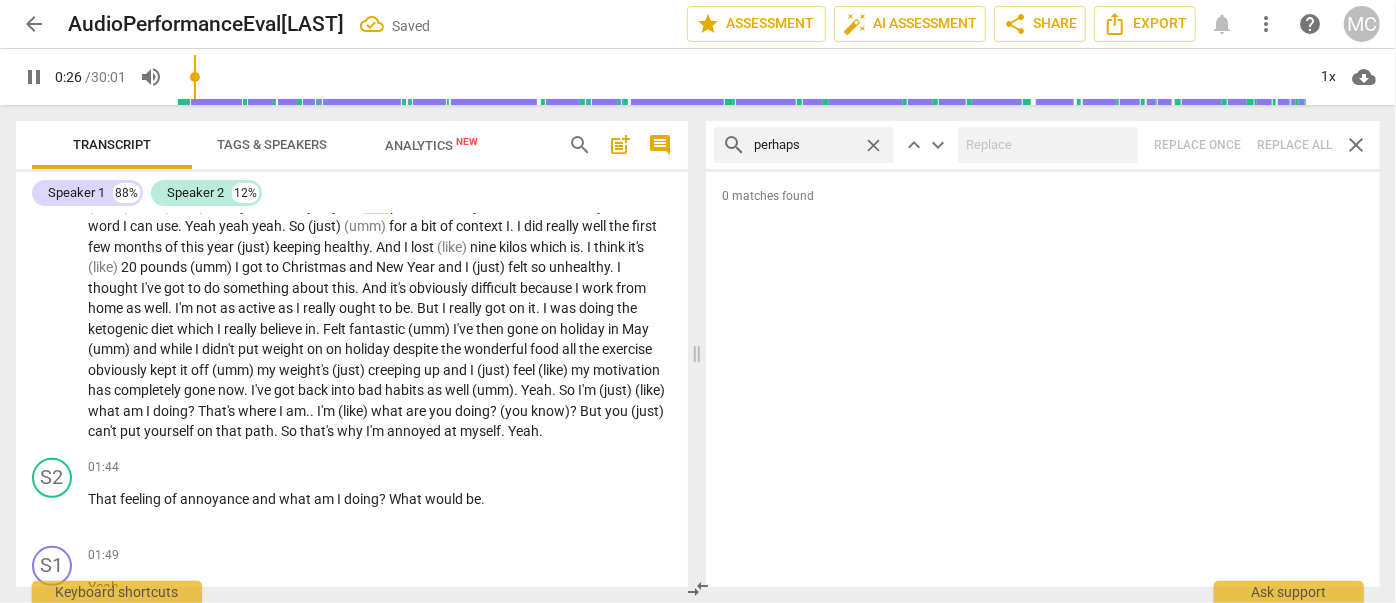 type on "perhaps" 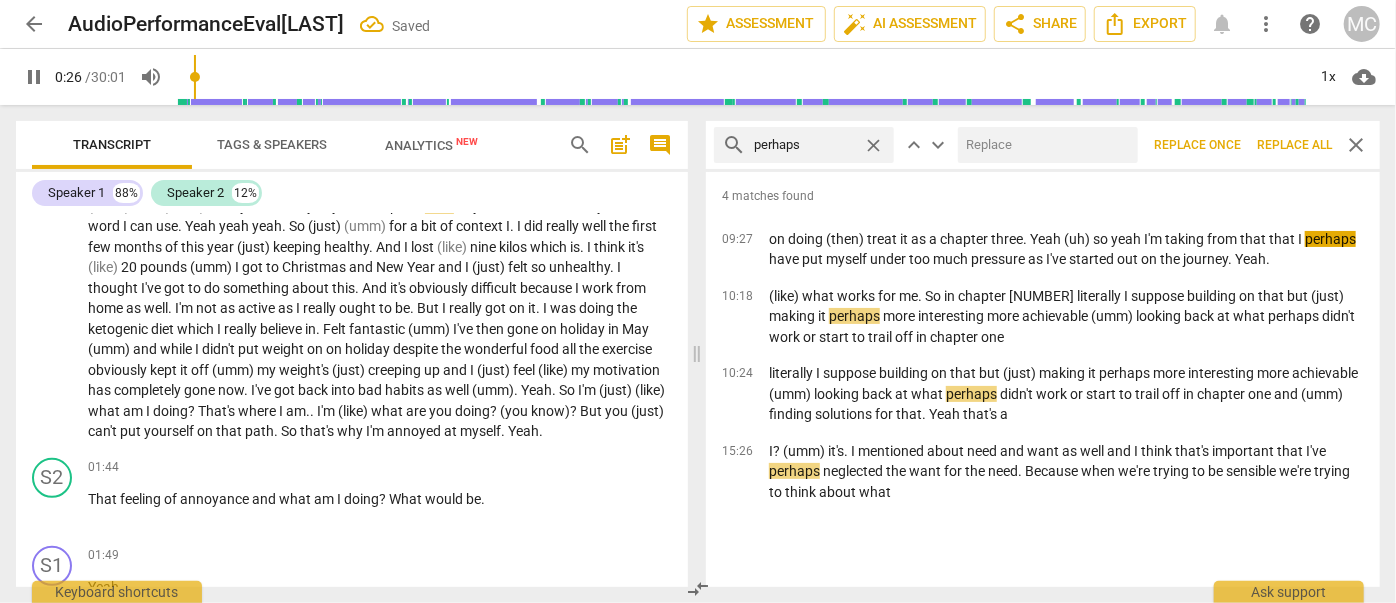click at bounding box center [1044, 145] 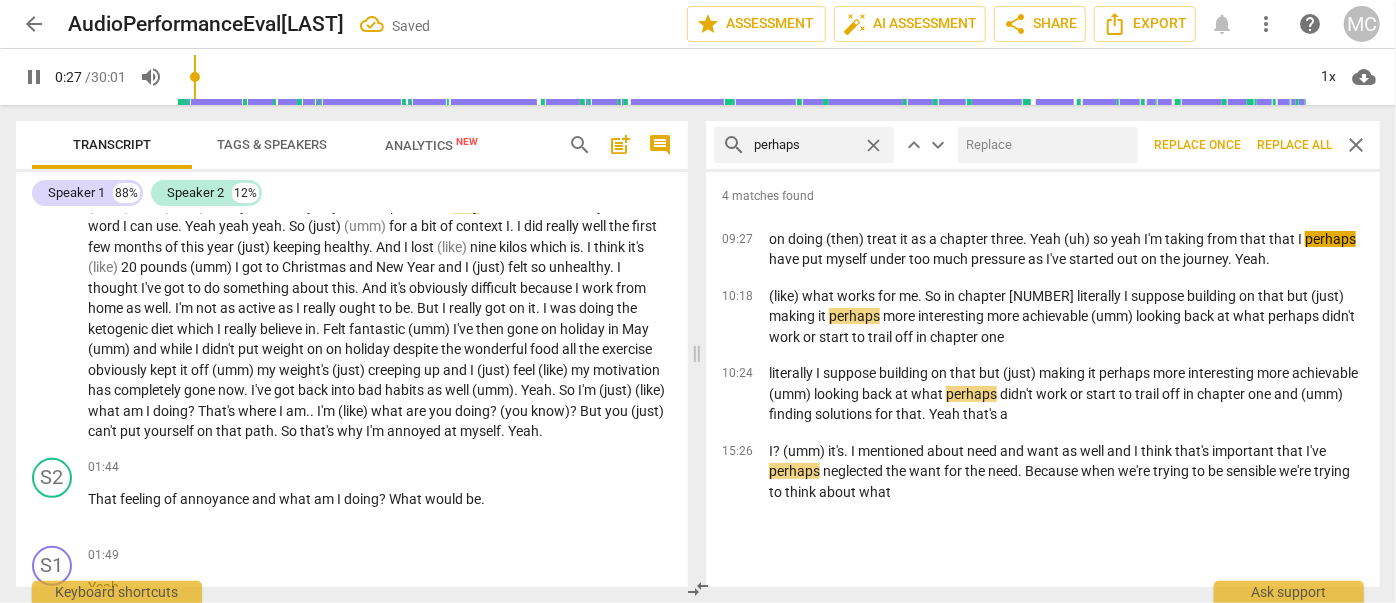 type on "27" 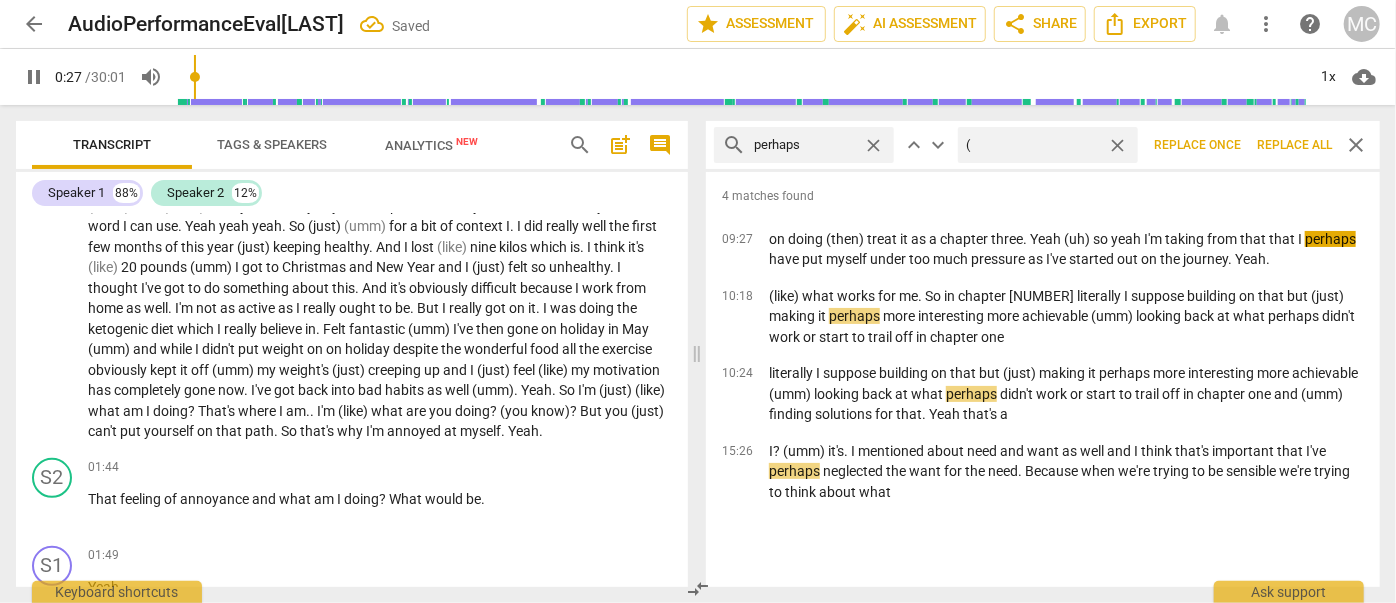 type on "28" 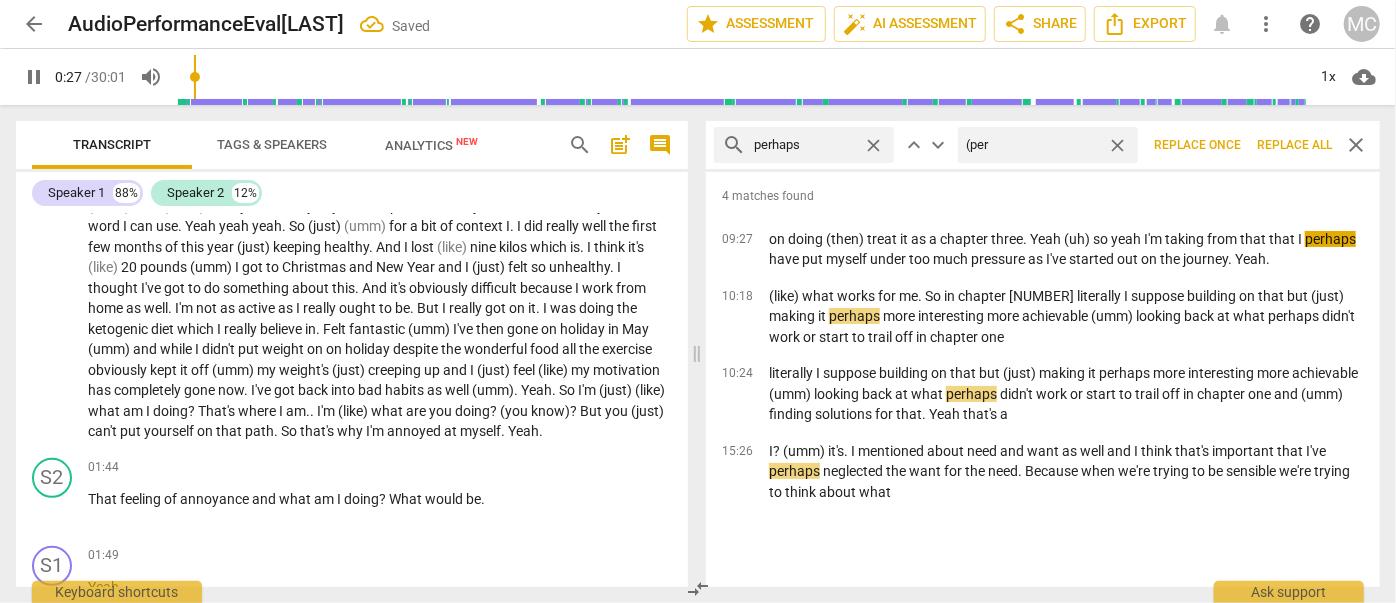 type on "(perh" 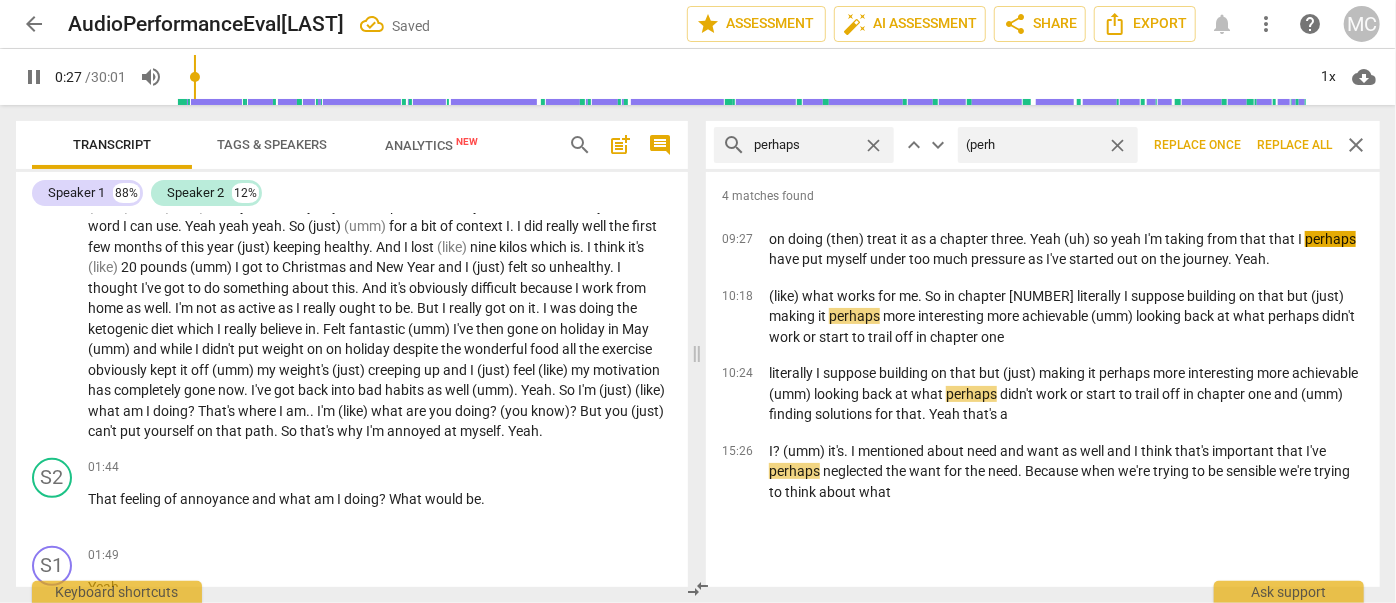 type on "28" 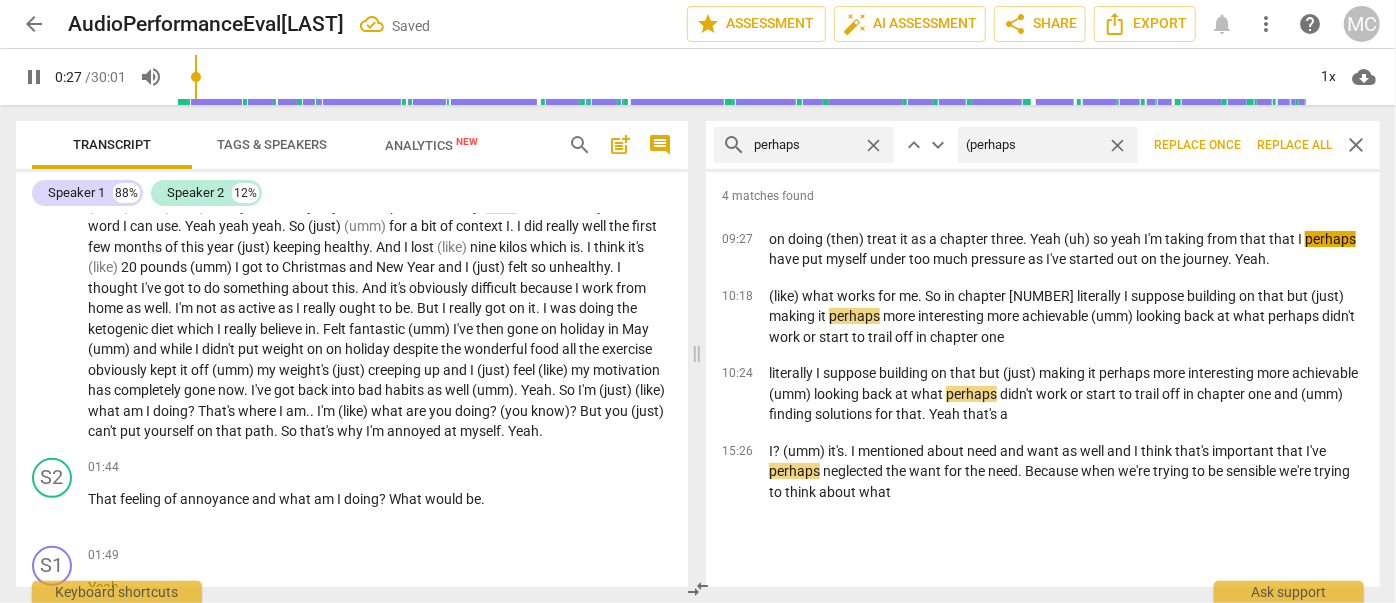 type on "(perhaps)" 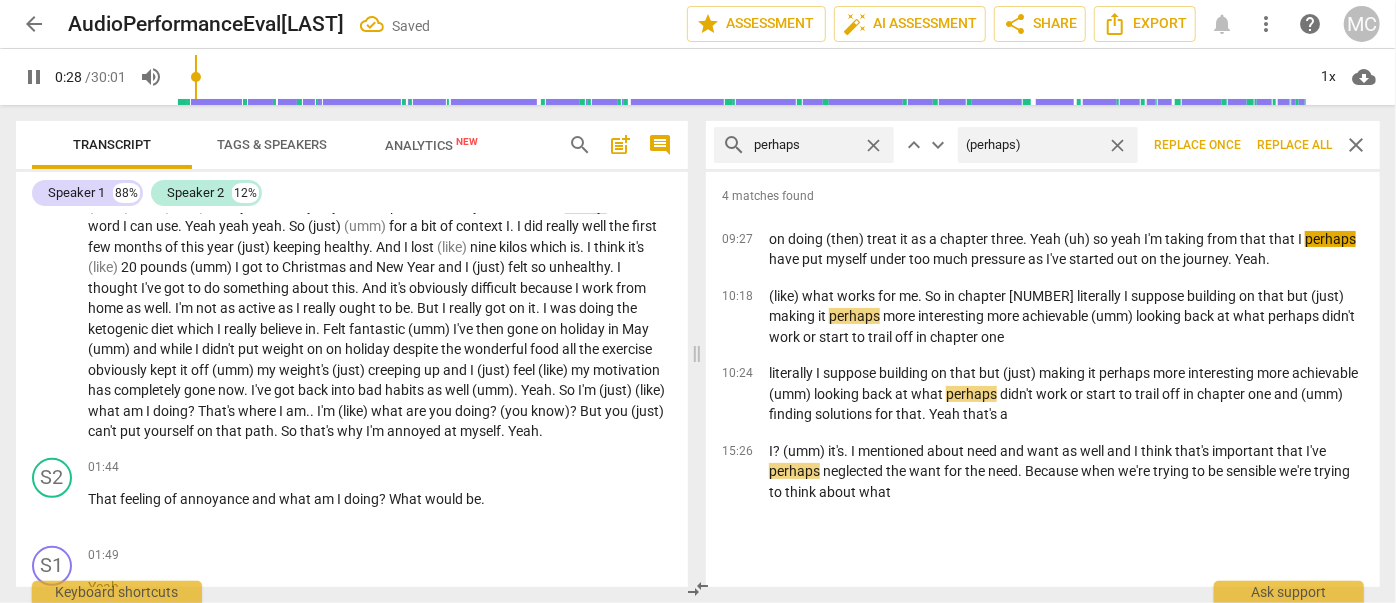 type on "29" 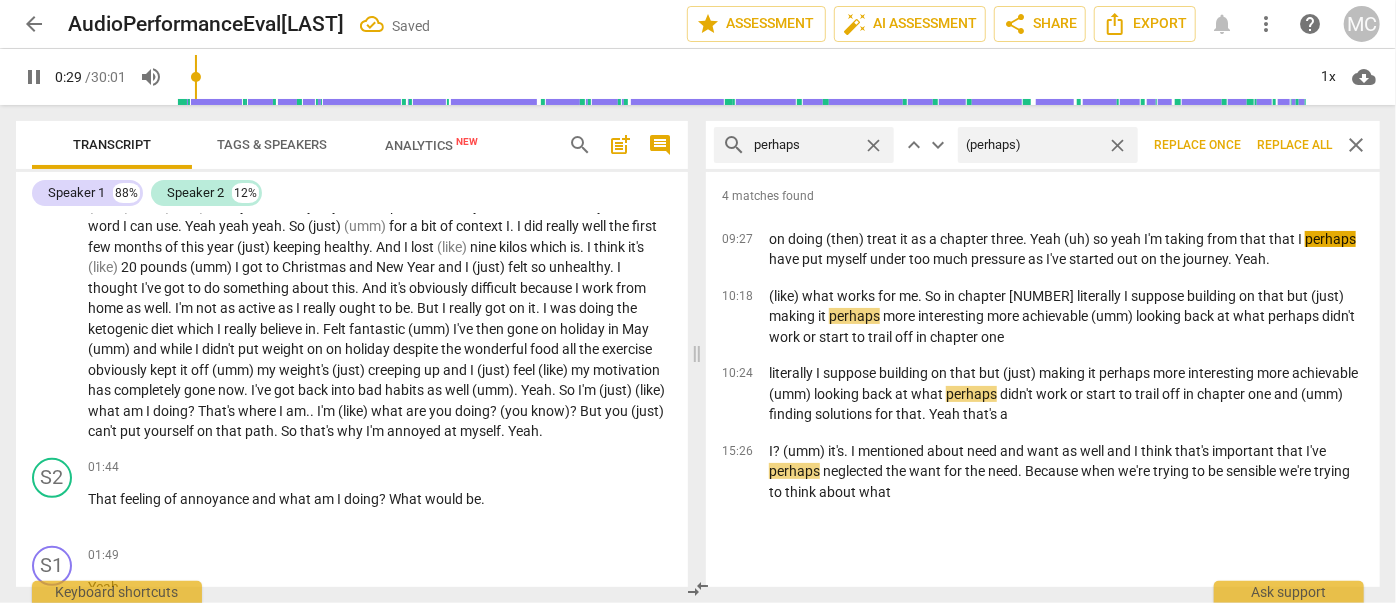 type on "(perhaps)" 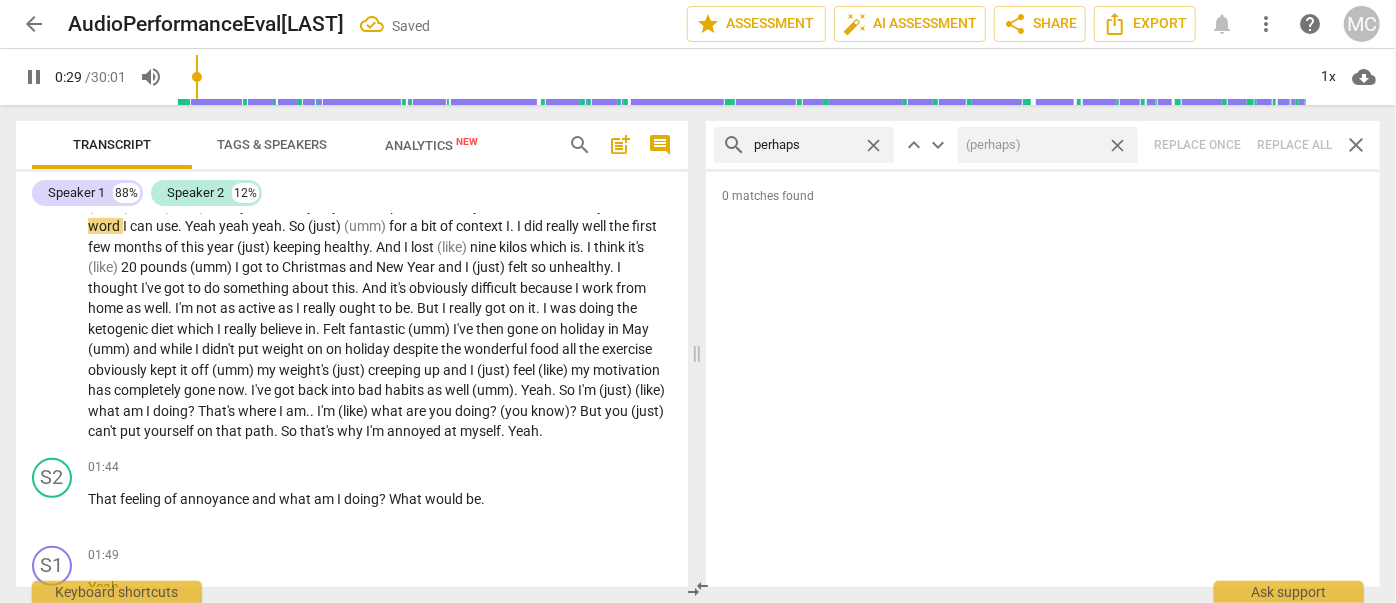 type on "30" 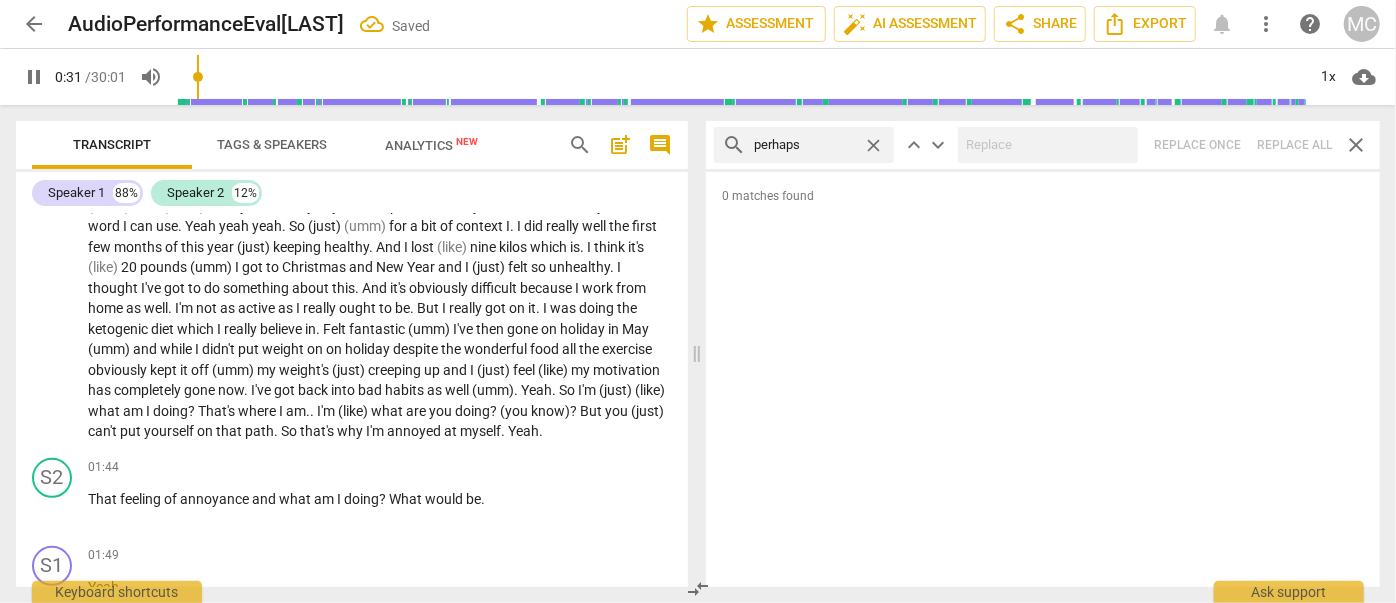 type on "31" 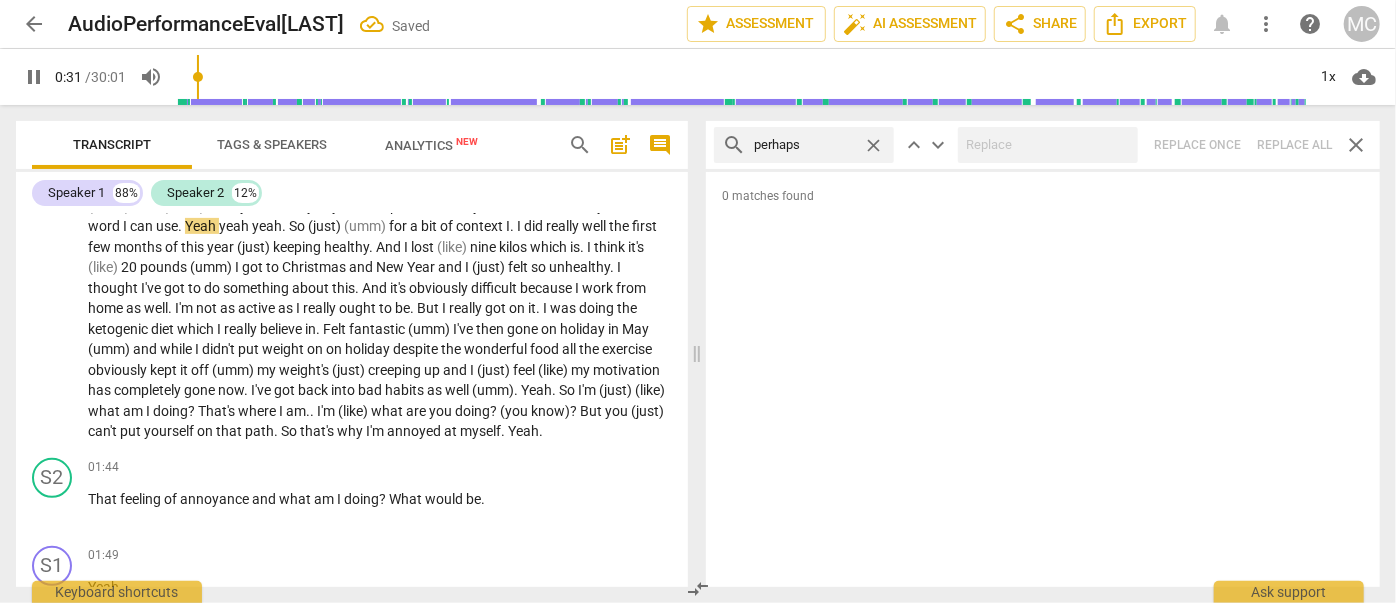 click on "close" at bounding box center (873, 145) 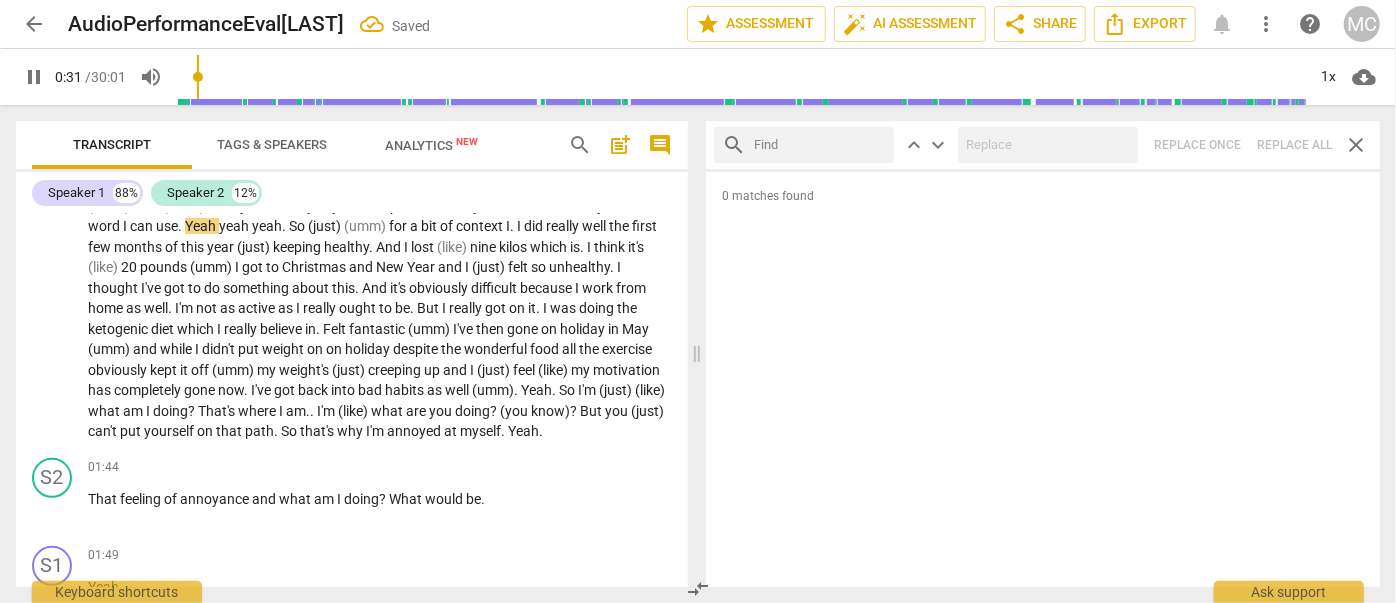 click at bounding box center (820, 145) 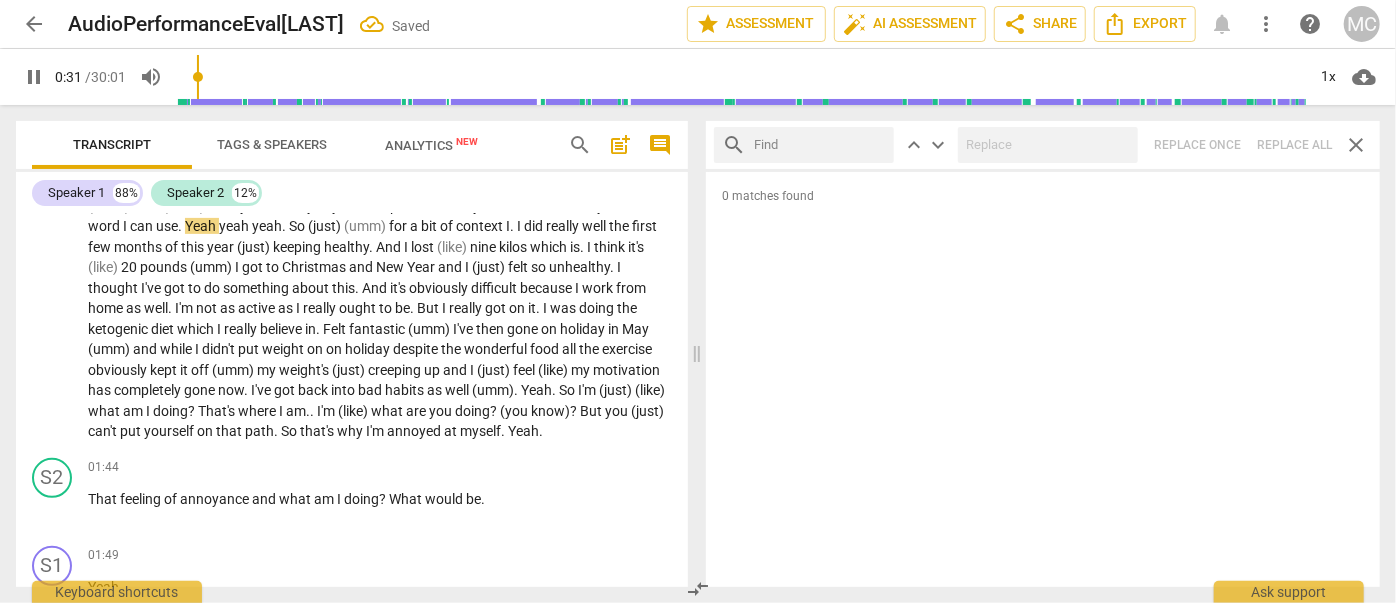 type on "32" 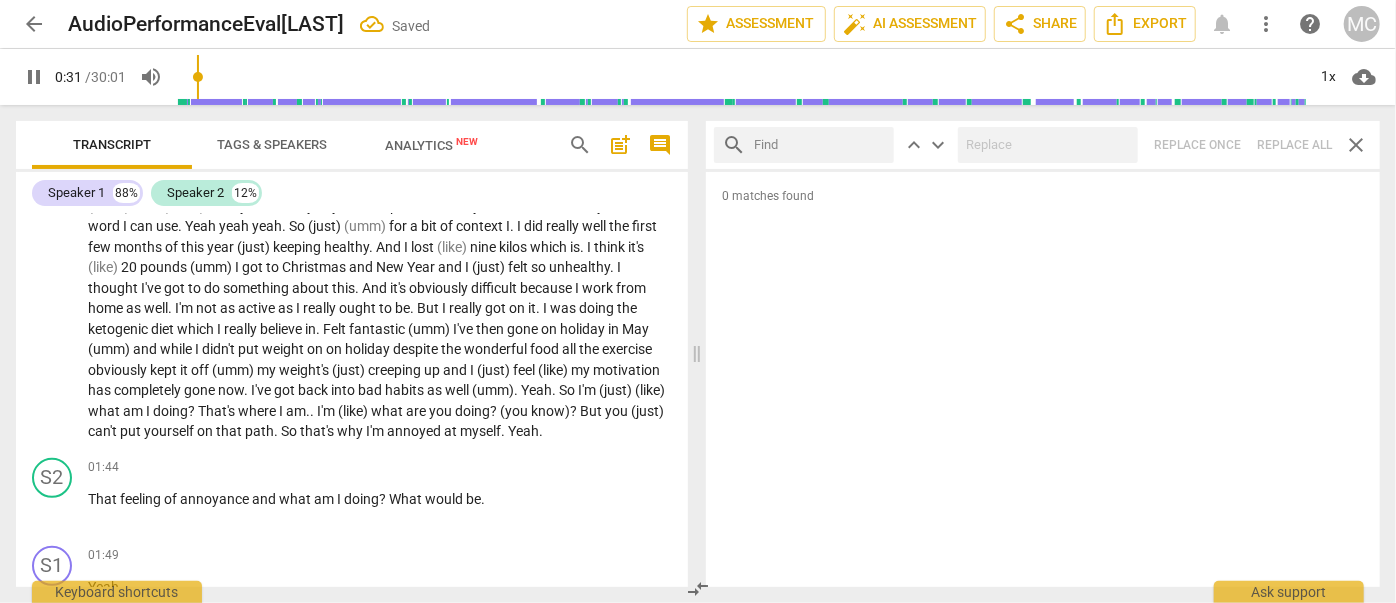 type on "a" 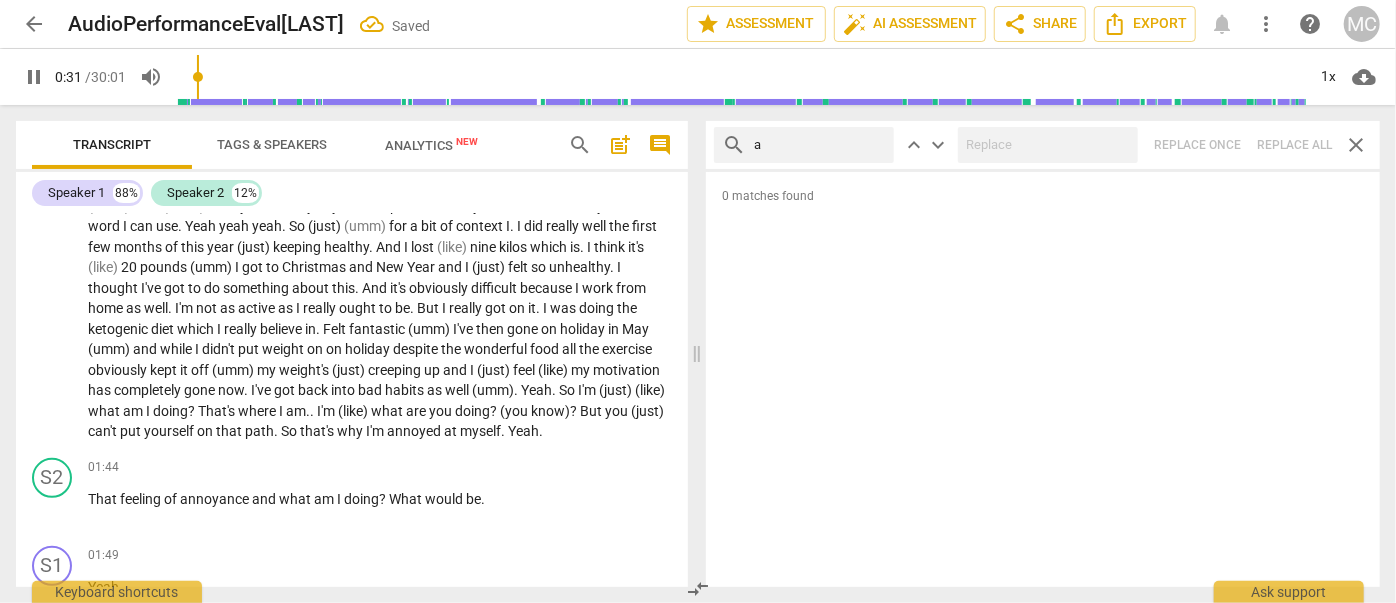 type on "32" 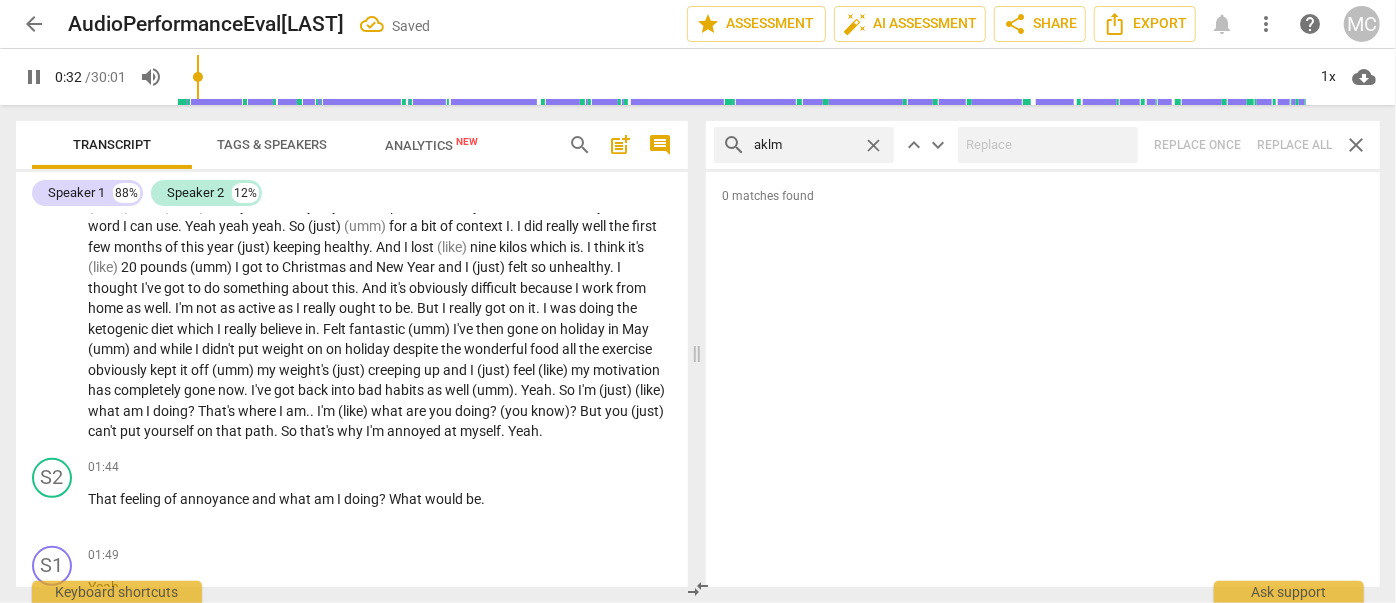 type on "aklmo" 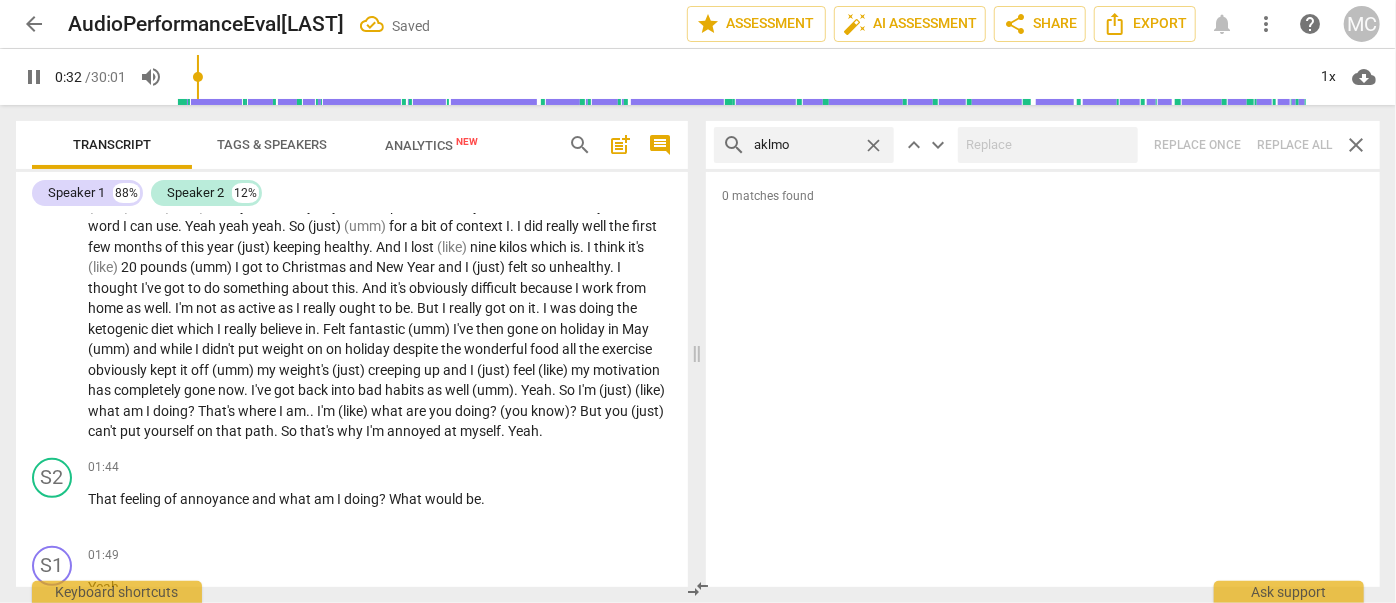 type on "32" 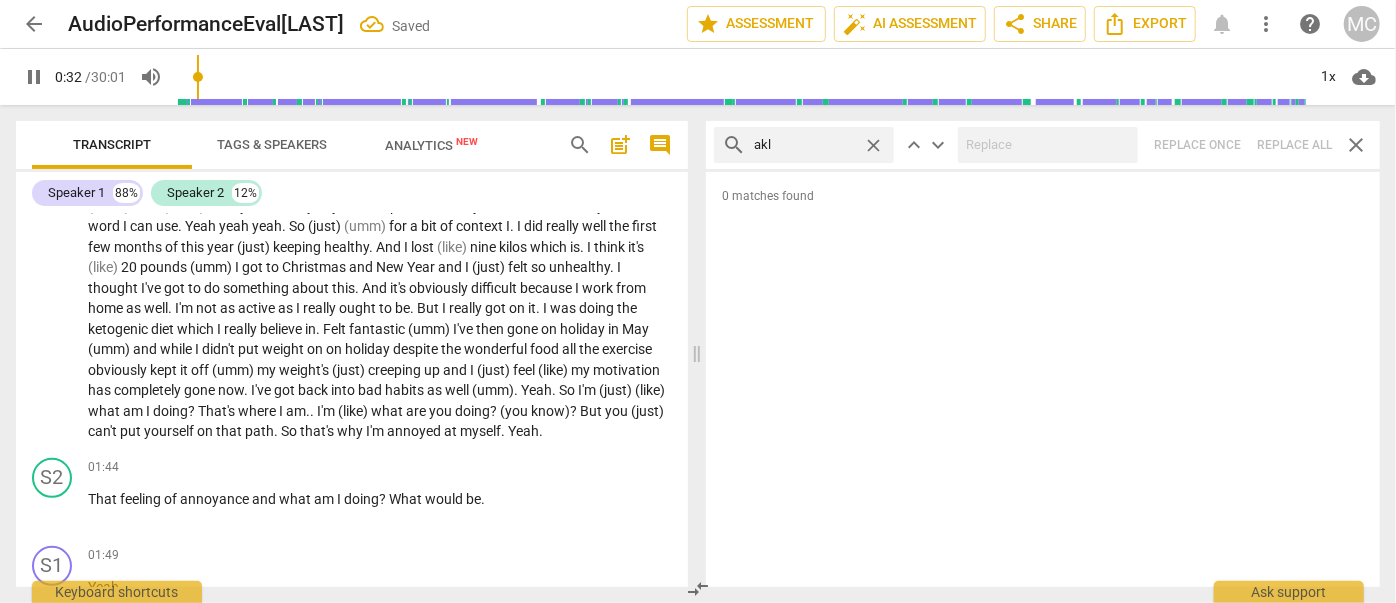 type on "ak" 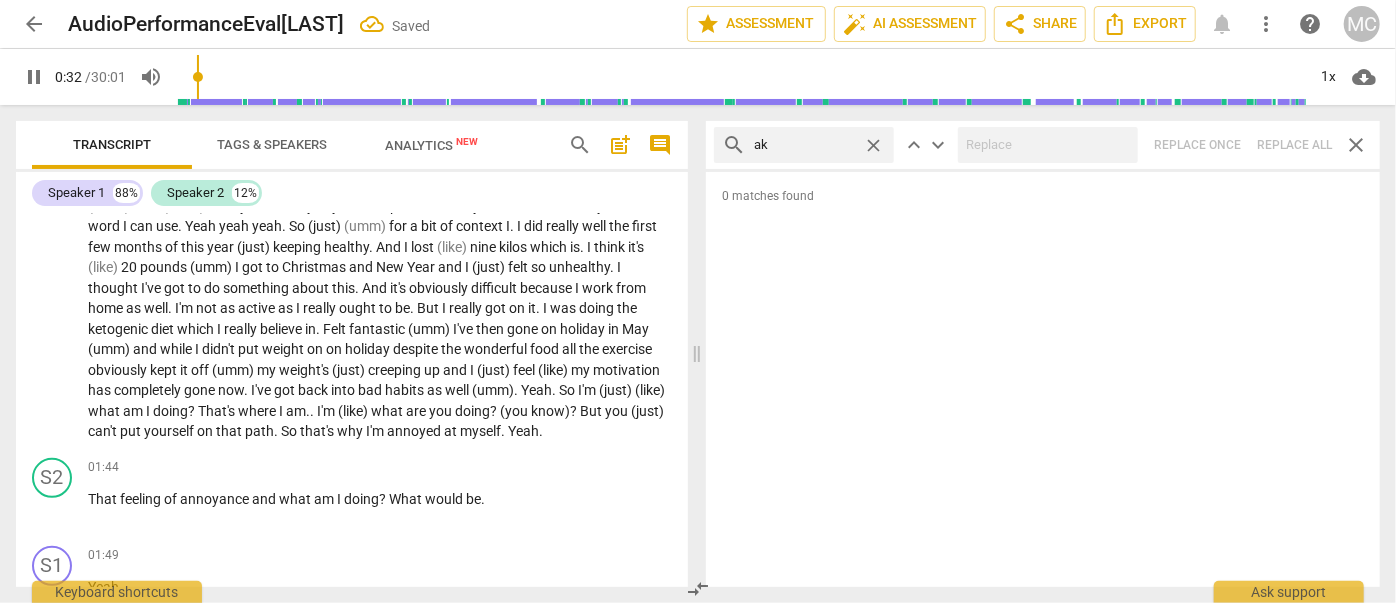 type on "33" 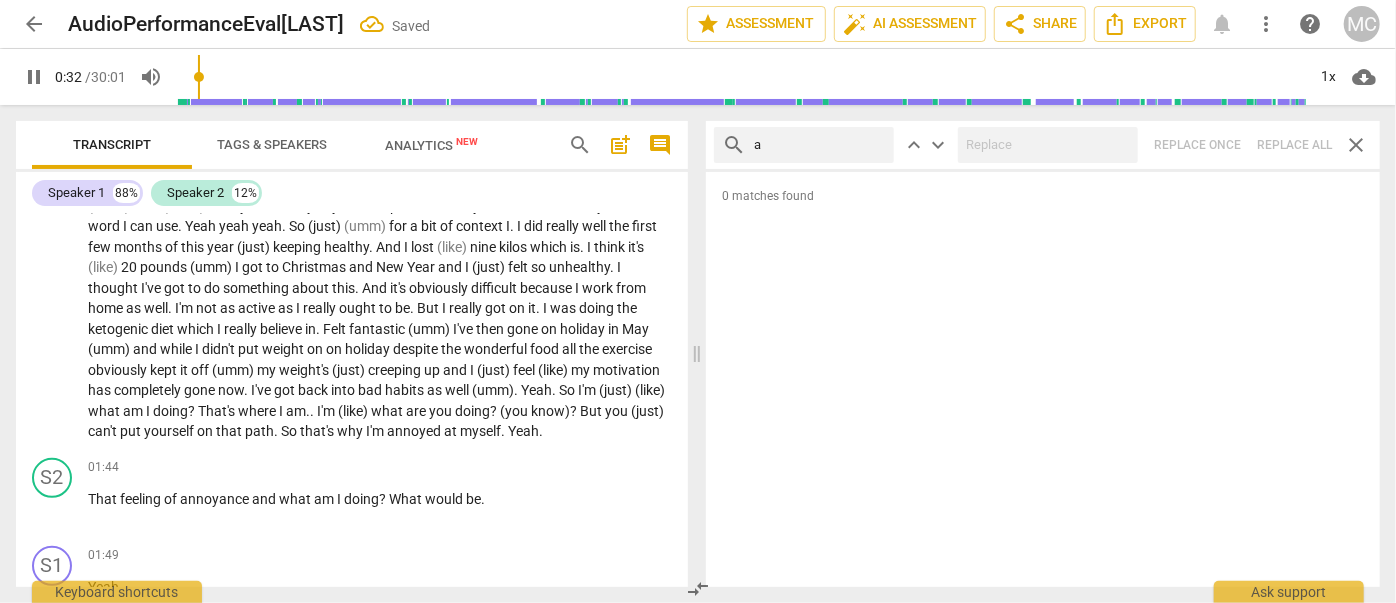 type on "al" 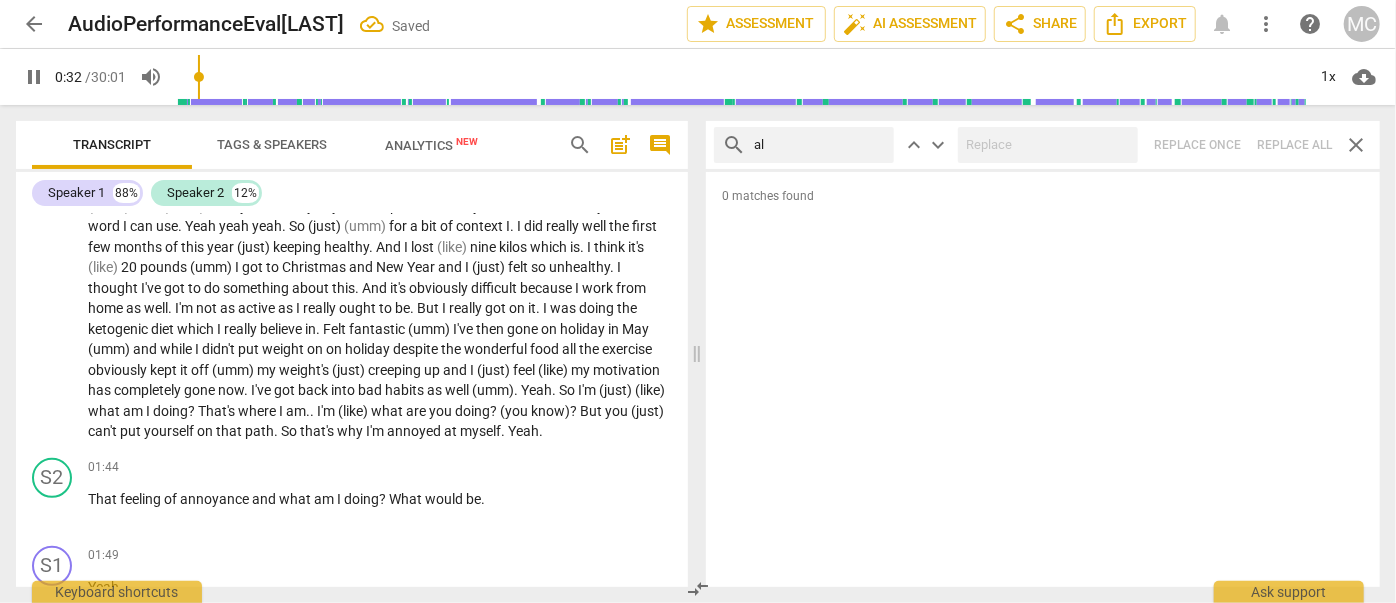 type on "33" 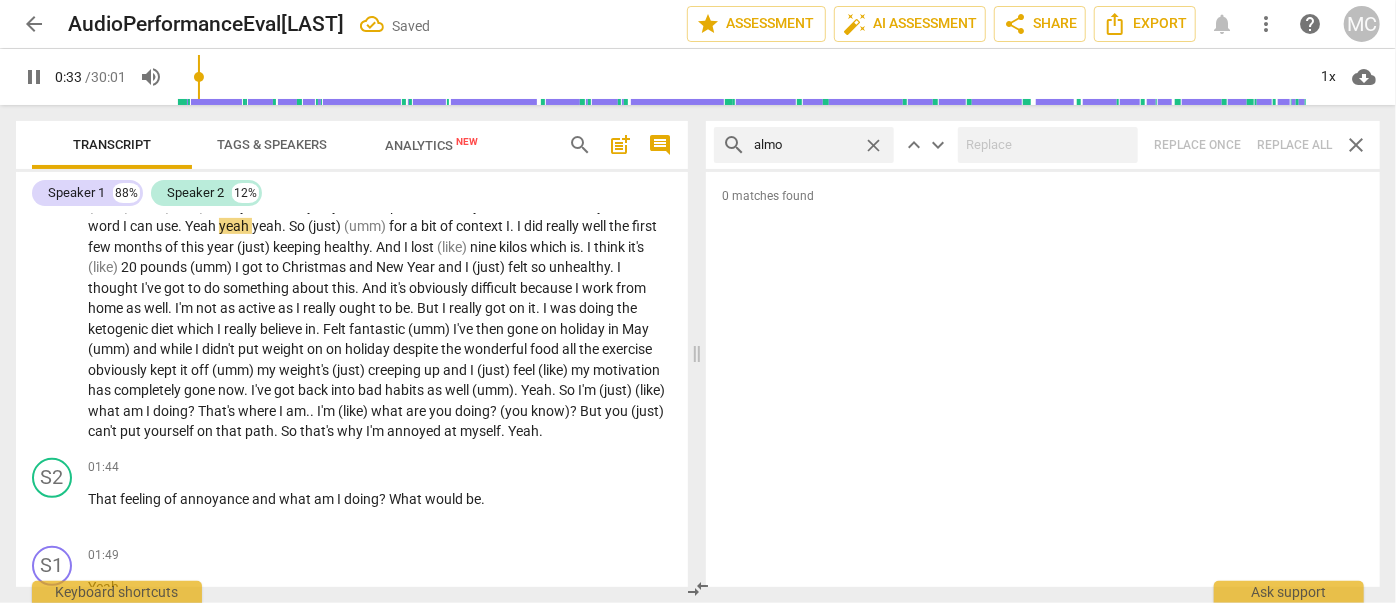 type on "almos" 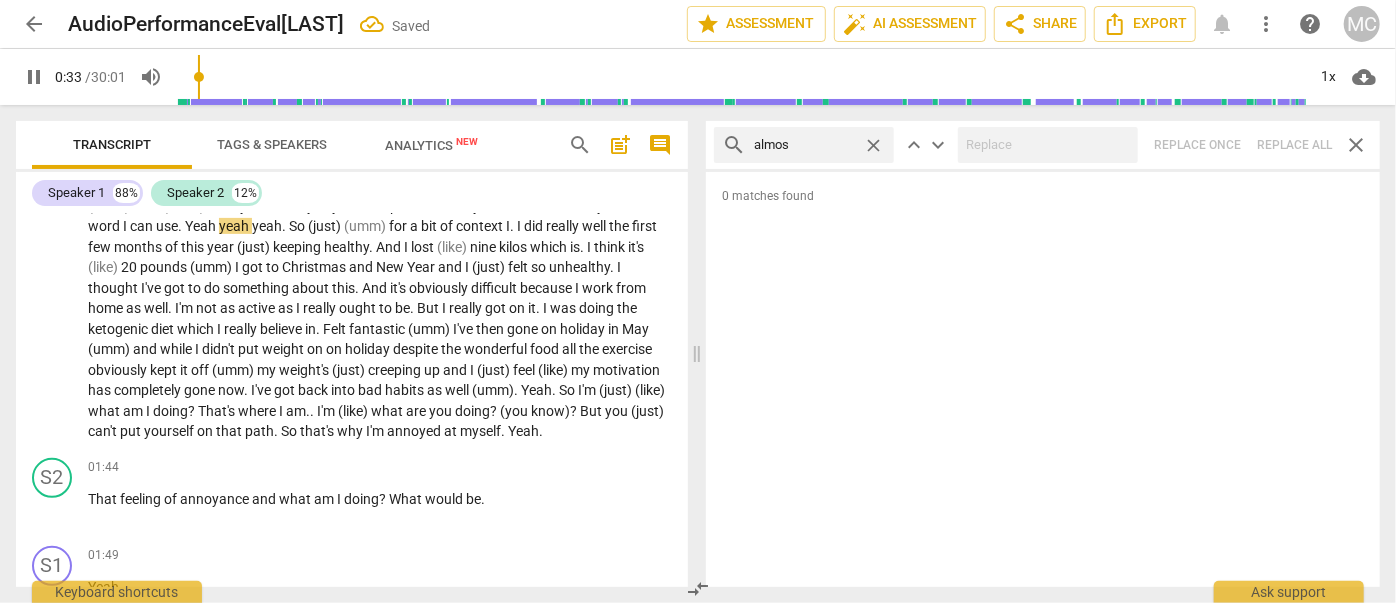 type on "33" 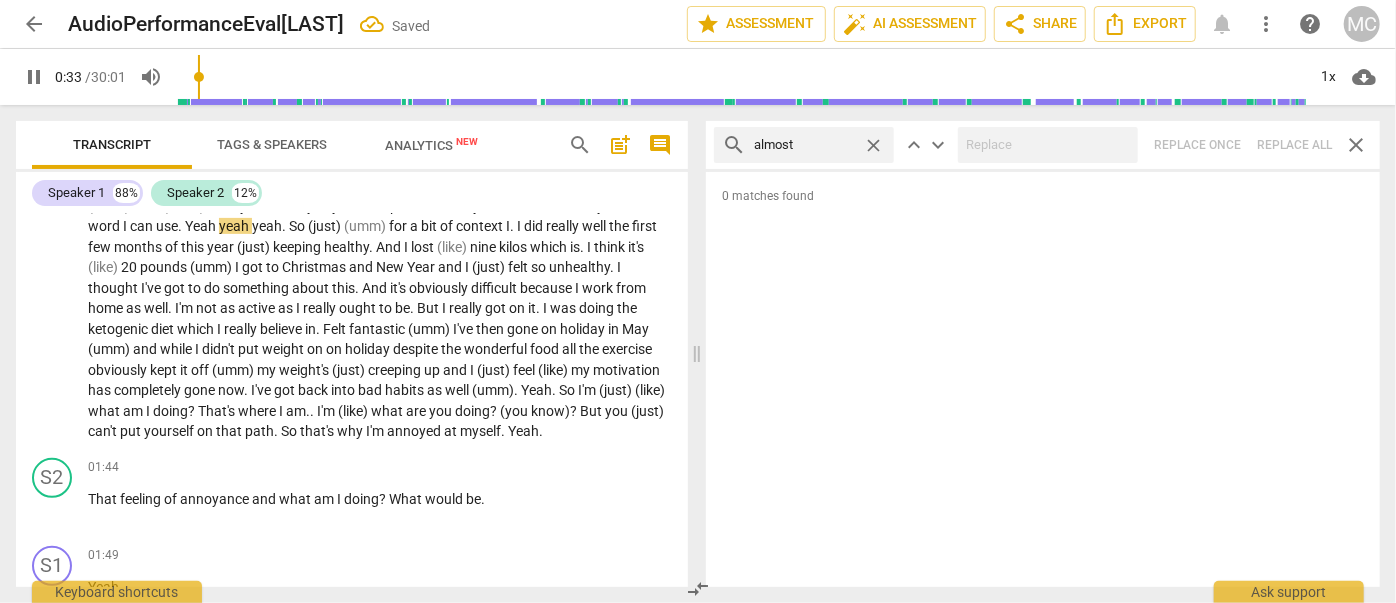 type on "almost" 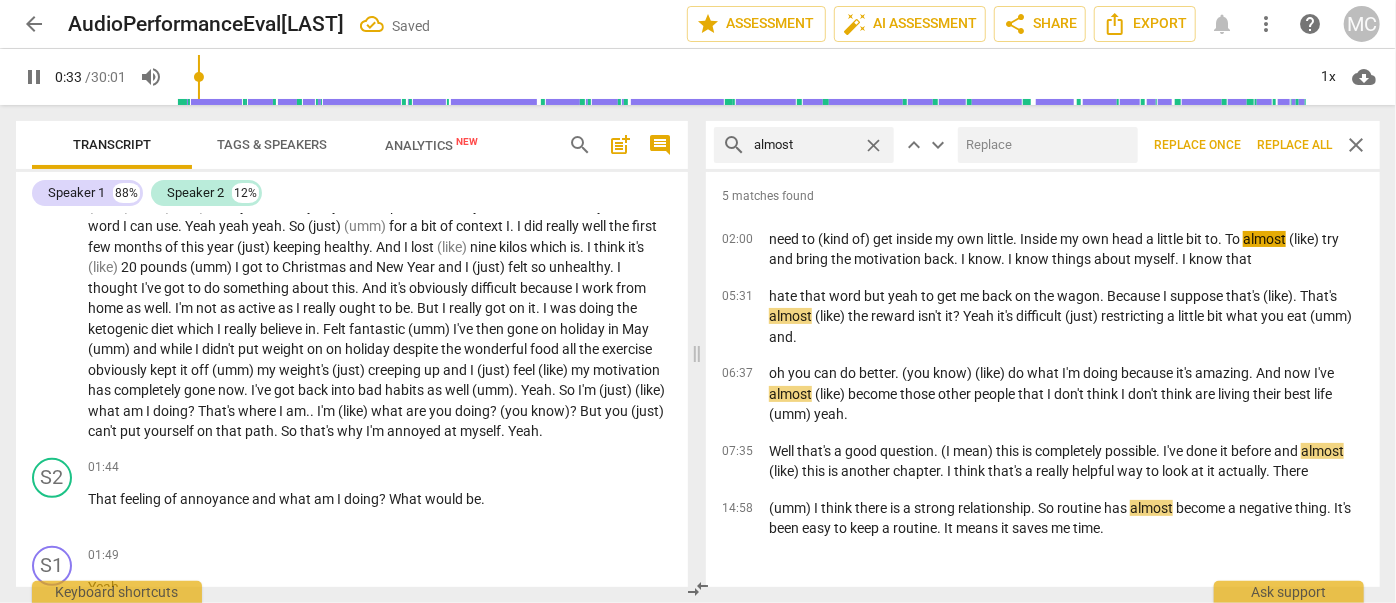 click at bounding box center [1044, 145] 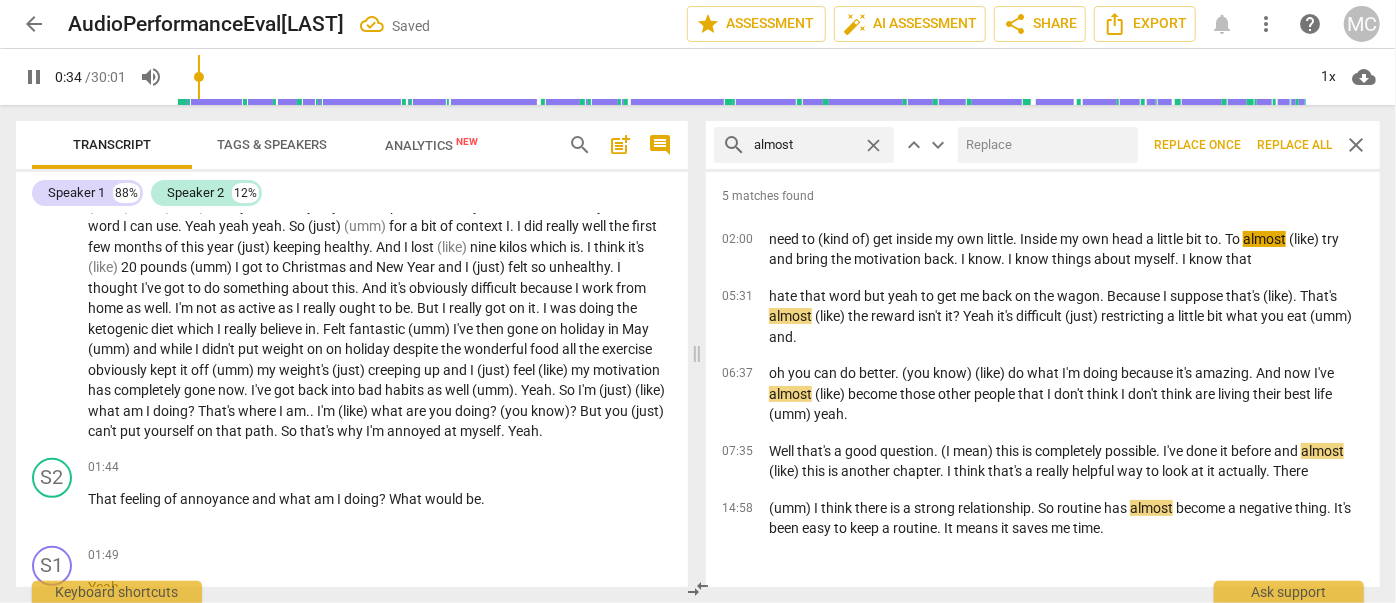 type on "(" 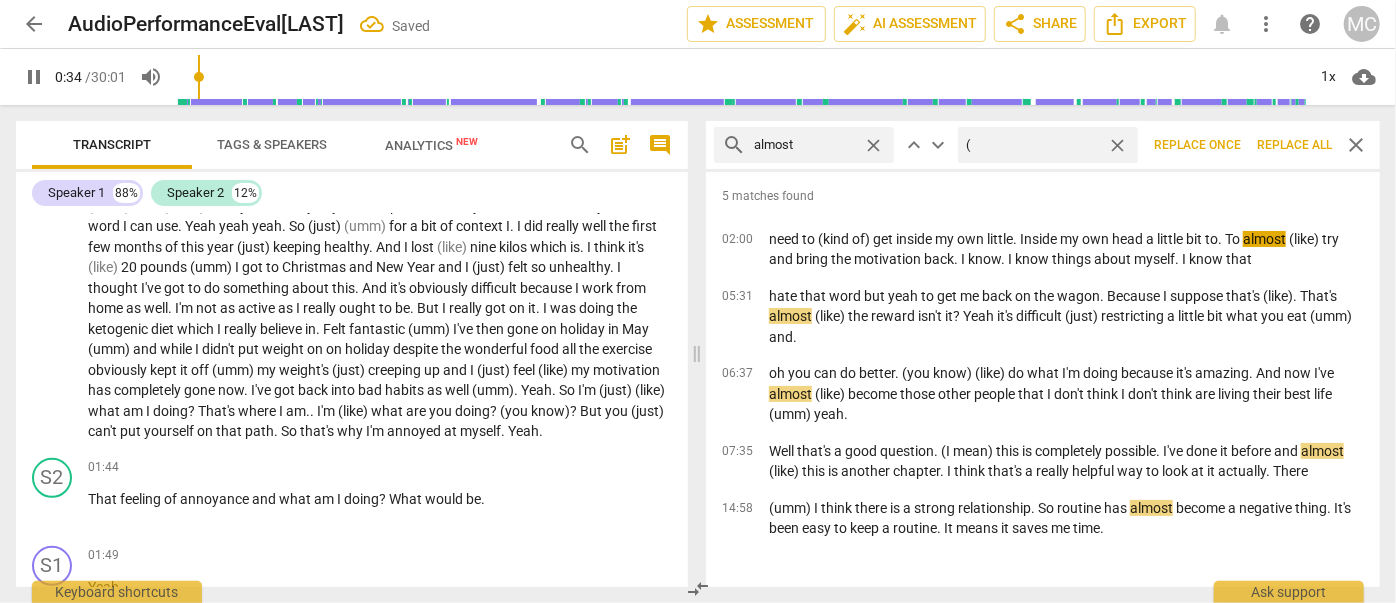 type on "34" 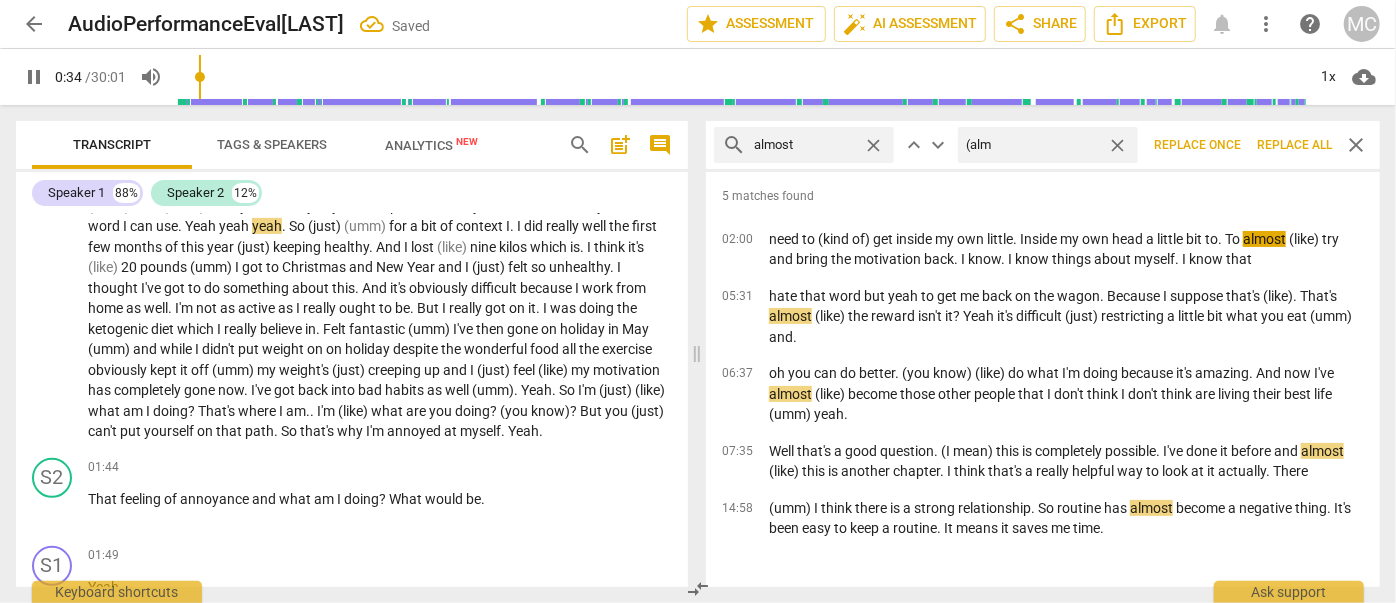 type on "(almo" 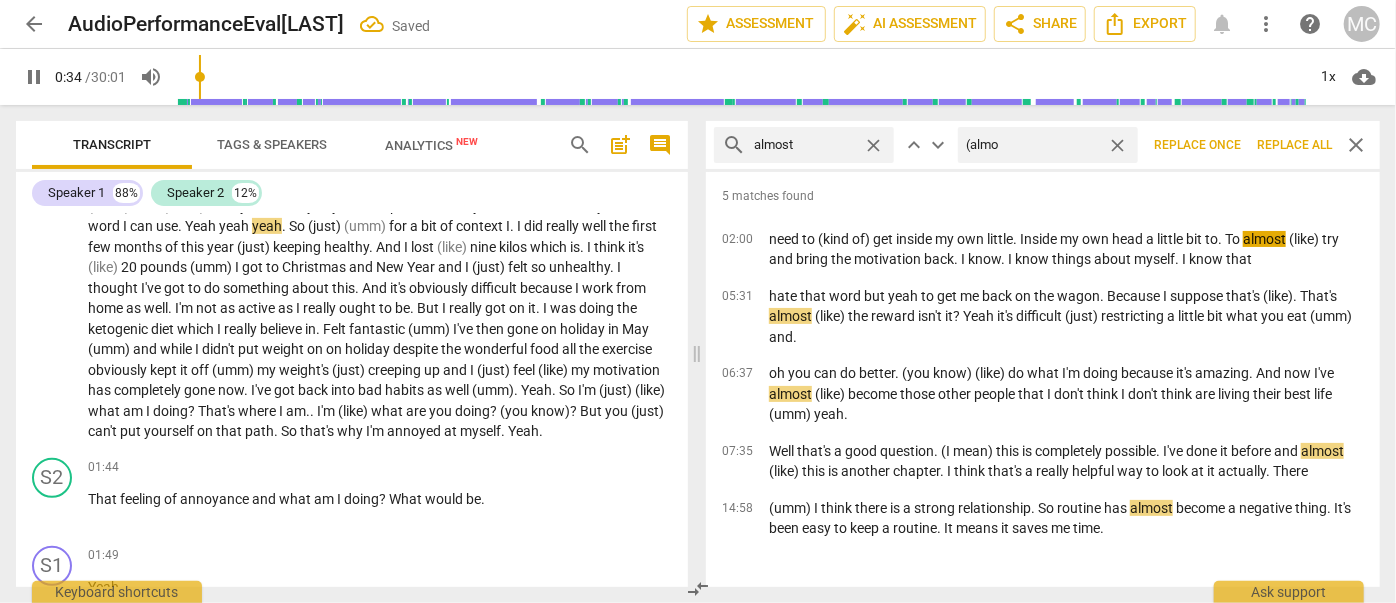 type on "35" 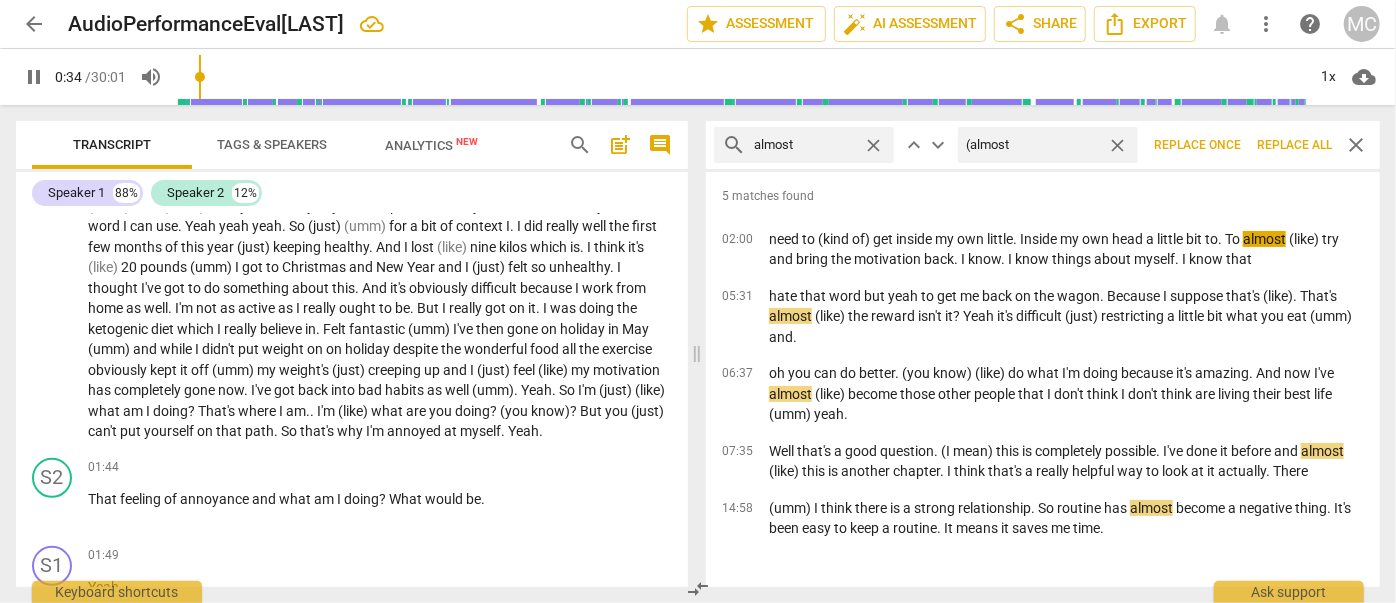 type on "(almost)" 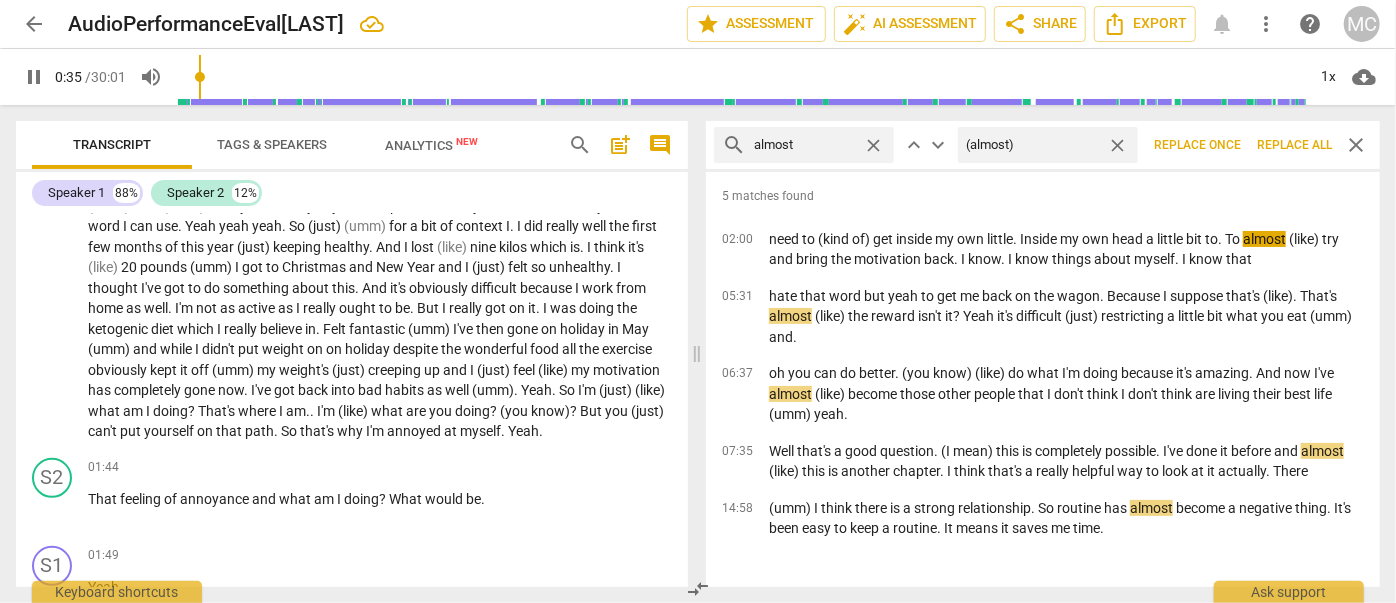 type on "35" 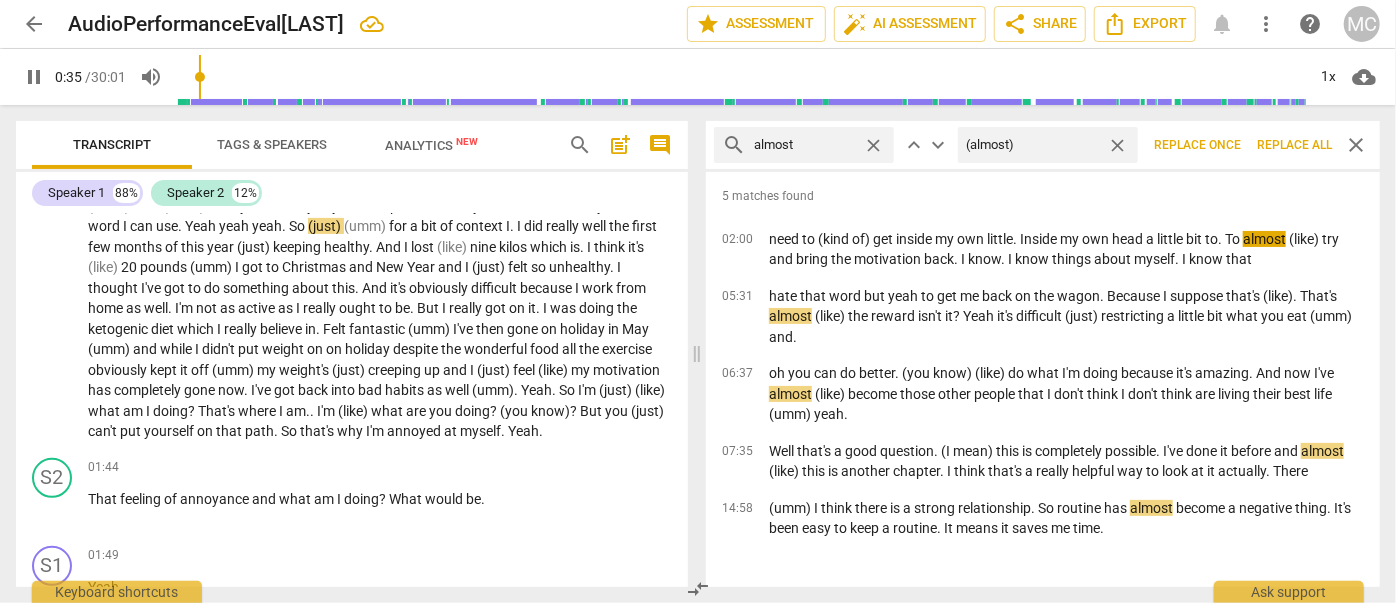 type on "(almost)" 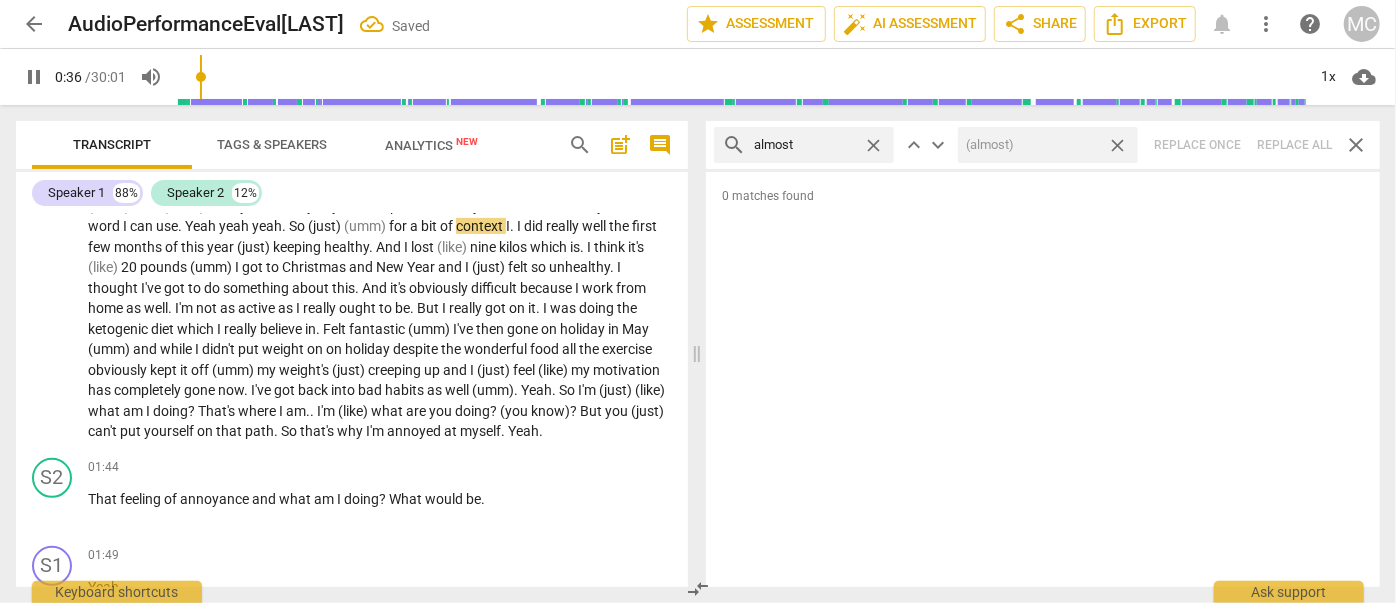 click on "search almost close keyboard_arrow_up keyboard_arrow_down (almost) close Replace once Replace all close" at bounding box center [1043, 145] 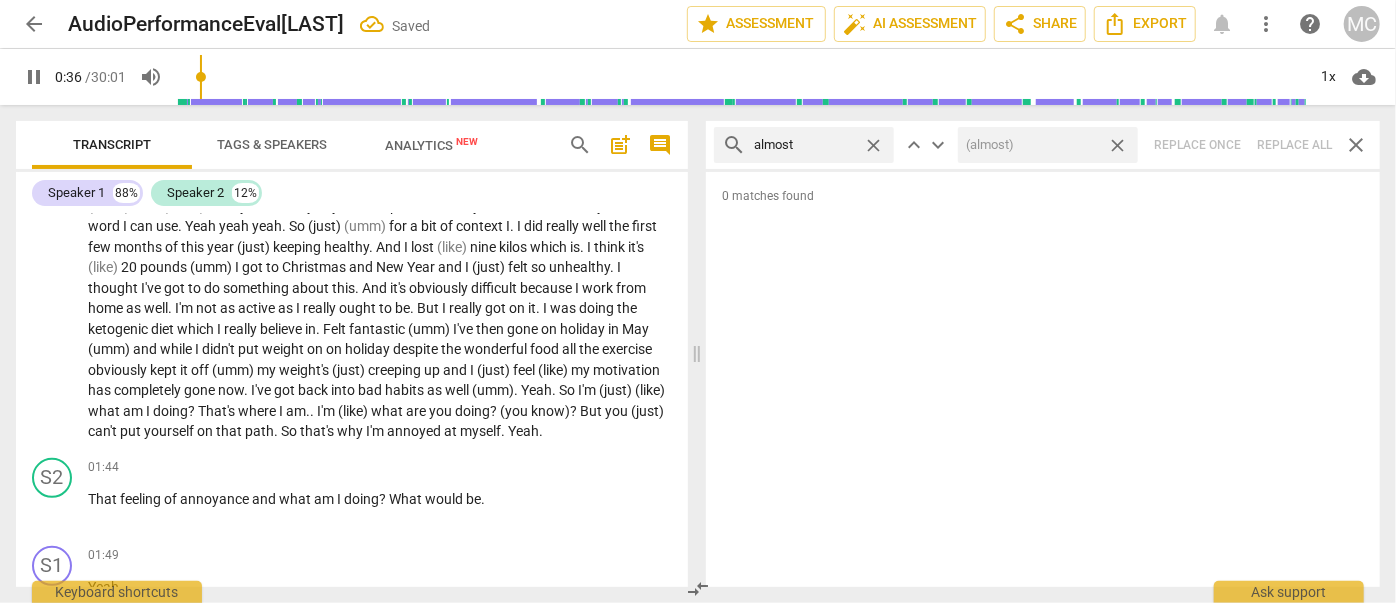 type on "37" 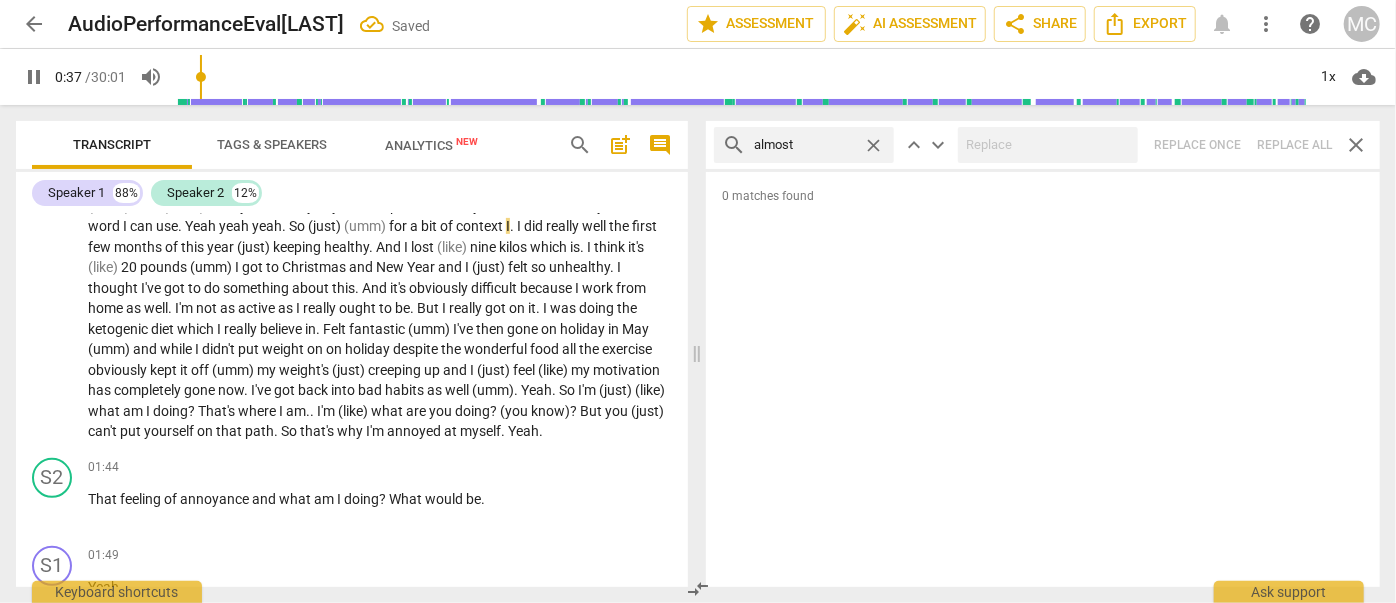 type on "38" 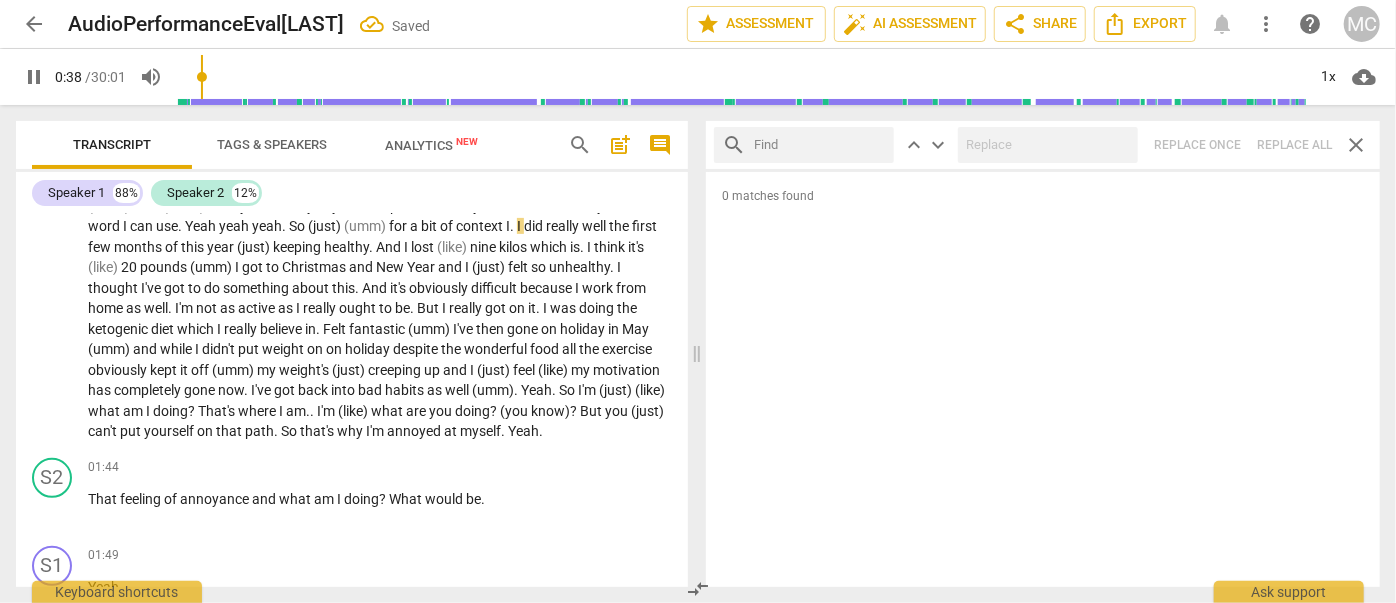 click at bounding box center [820, 145] 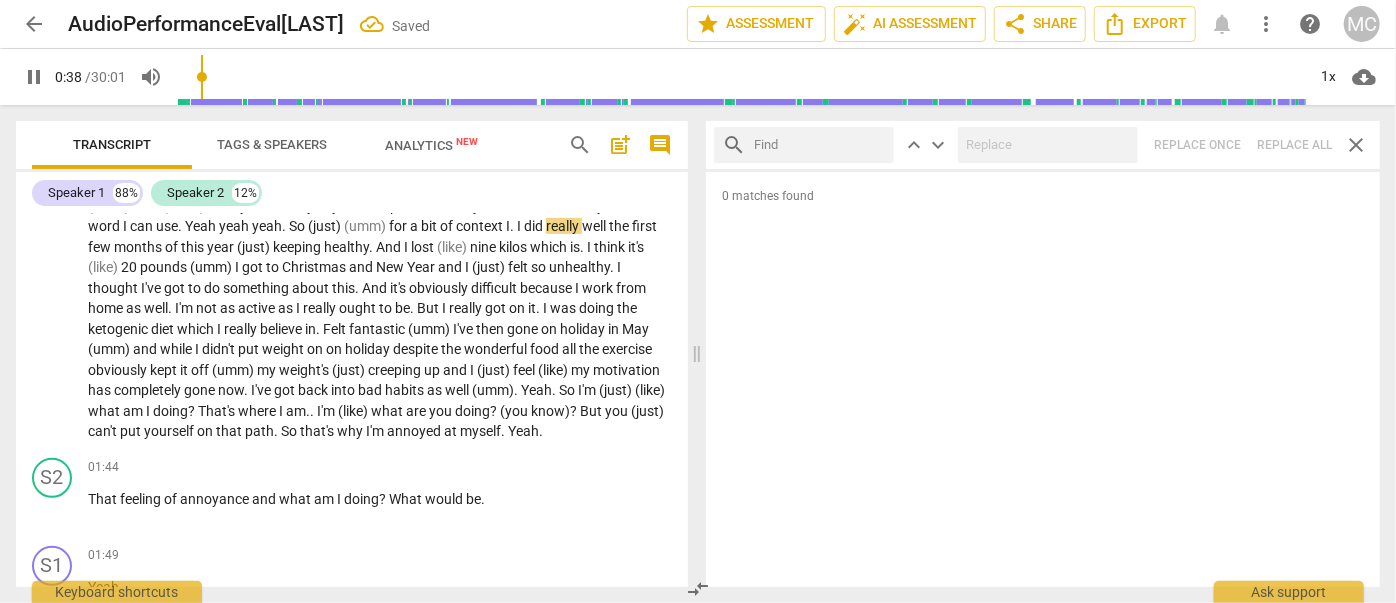 type on "39" 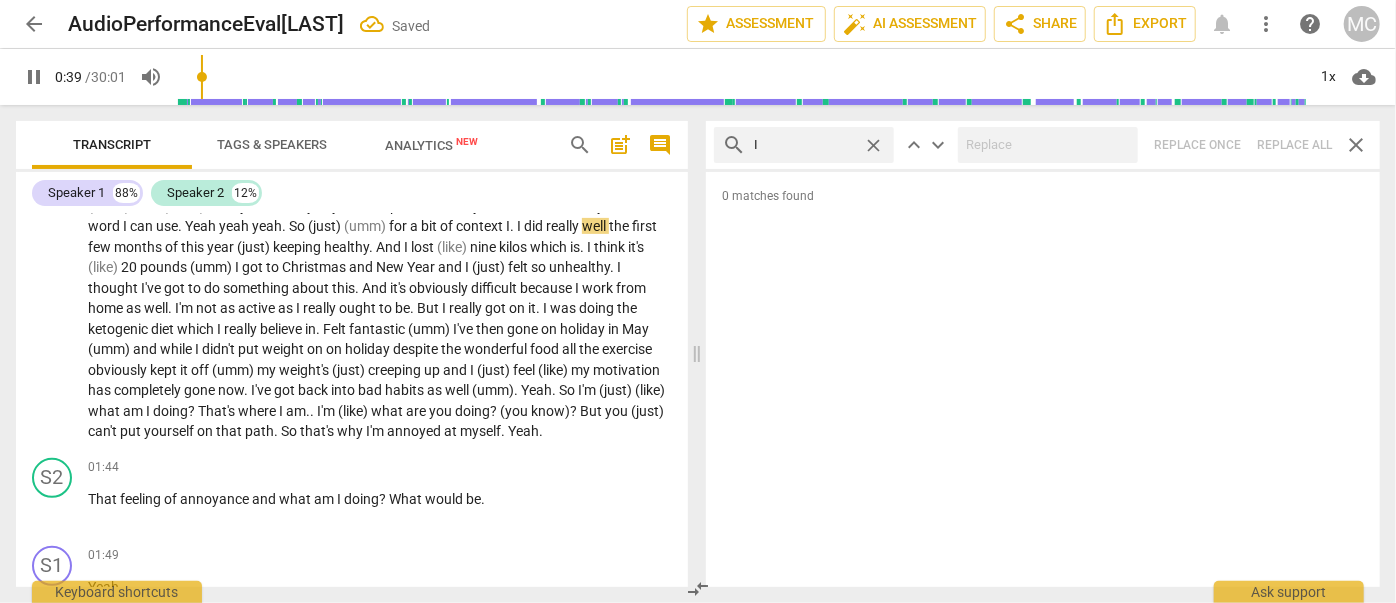 type on "I" 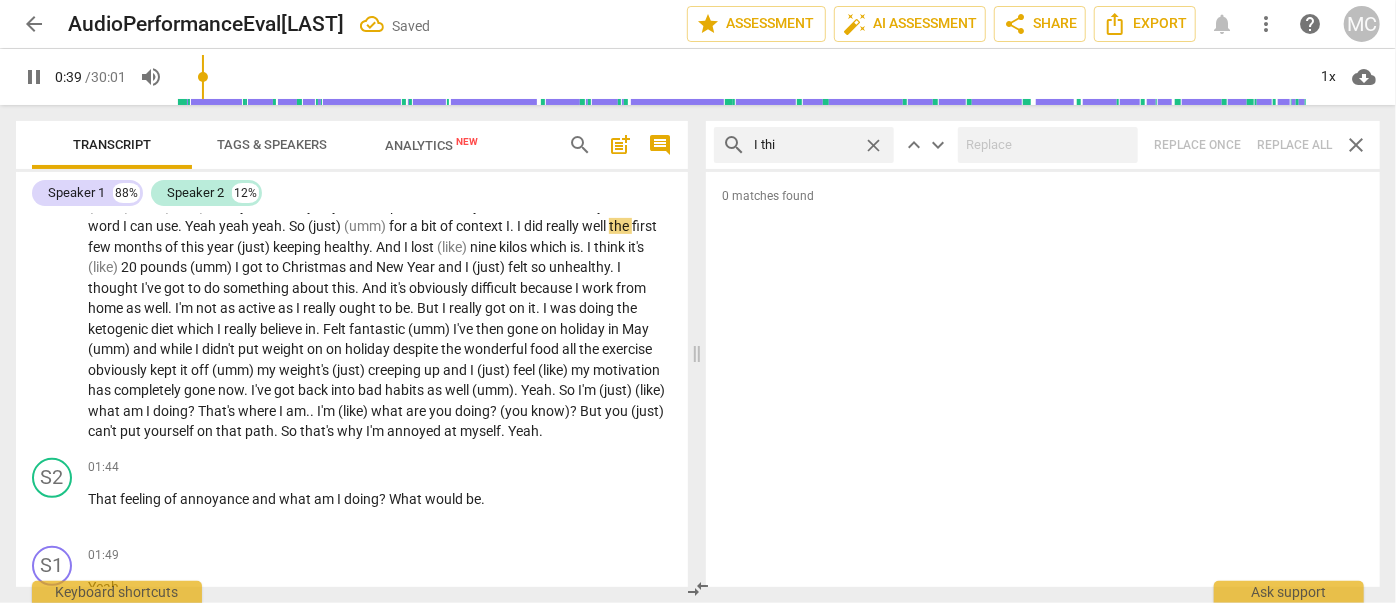 type on "I thin" 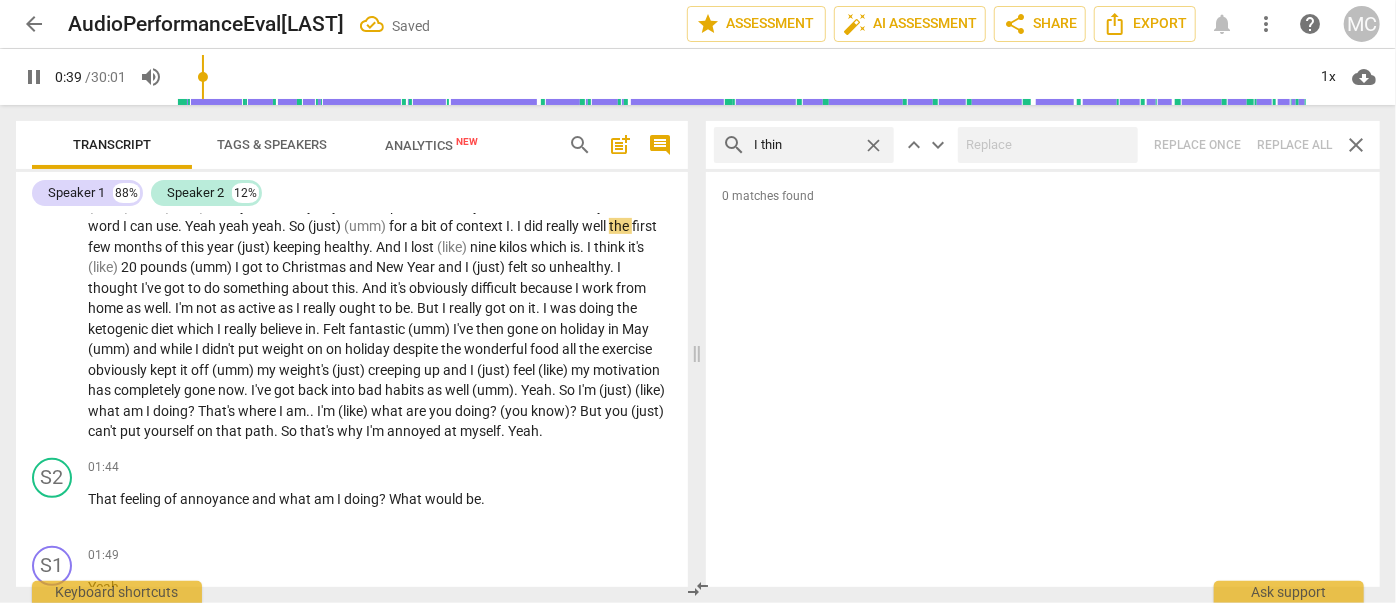 type on "40" 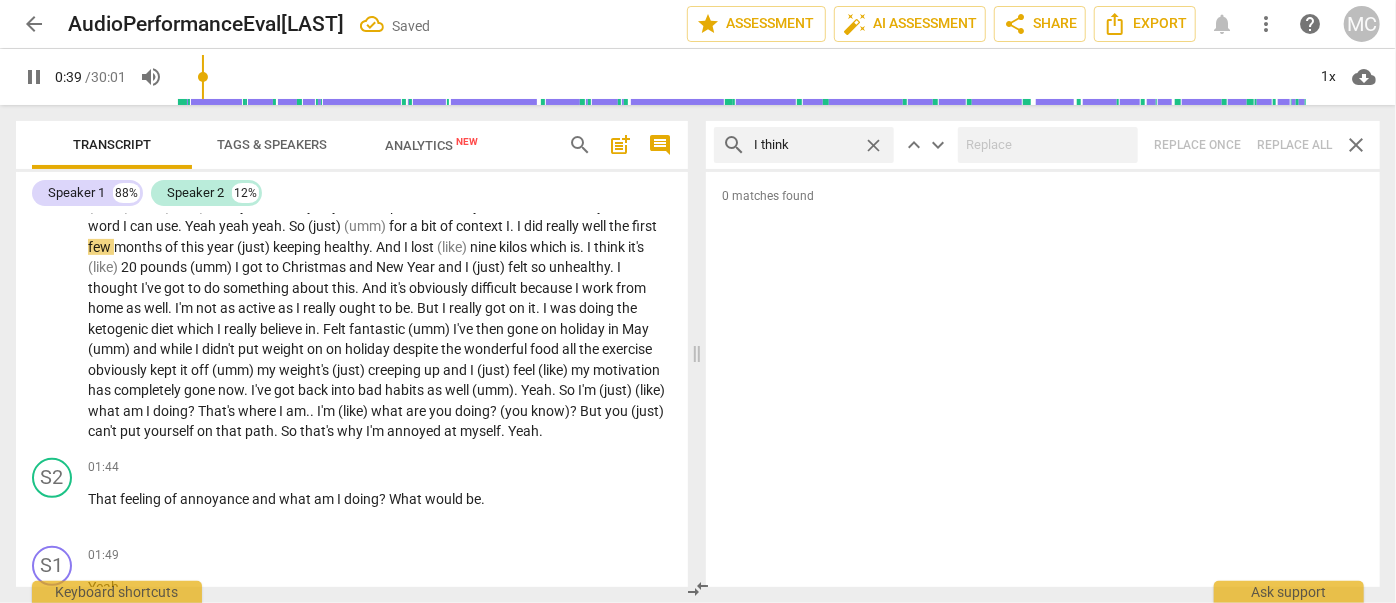 type on "I think" 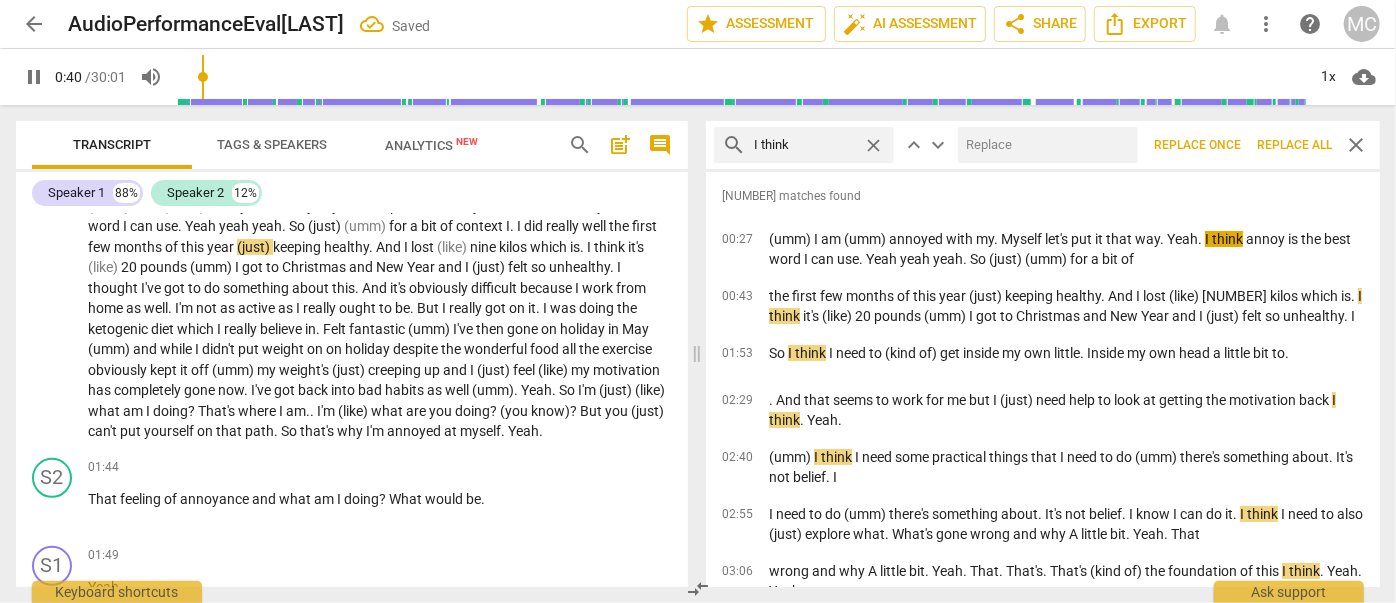 click at bounding box center [1044, 145] 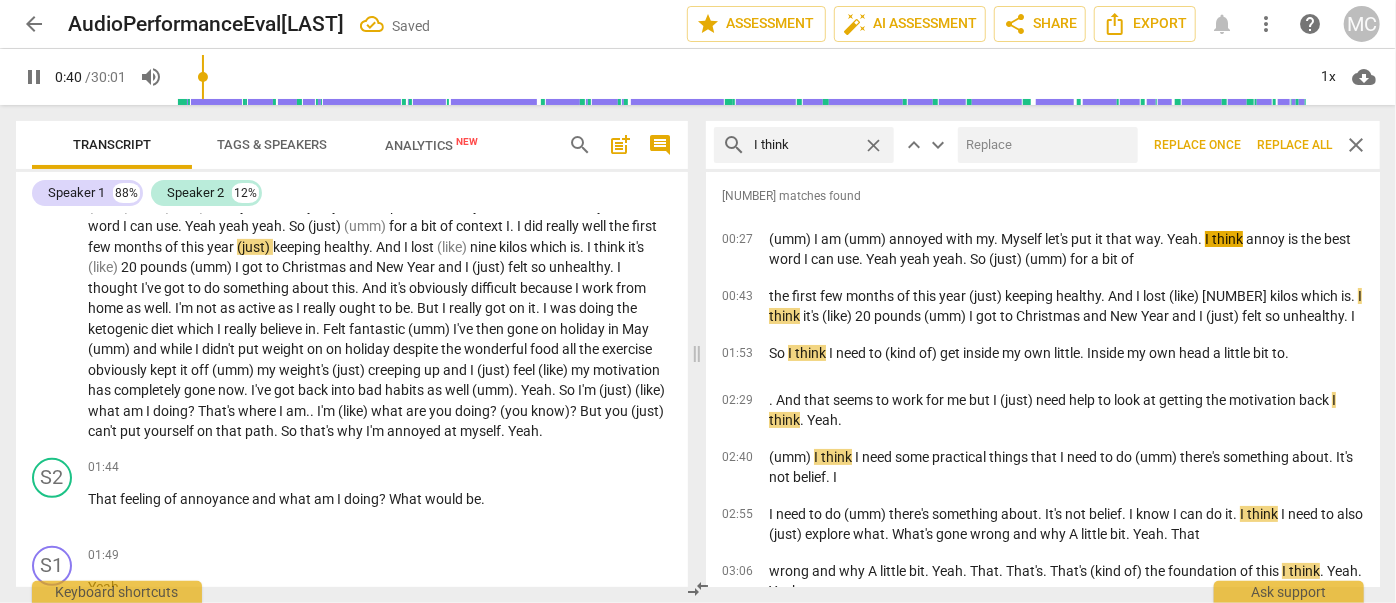 type on "41" 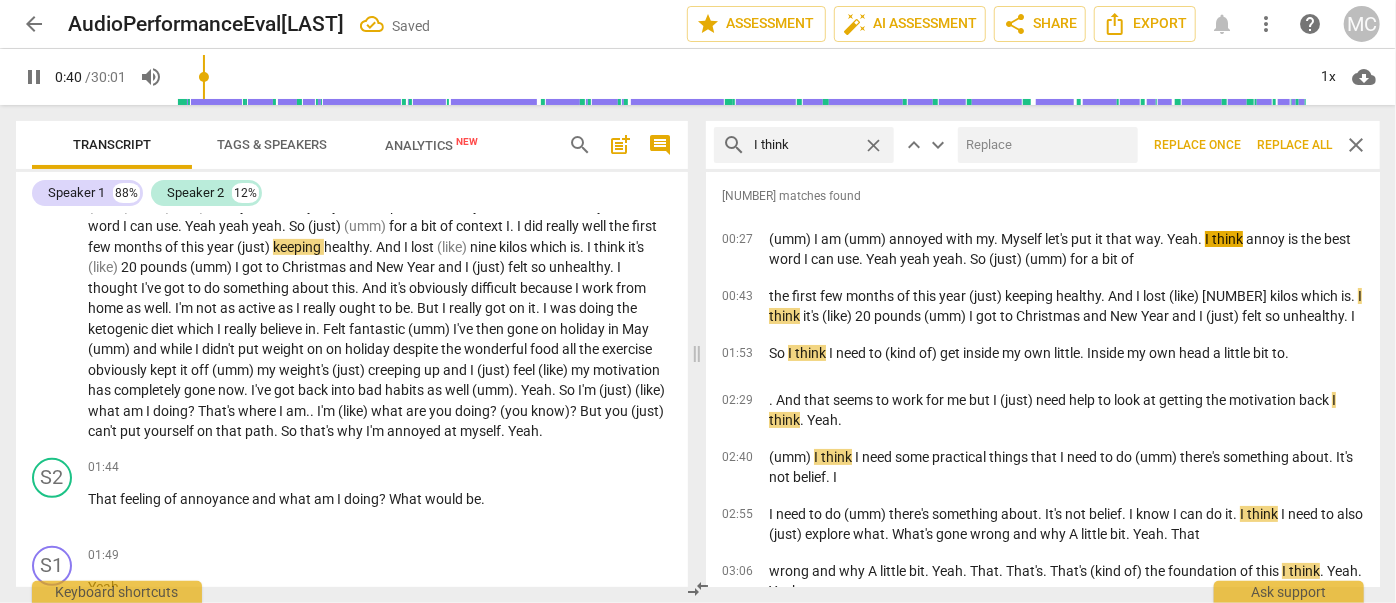 type on "(" 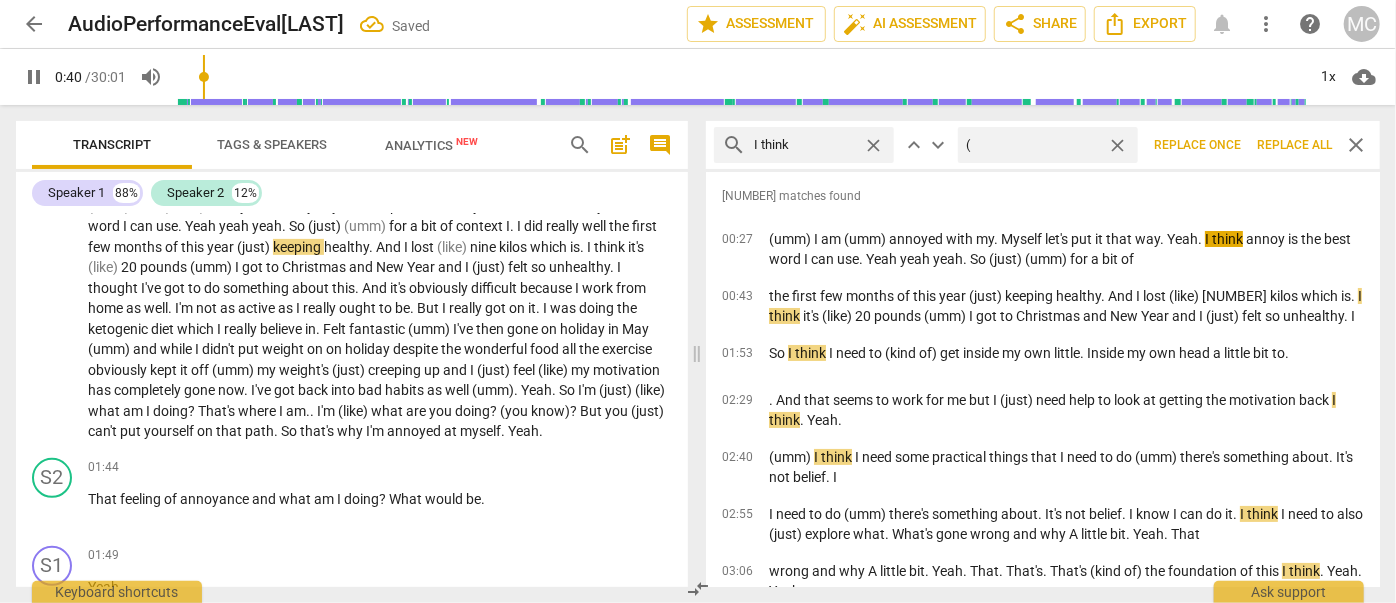 type on "41" 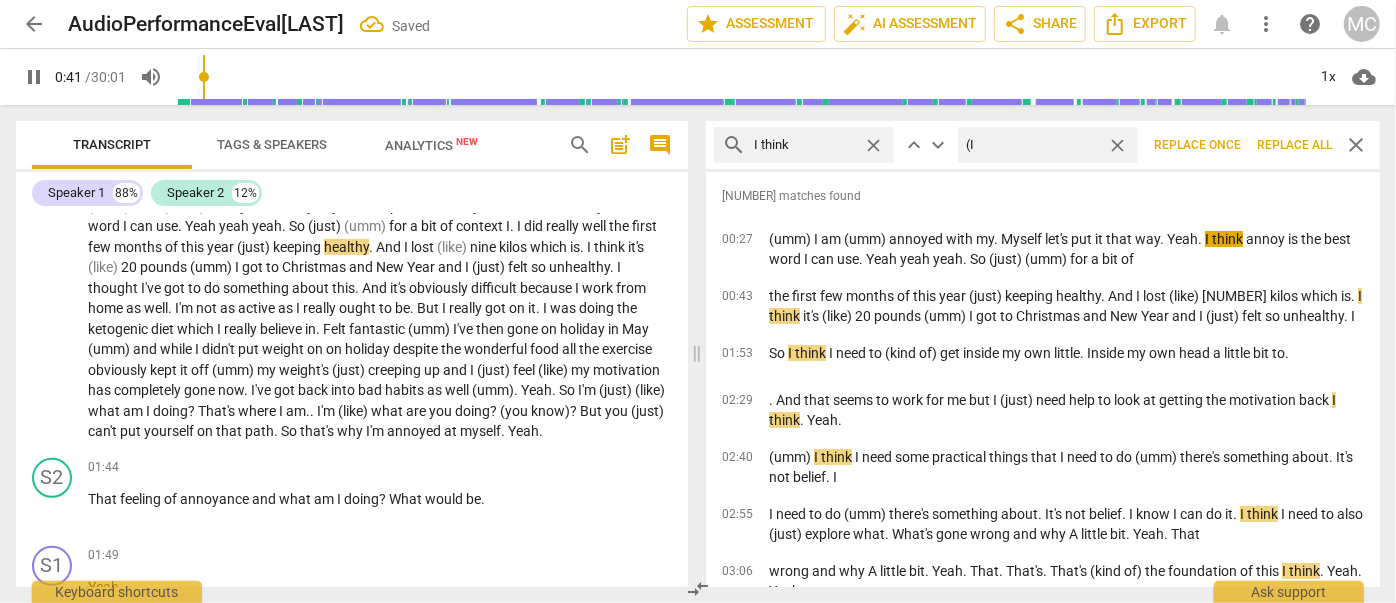 type on "41" 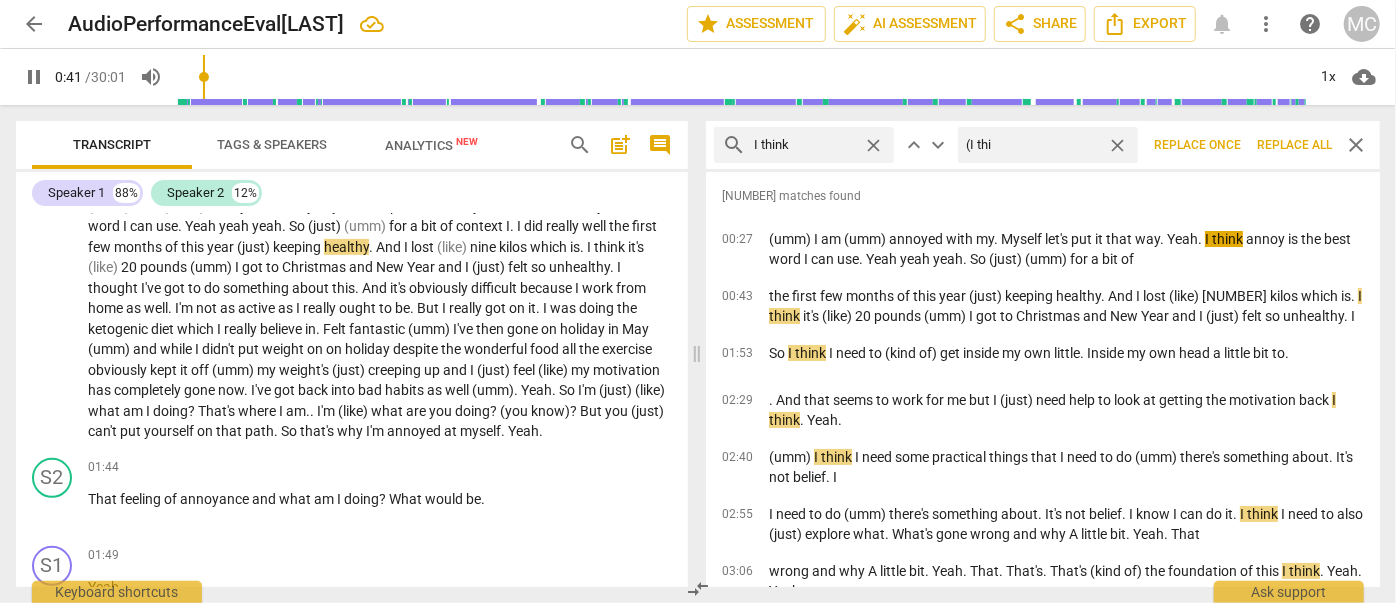 type on "(I thin" 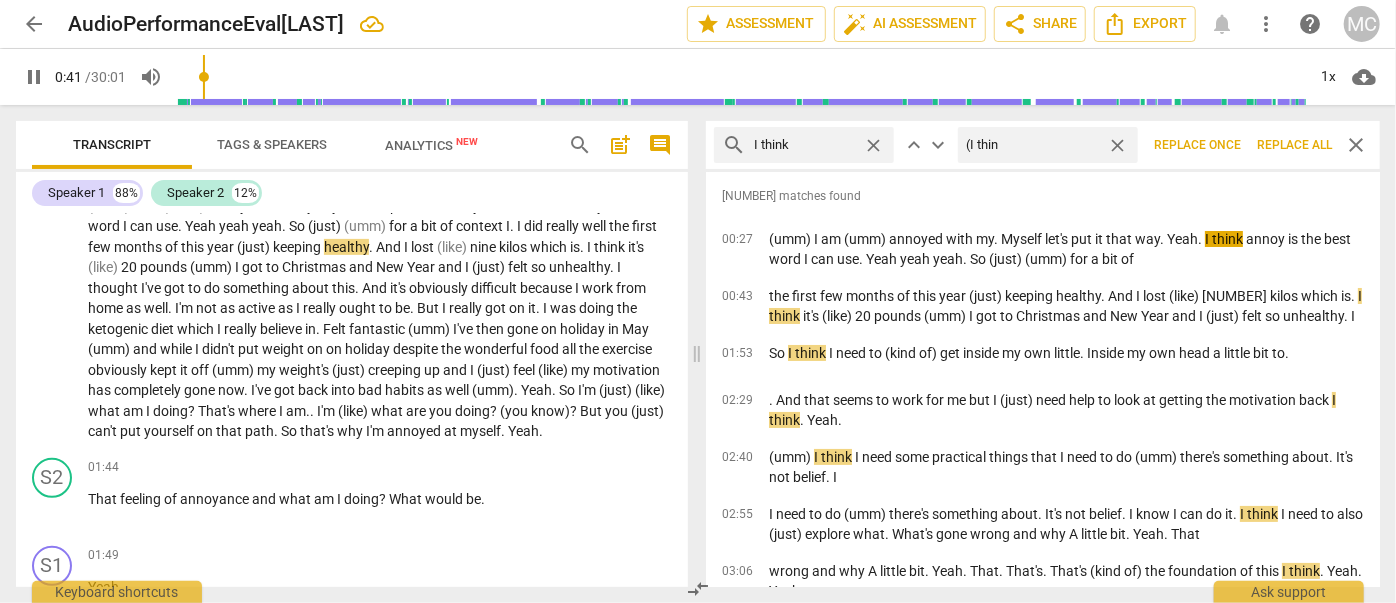 type on "42" 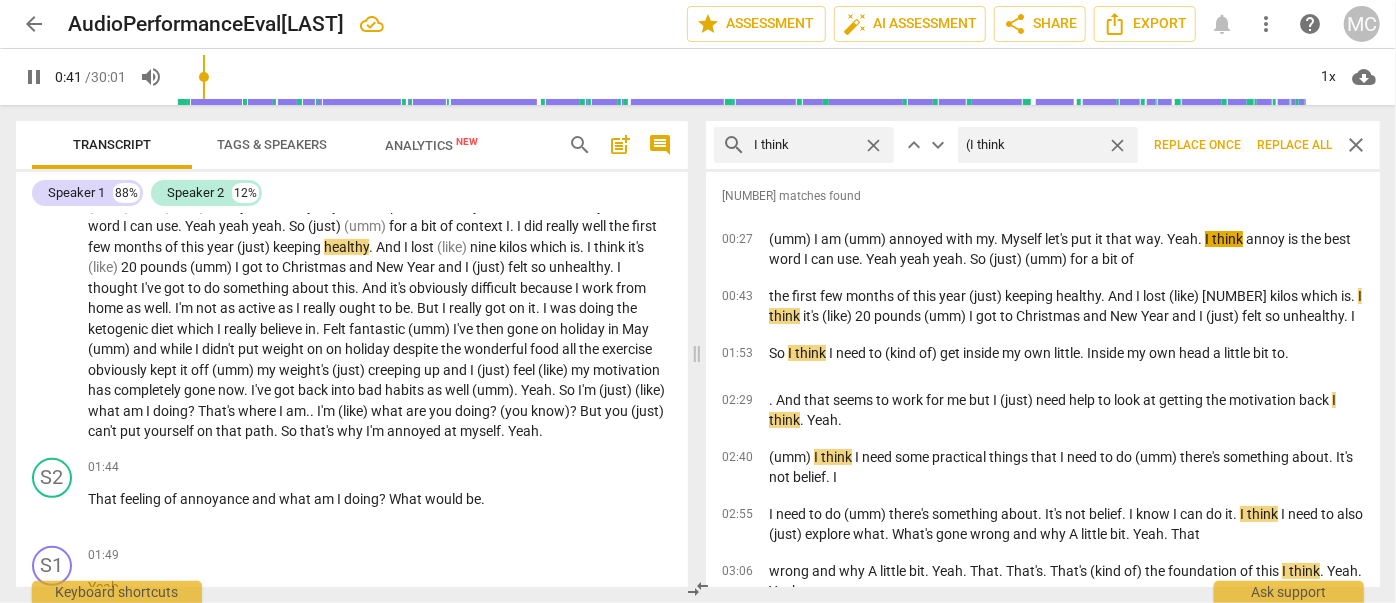 type on "(I think)" 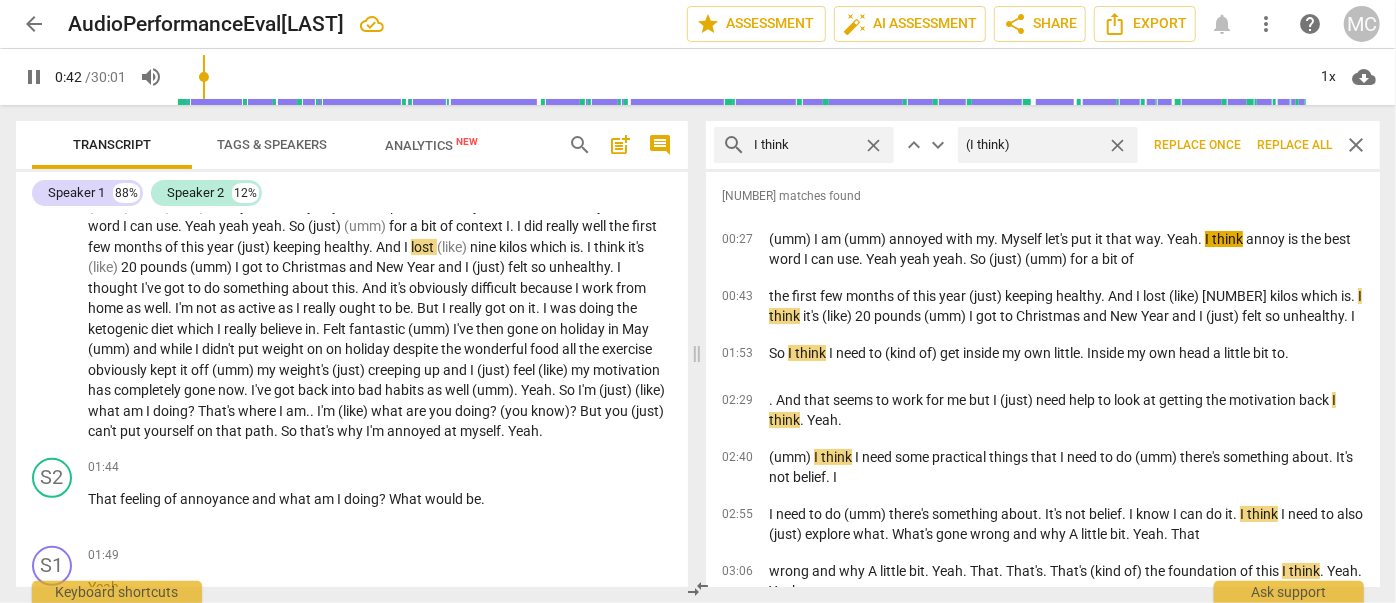 type on "42" 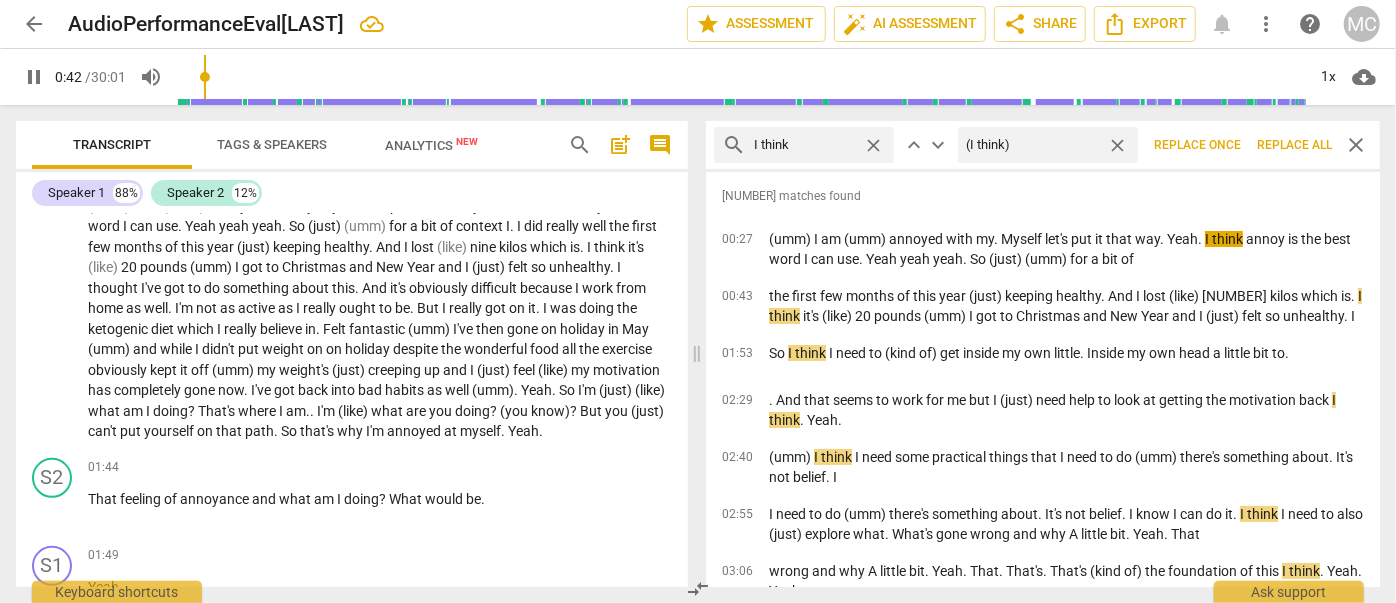type on "(I think)" 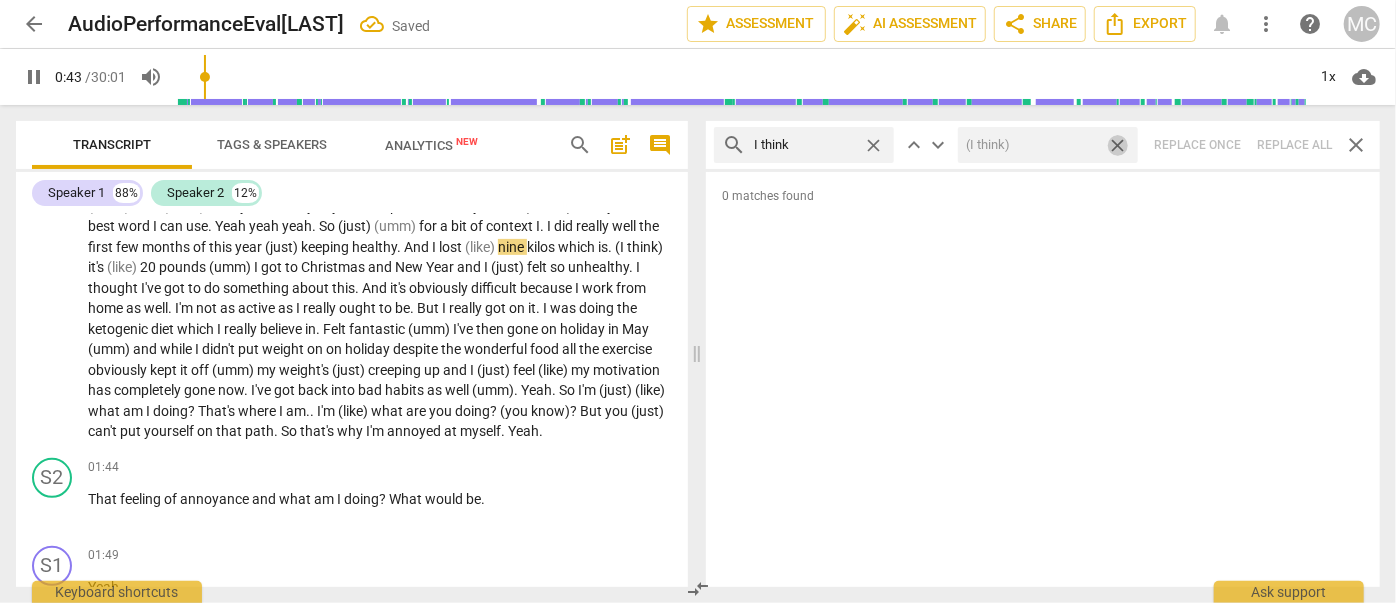 click on "close" at bounding box center (1117, 145) 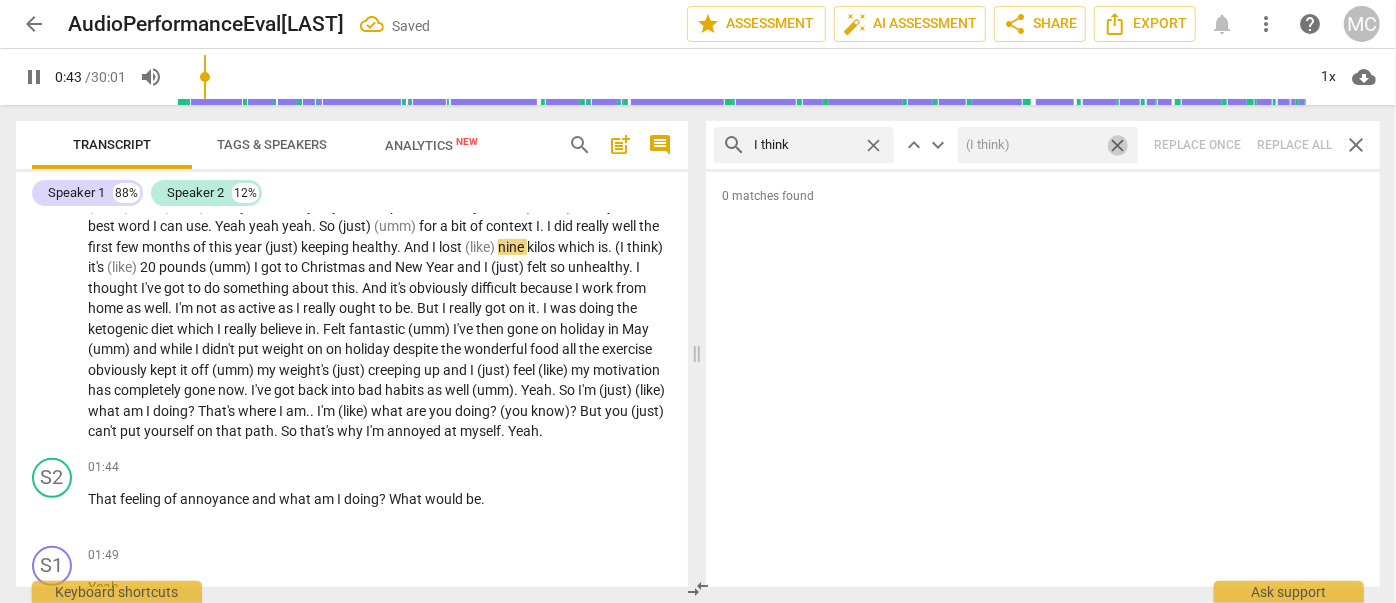 type on "44" 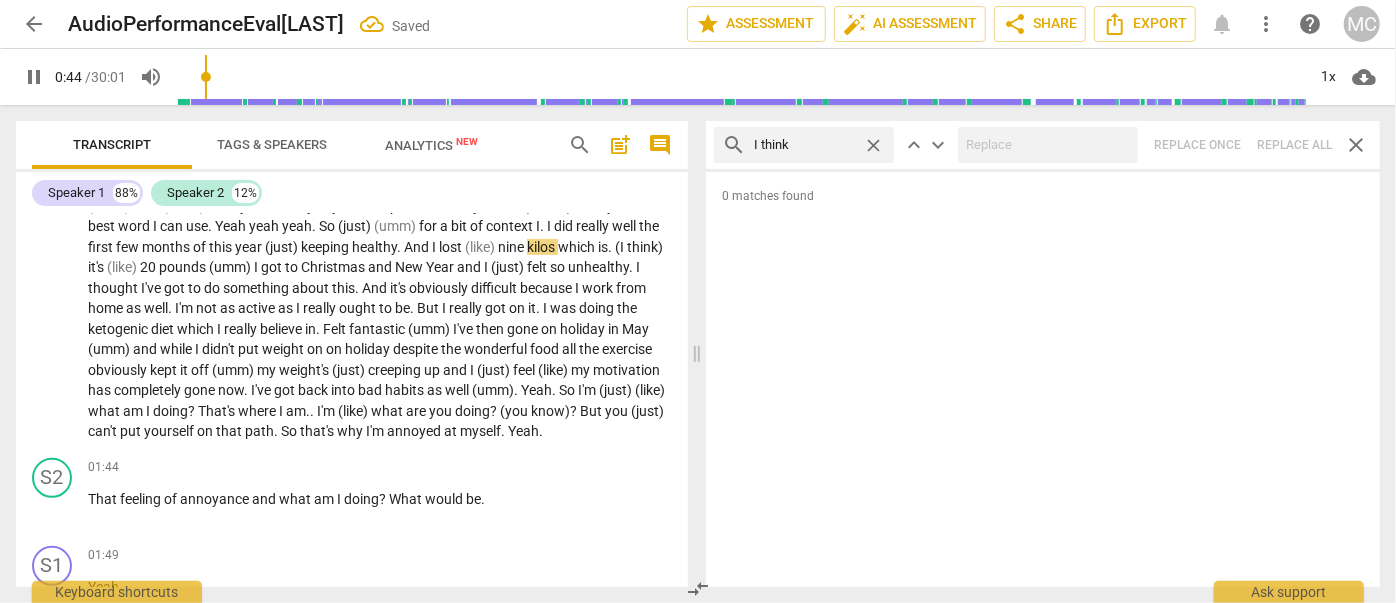type on "44" 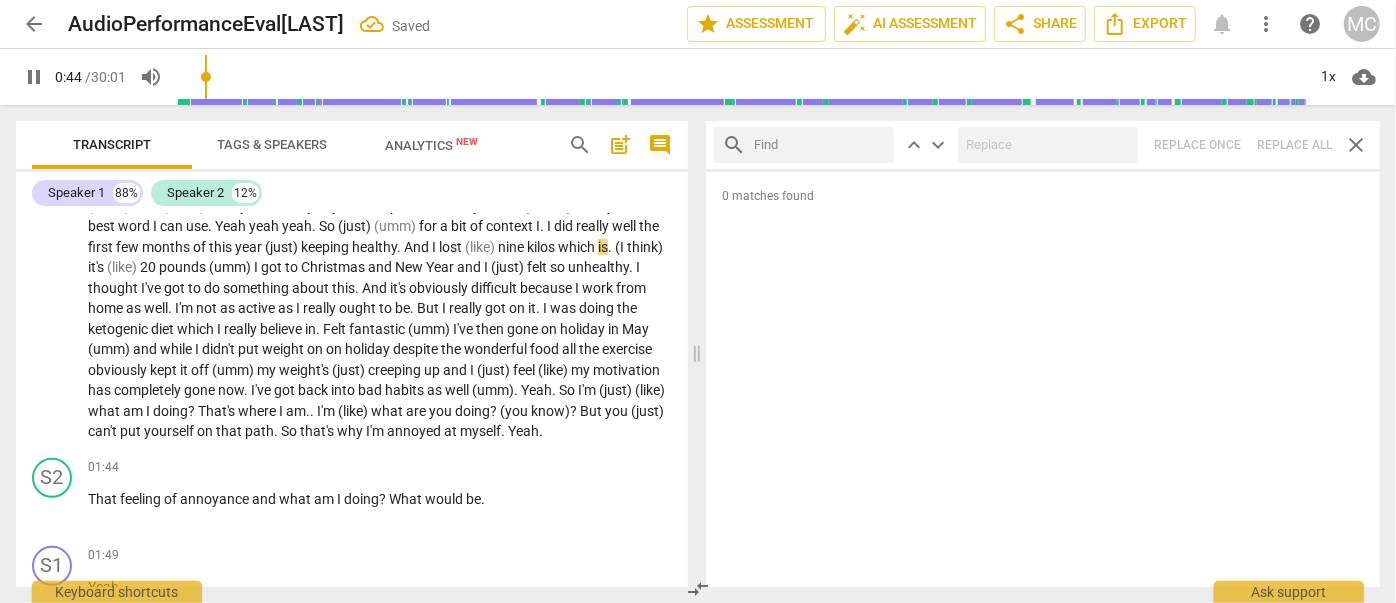 click at bounding box center [820, 145] 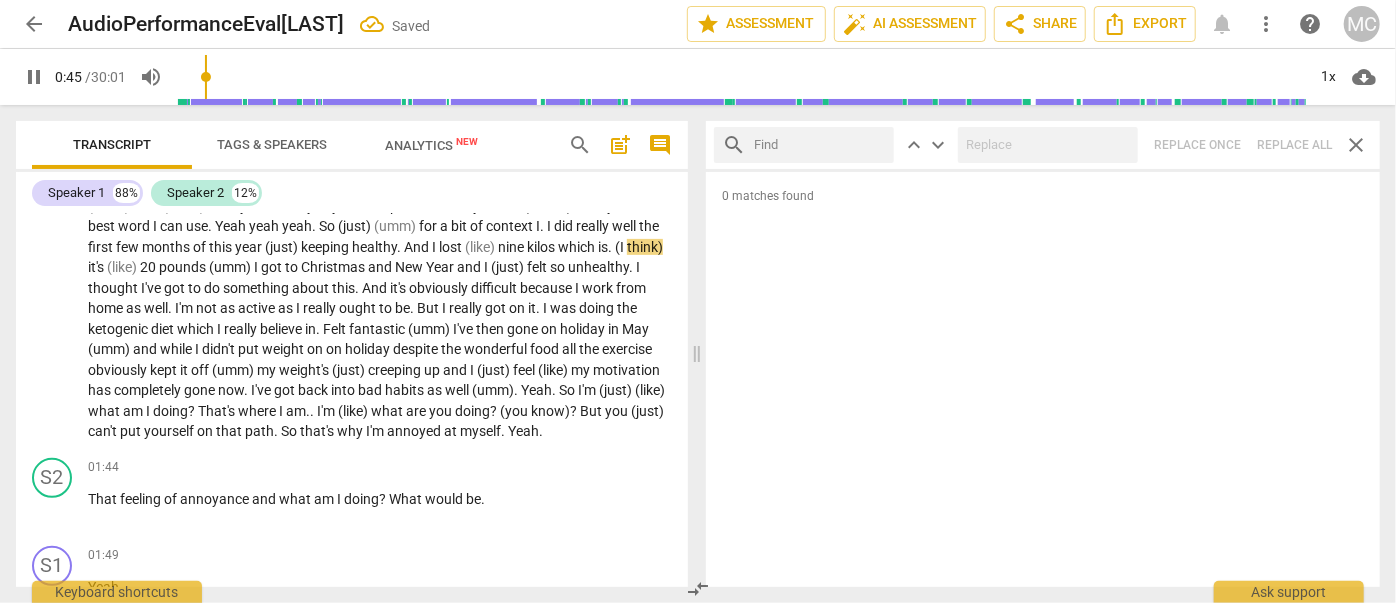 type on "45" 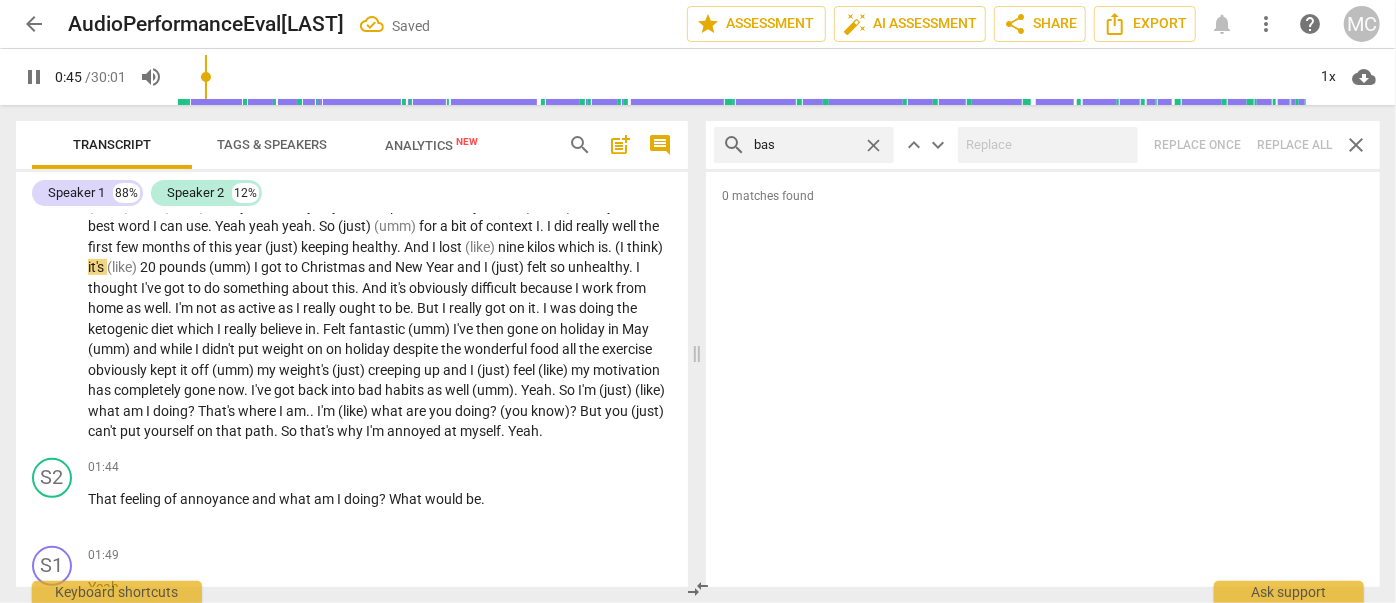 type on "basi" 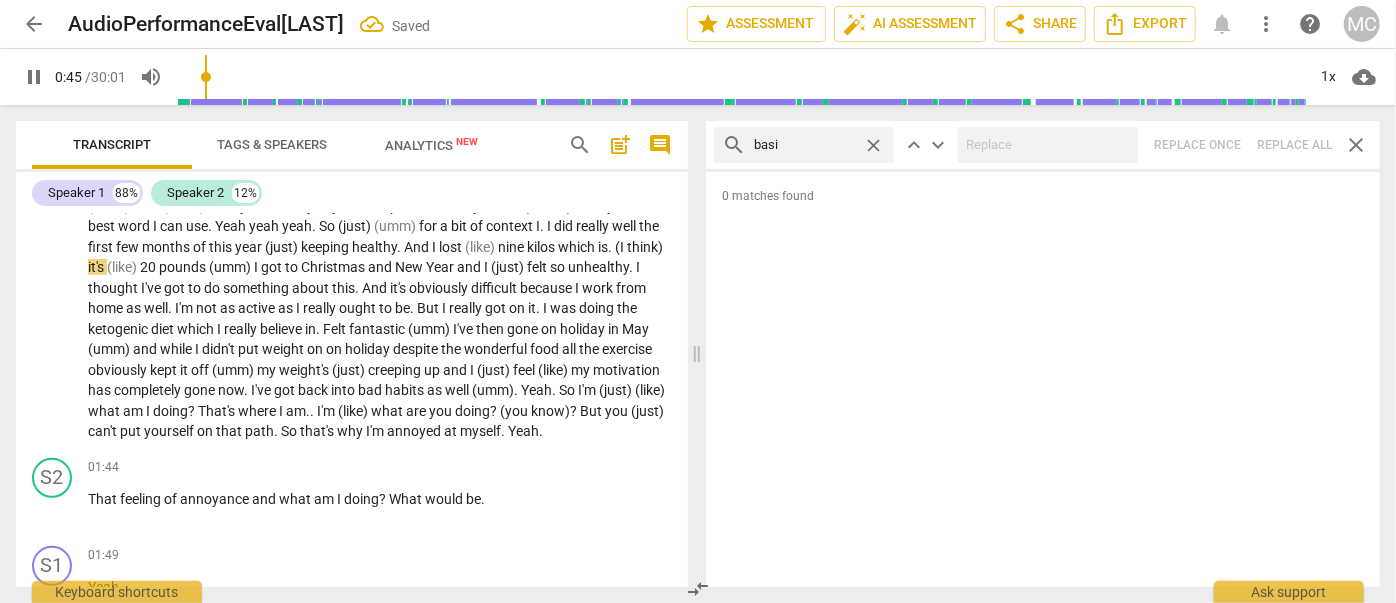 type on "46" 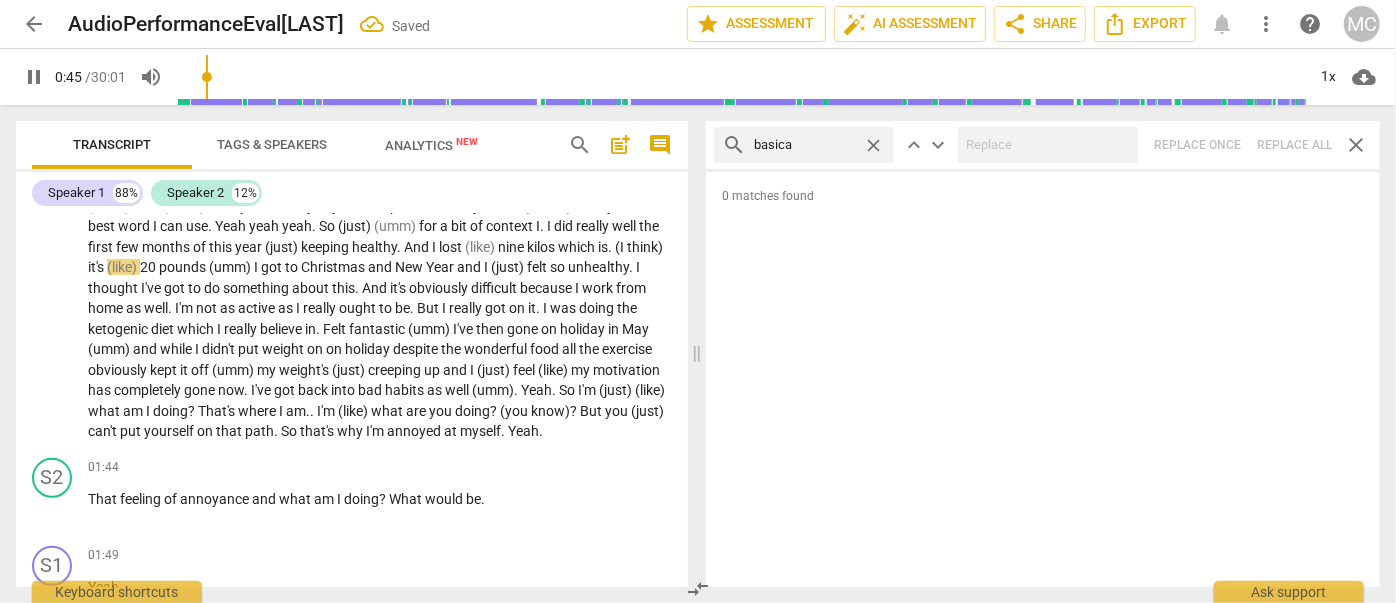 type on "basical" 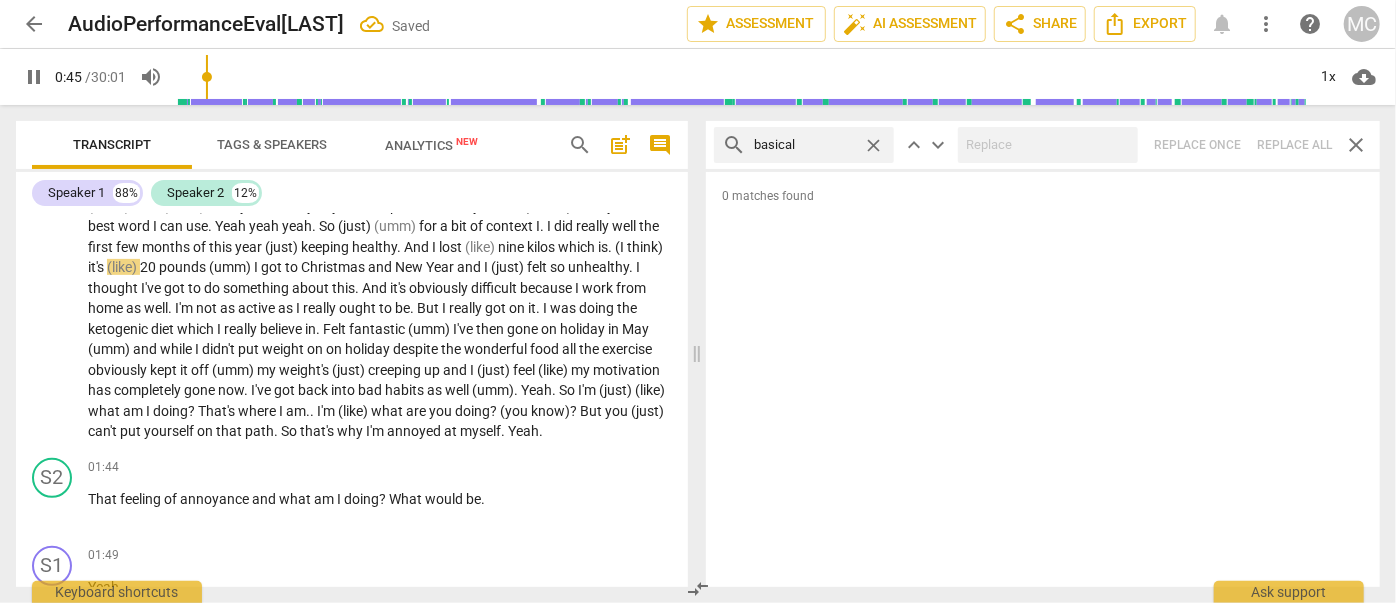 type on "46" 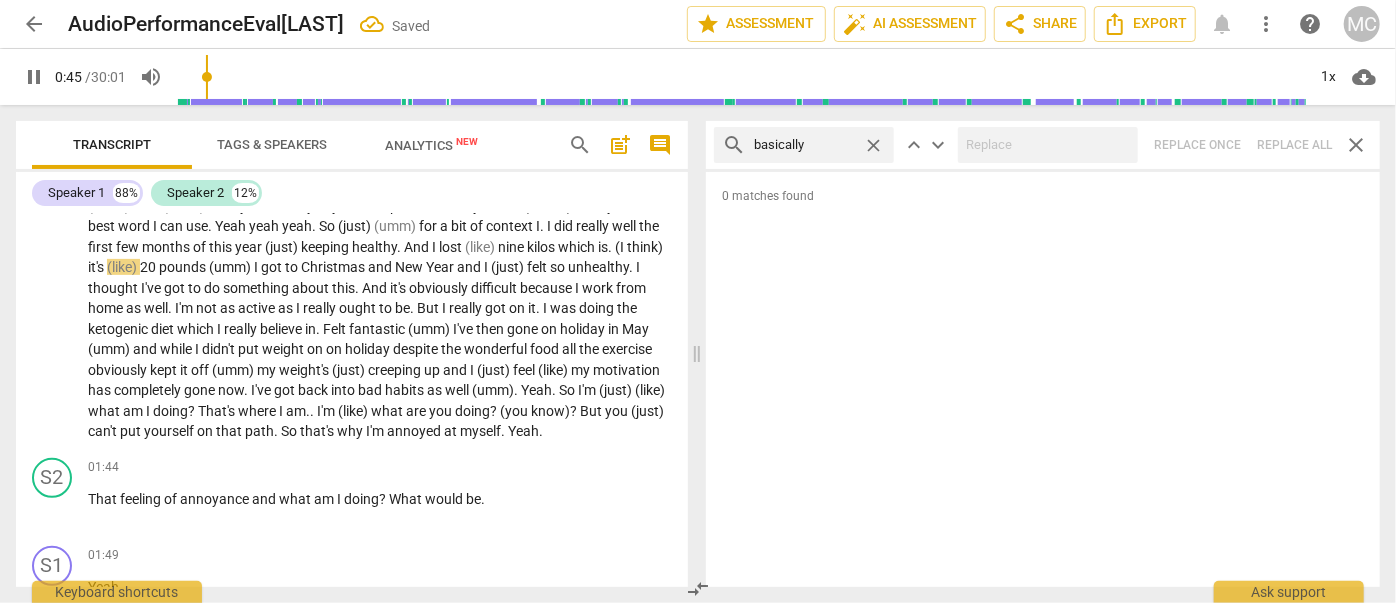 type on "basically" 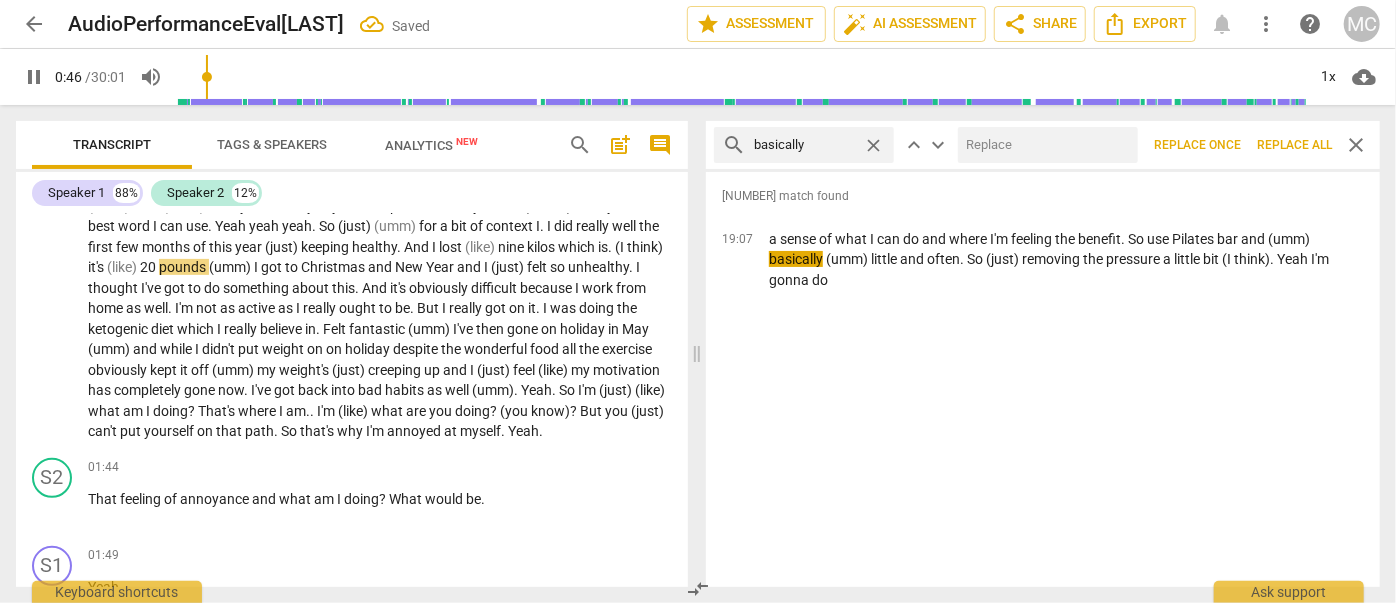 click at bounding box center [1044, 145] 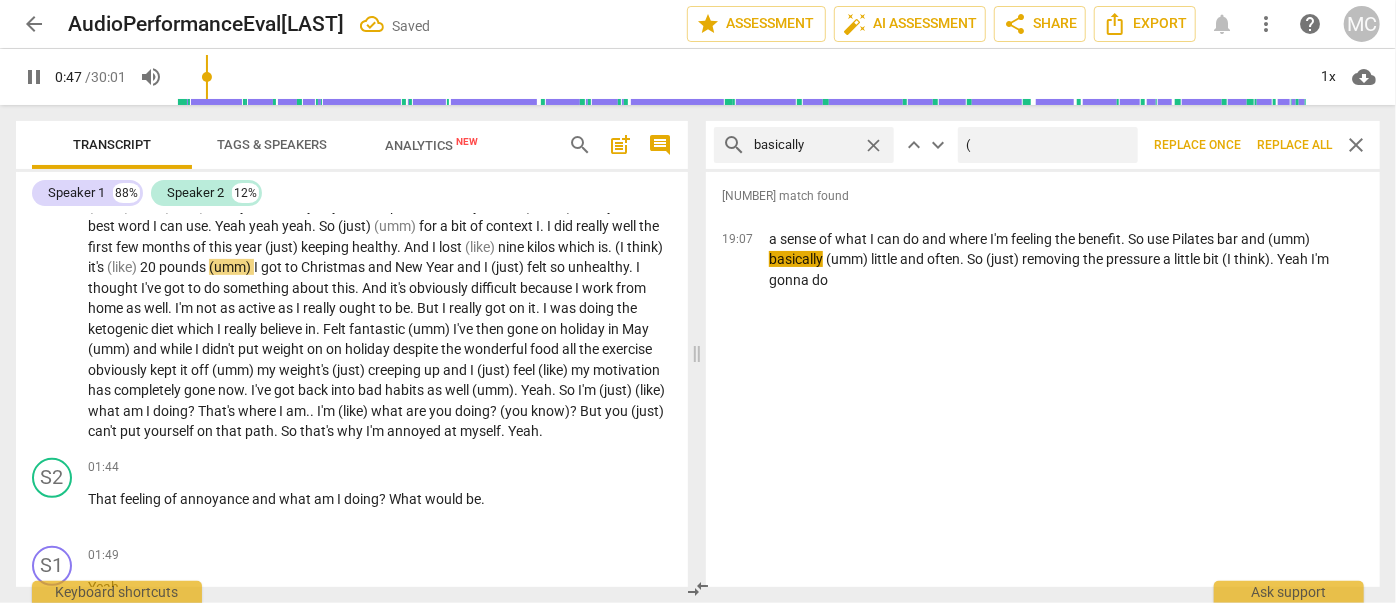 type on "(b" 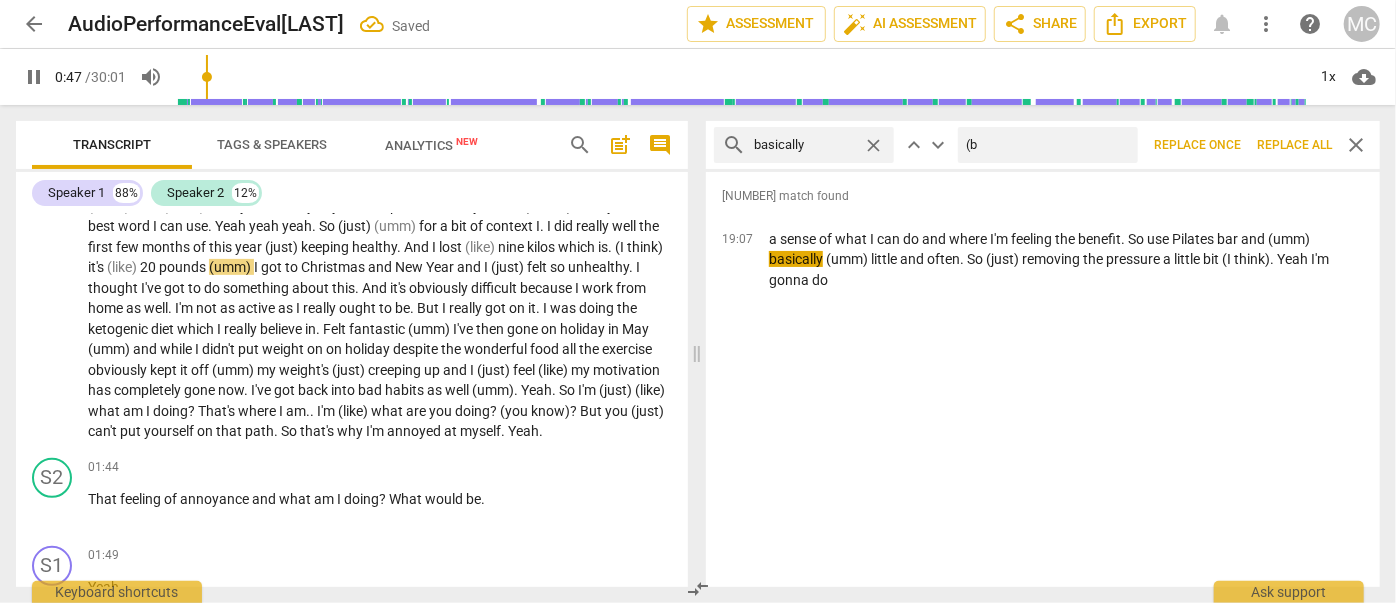type on "47" 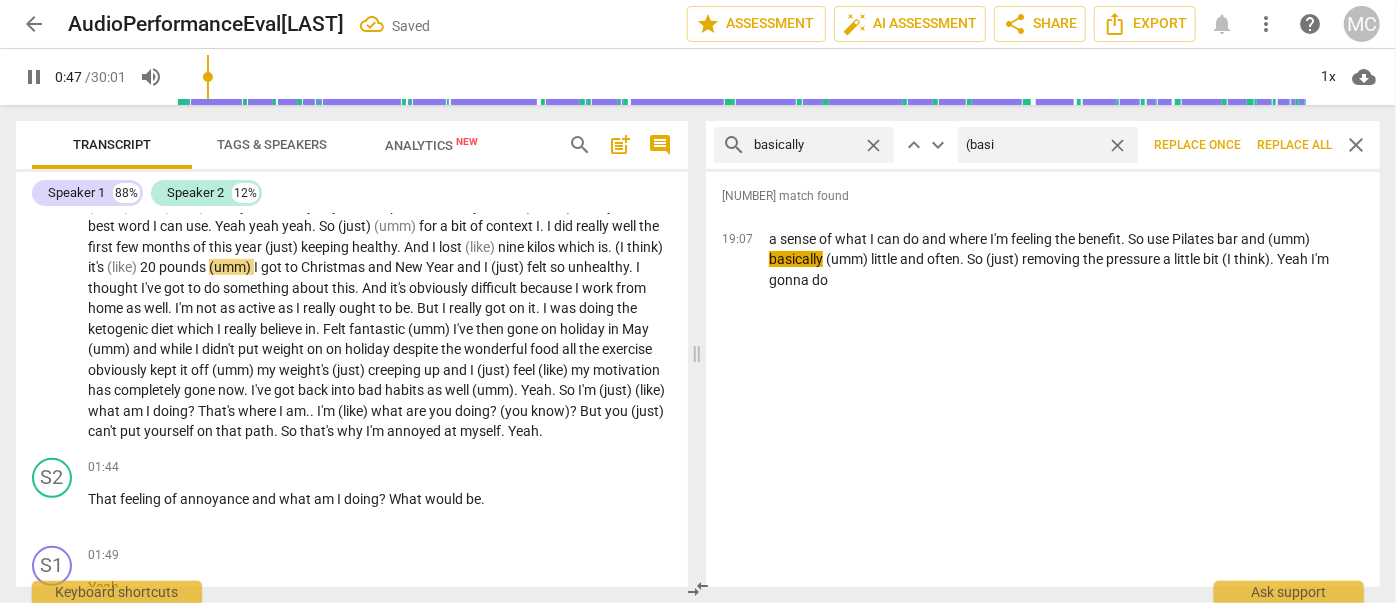 type on "(basic" 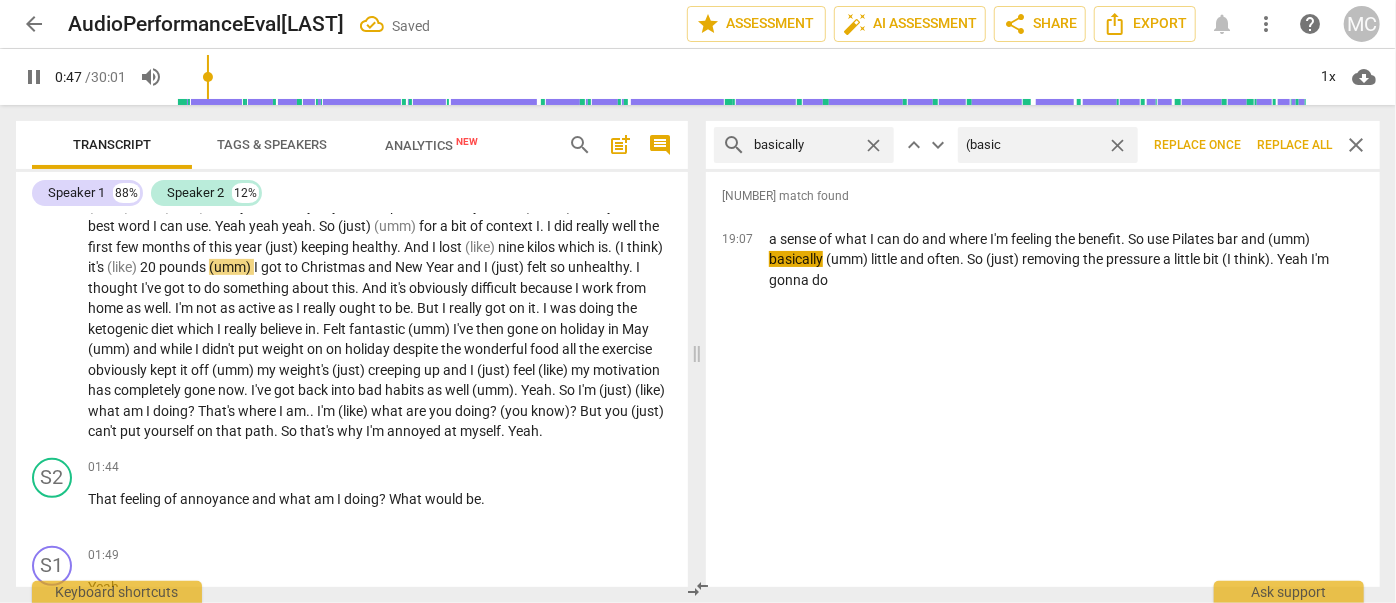 type on "48" 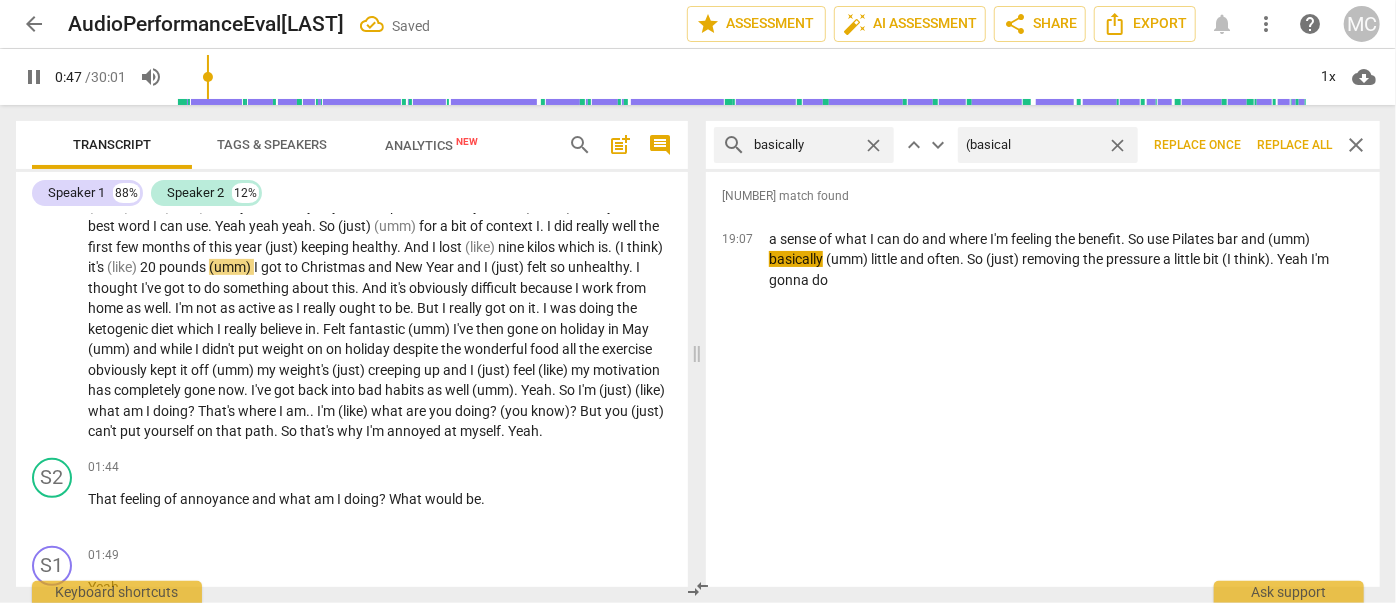 type on "(basicall" 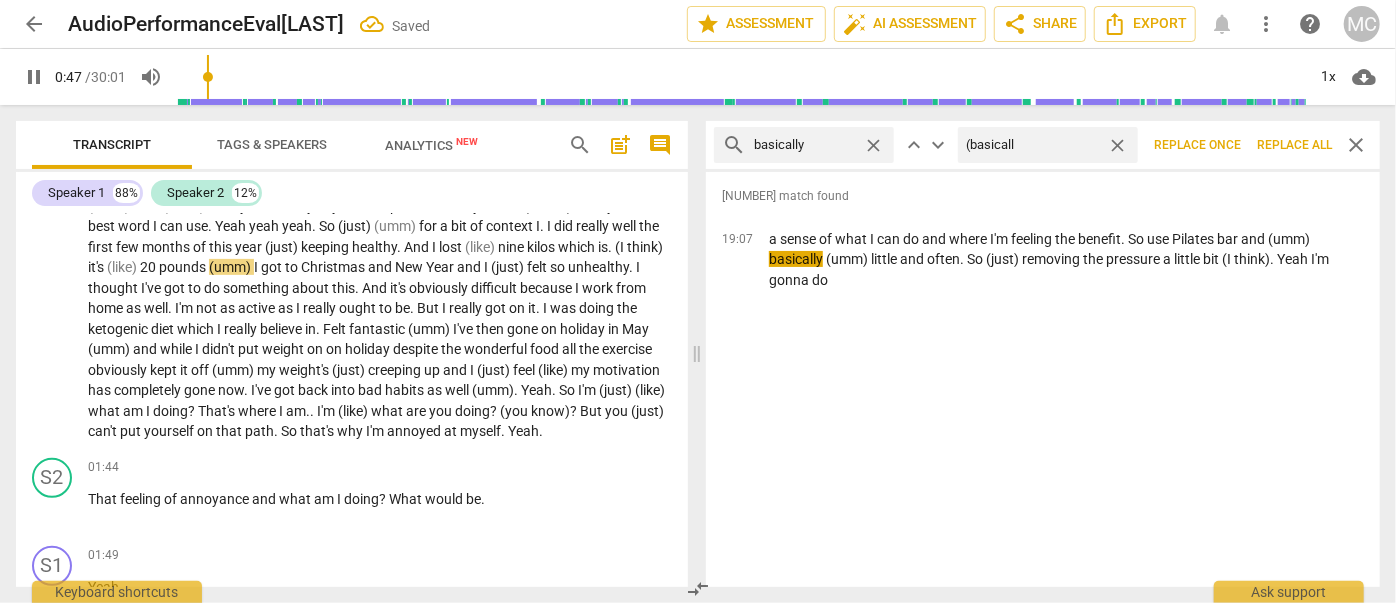 type on "48" 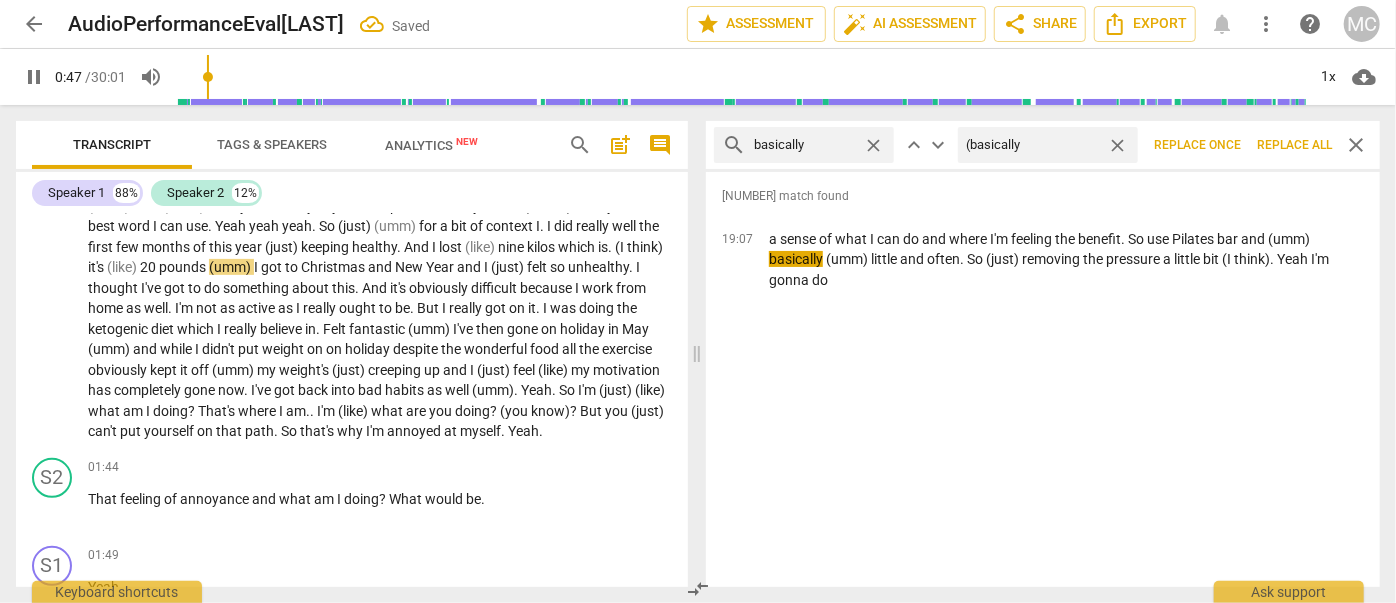 type on "(basically)" 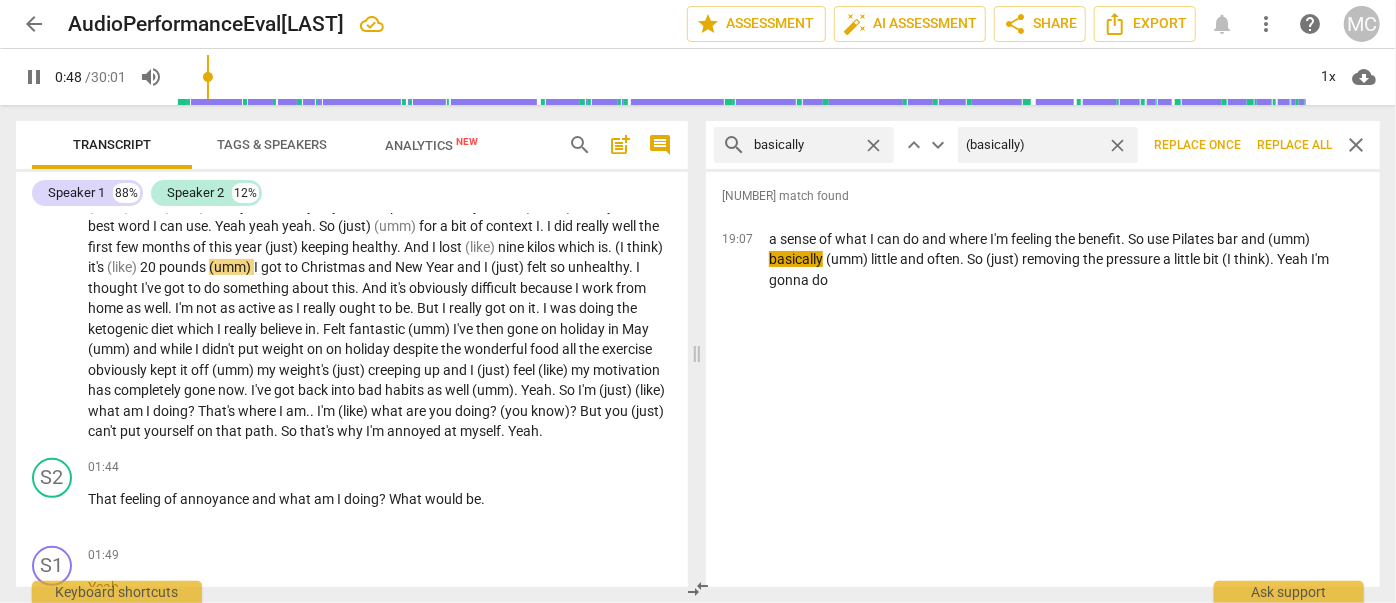 type on "49" 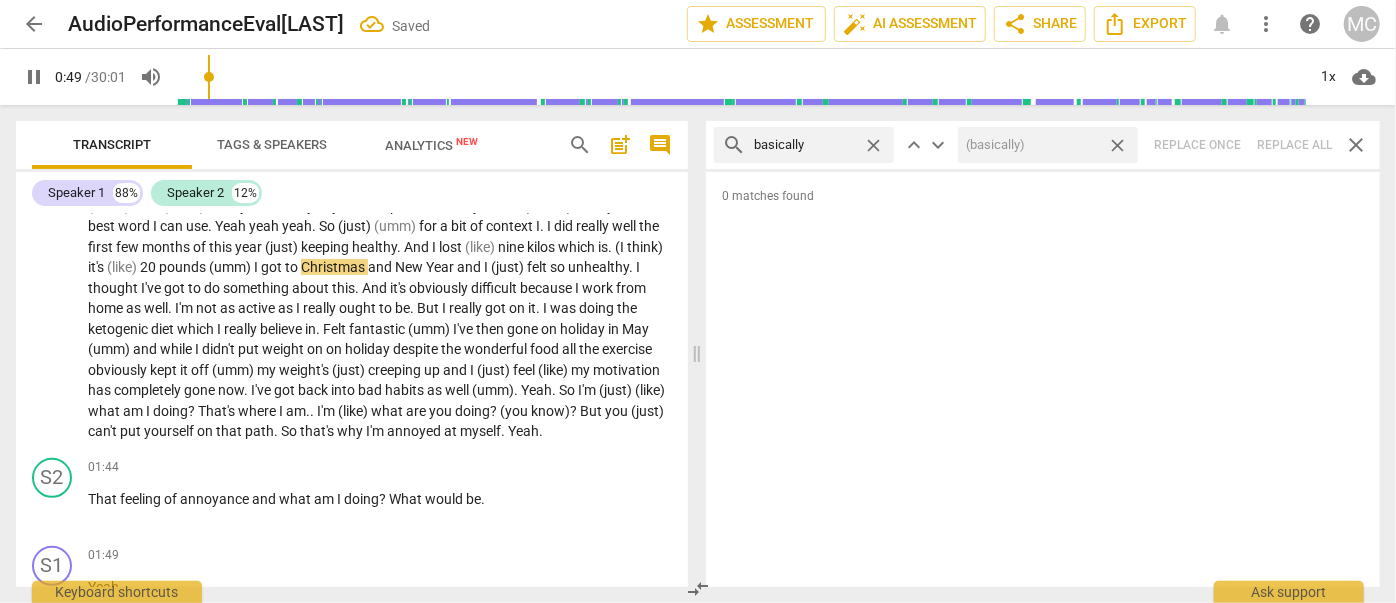 type on "50" 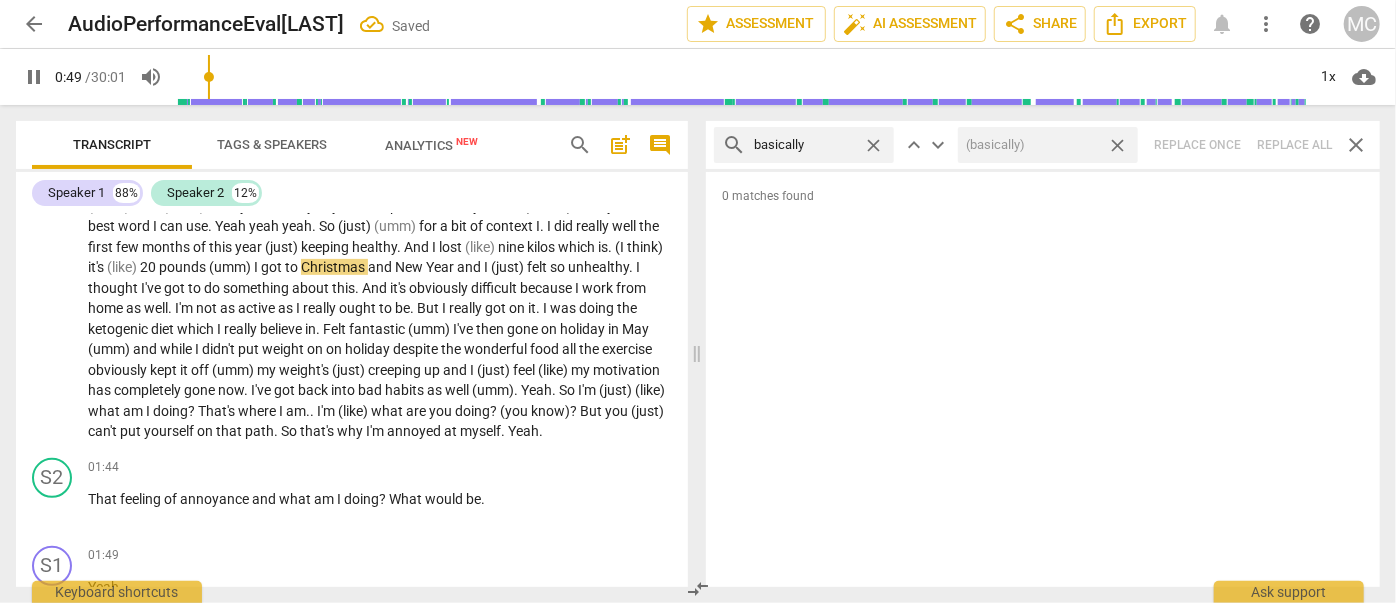 click on "close" at bounding box center (1117, 145) 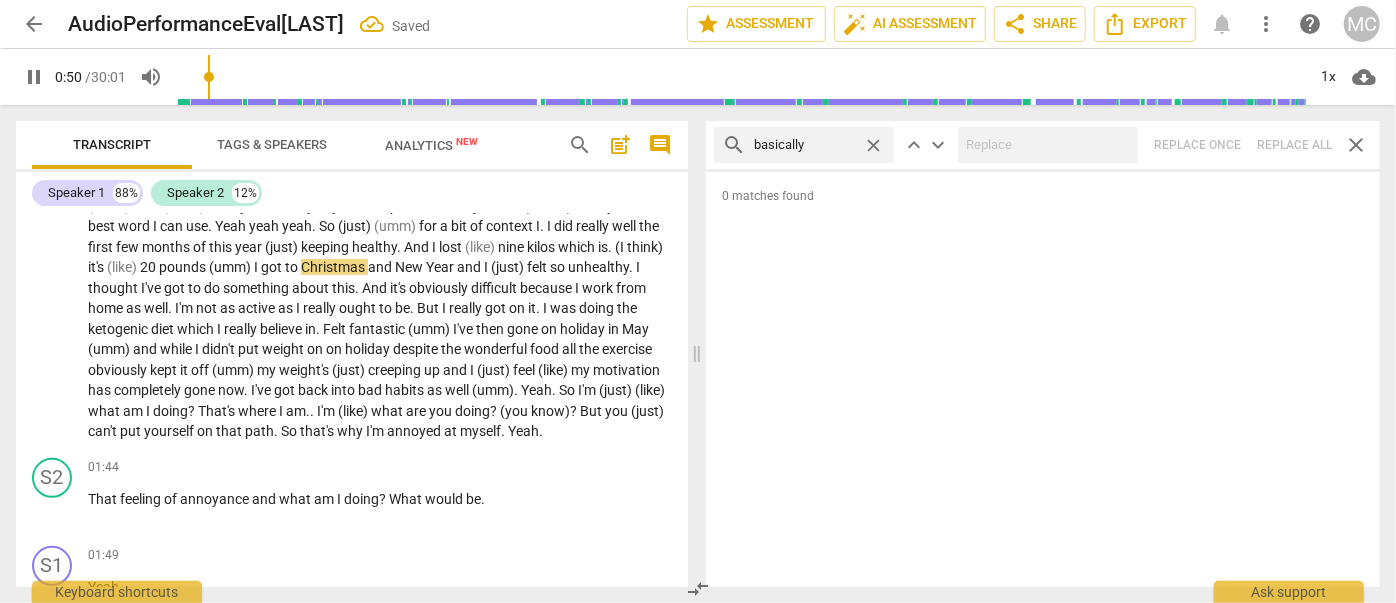 type on "50" 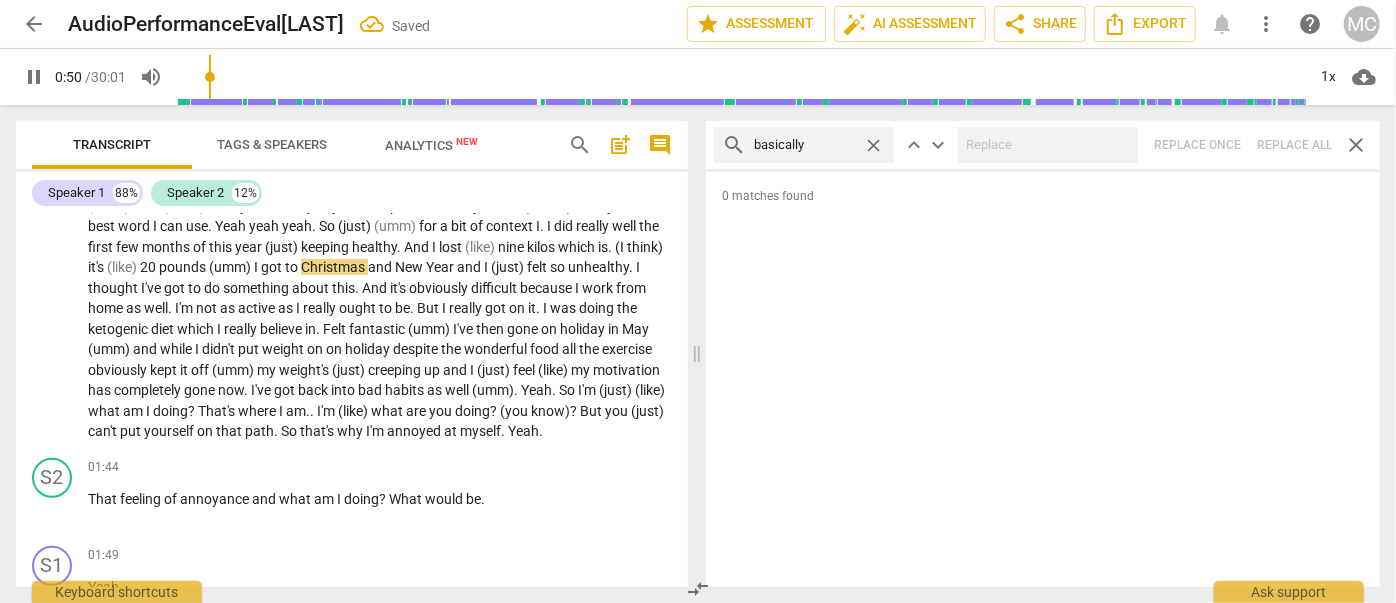click on "close" at bounding box center [873, 145] 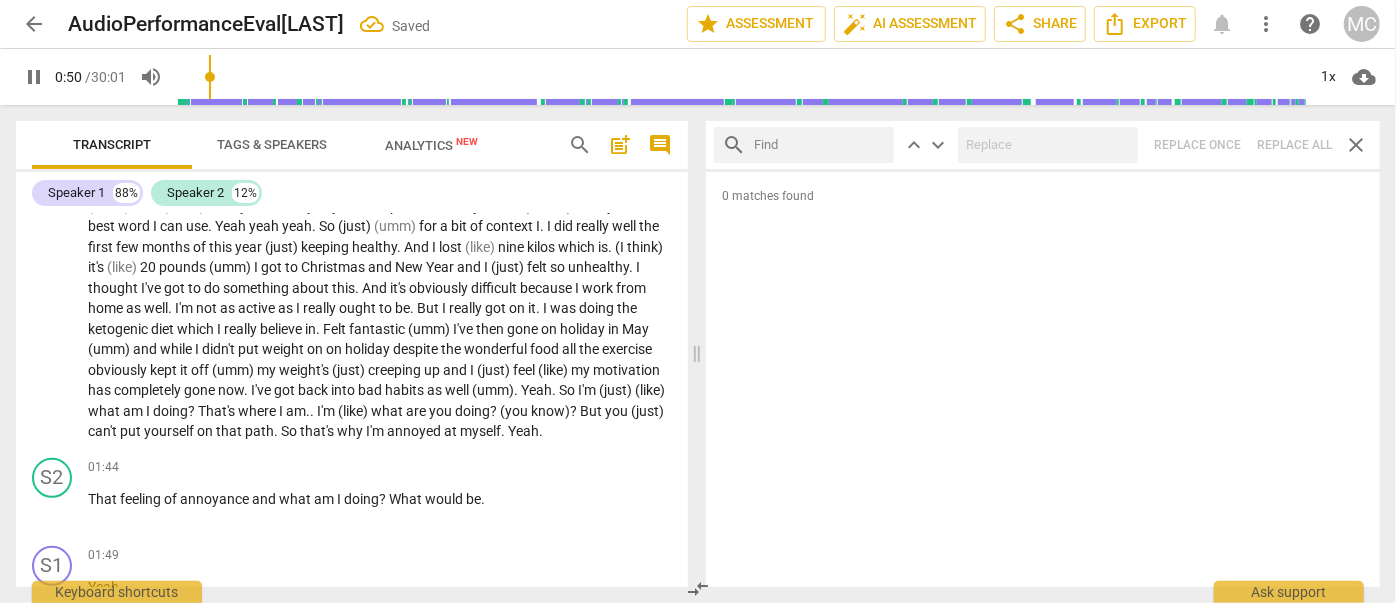 click at bounding box center [820, 145] 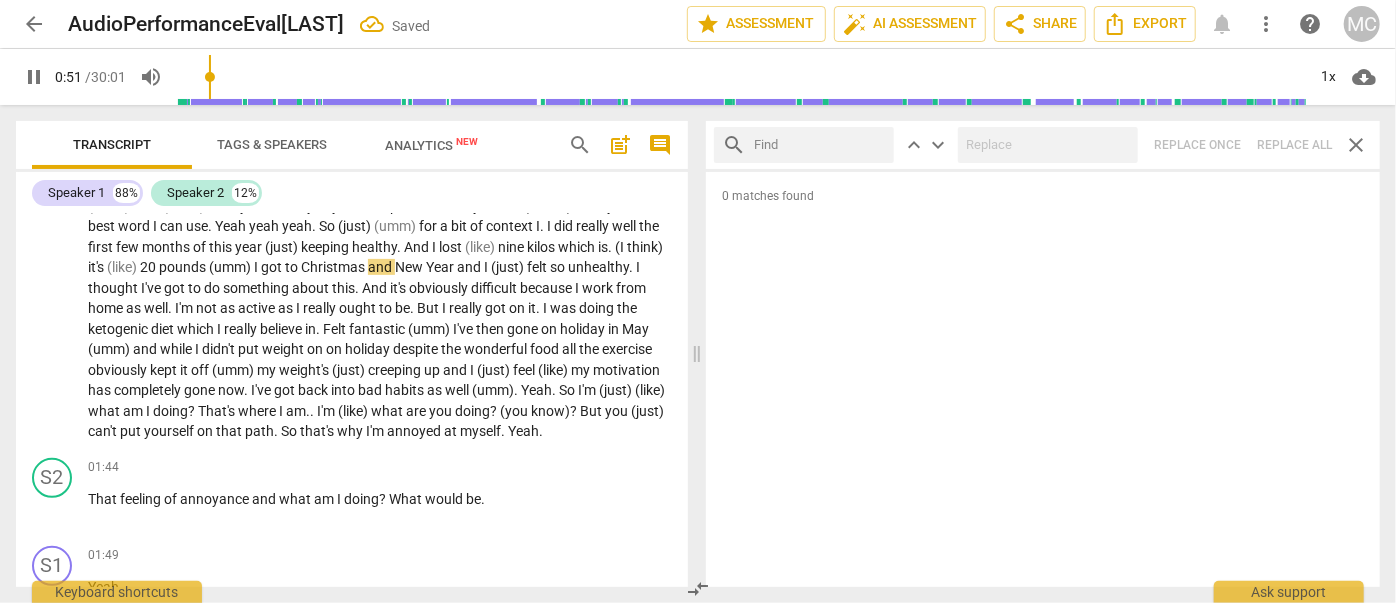 type on "g" 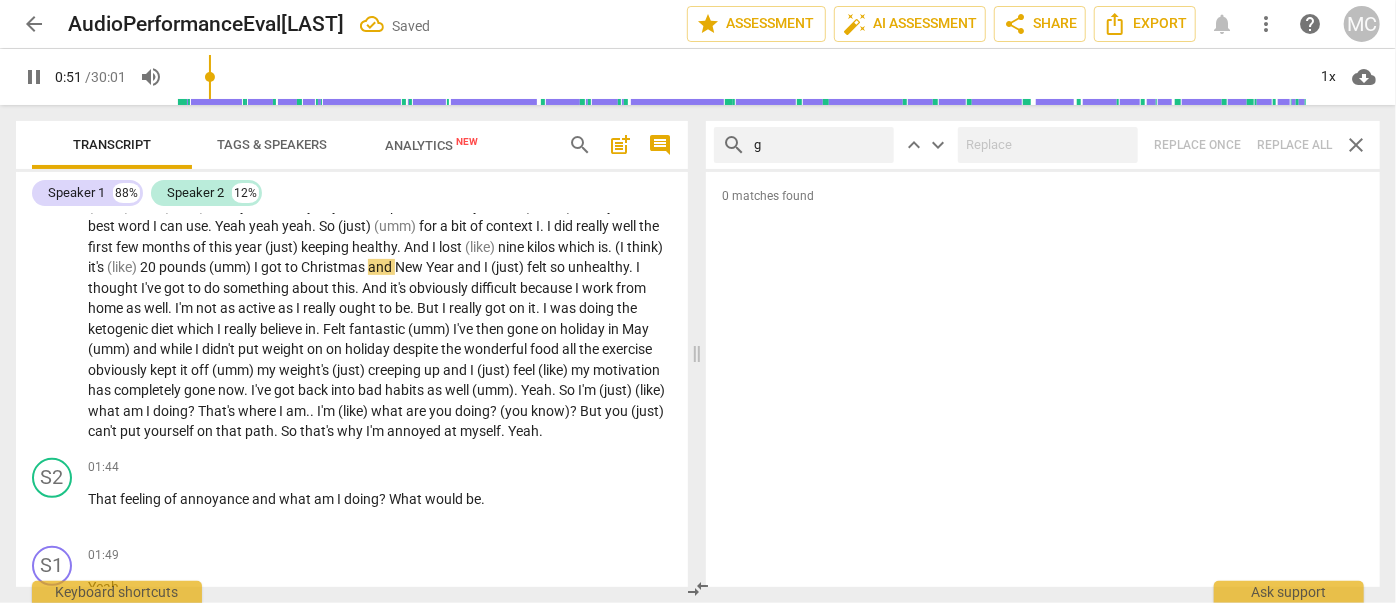 type on "51" 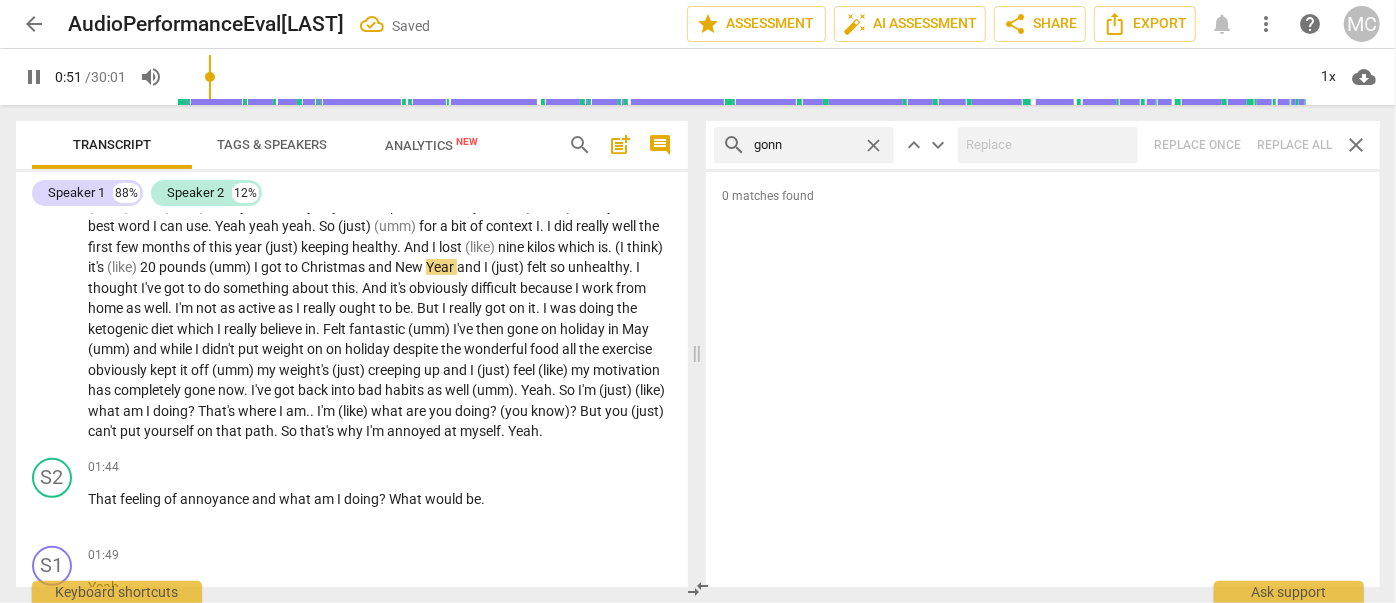 type on "gonna" 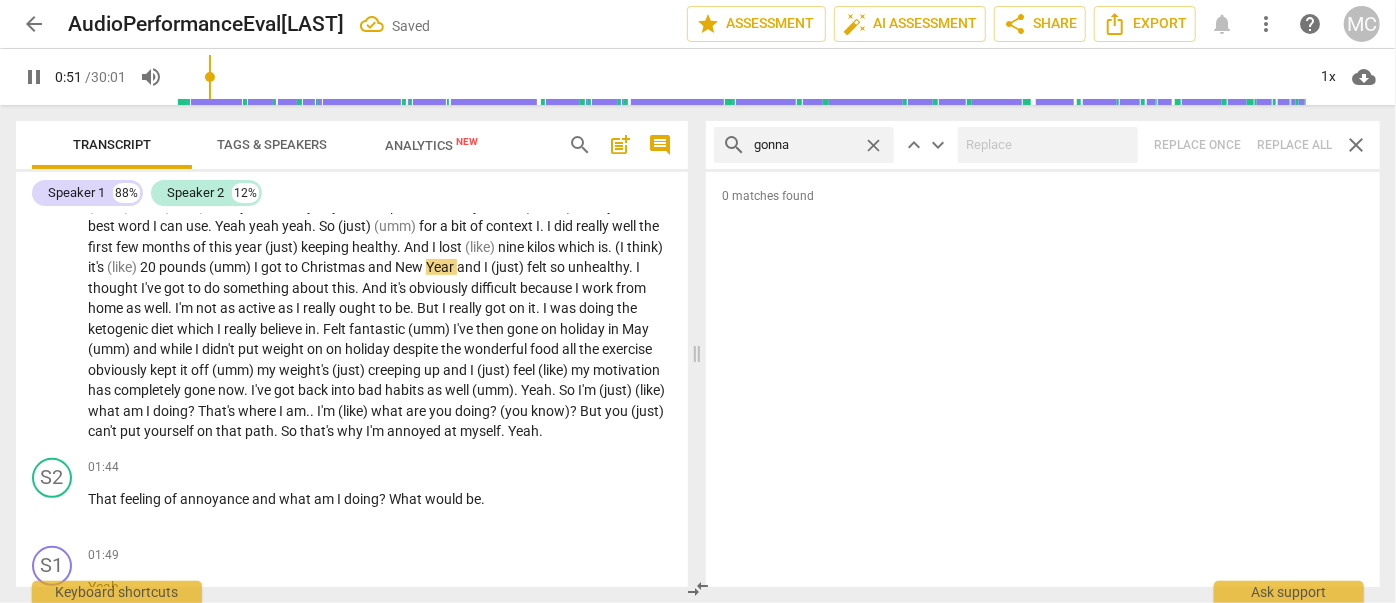 type on "52" 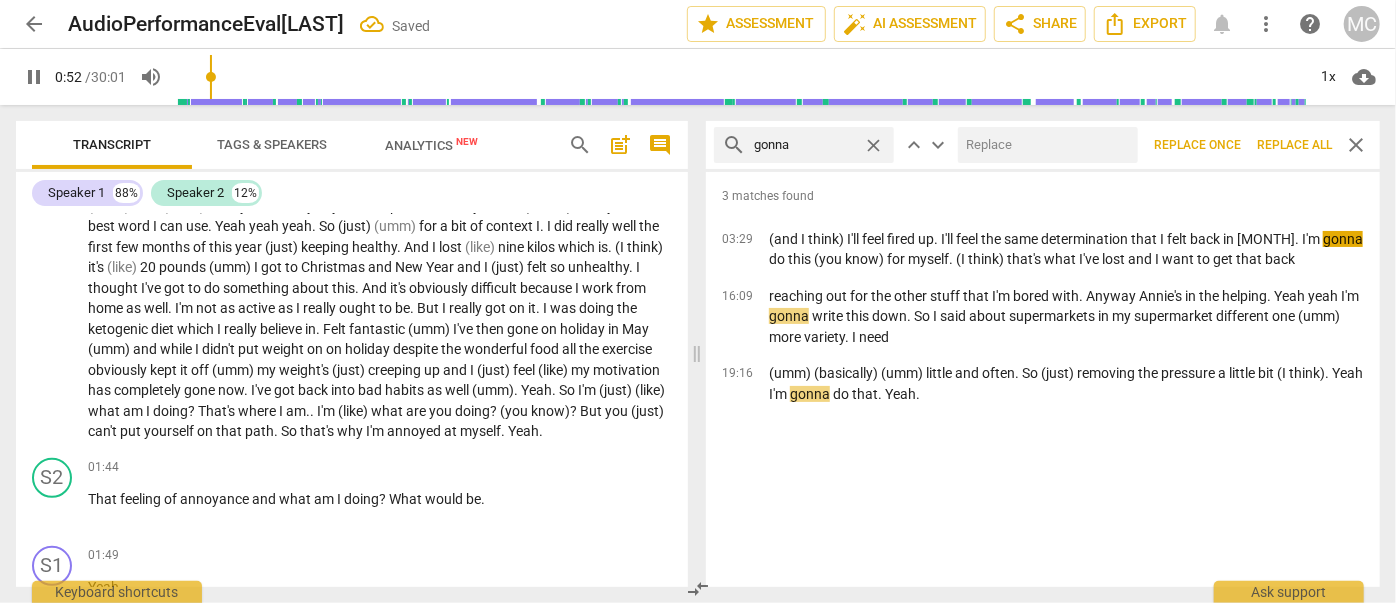 click at bounding box center (1044, 145) 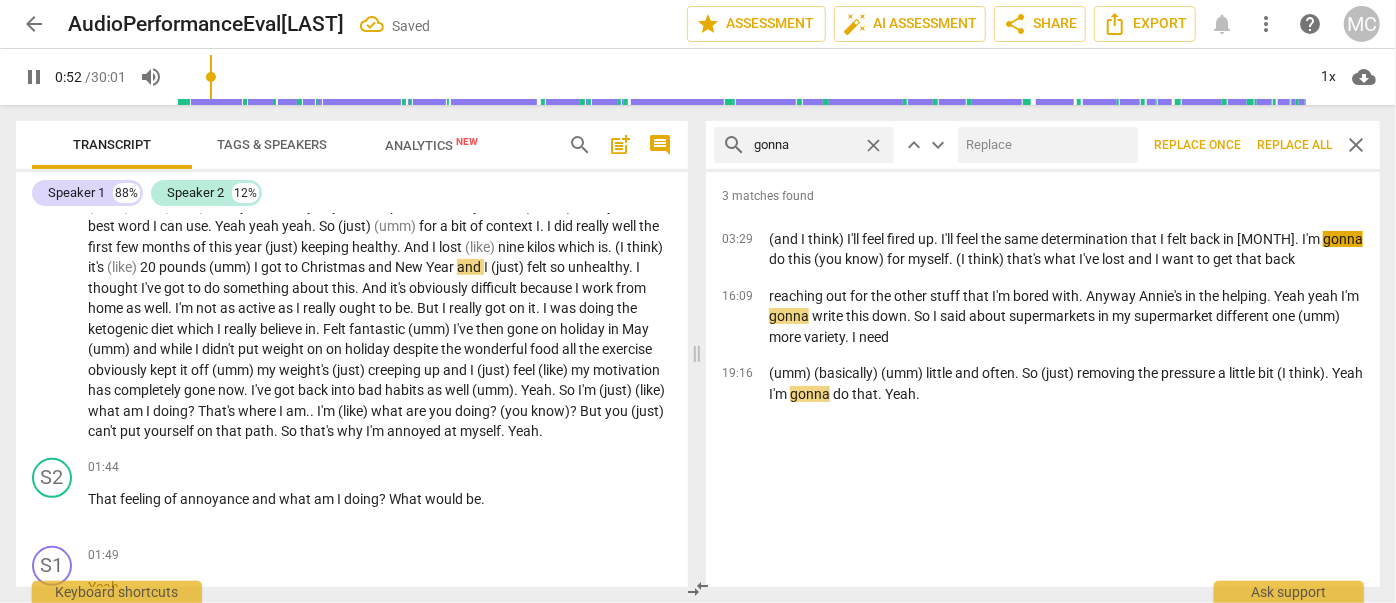 type on "53" 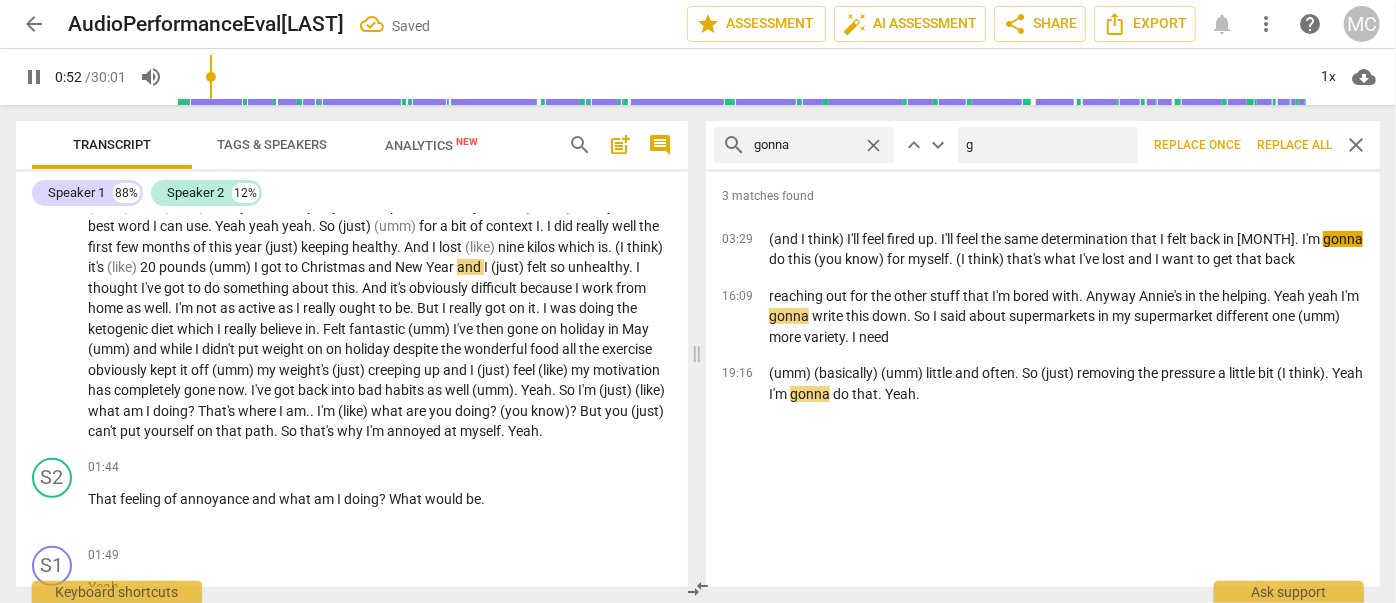 type on "go" 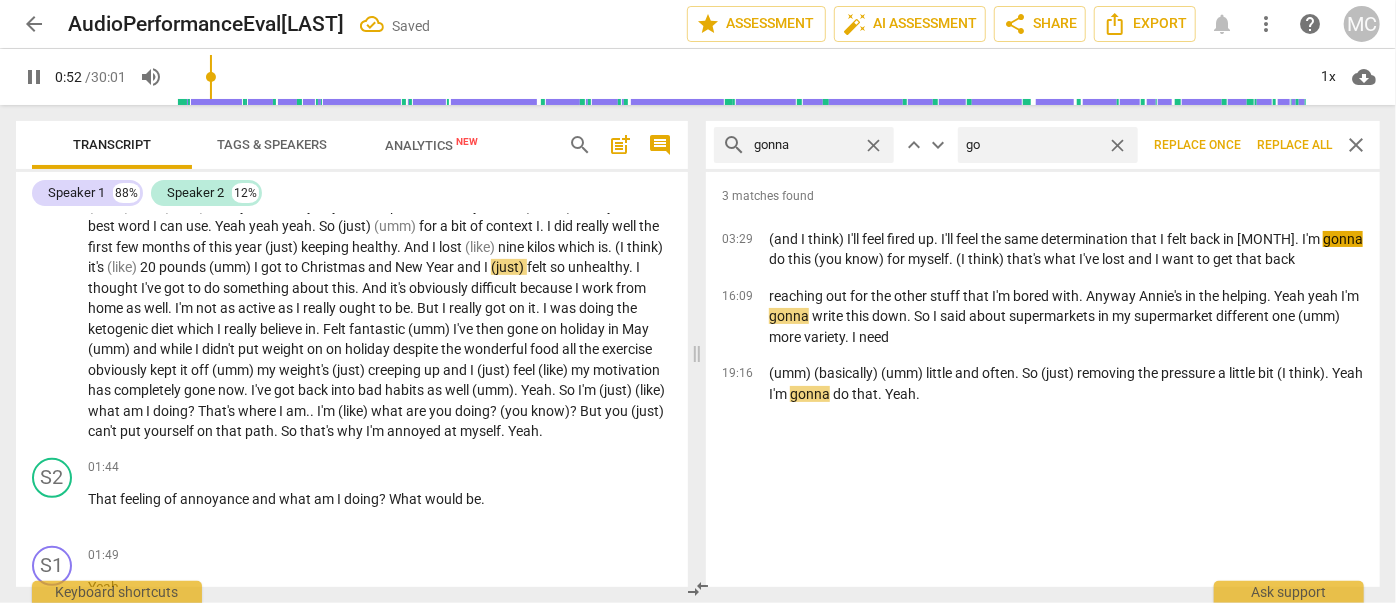 type on "53" 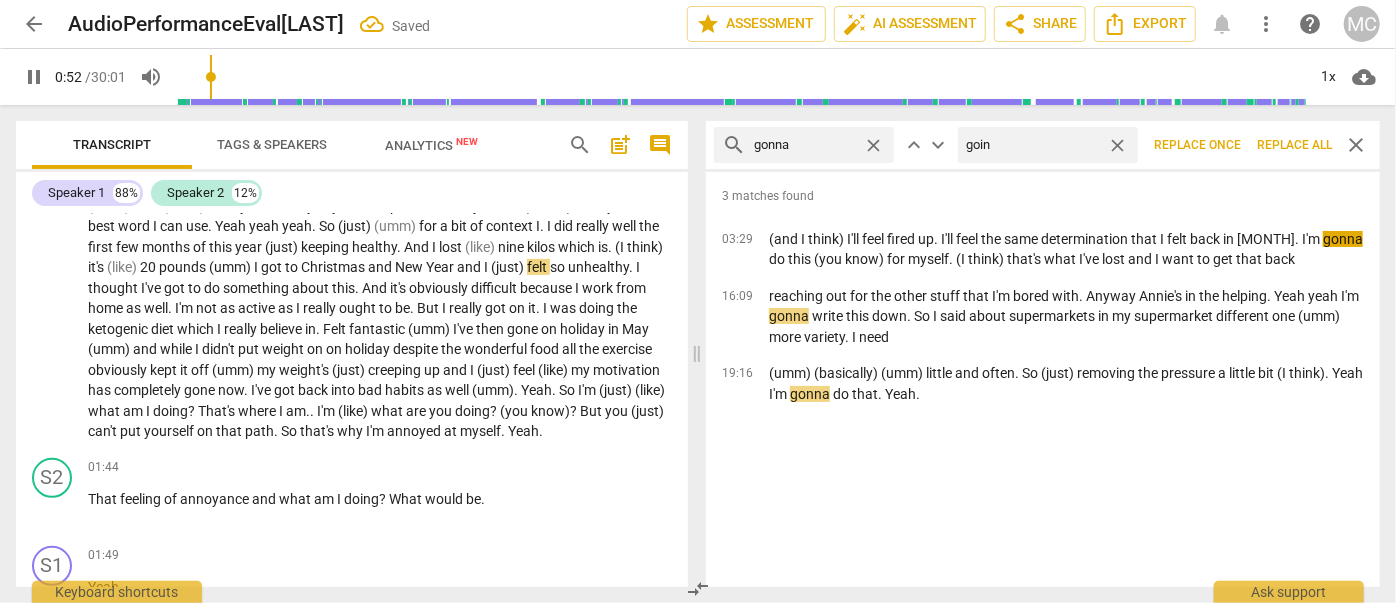 type on "going" 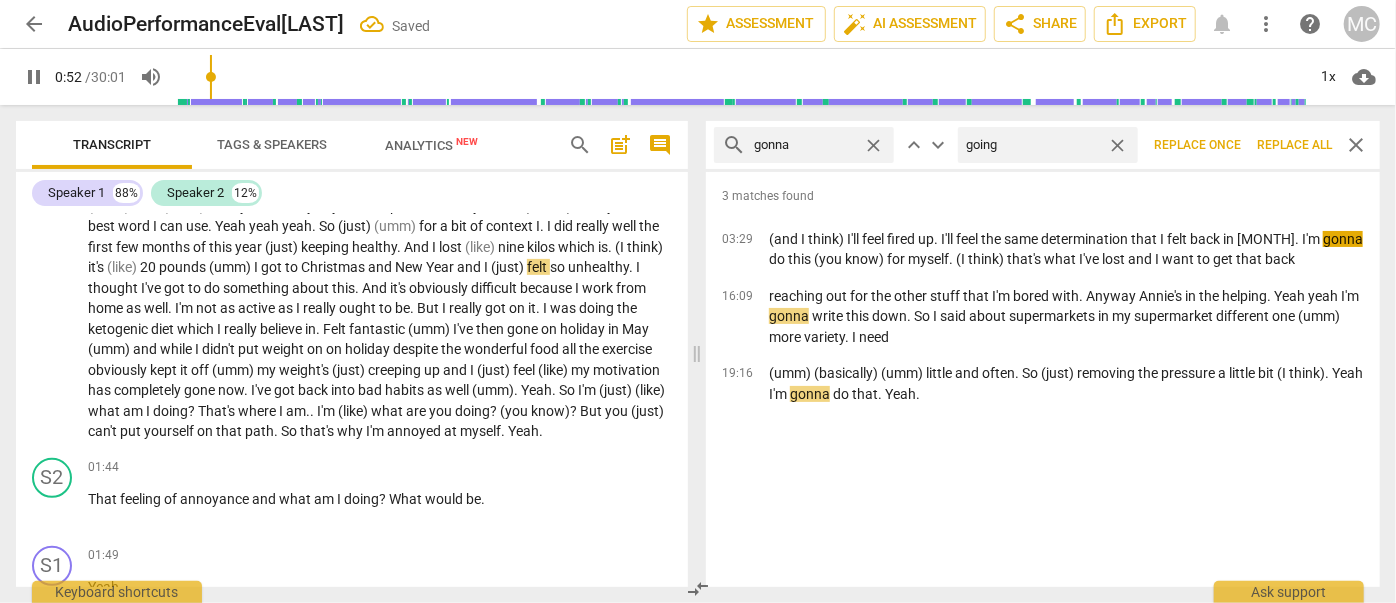 type on "53" 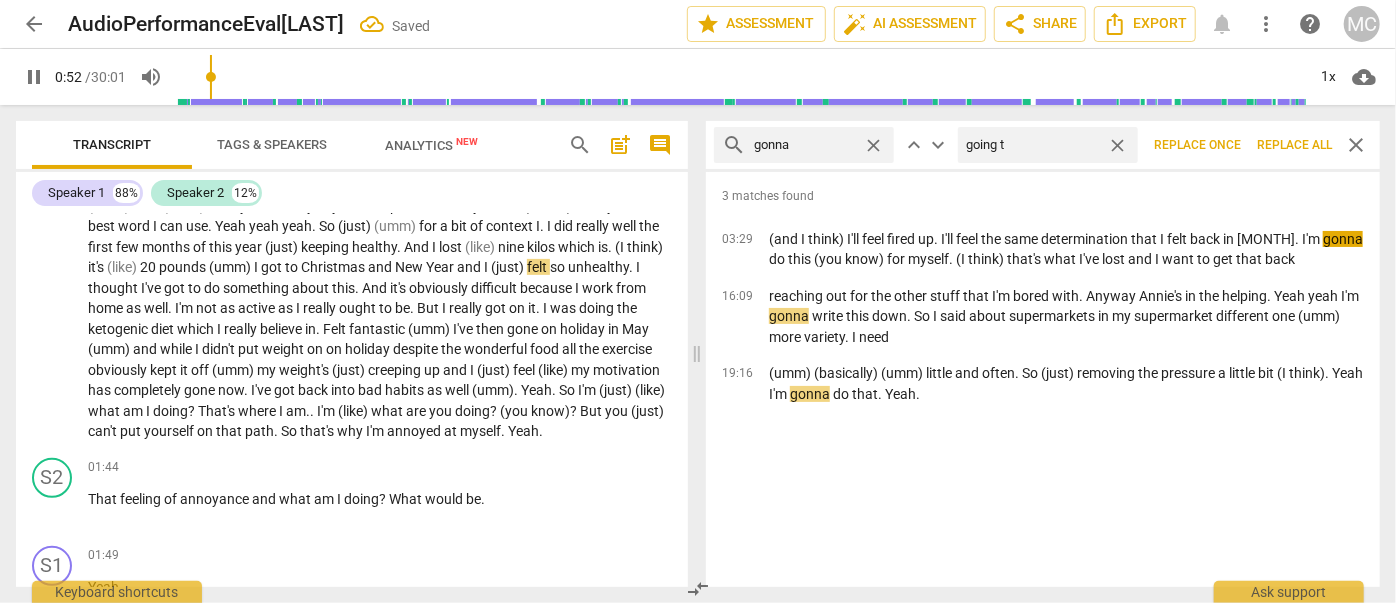 type on "going to" 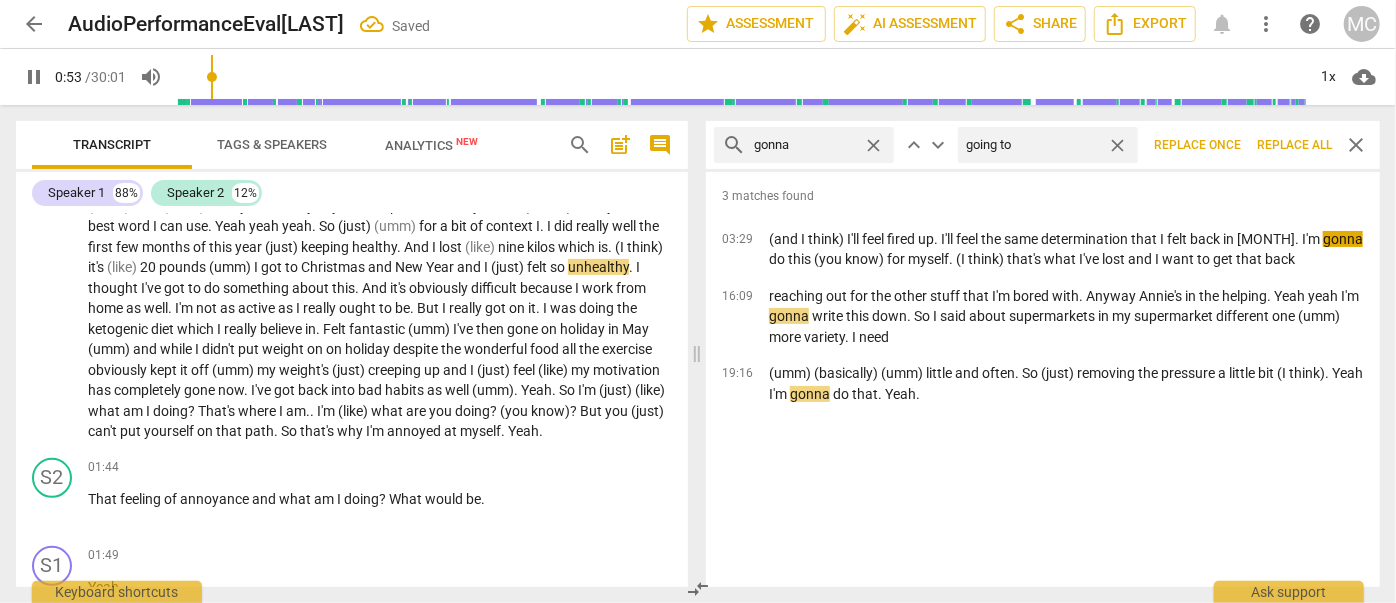 type on "54" 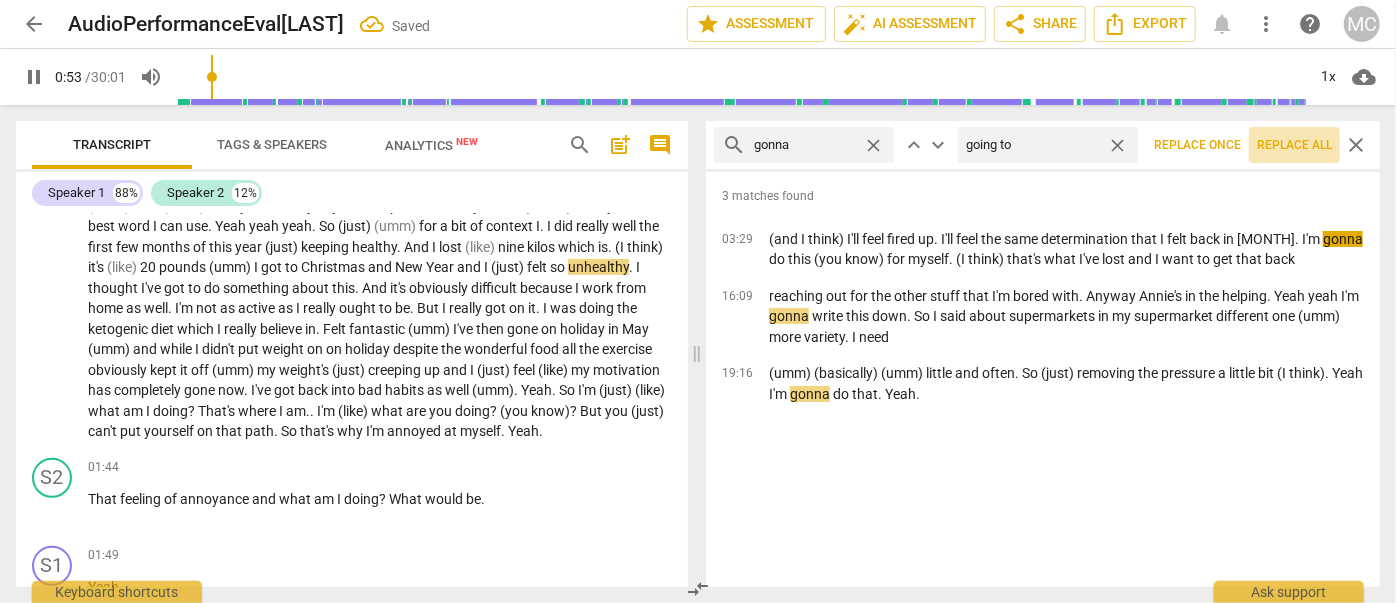 click on "Replace all" at bounding box center (1294, 145) 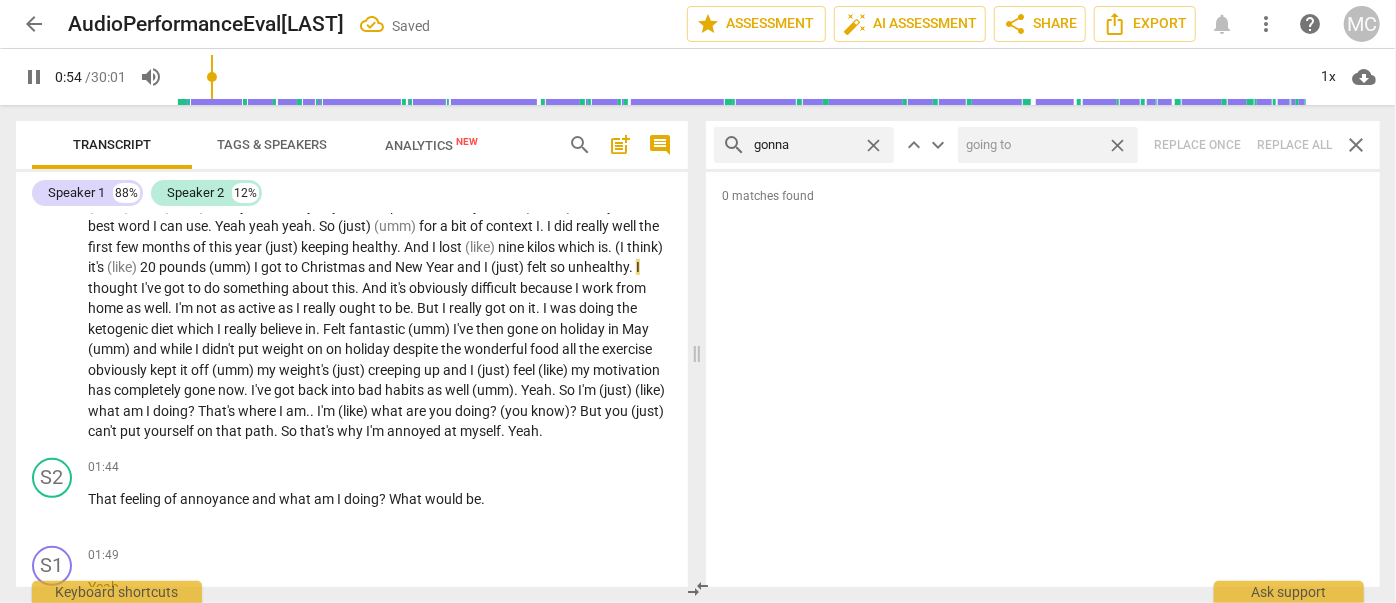 type on "55" 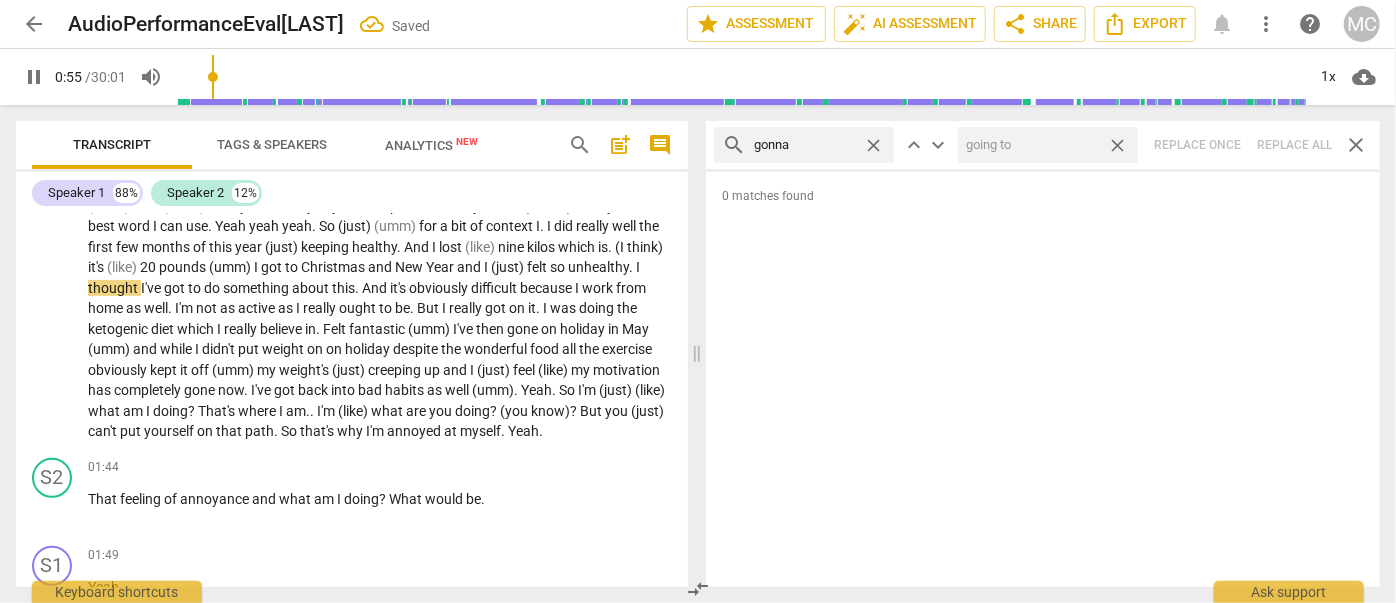 click on "close" at bounding box center [1117, 145] 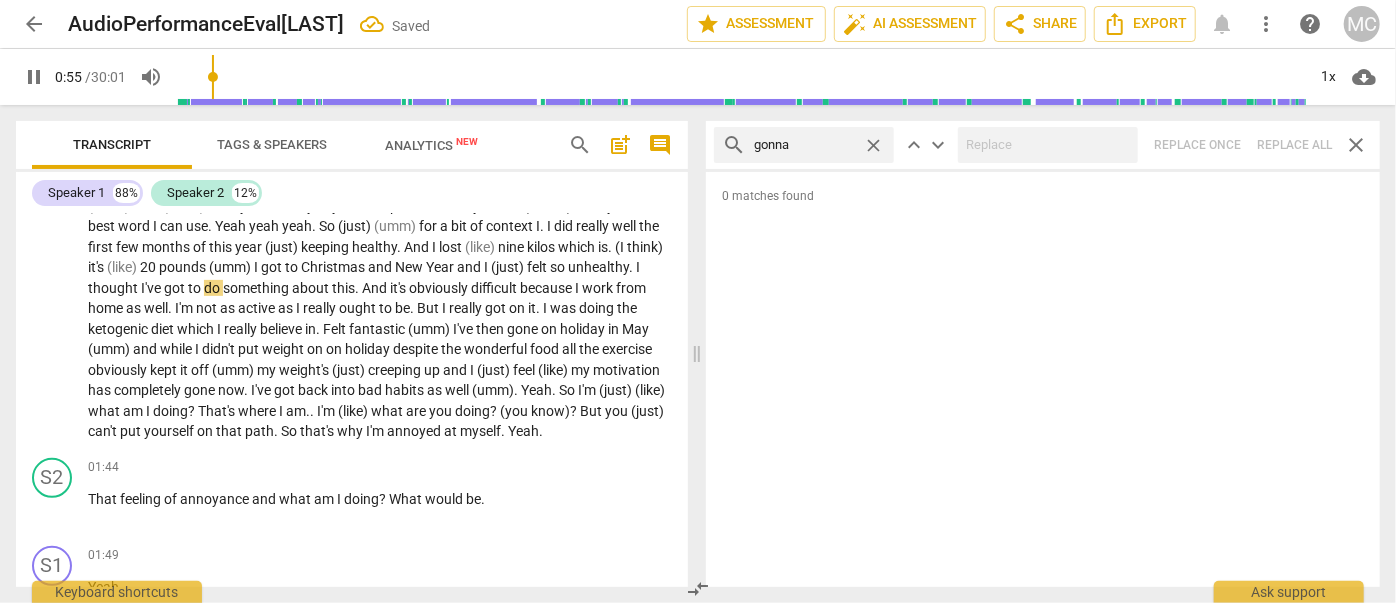 type on "56" 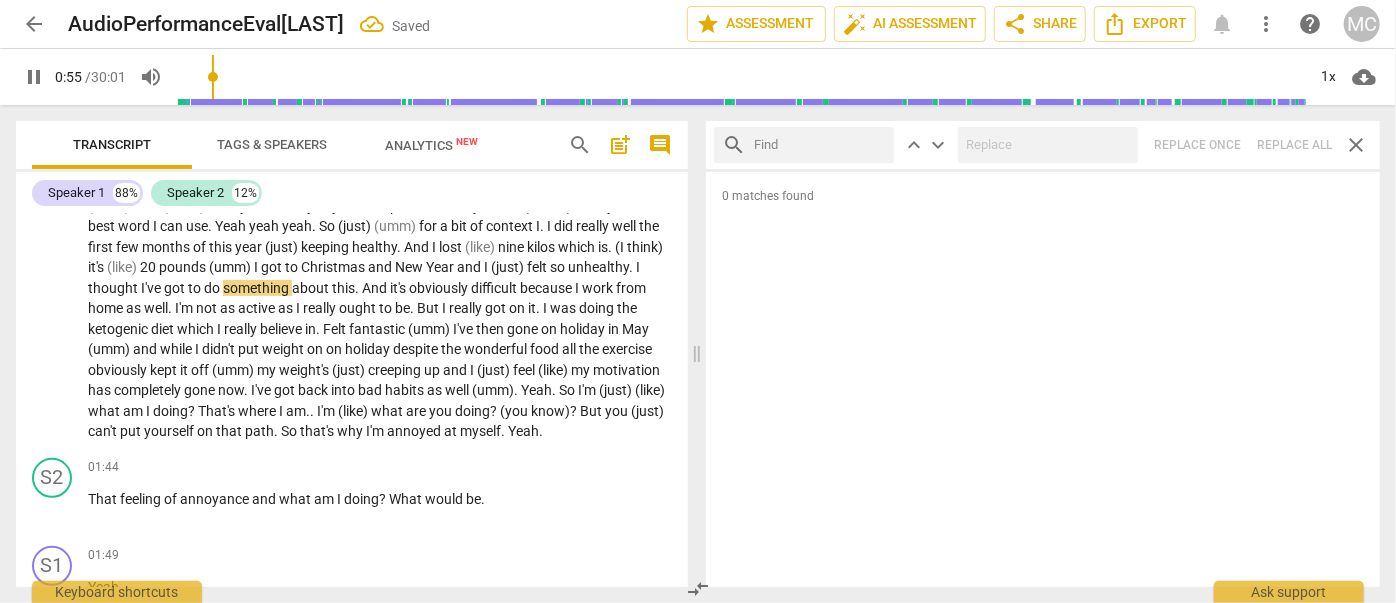 click at bounding box center (820, 145) 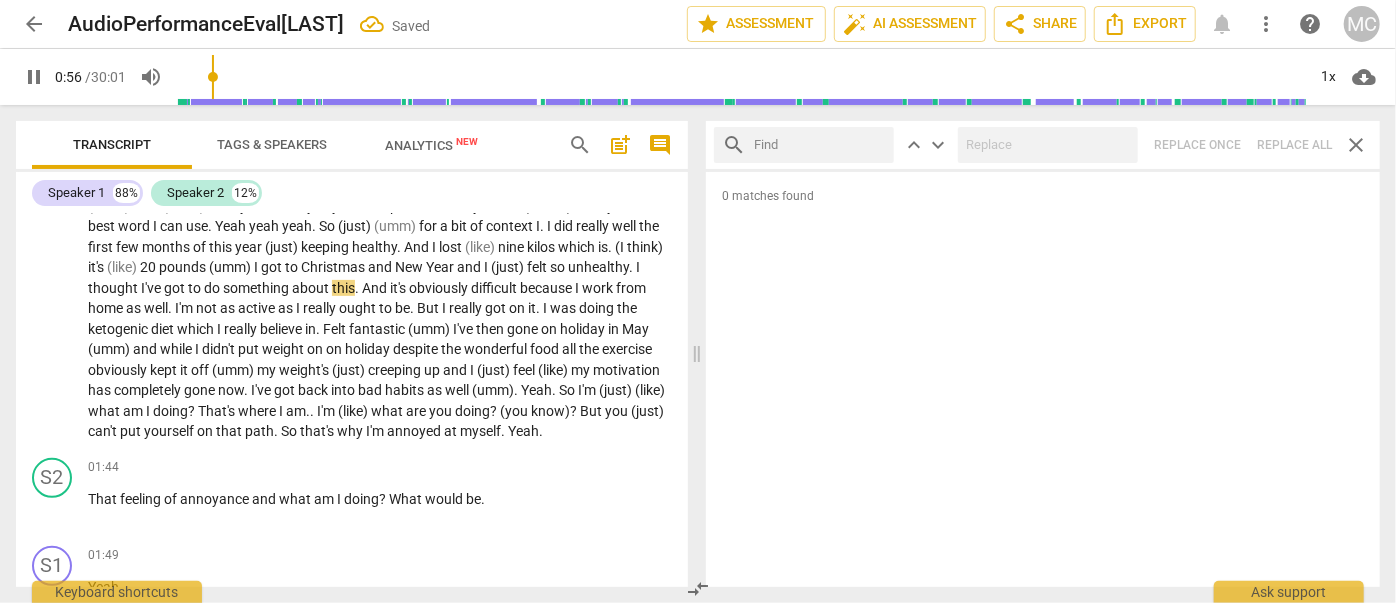 type on "57" 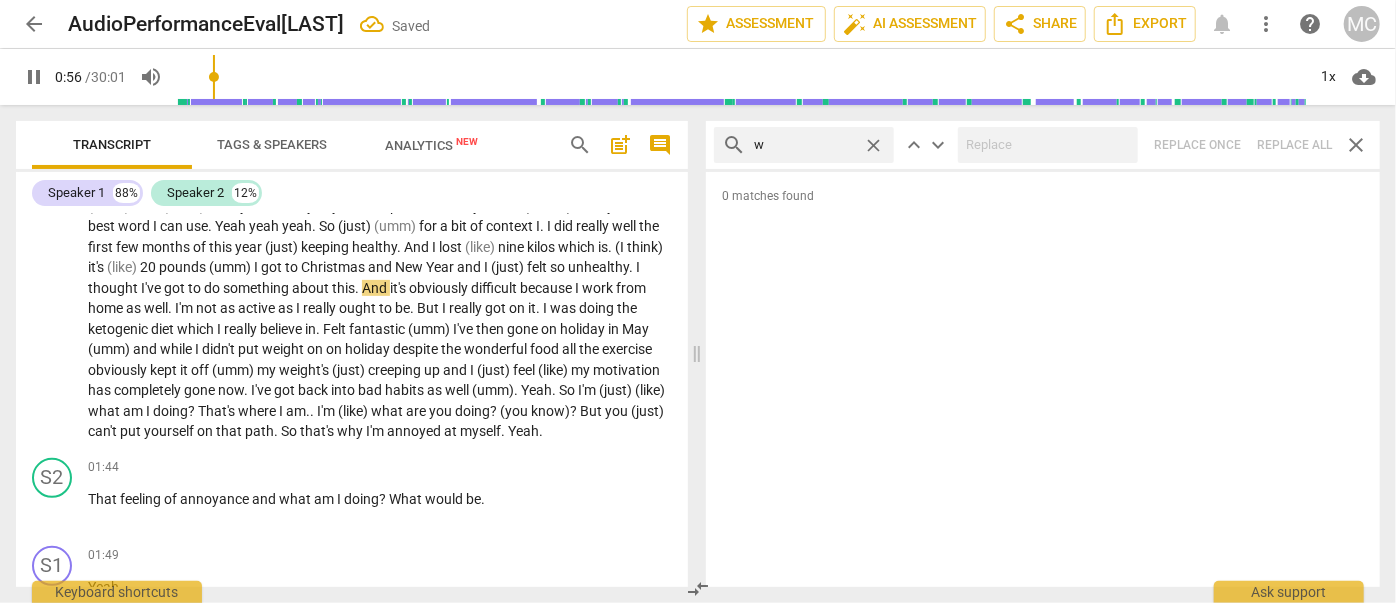 type on "wa" 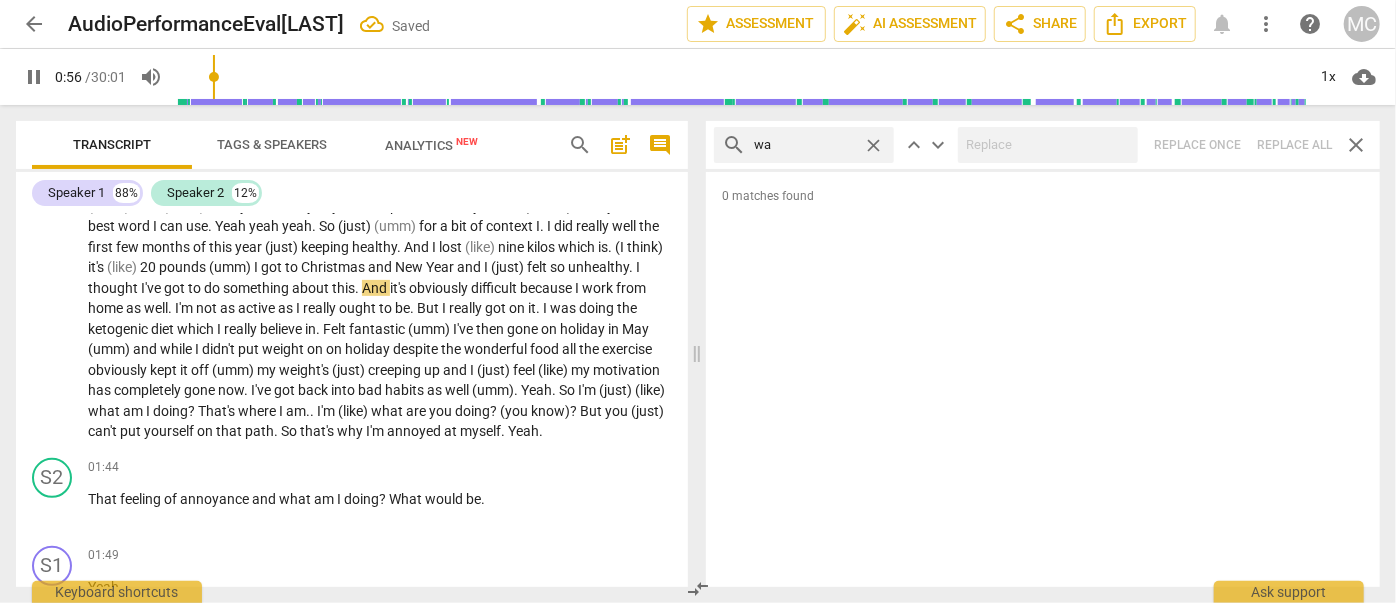 type on "57" 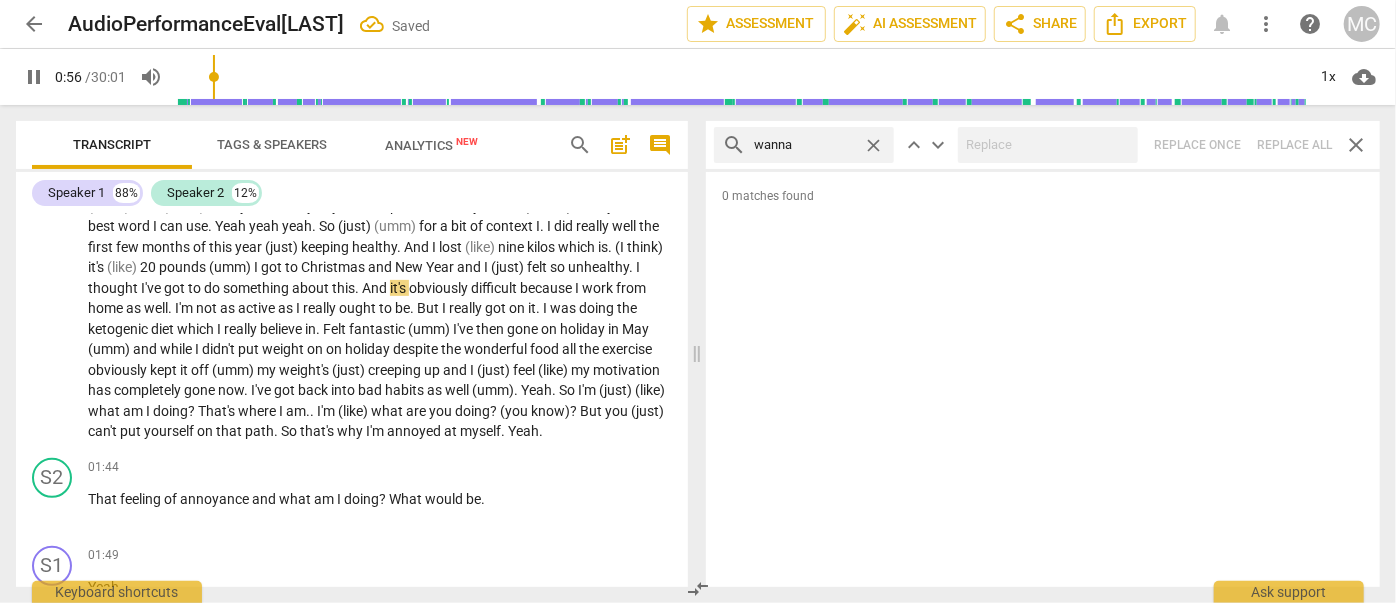 type on "wanna" 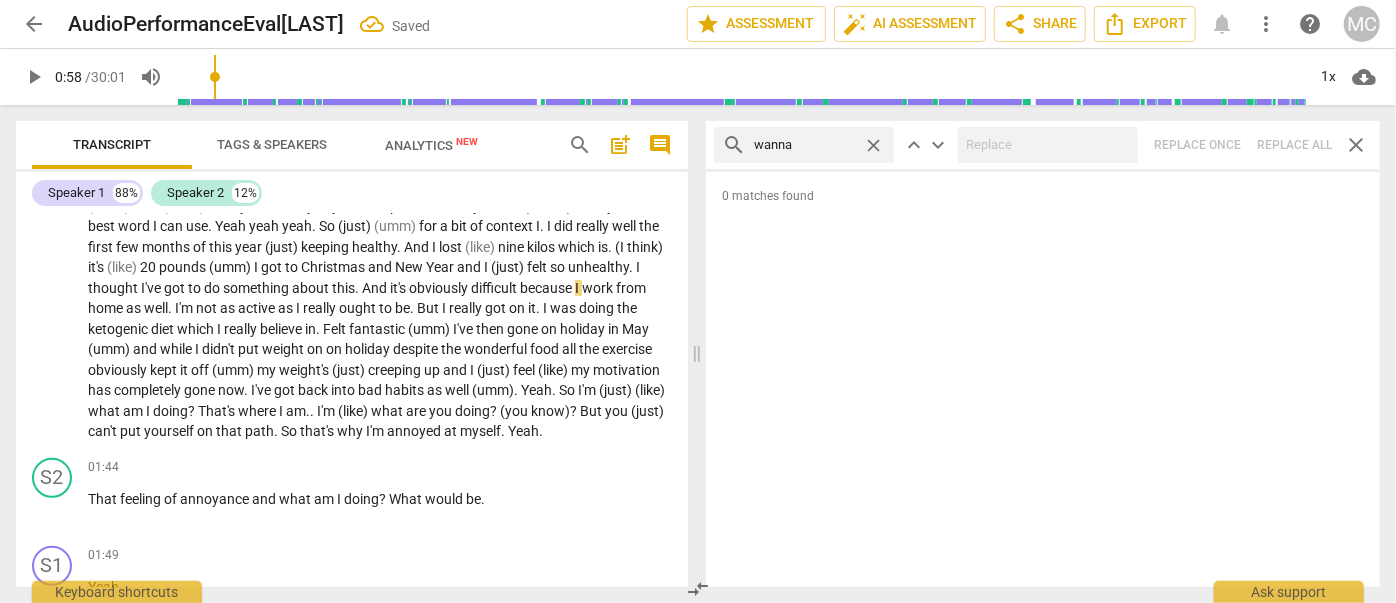 type on "58" 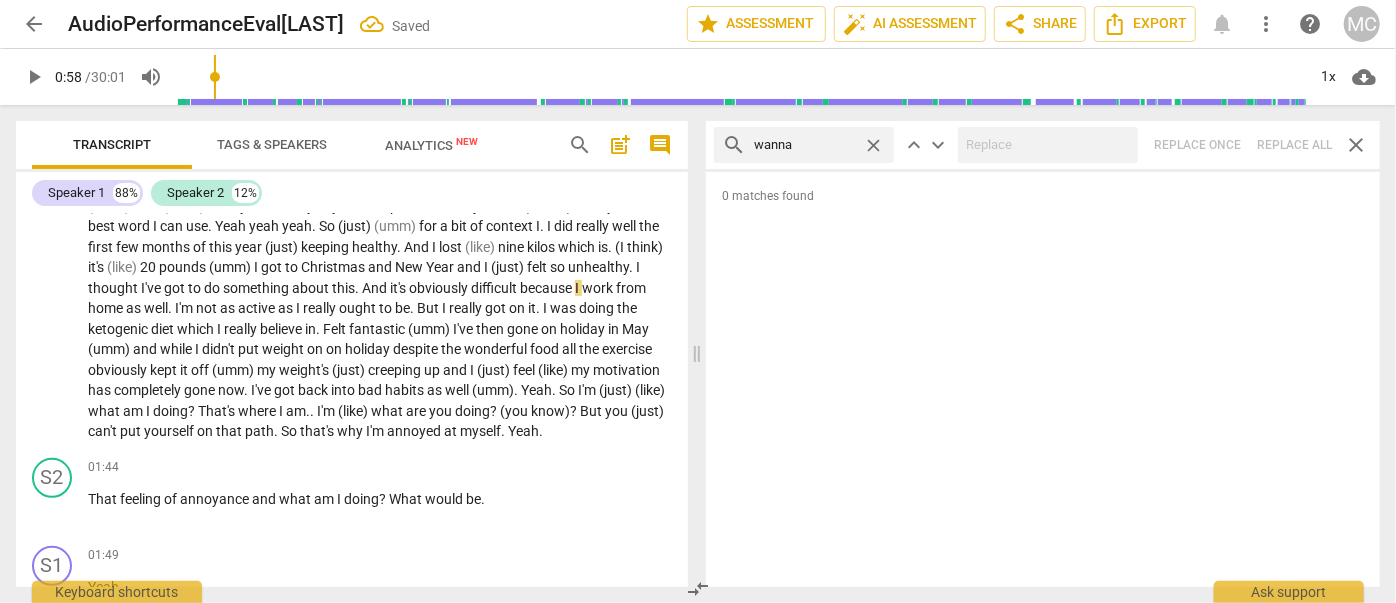 click on "search wanna close keyboard_arrow_up keyboard_arrow_down Replace once Replace all close" at bounding box center (1043, 145) 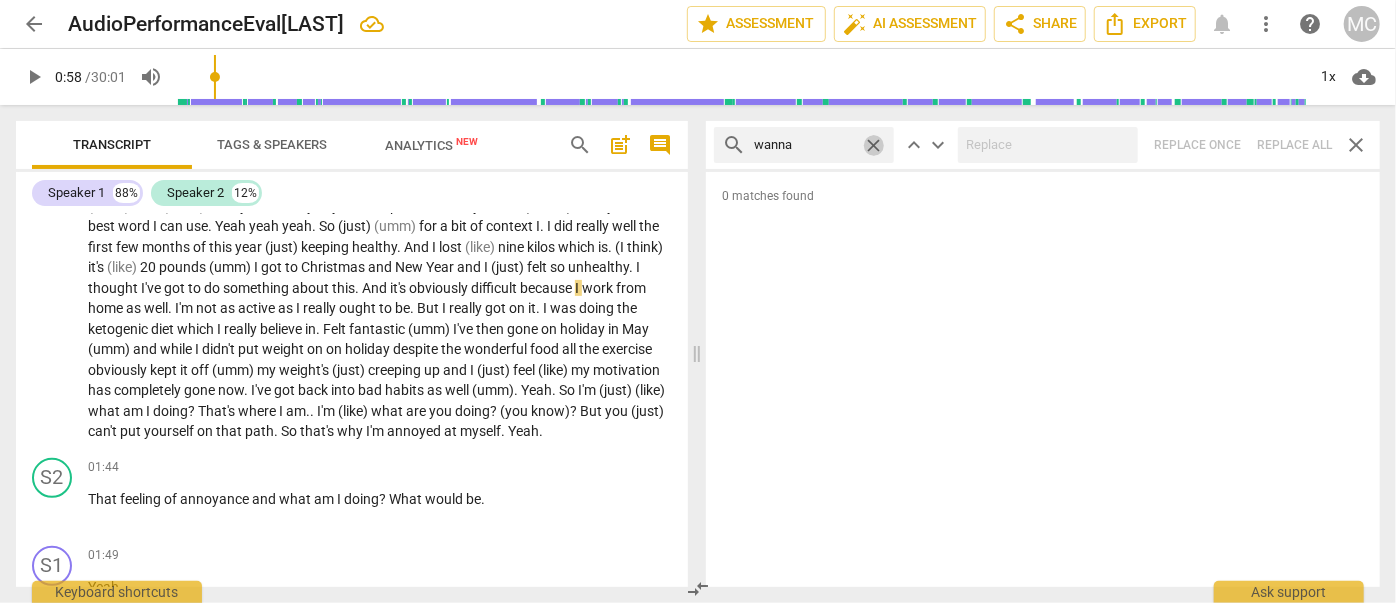 click on "close" at bounding box center [873, 145] 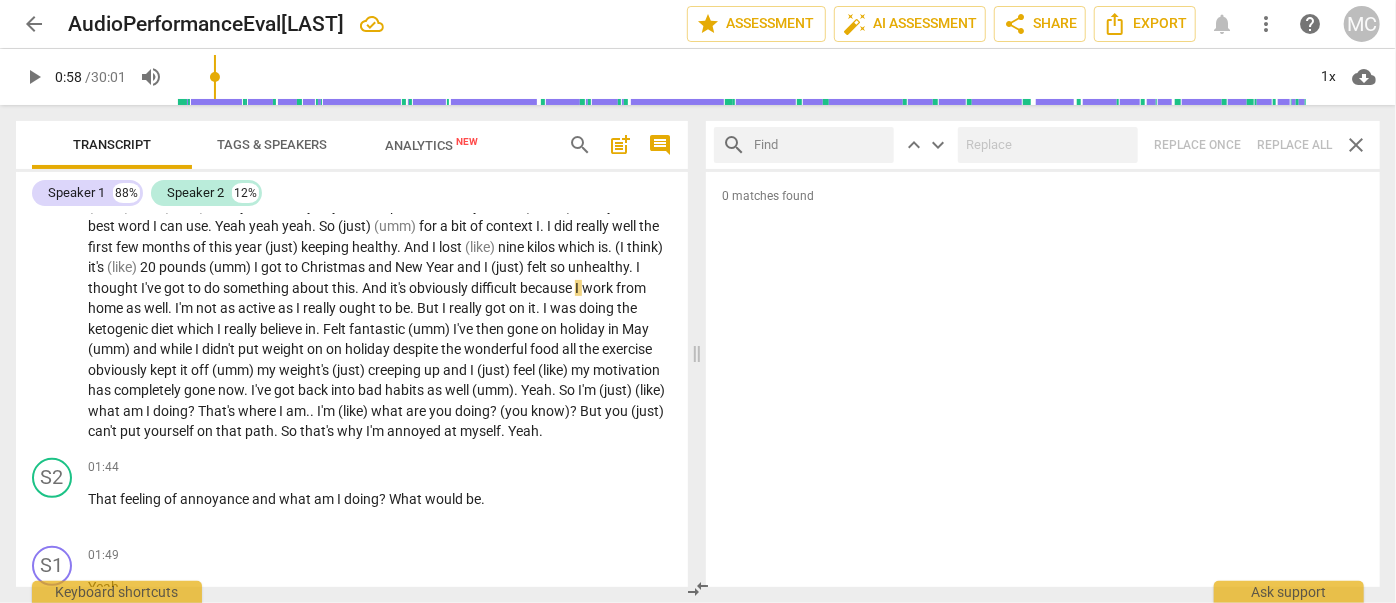click at bounding box center (820, 145) 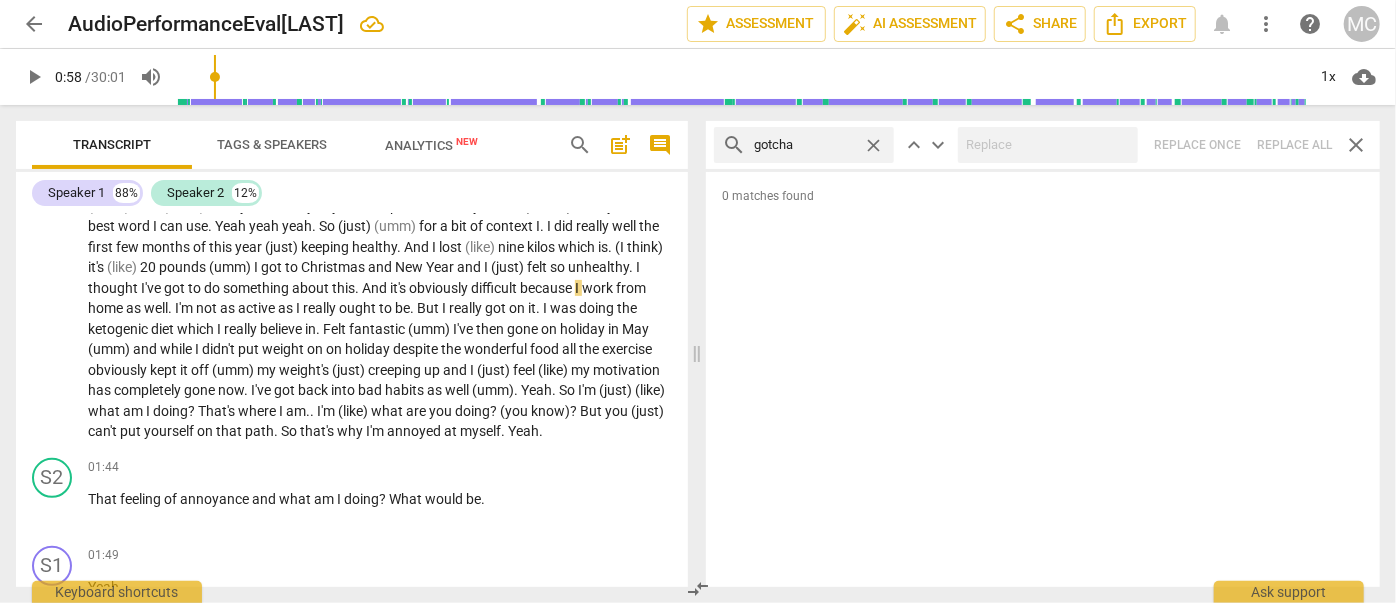 type 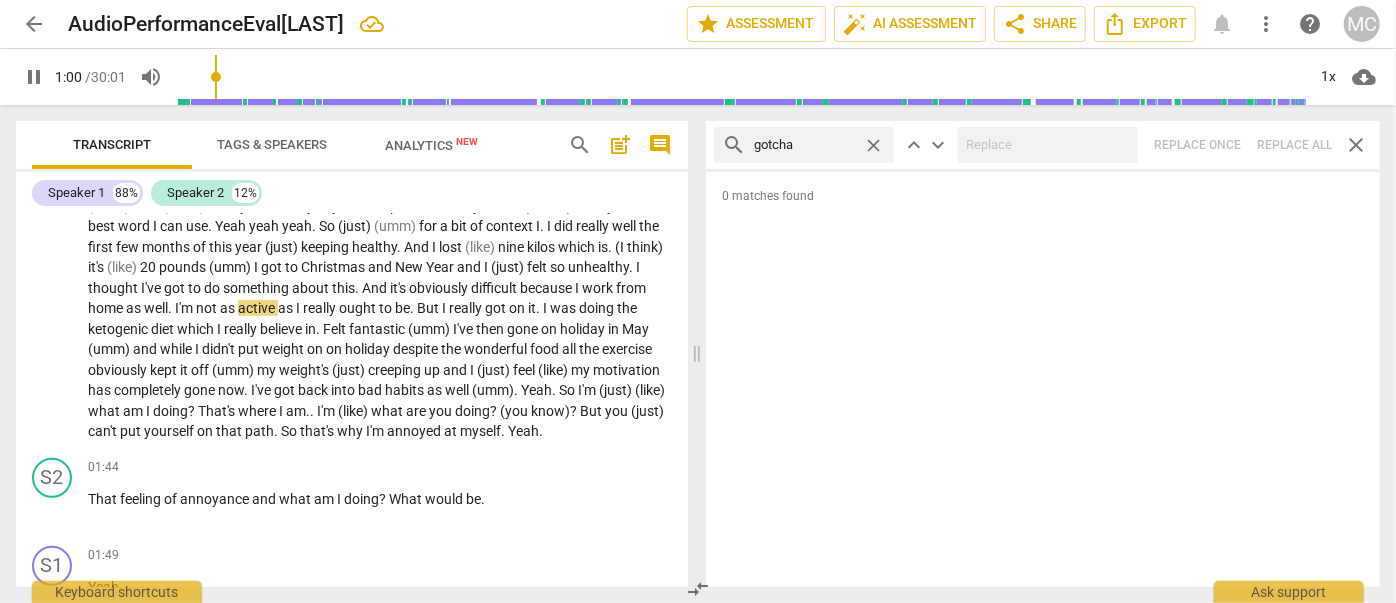 click on "search gotcha close keyboard_arrow_up keyboard_arrow_down Replace once Replace all close" at bounding box center (1043, 145) 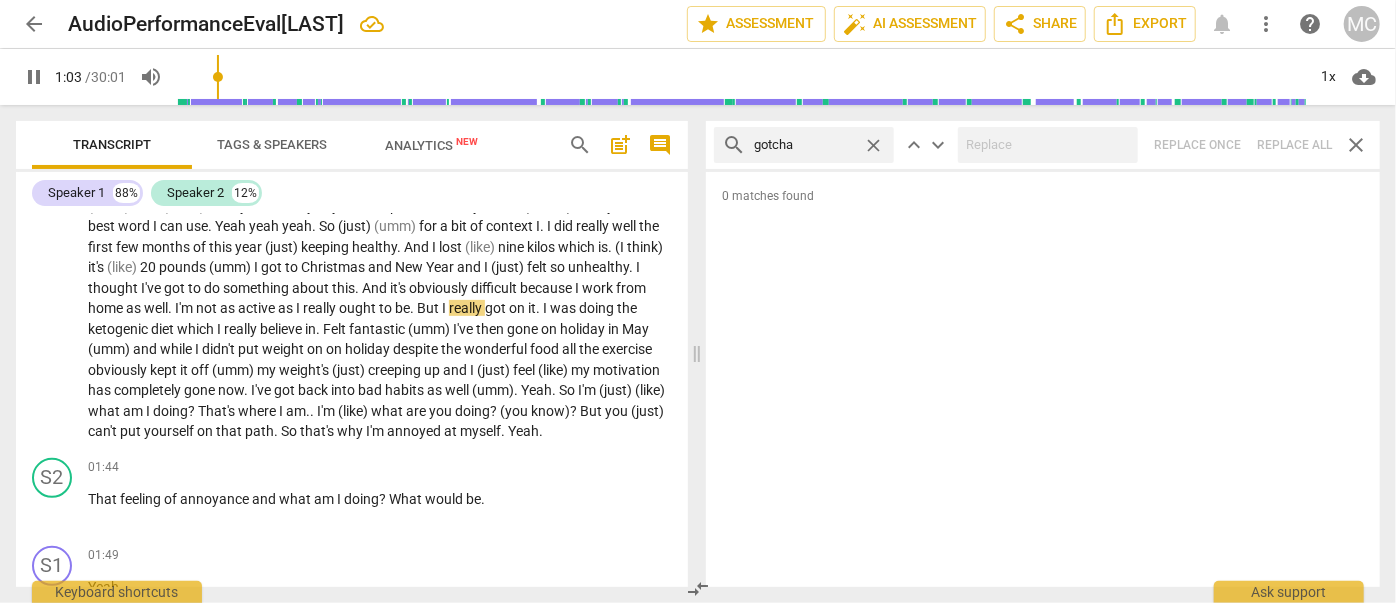 click on "close" at bounding box center (873, 145) 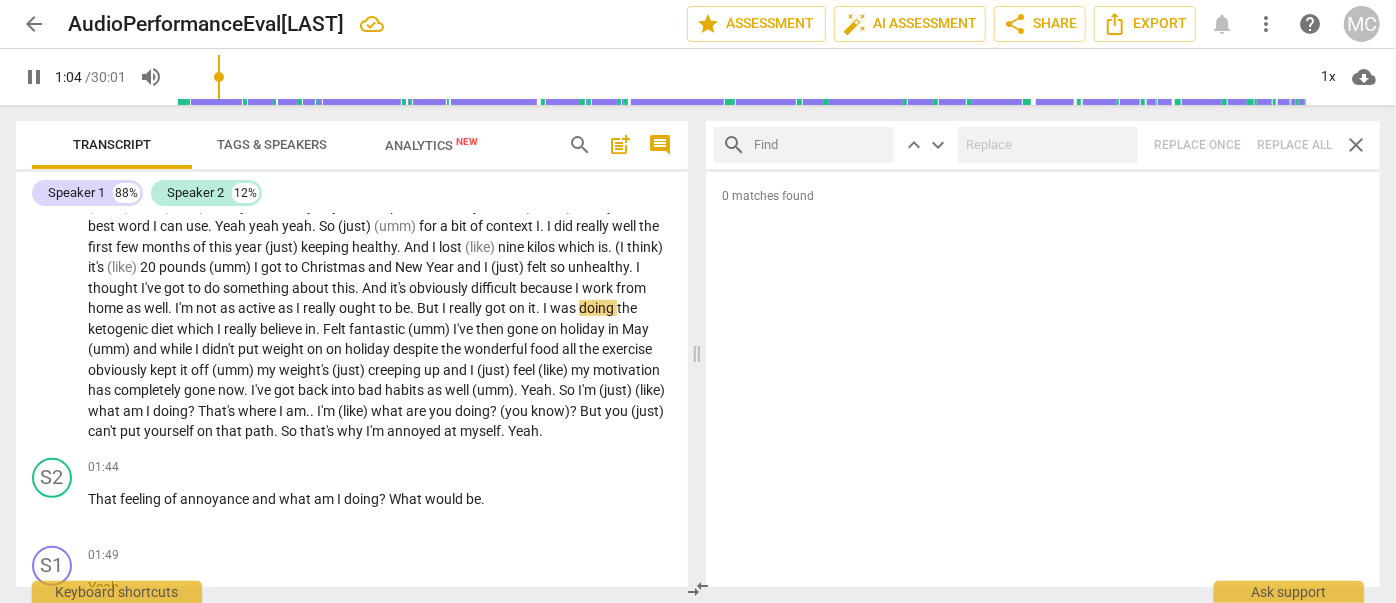 click at bounding box center (820, 145) 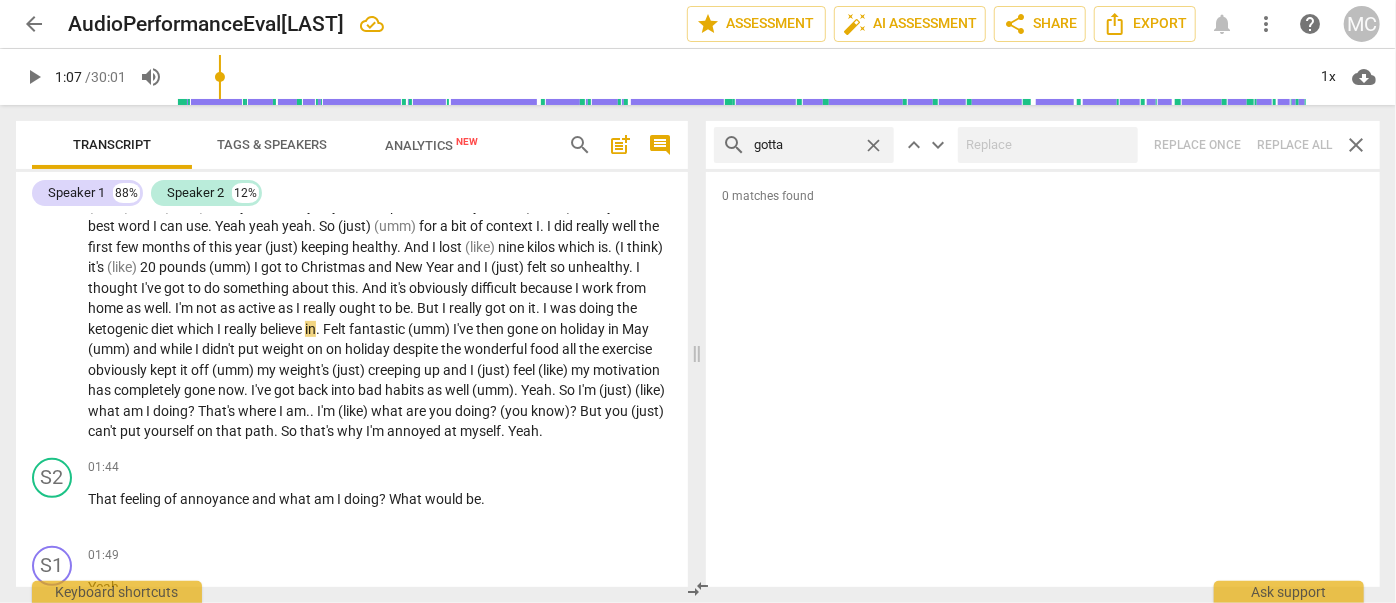 click on "search gotta close keyboard_arrow_up keyboard_arrow_down Replace once Replace all close" at bounding box center [1043, 145] 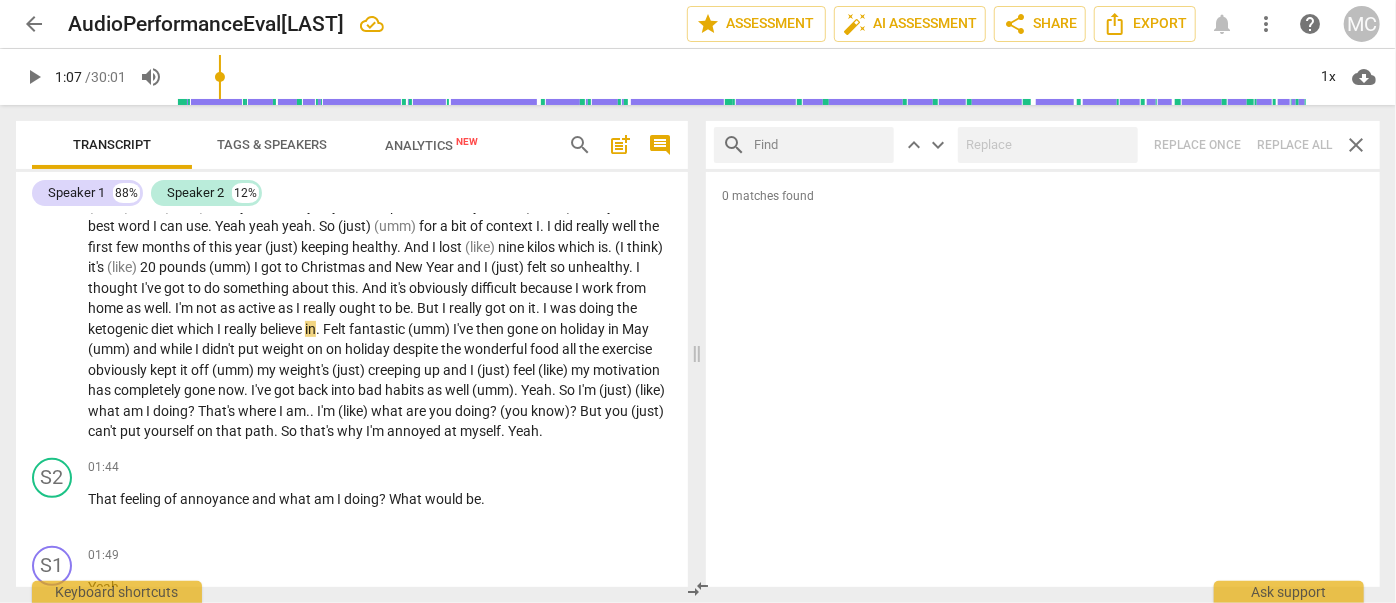 click at bounding box center [820, 145] 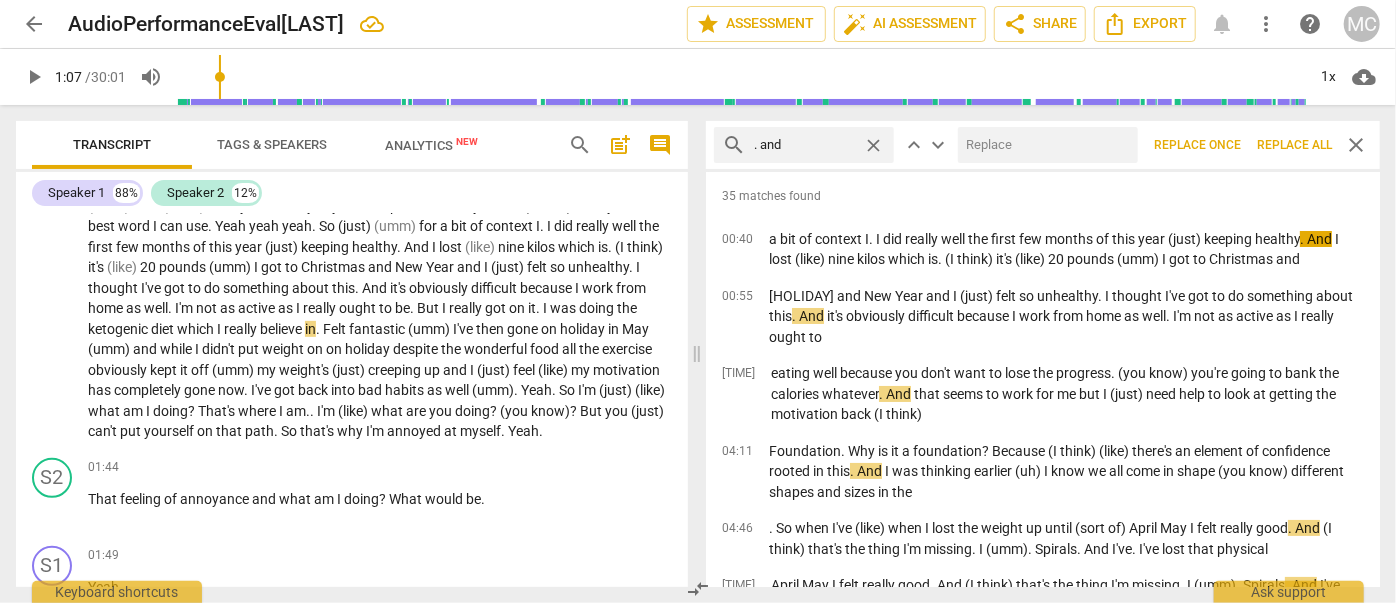click at bounding box center (1044, 145) 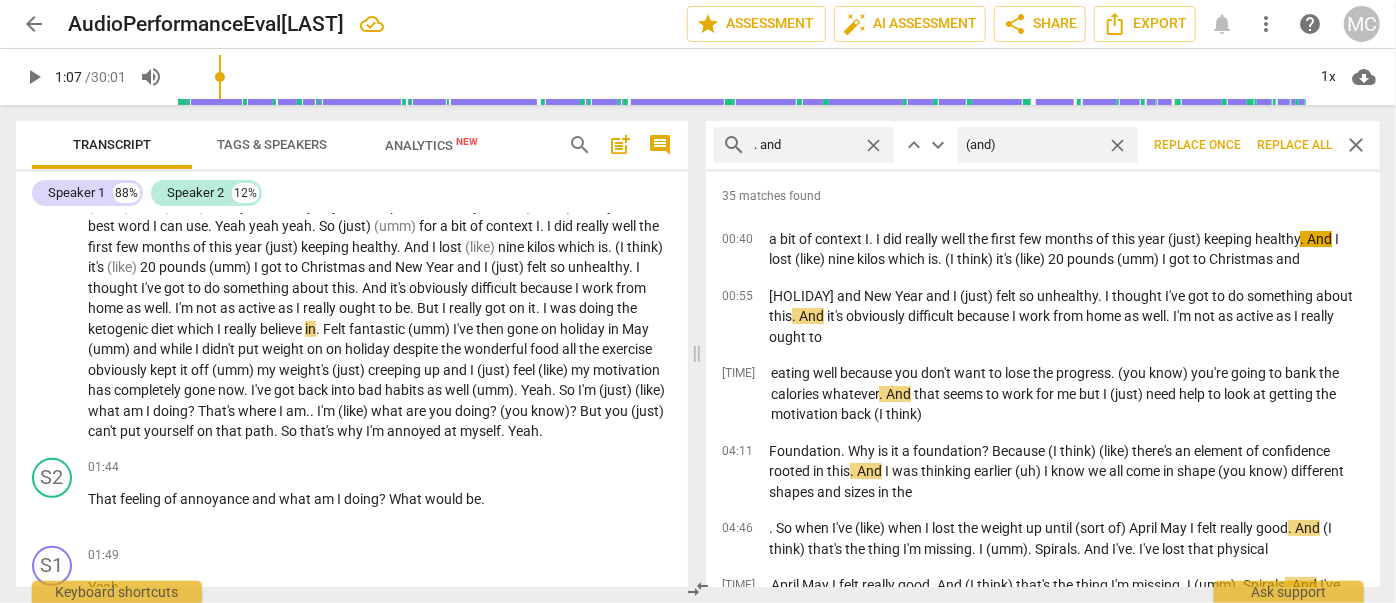 click on "Replace all" at bounding box center [1294, 145] 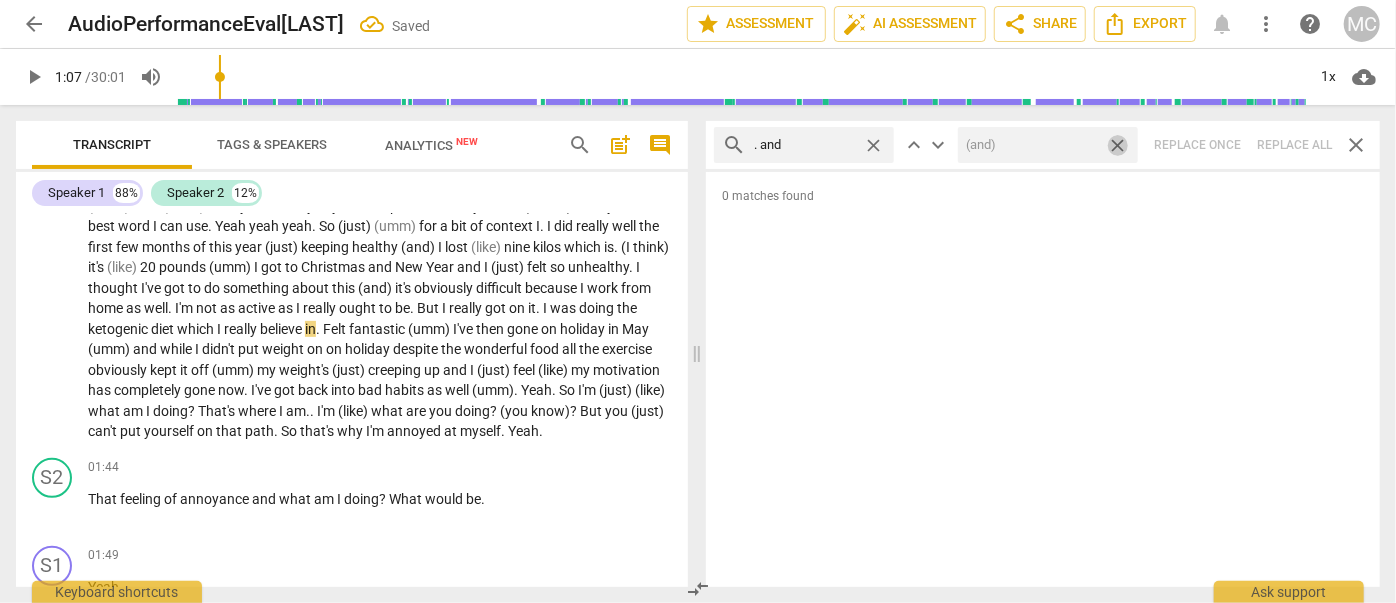 drag, startPoint x: 1121, startPoint y: 145, endPoint x: 1103, endPoint y: 146, distance: 18.027756 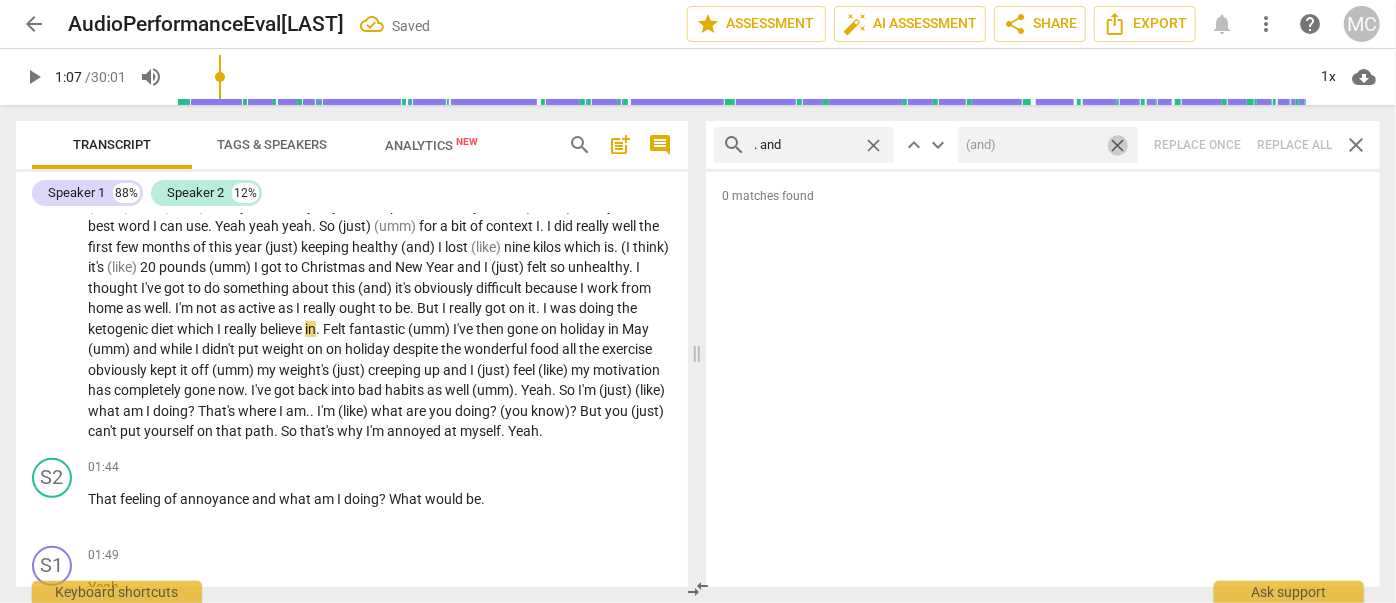 click on "close" at bounding box center [1117, 145] 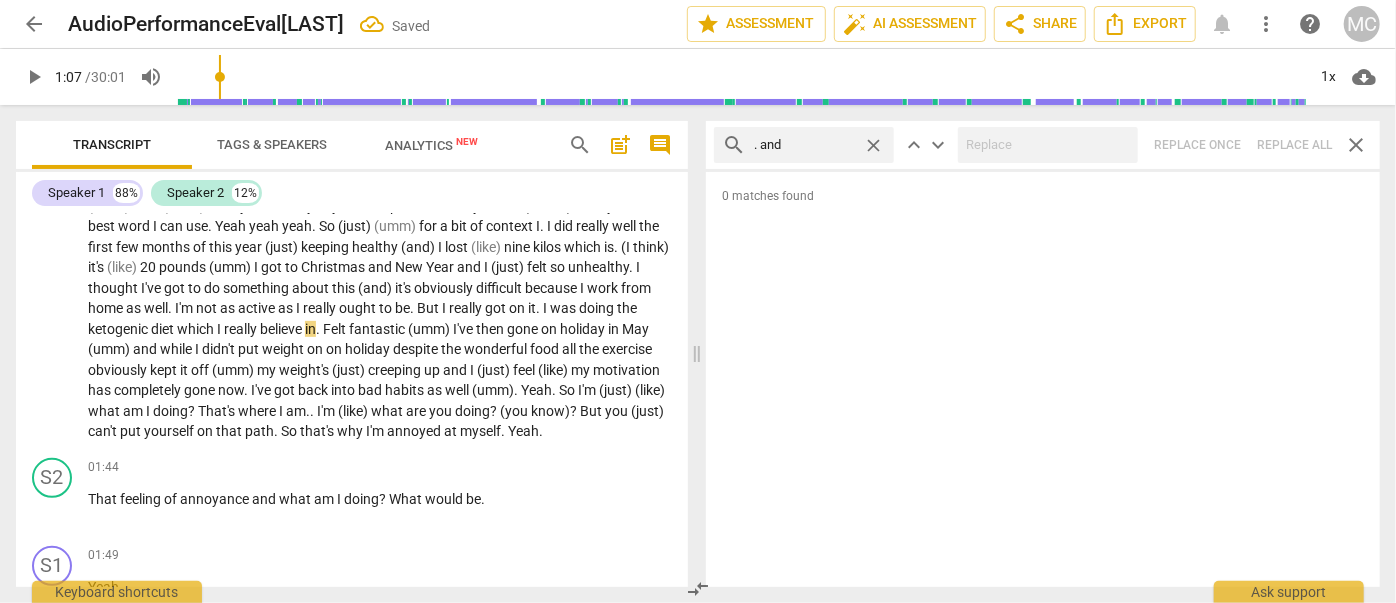 click on "close" at bounding box center [873, 145] 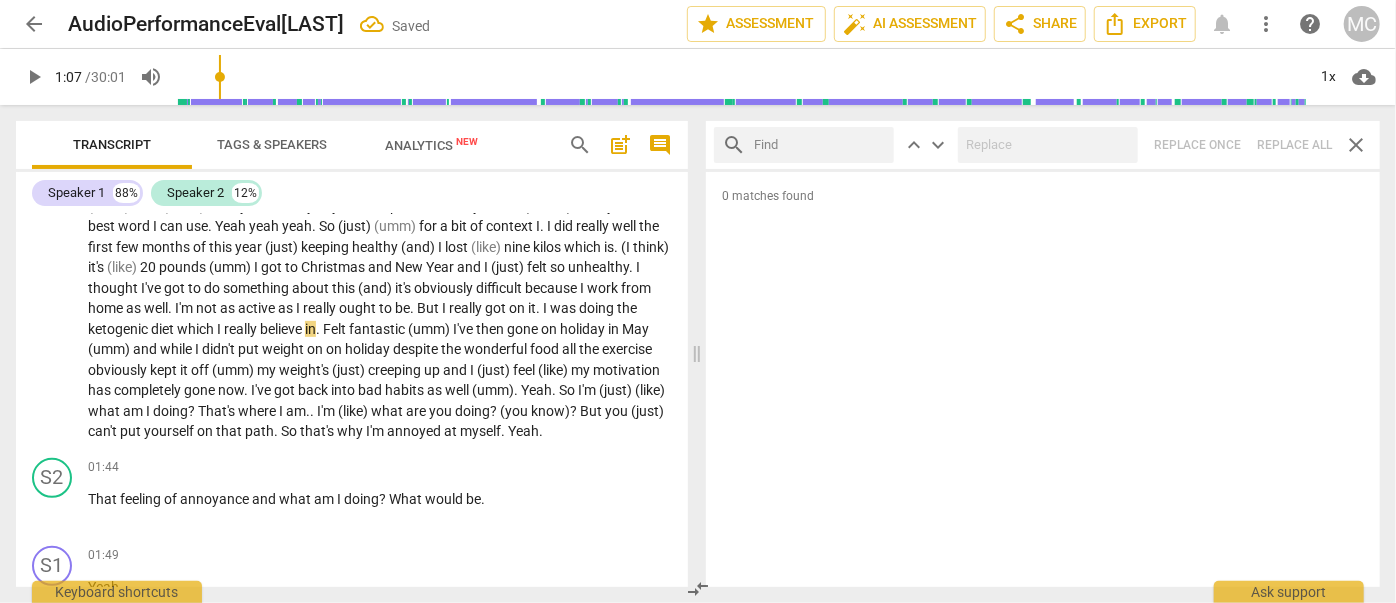 click at bounding box center [820, 145] 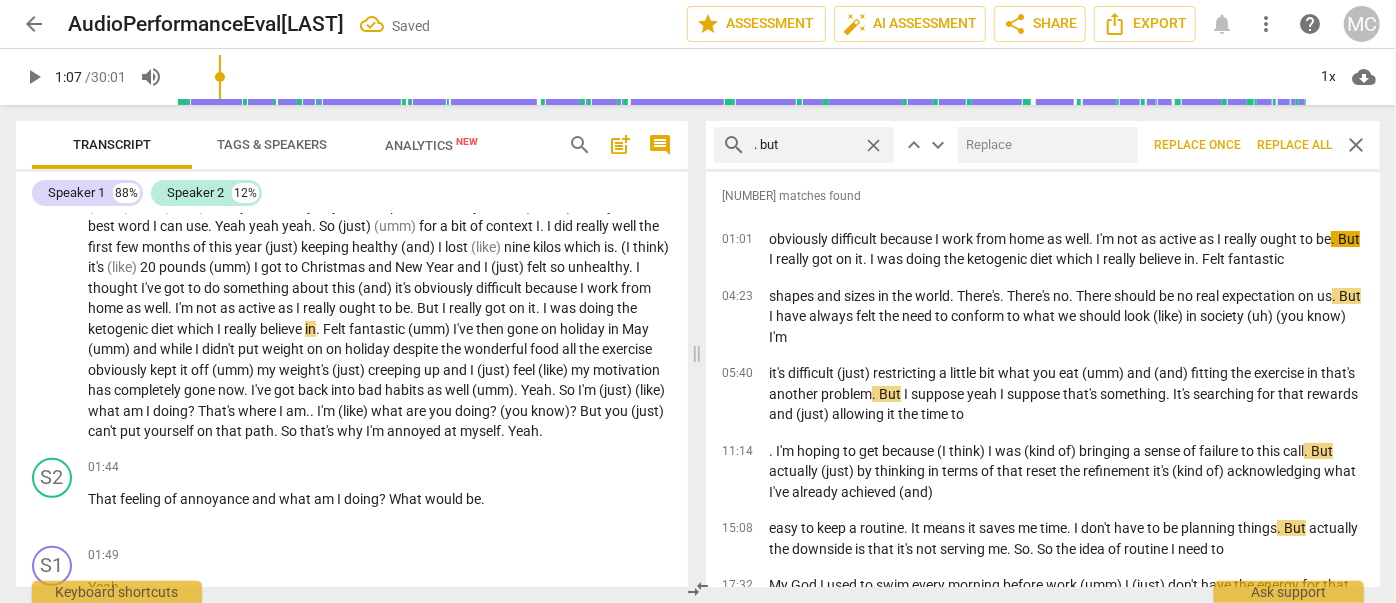 click at bounding box center [1044, 145] 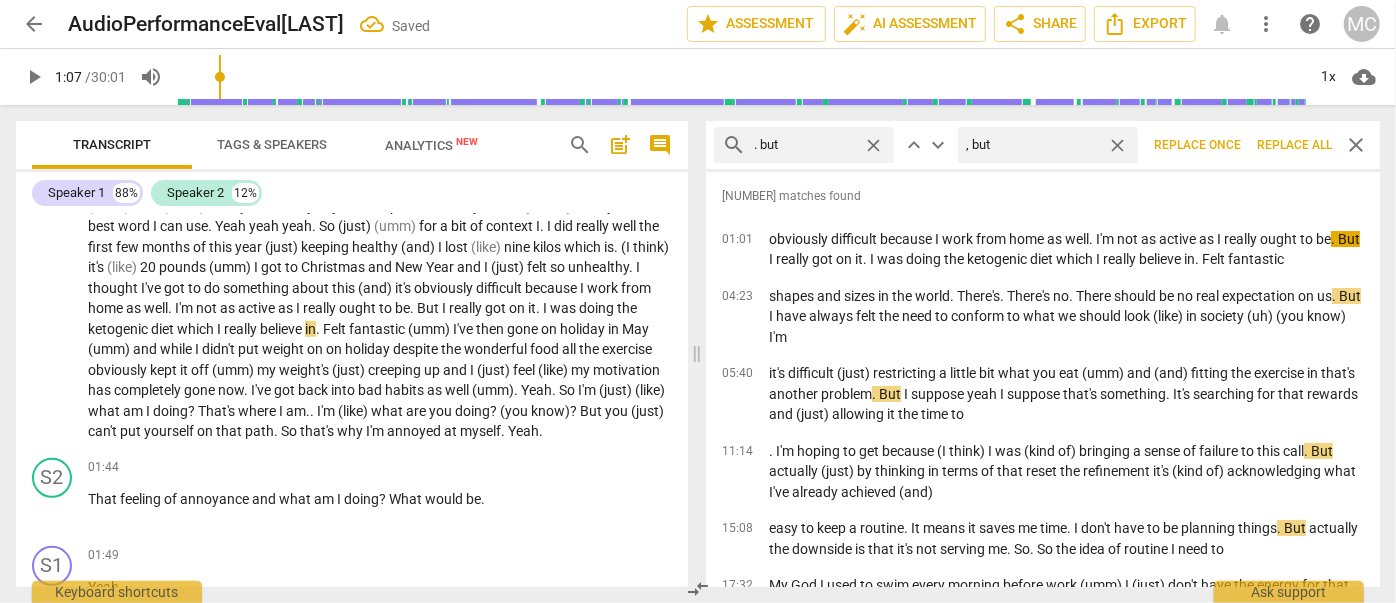 click on "Replace all" at bounding box center (1294, 145) 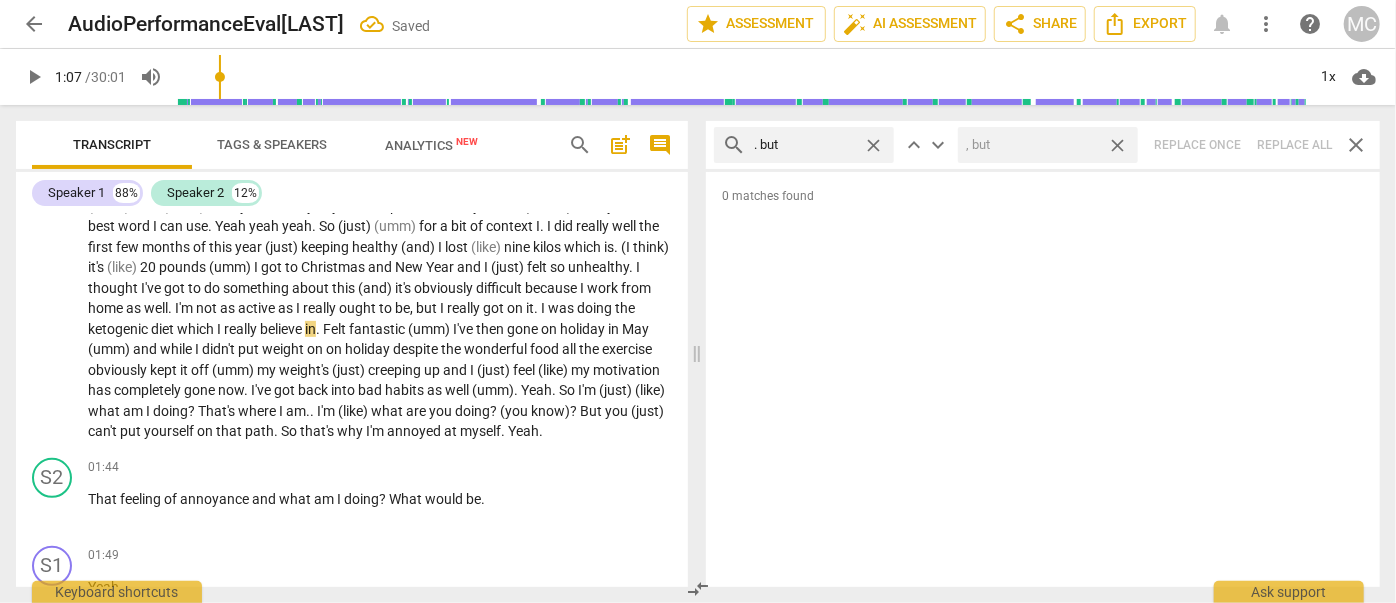 click on "close" at bounding box center (1117, 145) 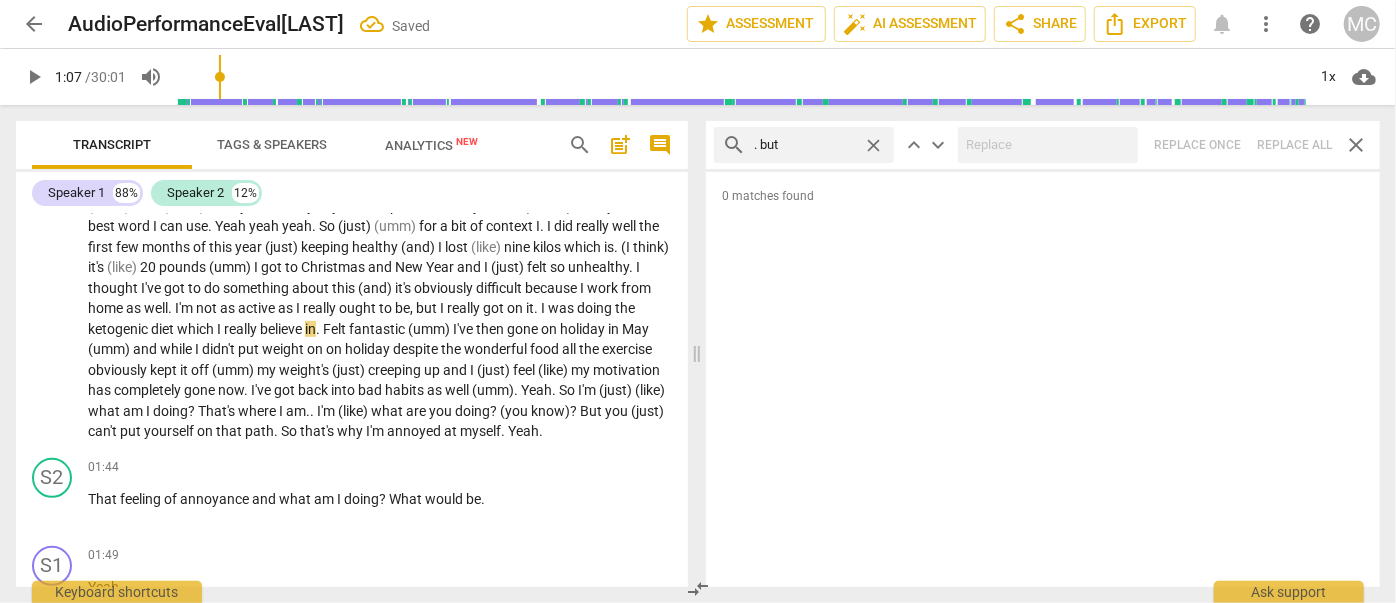 click on "close" at bounding box center (873, 145) 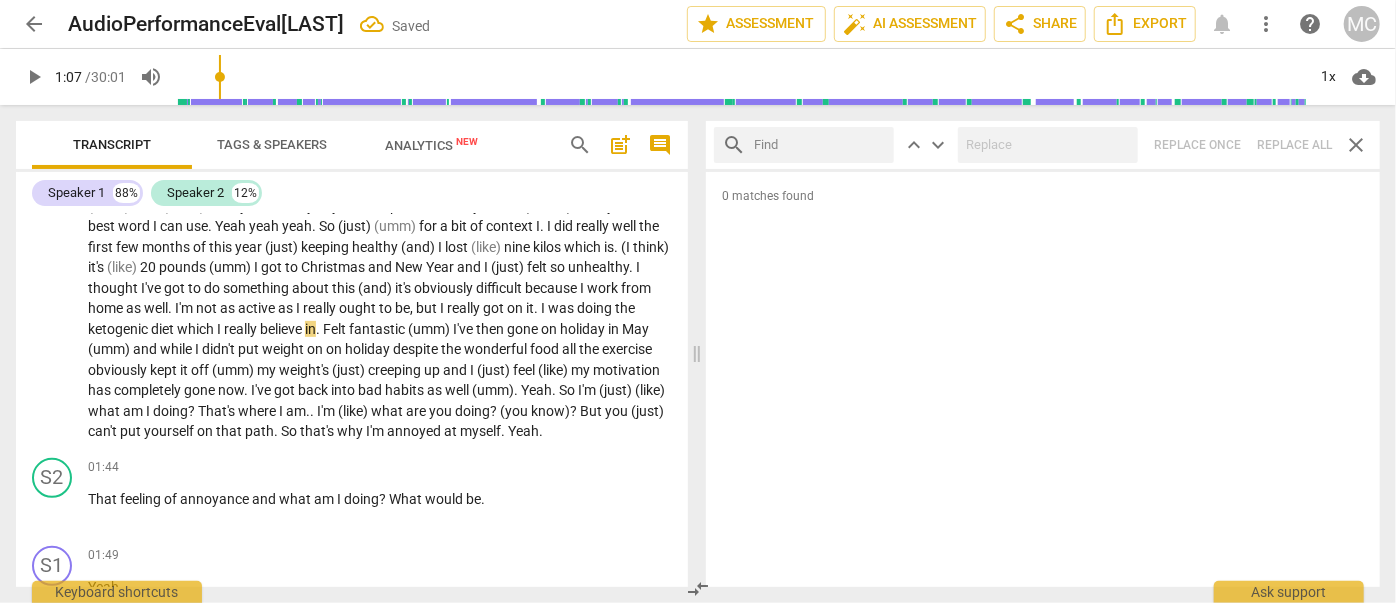 click at bounding box center (820, 145) 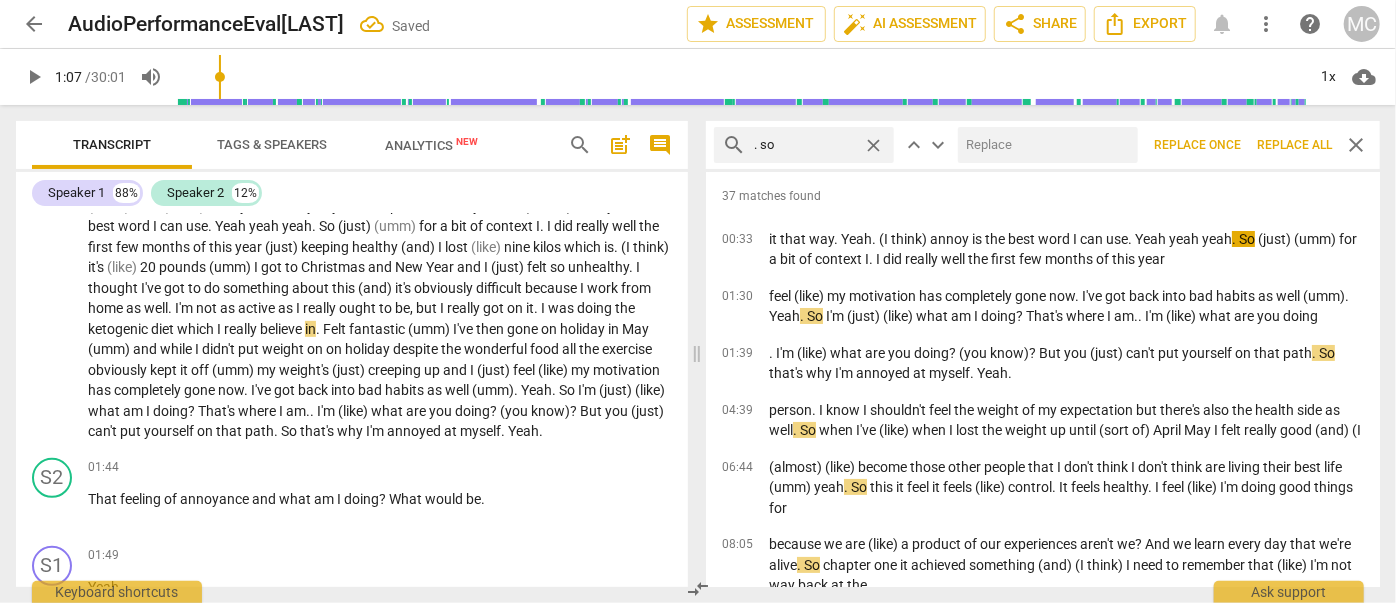 click at bounding box center (1044, 145) 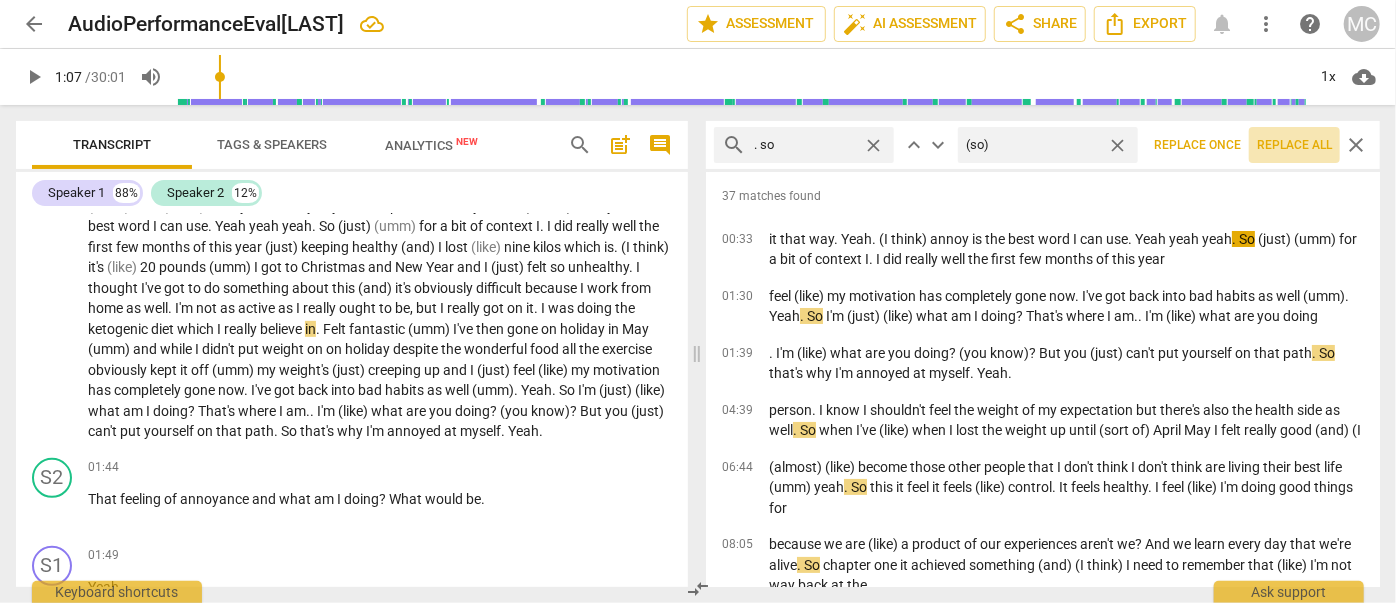 click on "Replace all" at bounding box center [1294, 145] 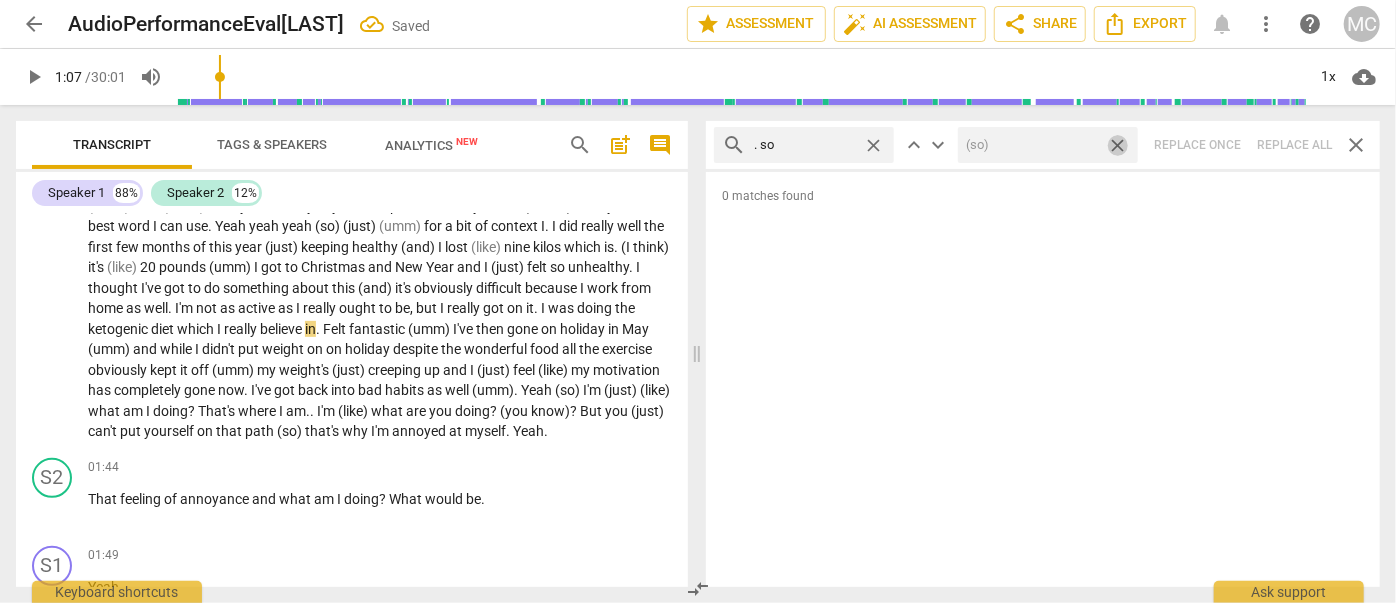 click on "close" at bounding box center (1117, 145) 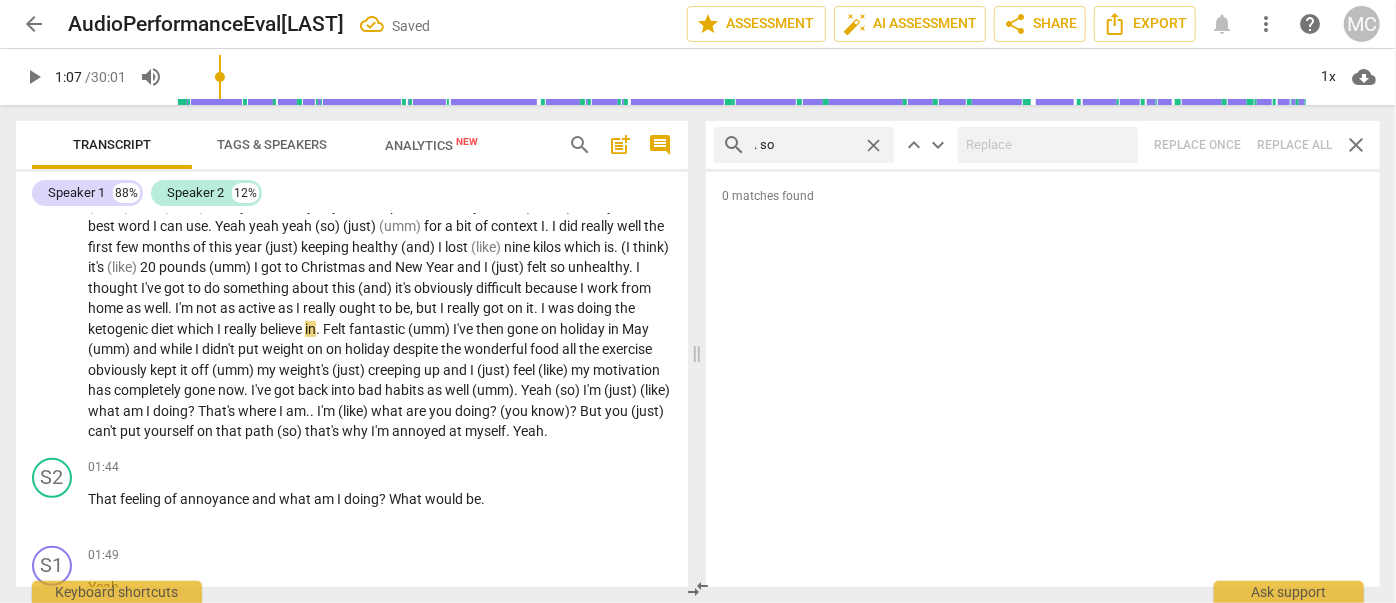 click on "close" at bounding box center [873, 145] 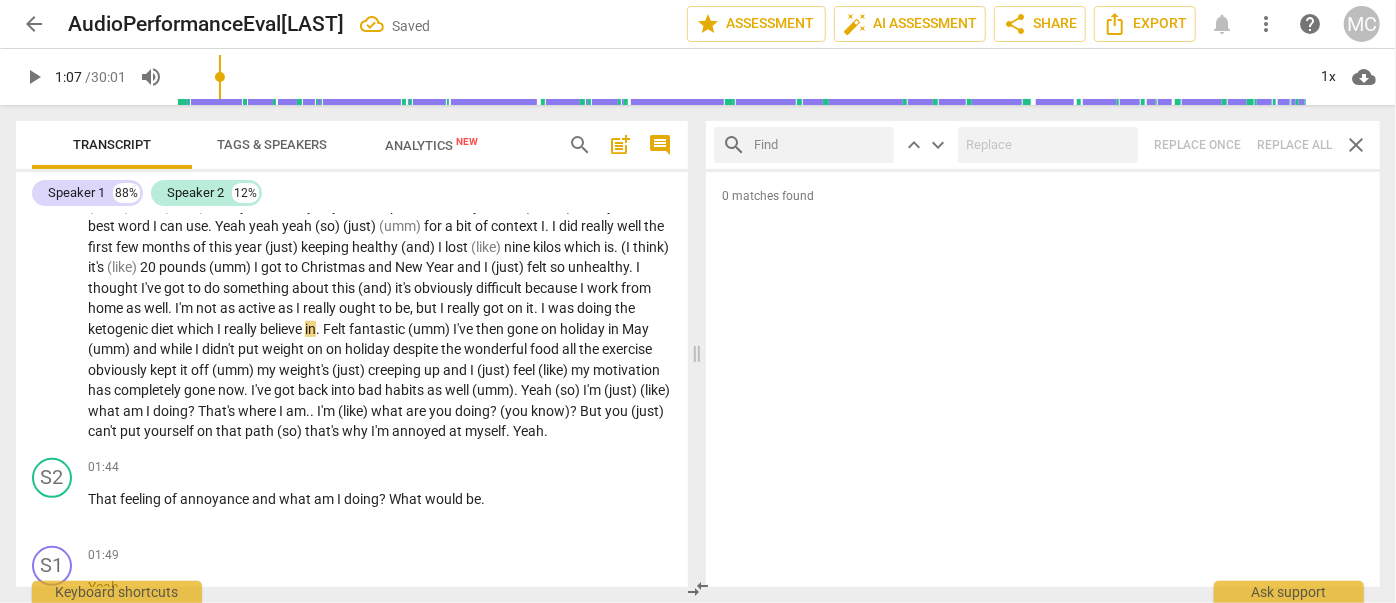 click at bounding box center (820, 145) 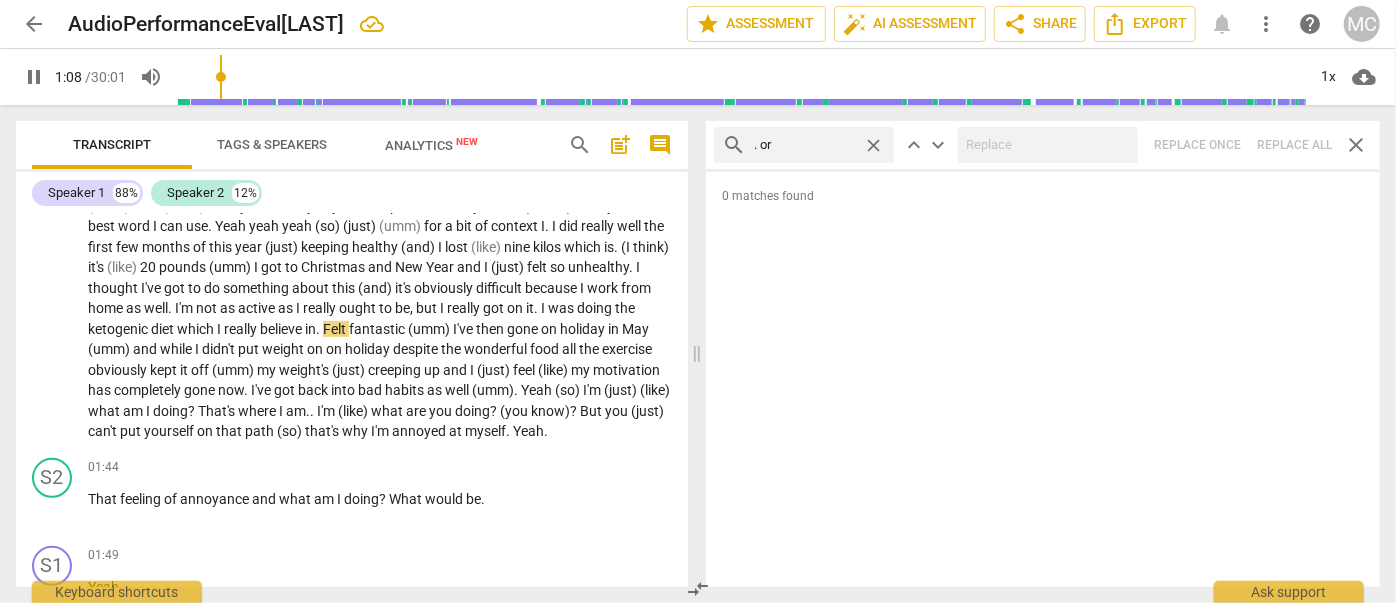 click on "search . or close keyboard_arrow_up keyboard_arrow_down Replace once Replace all close" at bounding box center [1043, 145] 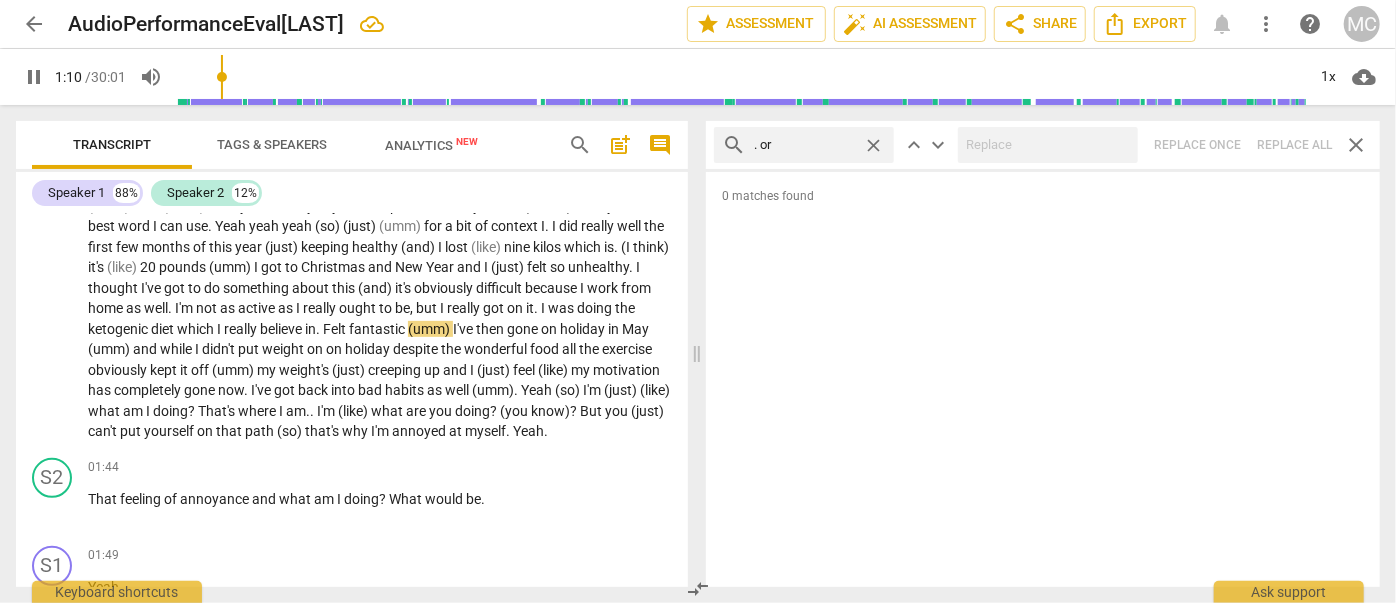 click on "close" at bounding box center (873, 145) 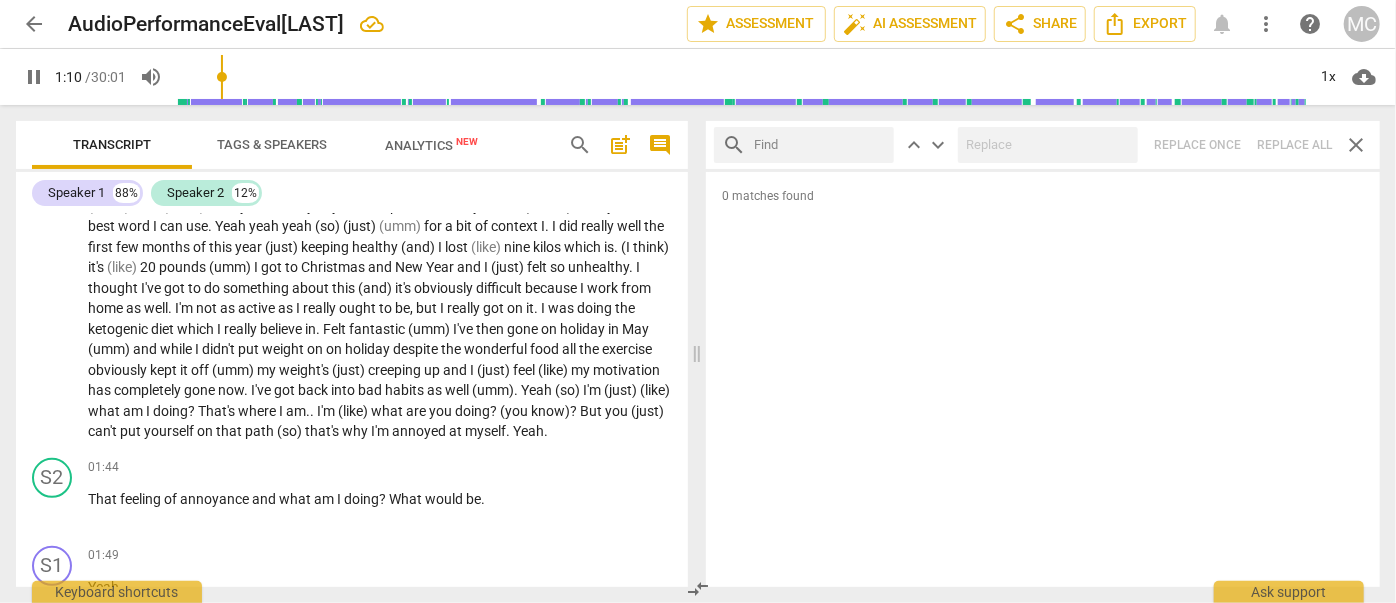 click at bounding box center (820, 145) 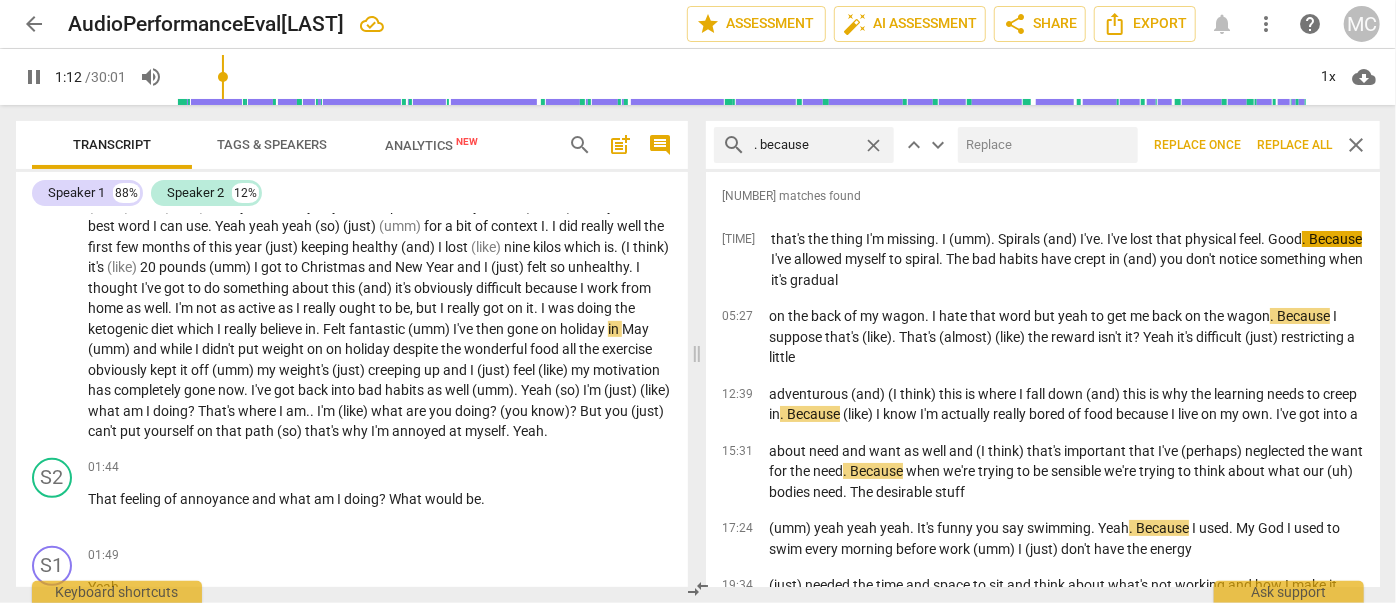 click at bounding box center (1044, 145) 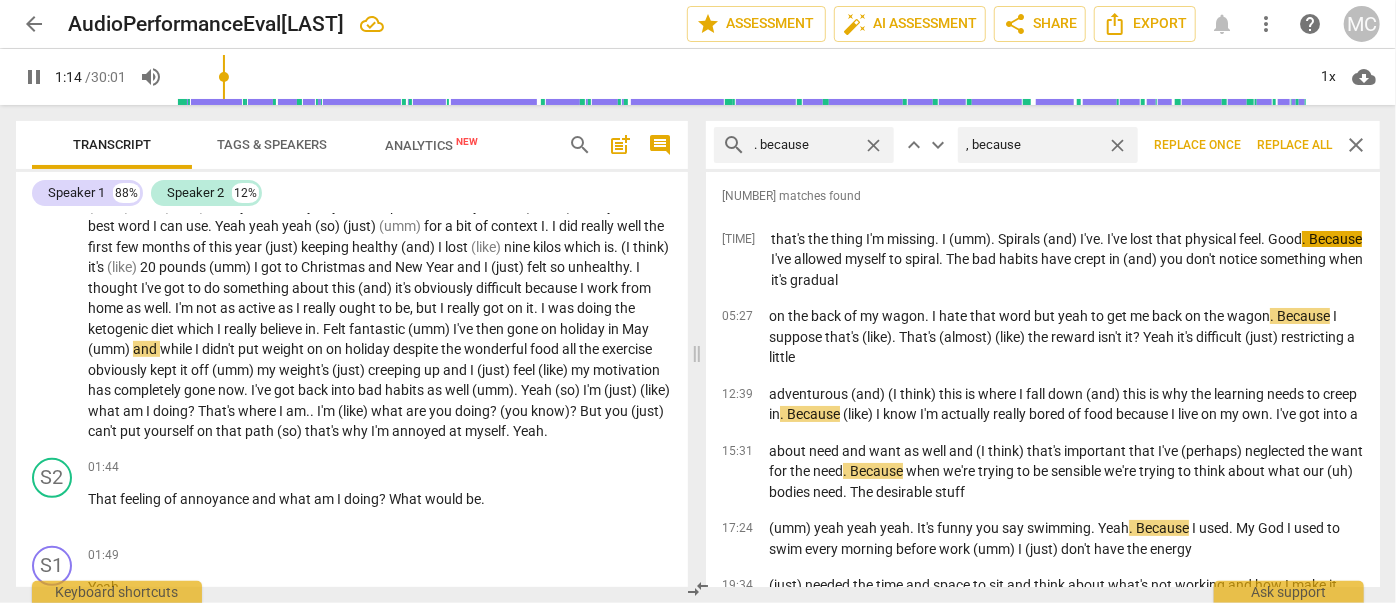 click on "Replace all" at bounding box center [1294, 145] 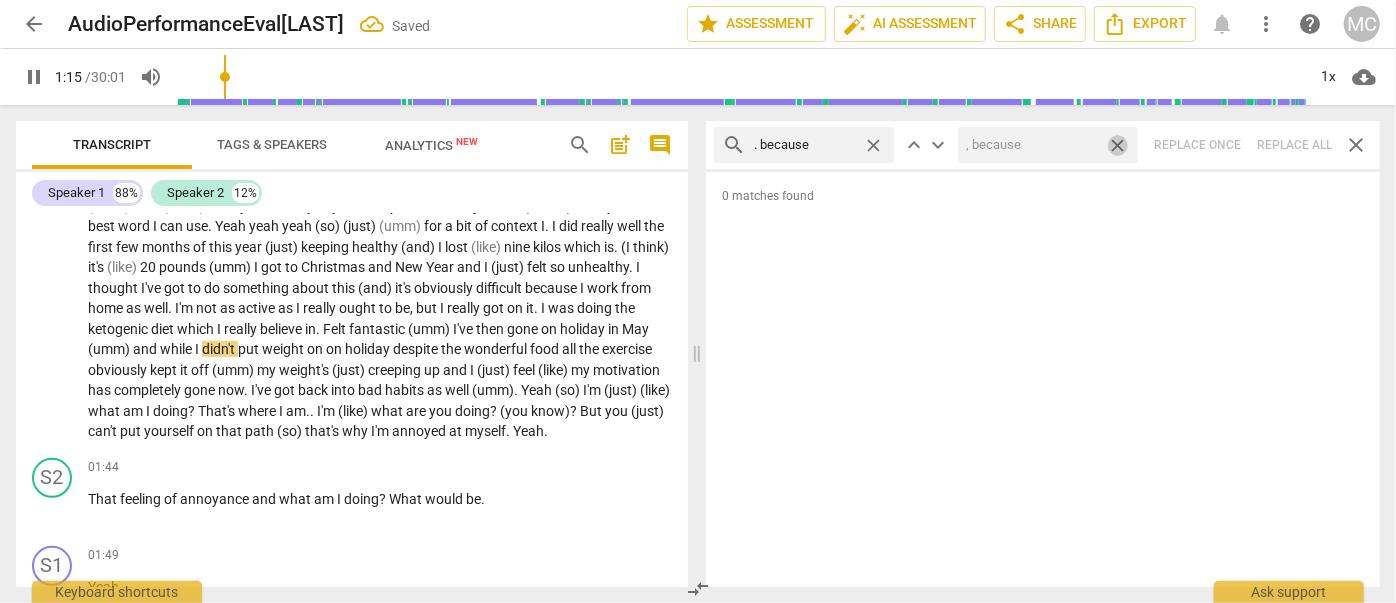 click on "close" at bounding box center (1117, 145) 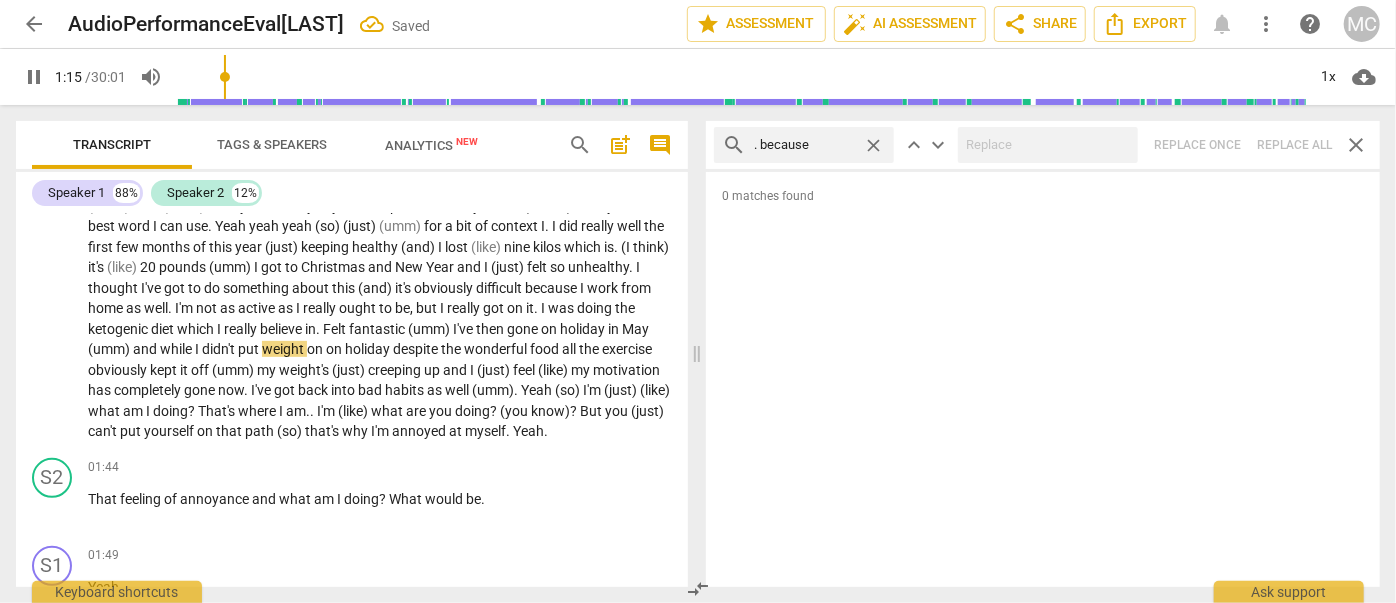 click on "close" at bounding box center (873, 145) 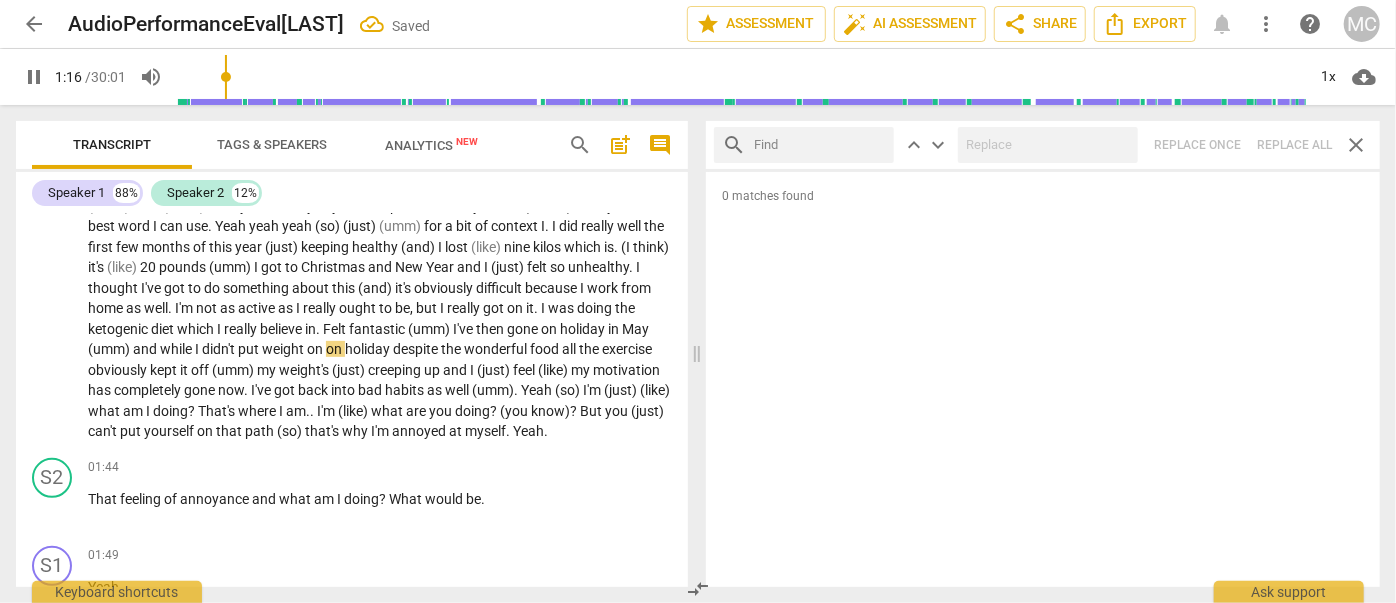 click at bounding box center [820, 145] 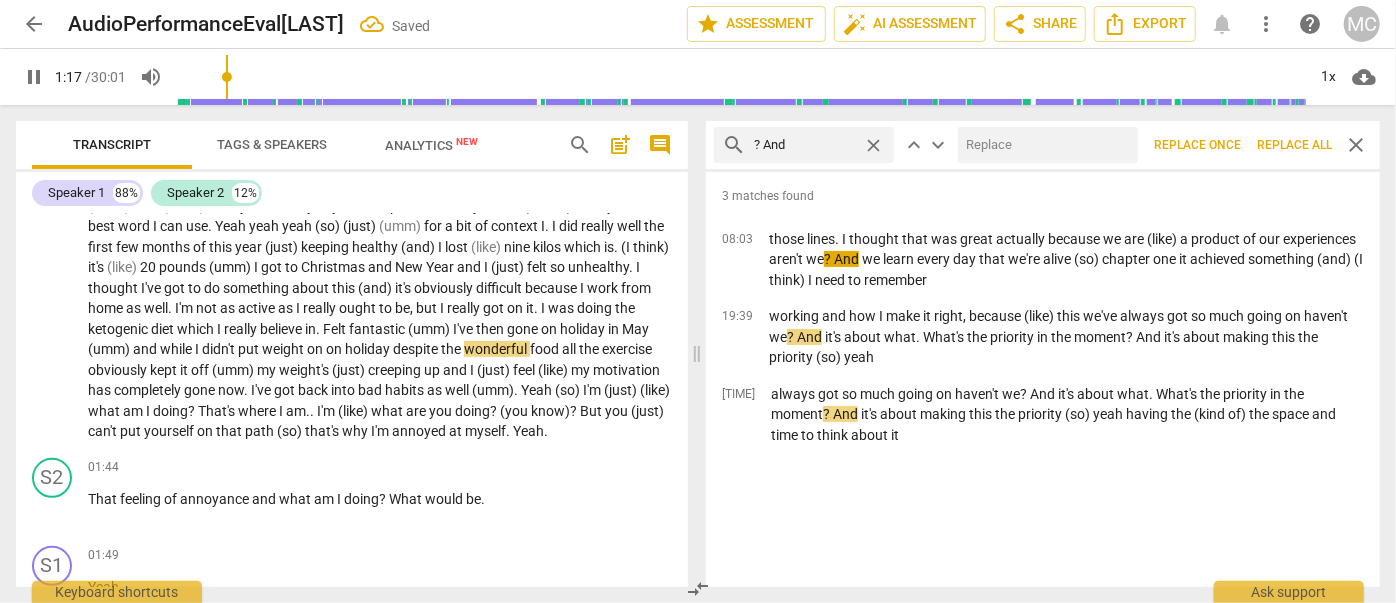 click at bounding box center (1044, 145) 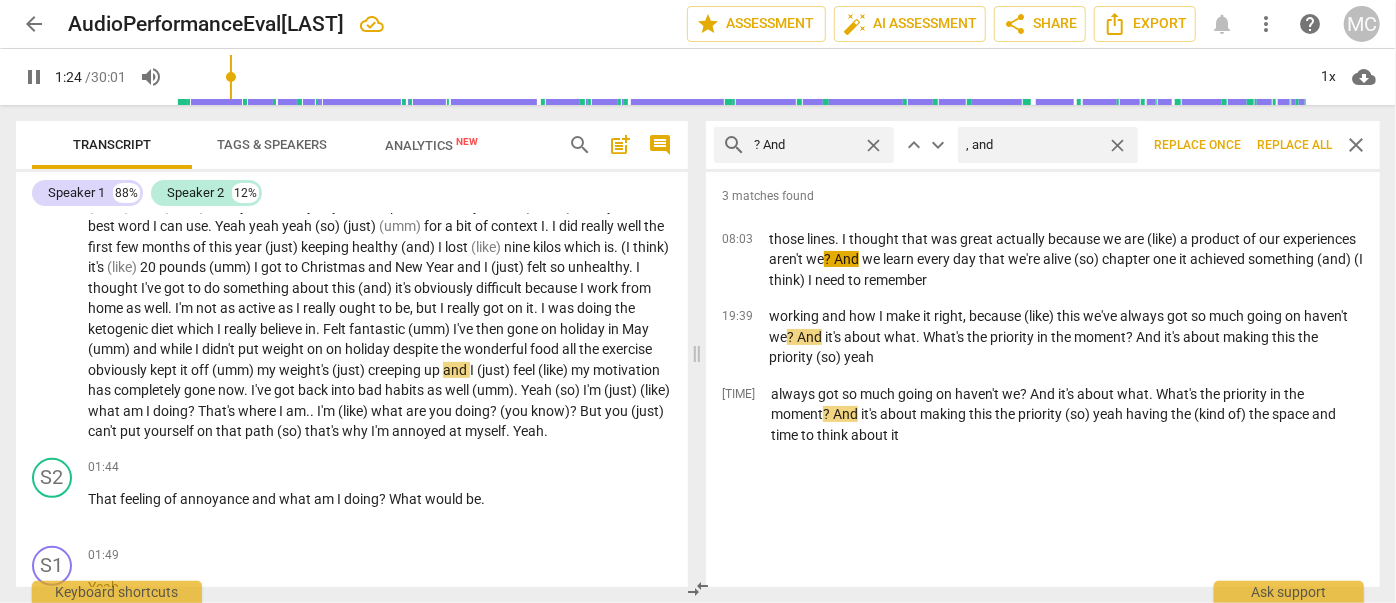 click on "Replace all" at bounding box center [1294, 145] 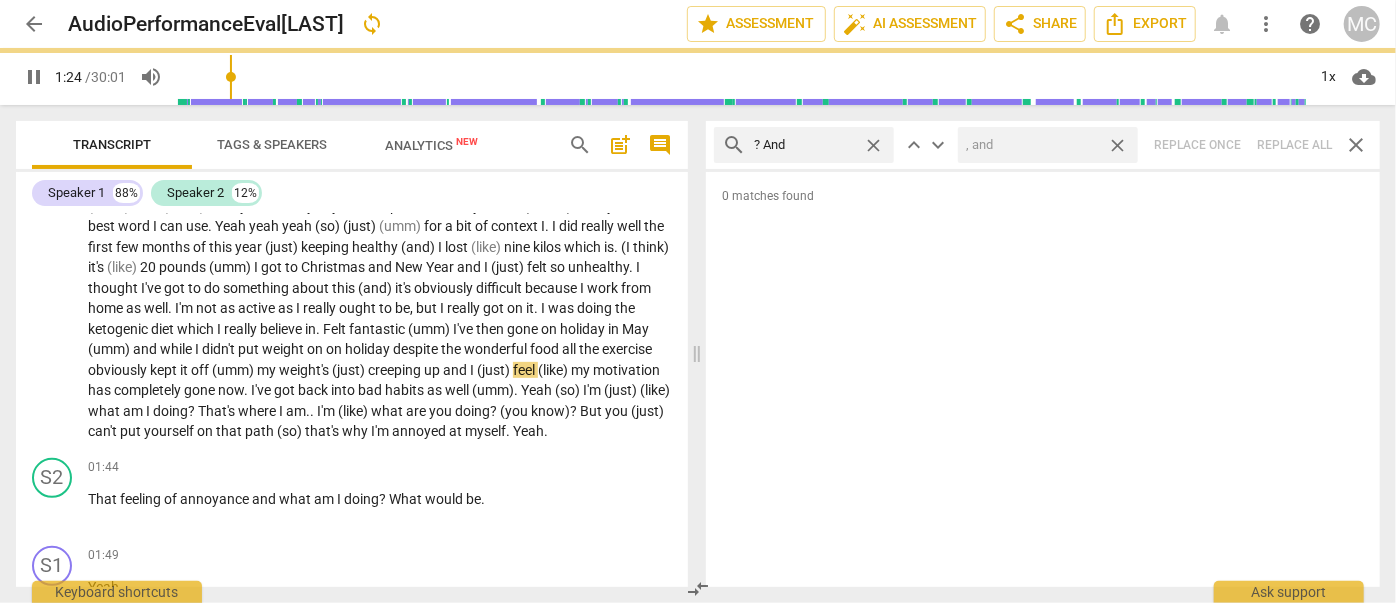 drag, startPoint x: 1119, startPoint y: 143, endPoint x: 888, endPoint y: 143, distance: 231 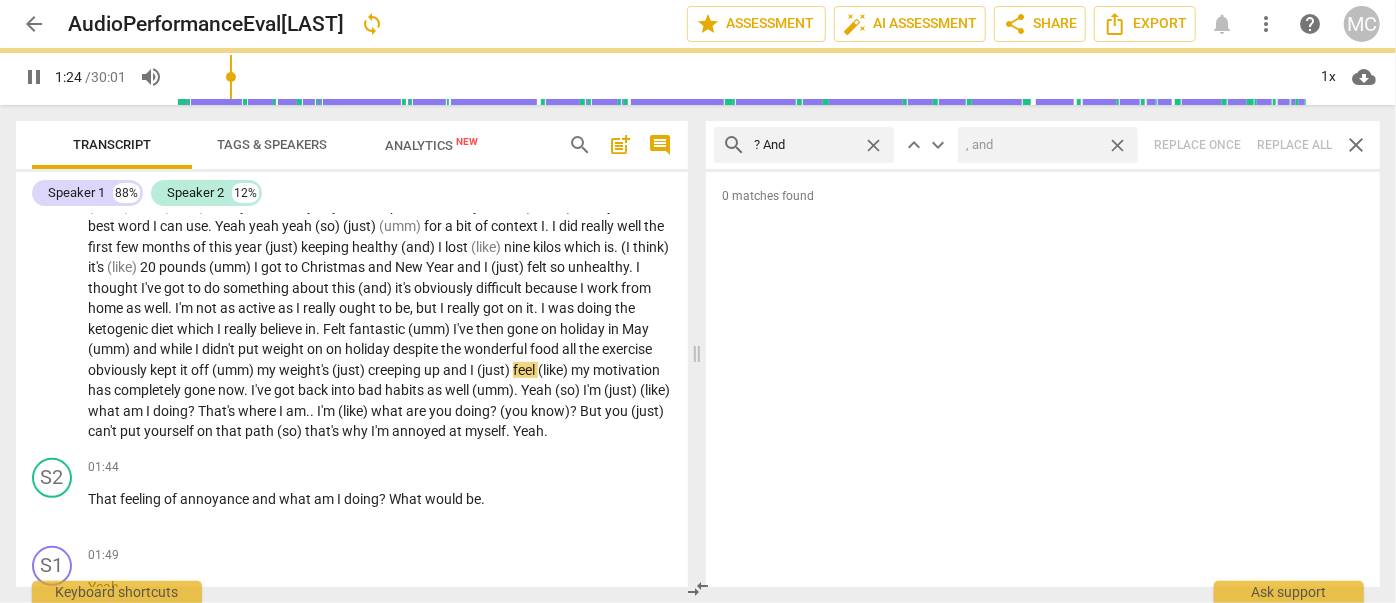 click on "close" at bounding box center (1117, 145) 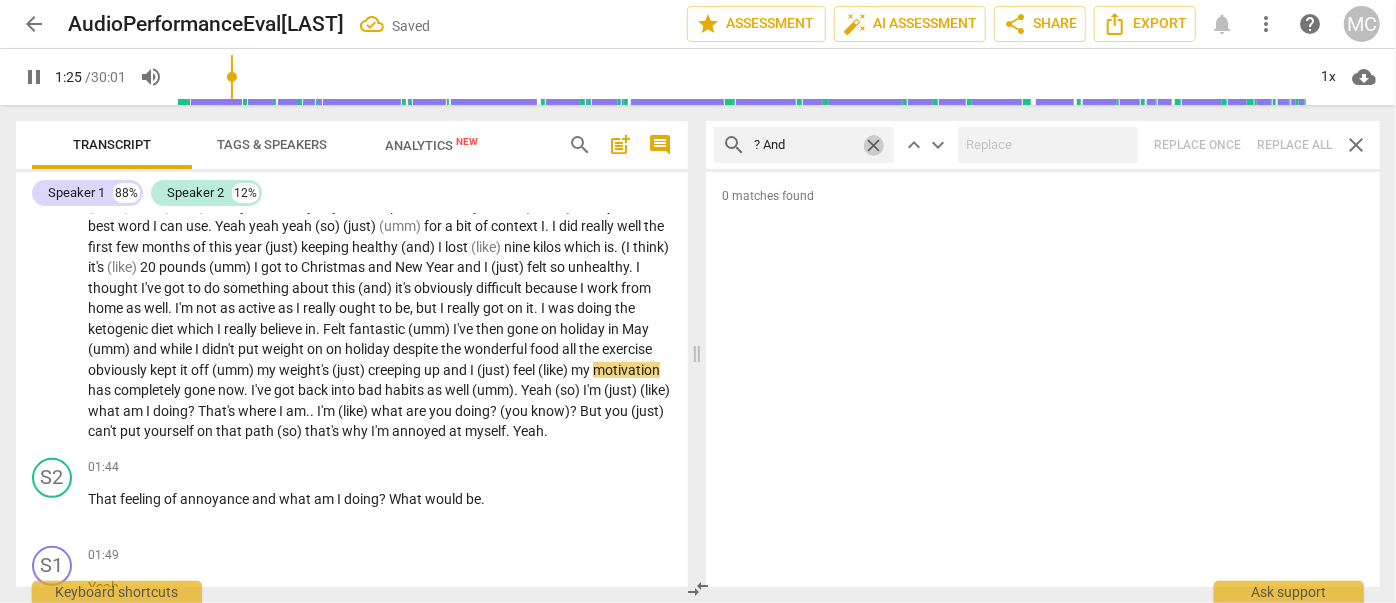 click on "close" at bounding box center (873, 145) 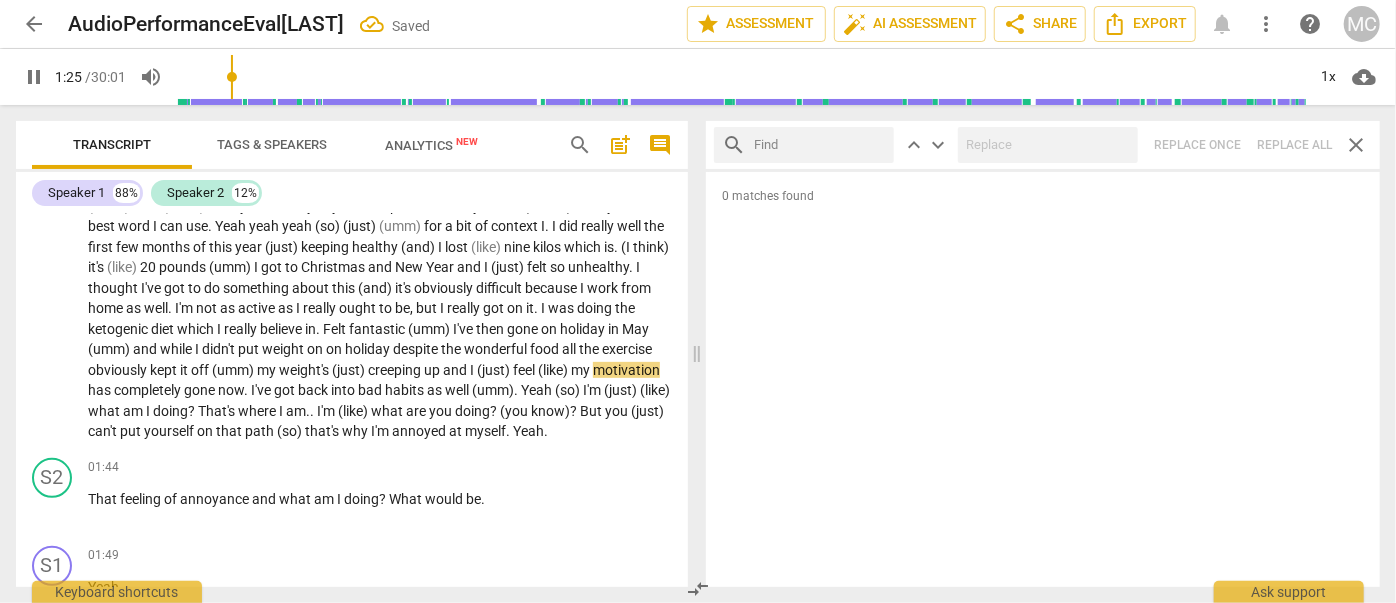 click at bounding box center (820, 145) 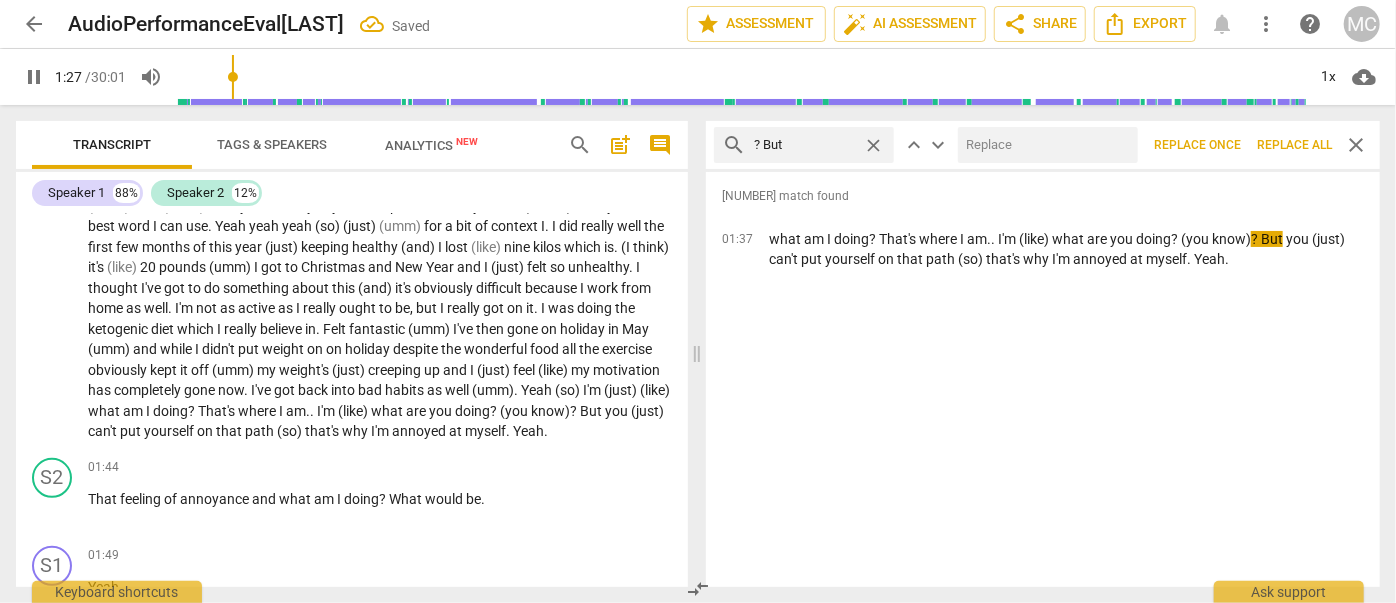 click at bounding box center (1044, 145) 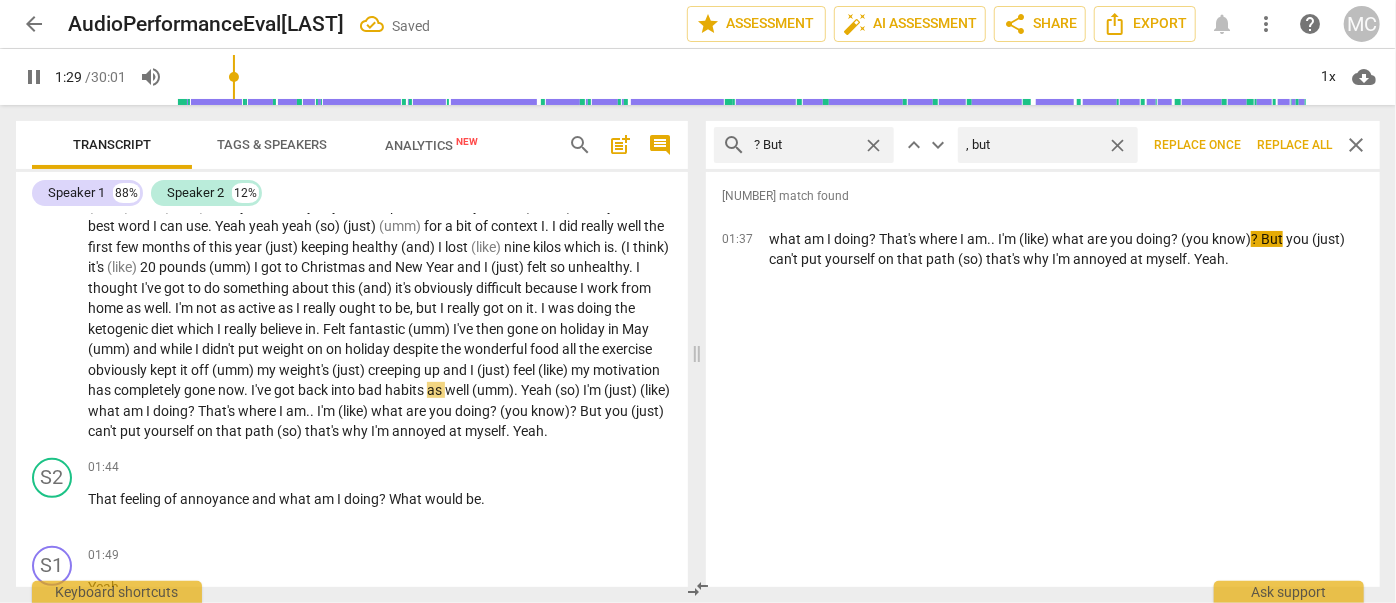 click on "Replace all" at bounding box center (1294, 145) 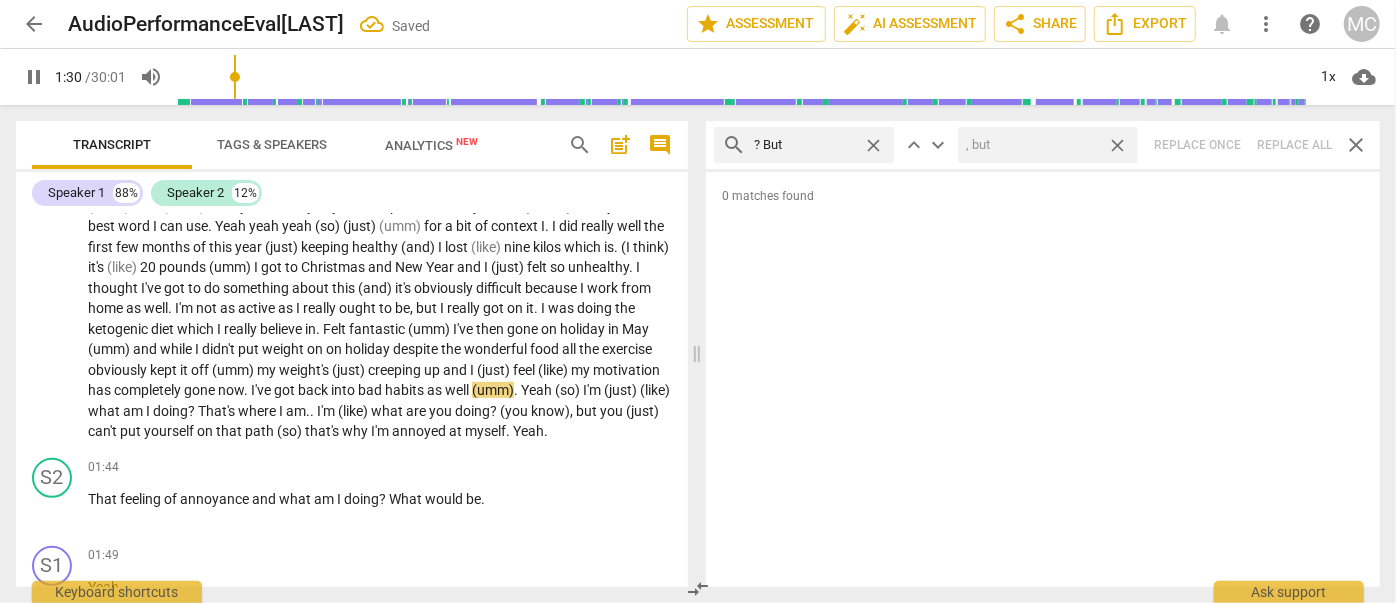 drag, startPoint x: 1115, startPoint y: 143, endPoint x: 1028, endPoint y: 148, distance: 87.14356 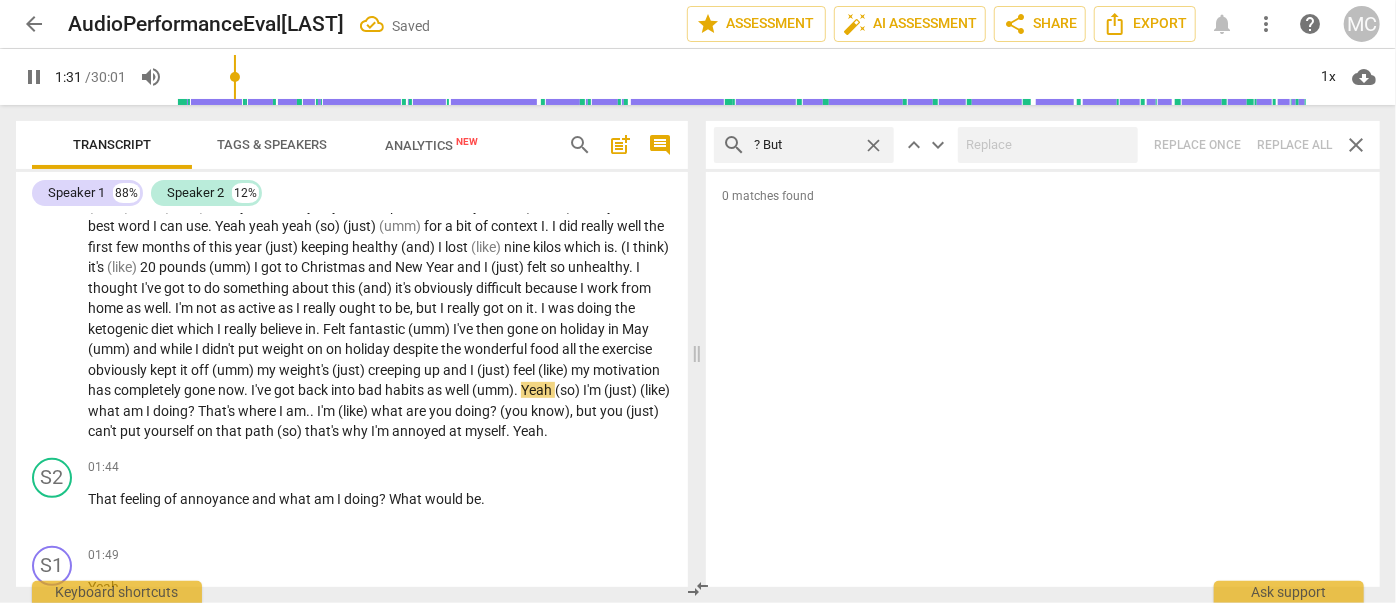 drag, startPoint x: 878, startPoint y: 140, endPoint x: 856, endPoint y: 141, distance: 22.022715 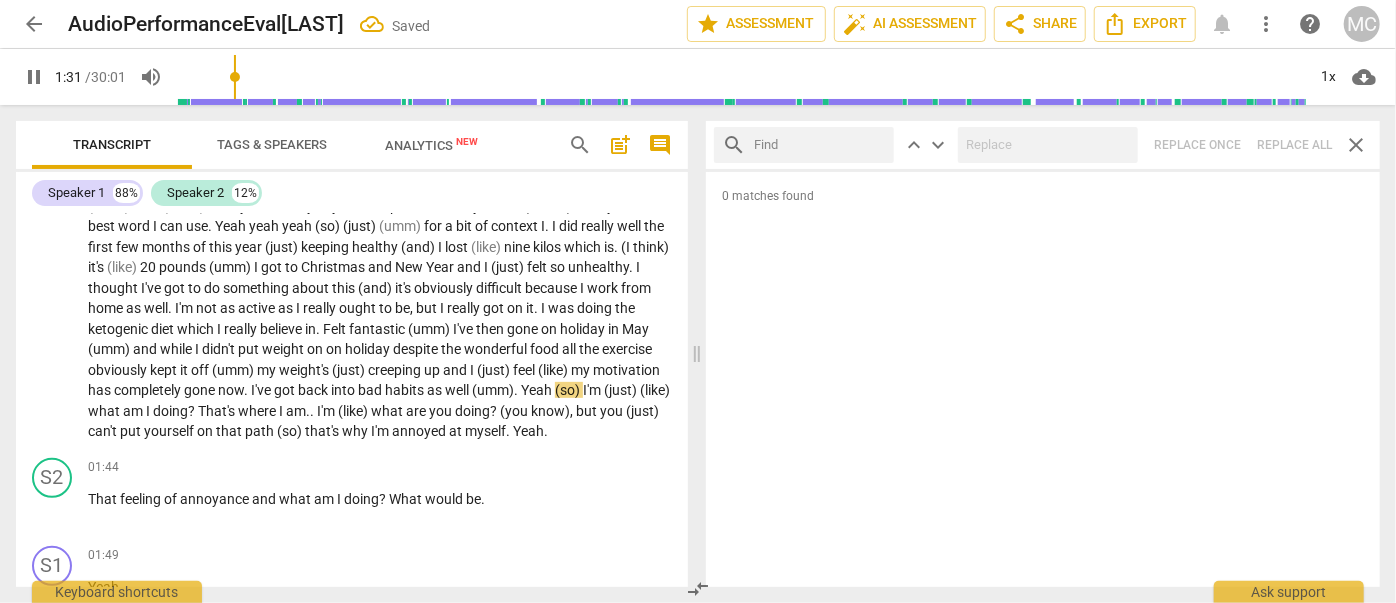 click at bounding box center [820, 145] 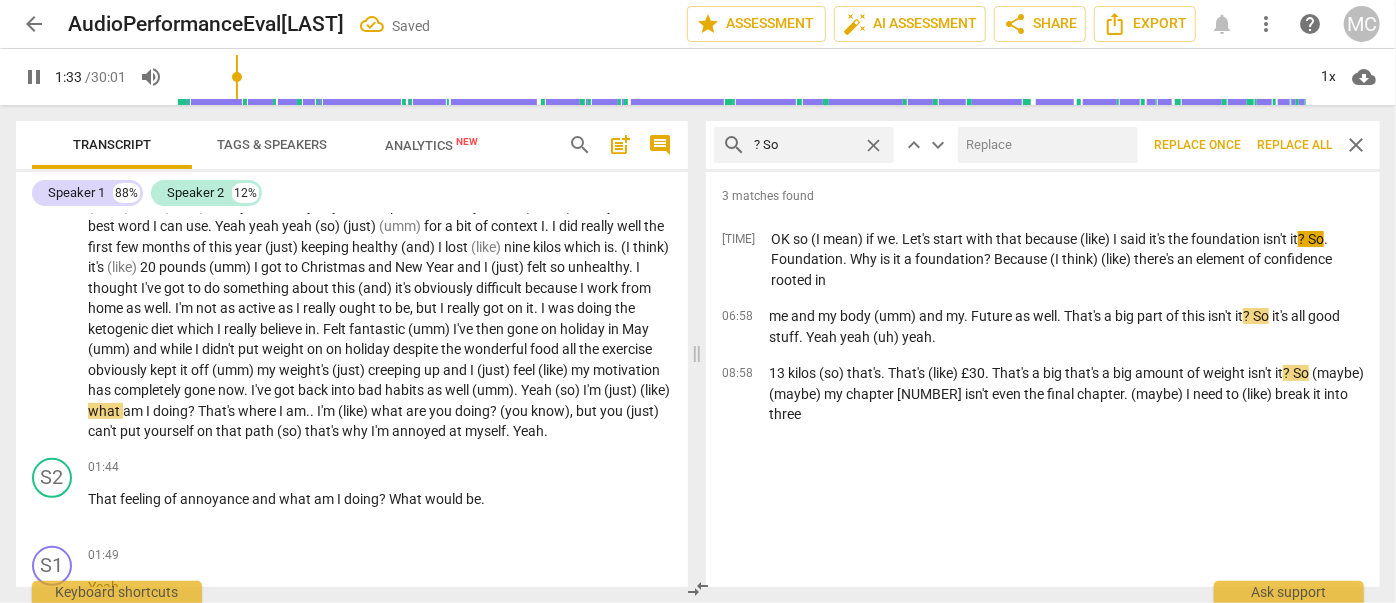 click at bounding box center (1044, 145) 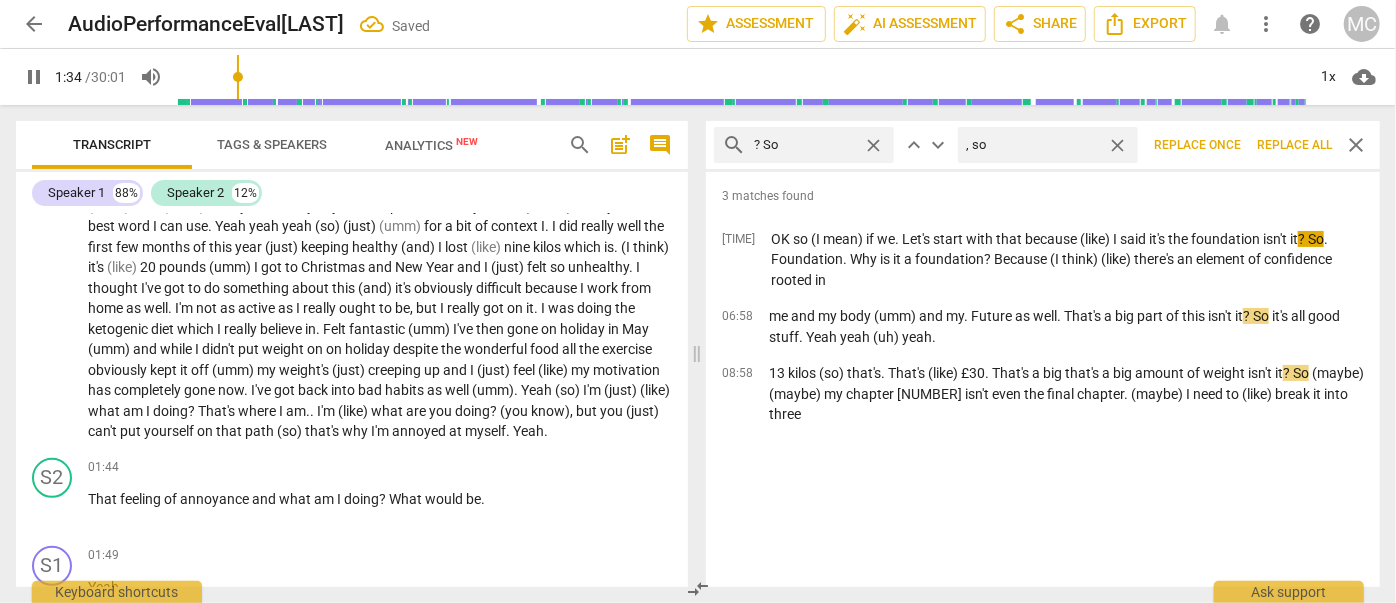 click on "Replace all" at bounding box center (1294, 145) 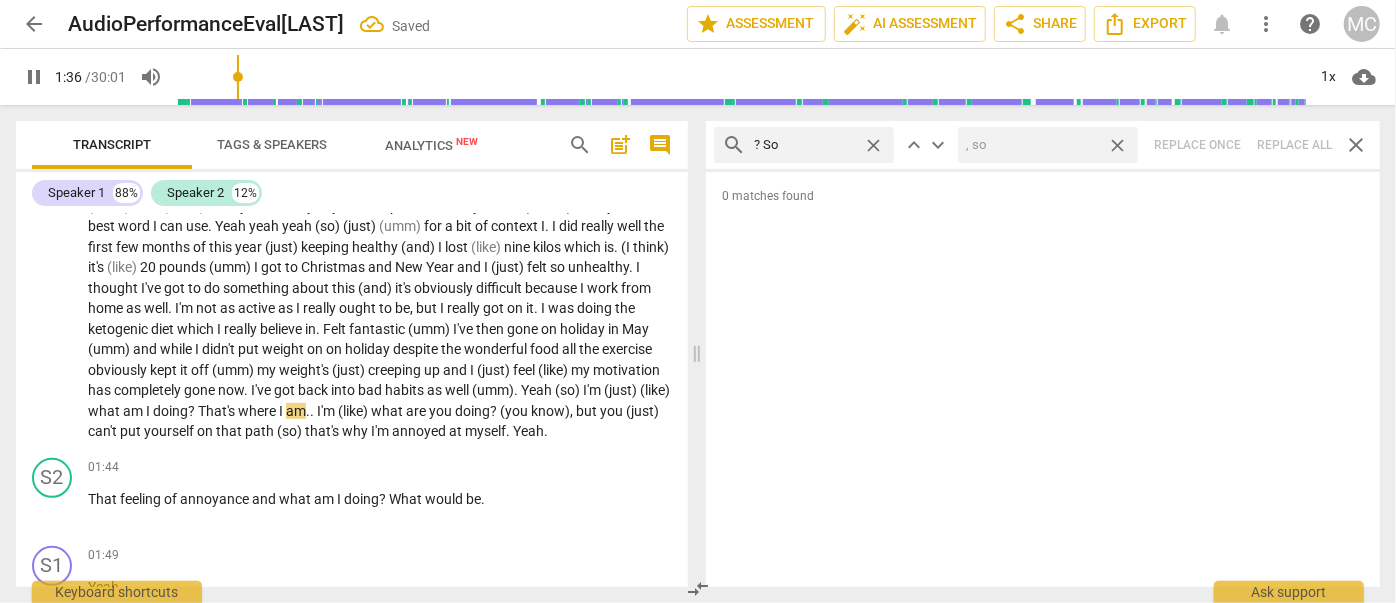 click on "close" at bounding box center (1117, 145) 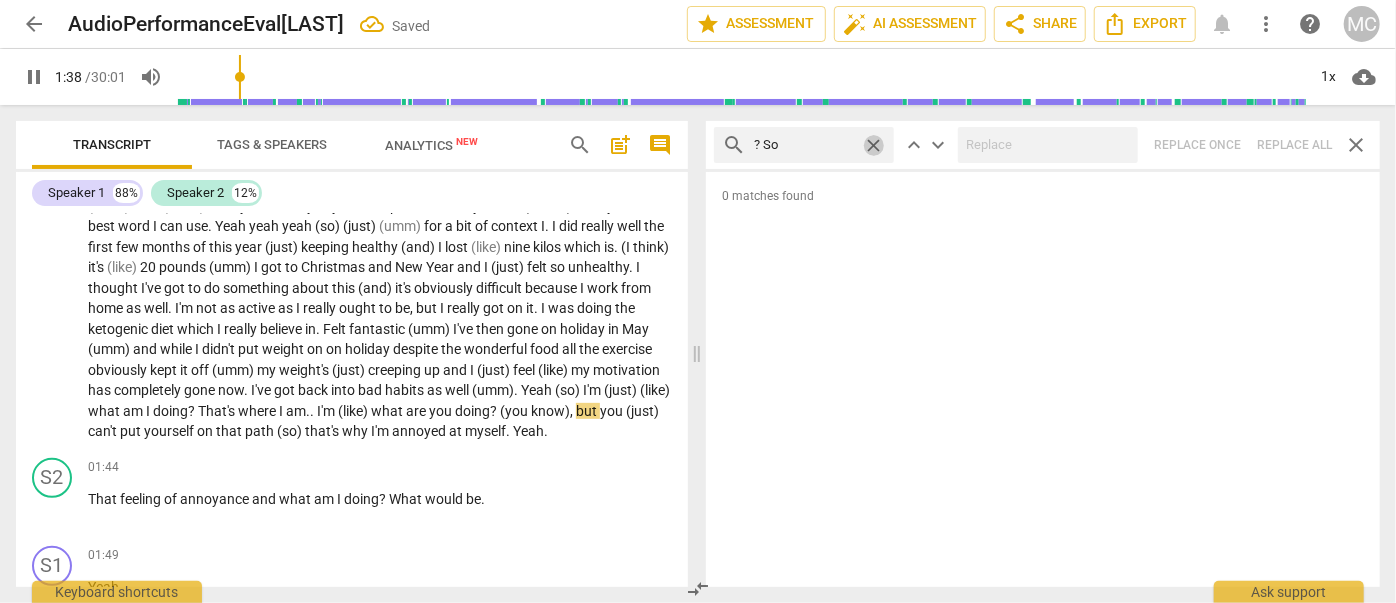 click on "close" at bounding box center [873, 145] 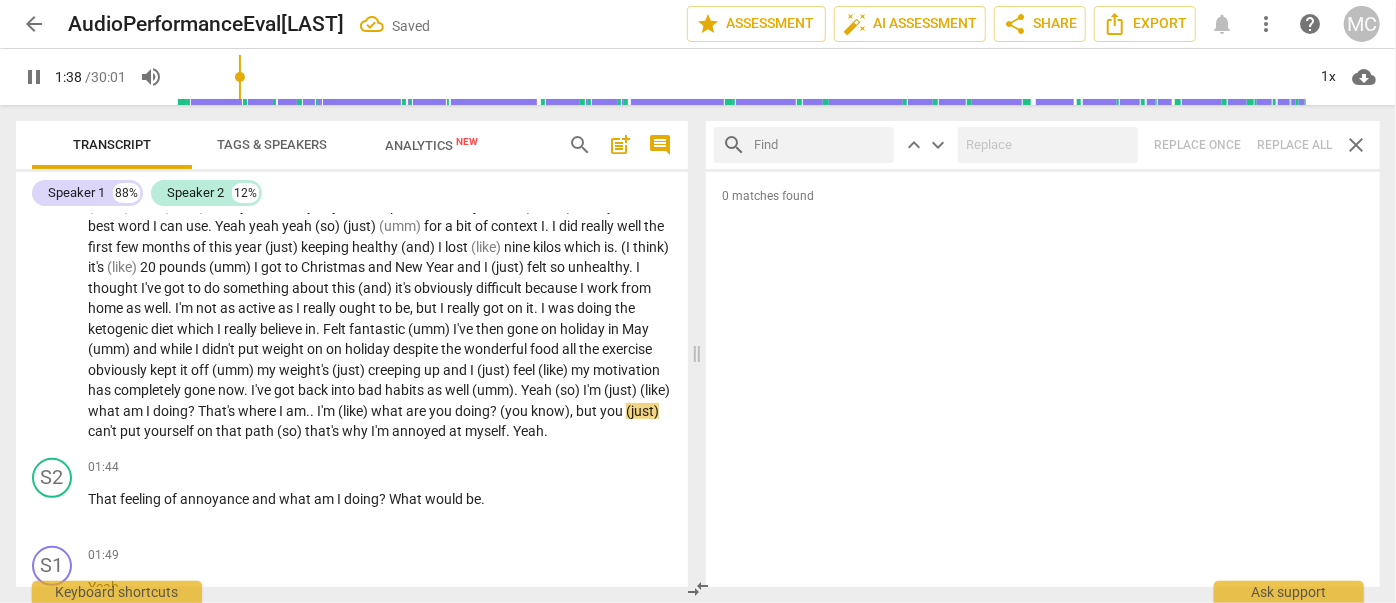 click at bounding box center (820, 145) 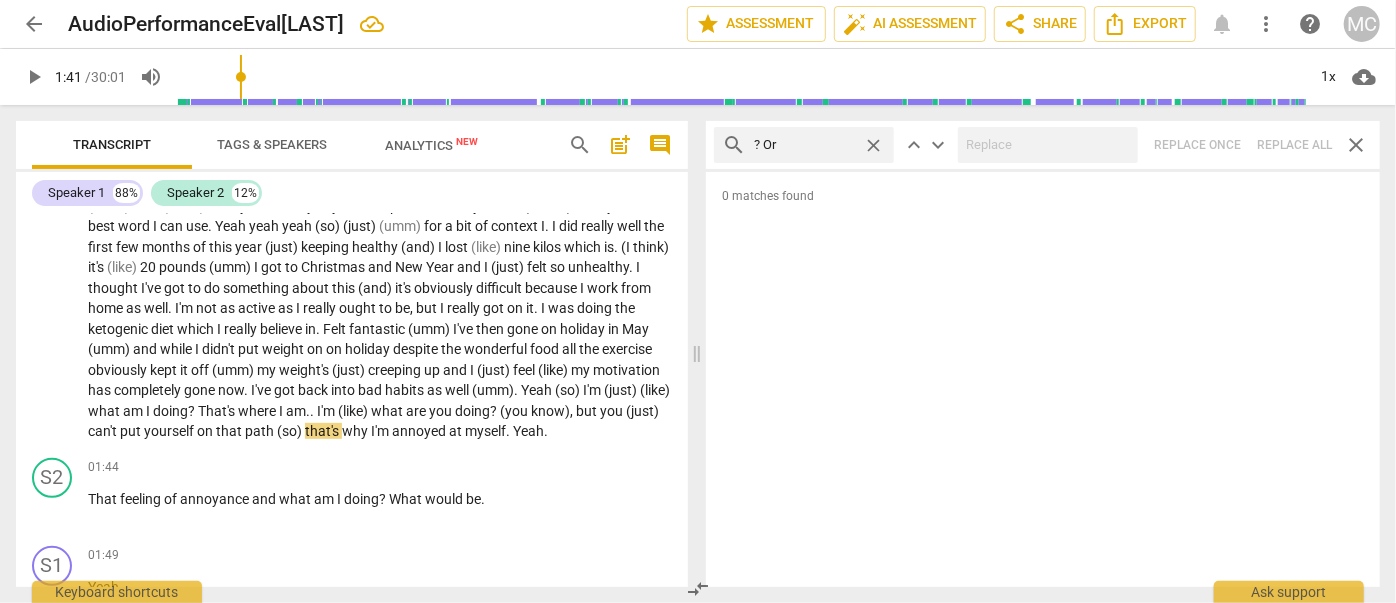 click on "search ? Or close keyboard_arrow_up keyboard_arrow_down Replace once Replace all close" at bounding box center [1043, 145] 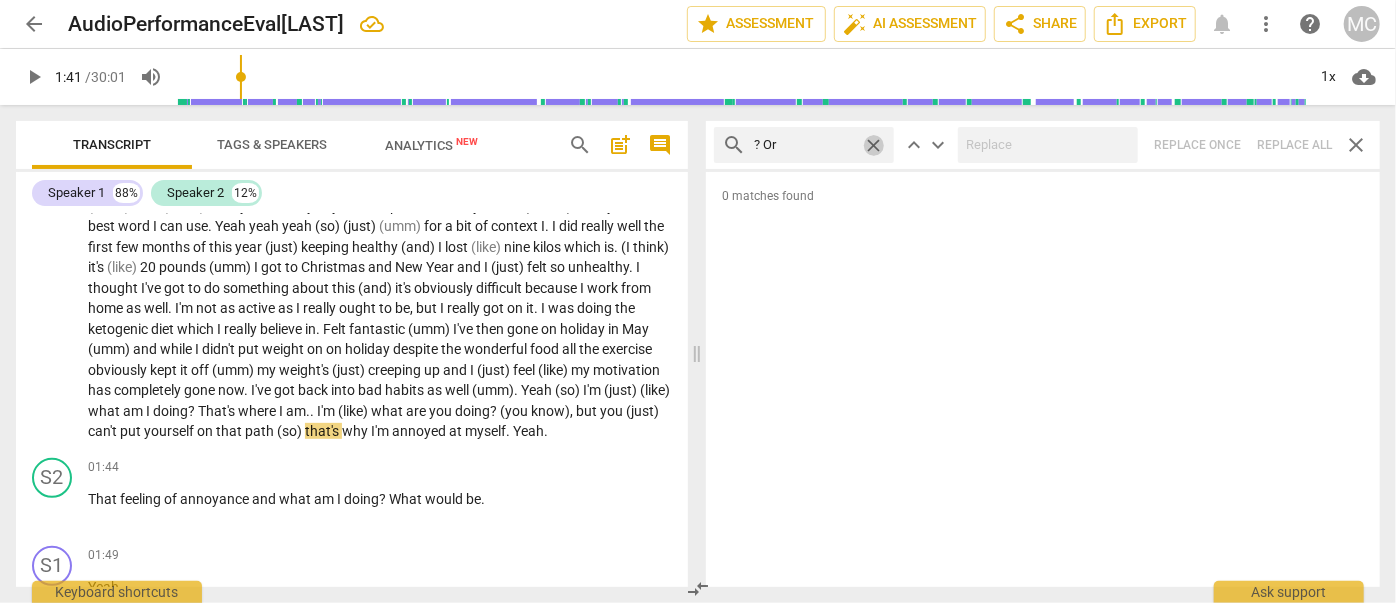 click on "close" at bounding box center (873, 145) 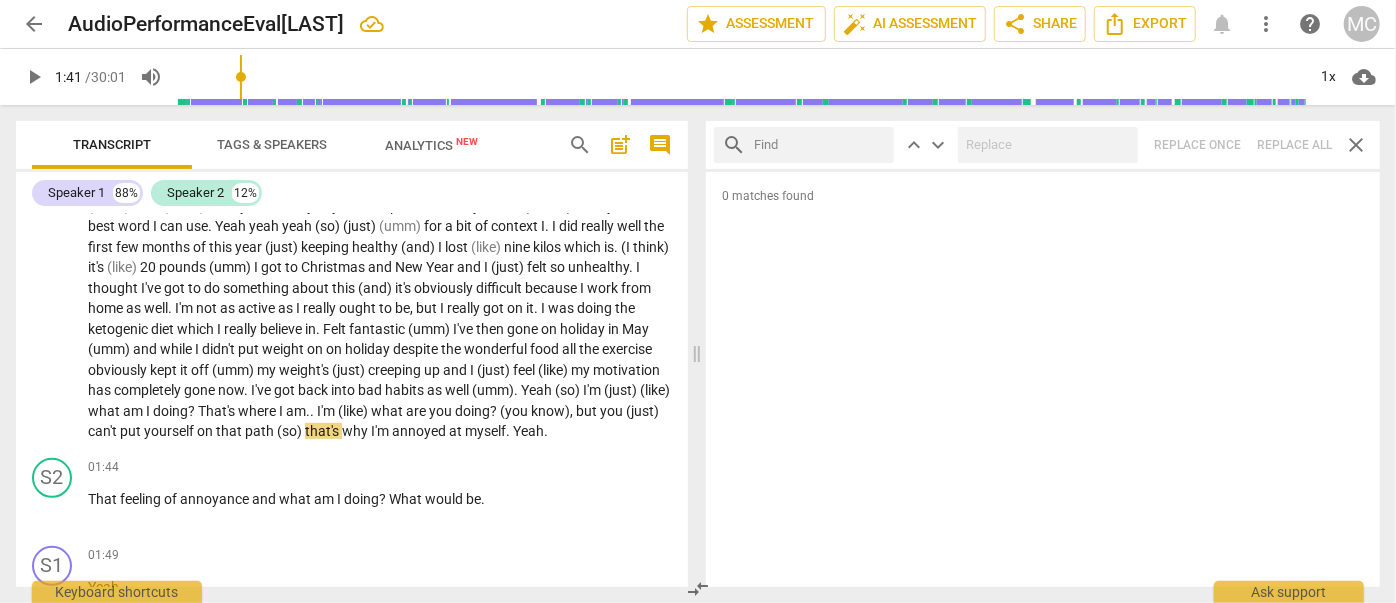 click at bounding box center (820, 145) 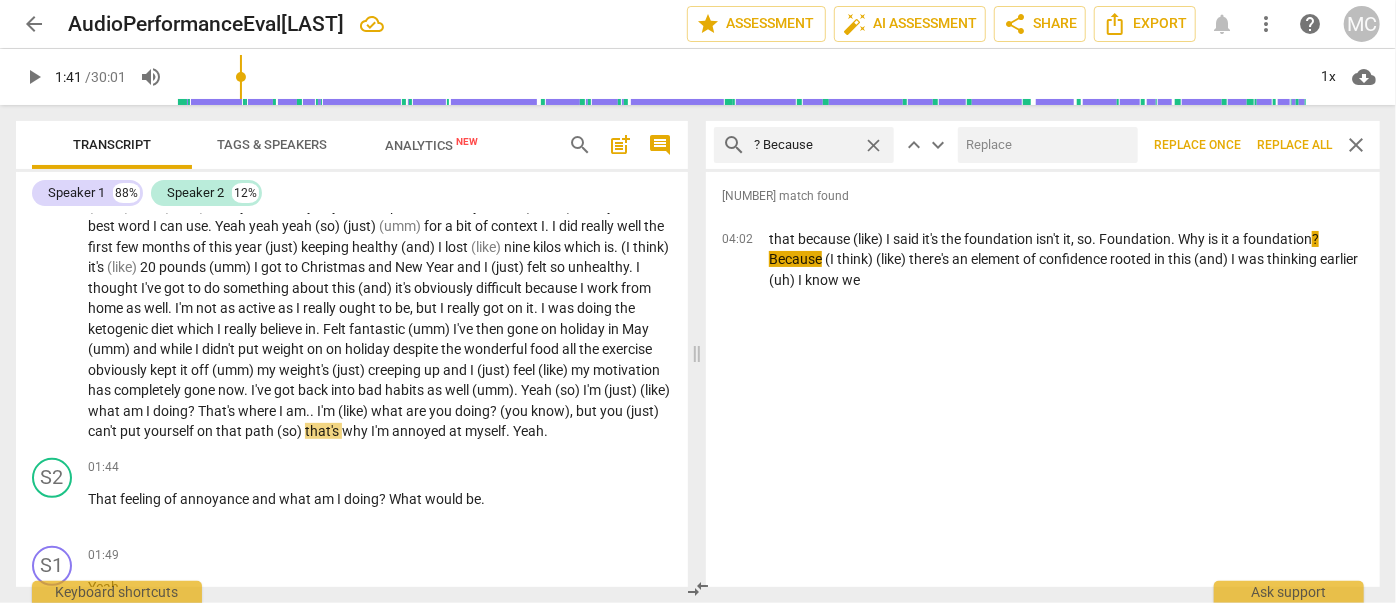 click at bounding box center [1044, 145] 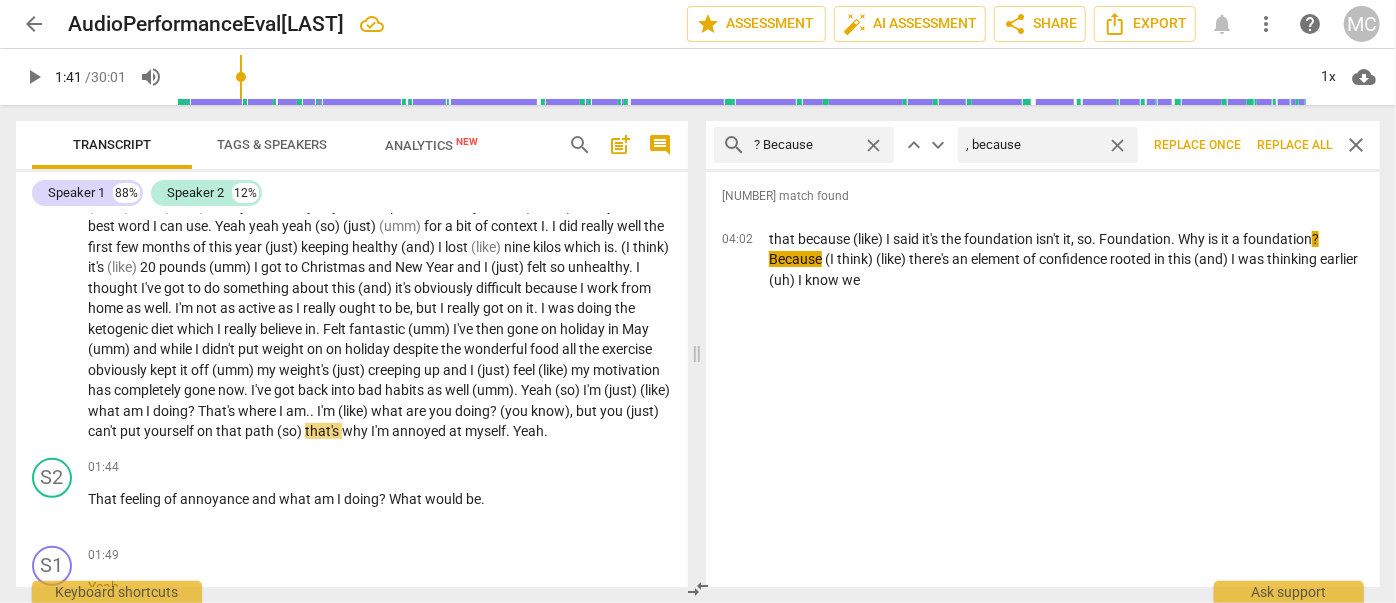 click on "Replace all" at bounding box center [1294, 145] 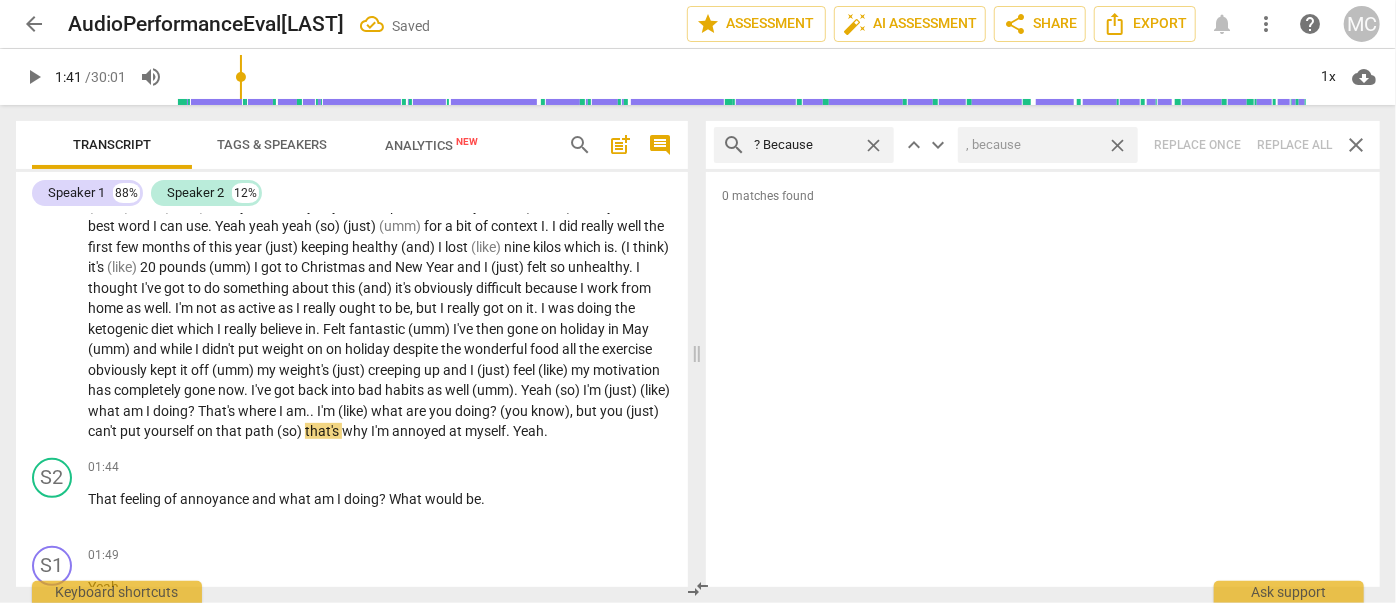 click on "close" at bounding box center (1117, 145) 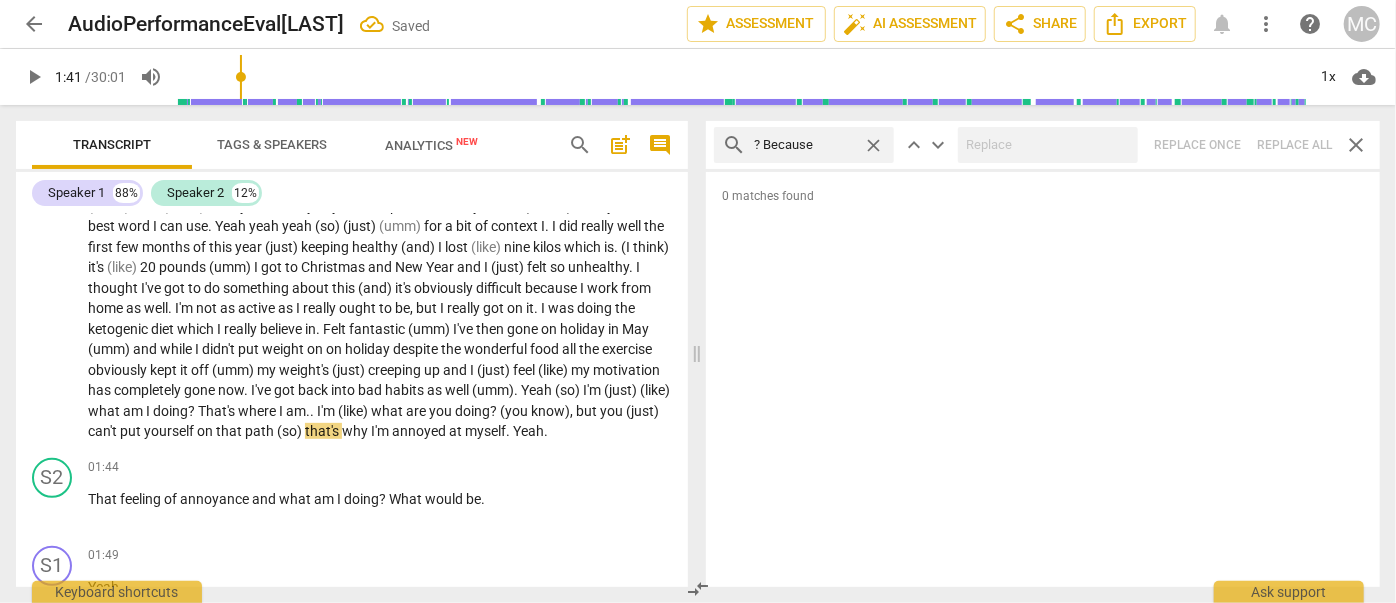 click on "close" at bounding box center [873, 145] 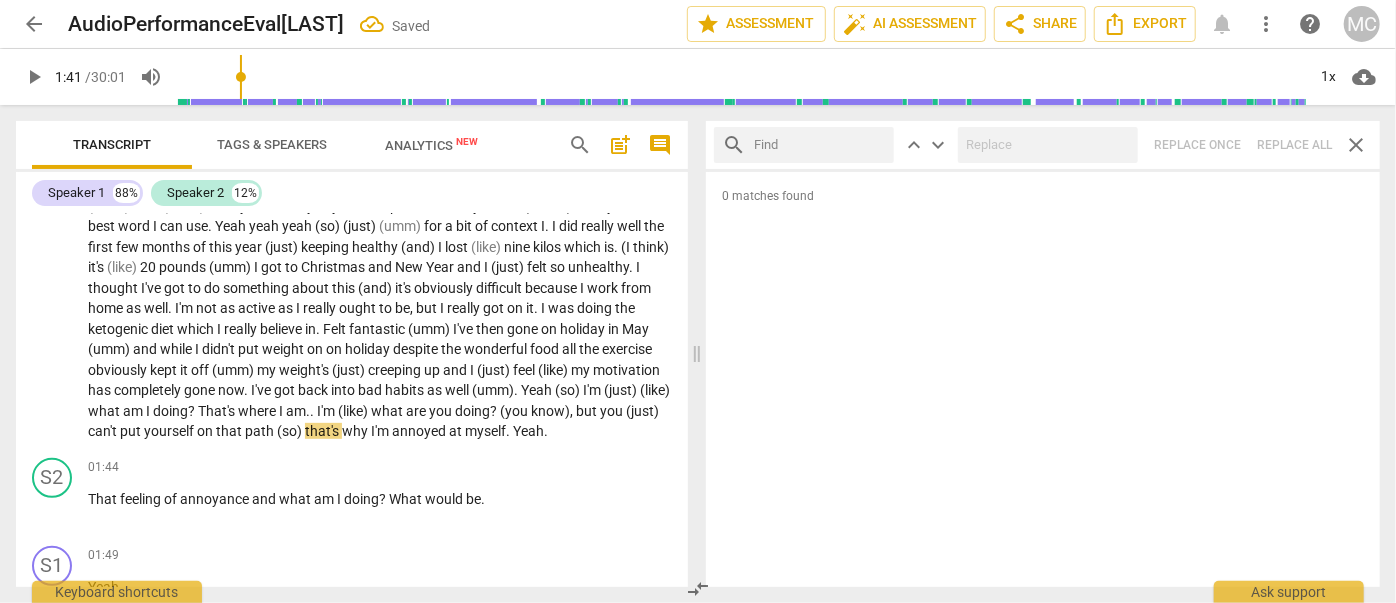 click at bounding box center [820, 145] 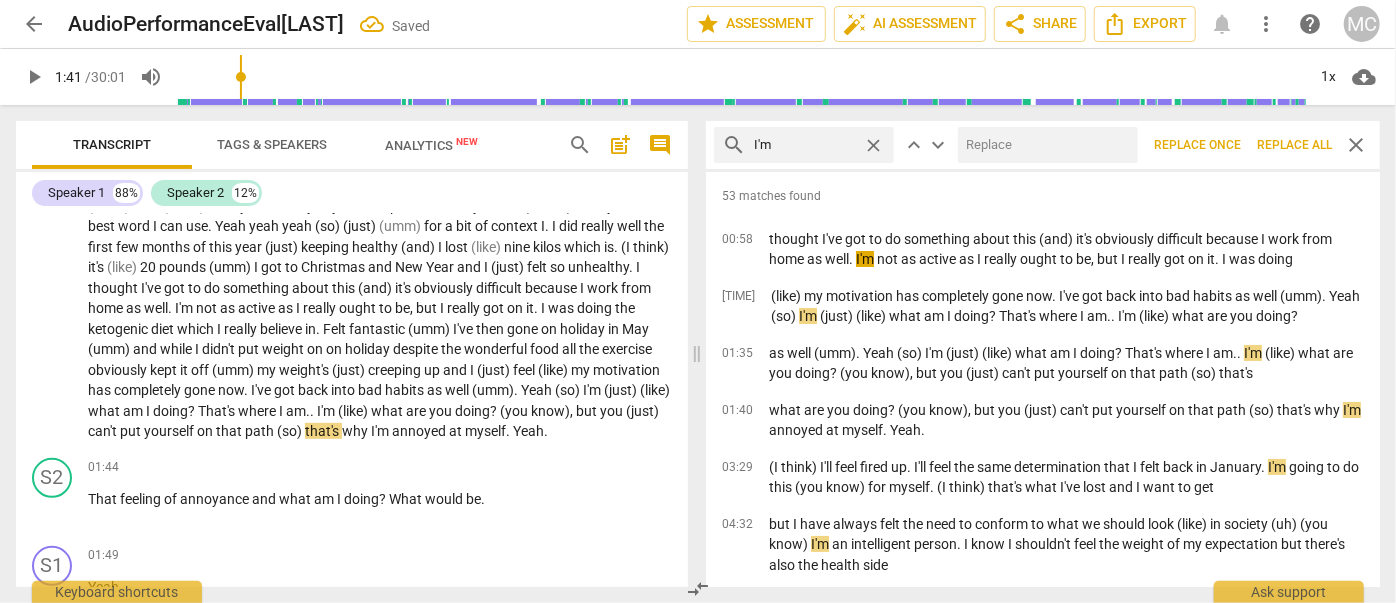 click at bounding box center (1044, 145) 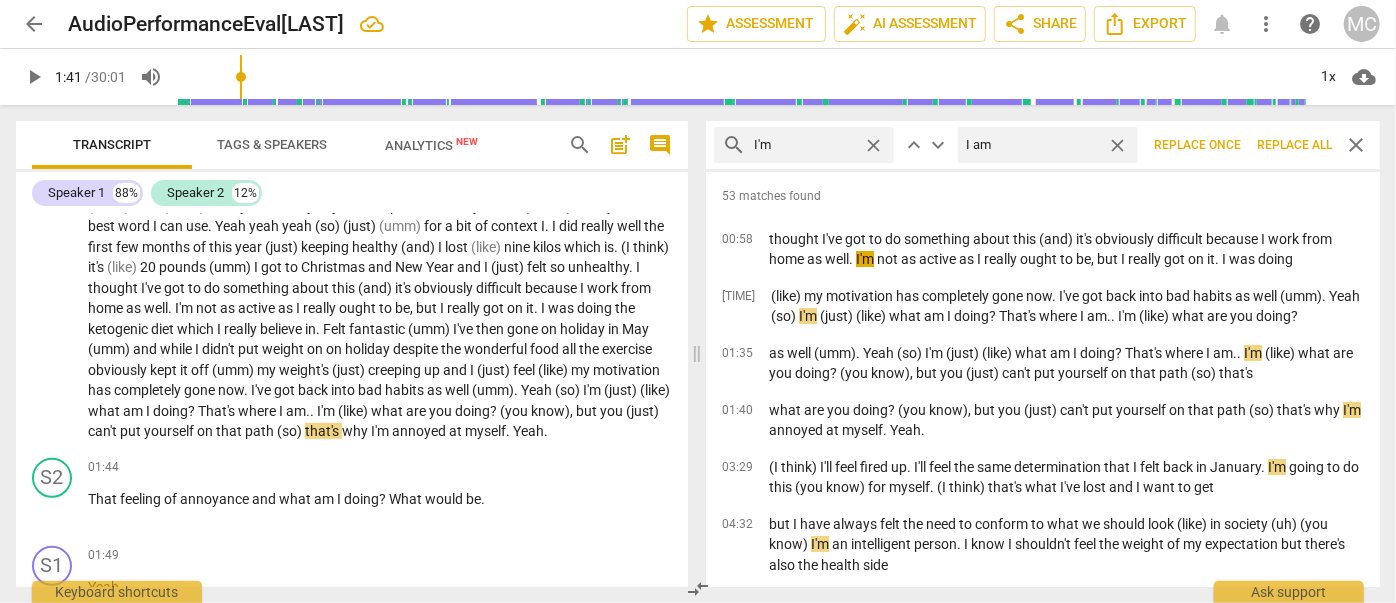 click on "Replace all" at bounding box center (1294, 145) 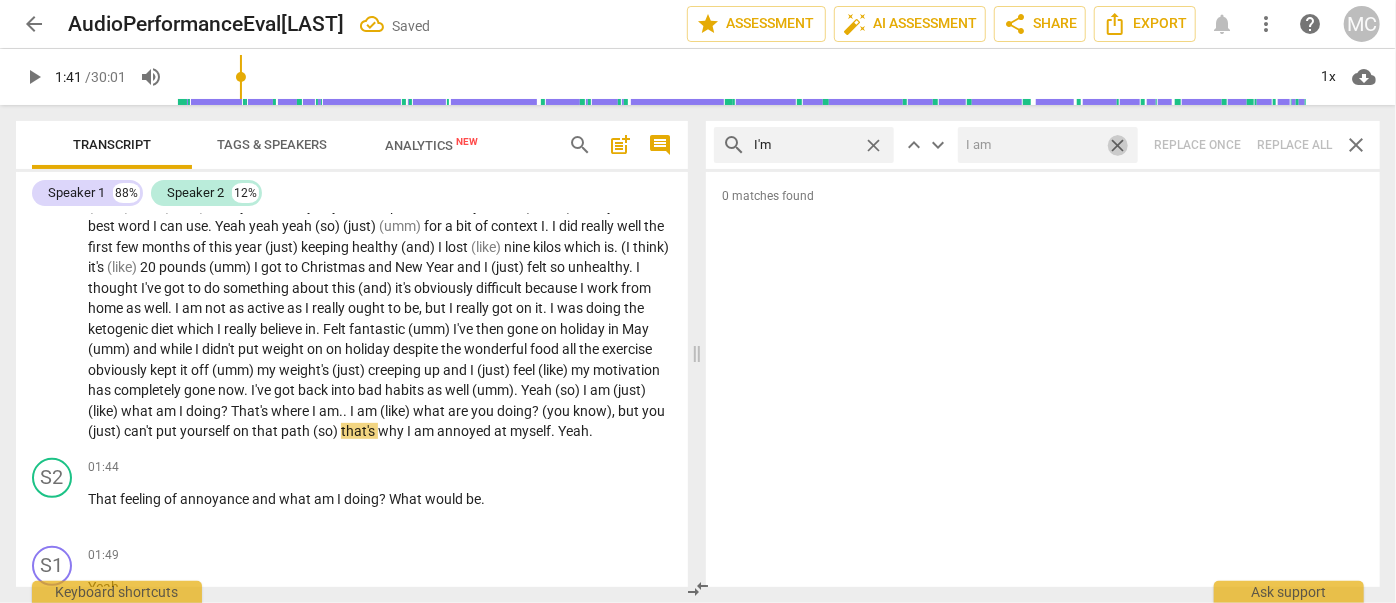 drag, startPoint x: 1122, startPoint y: 144, endPoint x: 980, endPoint y: 136, distance: 142.22517 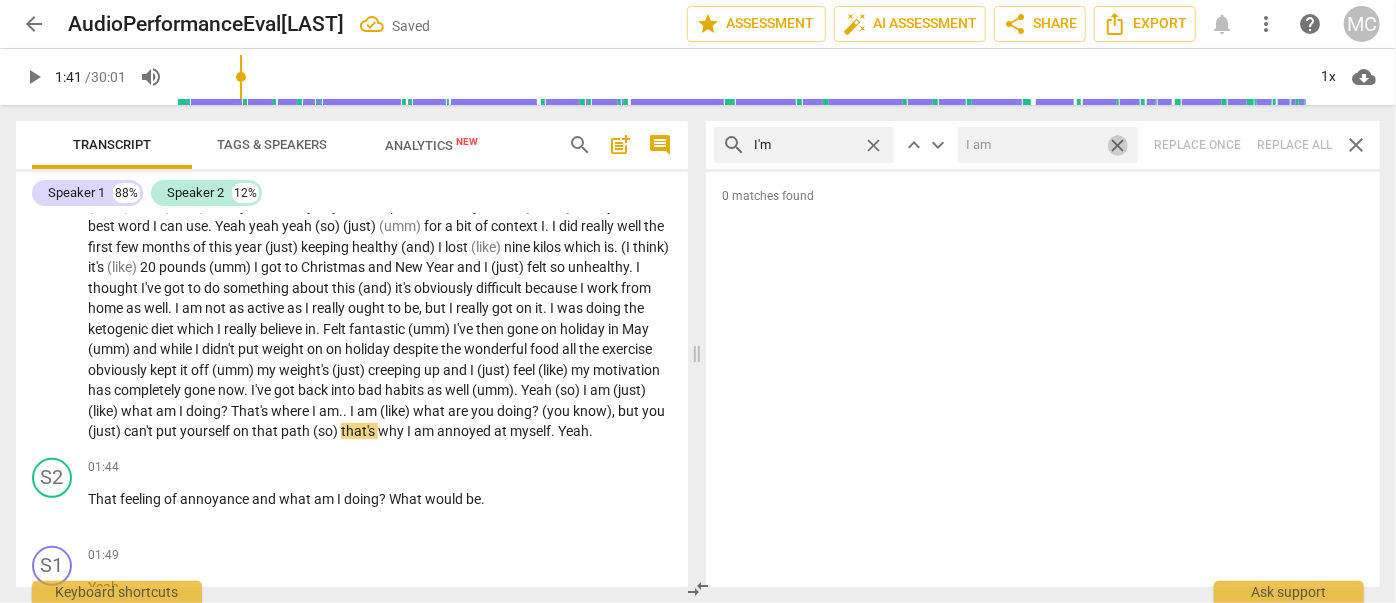 click on "close" at bounding box center [1117, 145] 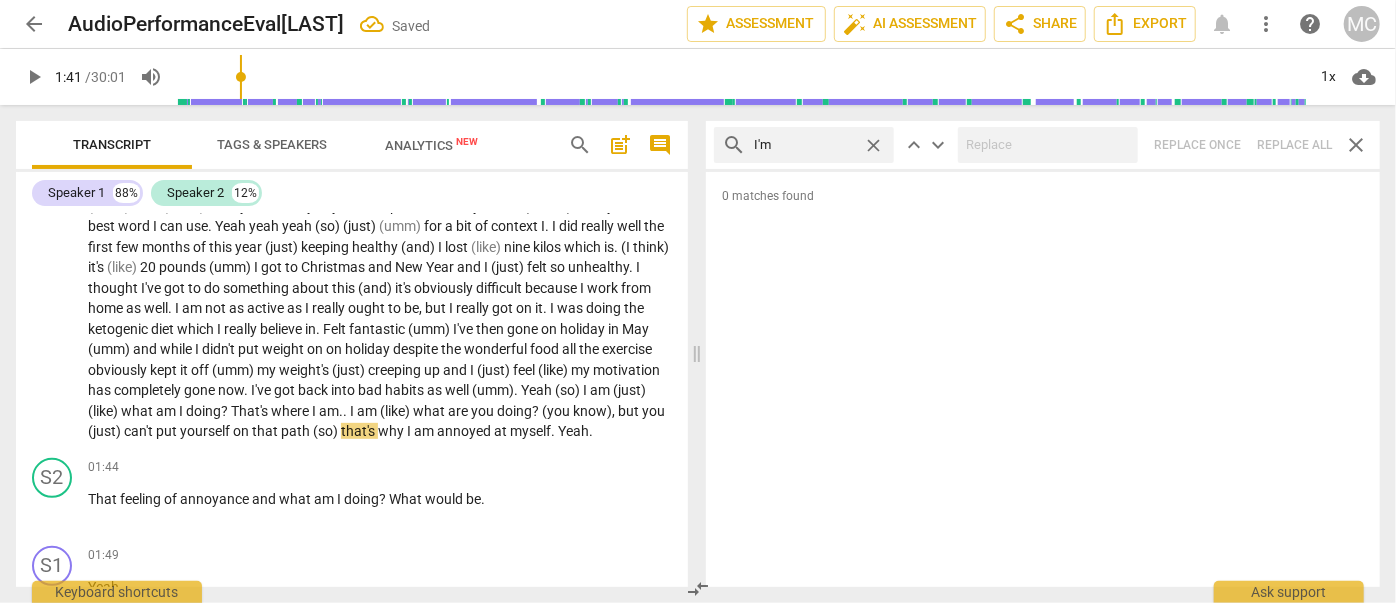 click on "close" at bounding box center [873, 145] 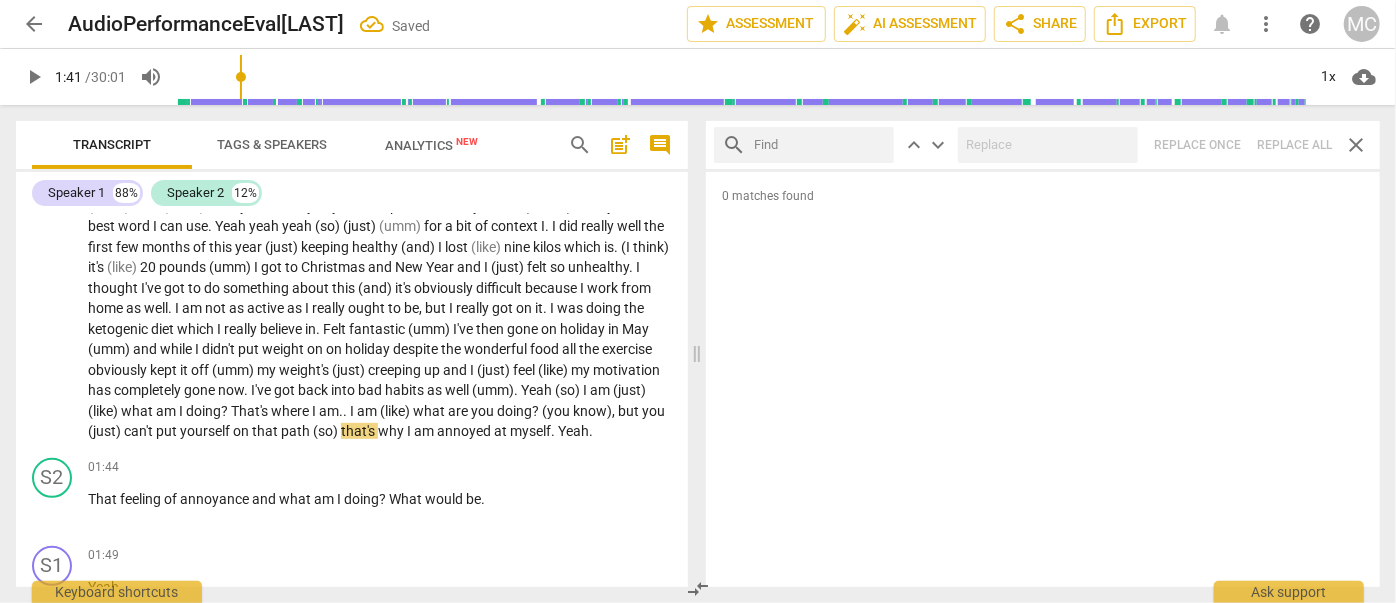 click at bounding box center (820, 145) 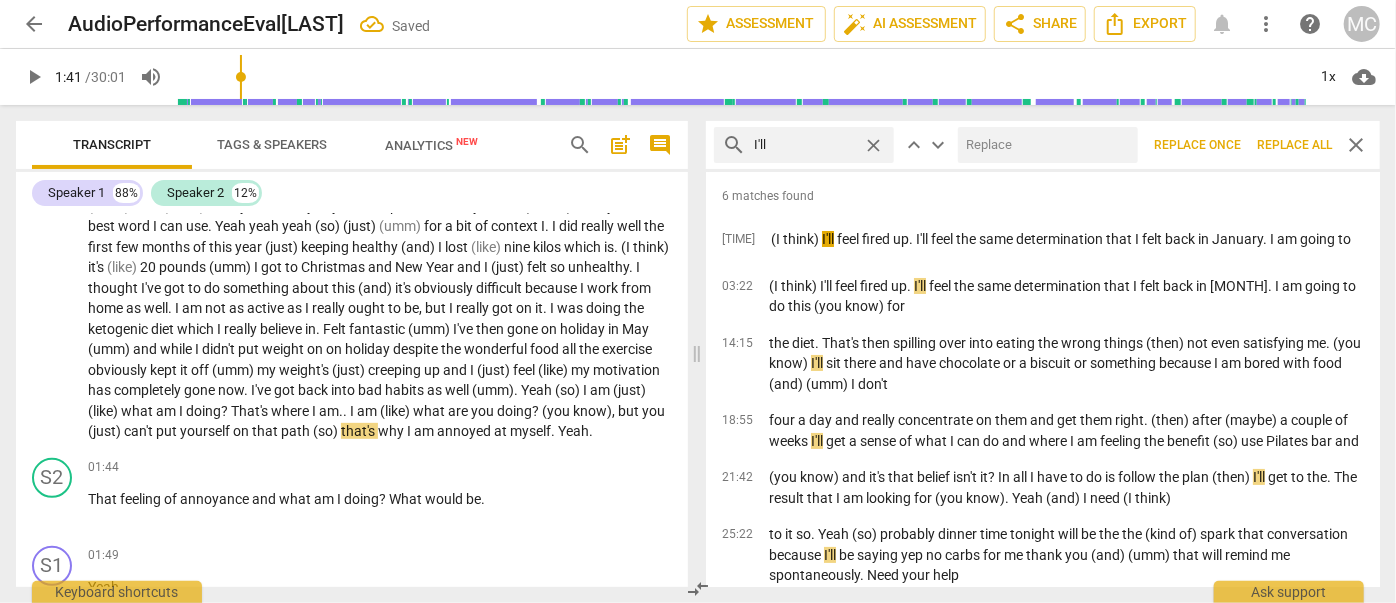 click at bounding box center (1044, 145) 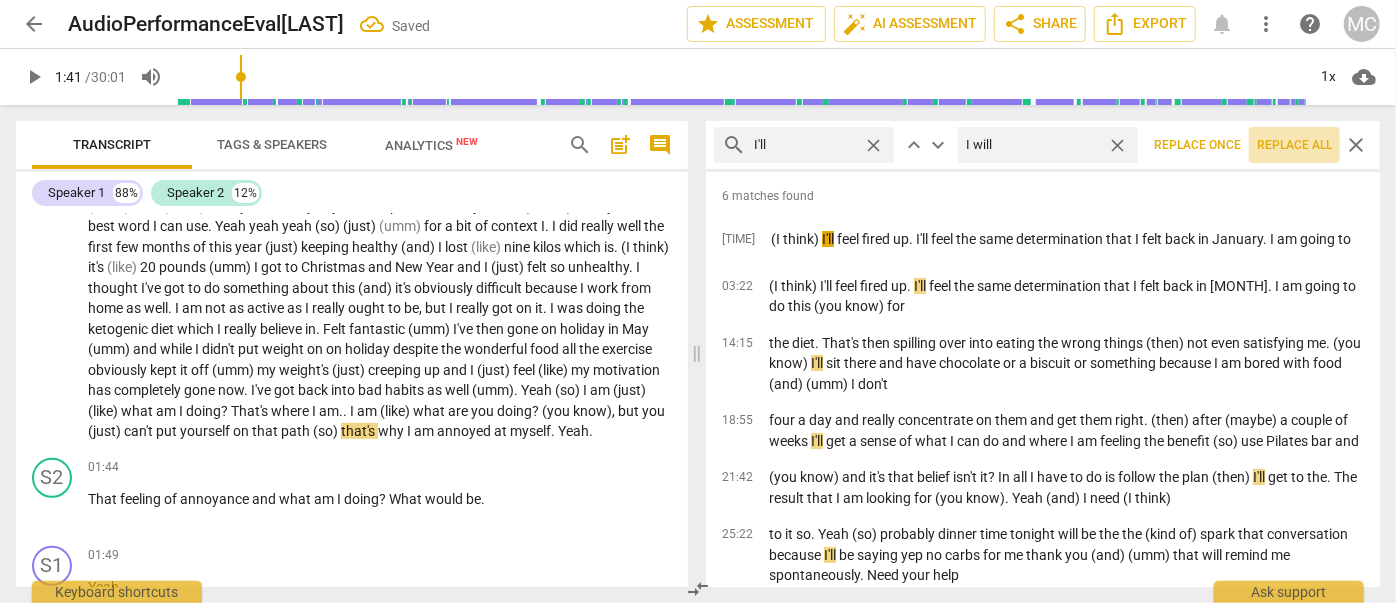 click on "Replace all" at bounding box center (1294, 145) 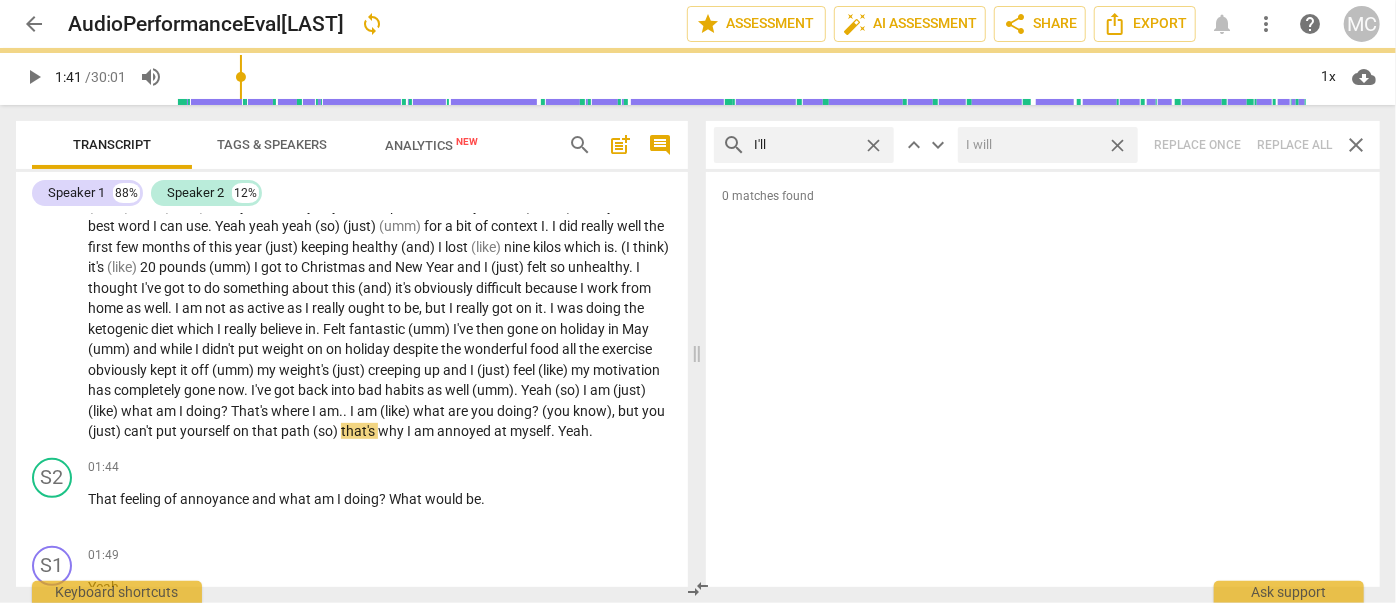 click on "close" at bounding box center (1117, 145) 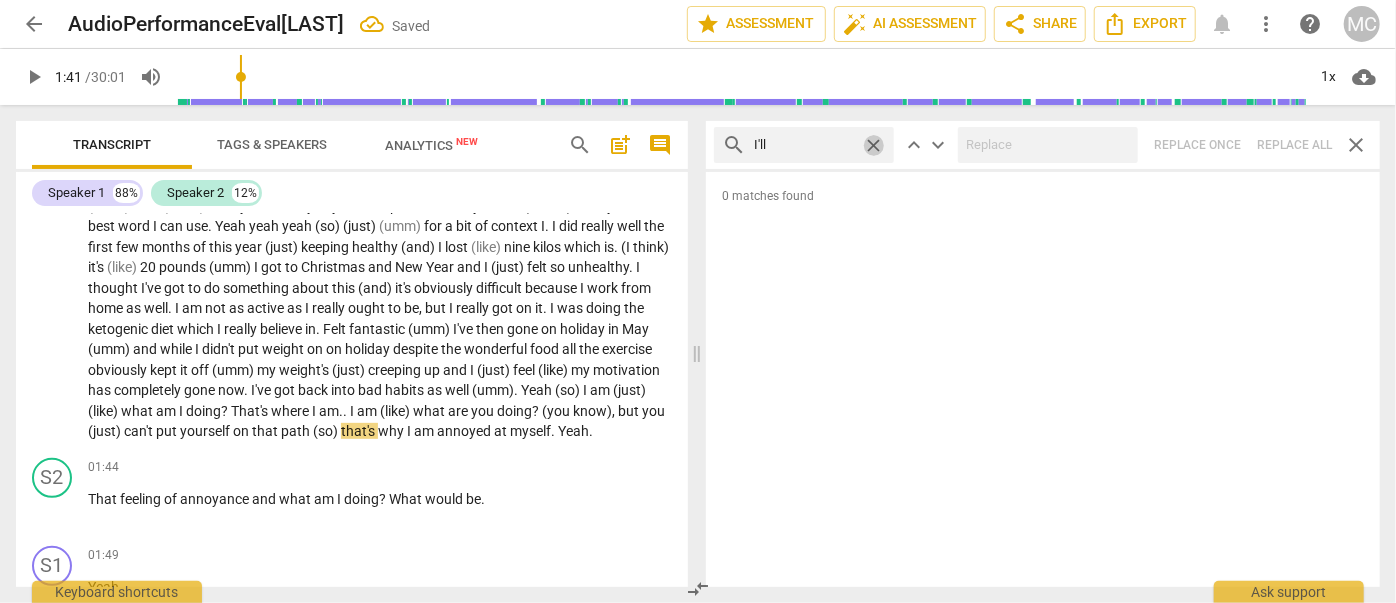click on "close" at bounding box center (873, 145) 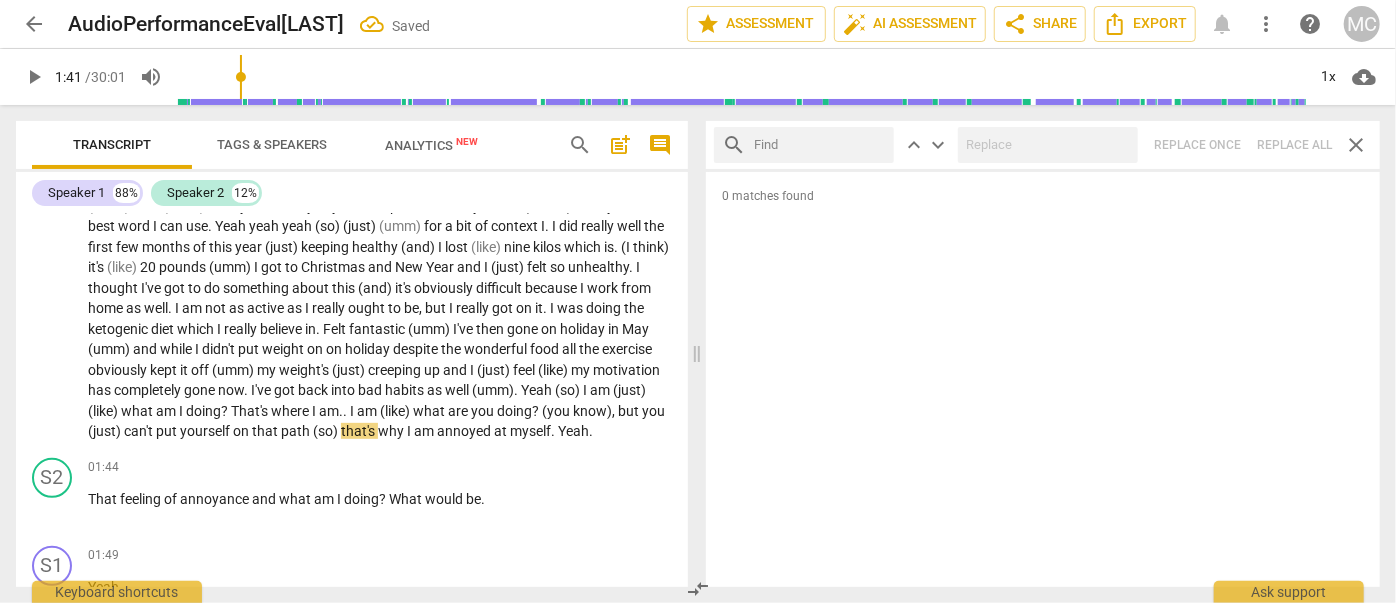 click at bounding box center [820, 145] 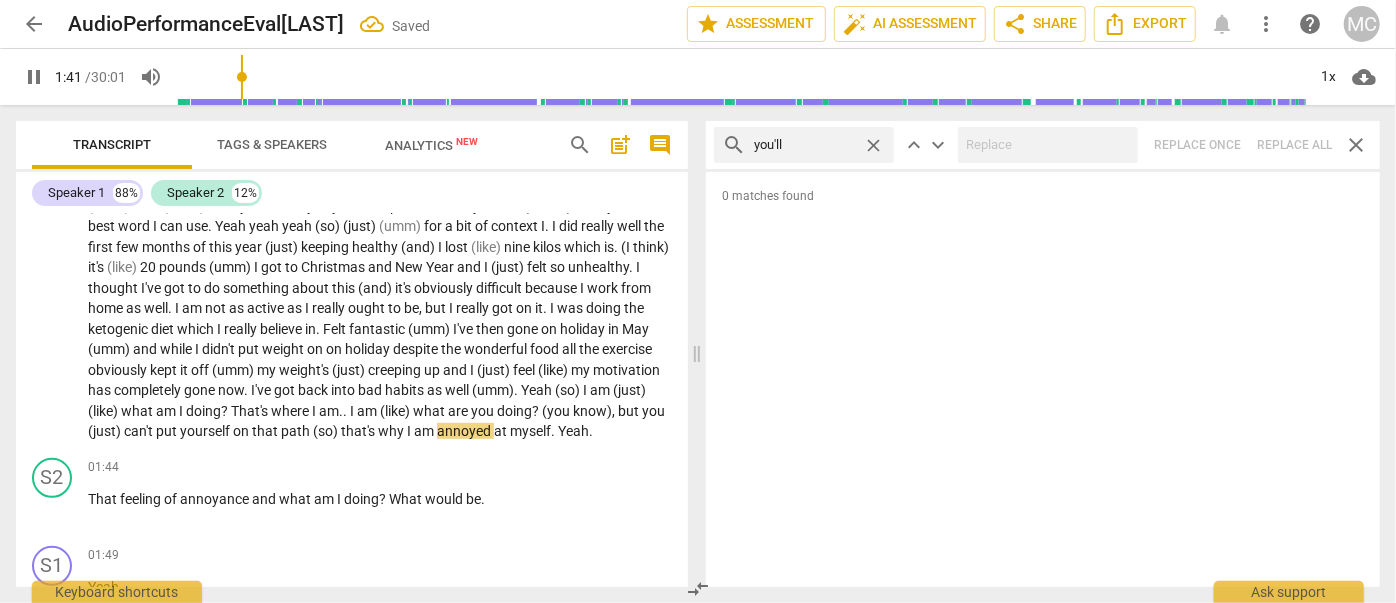 click on "search you'll close keyboard_arrow_up keyboard_arrow_down Replace once Replace all close" at bounding box center (1043, 145) 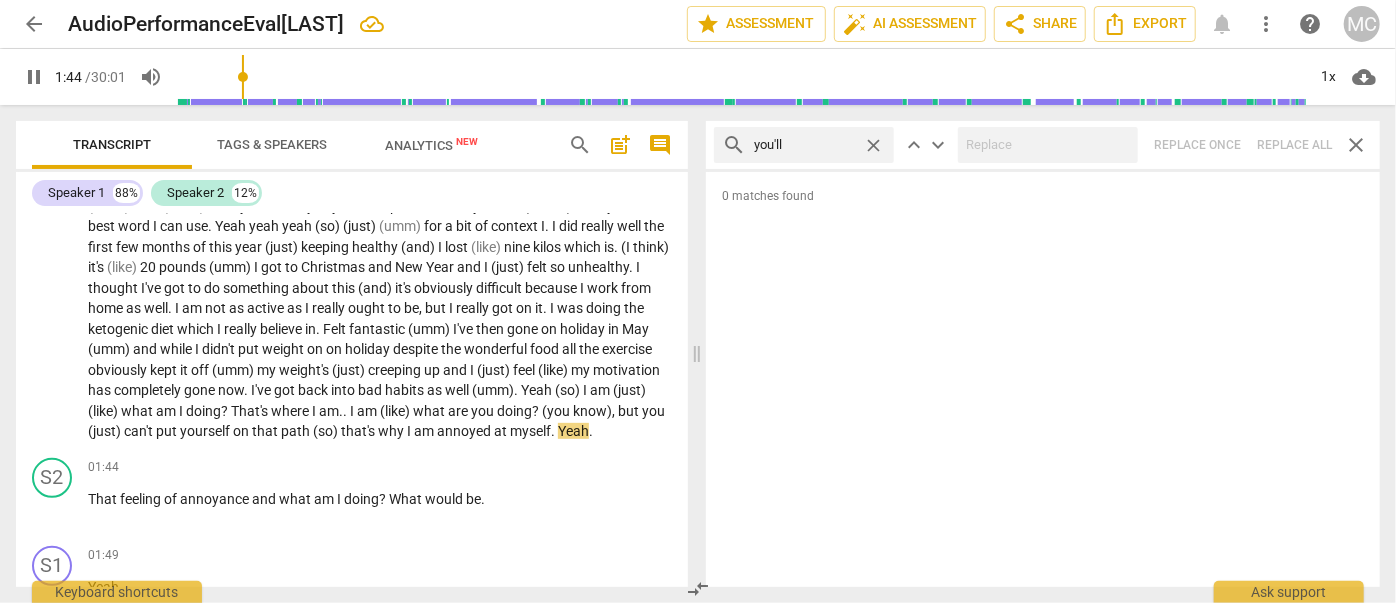 click on "close" at bounding box center (873, 145) 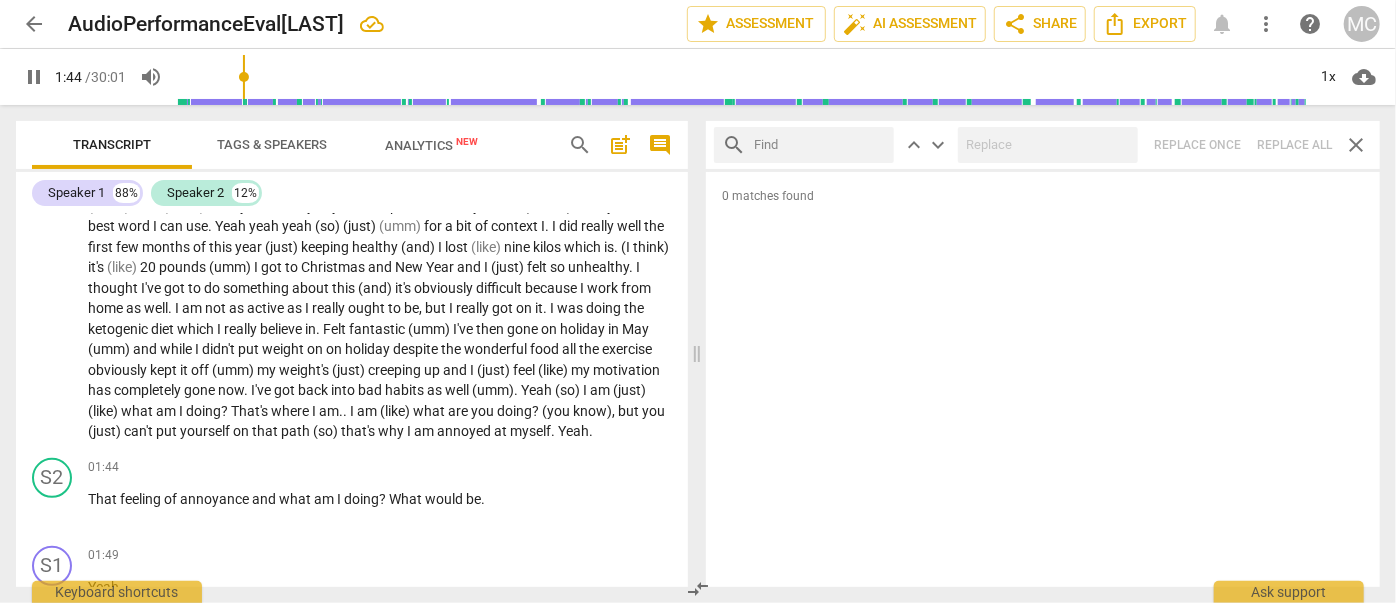 click at bounding box center [820, 145] 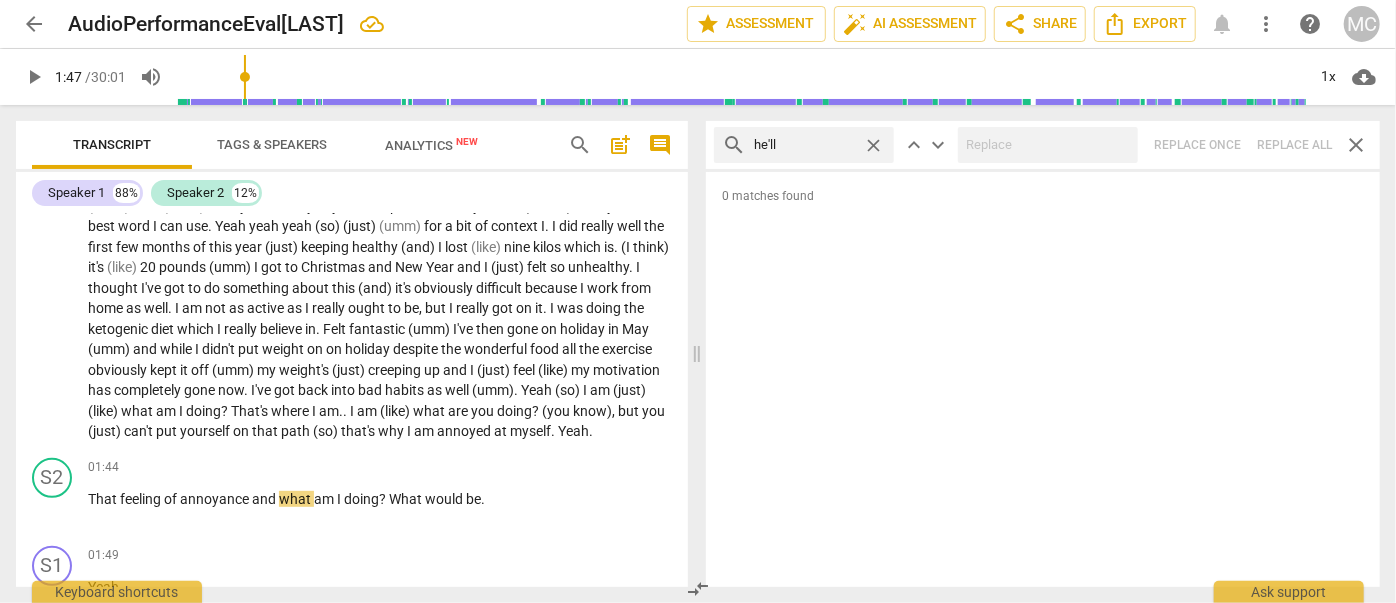 click on "search he'll close keyboard_arrow_up keyboard_arrow_down Replace once Replace all close" at bounding box center [1043, 145] 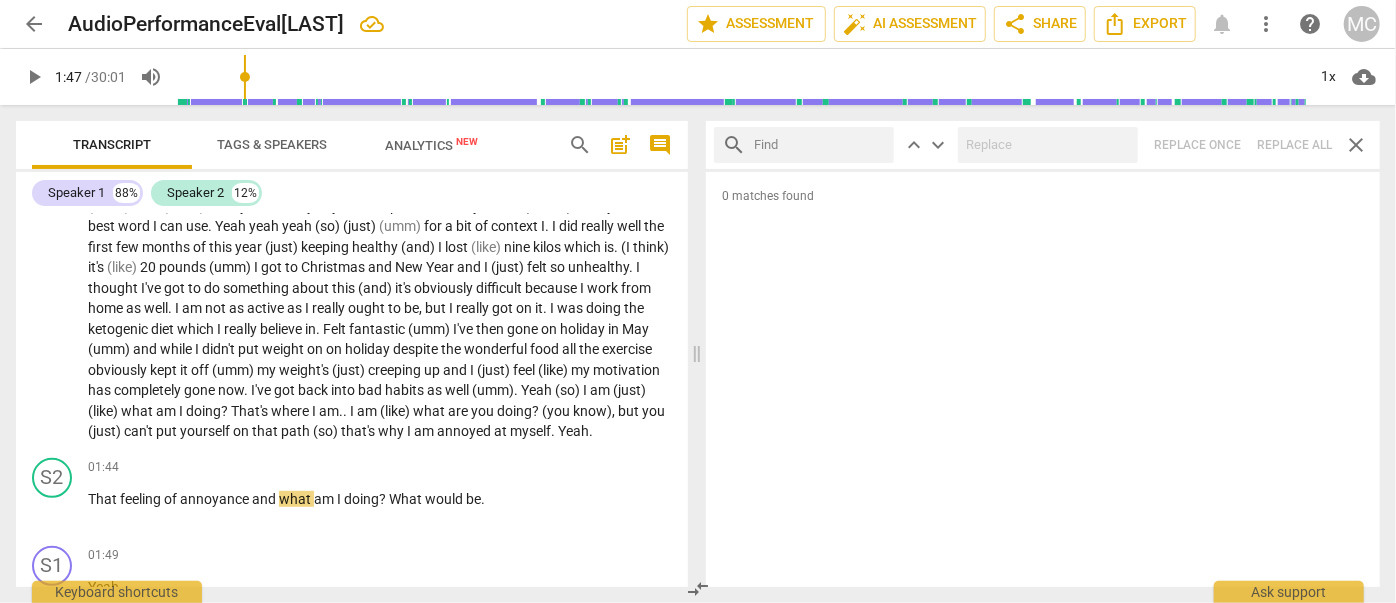 click at bounding box center (820, 145) 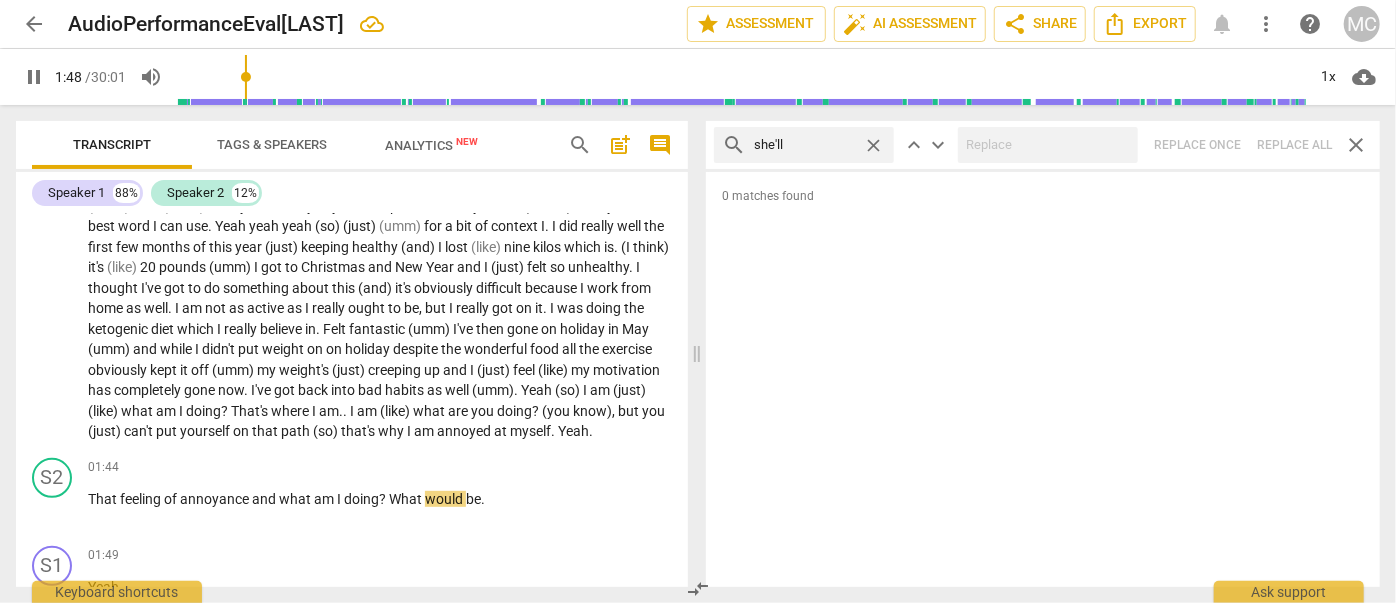 click on "search she'll close keyboard_arrow_up keyboard_arrow_down Replace once Replace all close" at bounding box center (1043, 145) 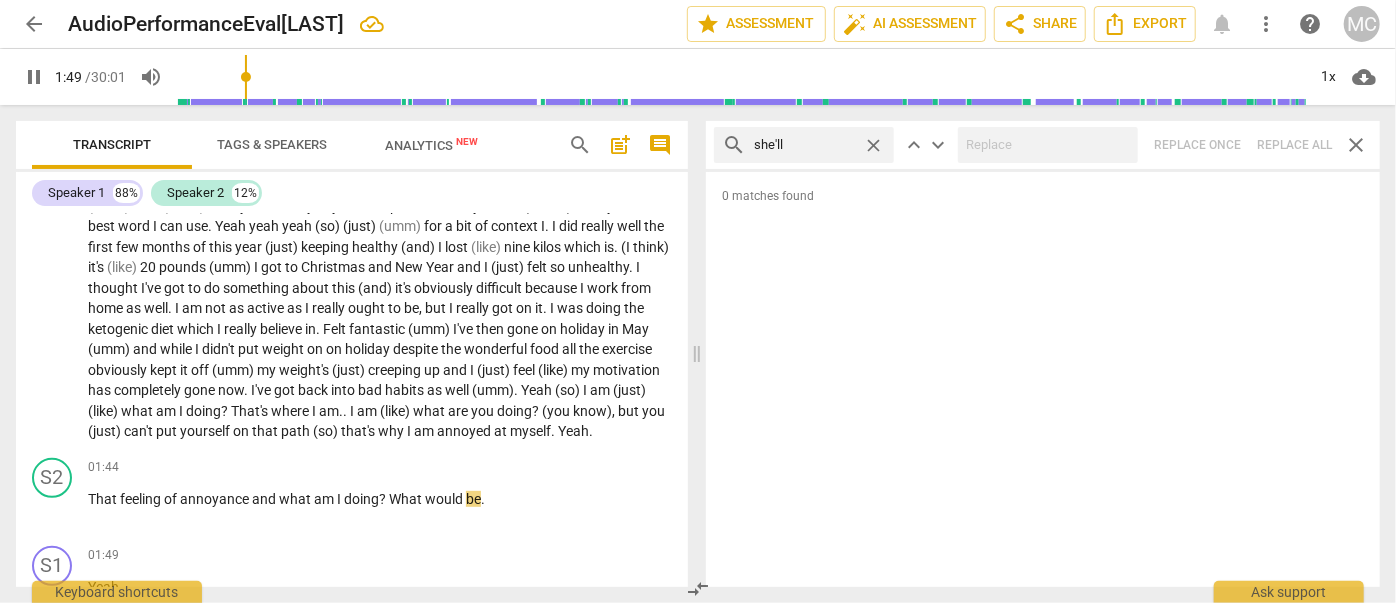 scroll, scrollTop: 830, scrollLeft: 0, axis: vertical 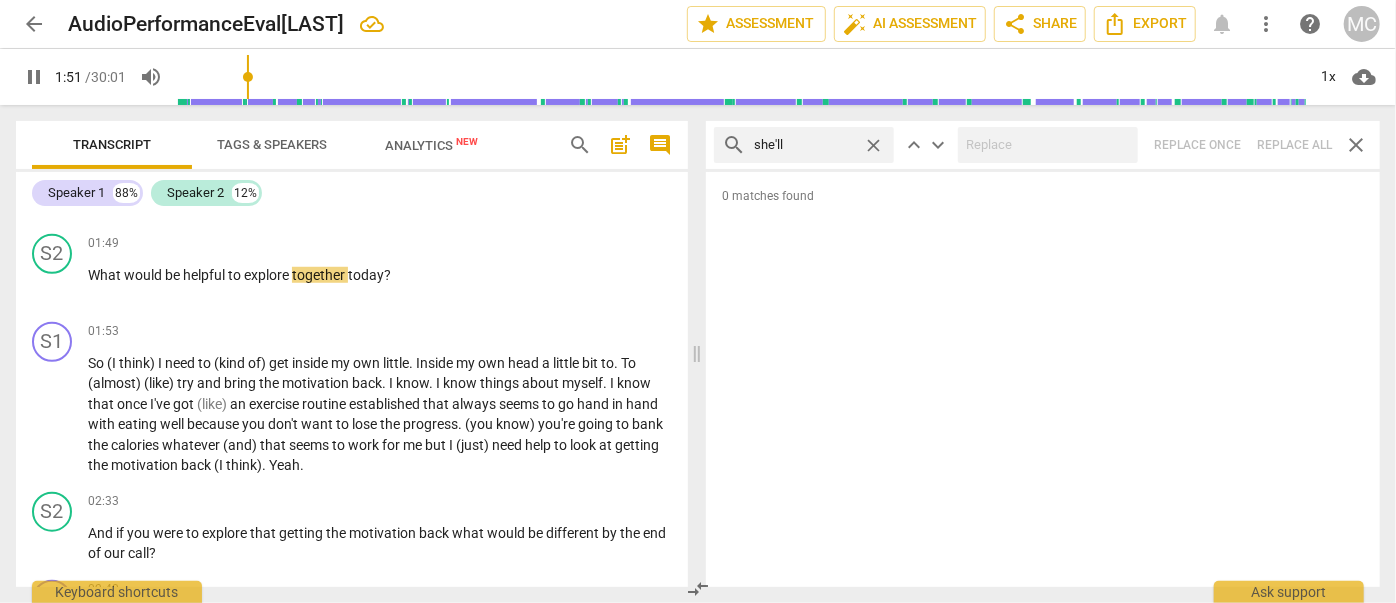click on "close" at bounding box center [873, 145] 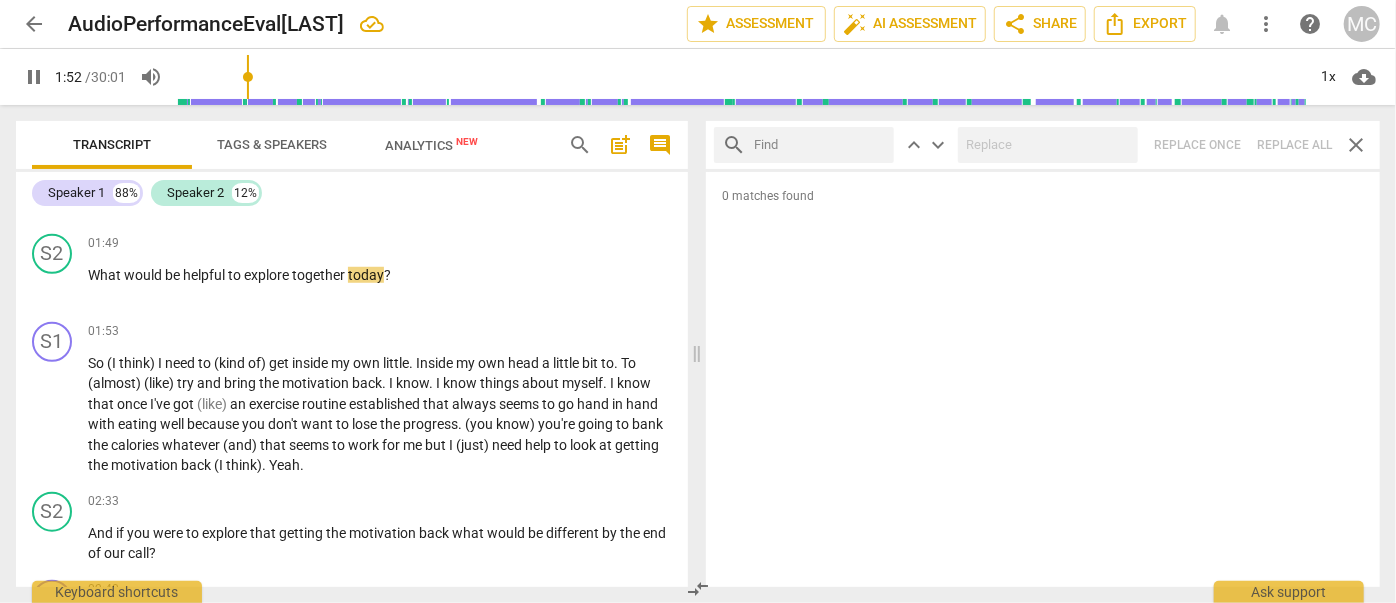 click at bounding box center [820, 145] 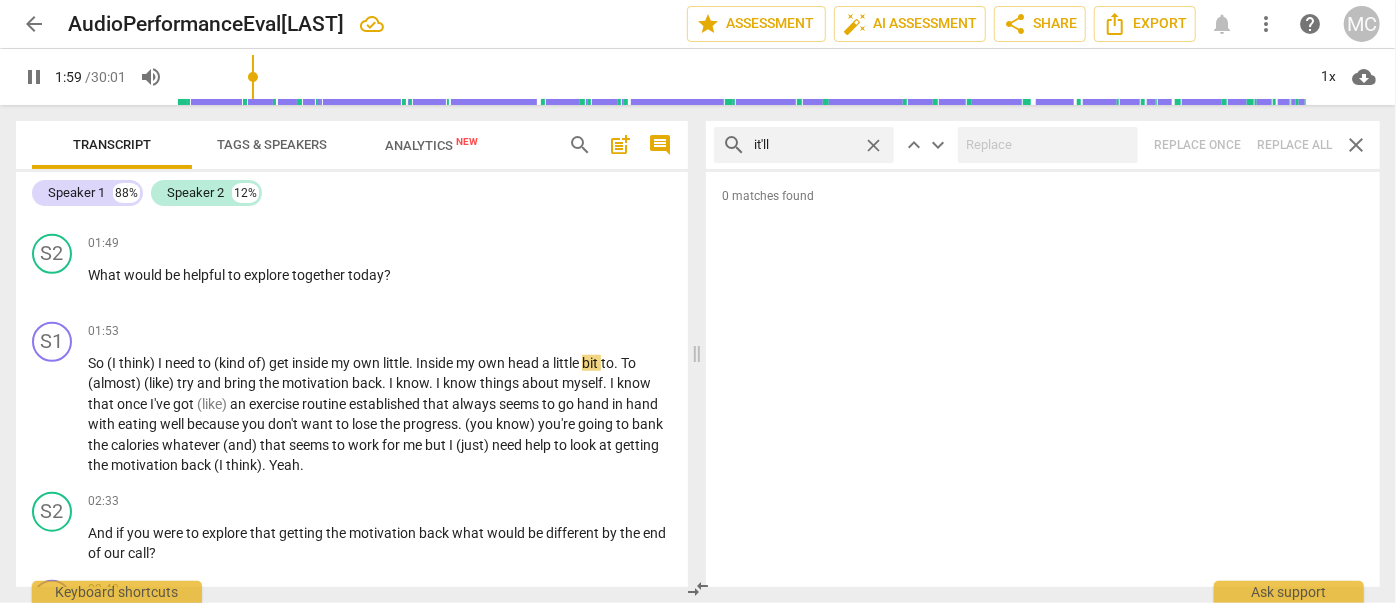 click on "search it'll close keyboard_arrow_up keyboard_arrow_down Replace once Replace all close" at bounding box center (1043, 145) 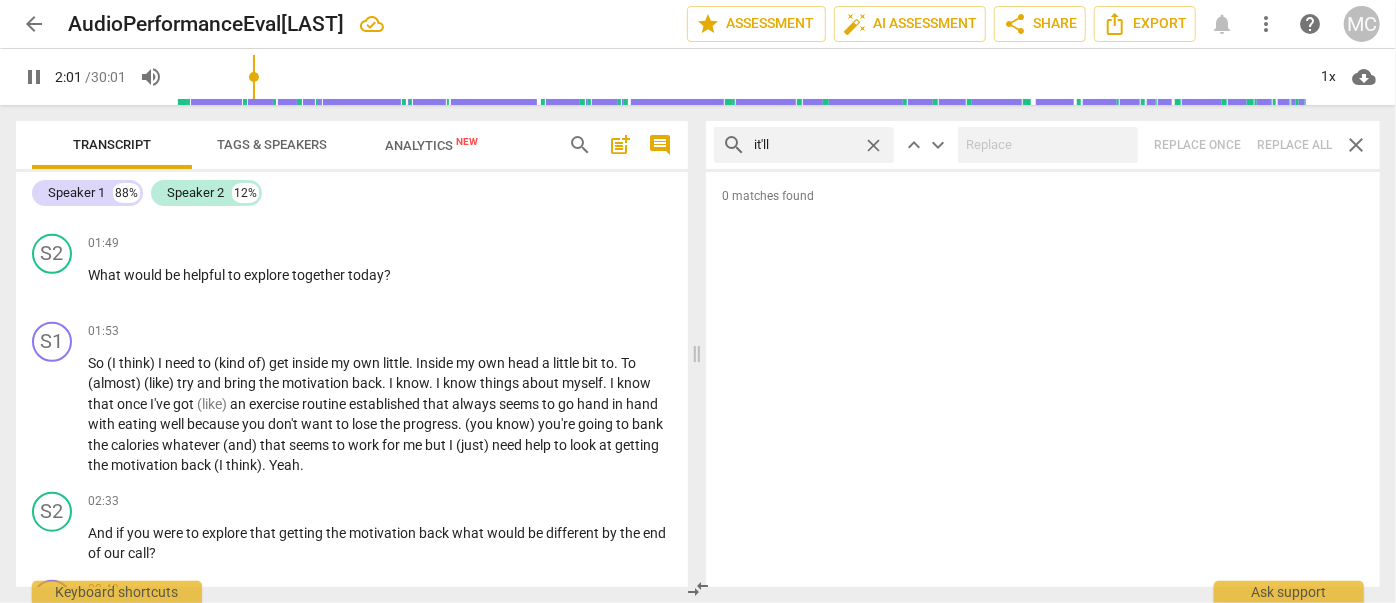 click on "close" at bounding box center (873, 145) 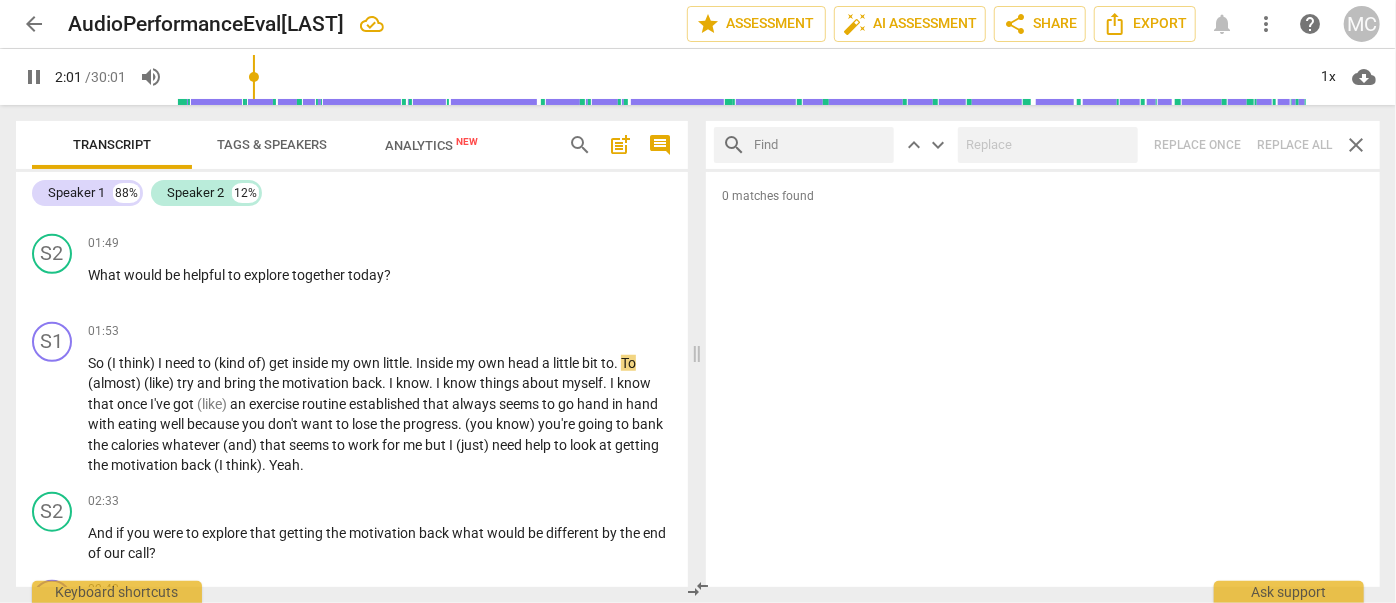 click at bounding box center (820, 145) 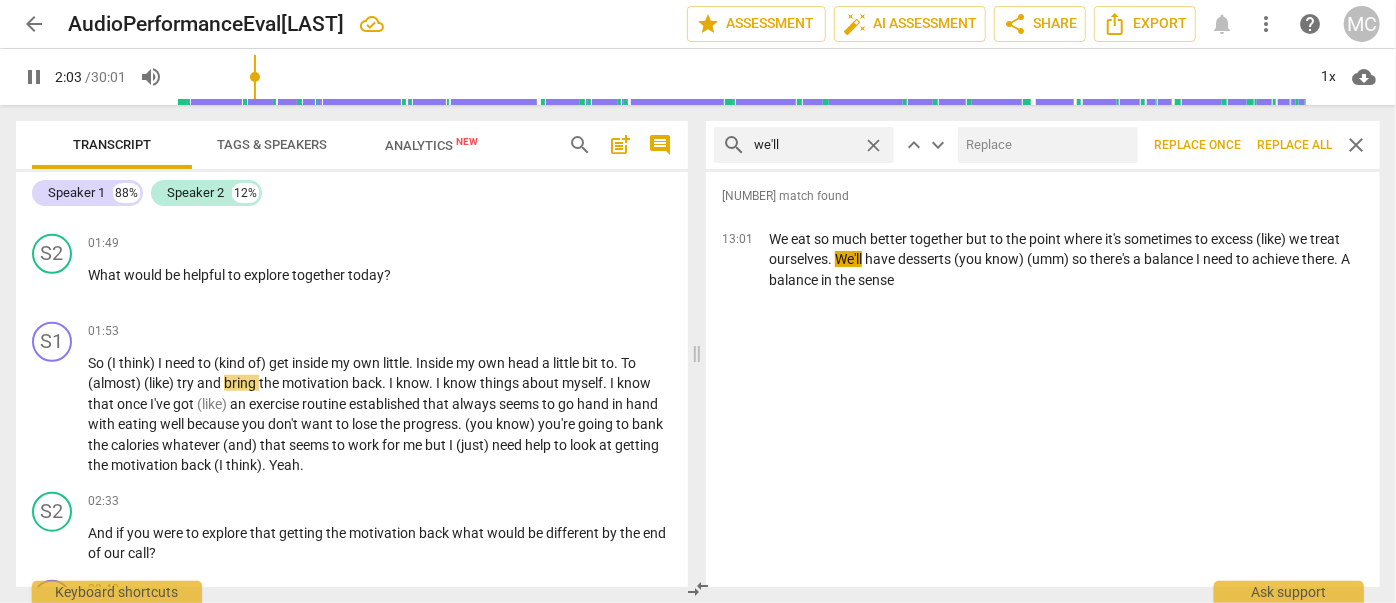 click at bounding box center [1044, 145] 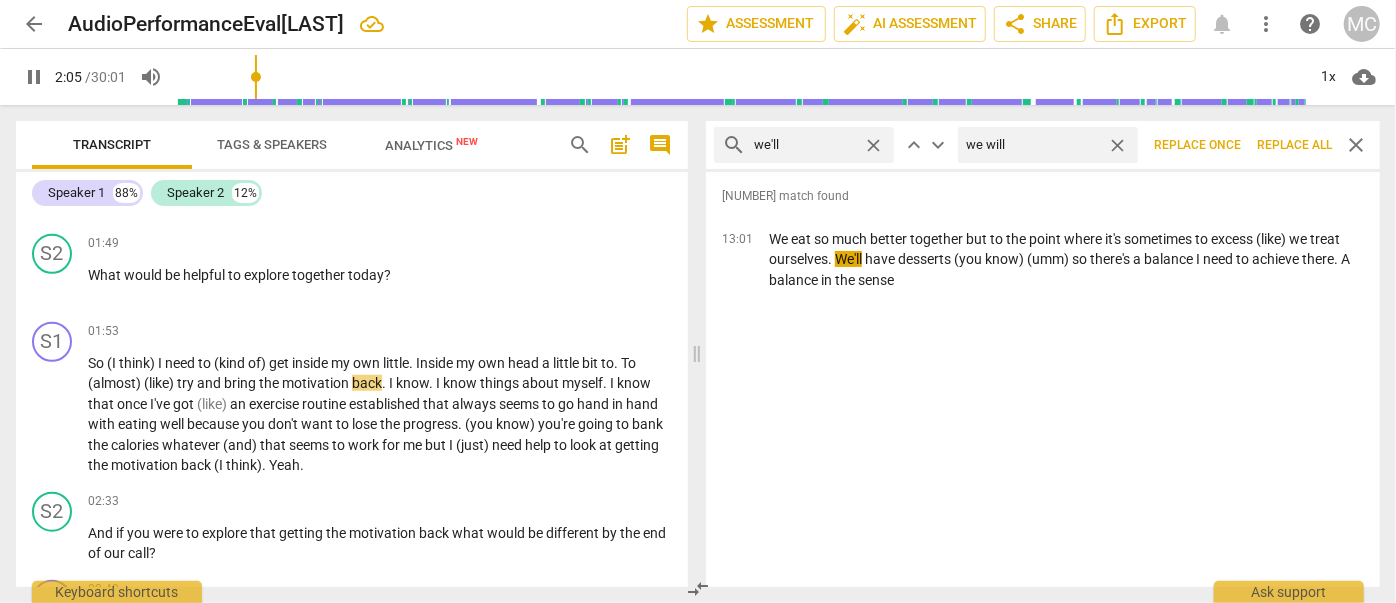 click on "Replace all" at bounding box center (1294, 145) 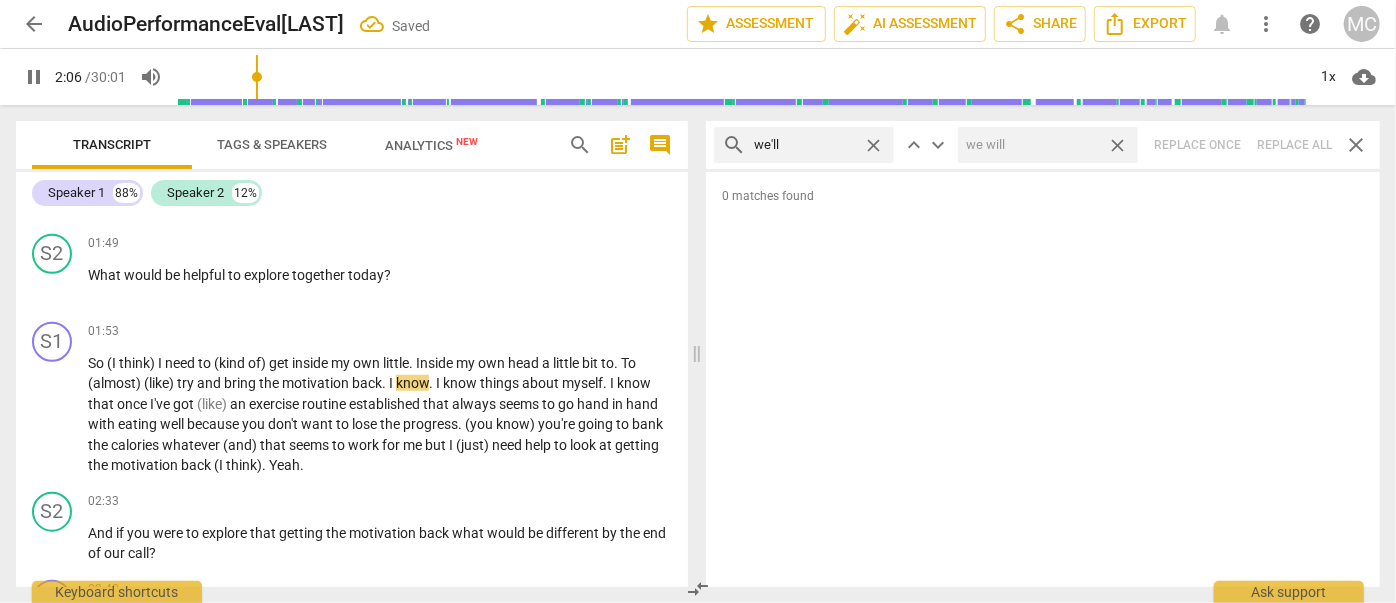 click on "close" at bounding box center (1117, 145) 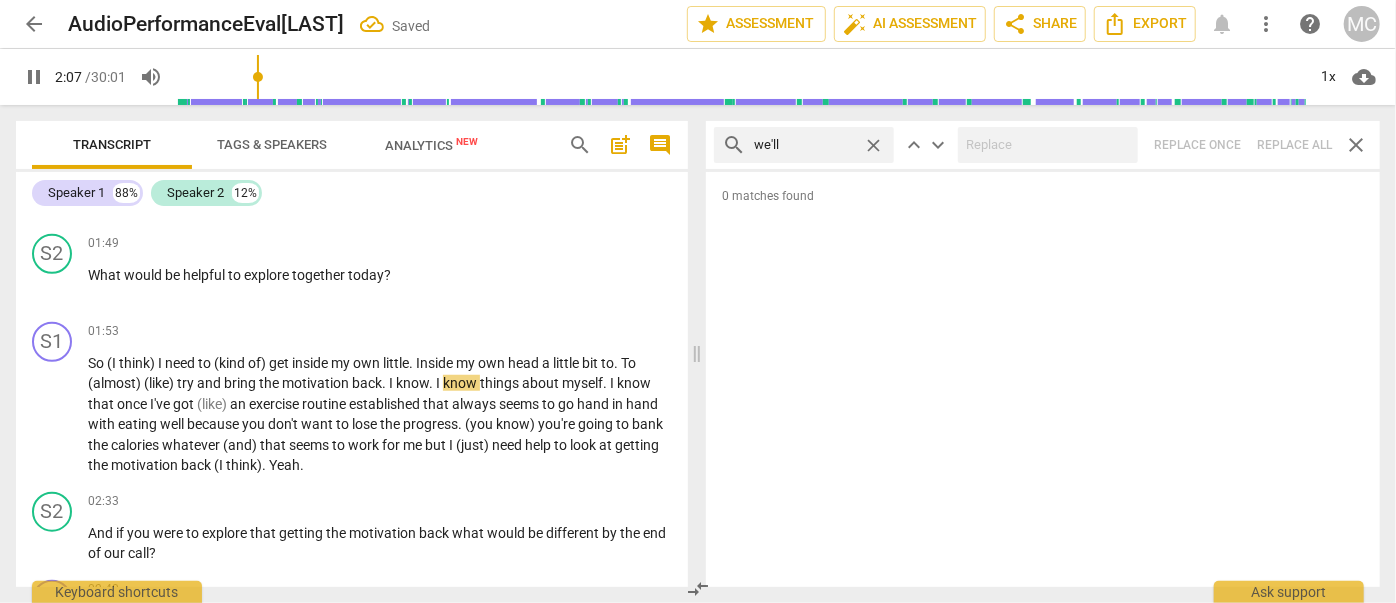 click on "close" at bounding box center [873, 145] 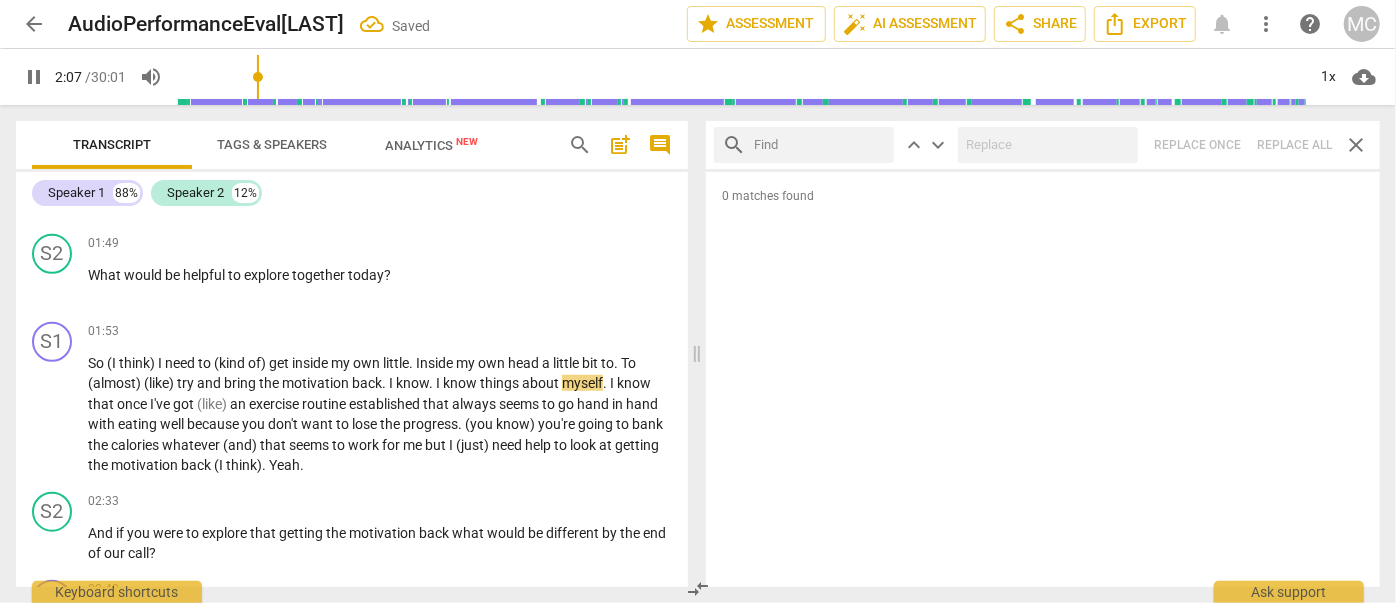 click at bounding box center [820, 145] 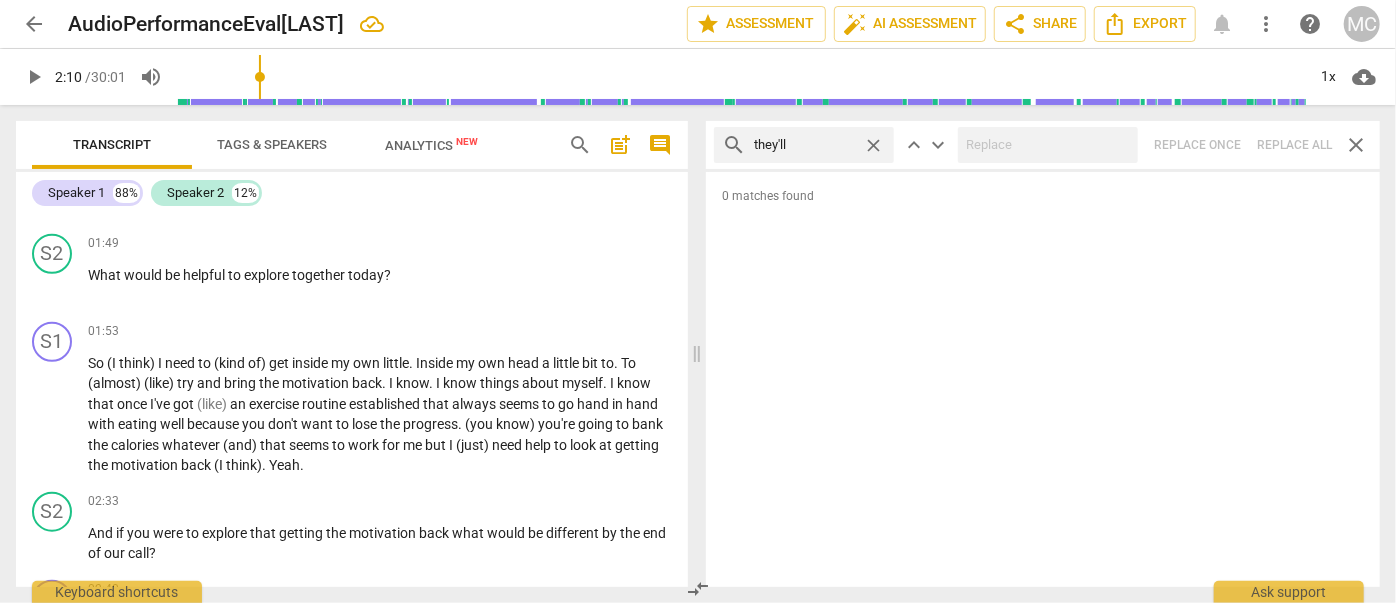 click on "search they'll close keyboard_arrow_up keyboard_arrow_down Replace once Replace all close" at bounding box center (1043, 145) 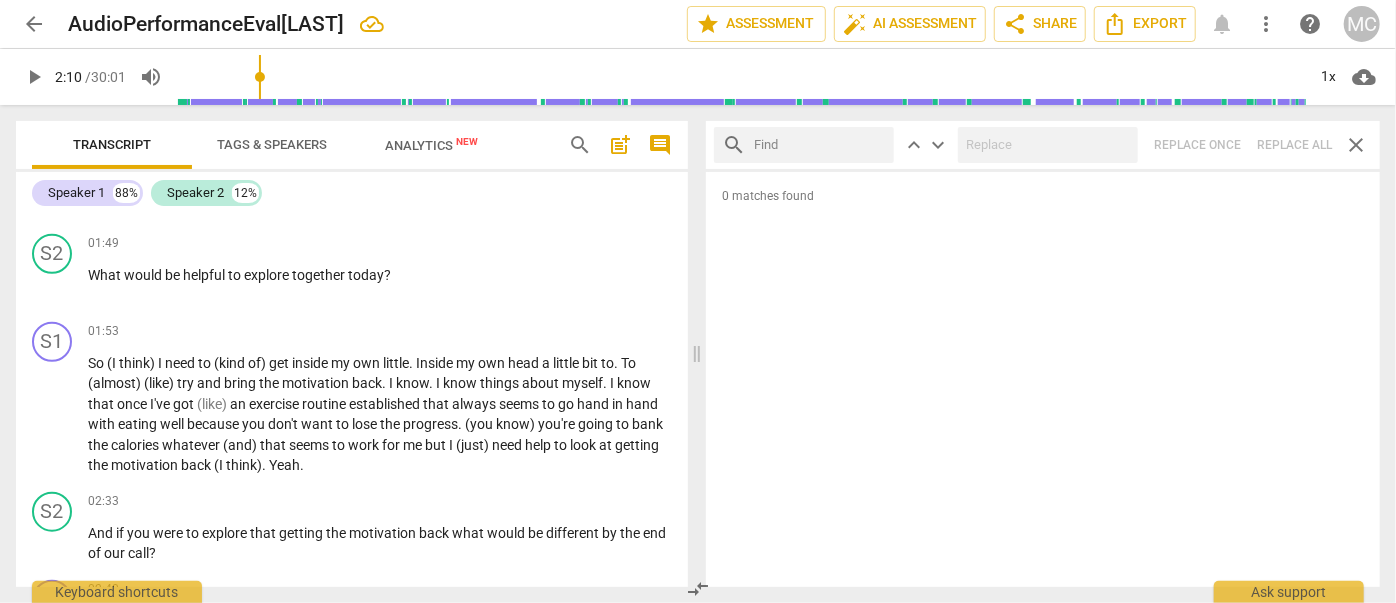 click at bounding box center (820, 145) 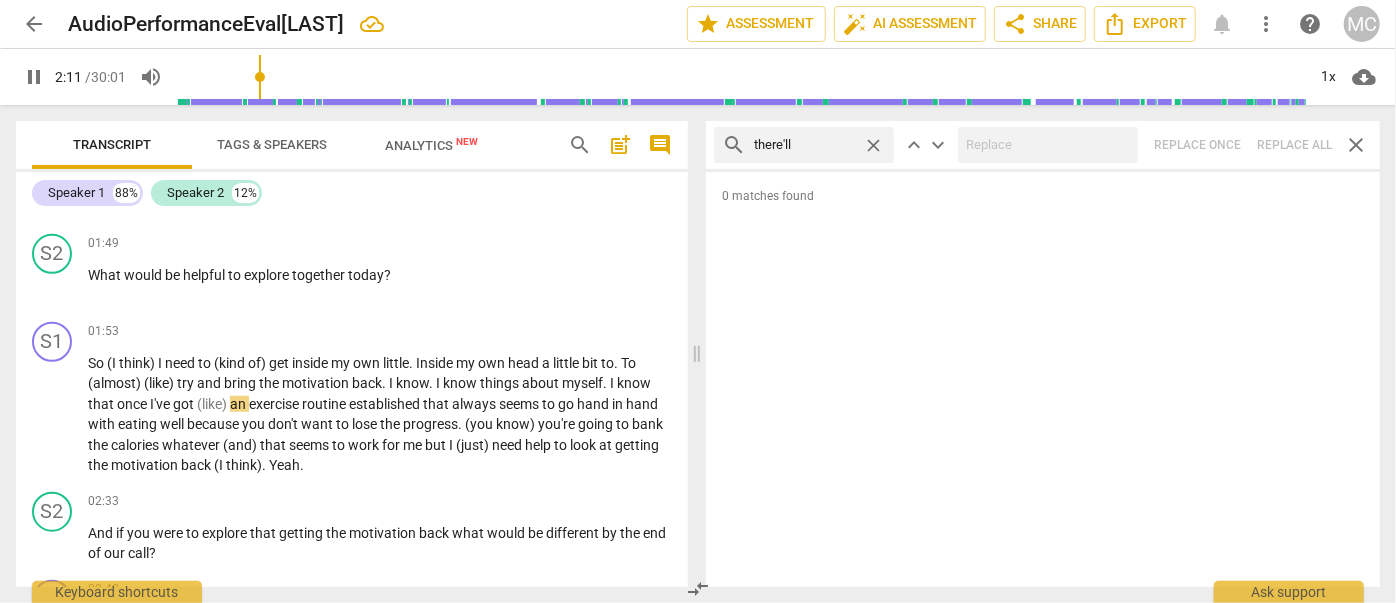 click on "search there'll close keyboard_arrow_up keyboard_arrow_down Replace once Replace all close" at bounding box center [1043, 145] 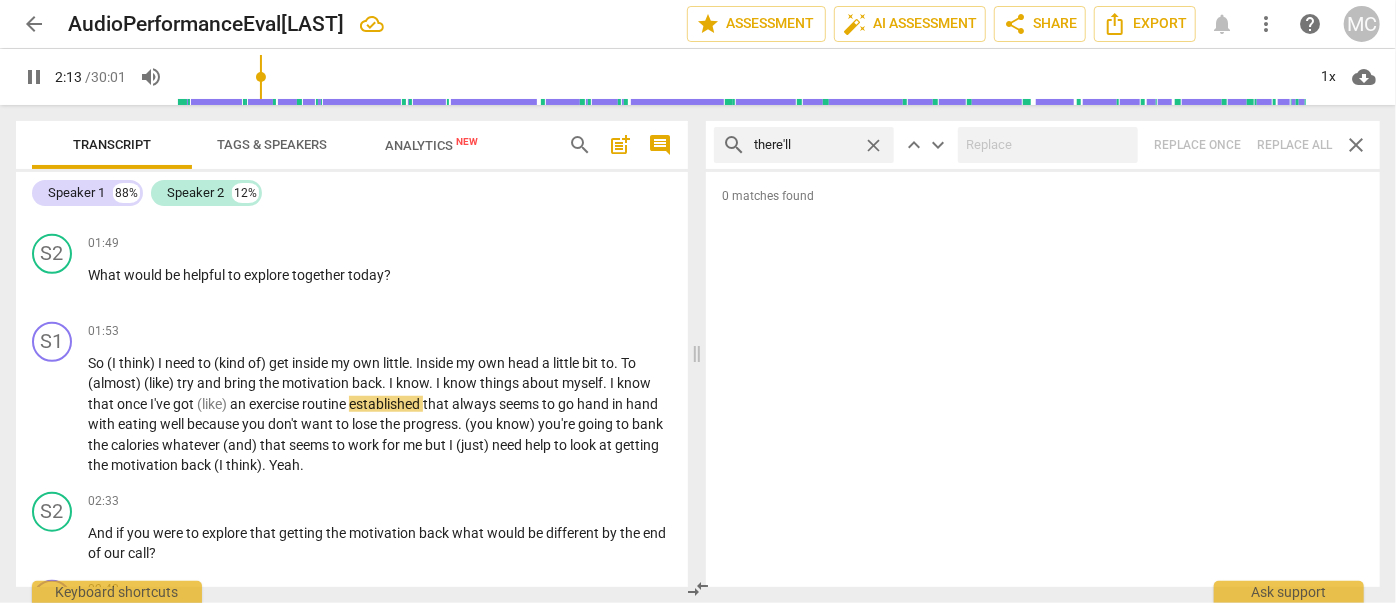 click on "close" at bounding box center [873, 145] 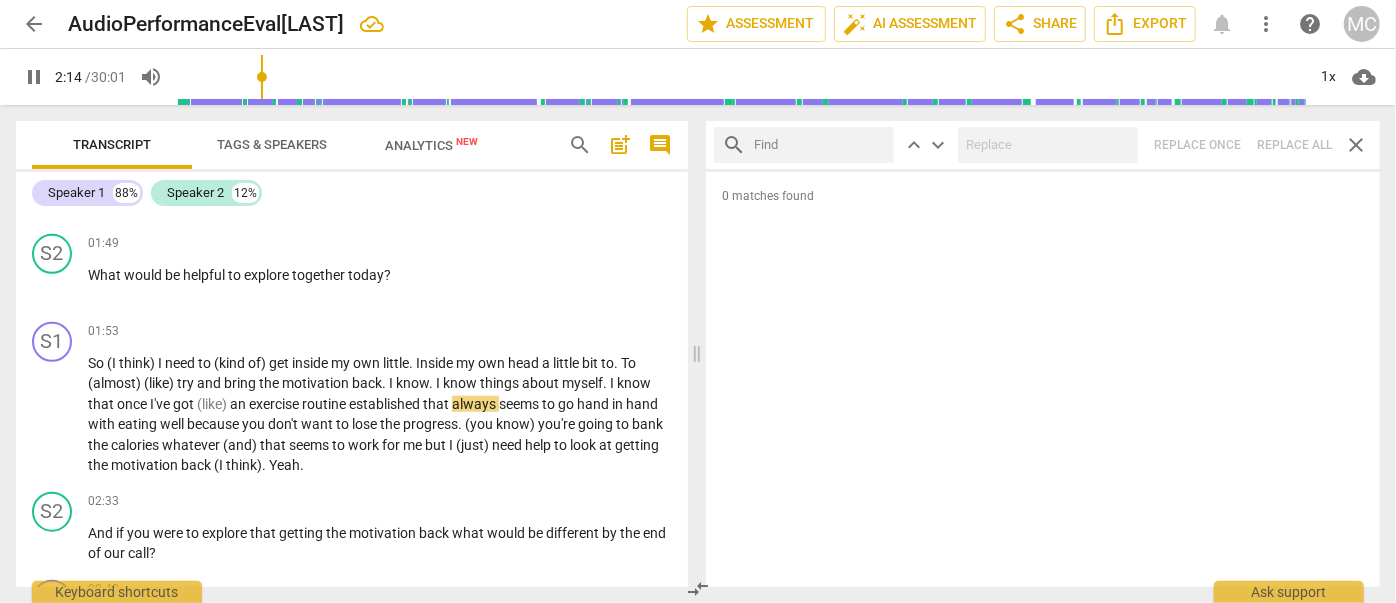 click at bounding box center [820, 145] 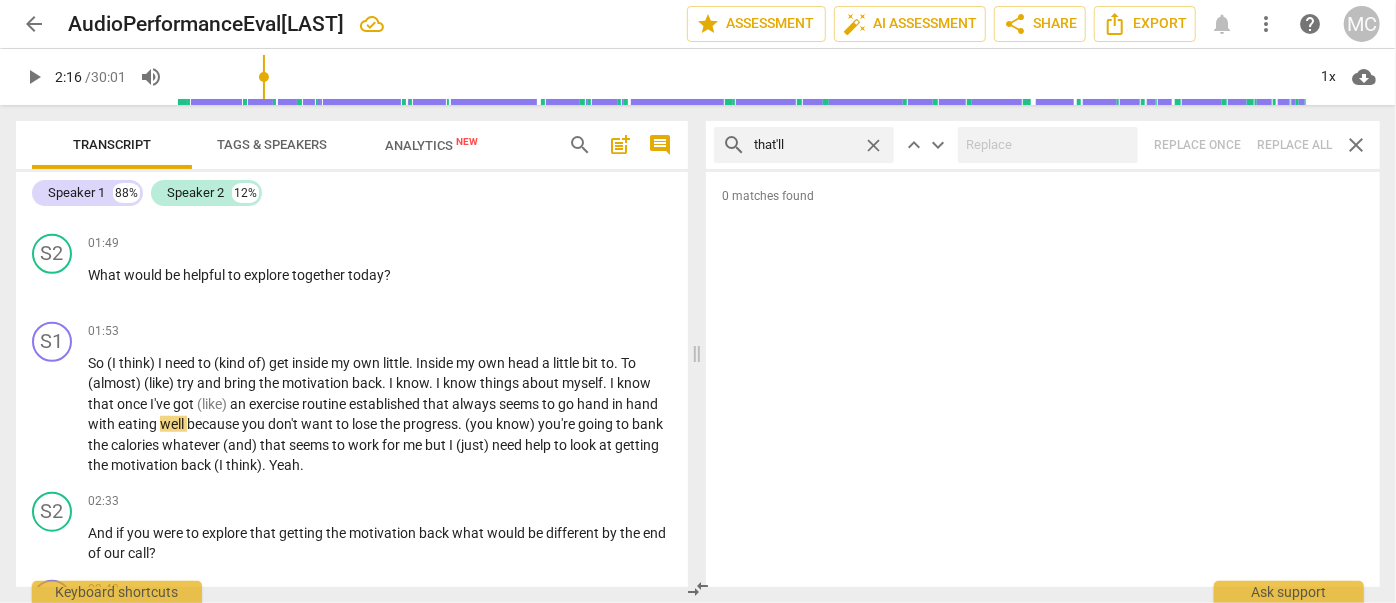 click on "search that'll close keyboard_arrow_up keyboard_arrow_down Replace once Replace all close" at bounding box center (1043, 145) 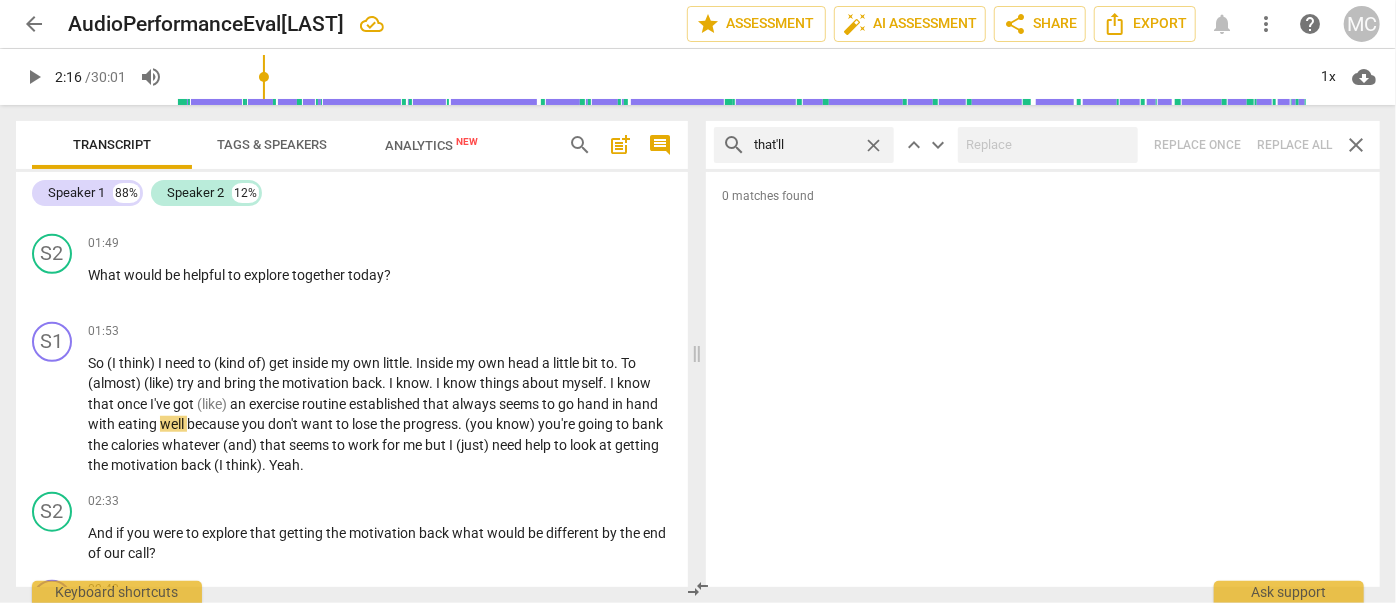 click on "close" at bounding box center (873, 145) 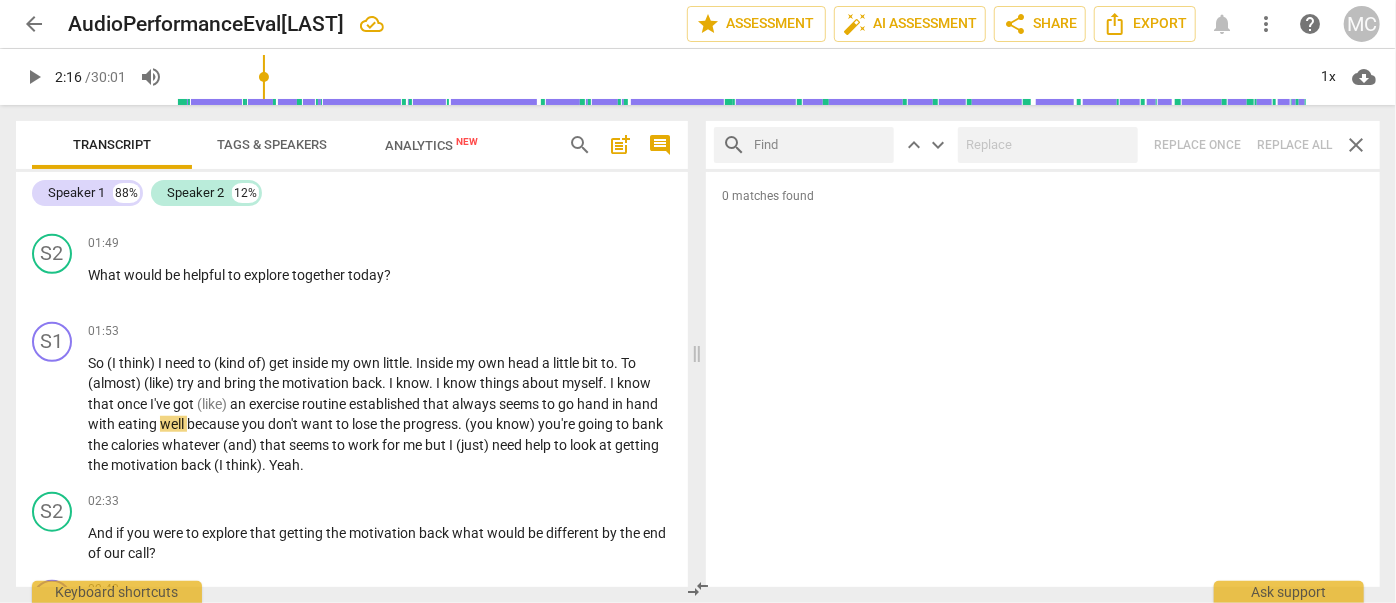 click at bounding box center [820, 145] 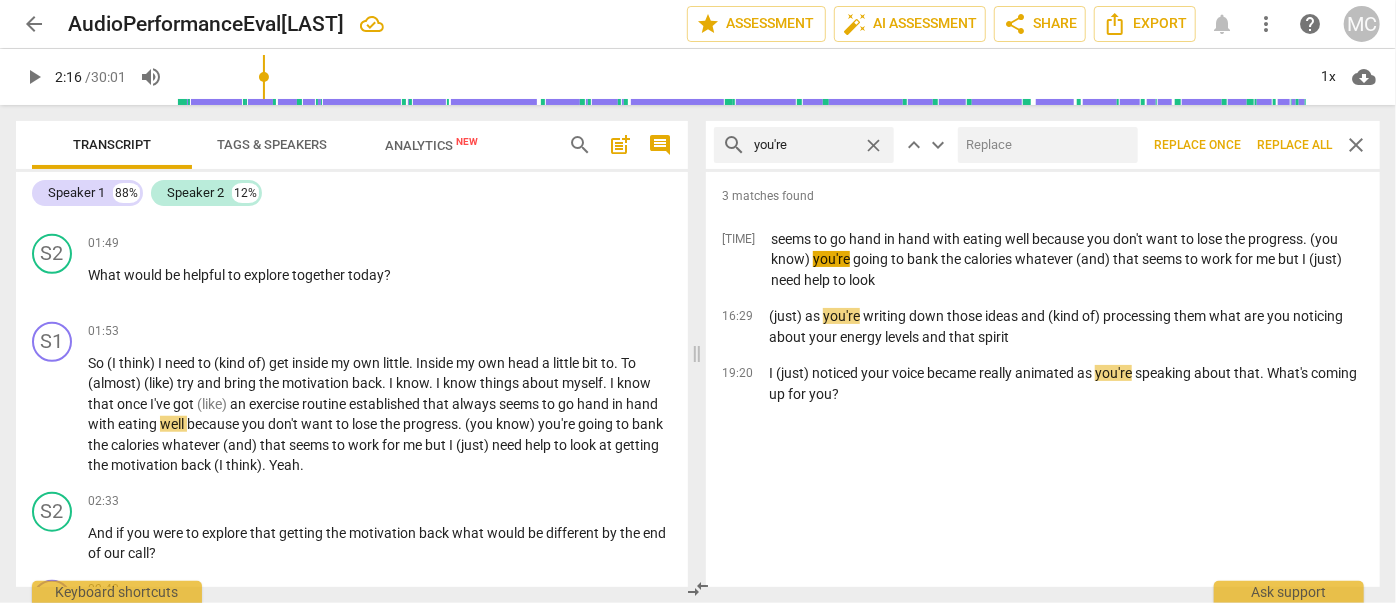click at bounding box center (1044, 145) 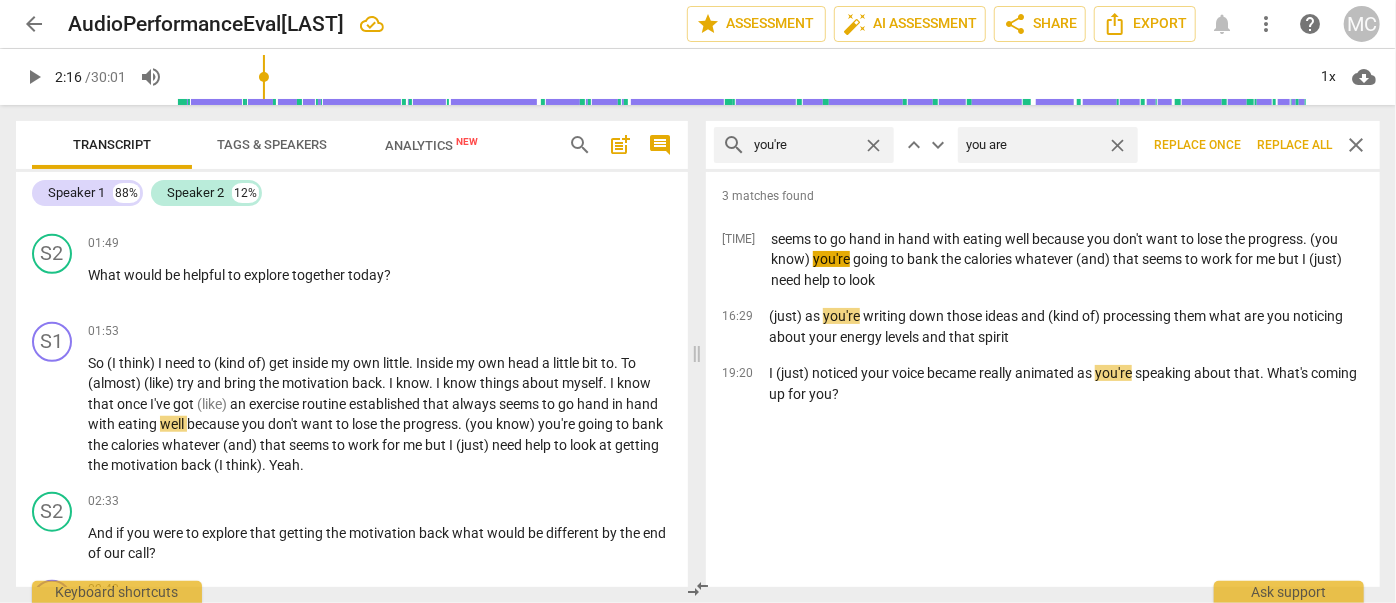 click on "Replace all" at bounding box center [1294, 145] 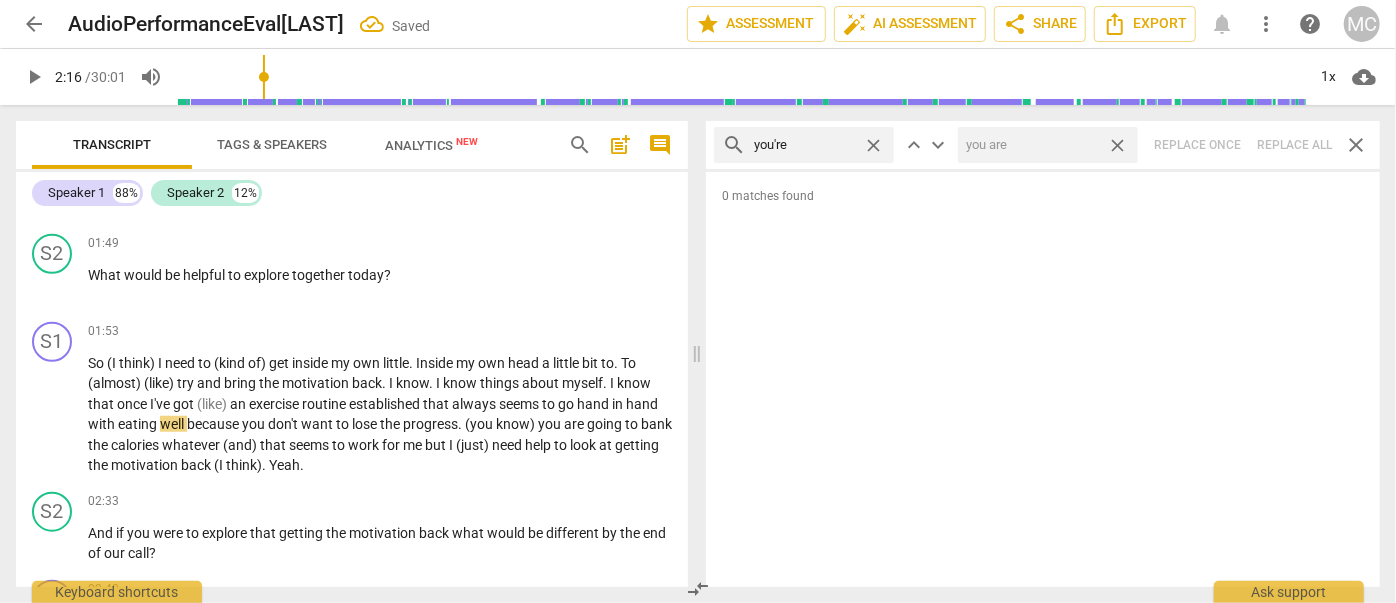 drag, startPoint x: 1117, startPoint y: 142, endPoint x: 1080, endPoint y: 141, distance: 37.01351 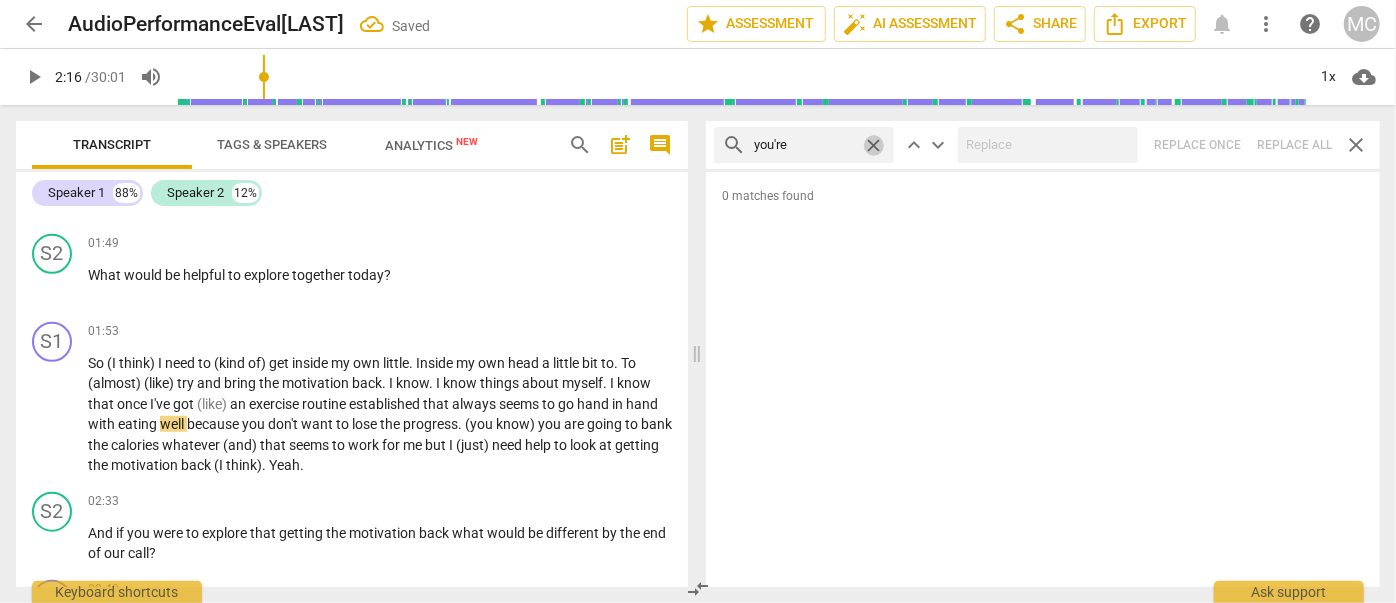 click on "close" at bounding box center [873, 145] 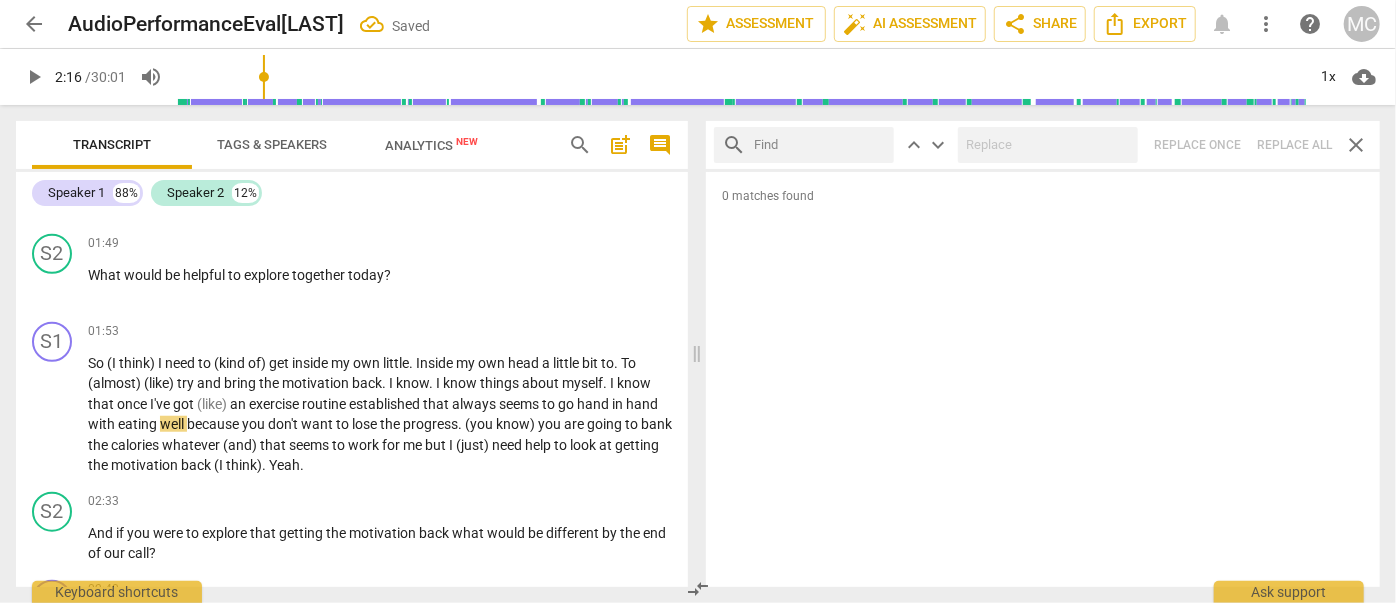 click at bounding box center (820, 145) 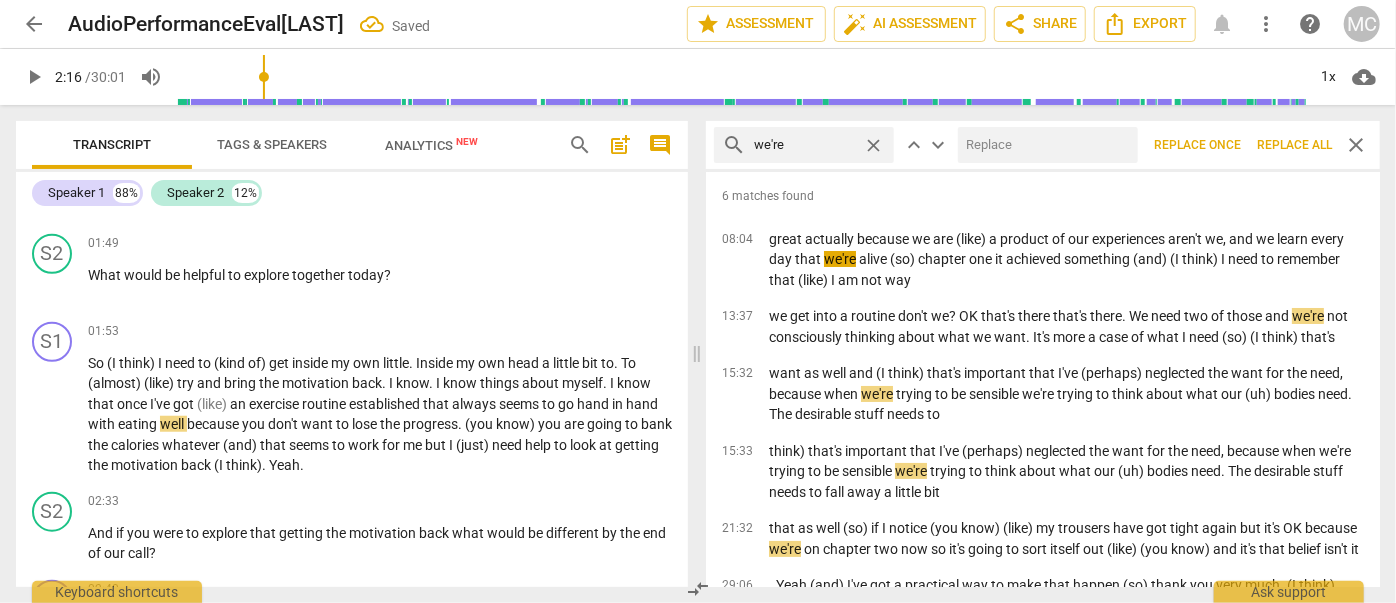 click at bounding box center [1044, 145] 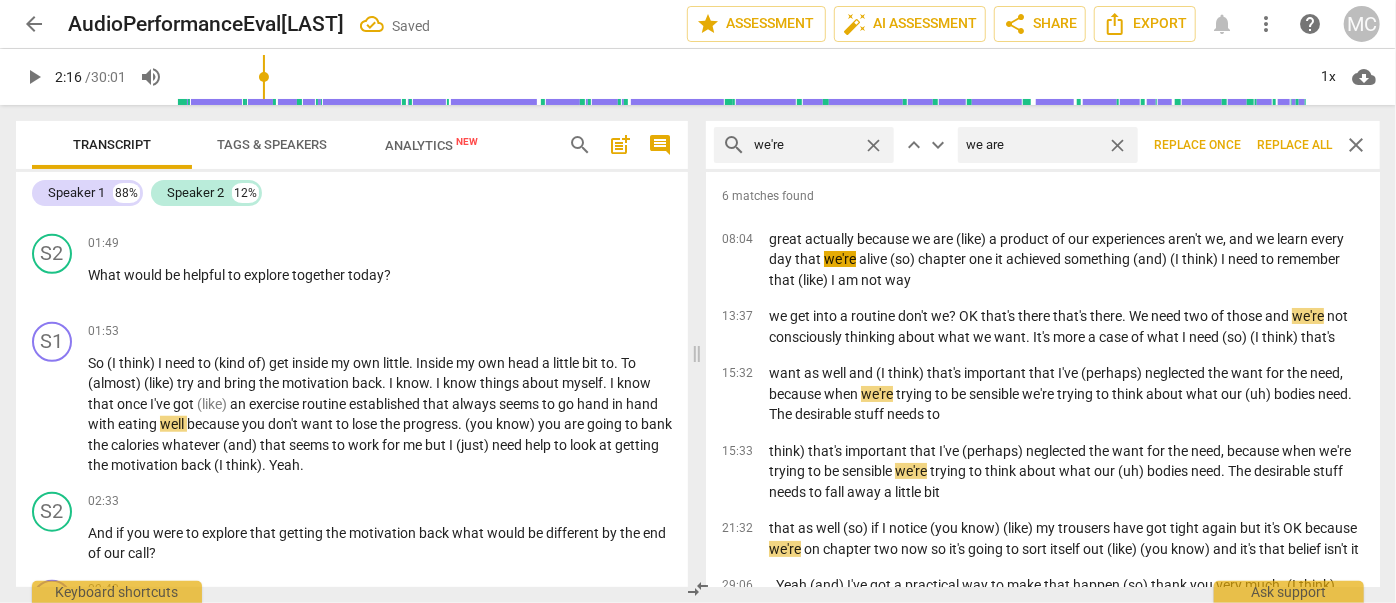 click on "Replace all" at bounding box center (1294, 145) 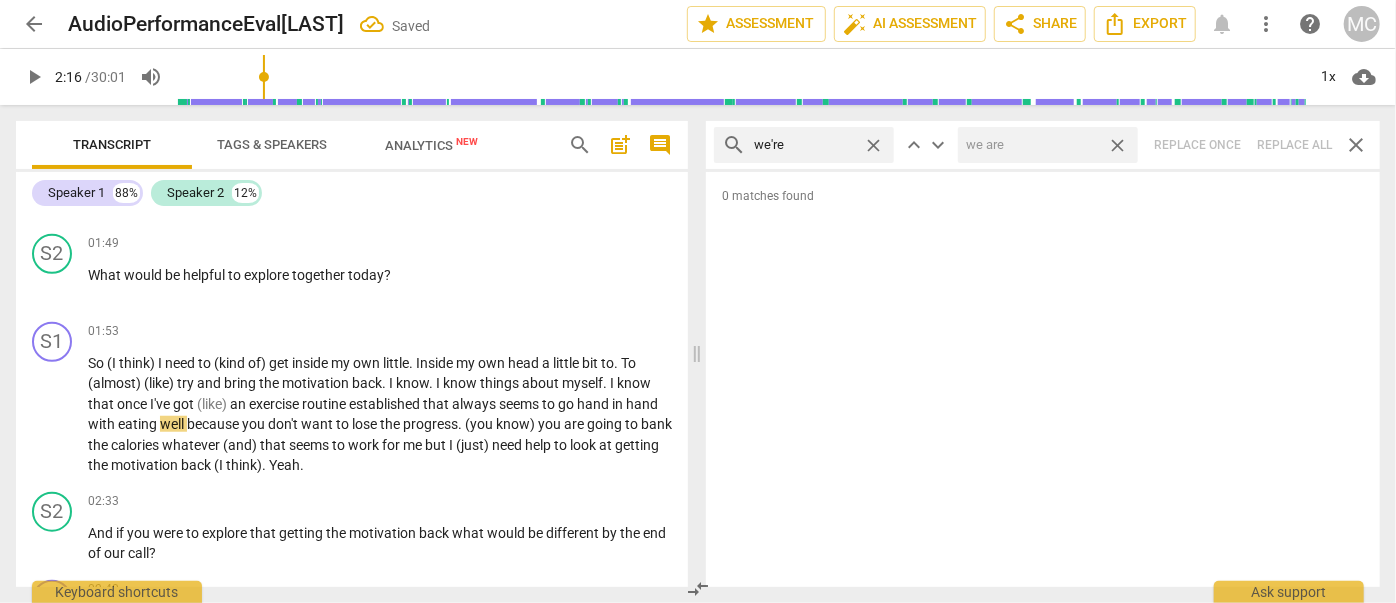 click on "close" at bounding box center [1117, 145] 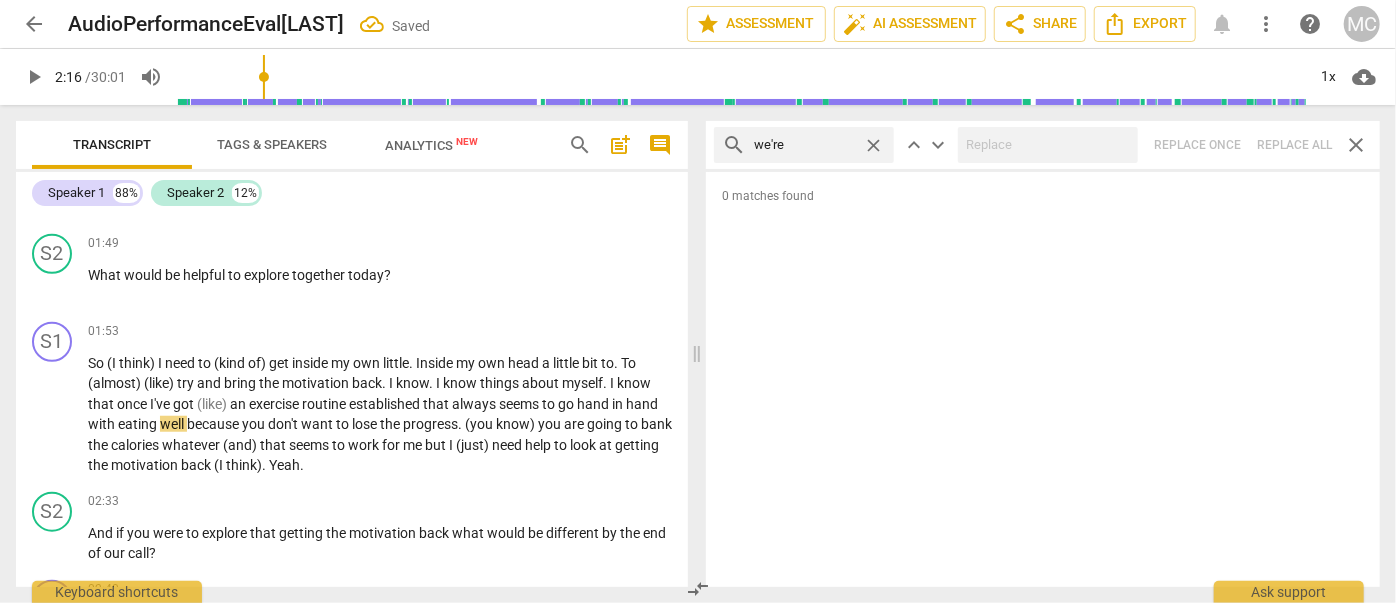 click on "close" at bounding box center (873, 145) 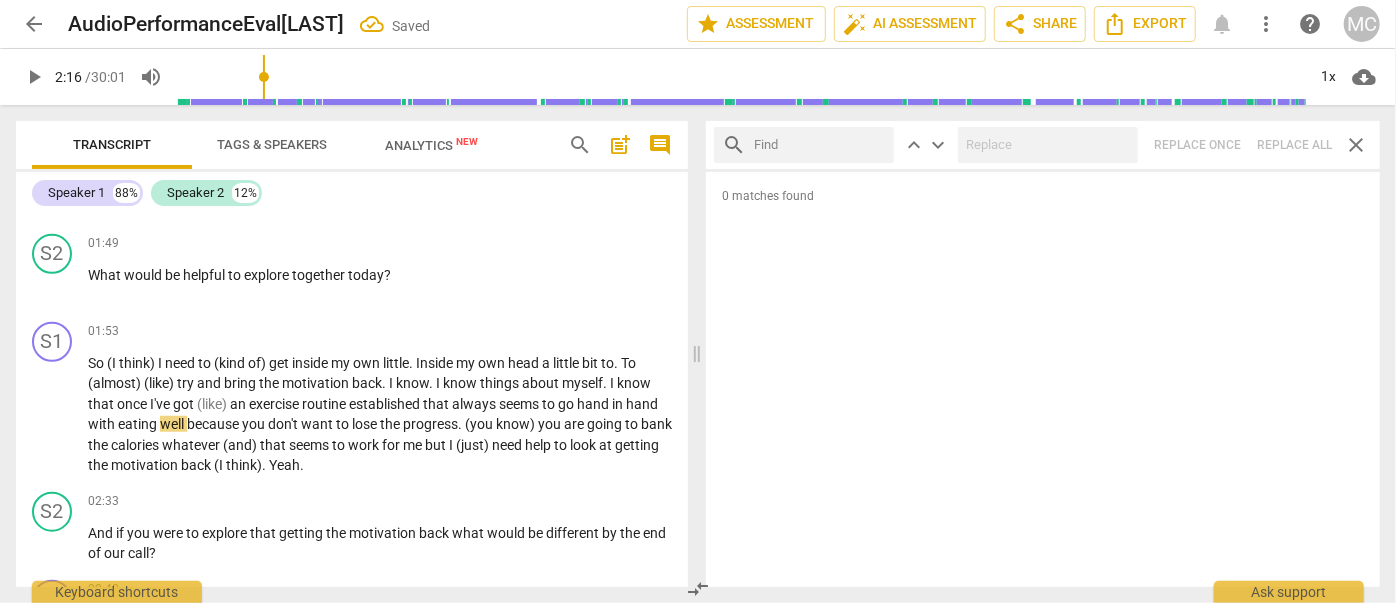 drag, startPoint x: 823, startPoint y: 151, endPoint x: 838, endPoint y: 165, distance: 20.518284 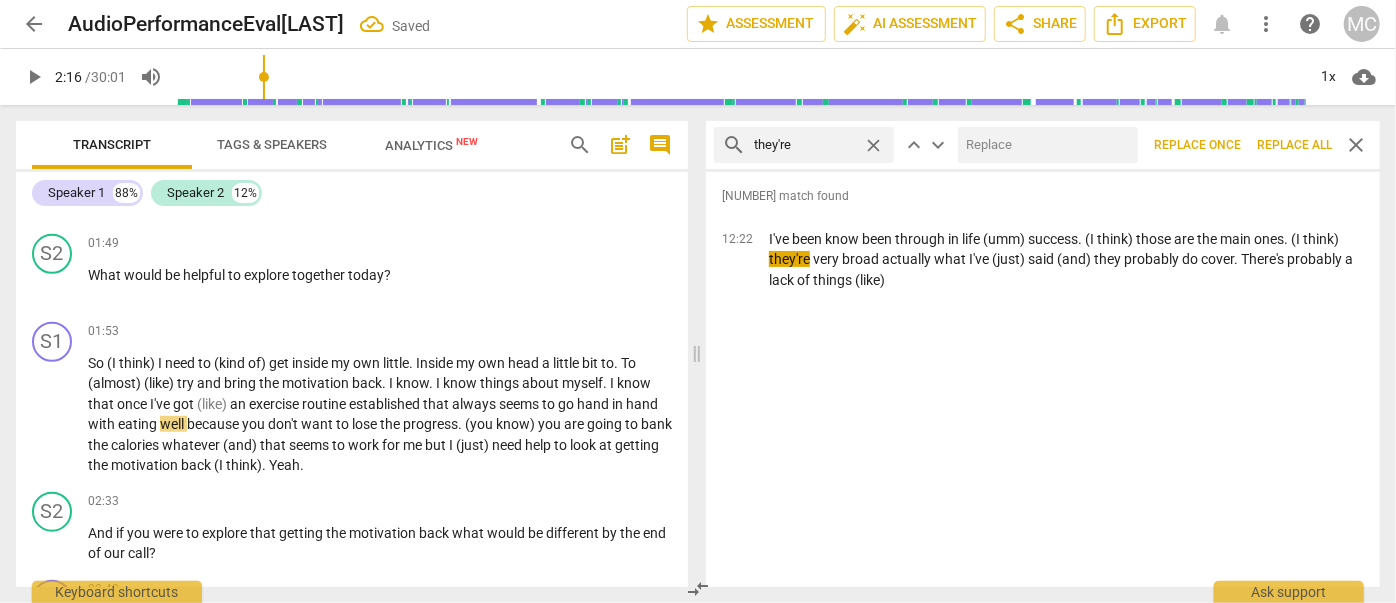 click at bounding box center (1044, 145) 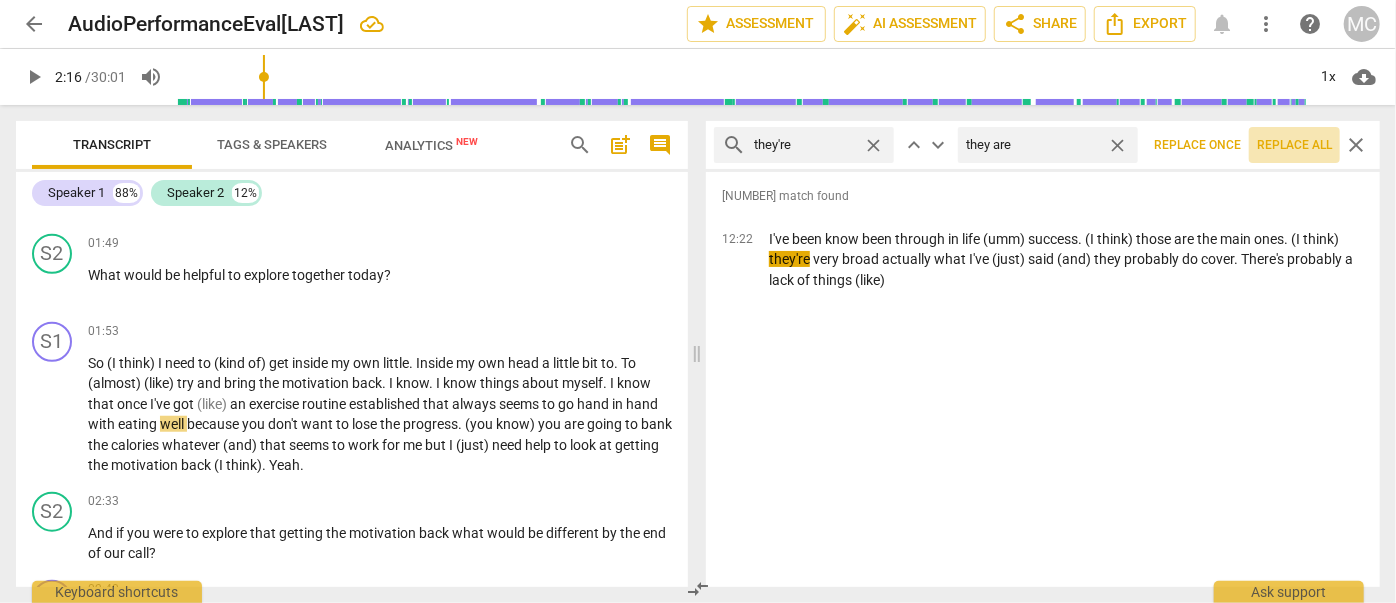 click on "Replace all" at bounding box center [1294, 145] 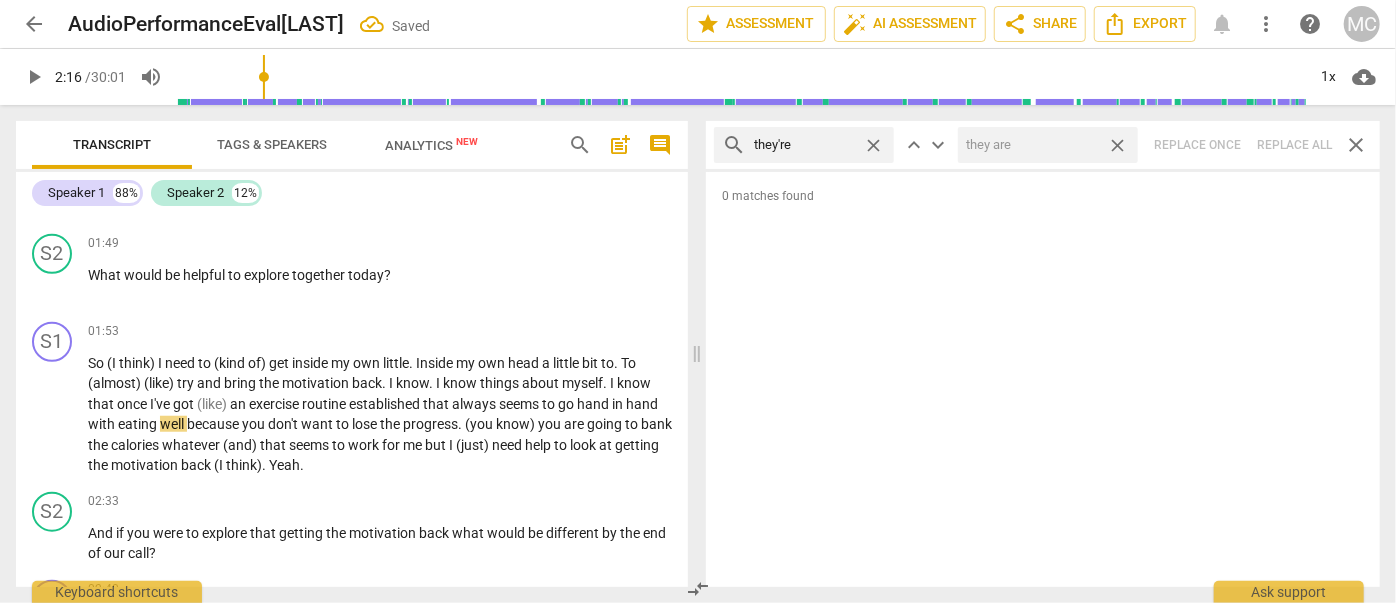 click on "close" at bounding box center [1117, 145] 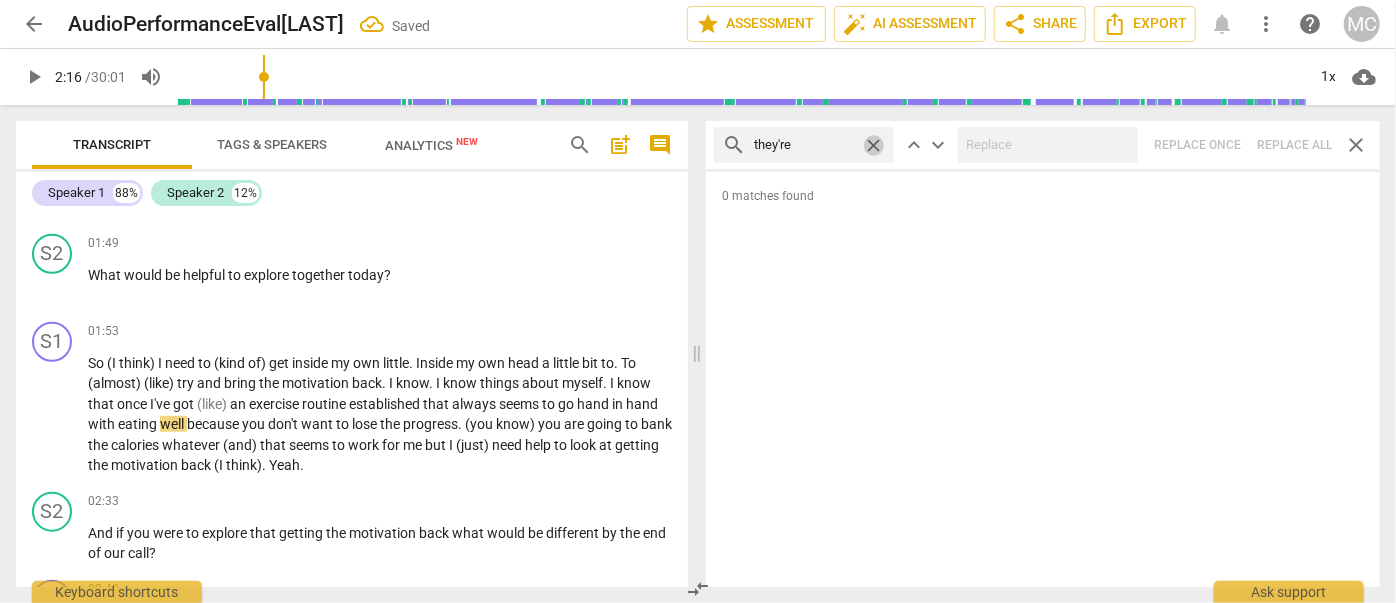 click on "close" at bounding box center [873, 145] 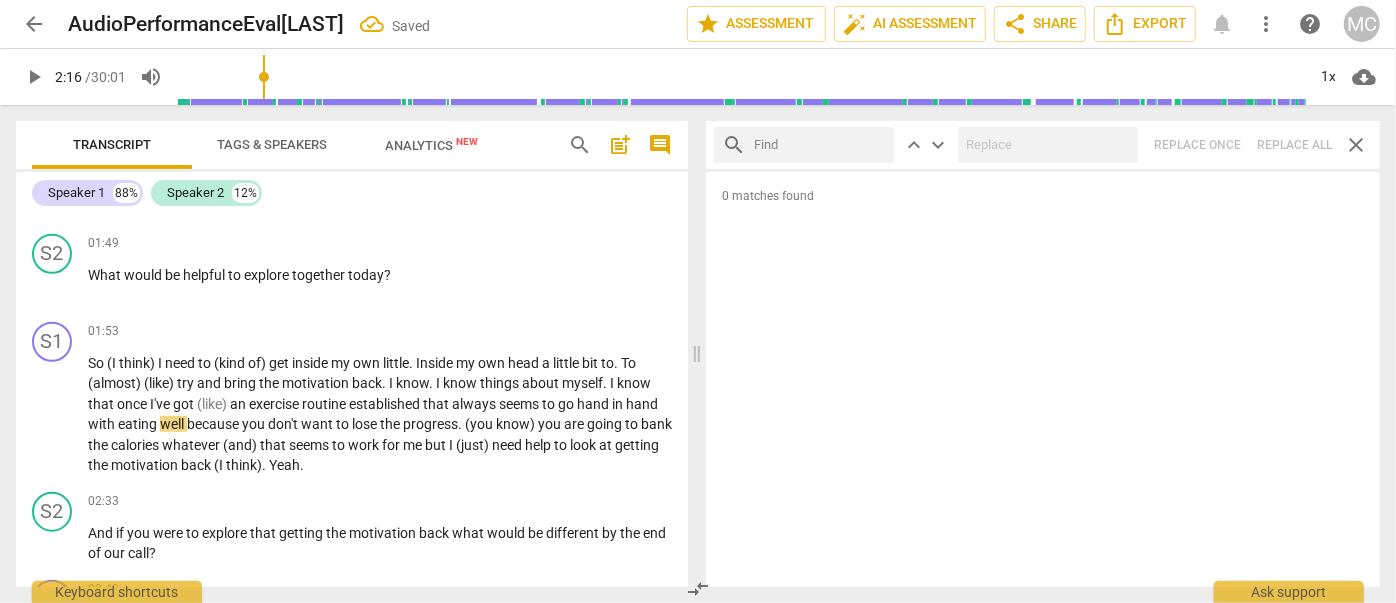 click at bounding box center (820, 145) 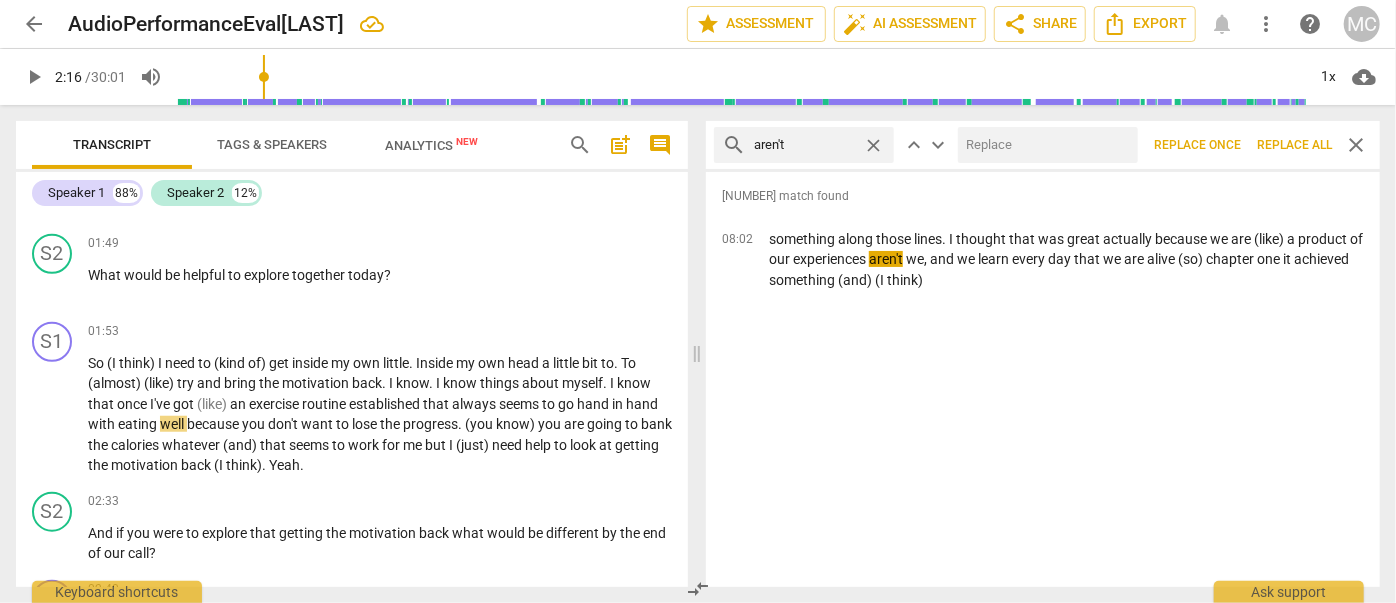 click at bounding box center [1044, 145] 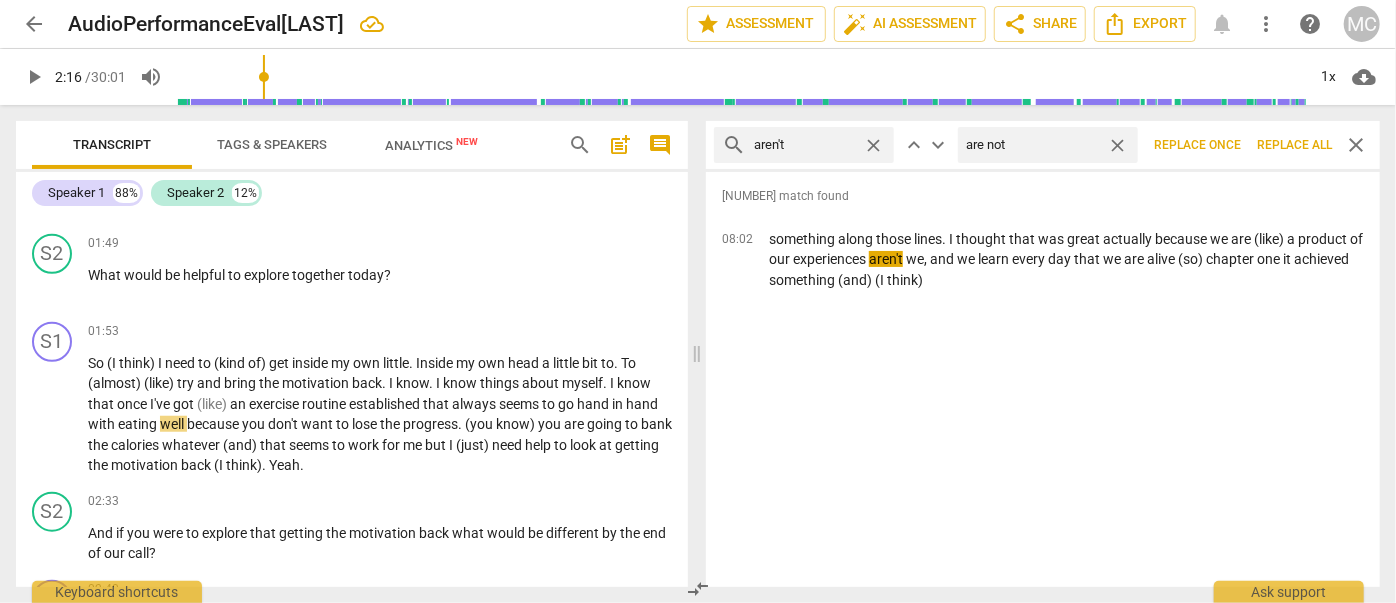 click on "Replace all" at bounding box center (1294, 145) 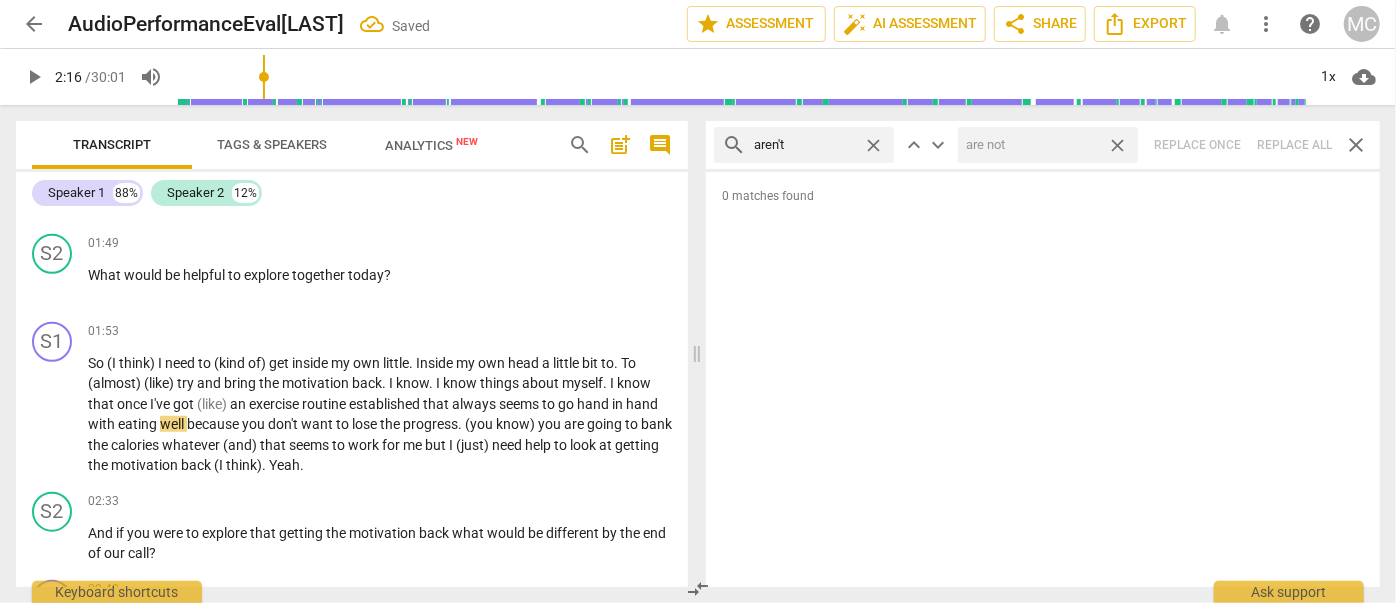 click on "close" at bounding box center (1117, 145) 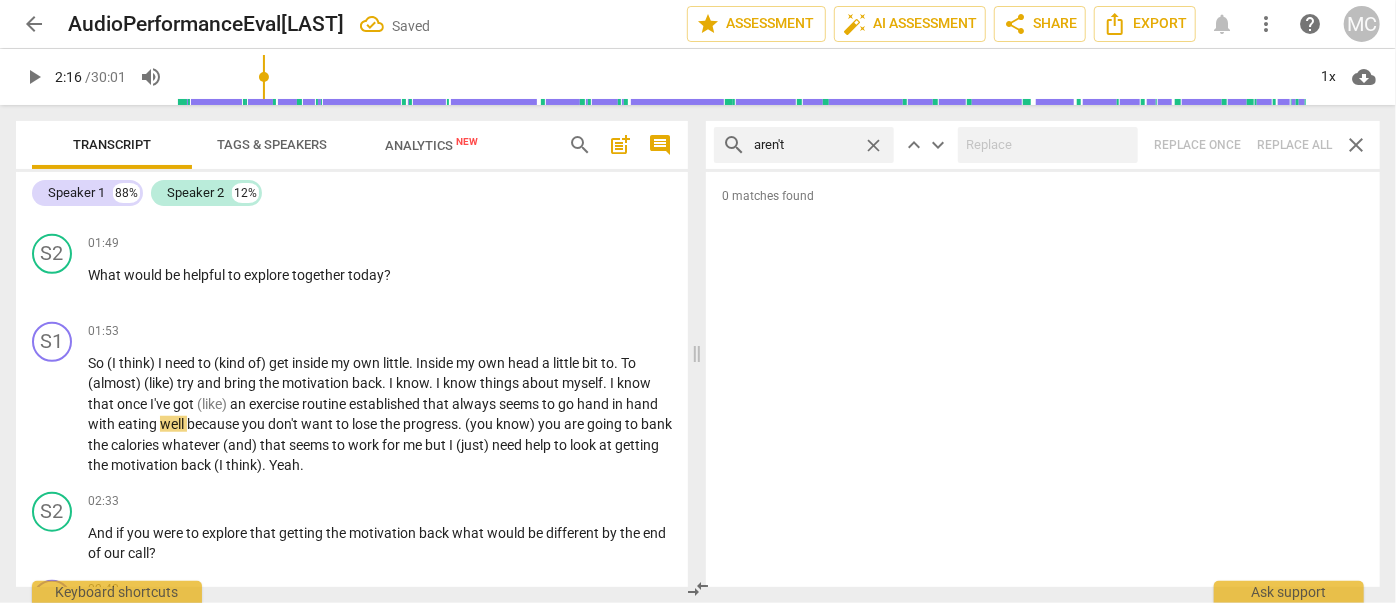 click on "close" at bounding box center (873, 145) 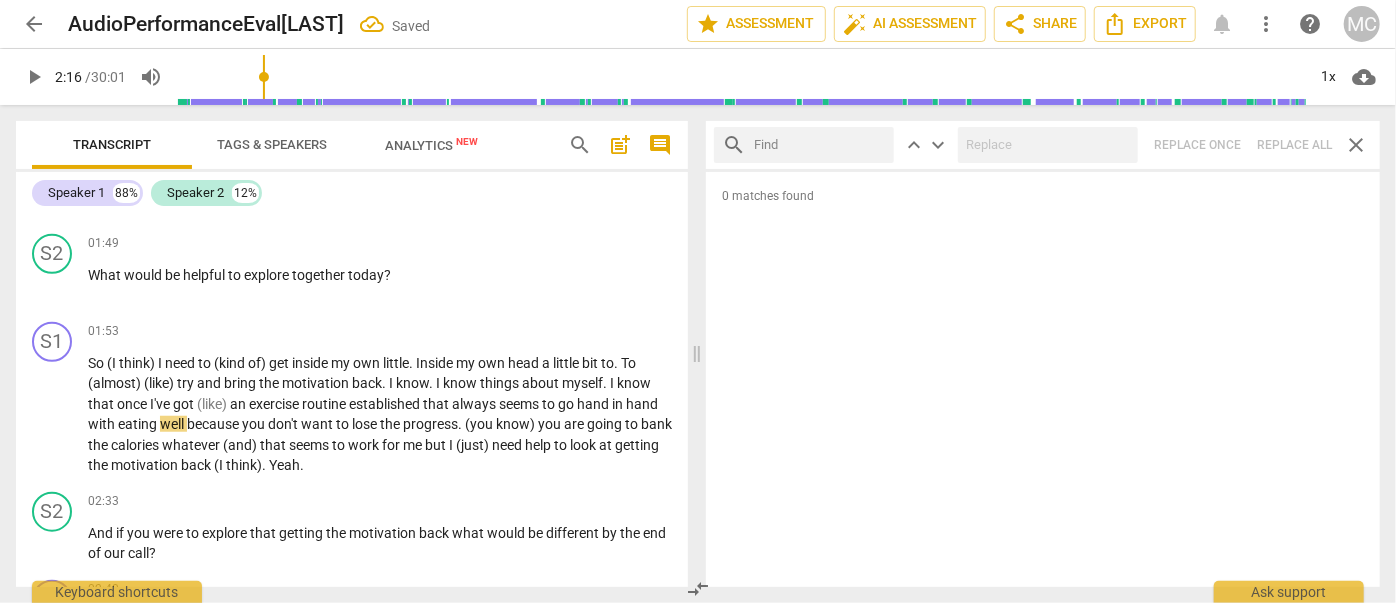 click at bounding box center (820, 145) 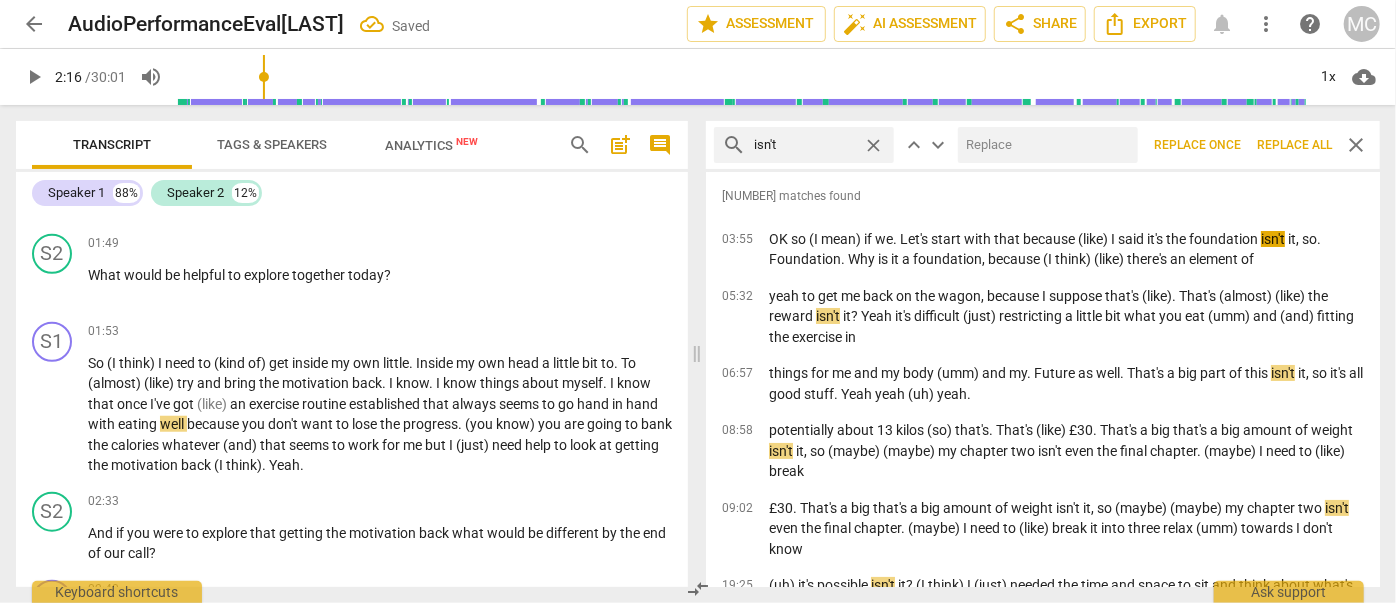 click at bounding box center (1044, 145) 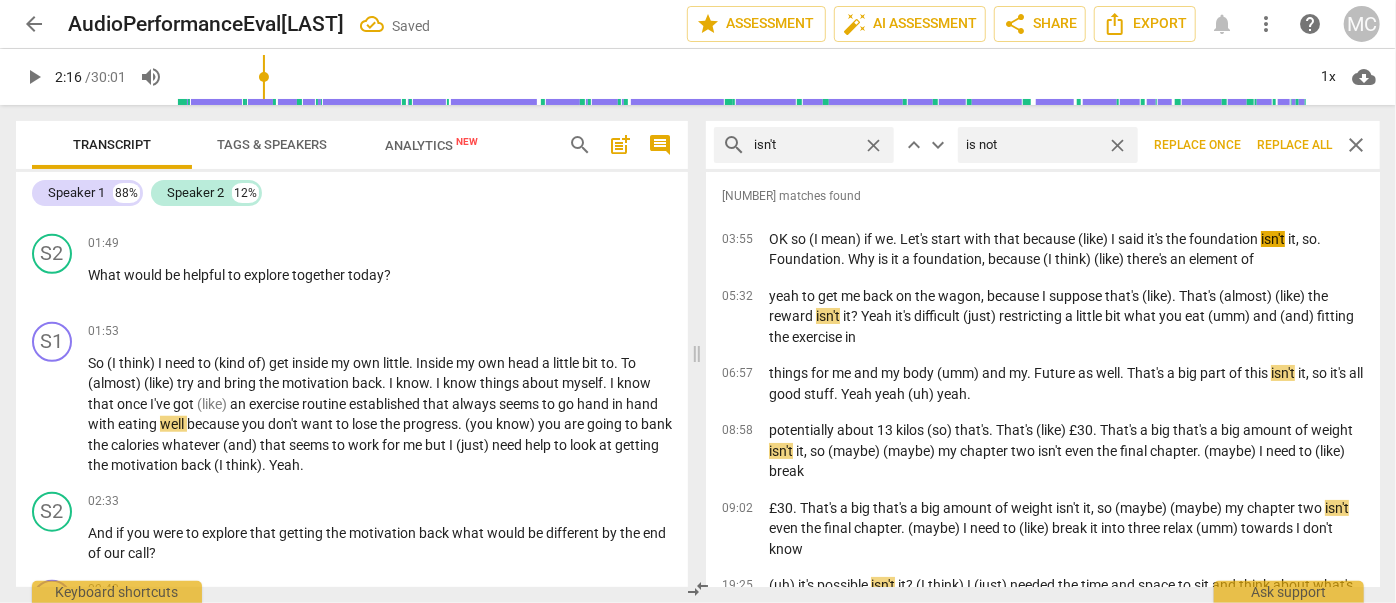 click on "Replace all" at bounding box center [1294, 145] 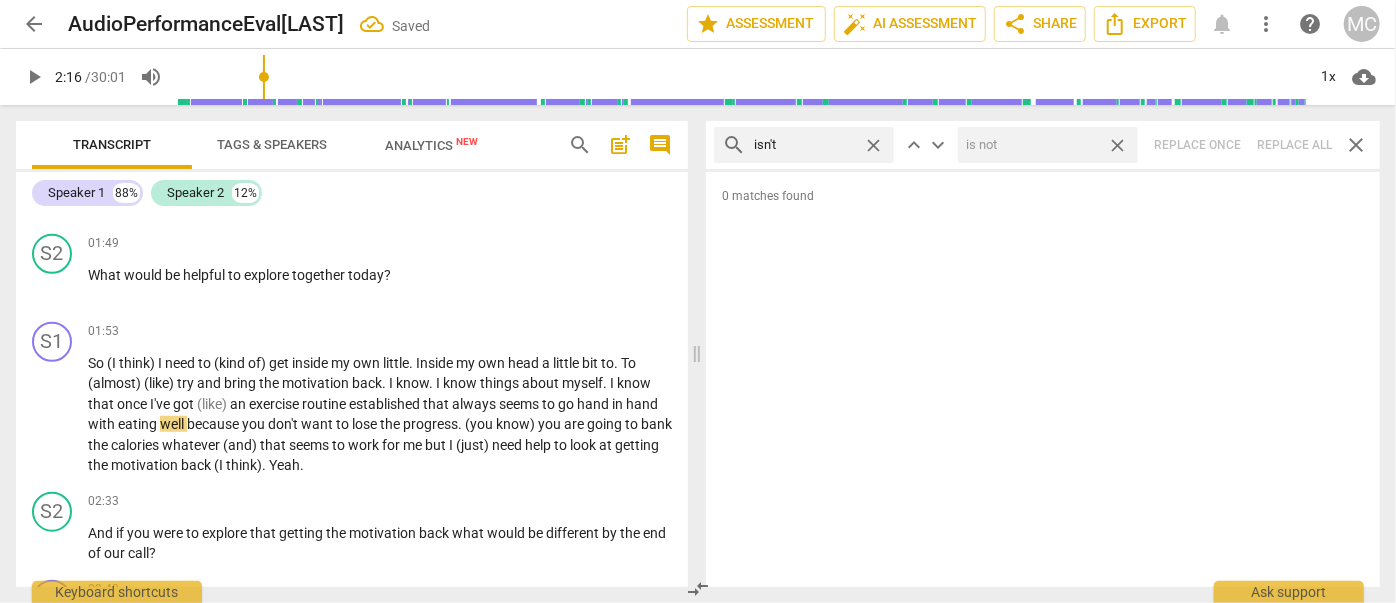 click on "close" at bounding box center (1117, 145) 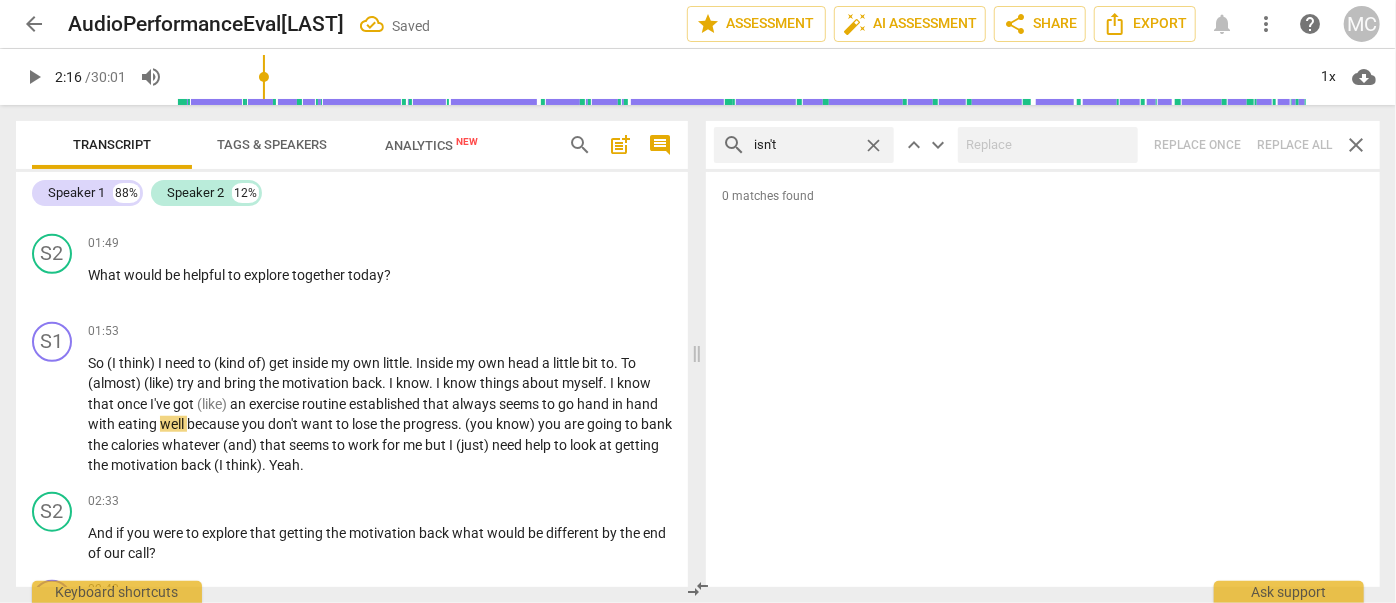 click on "close" at bounding box center [873, 145] 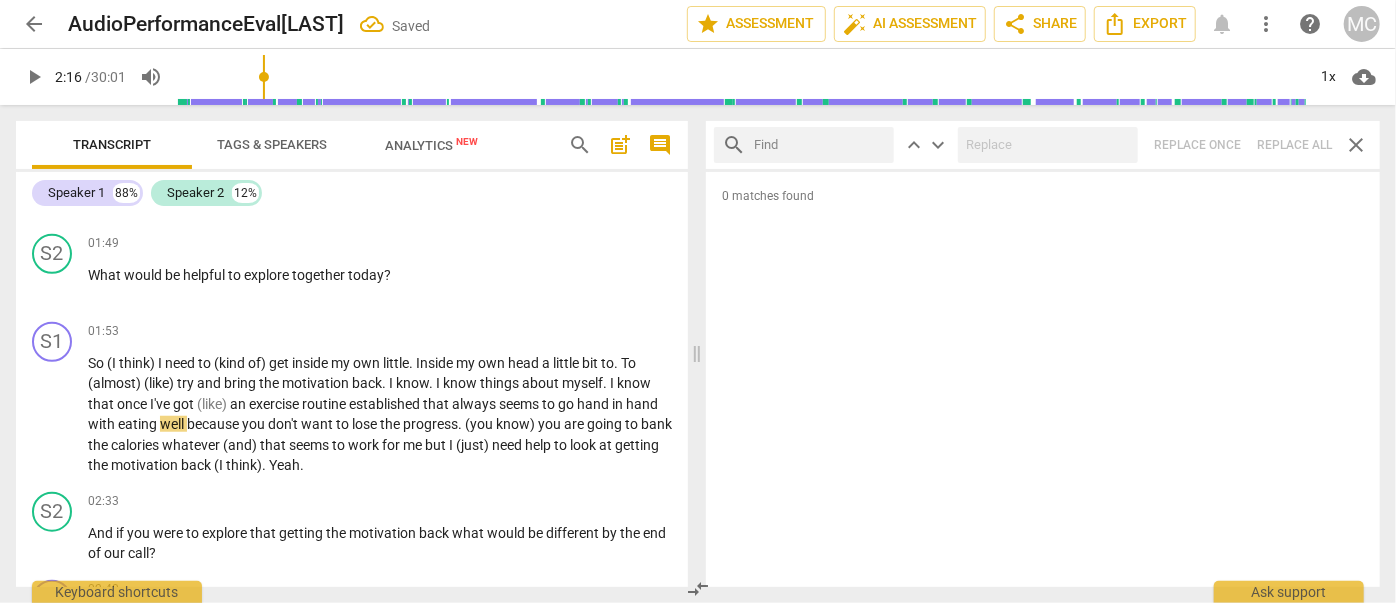 click at bounding box center (820, 145) 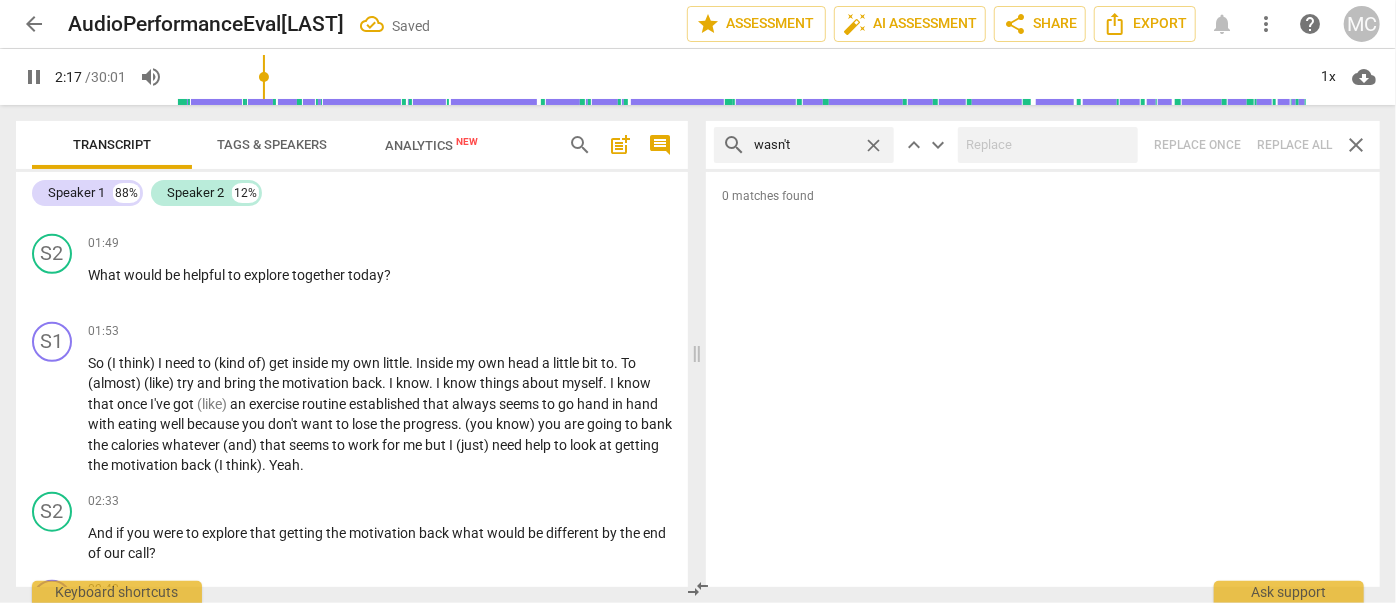 click on "search wasn't close keyboard_arrow_up keyboard_arrow_down Replace once Replace all close" at bounding box center [1043, 145] 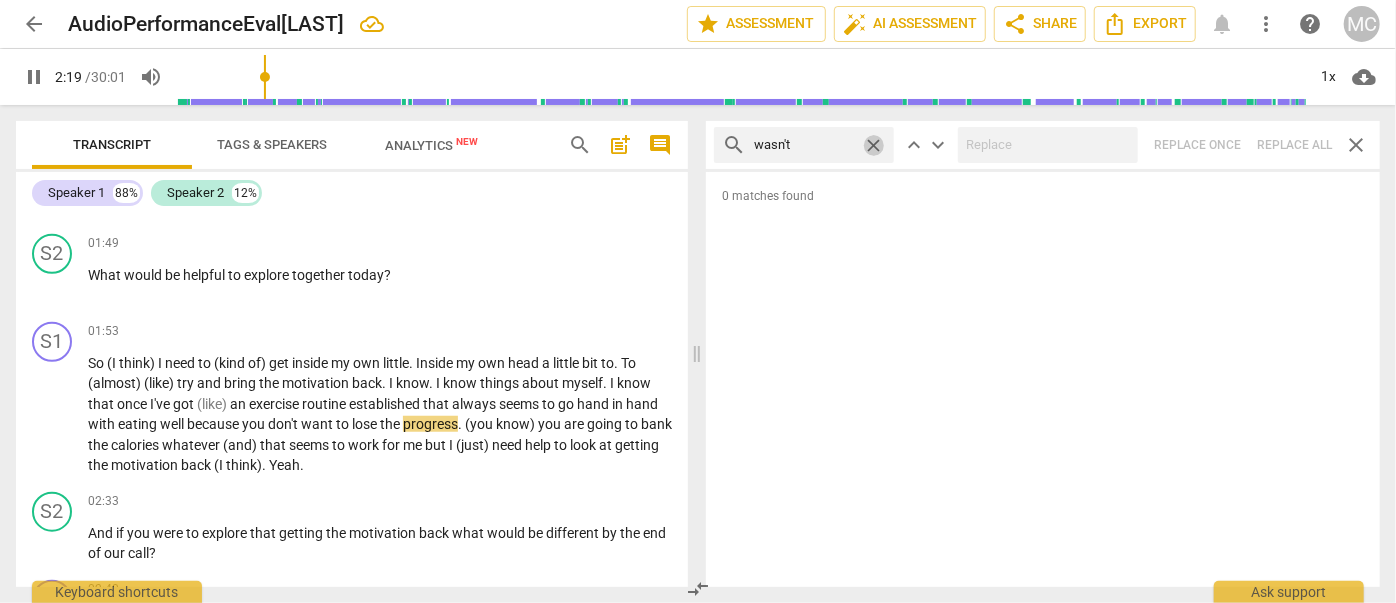 click on "close" at bounding box center (873, 145) 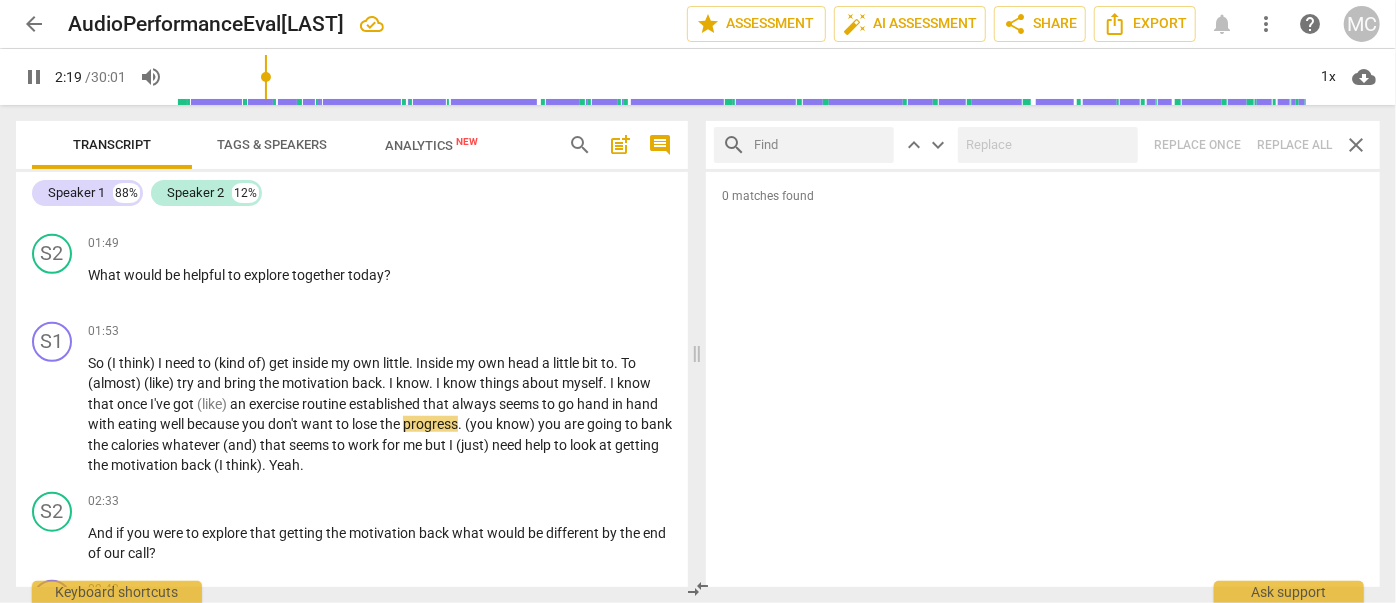 click at bounding box center (820, 145) 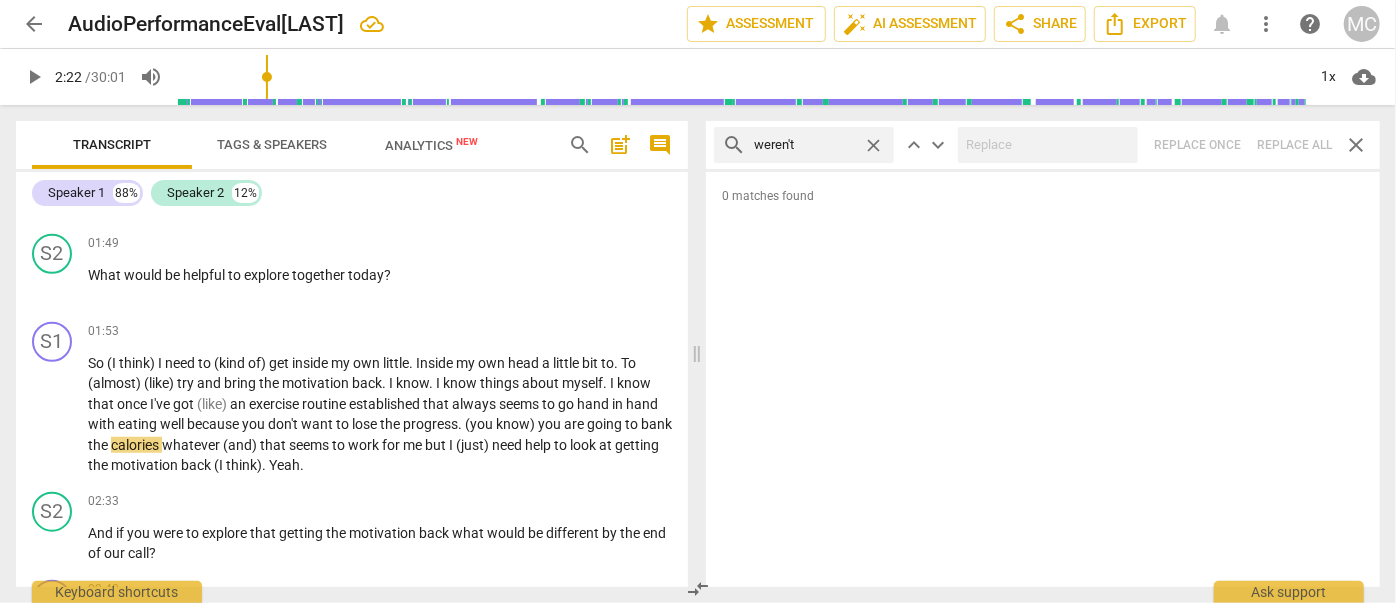 click on "search weren't close keyboard_arrow_up keyboard_arrow_down Replace once Replace all close" at bounding box center [1043, 145] 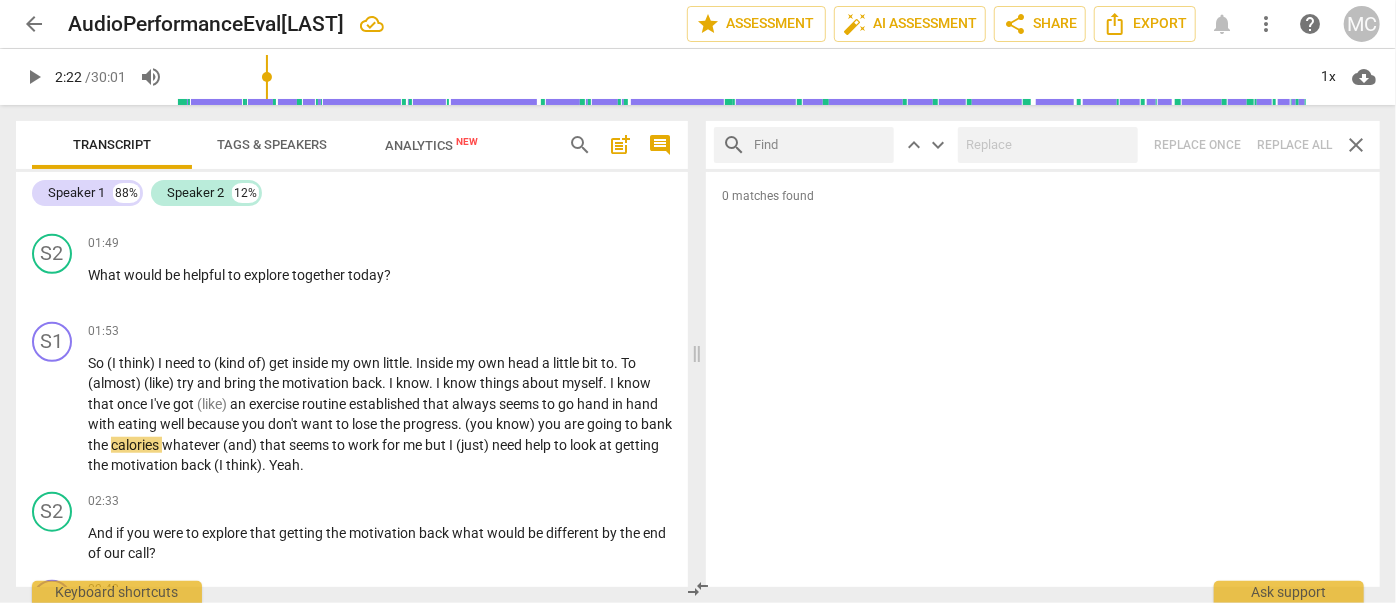 click at bounding box center [820, 145] 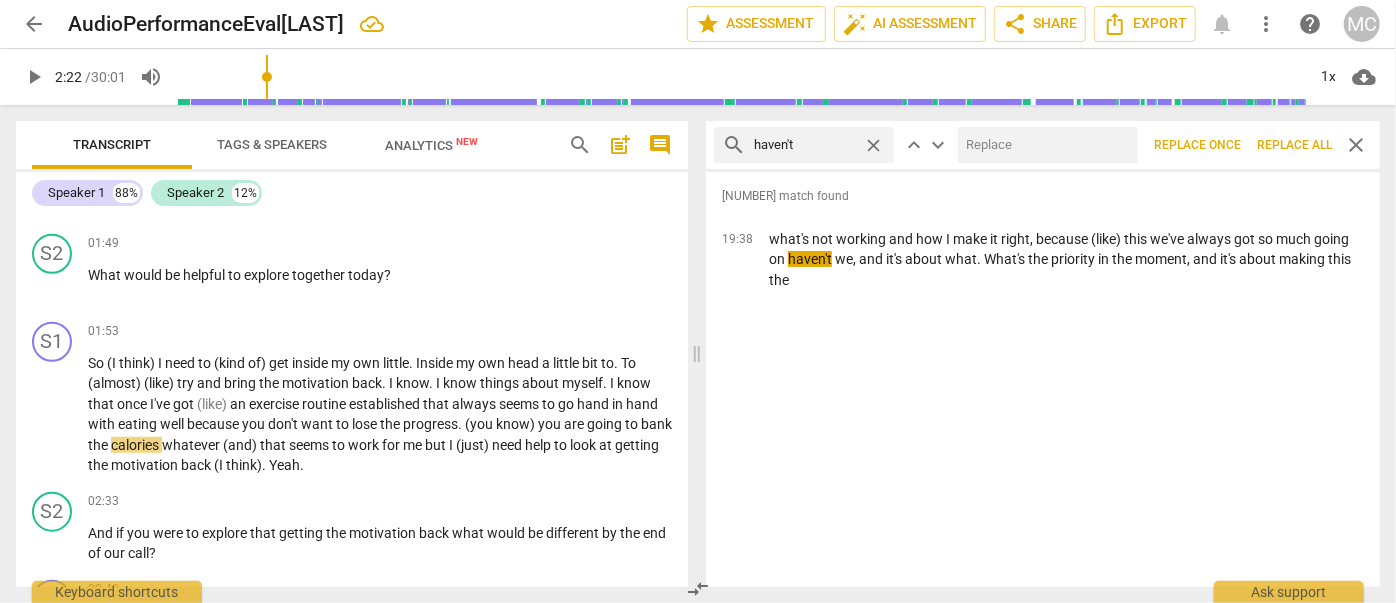 click at bounding box center [1044, 145] 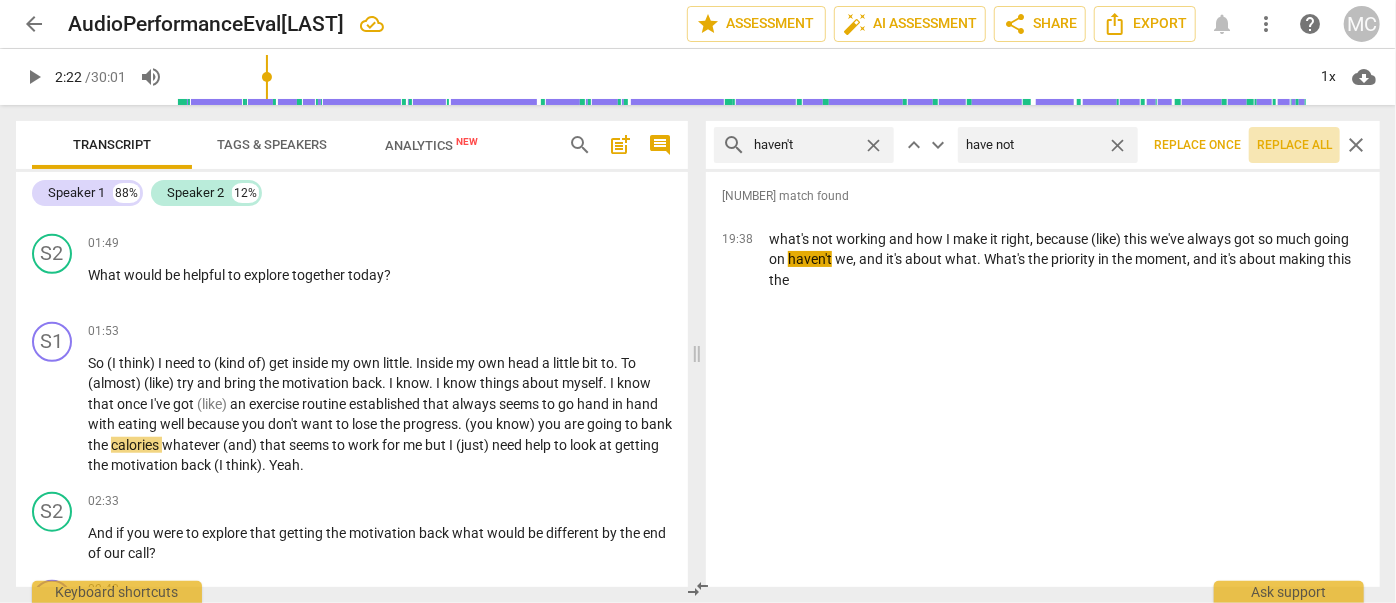 click on "Replace all" at bounding box center (1294, 145) 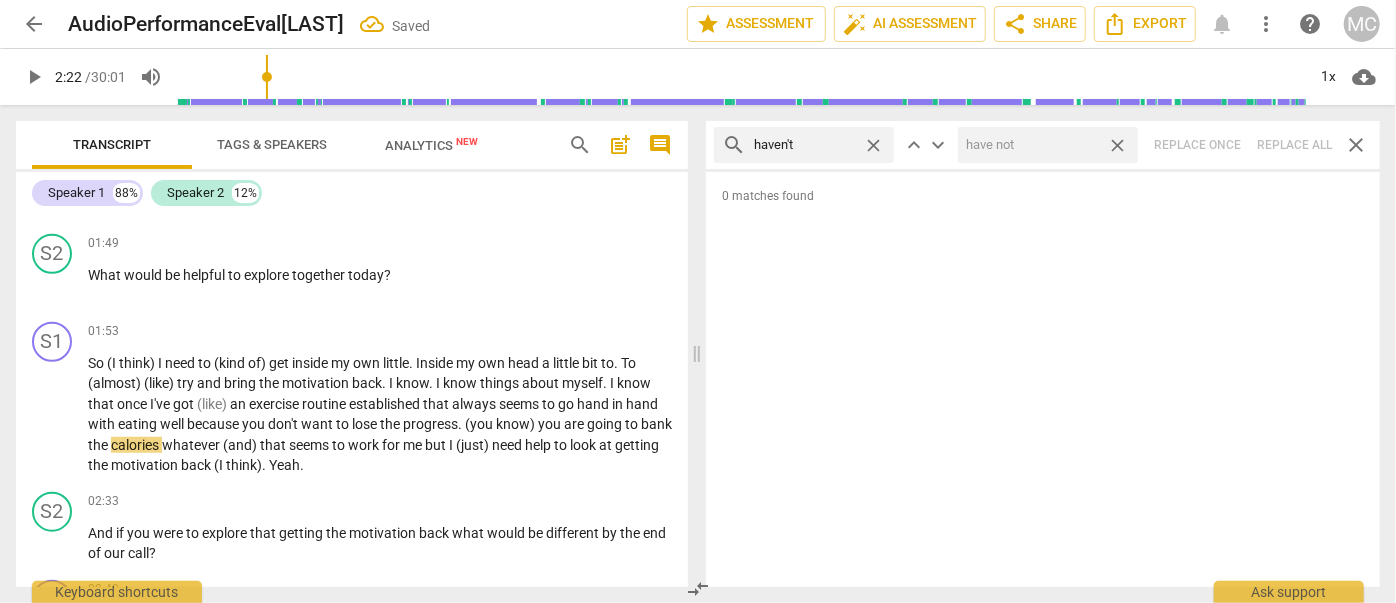 drag, startPoint x: 1118, startPoint y: 143, endPoint x: 1005, endPoint y: 147, distance: 113.07078 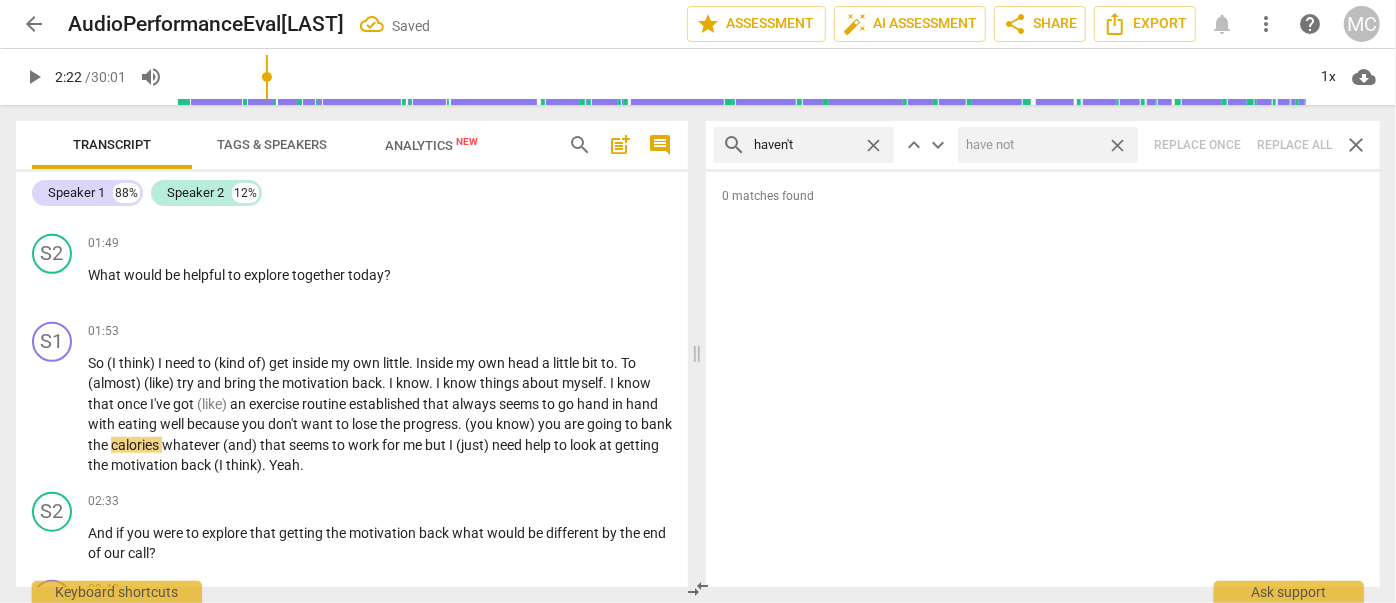 click on "close" at bounding box center [1117, 145] 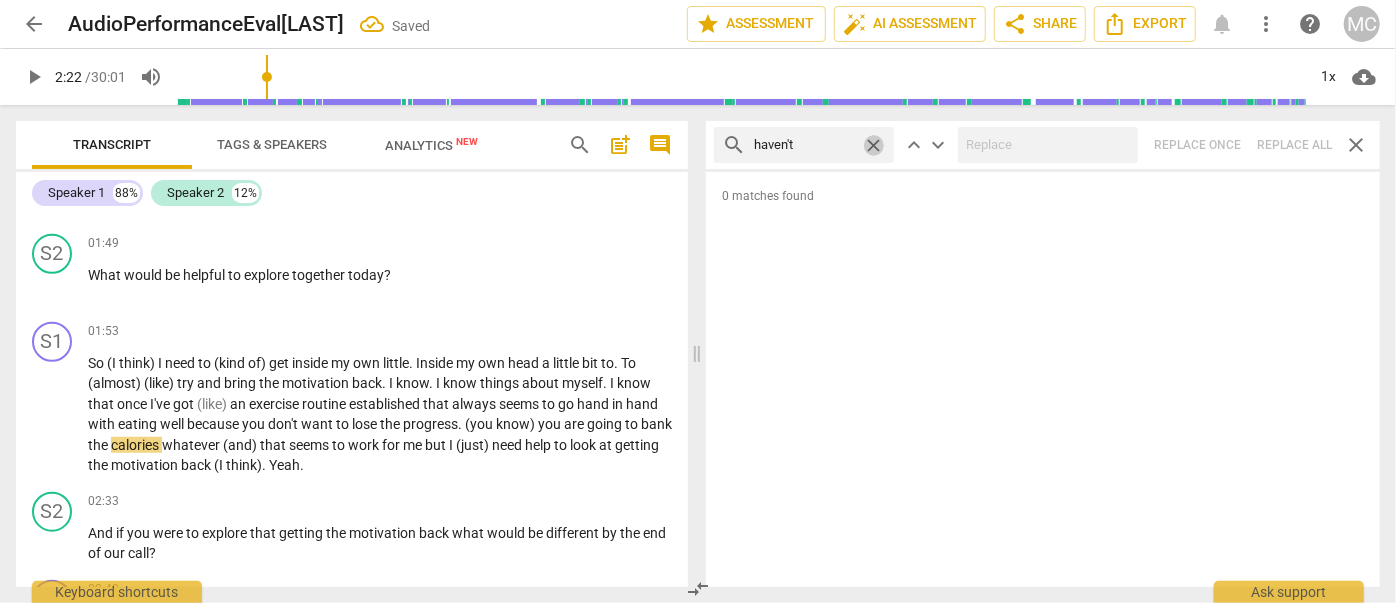 click on "close" at bounding box center [873, 145] 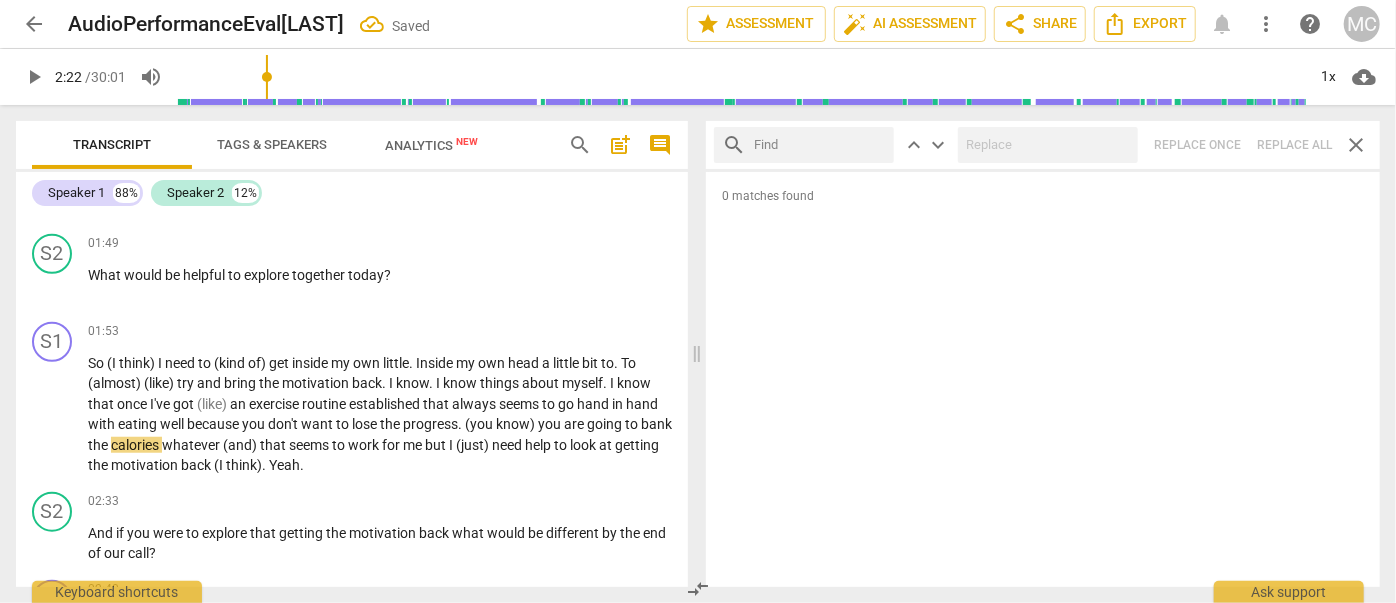 click at bounding box center [820, 145] 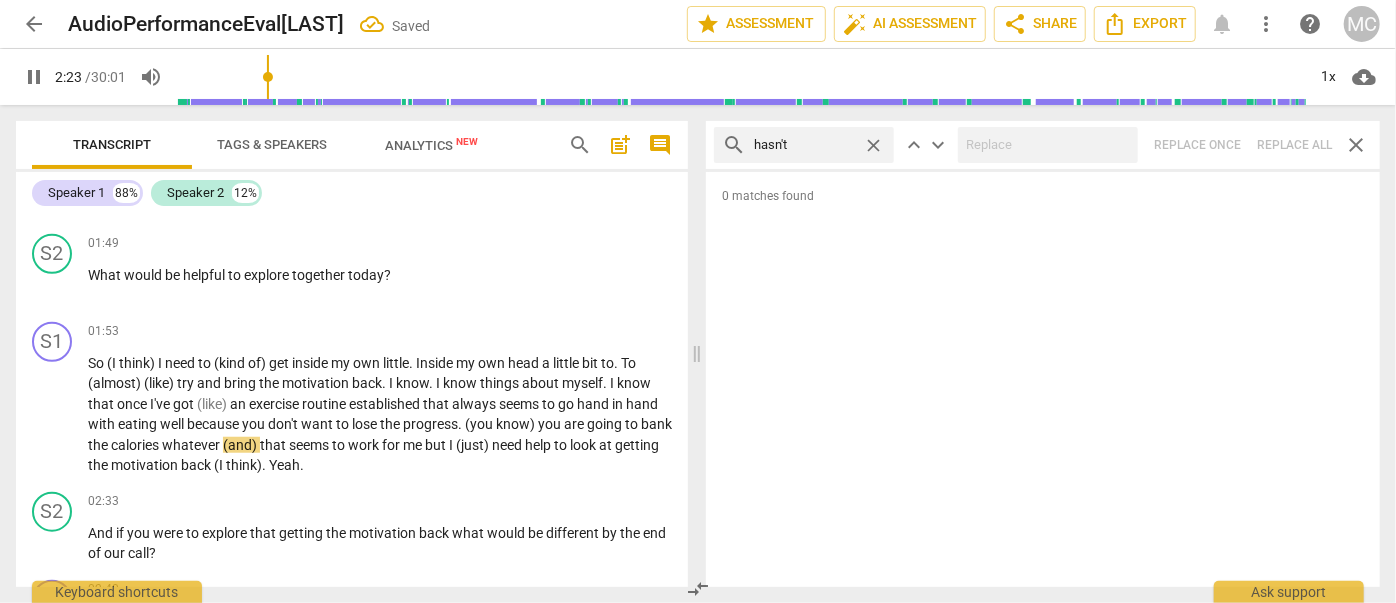 click on "search hasn't close keyboard_arrow_up keyboard_arrow_down Replace once Replace all close" at bounding box center (1043, 145) 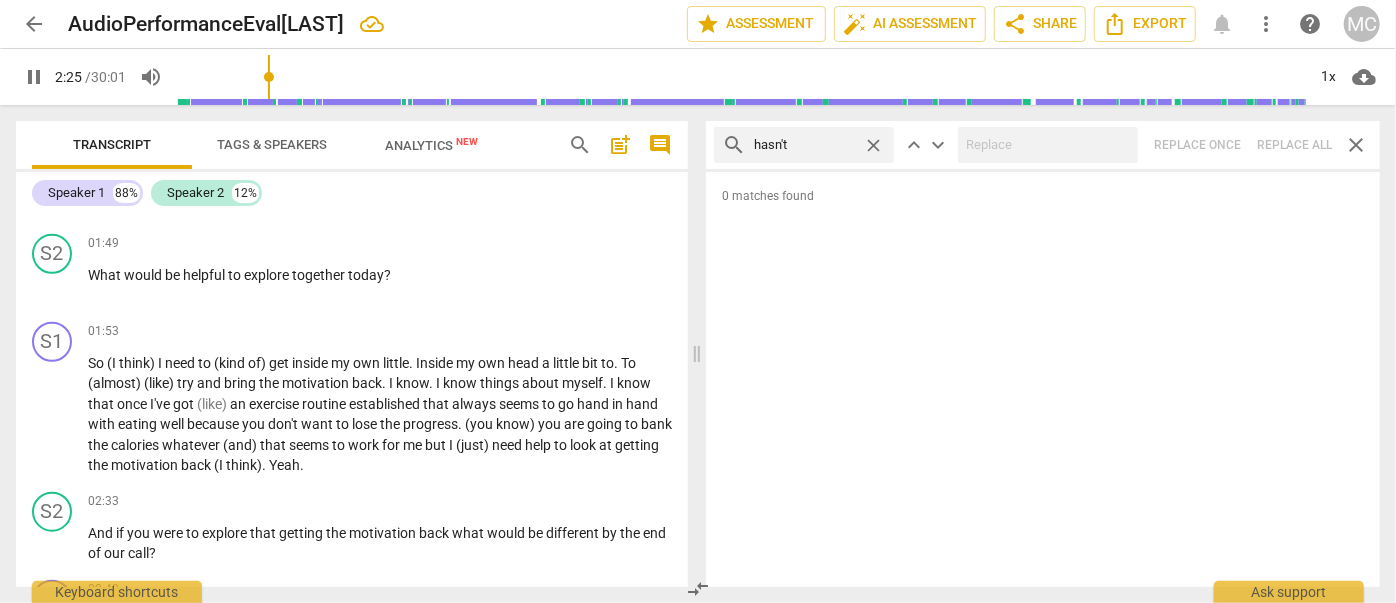 drag, startPoint x: 874, startPoint y: 140, endPoint x: 816, endPoint y: 139, distance: 58.00862 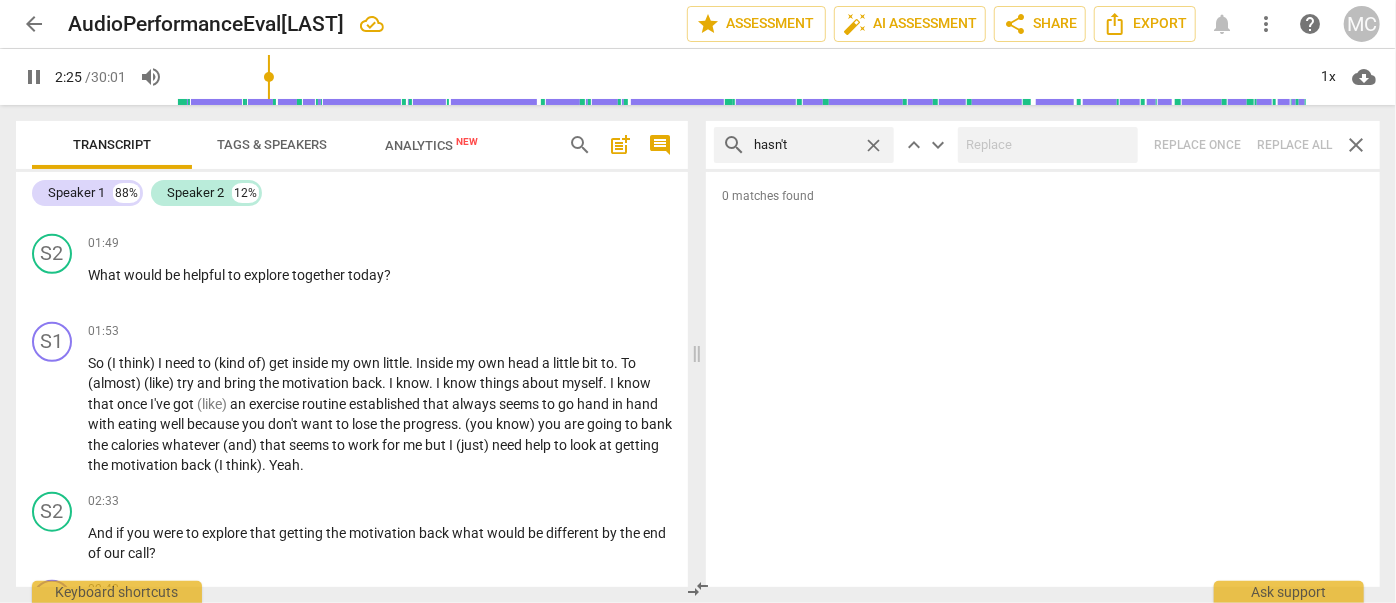 click on "close" at bounding box center [873, 145] 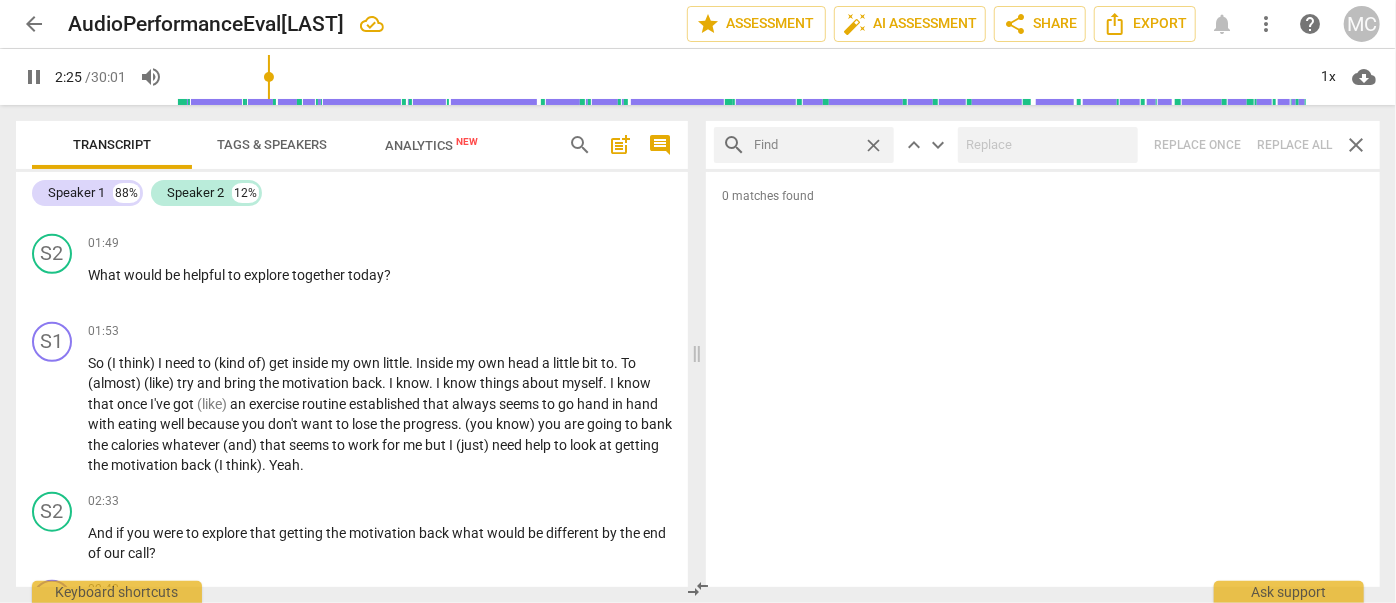 click at bounding box center [804, 145] 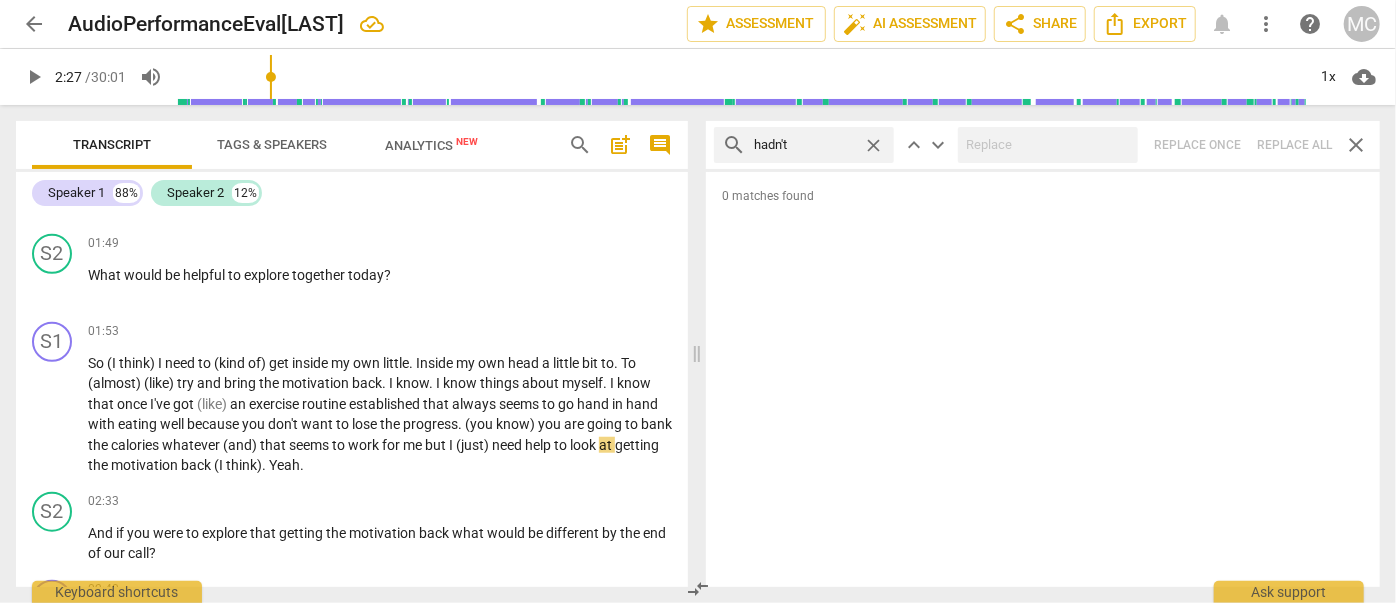 click on "search hadn't close keyboard_arrow_up keyboard_arrow_down Replace once Replace all close" at bounding box center [1043, 145] 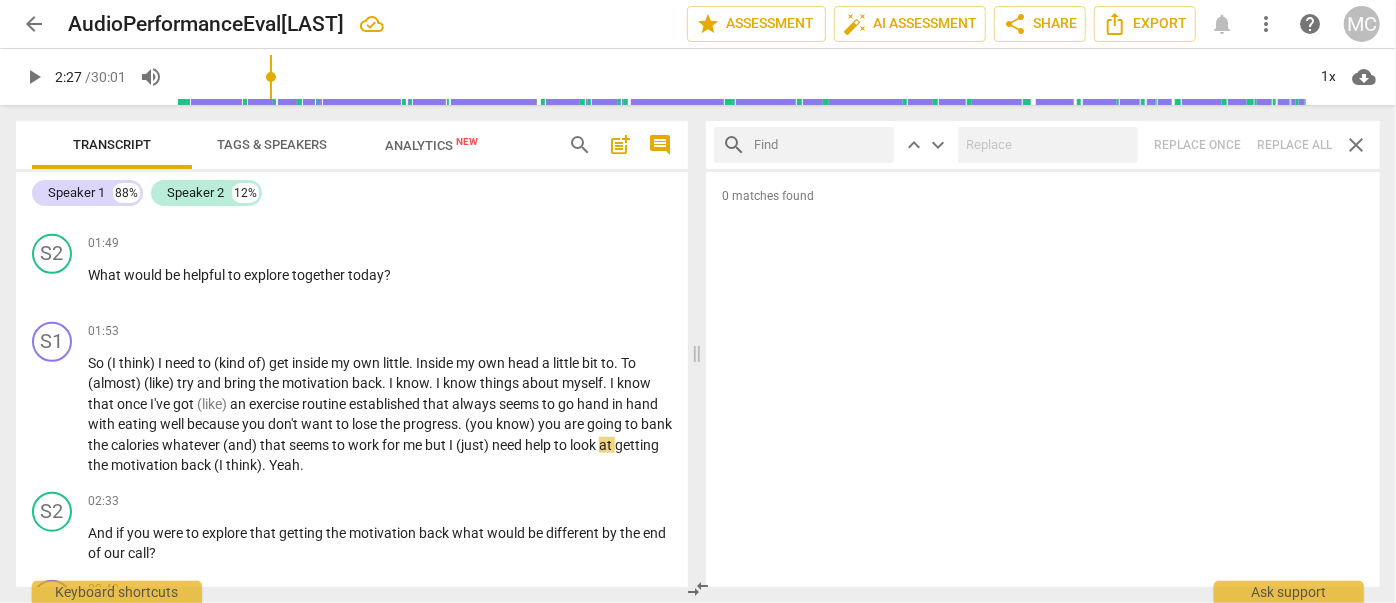 click at bounding box center (820, 145) 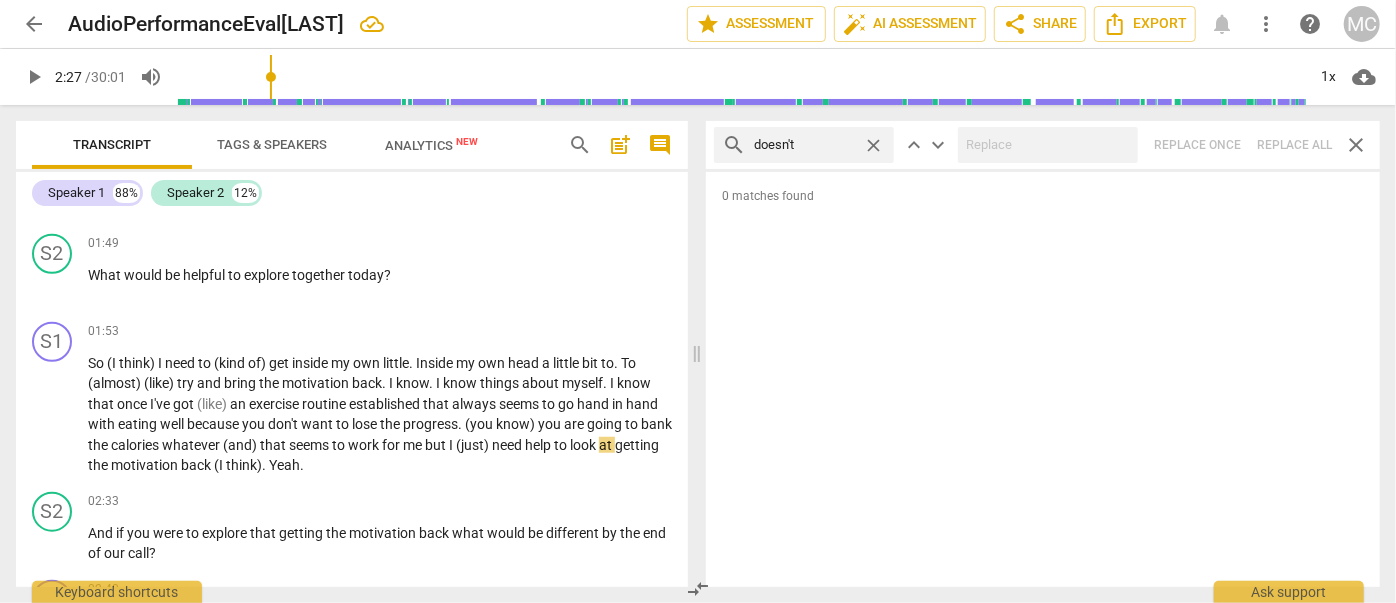 click on "search doesn't close keyboard_arrow_up keyboard_arrow_down Replace once Replace all close" at bounding box center (1043, 145) 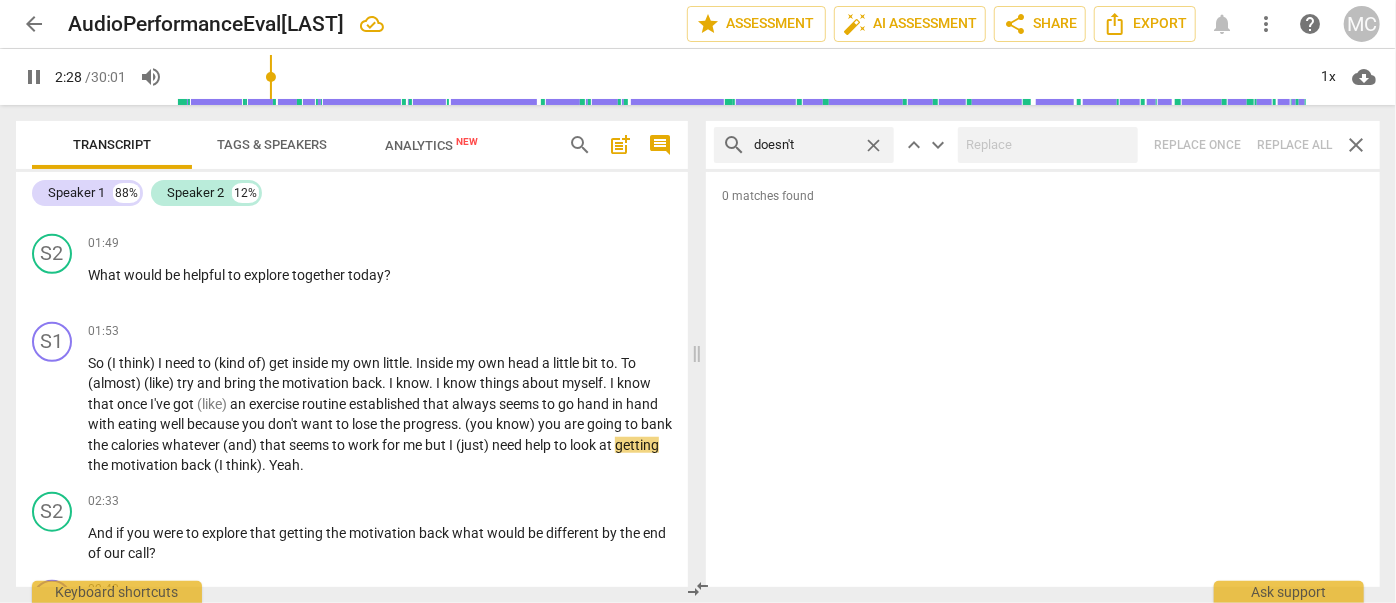 click on "search doesn't close keyboard_arrow_up keyboard_arrow_down Replace once Replace all close" at bounding box center [1043, 145] 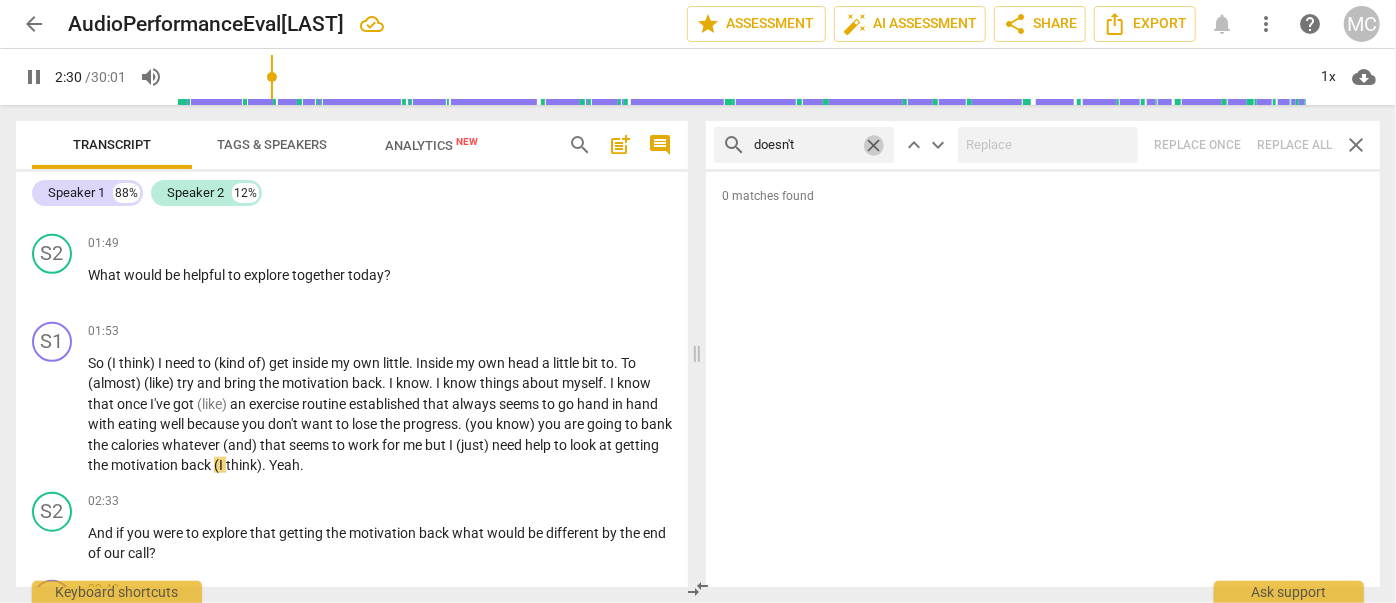 click on "close" at bounding box center [873, 145] 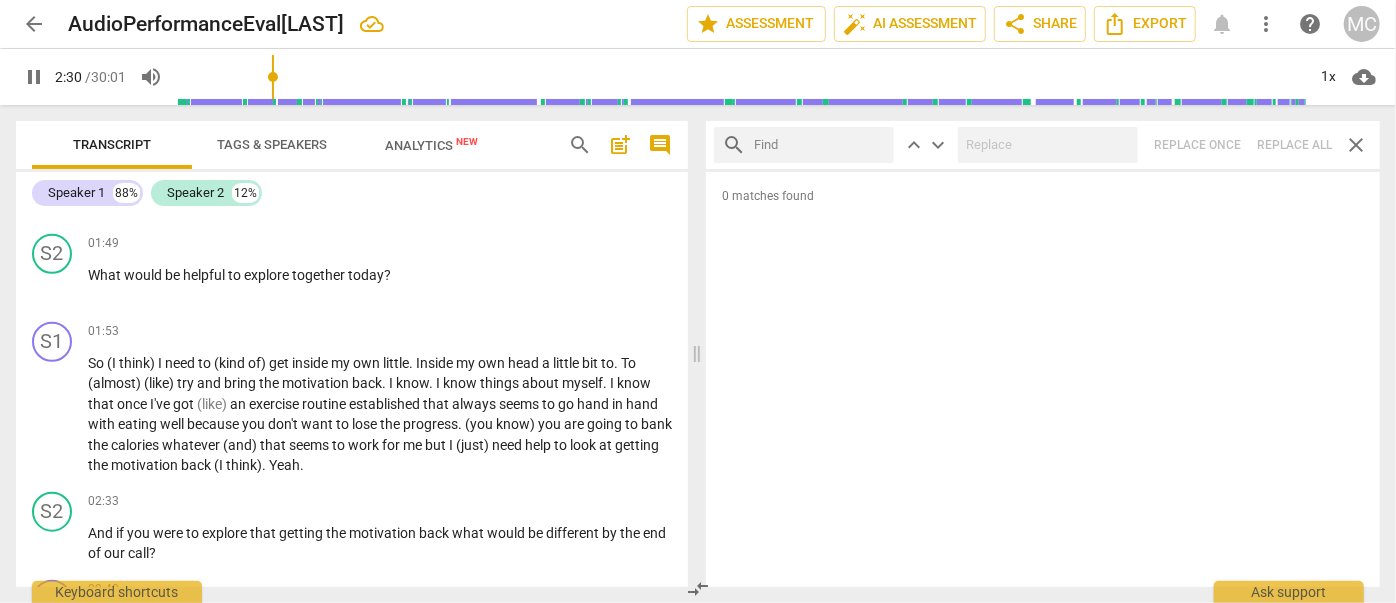 click at bounding box center [820, 145] 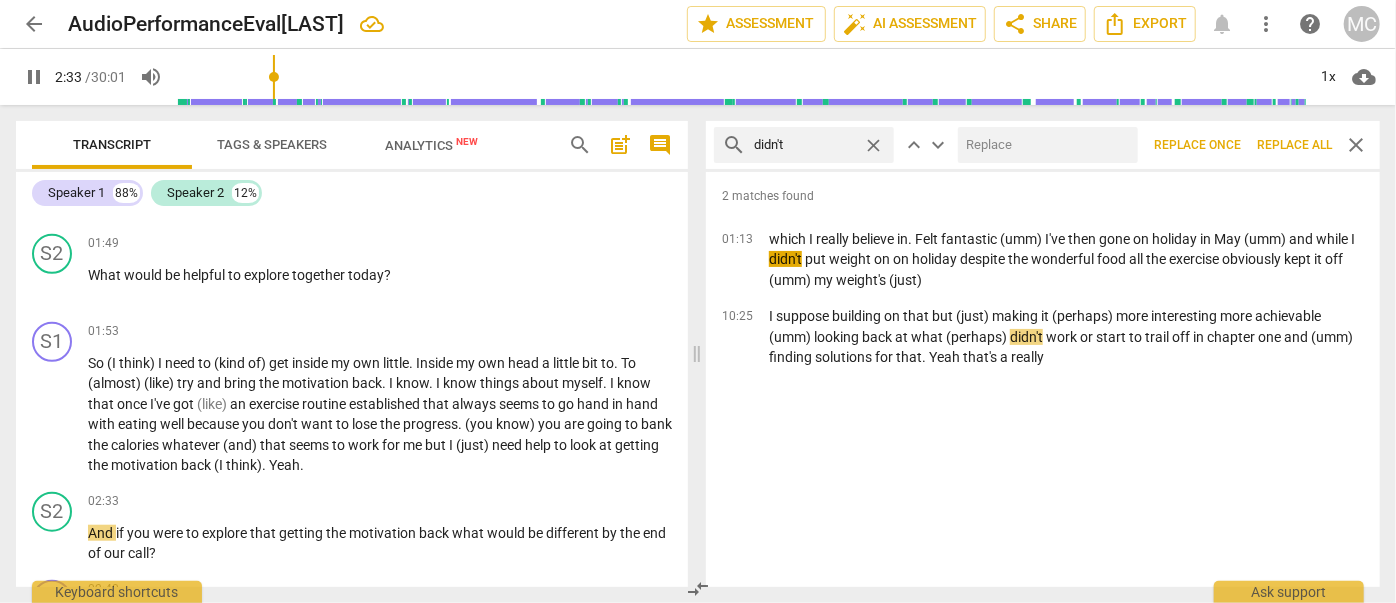 click at bounding box center [1048, 145] 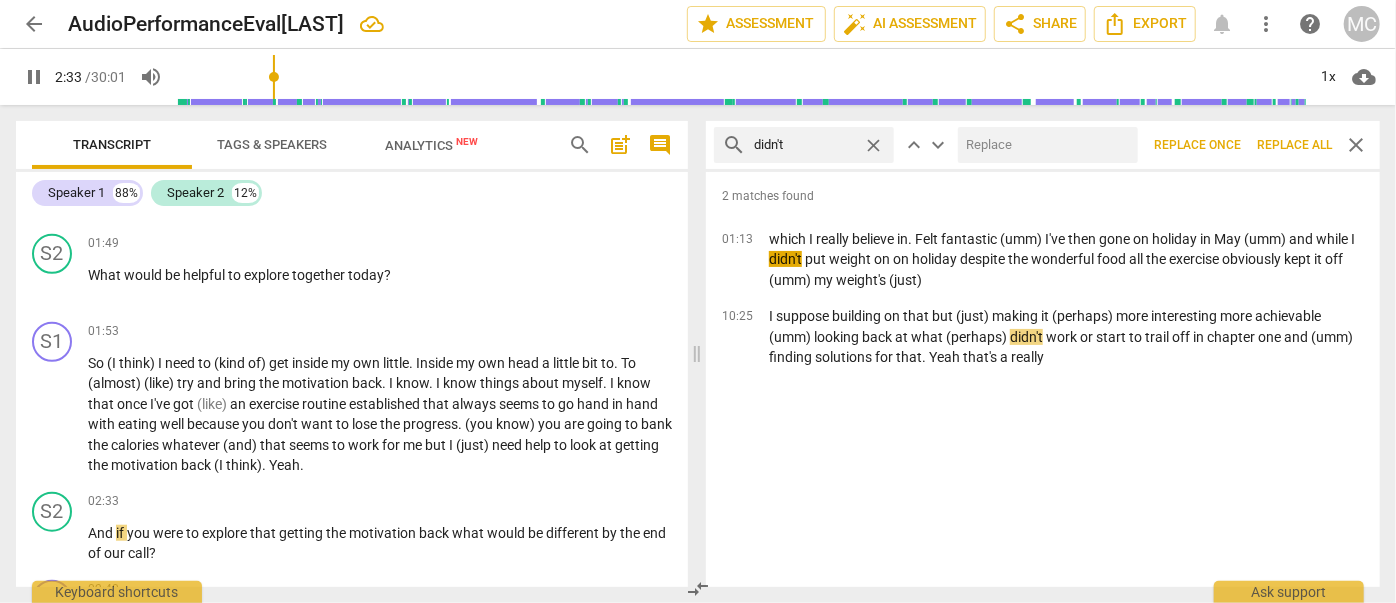 click at bounding box center [1044, 145] 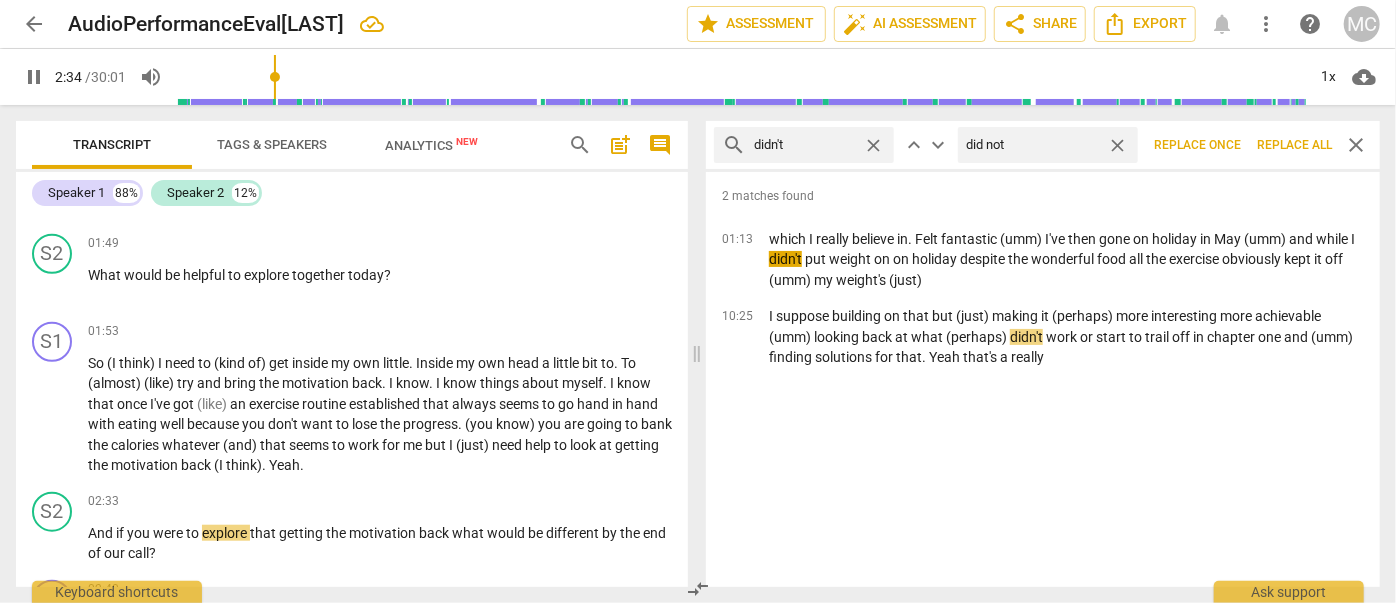 click on "Replace all" at bounding box center [1294, 145] 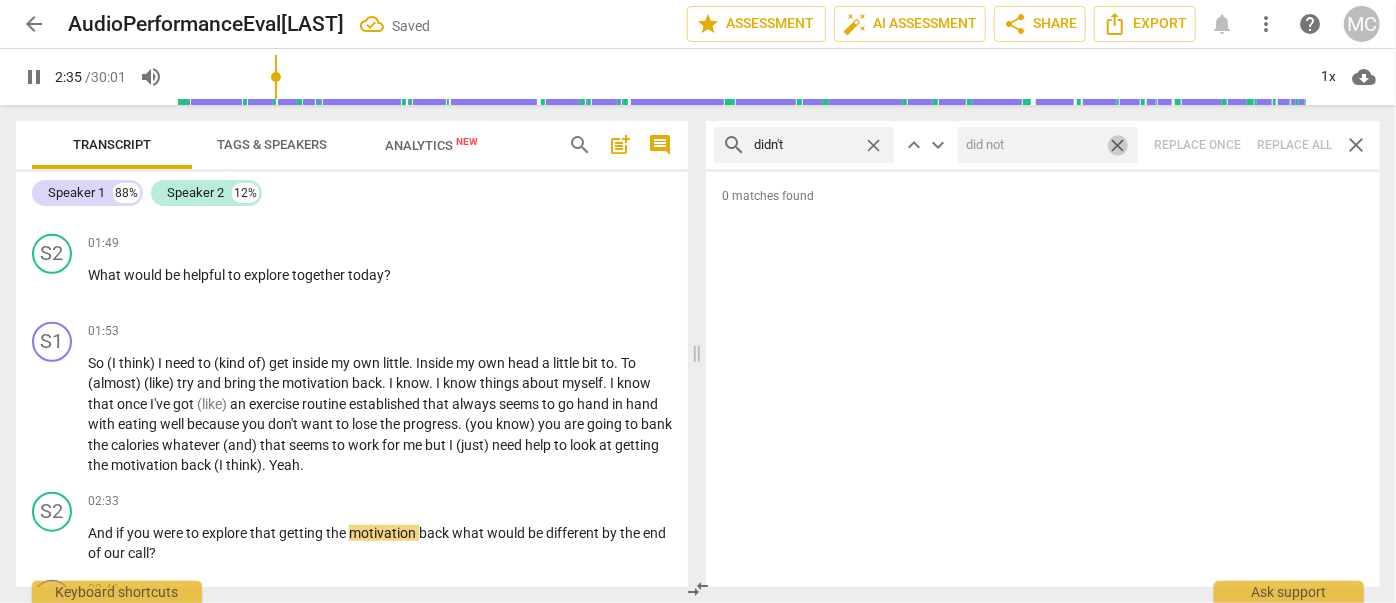 click on "close" at bounding box center [1117, 145] 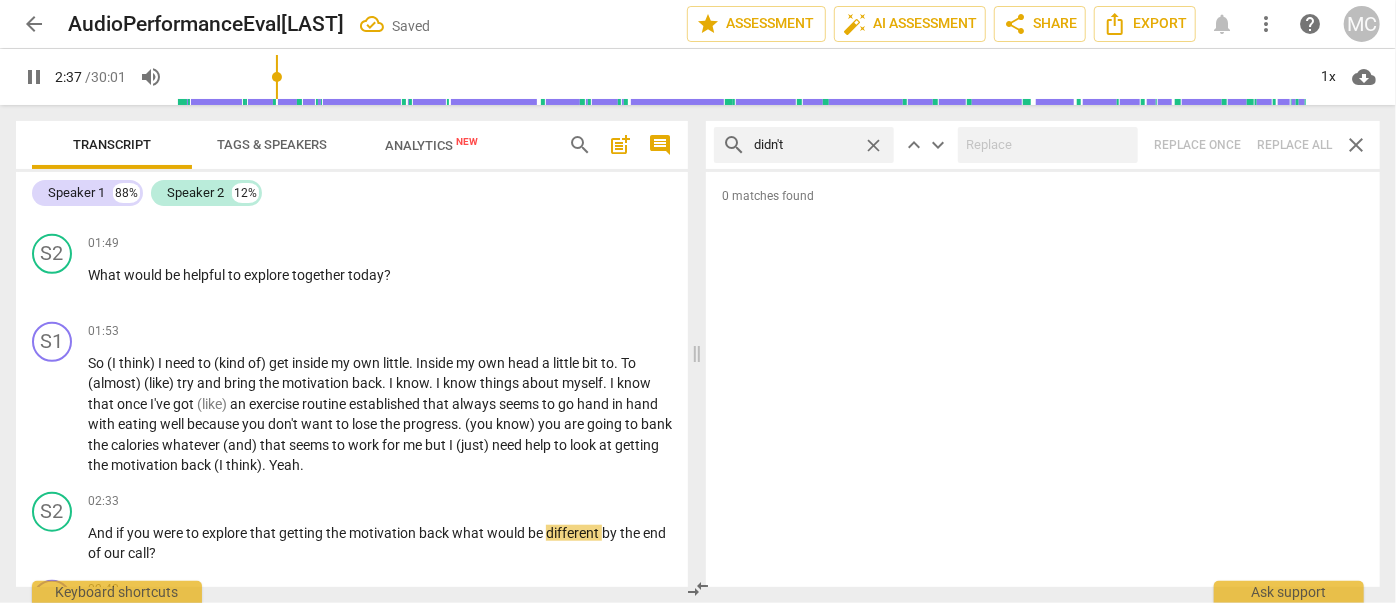 click on "close" at bounding box center (873, 145) 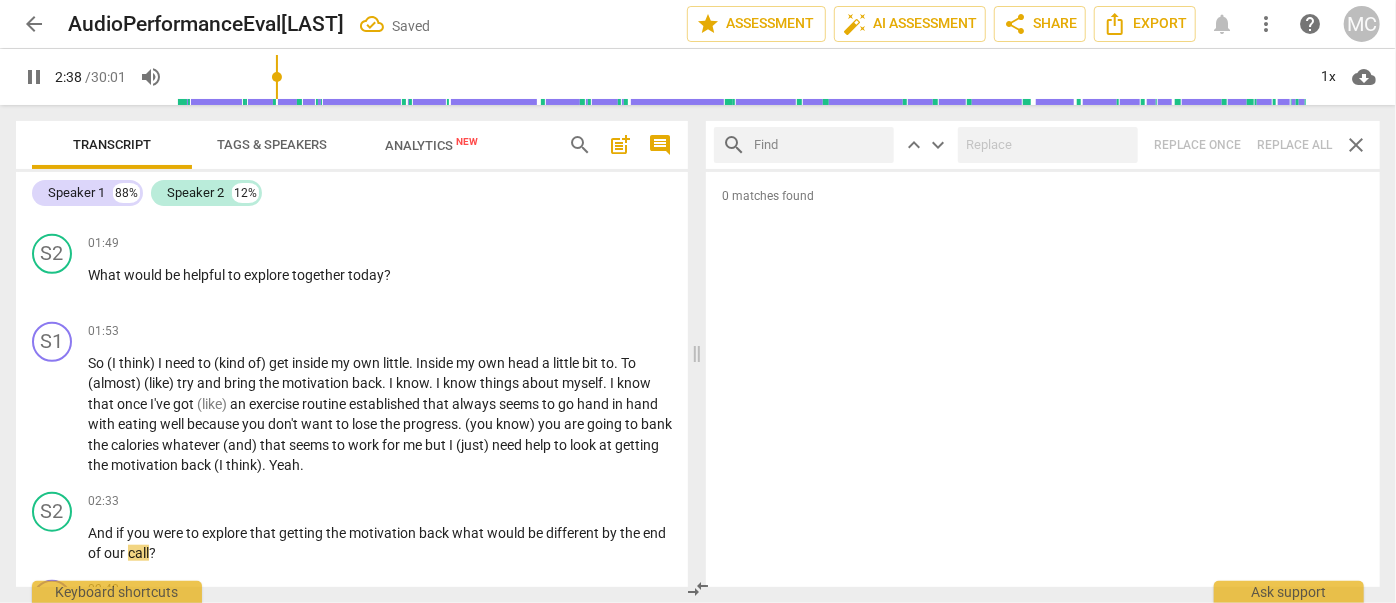 click at bounding box center [820, 145] 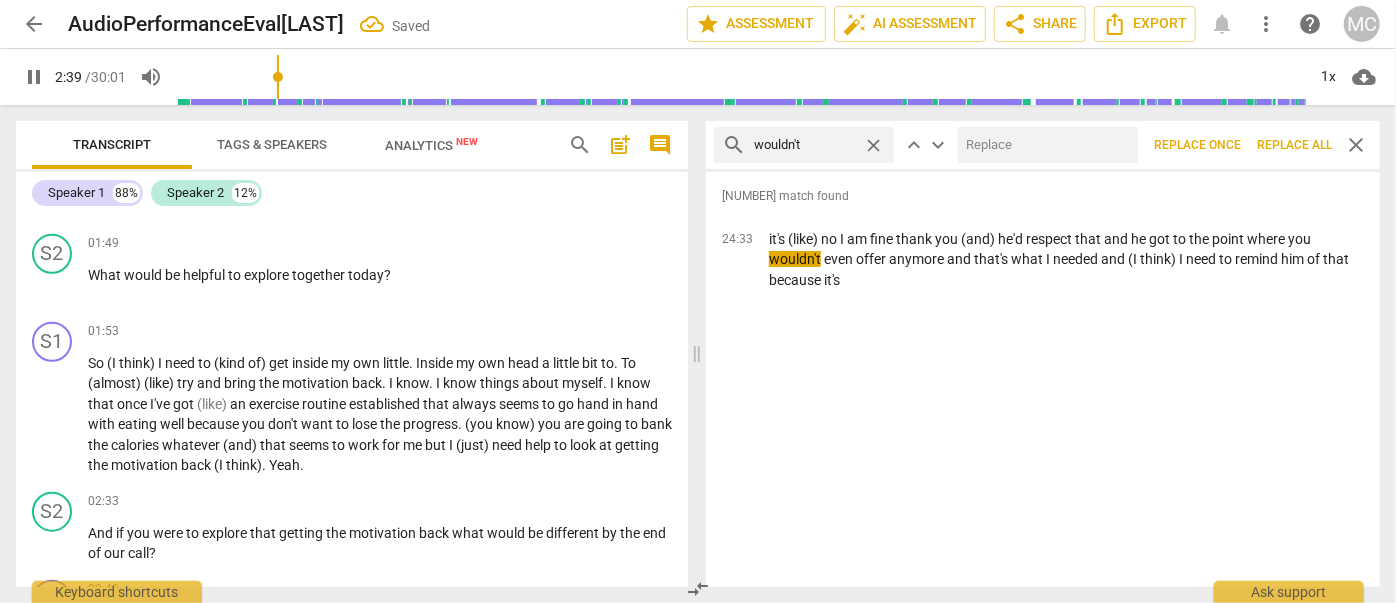 click at bounding box center [1044, 145] 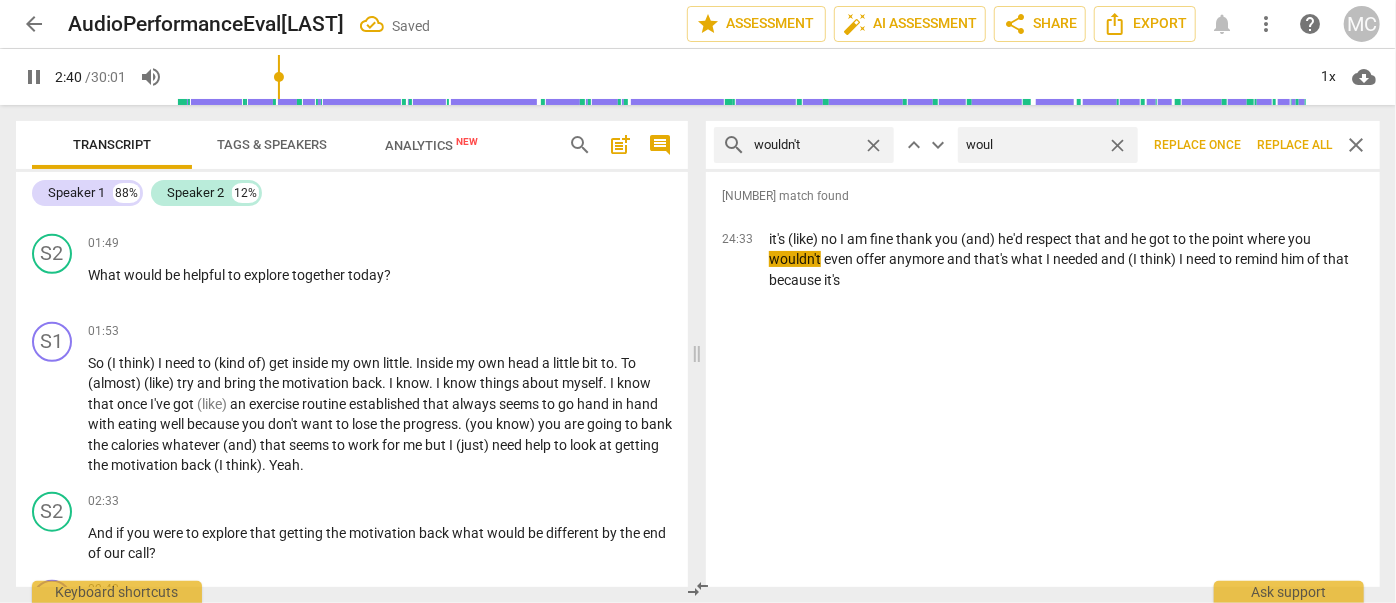 scroll, scrollTop: 1262, scrollLeft: 0, axis: vertical 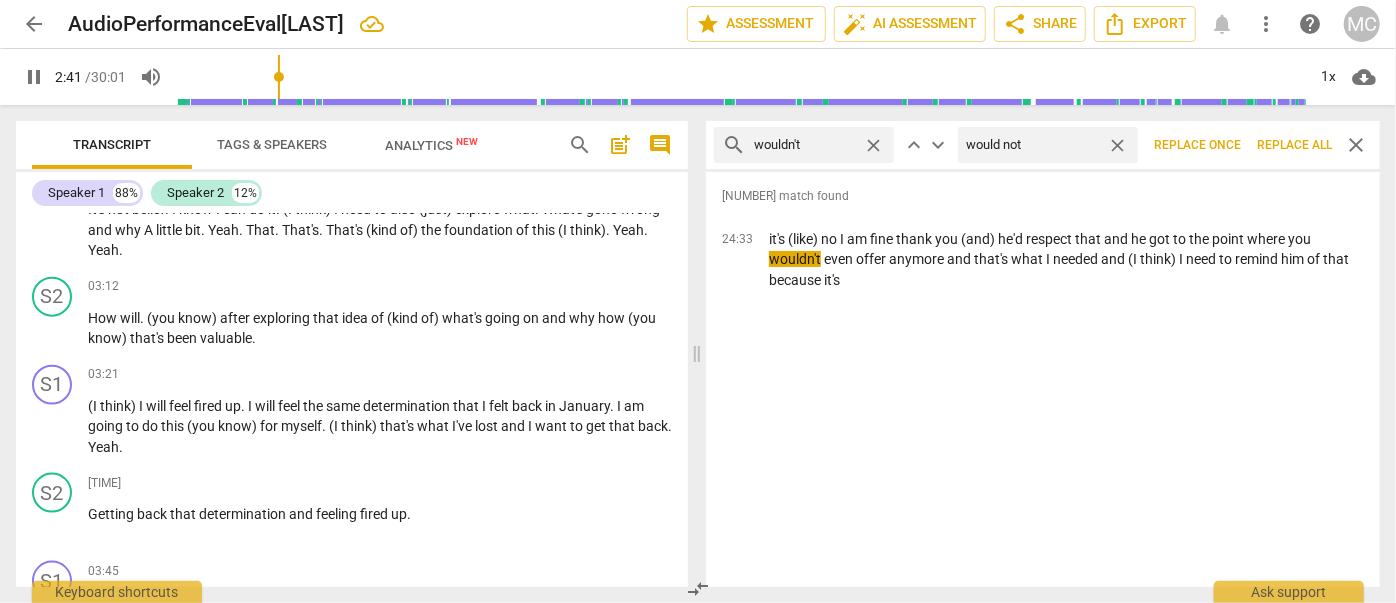 click on "Replace all" at bounding box center [1294, 145] 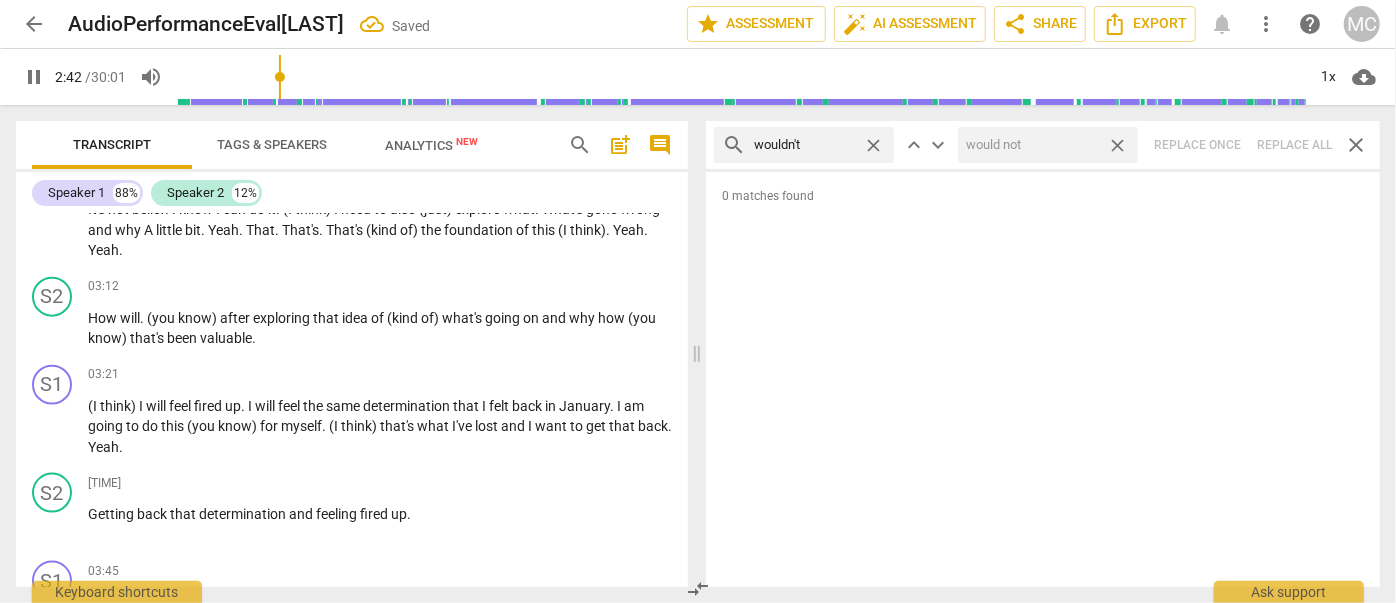 click on "close" at bounding box center [1117, 145] 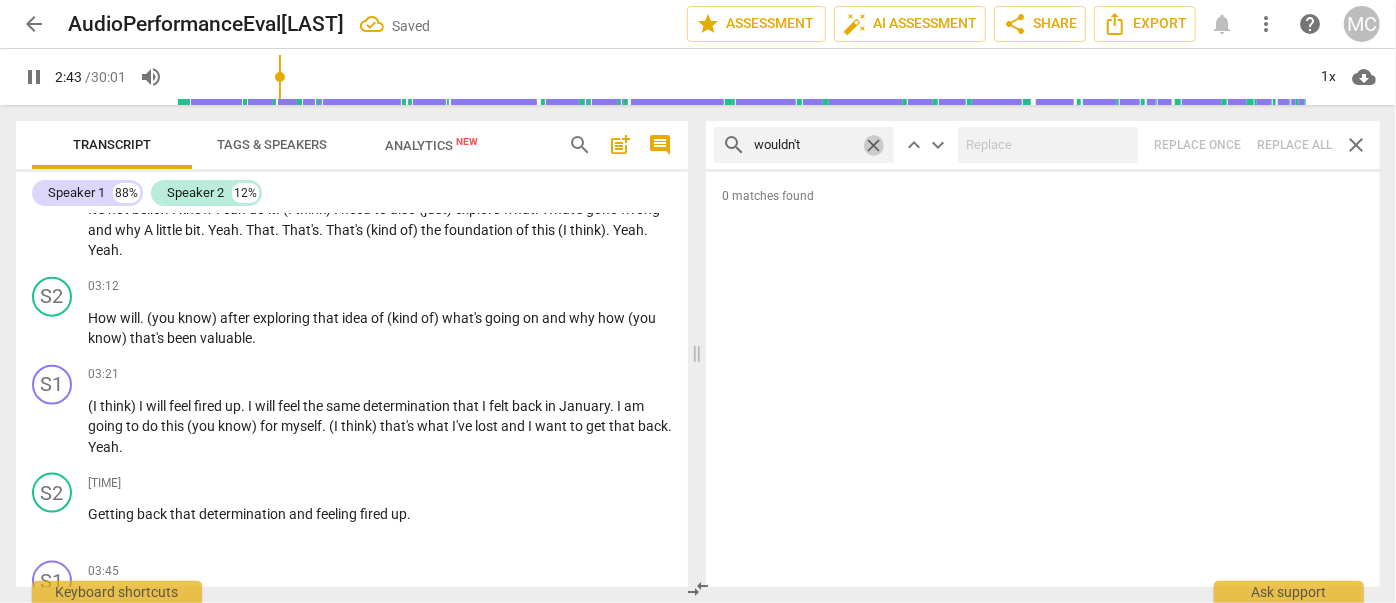 click on "close" at bounding box center [873, 145] 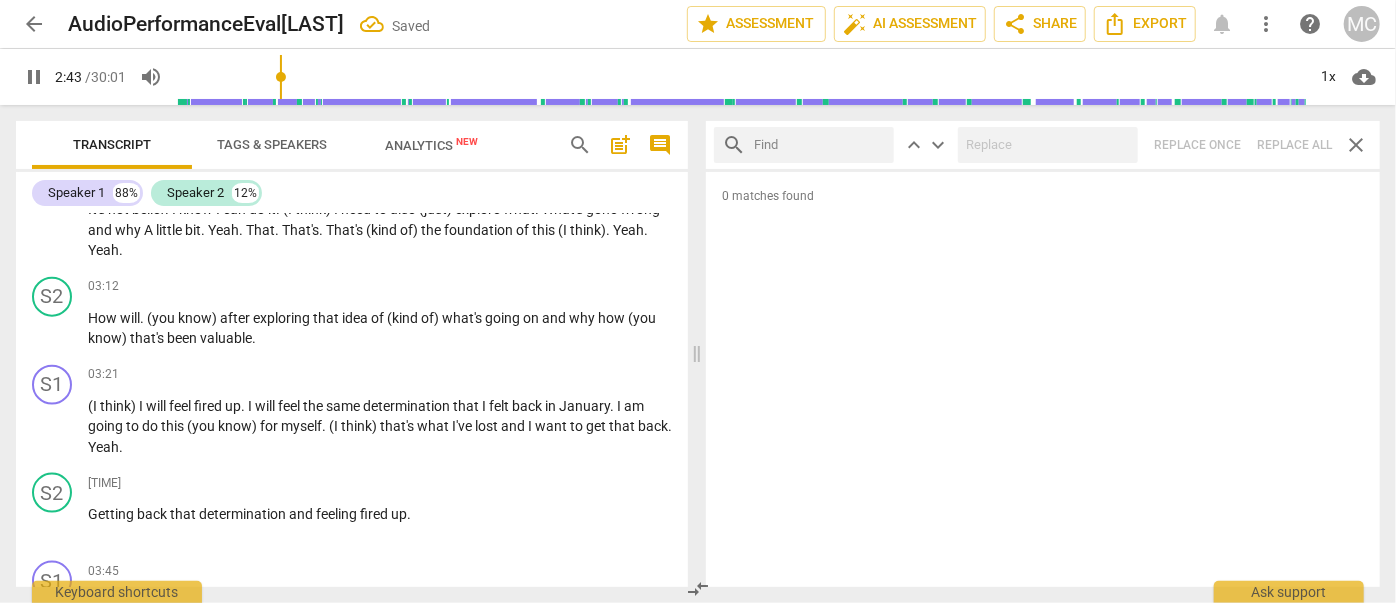 click at bounding box center (820, 145) 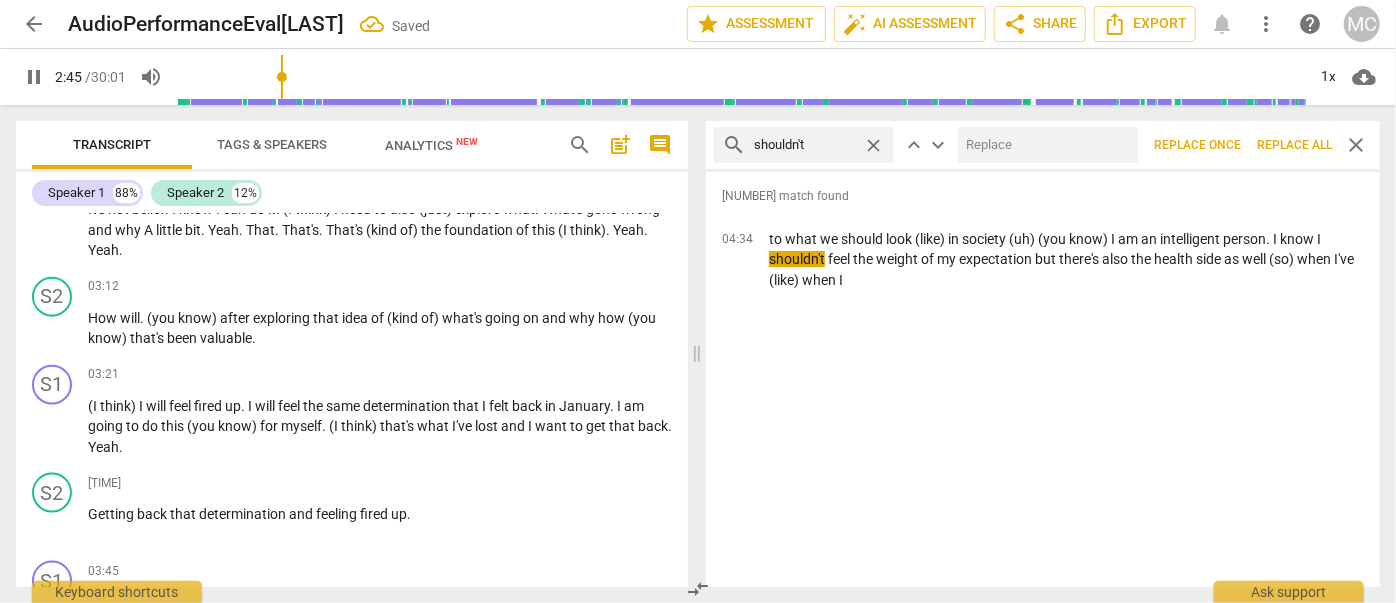 click at bounding box center (1044, 145) 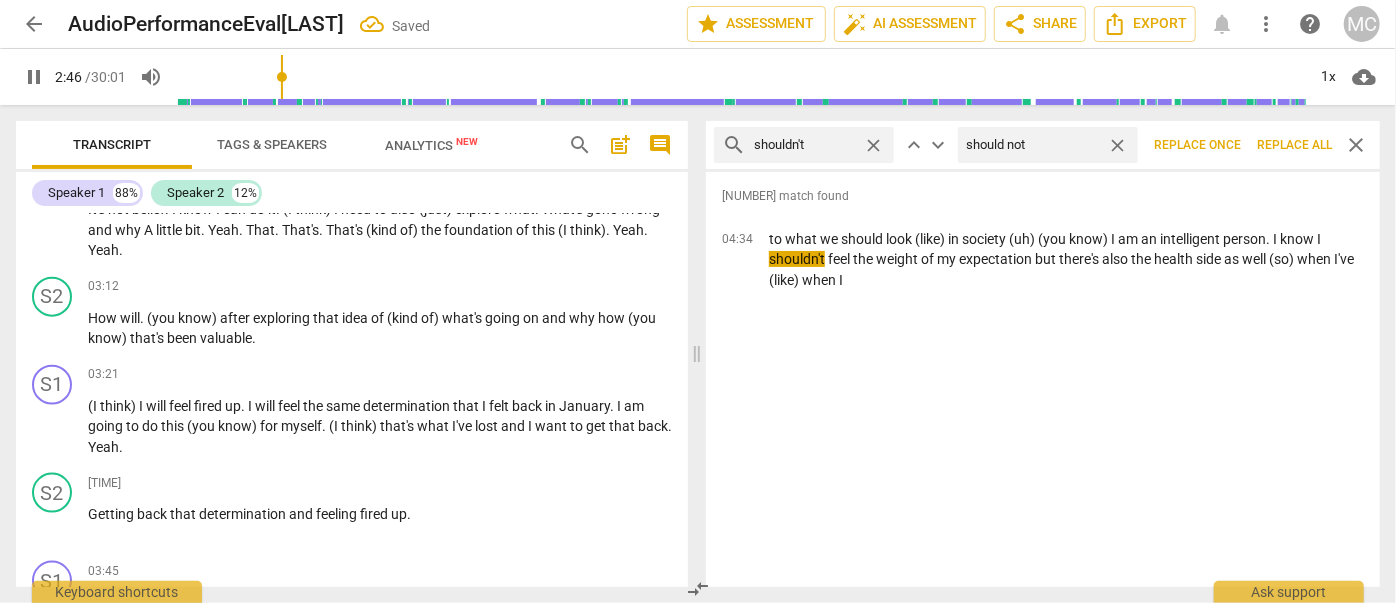 click on "Replace all" at bounding box center (1294, 145) 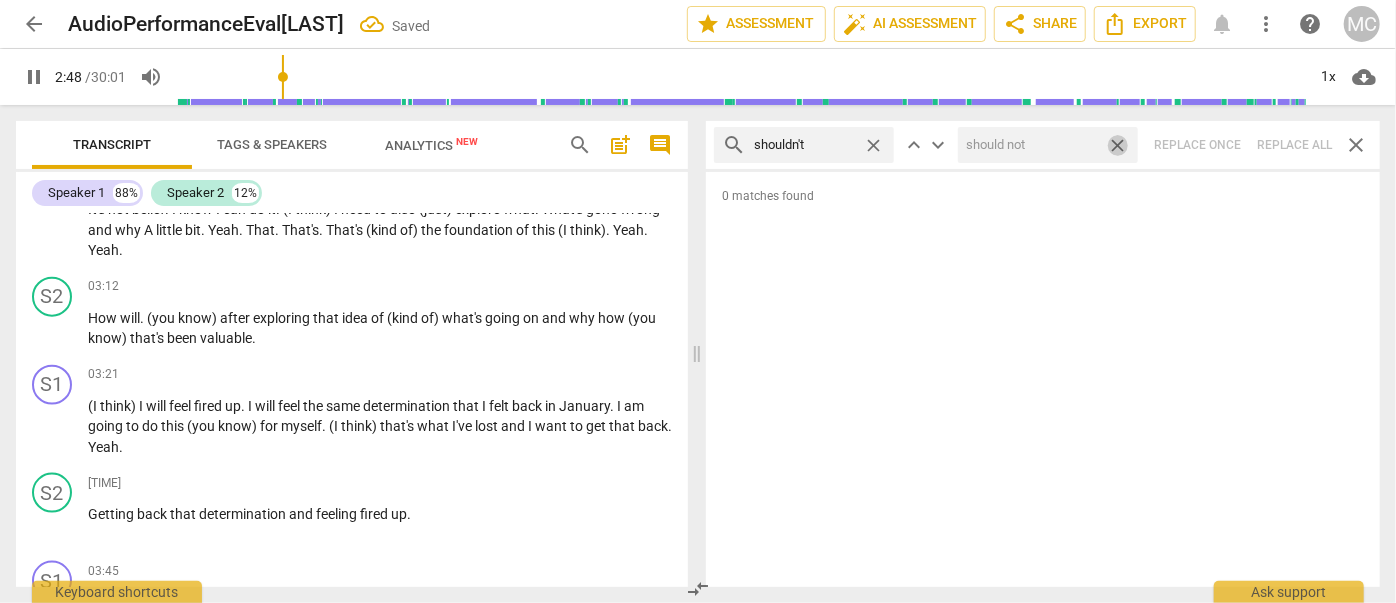 click on "close" at bounding box center (1117, 145) 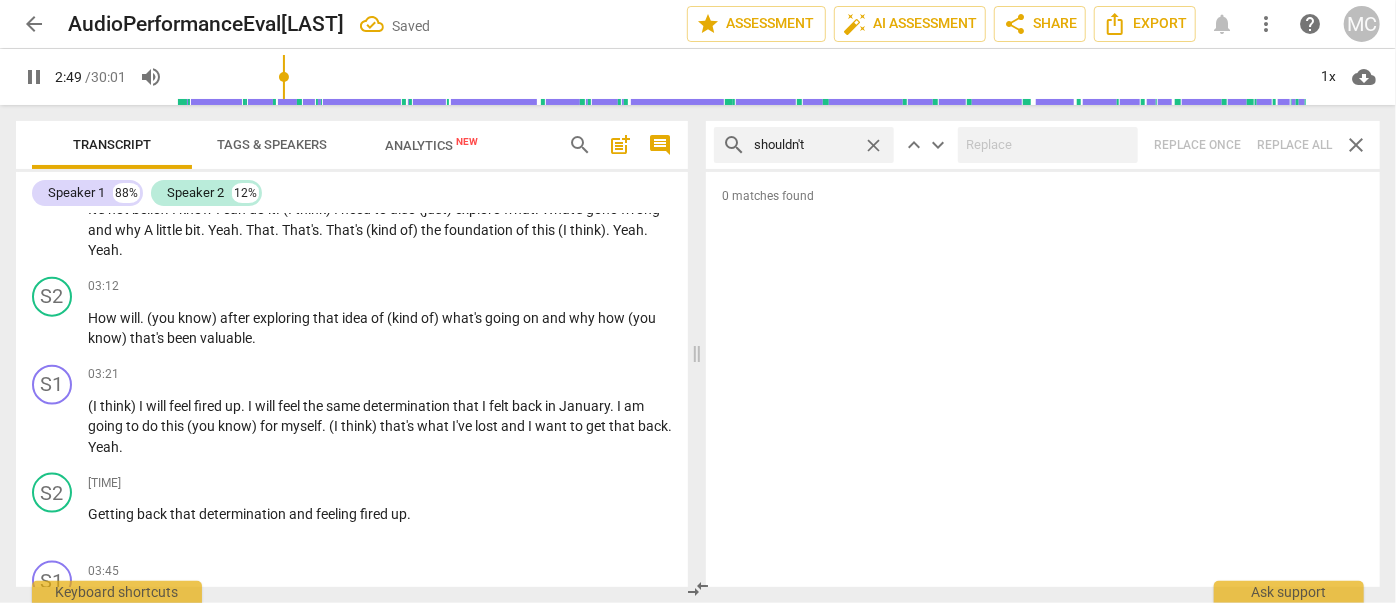 click on "close" at bounding box center [873, 145] 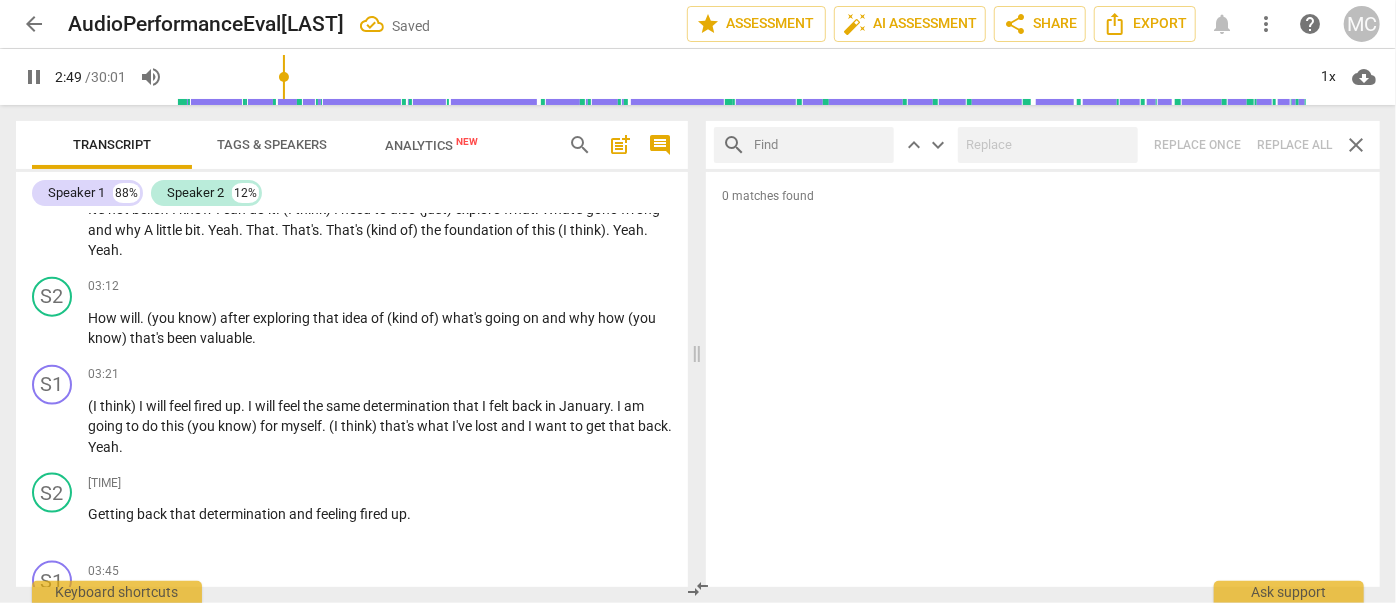 drag, startPoint x: 833, startPoint y: 143, endPoint x: 841, endPoint y: 158, distance: 17 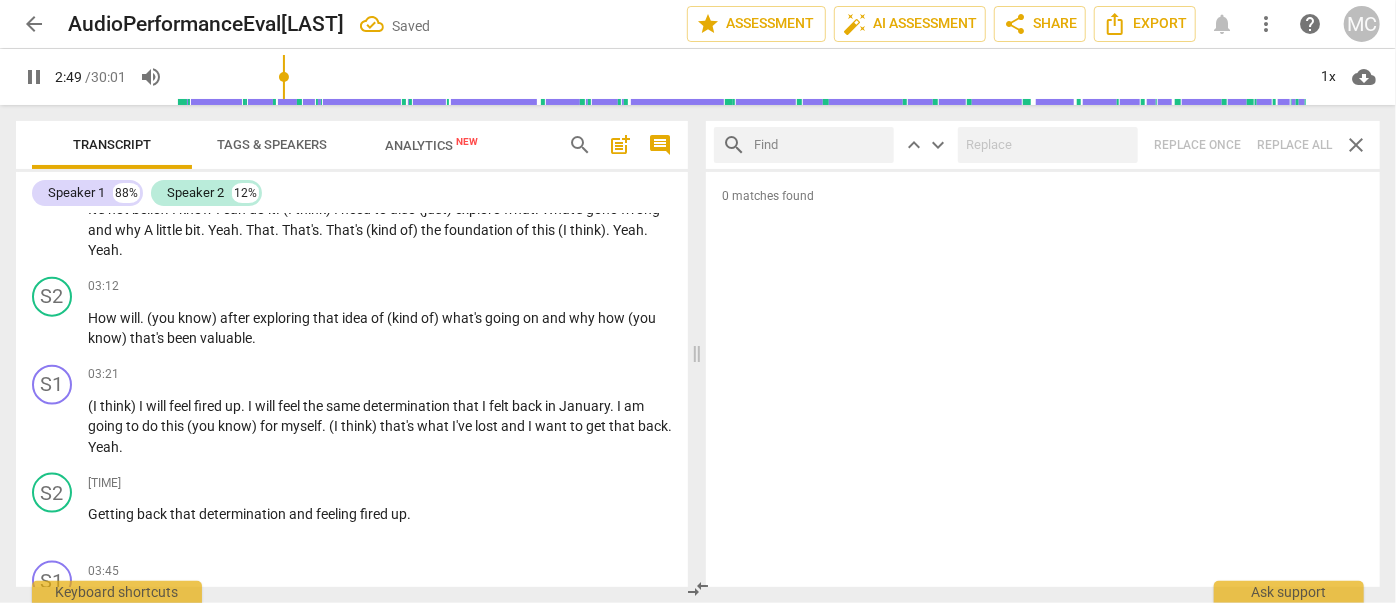 click at bounding box center (820, 145) 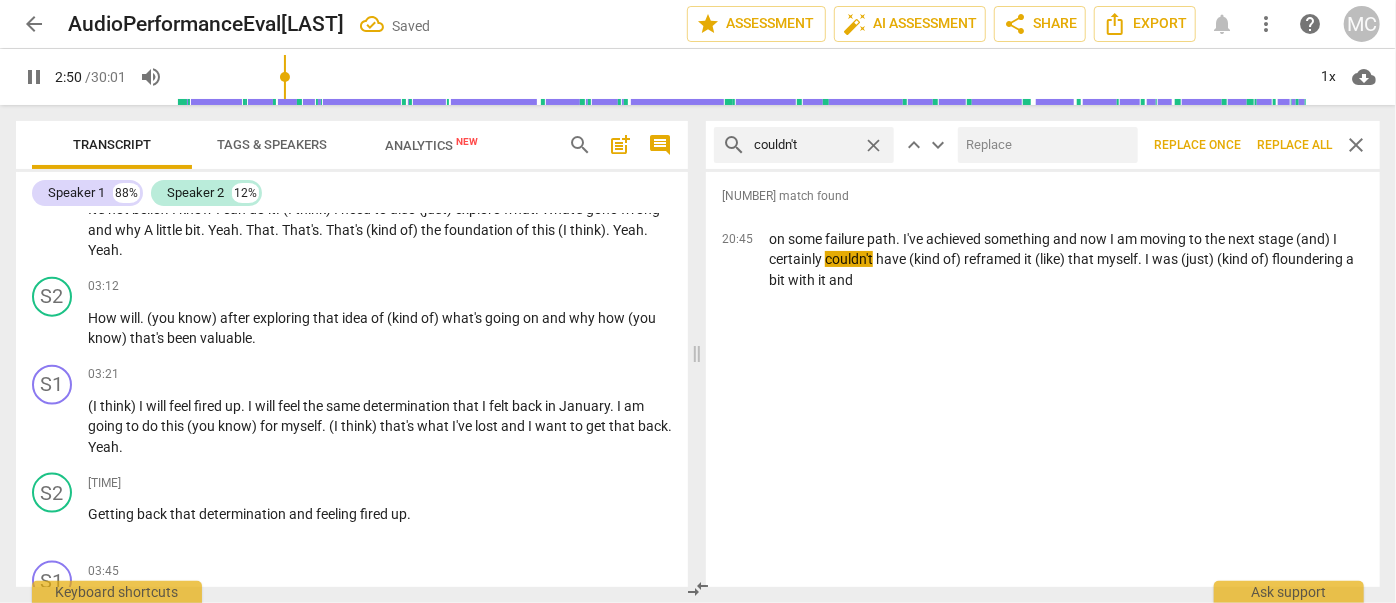 click at bounding box center (1044, 145) 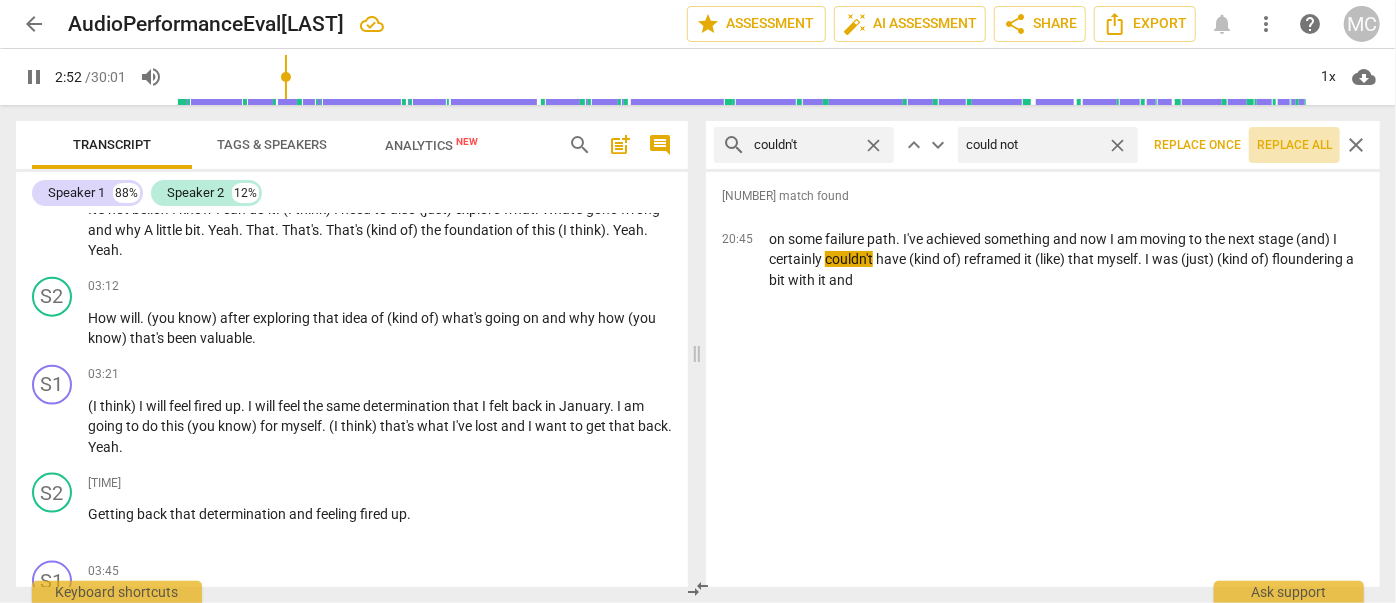click on "Replace all" at bounding box center (1294, 145) 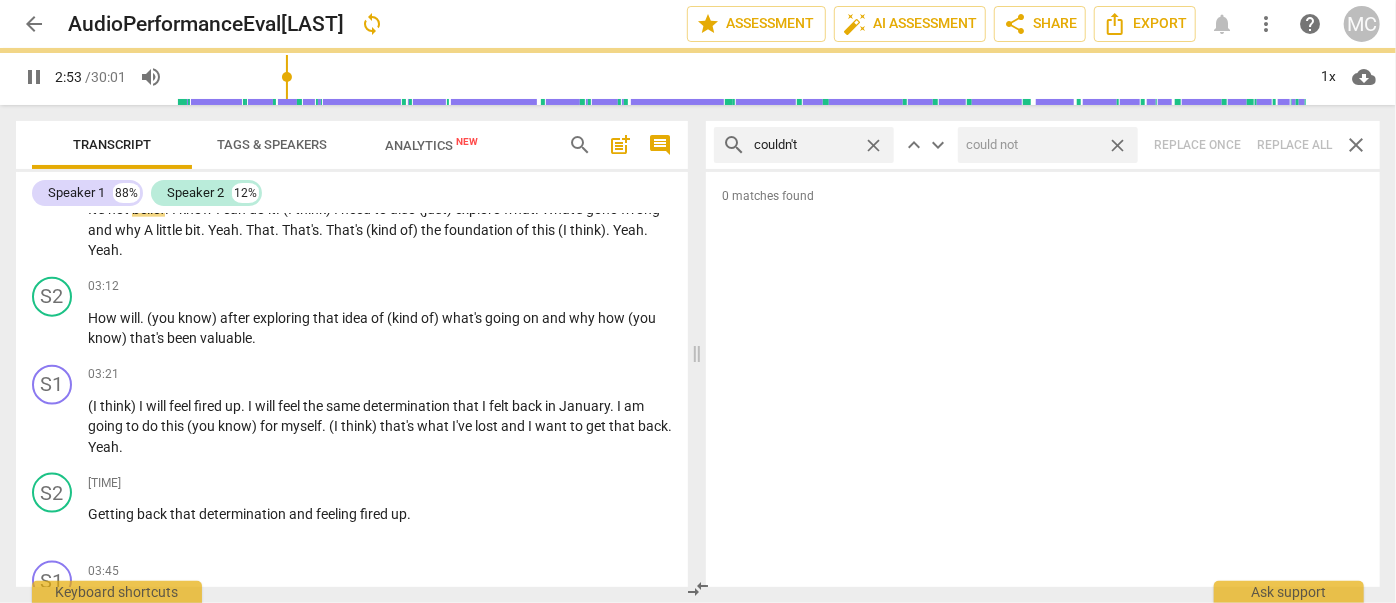 click on "close" at bounding box center (1117, 145) 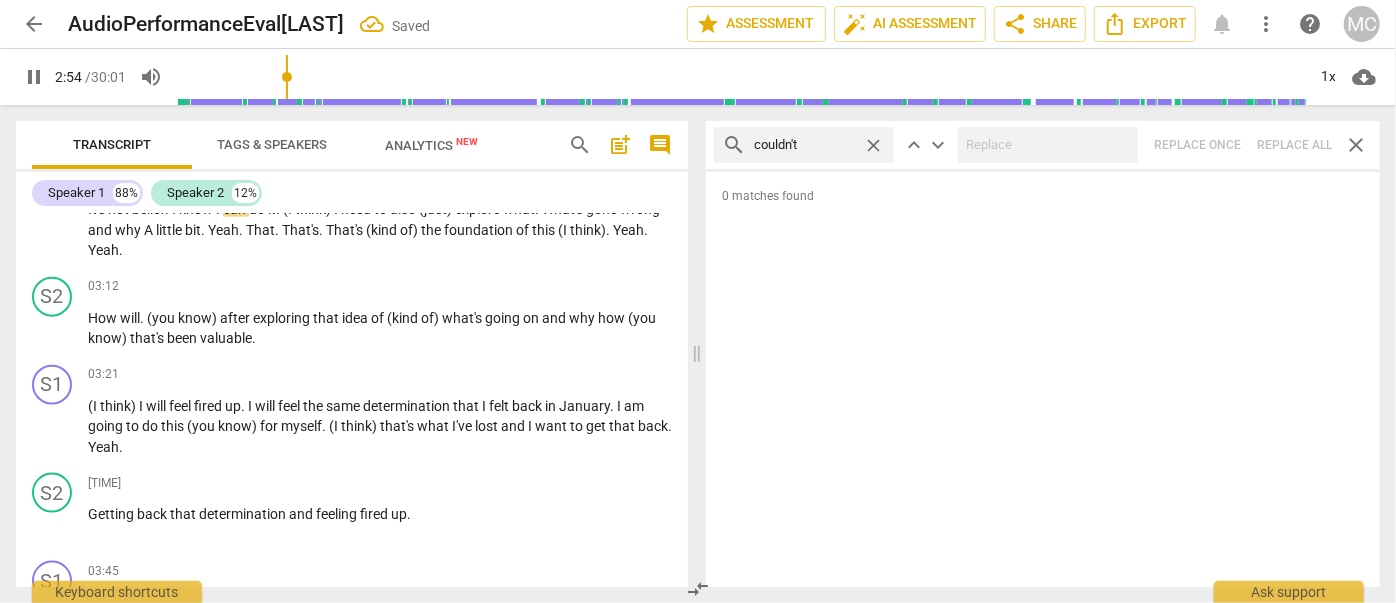 click on "close" at bounding box center [873, 145] 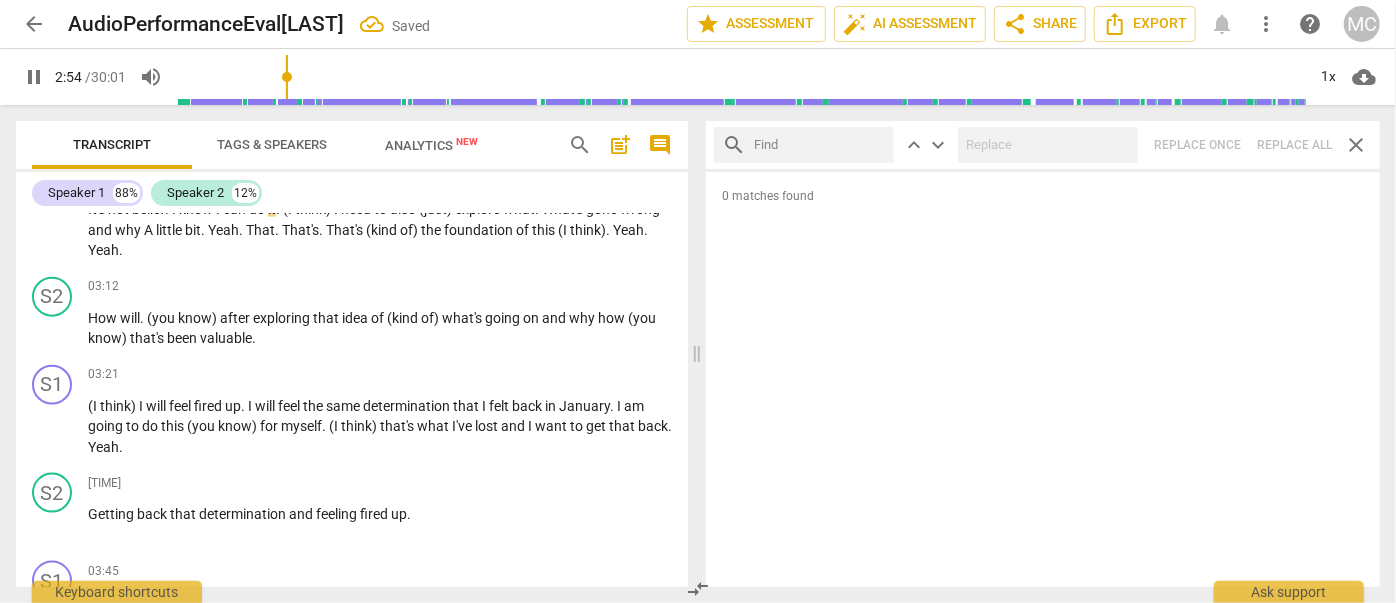 drag, startPoint x: 814, startPoint y: 141, endPoint x: 792, endPoint y: 145, distance: 22.36068 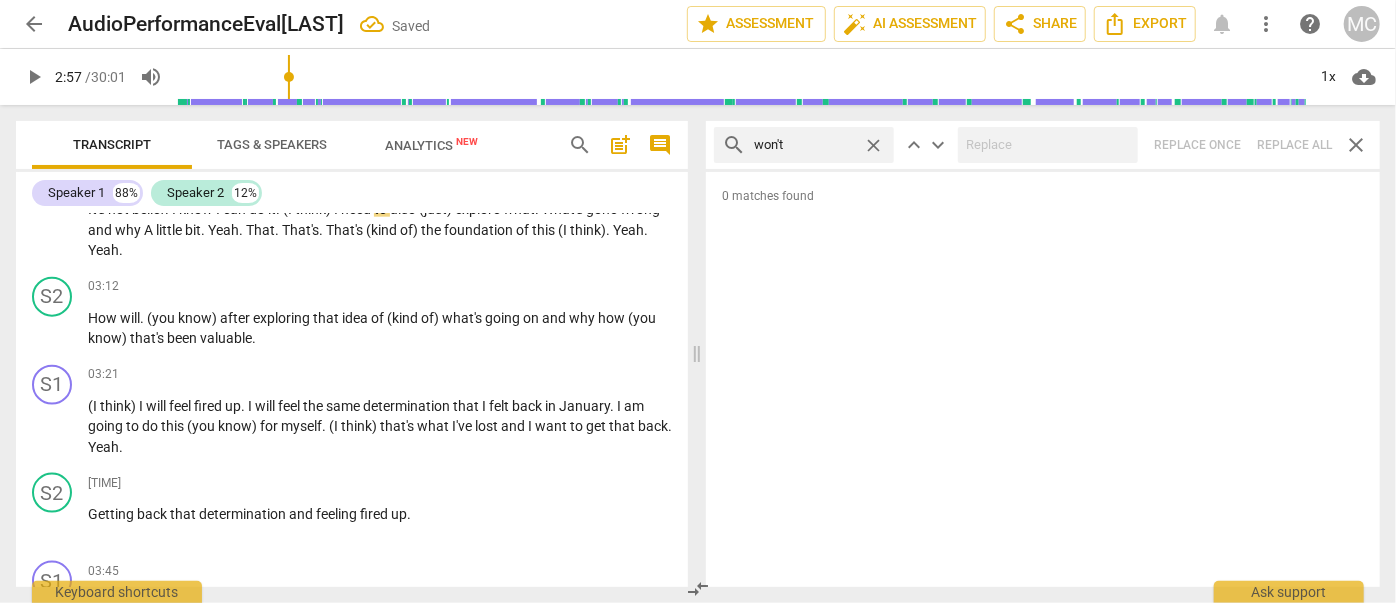 click on "search won't close keyboard_arrow_up keyboard_arrow_down Replace once Replace all close" at bounding box center (1043, 145) 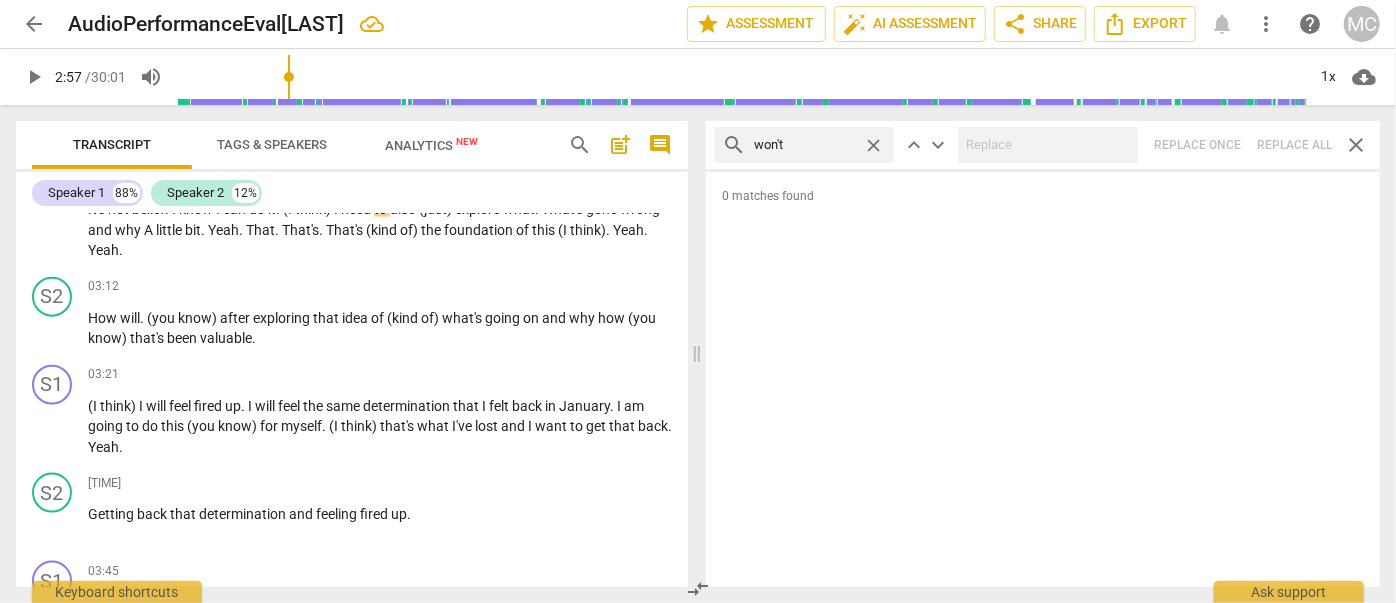 click on "close" at bounding box center [873, 145] 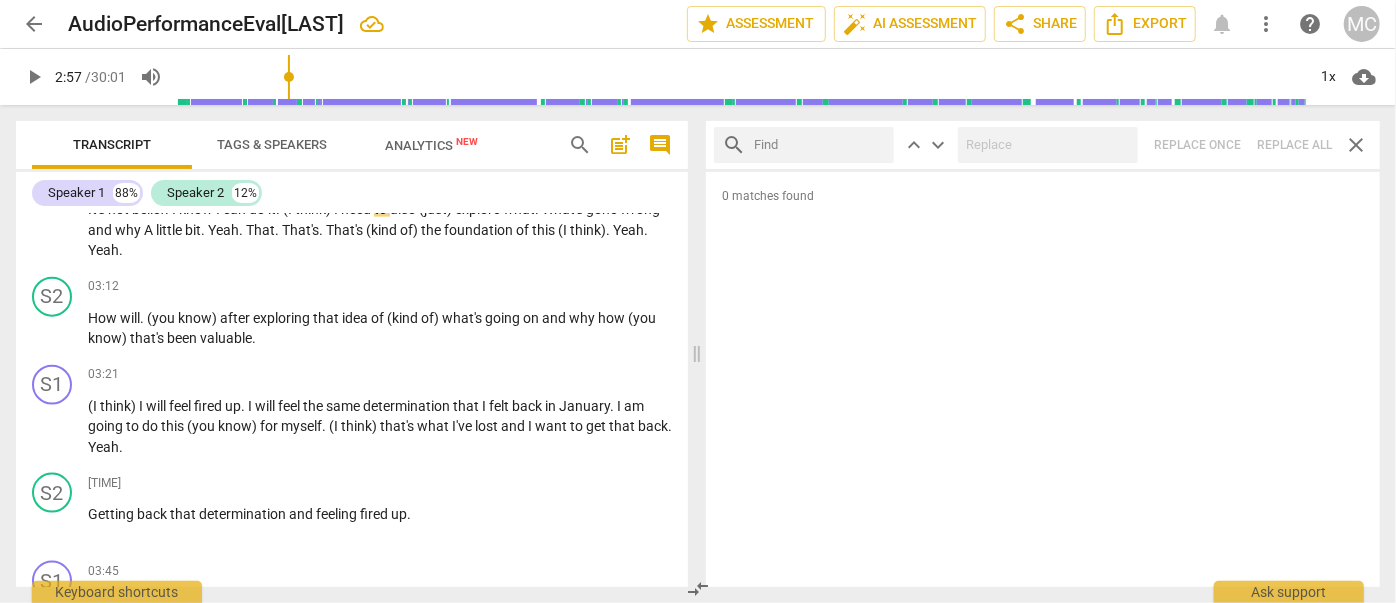 click at bounding box center [820, 145] 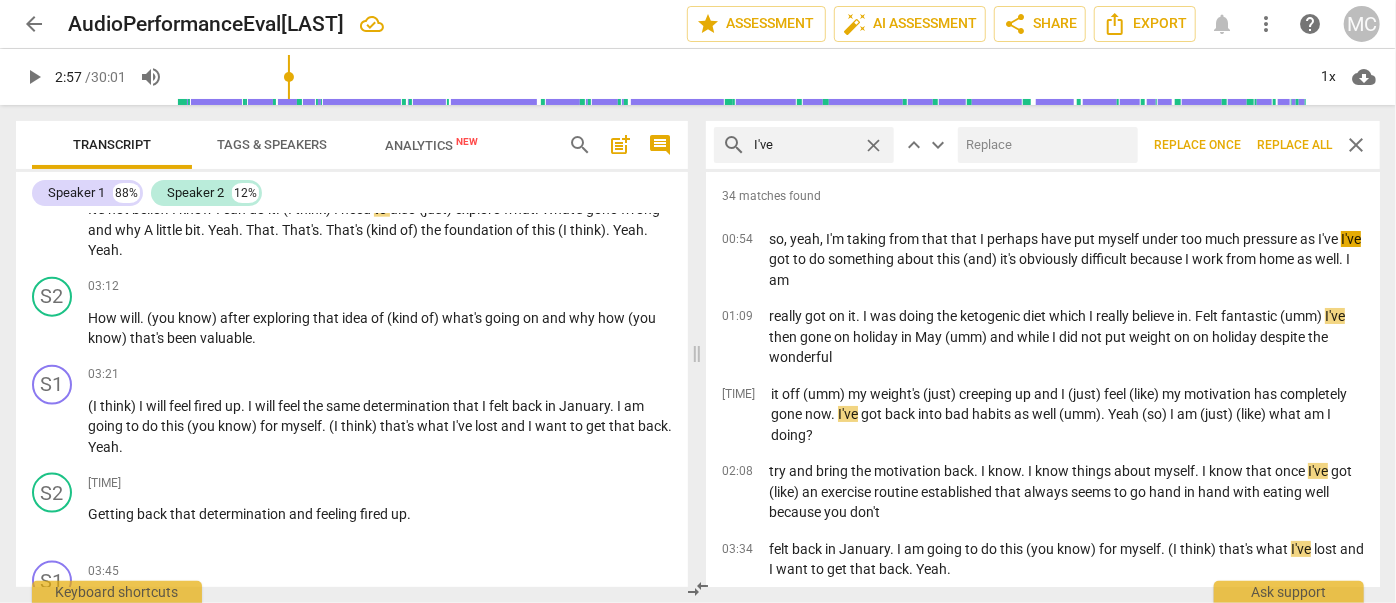click at bounding box center (1044, 145) 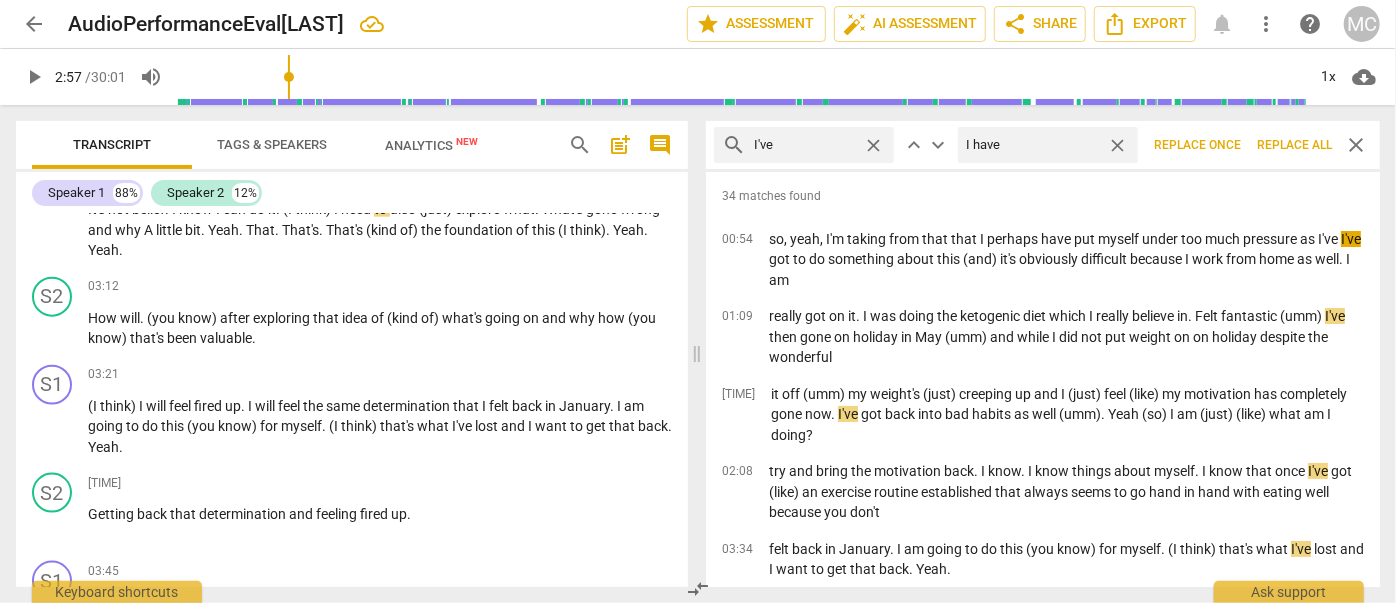 click on "Replace all" at bounding box center [1294, 145] 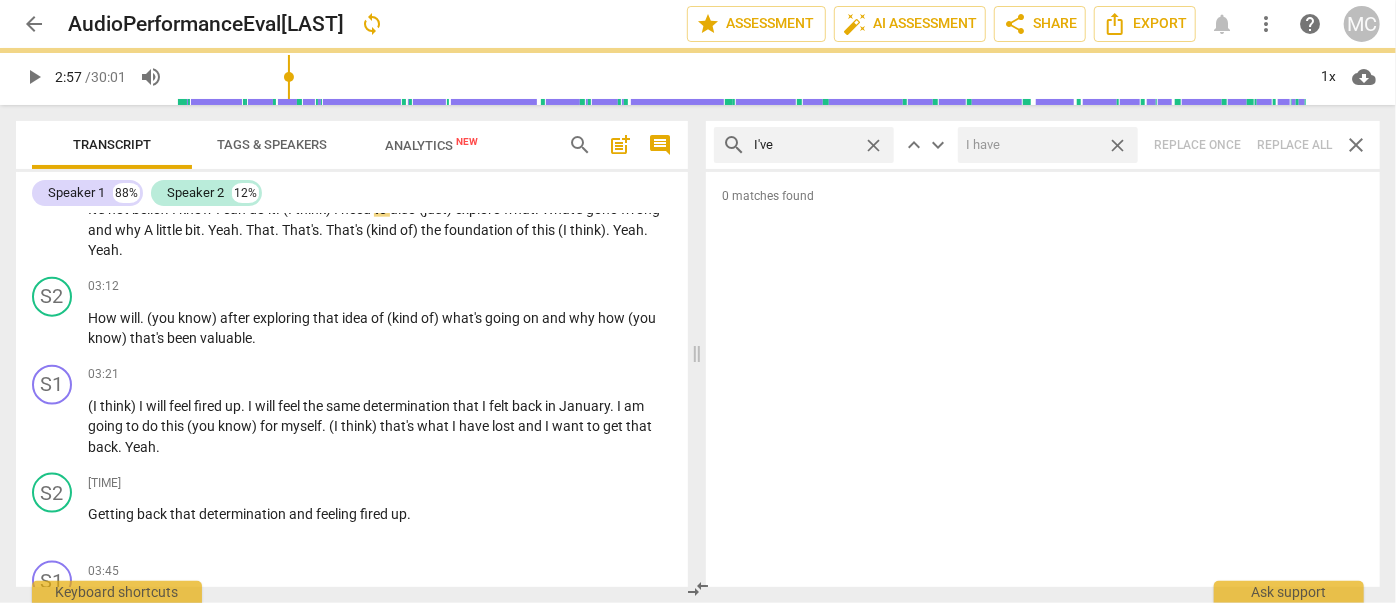 click on "close" at bounding box center (1117, 145) 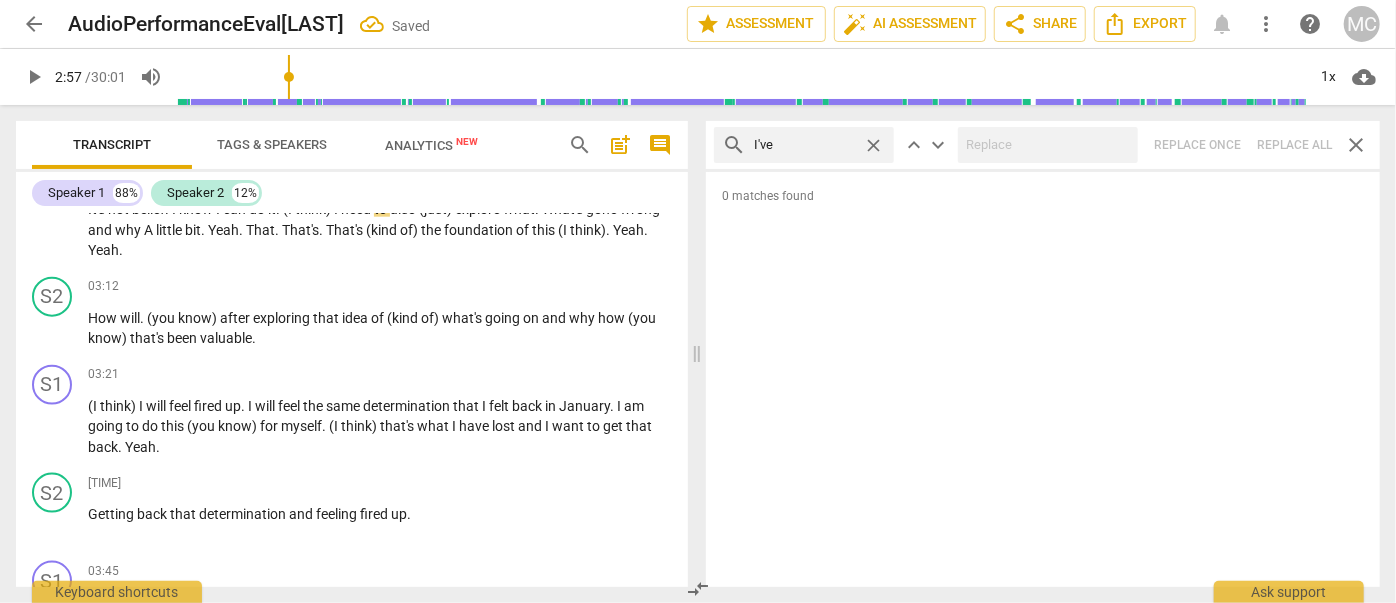drag, startPoint x: 875, startPoint y: 143, endPoint x: 856, endPoint y: 143, distance: 19 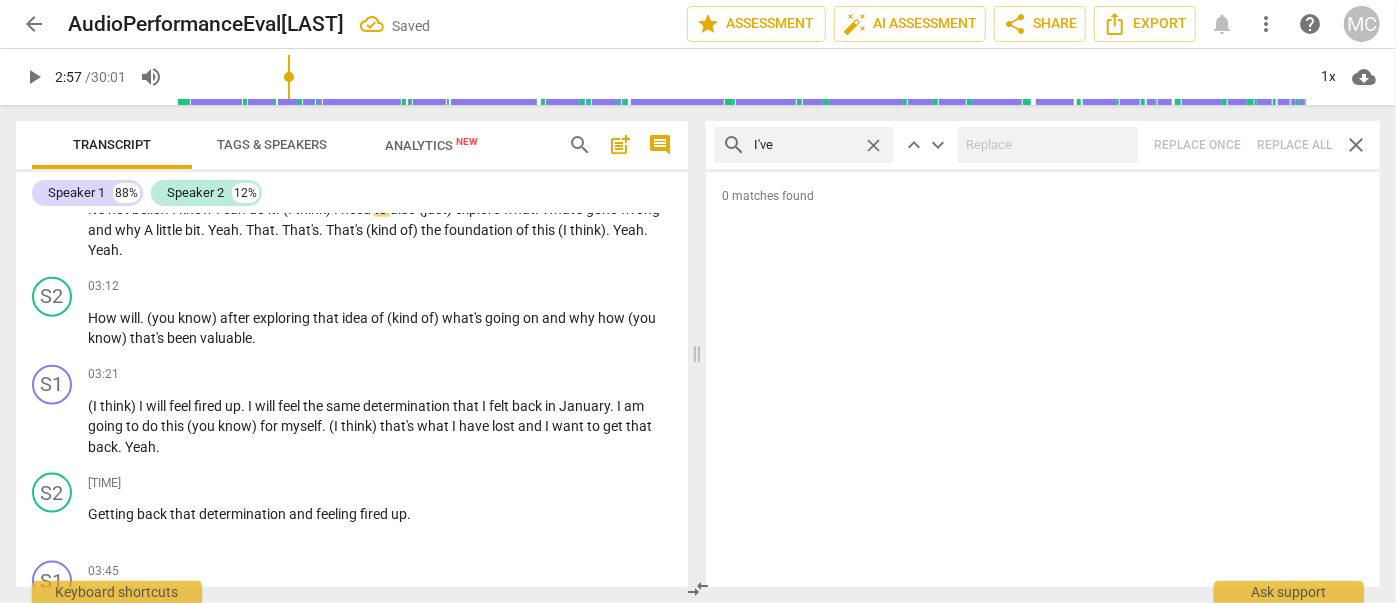 click on "close" at bounding box center [873, 145] 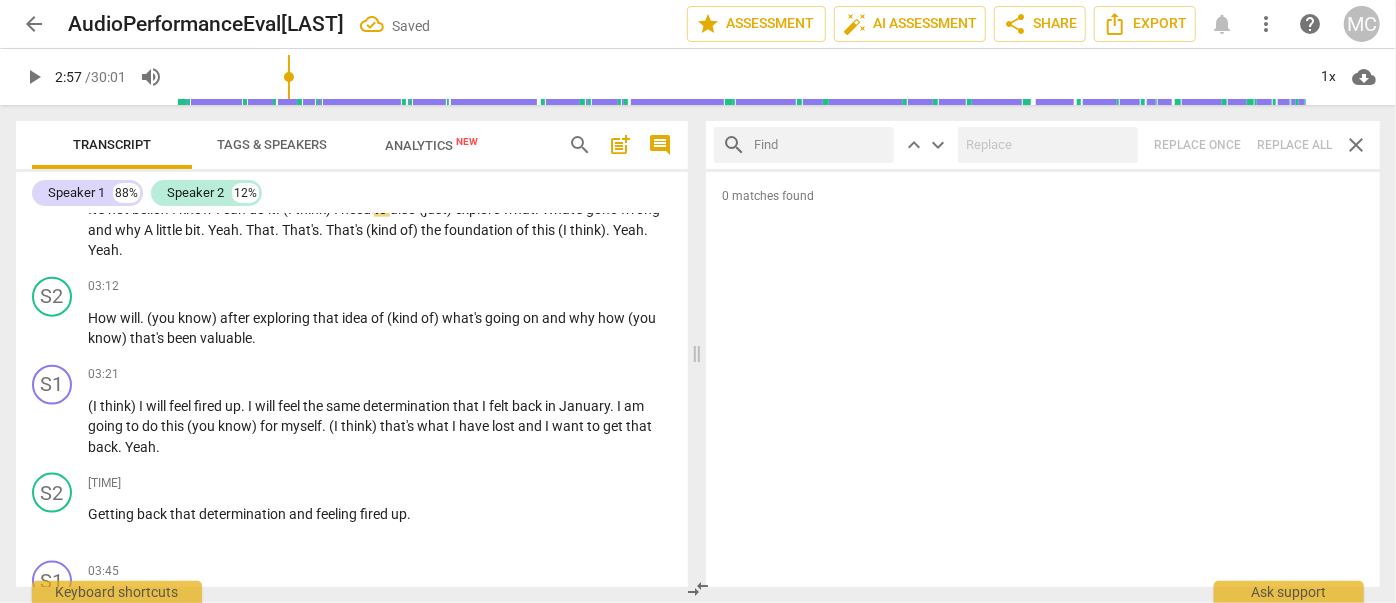 click at bounding box center [820, 145] 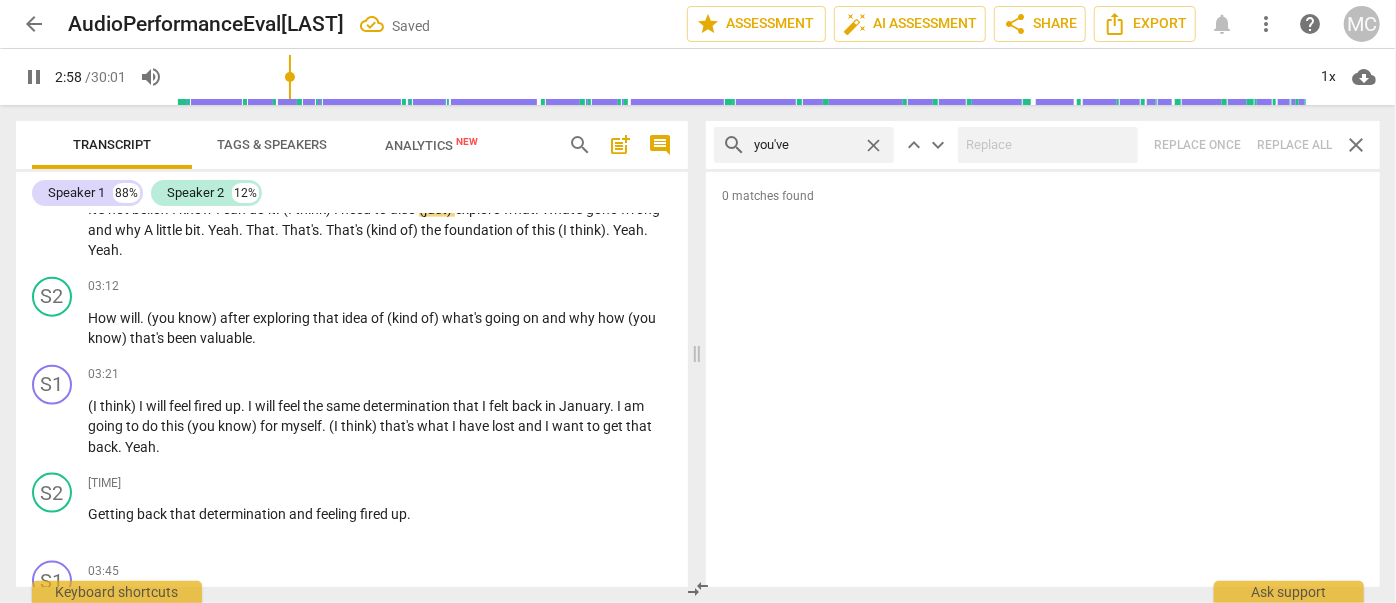 click on "search you've close keyboard_arrow_up keyboard_arrow_down Replace once Replace all close" at bounding box center [1043, 145] 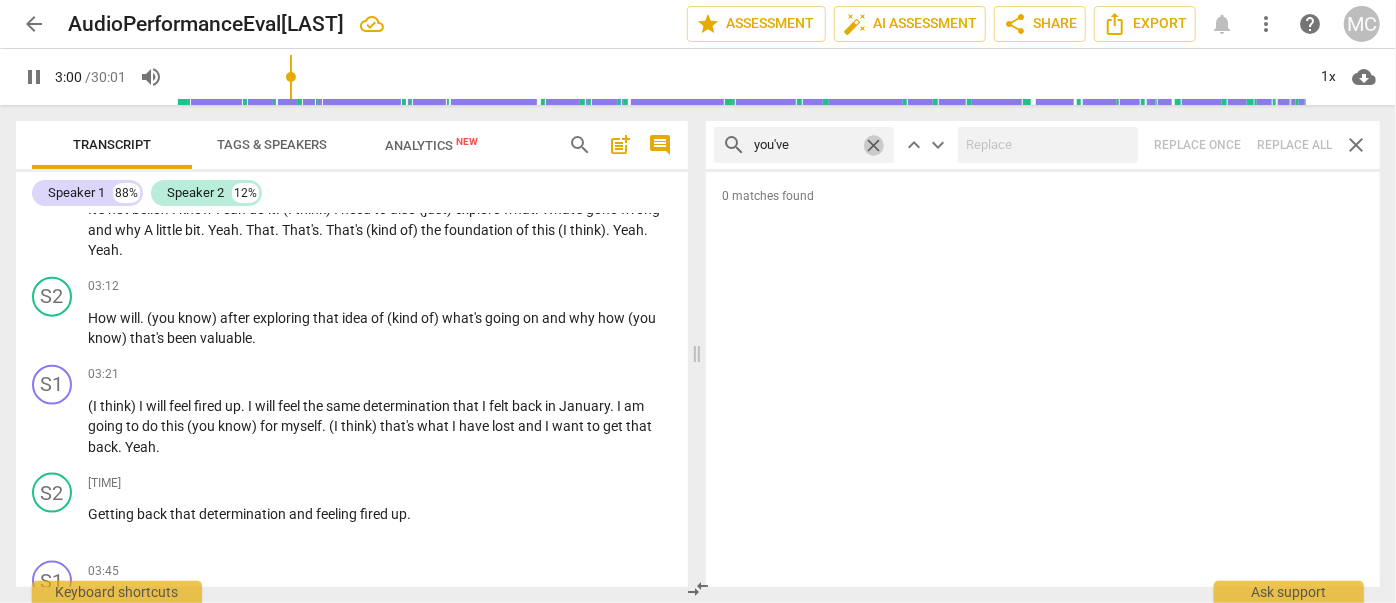 click on "close" at bounding box center [873, 145] 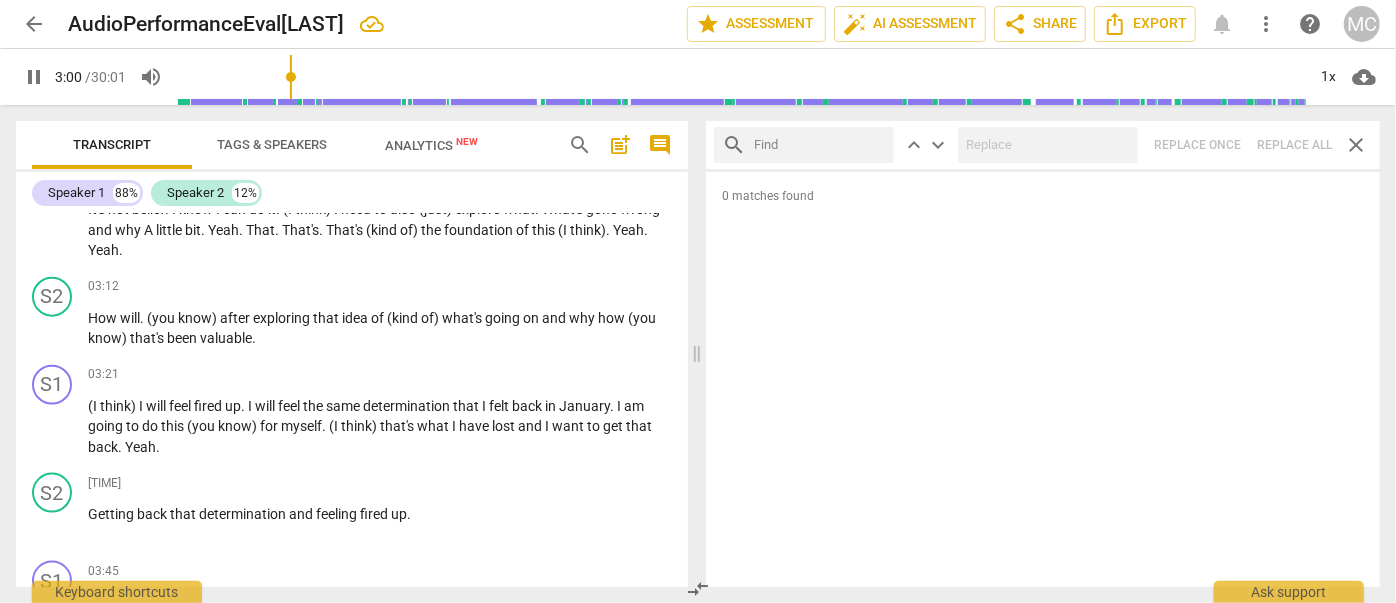 click at bounding box center (820, 145) 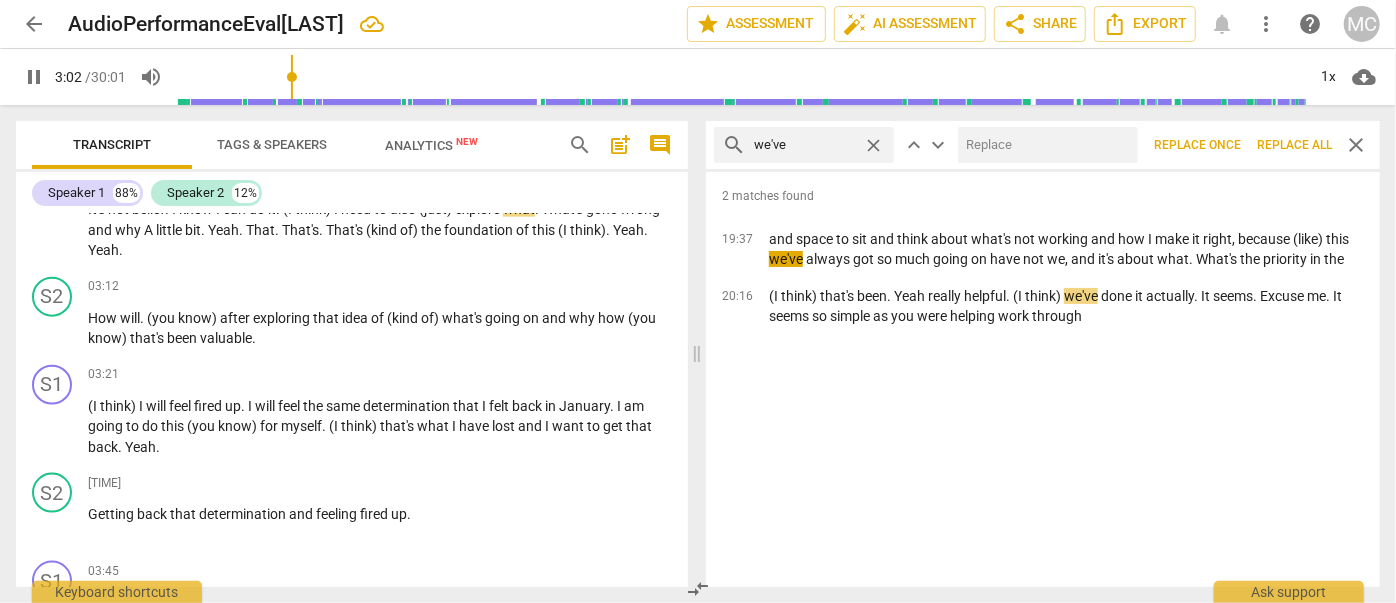 click at bounding box center [1044, 145] 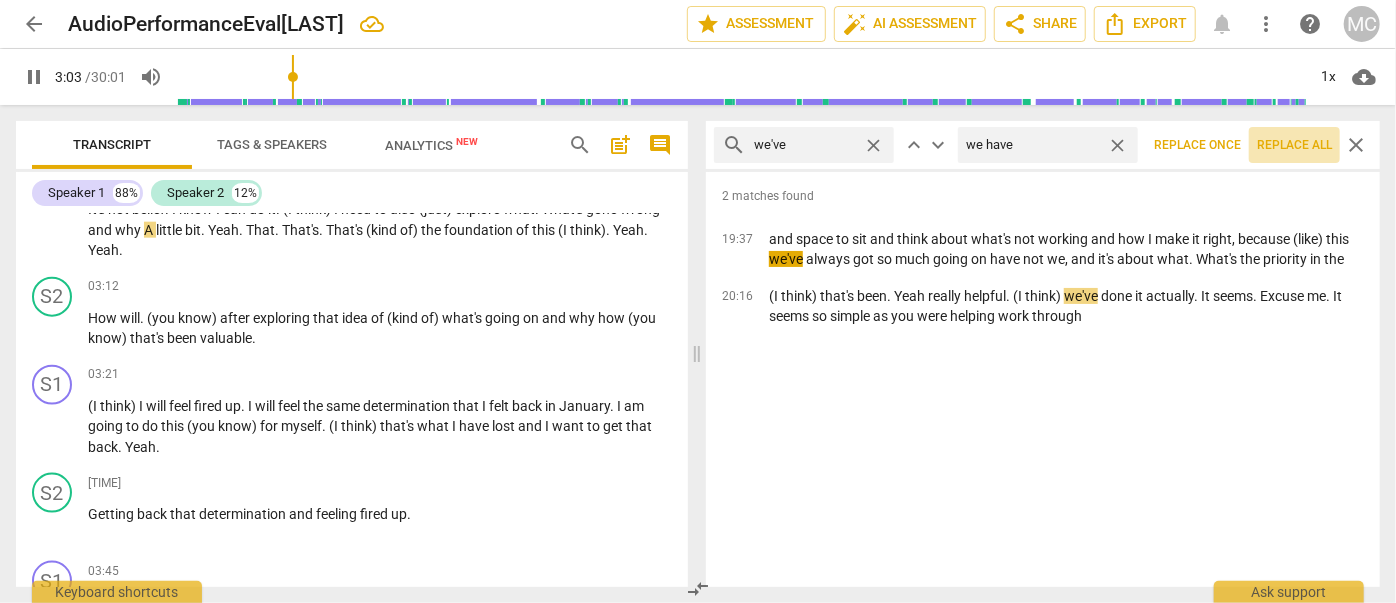 click on "Replace all" at bounding box center (1294, 145) 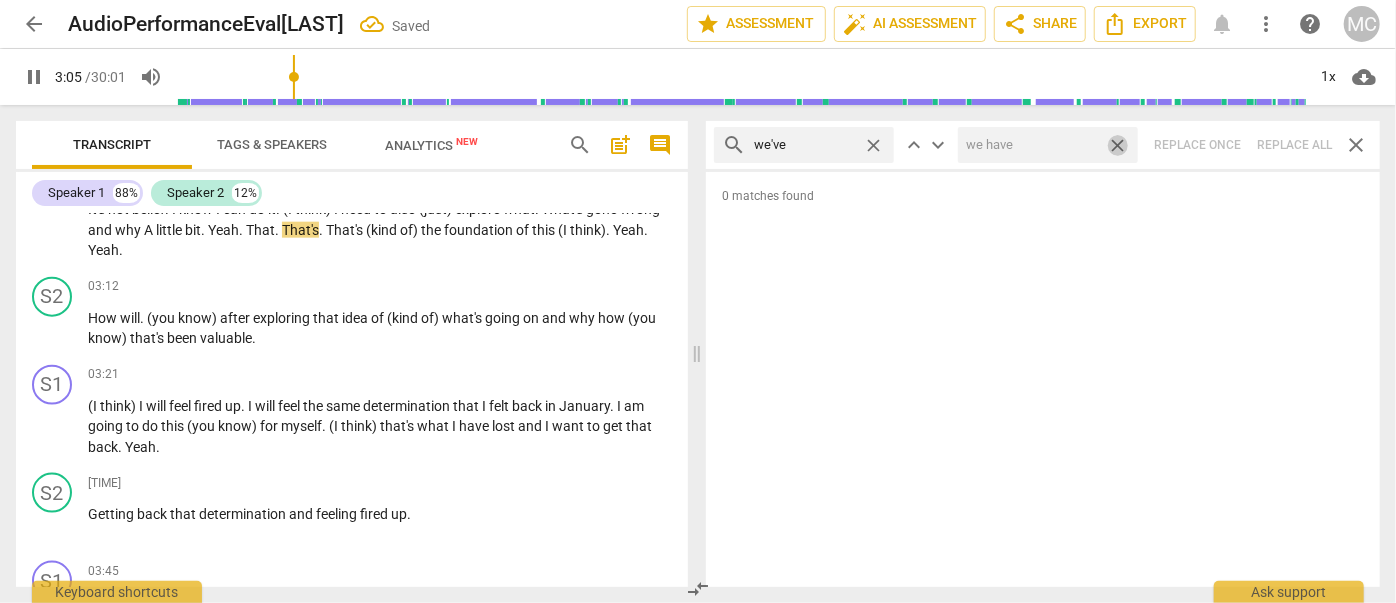 click on "close" at bounding box center (1117, 145) 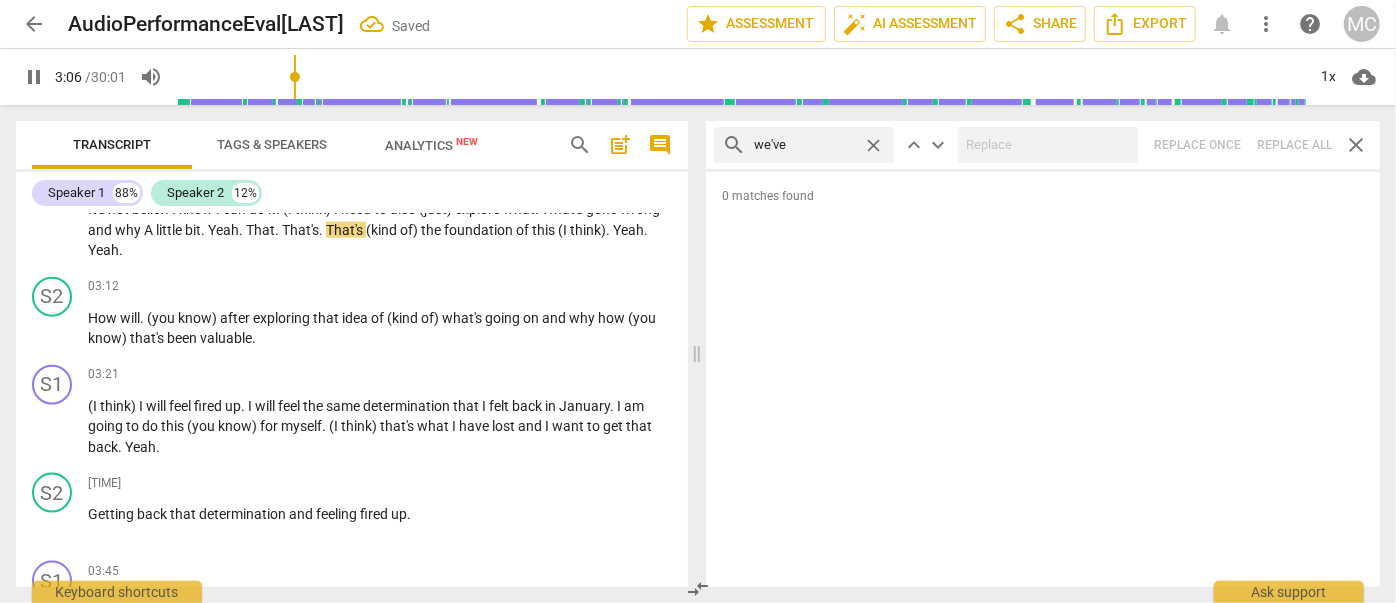 click on "close" at bounding box center (873, 145) 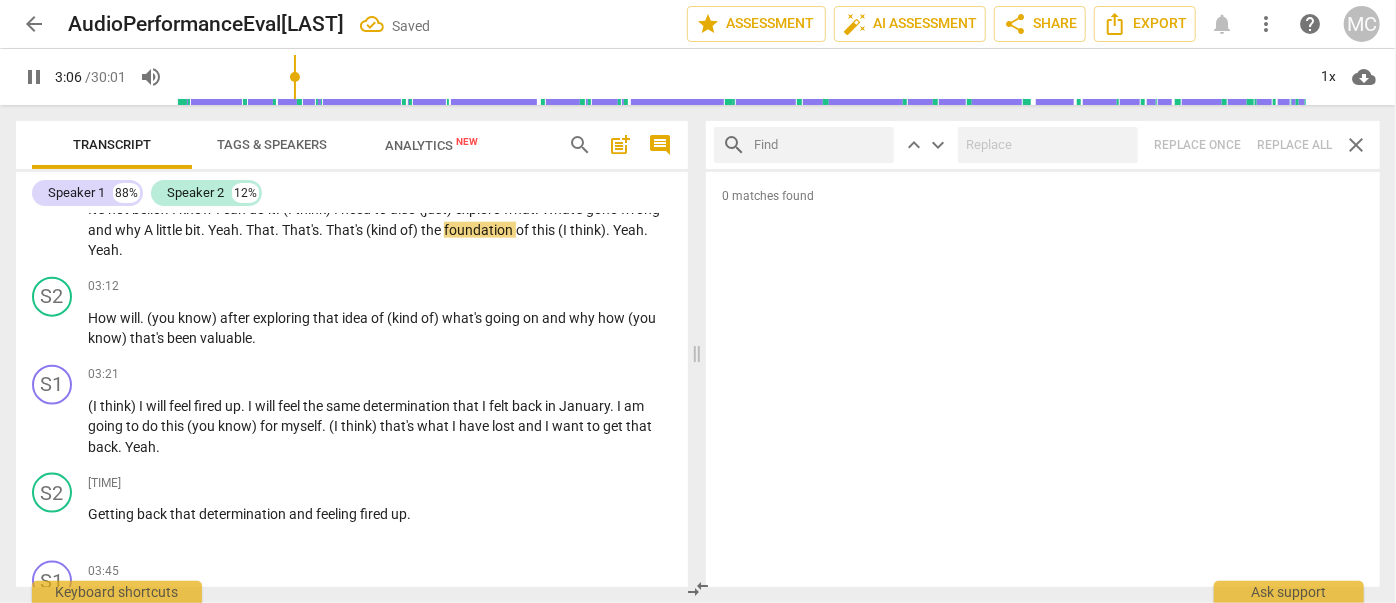 click at bounding box center (820, 145) 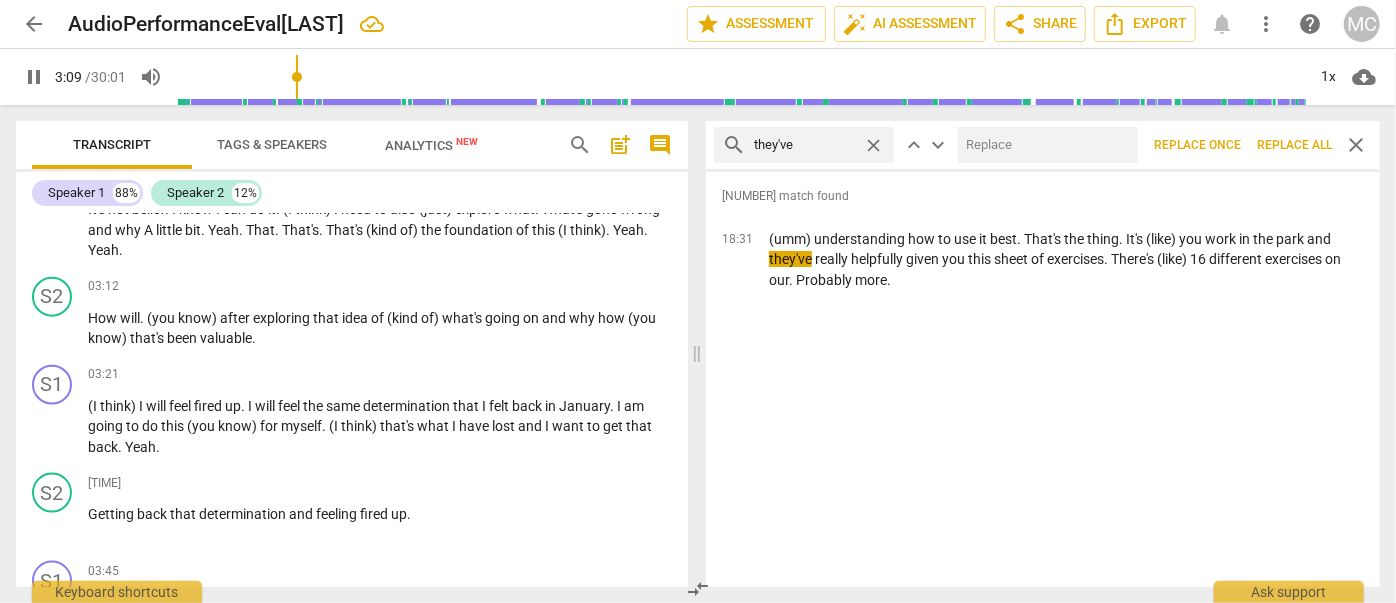 click at bounding box center [1044, 145] 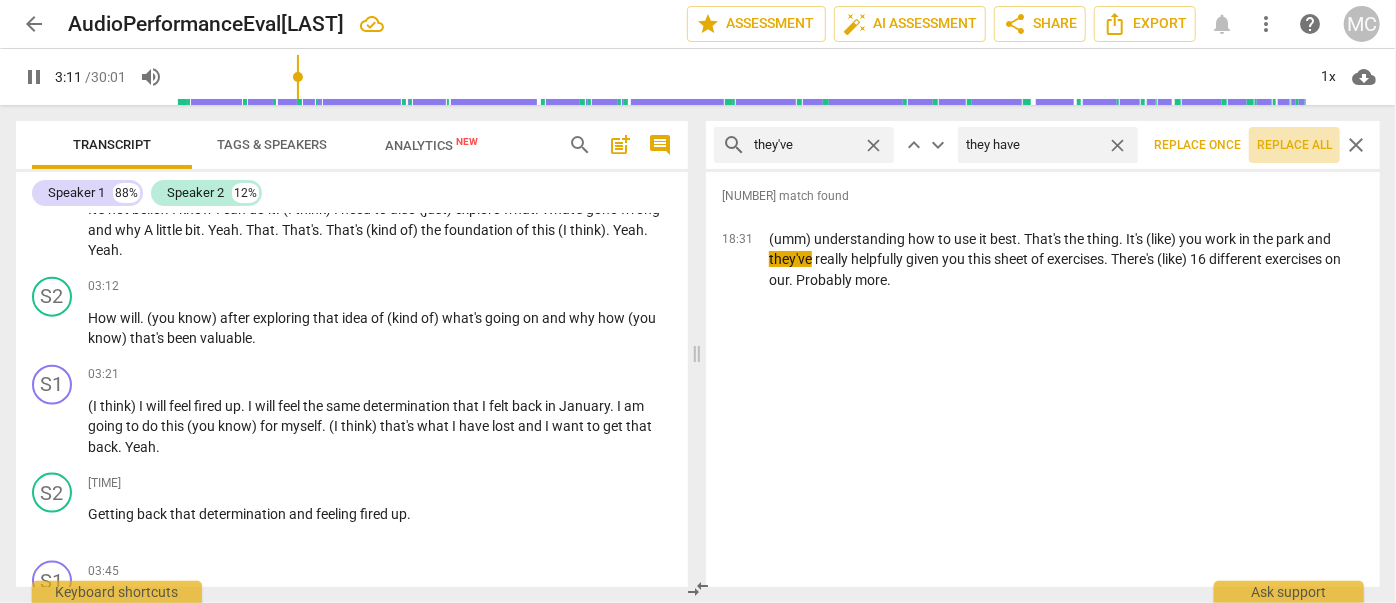 click on "Replace all" at bounding box center [1294, 145] 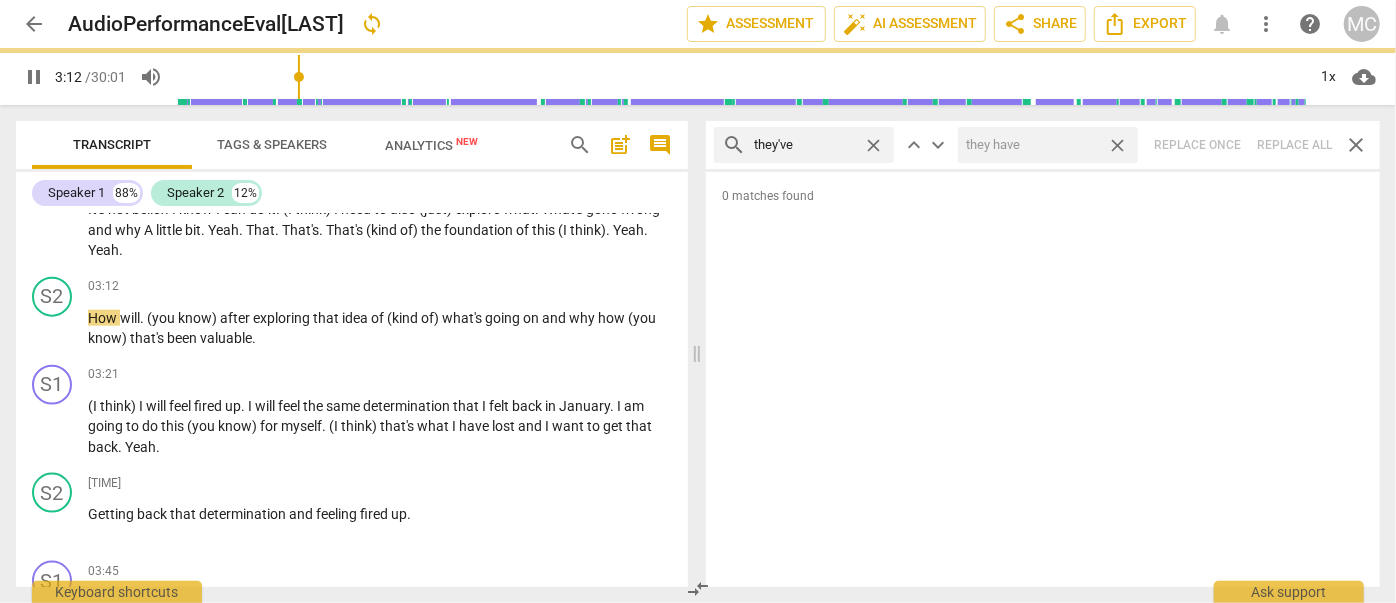 click on "close" at bounding box center (1117, 145) 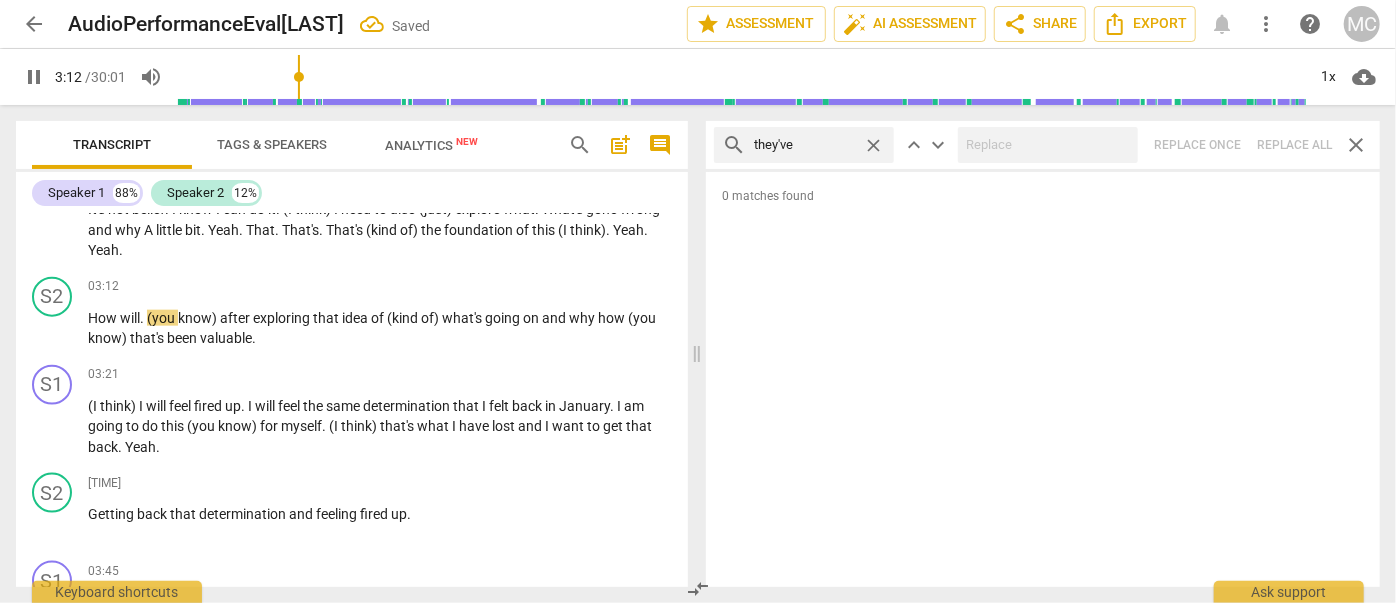 click on "close" at bounding box center (873, 145) 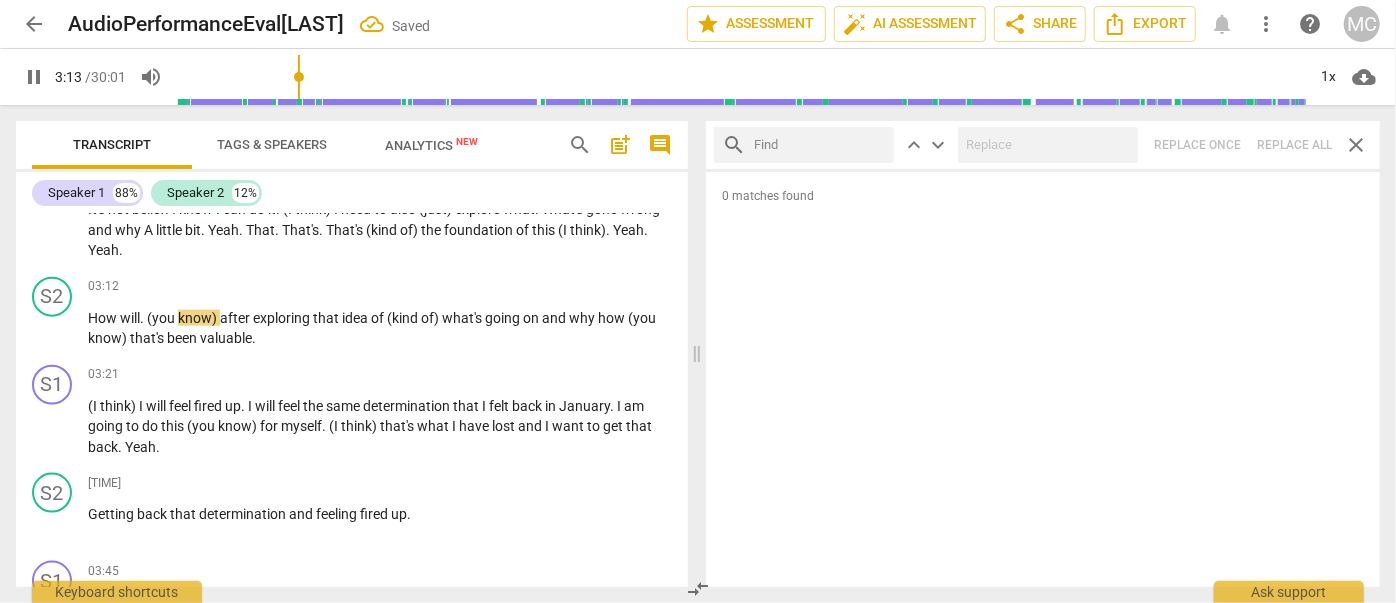 click at bounding box center [820, 145] 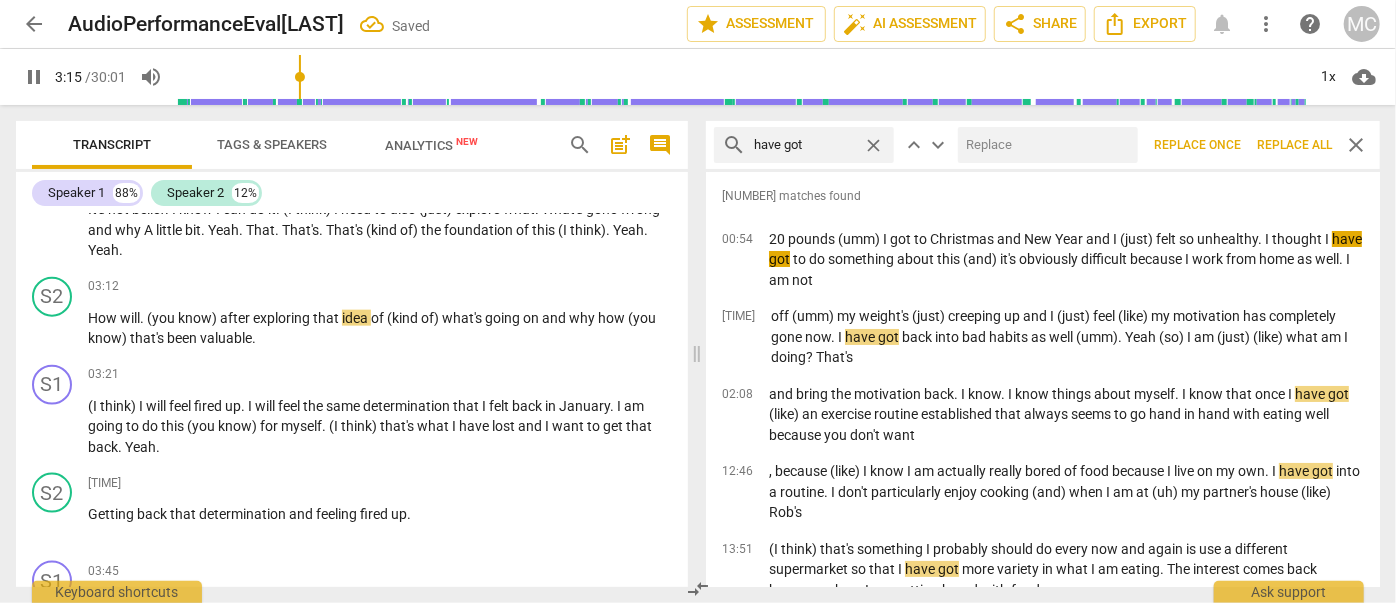 click at bounding box center (1044, 145) 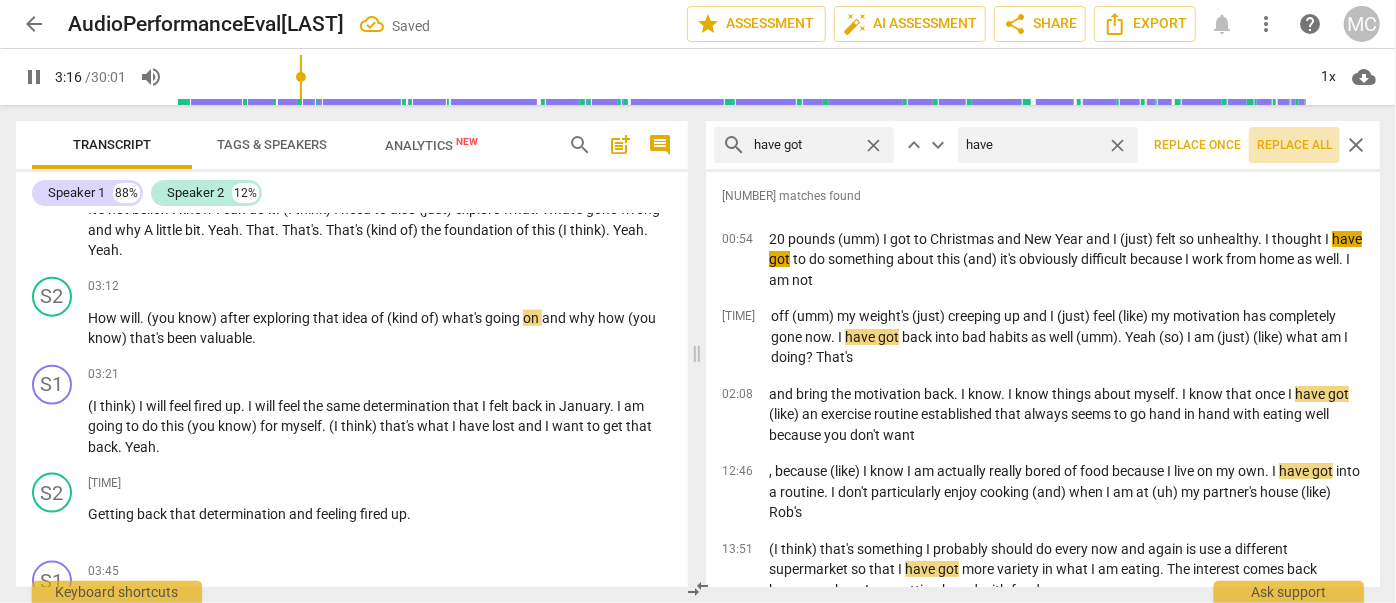 click on "Replace all" at bounding box center [1294, 145] 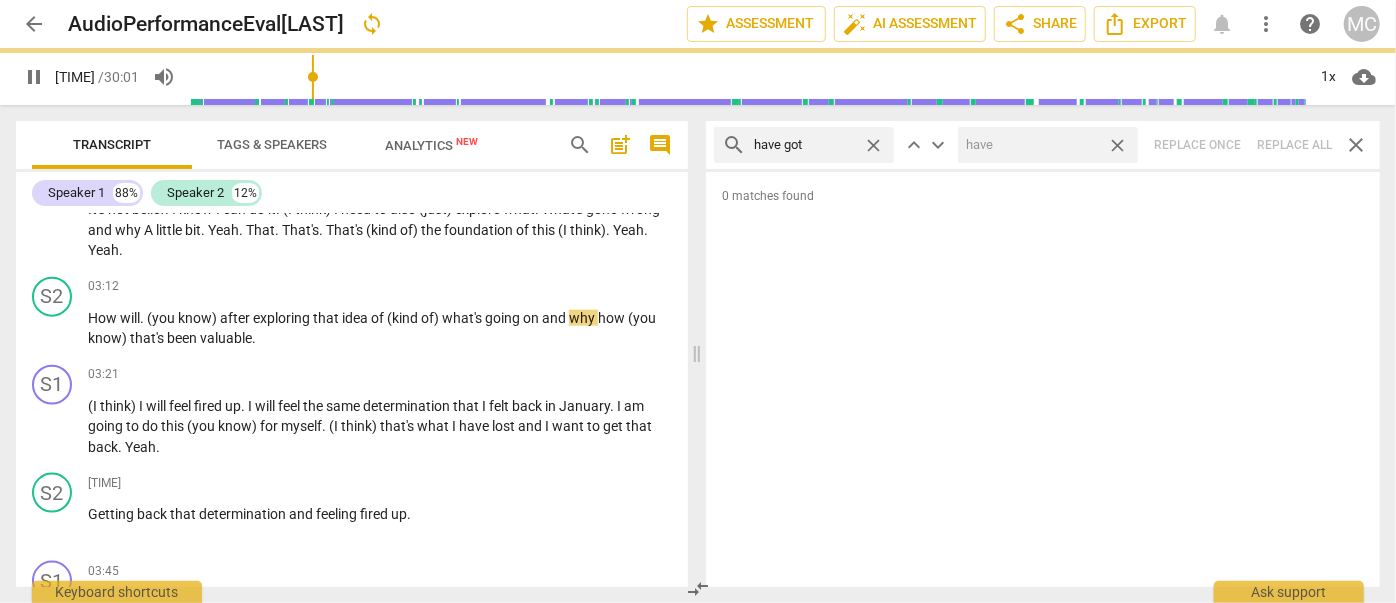 click on "close" at bounding box center (1117, 145) 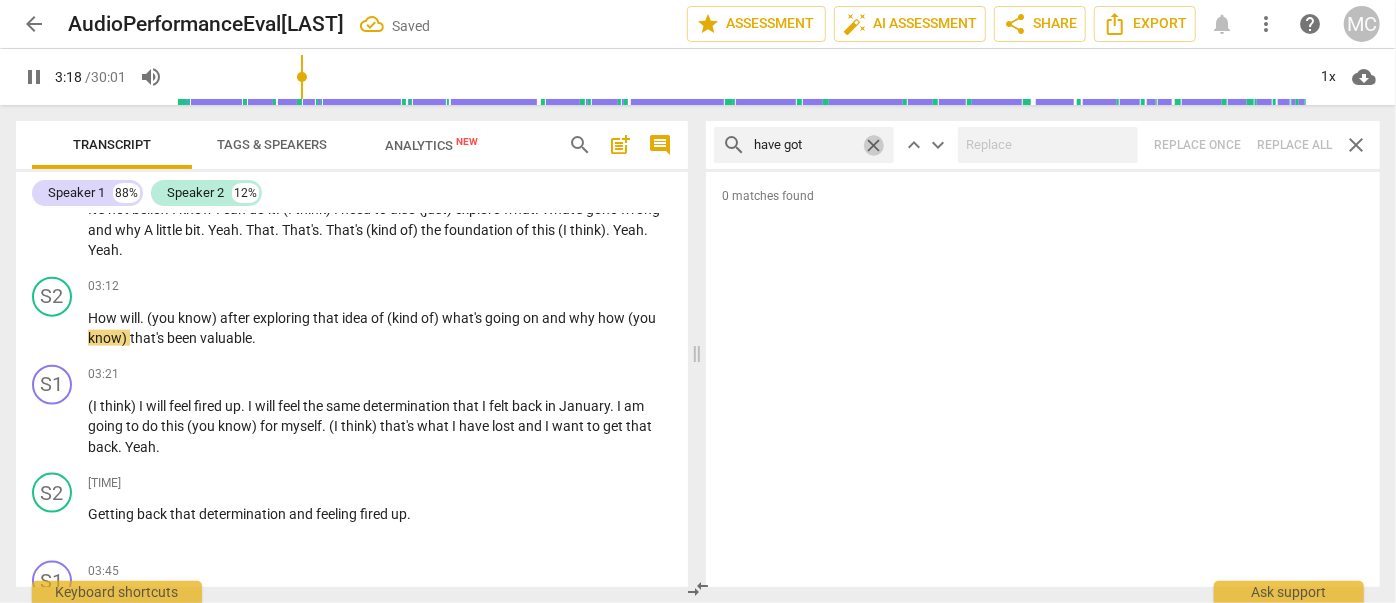 click on "close" at bounding box center [873, 145] 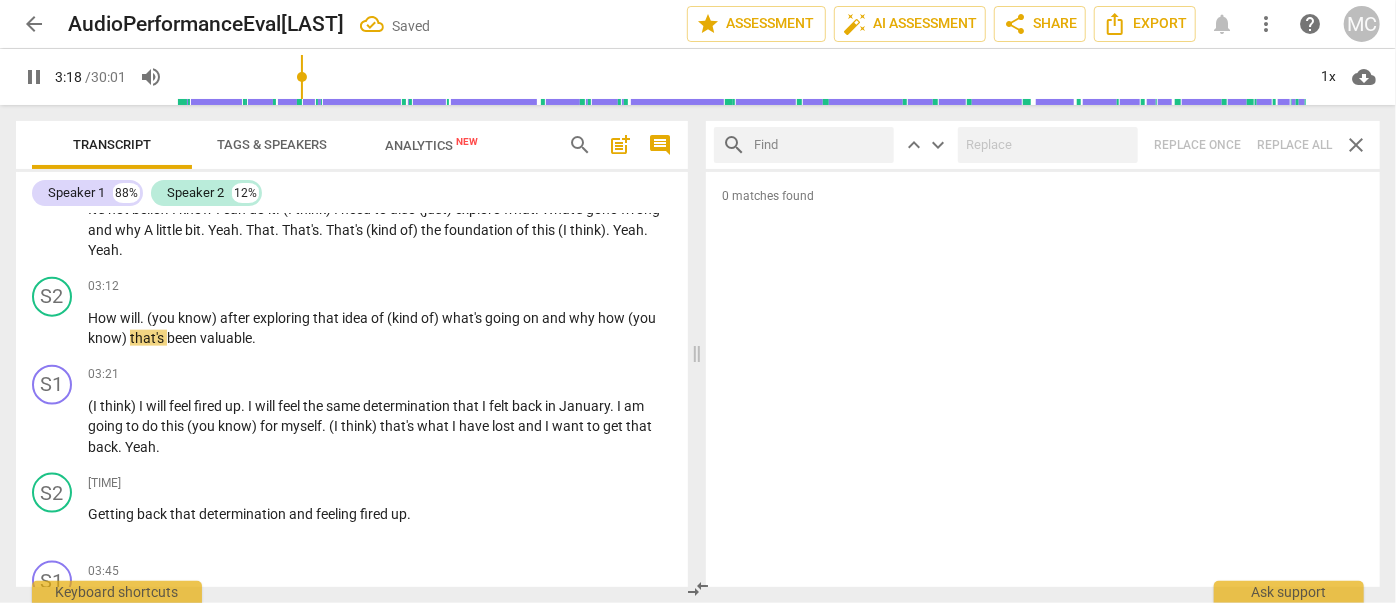 click at bounding box center [820, 145] 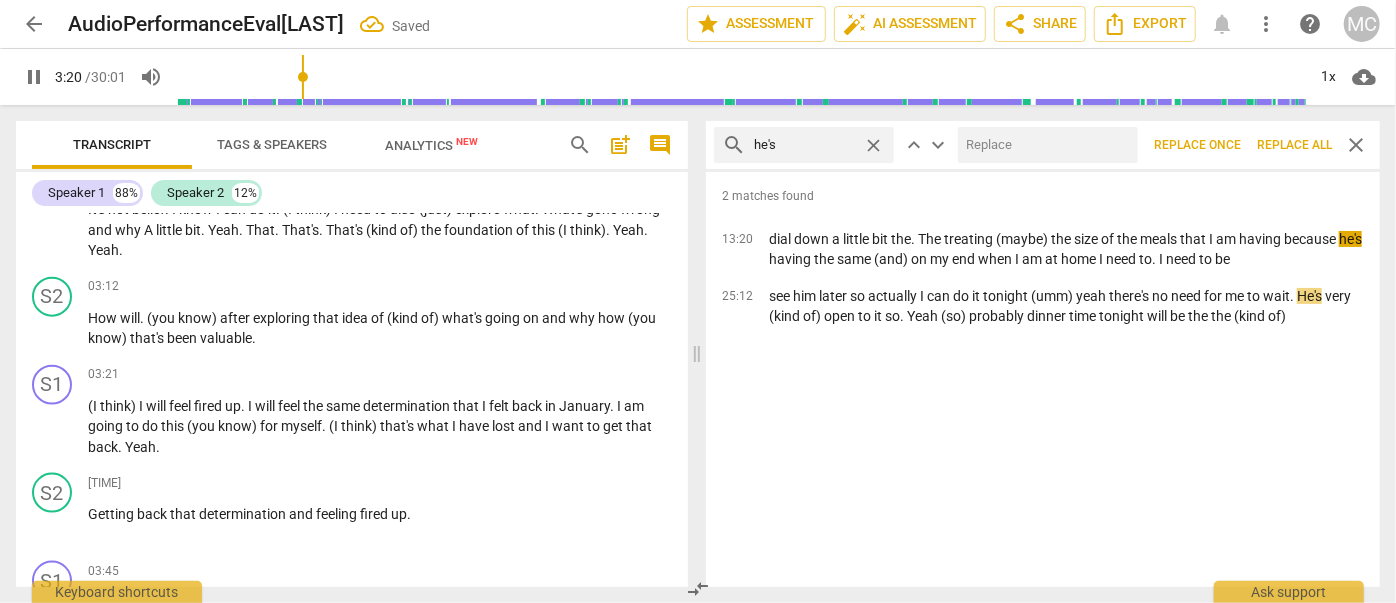 click at bounding box center (1044, 145) 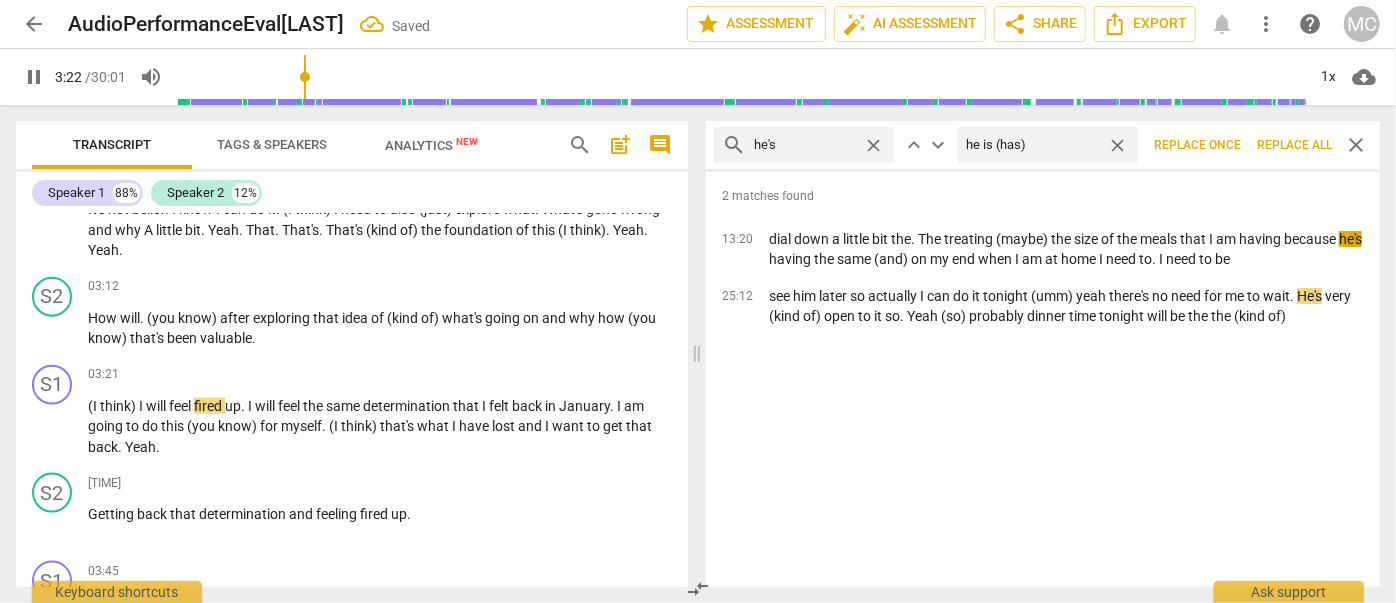 click on "Replace all" at bounding box center [1294, 145] 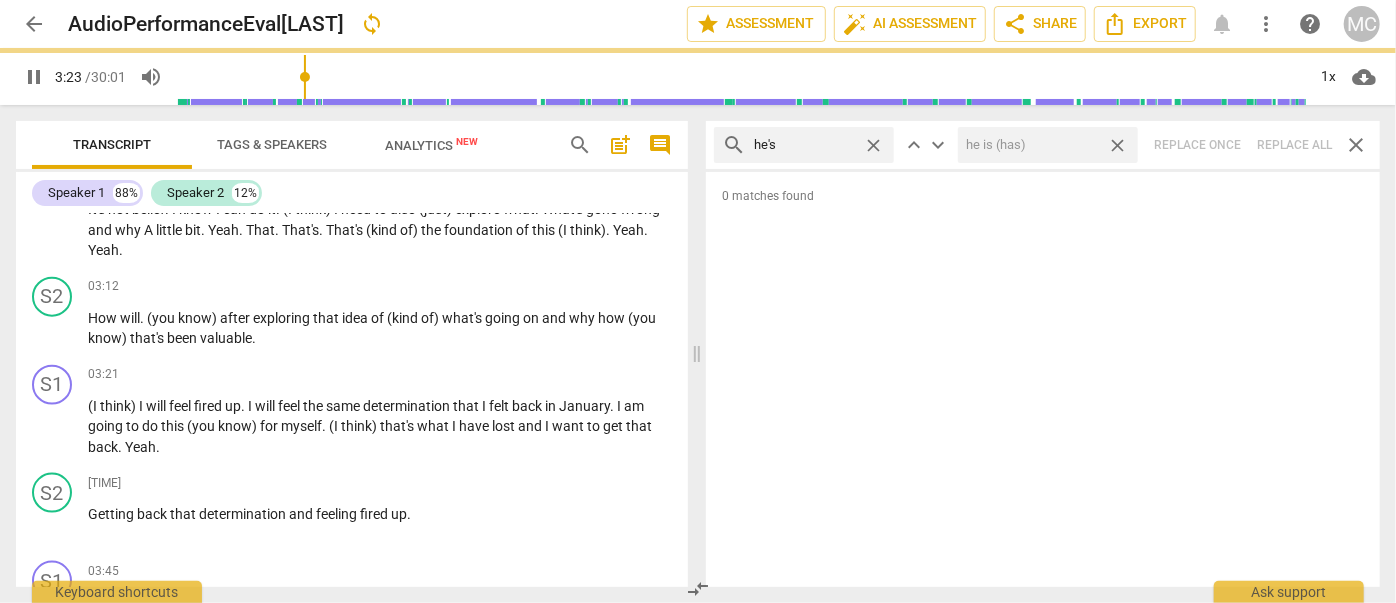 click on "close" at bounding box center [1117, 145] 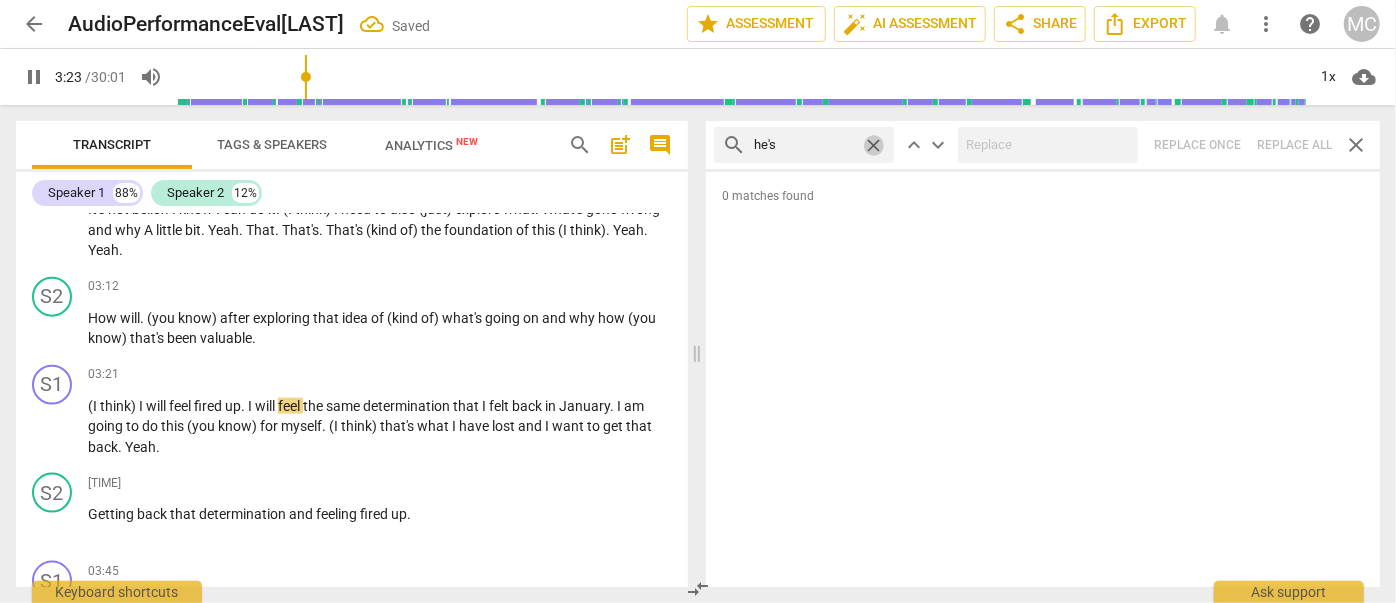 click on "close" at bounding box center (873, 145) 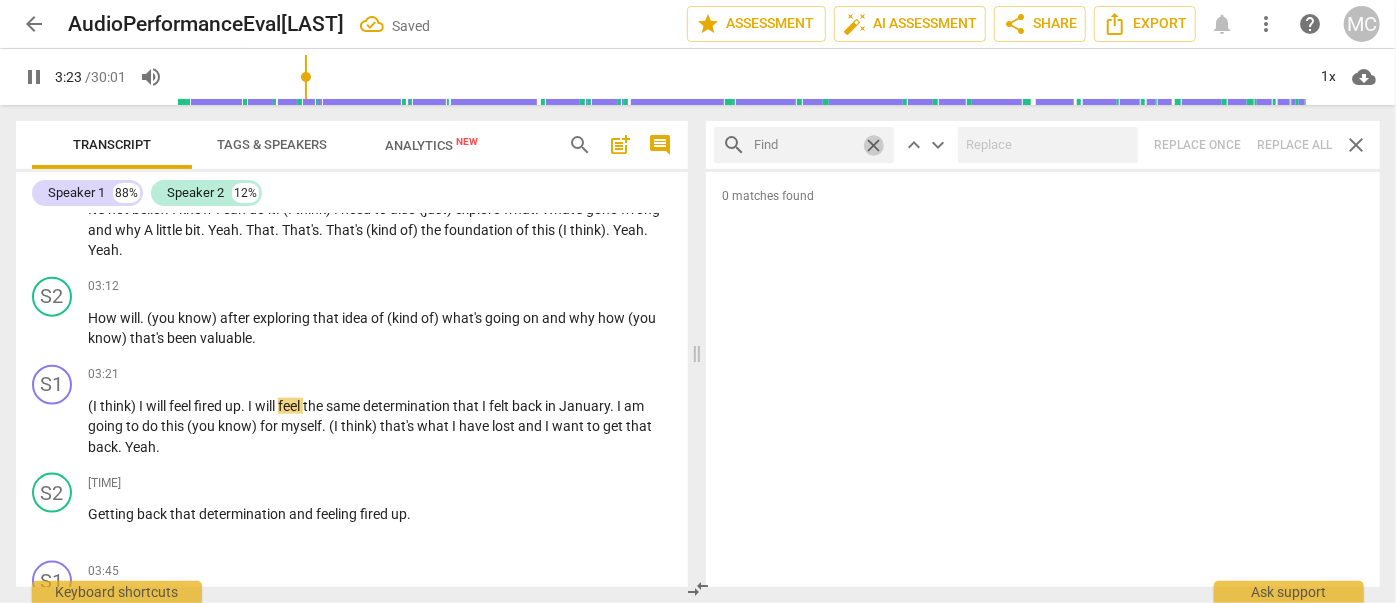 click at bounding box center (804, 145) 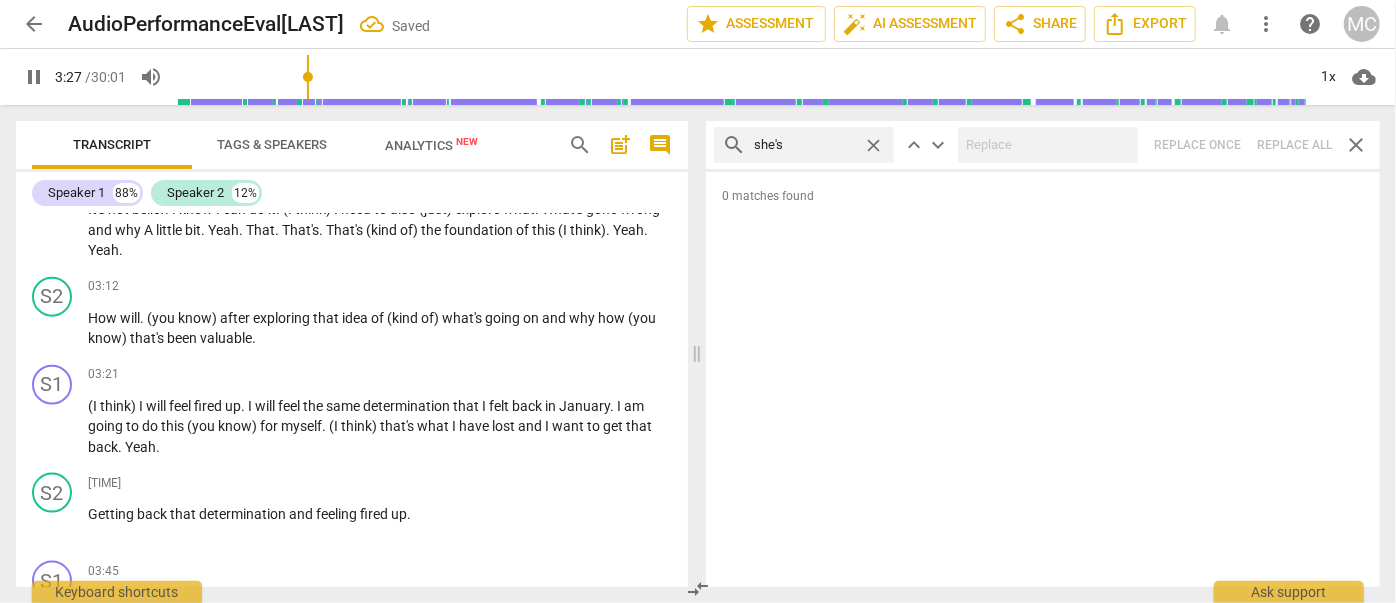 click on "search she's close keyboard_arrow_up keyboard_arrow_down Replace once Replace all close" at bounding box center (1043, 145) 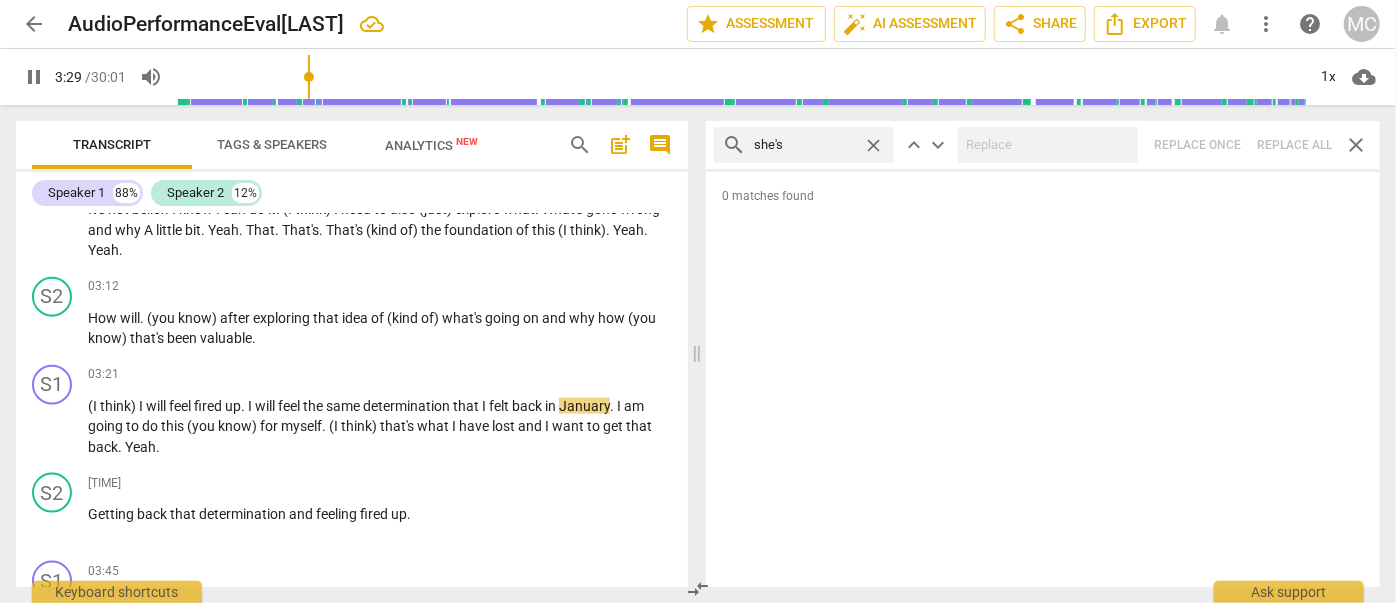 click on "close" at bounding box center [873, 145] 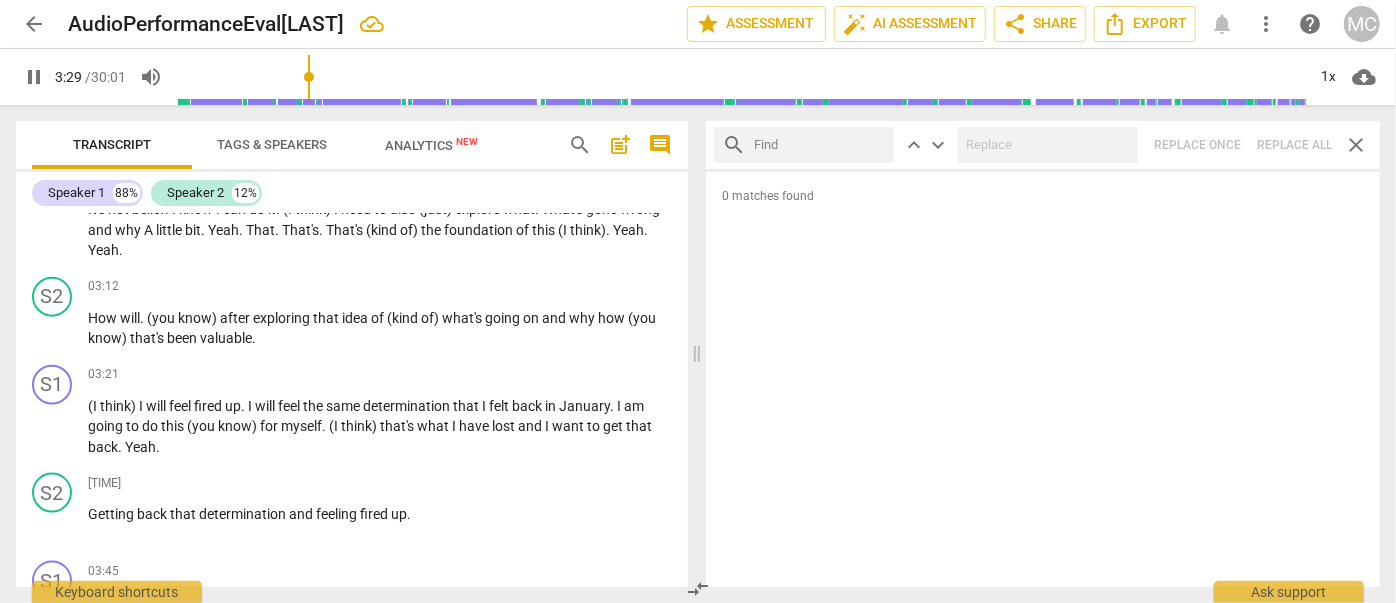 click at bounding box center [820, 145] 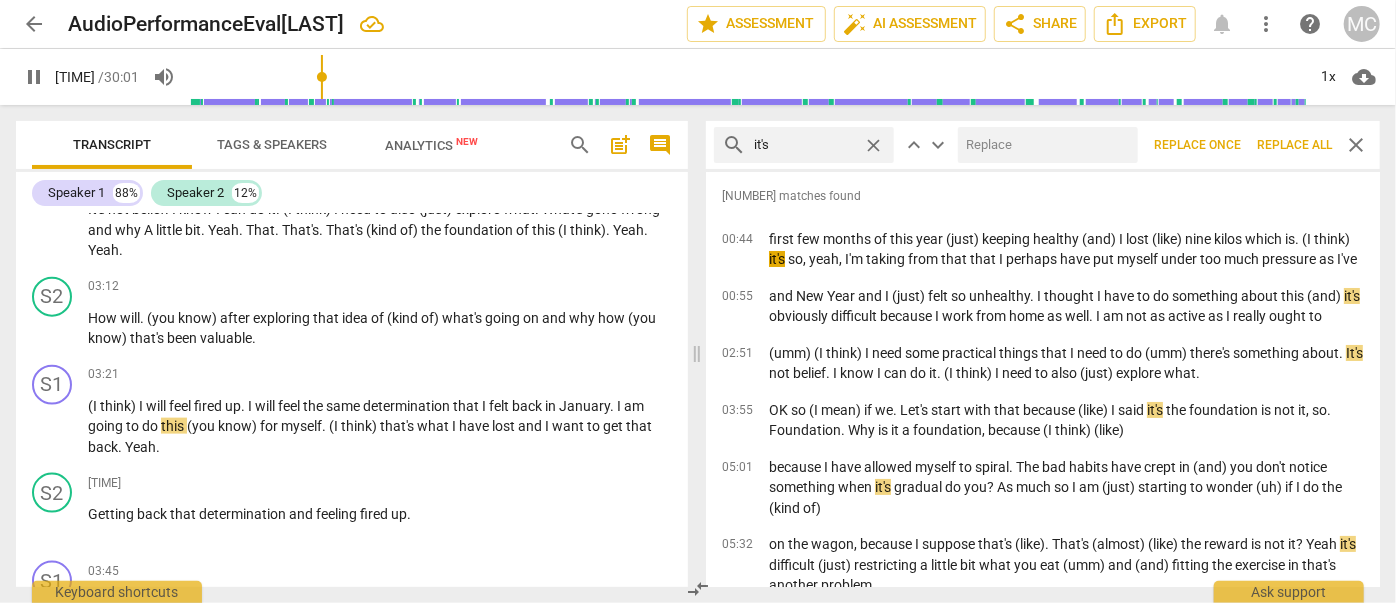 click at bounding box center [1044, 145] 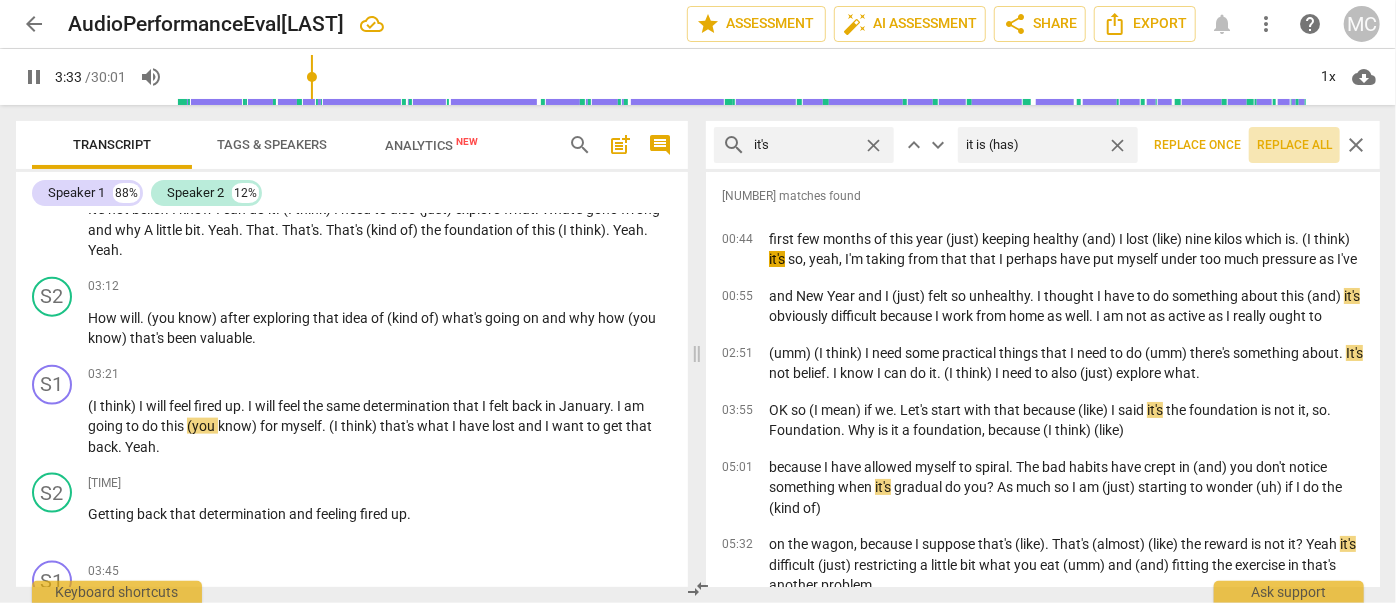 click on "Replace all" at bounding box center (1294, 145) 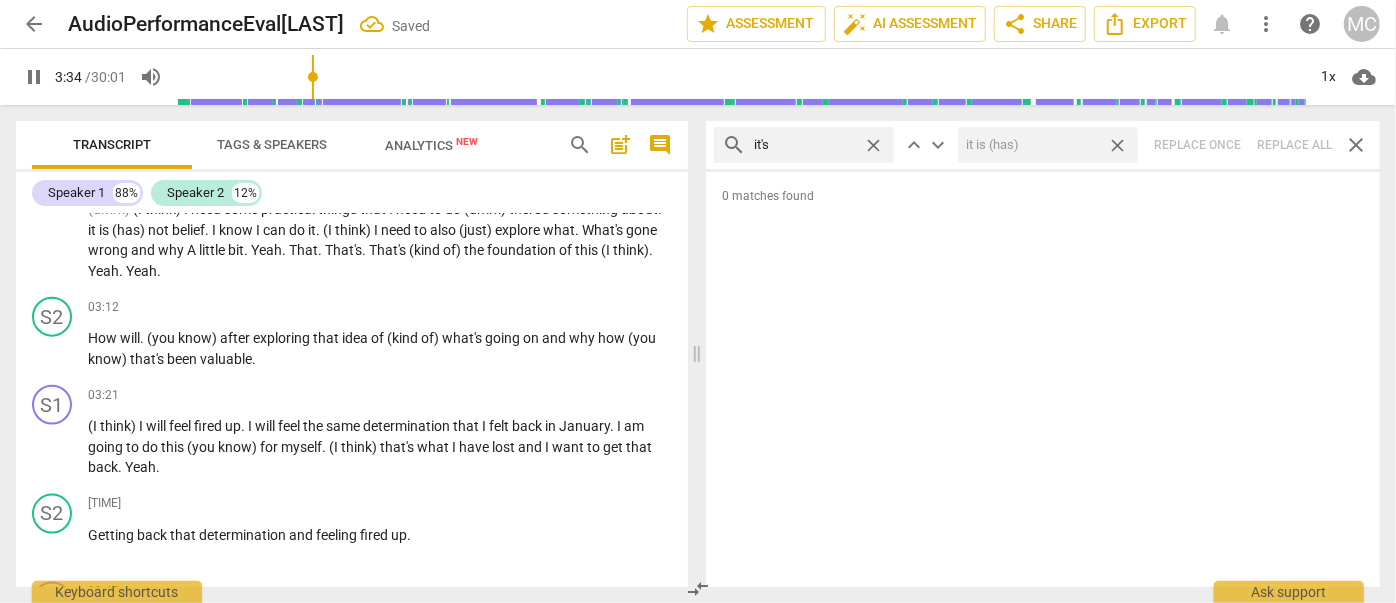 click on "close" at bounding box center (1117, 145) 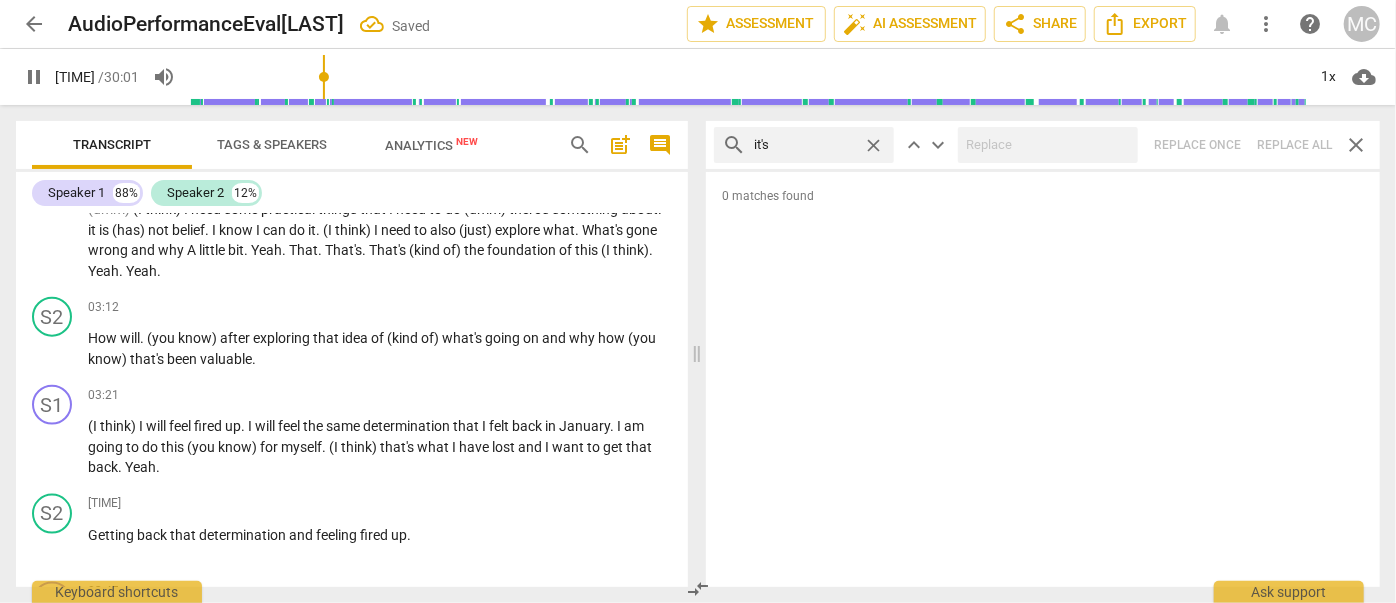 drag, startPoint x: 873, startPoint y: 138, endPoint x: 824, endPoint y: 143, distance: 49.25444 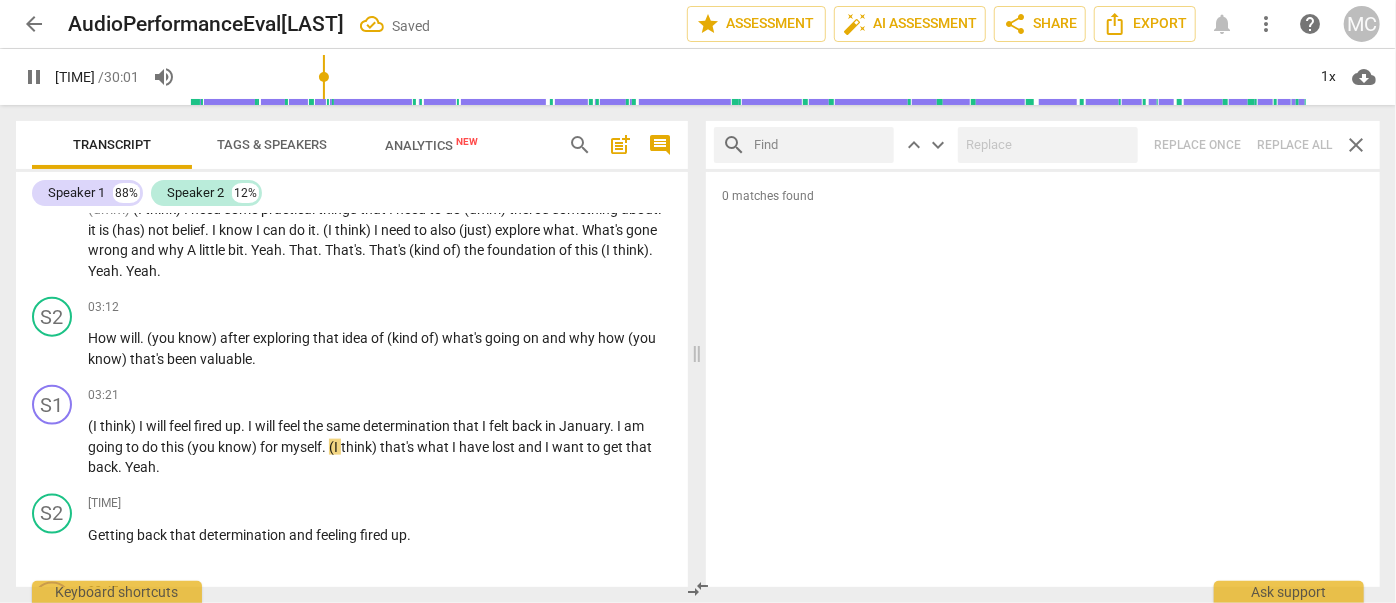 click at bounding box center [820, 145] 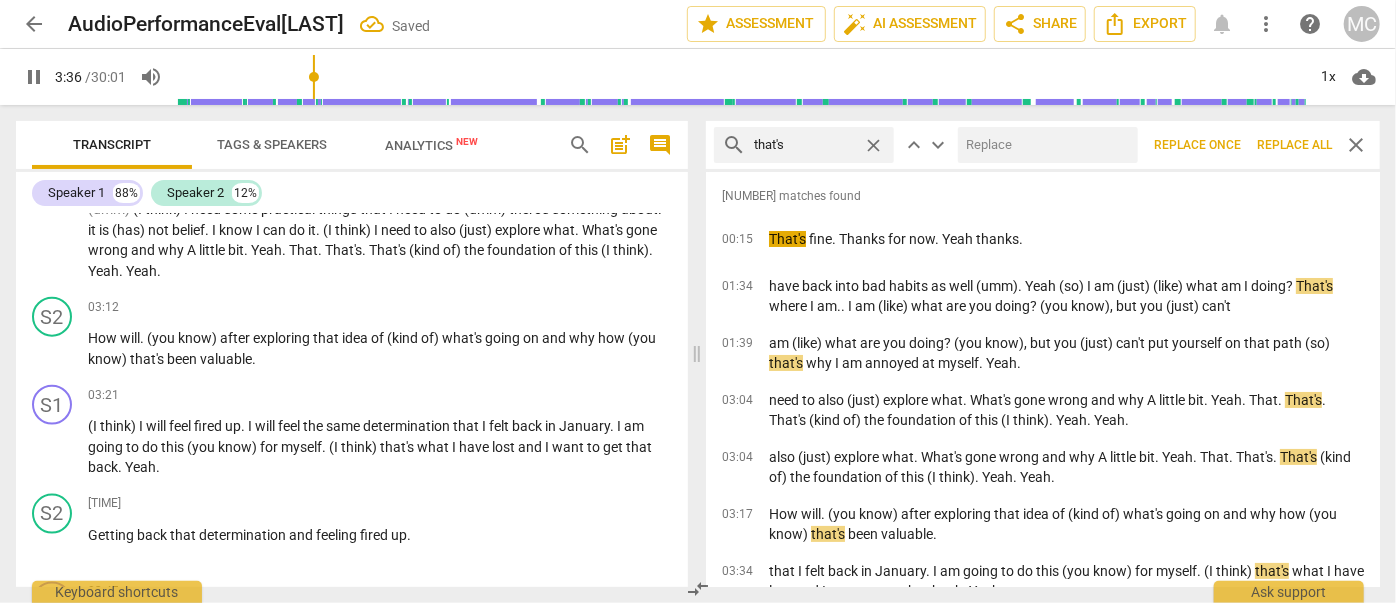 click at bounding box center [1044, 145] 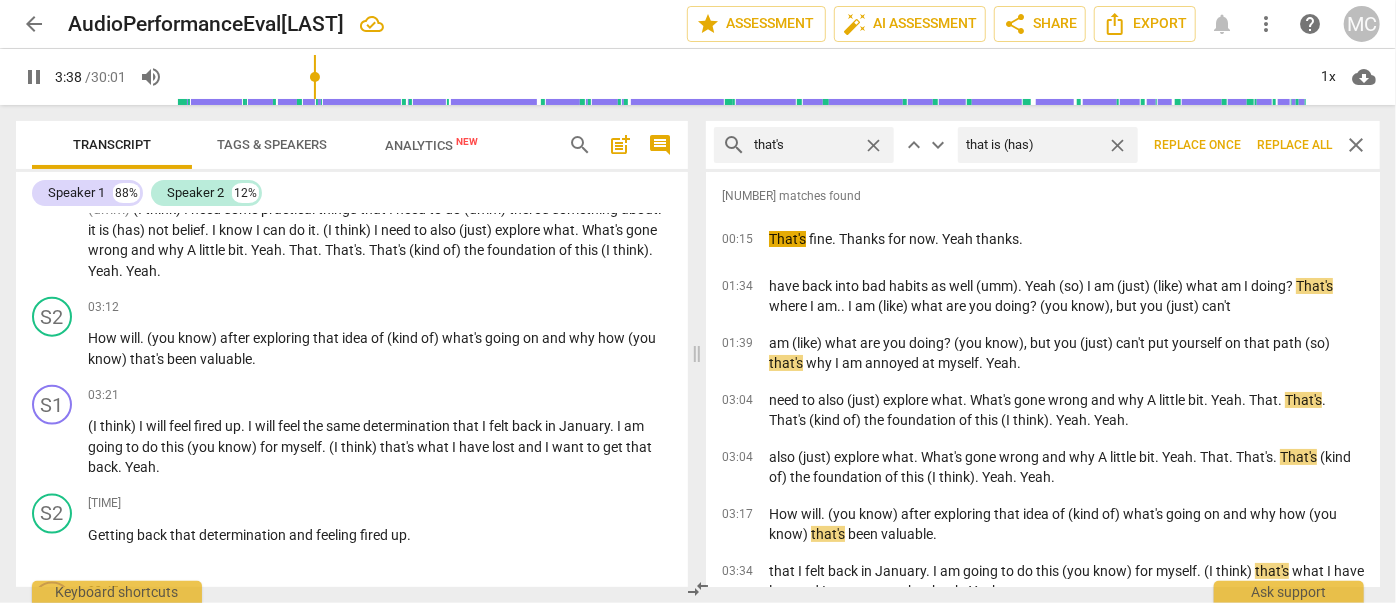 click on "Replace all" at bounding box center (1294, 145) 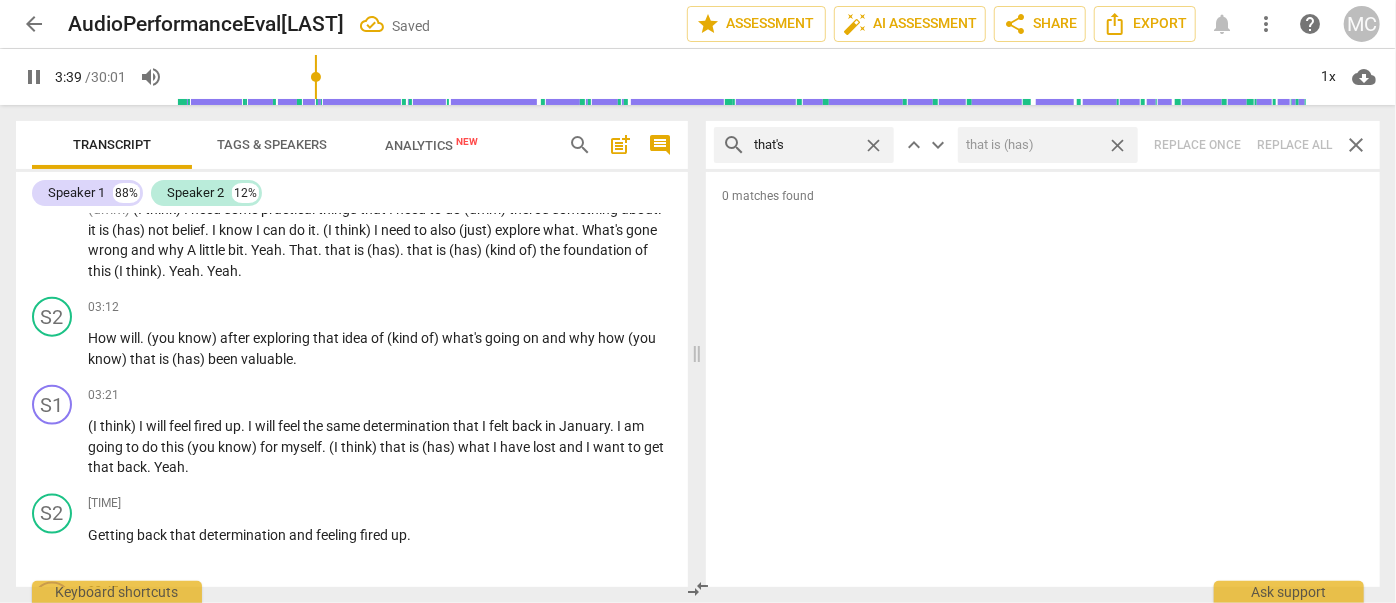 click on "close" at bounding box center [1117, 145] 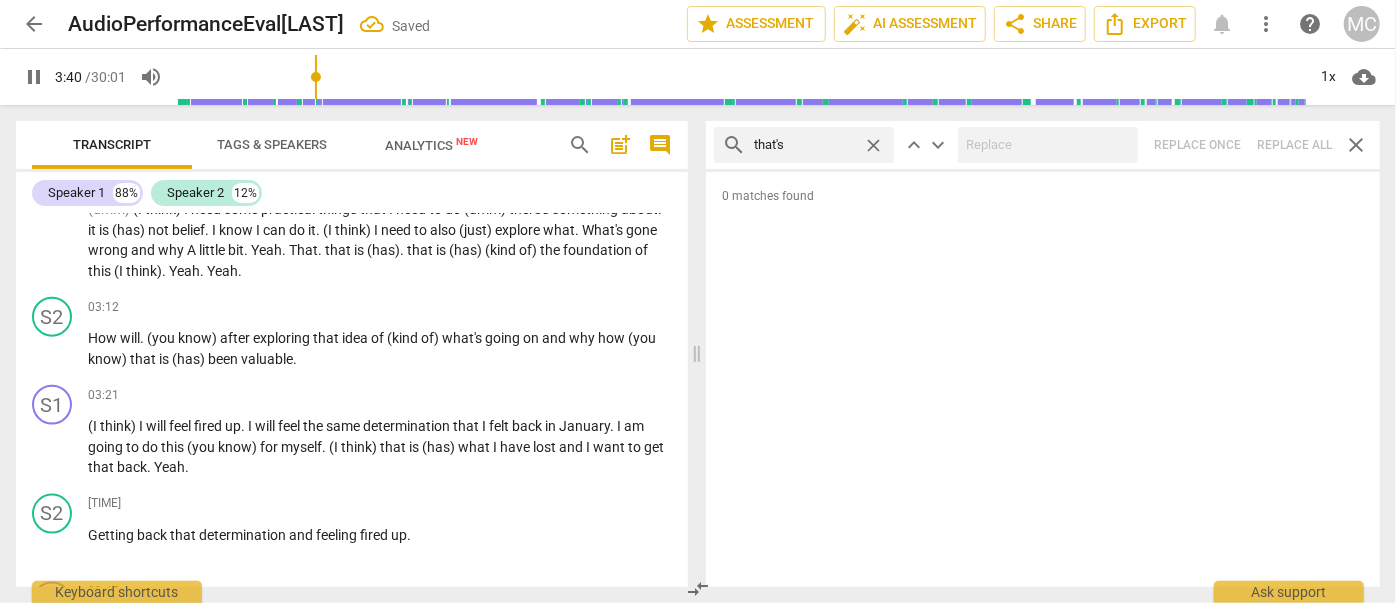click on "close" at bounding box center (873, 145) 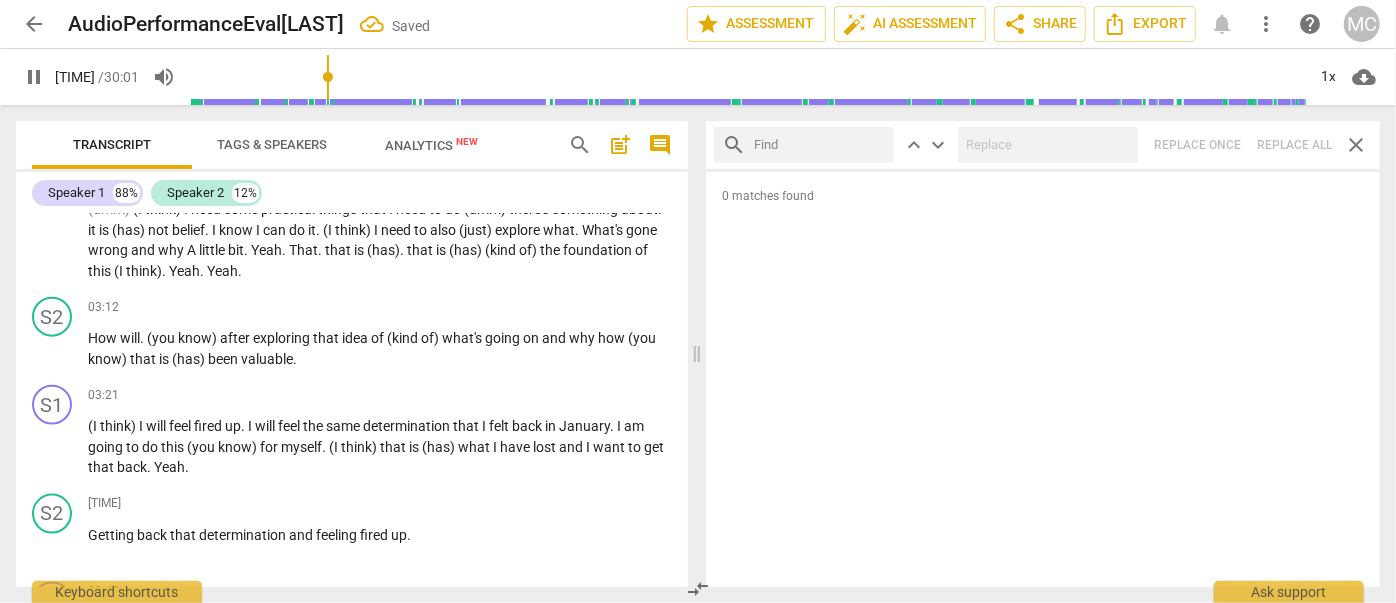 click at bounding box center (820, 145) 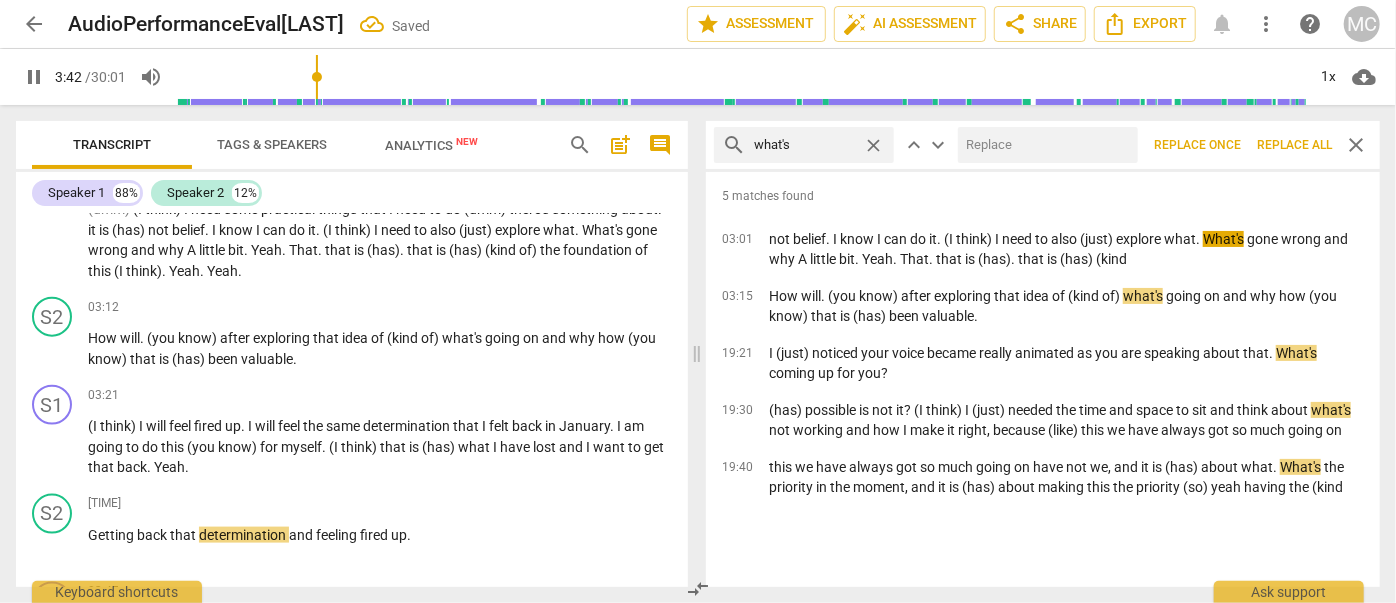 click at bounding box center [1044, 145] 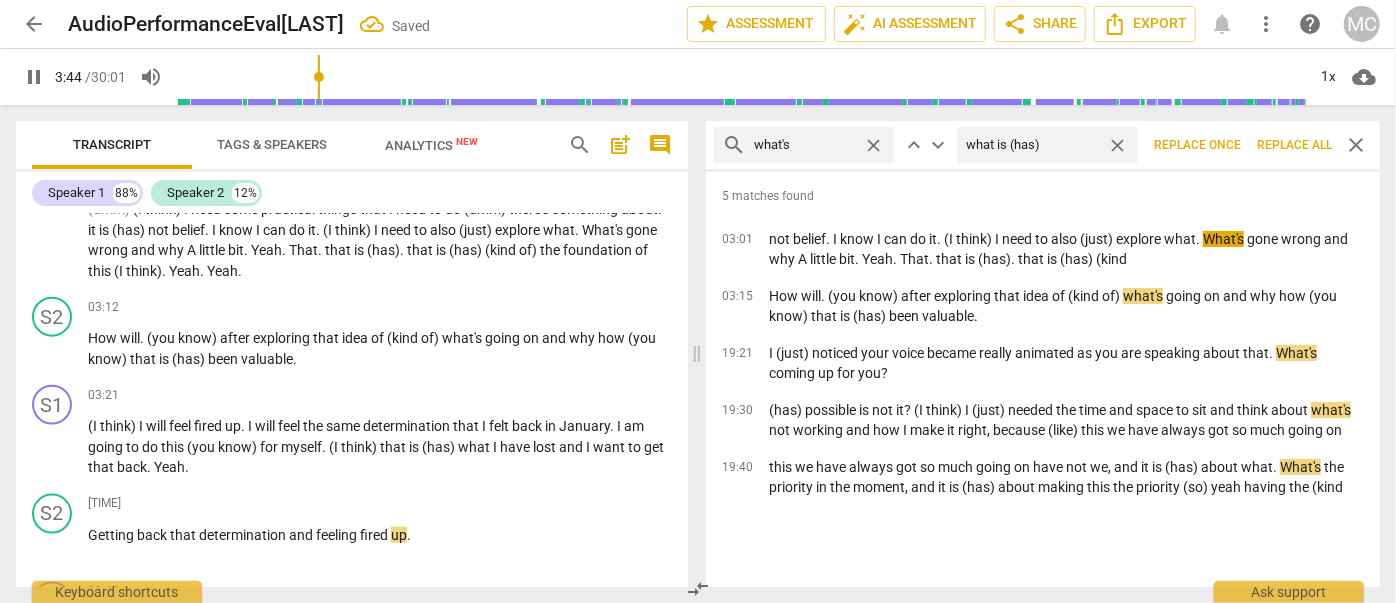 click on "Replace all" at bounding box center (1294, 145) 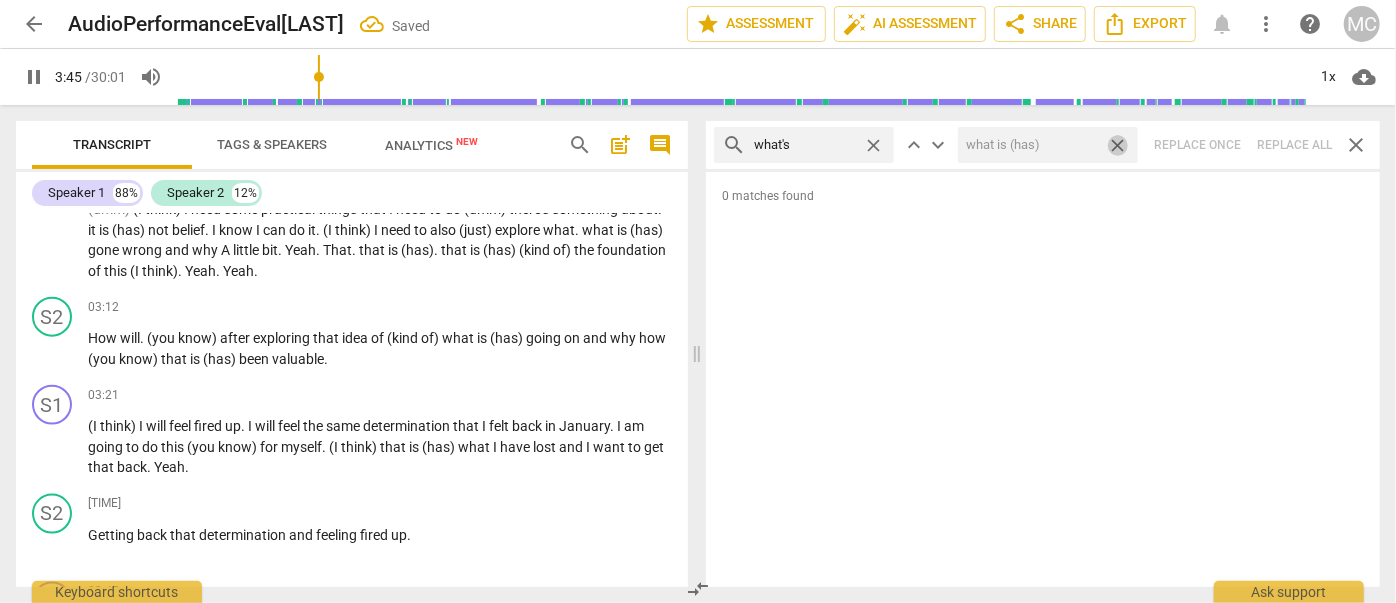 scroll, scrollTop: 1674, scrollLeft: 0, axis: vertical 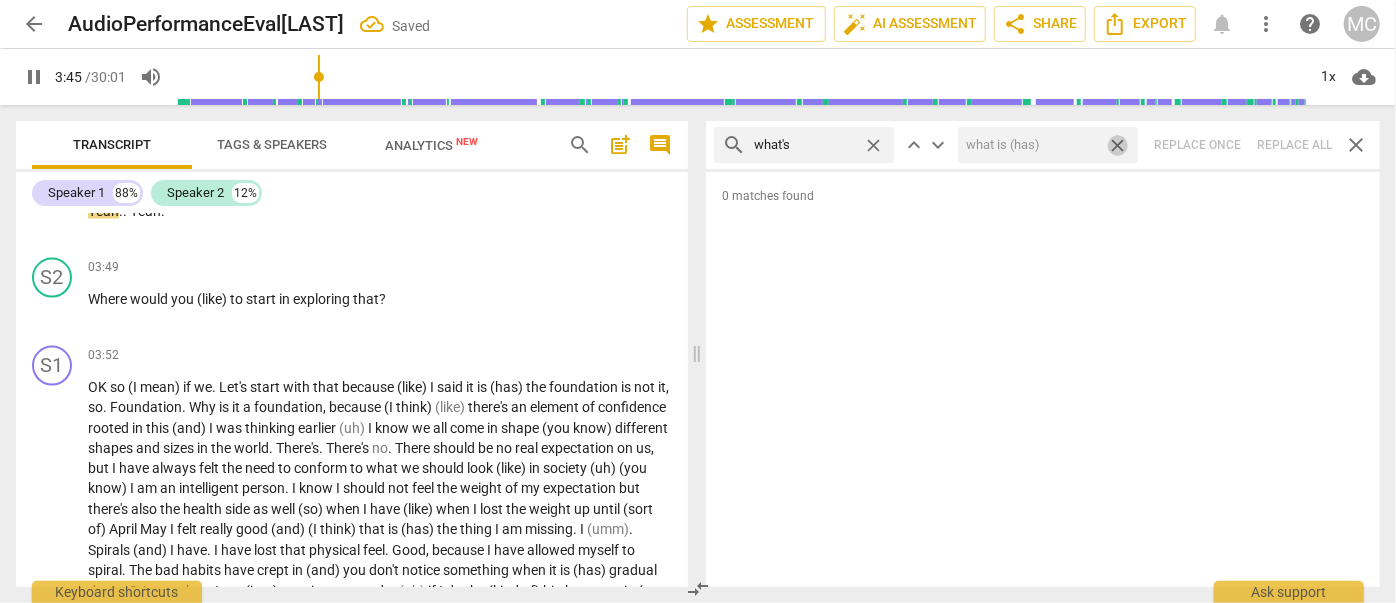 click on "close" at bounding box center [1117, 145] 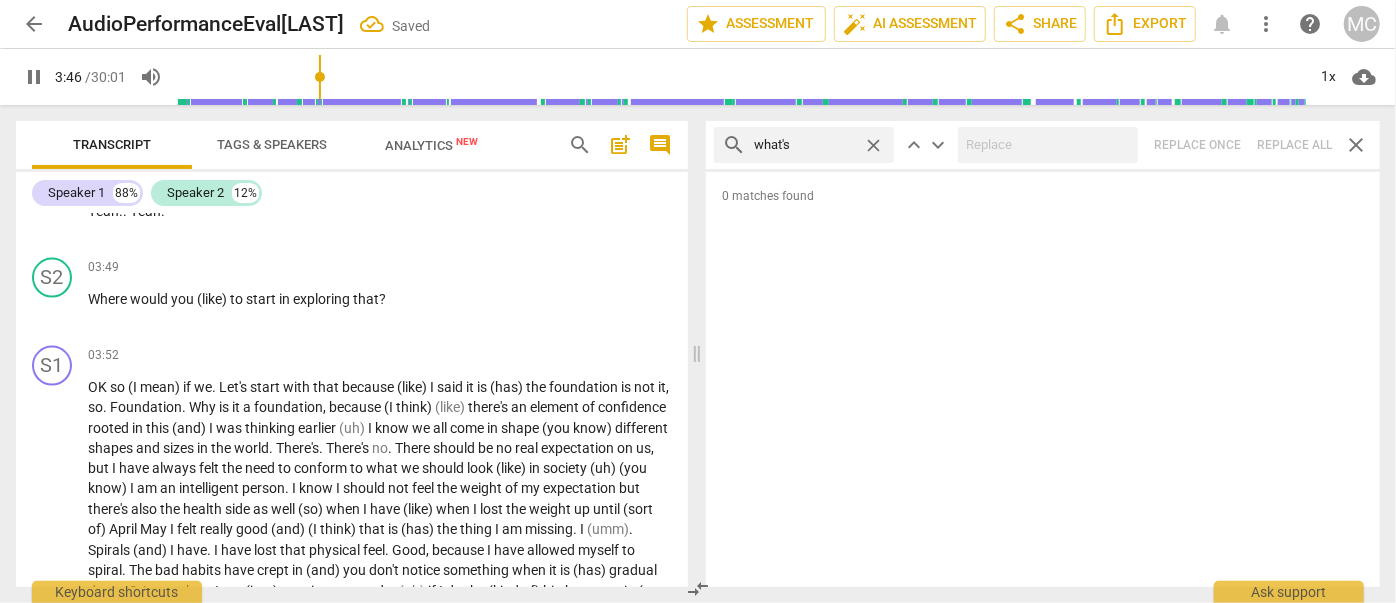 click on "close" at bounding box center (873, 145) 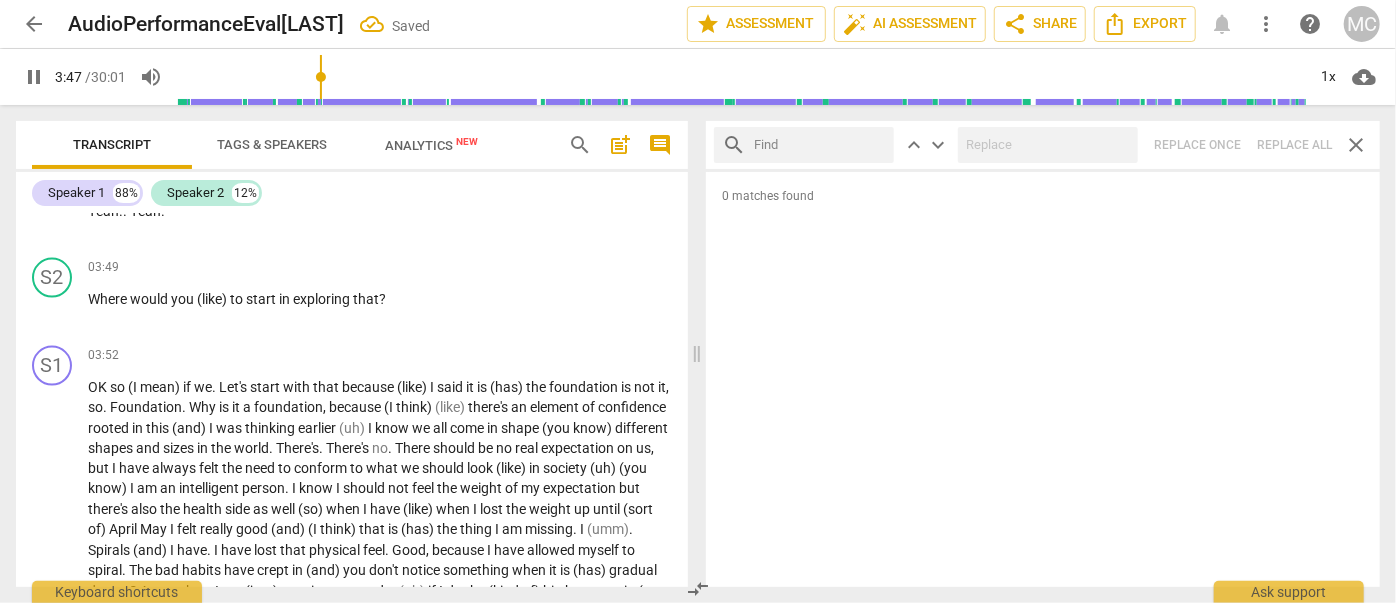 click at bounding box center (820, 145) 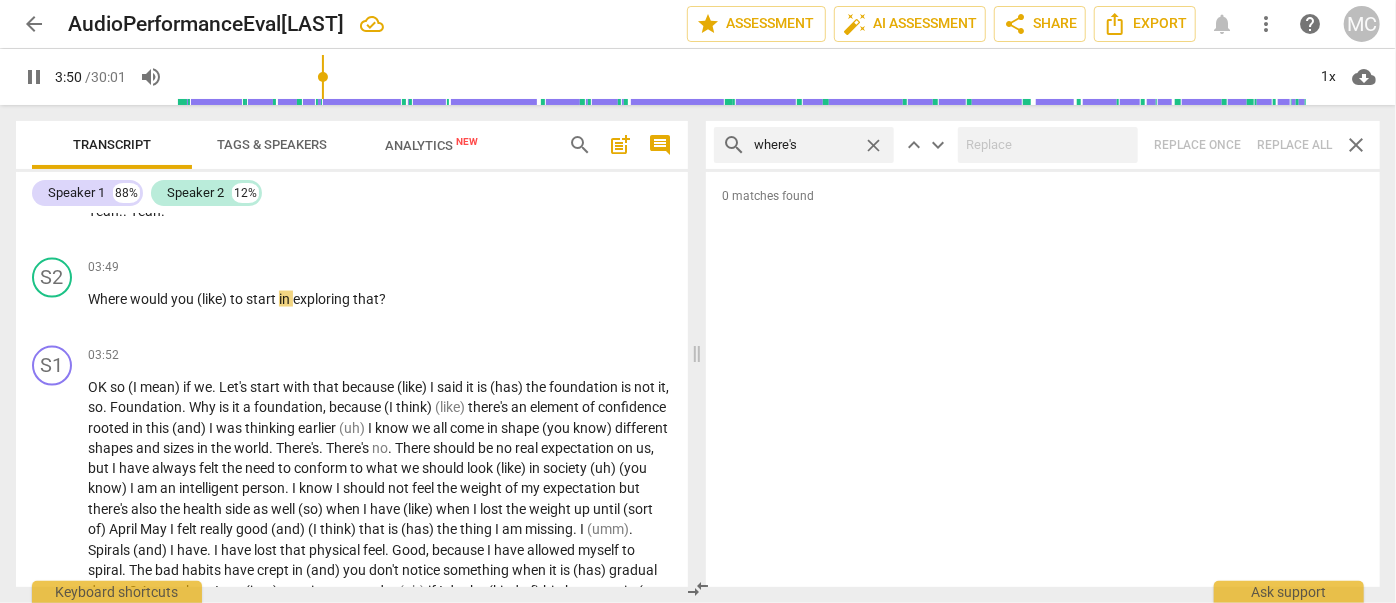 click on "search where's close keyboard_arrow_up keyboard_arrow_down Replace once Replace all close" at bounding box center (1043, 145) 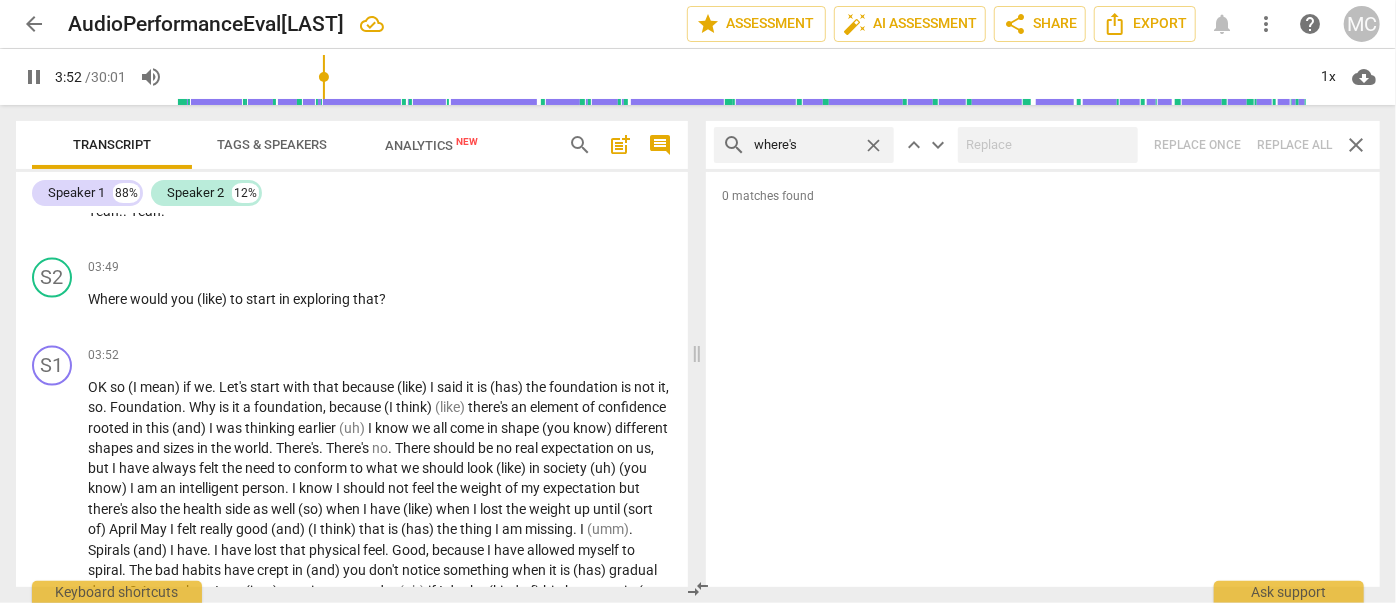click on "close" at bounding box center [873, 145] 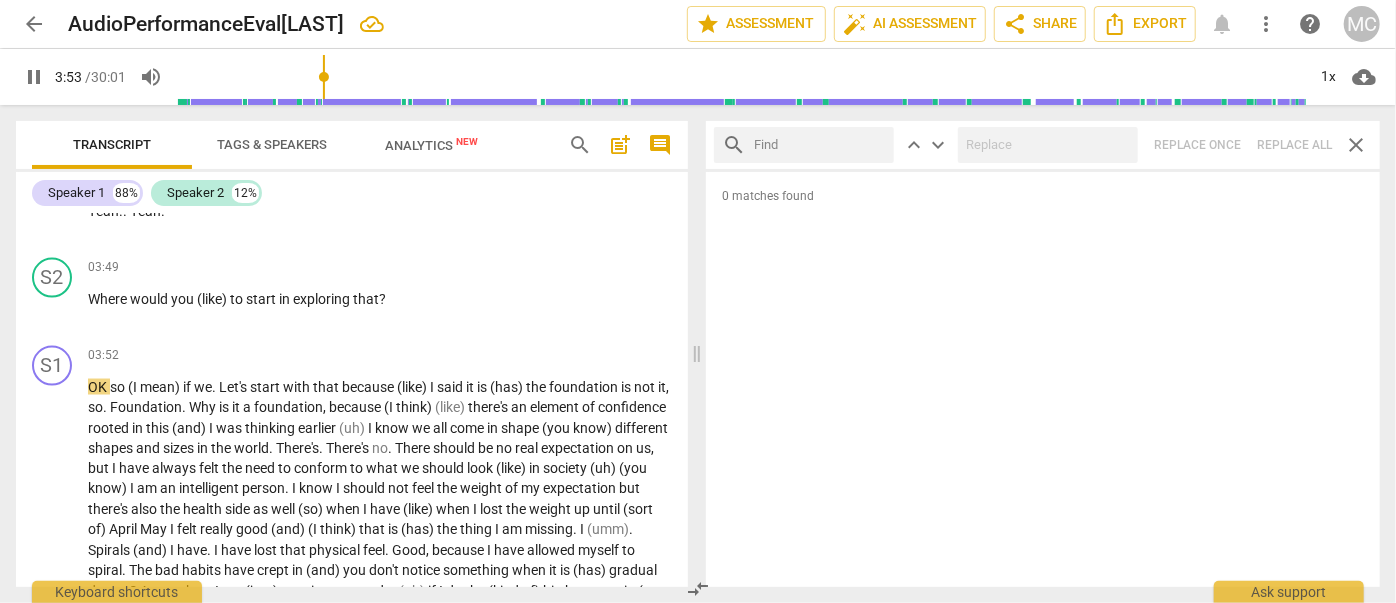 click at bounding box center [820, 145] 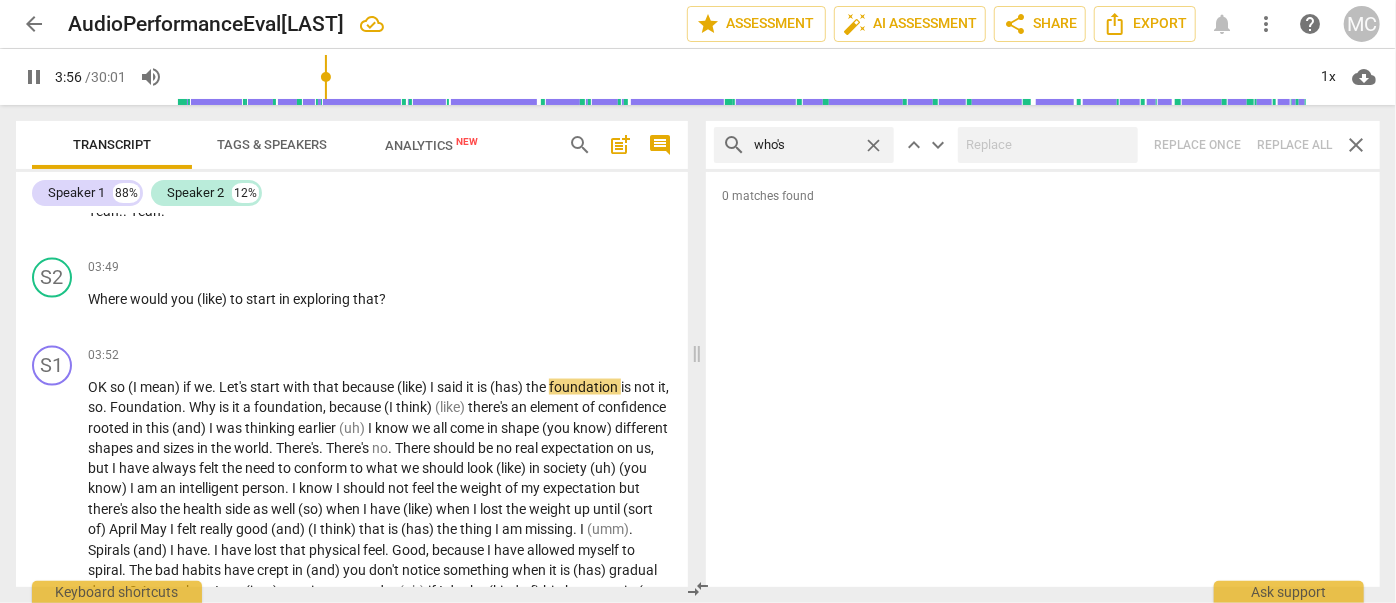 click on "search who's close keyboard_arrow_up keyboard_arrow_down Replace once Replace all close" at bounding box center (1043, 145) 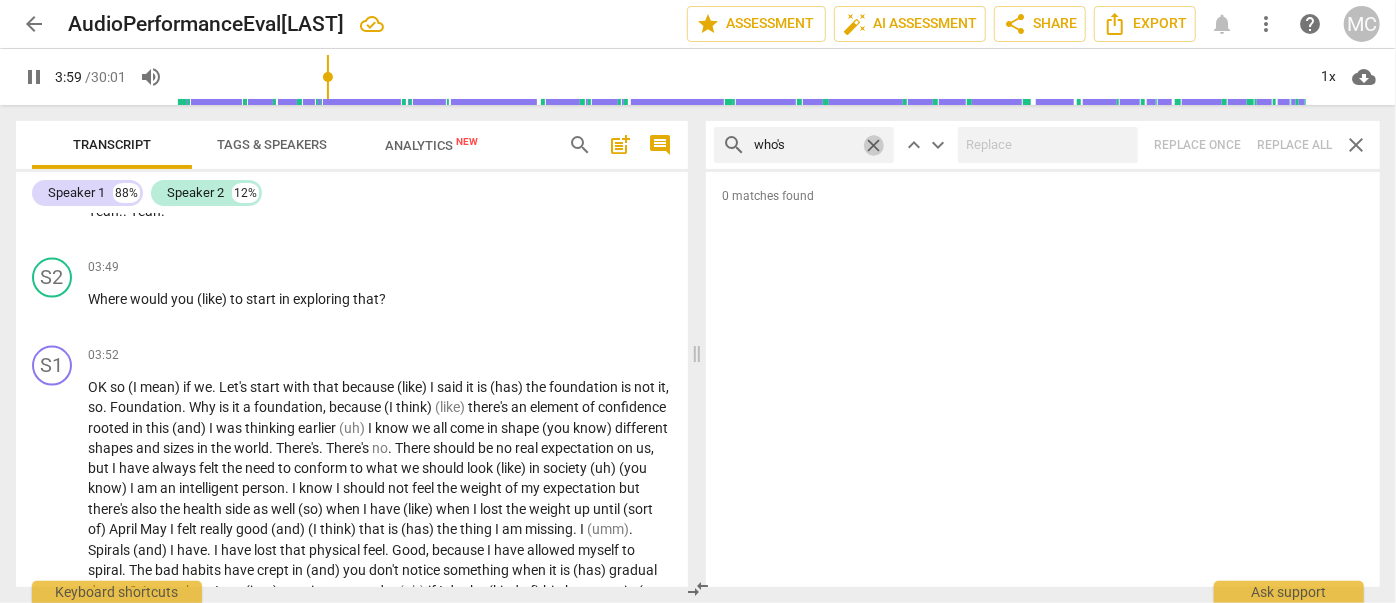 click on "close" at bounding box center (873, 145) 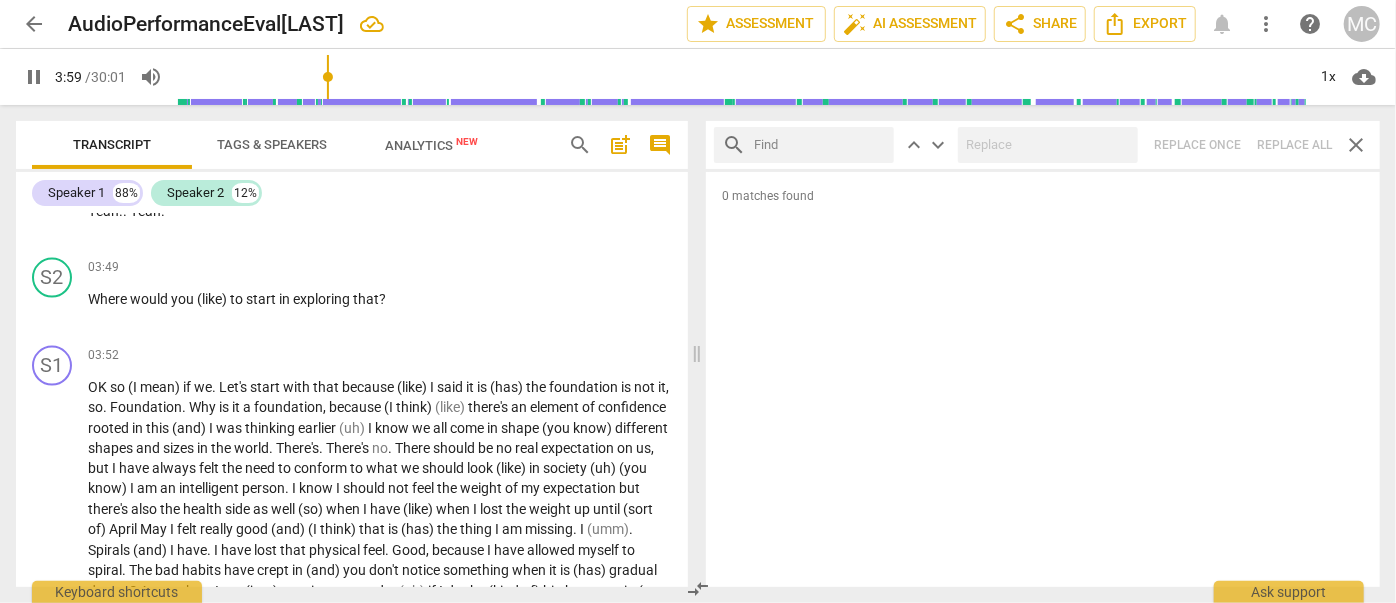 drag, startPoint x: 829, startPoint y: 142, endPoint x: 819, endPoint y: 141, distance: 10.049875 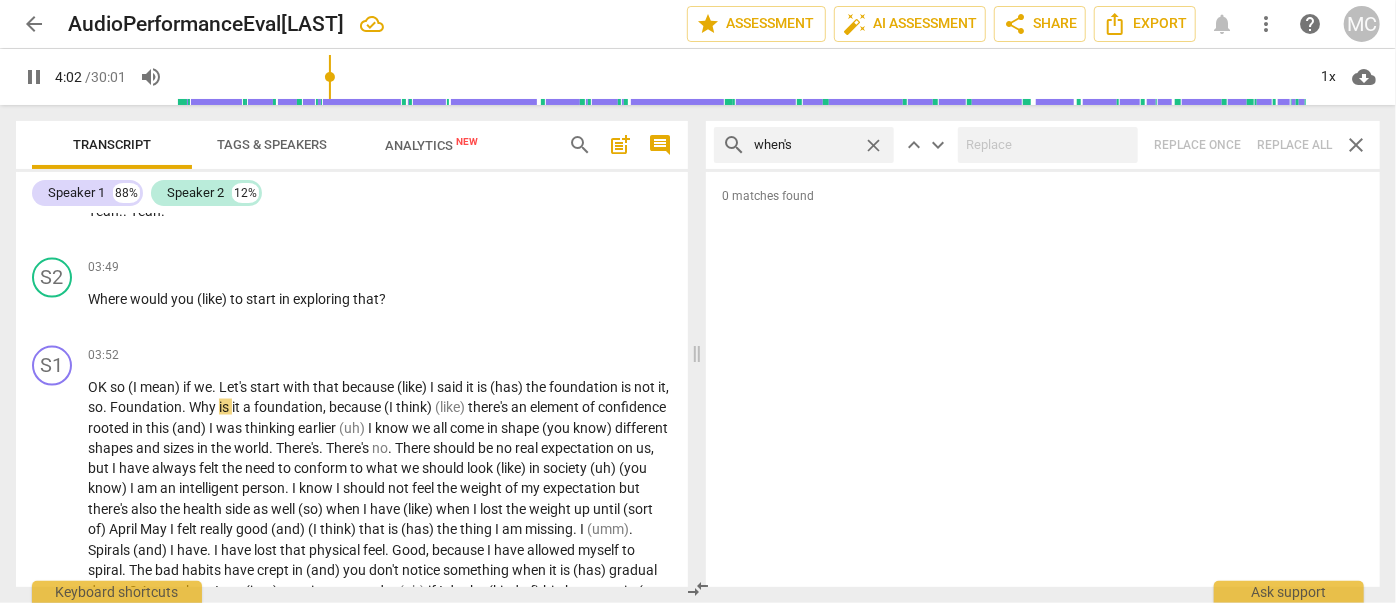 click on "search when's close keyboard_arrow_up keyboard_arrow_down Replace once Replace all close" at bounding box center [1043, 145] 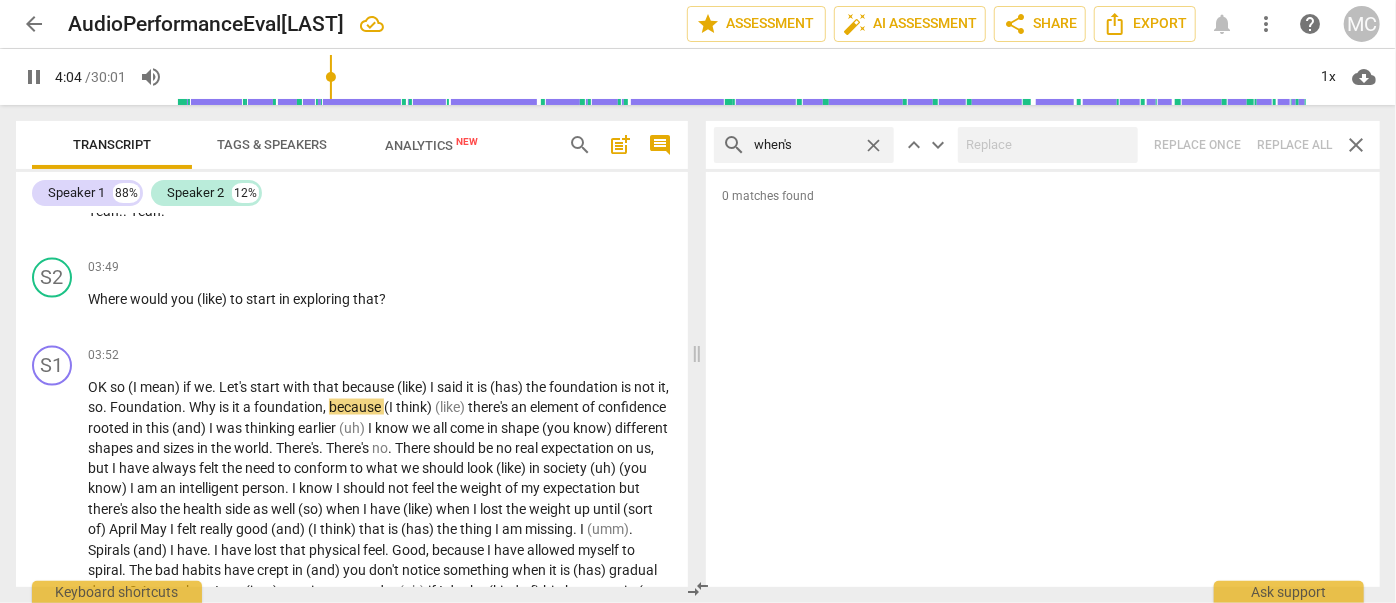 click on "close" at bounding box center (873, 145) 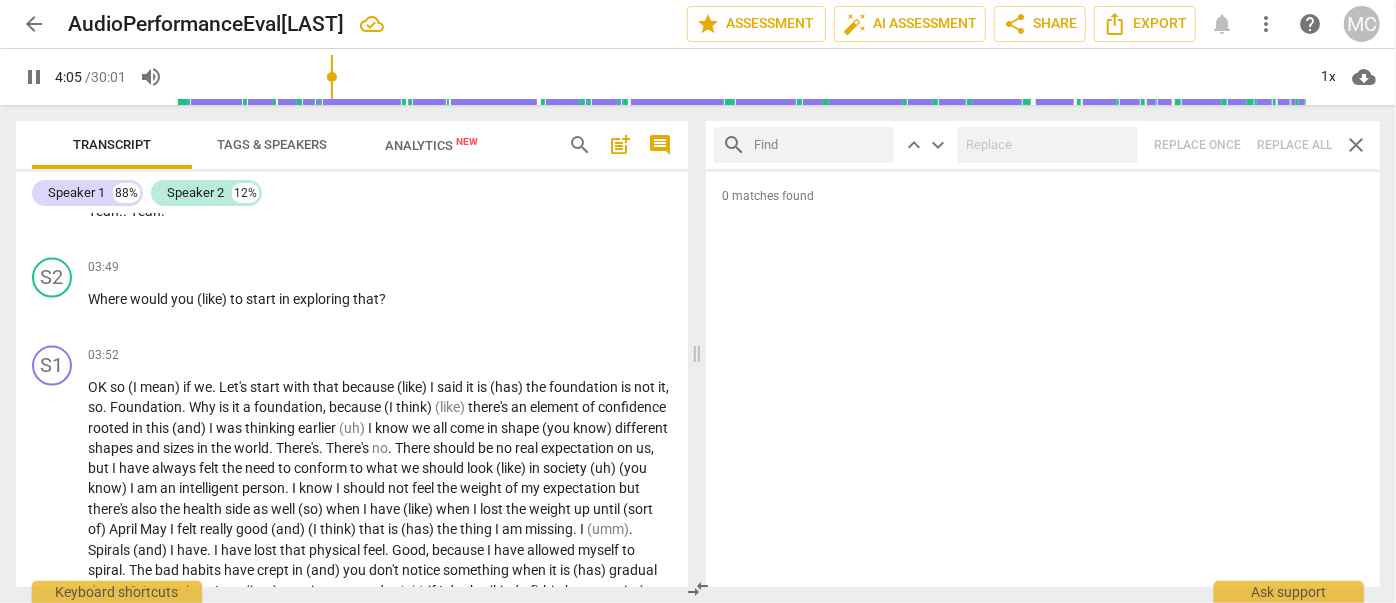 click at bounding box center (820, 145) 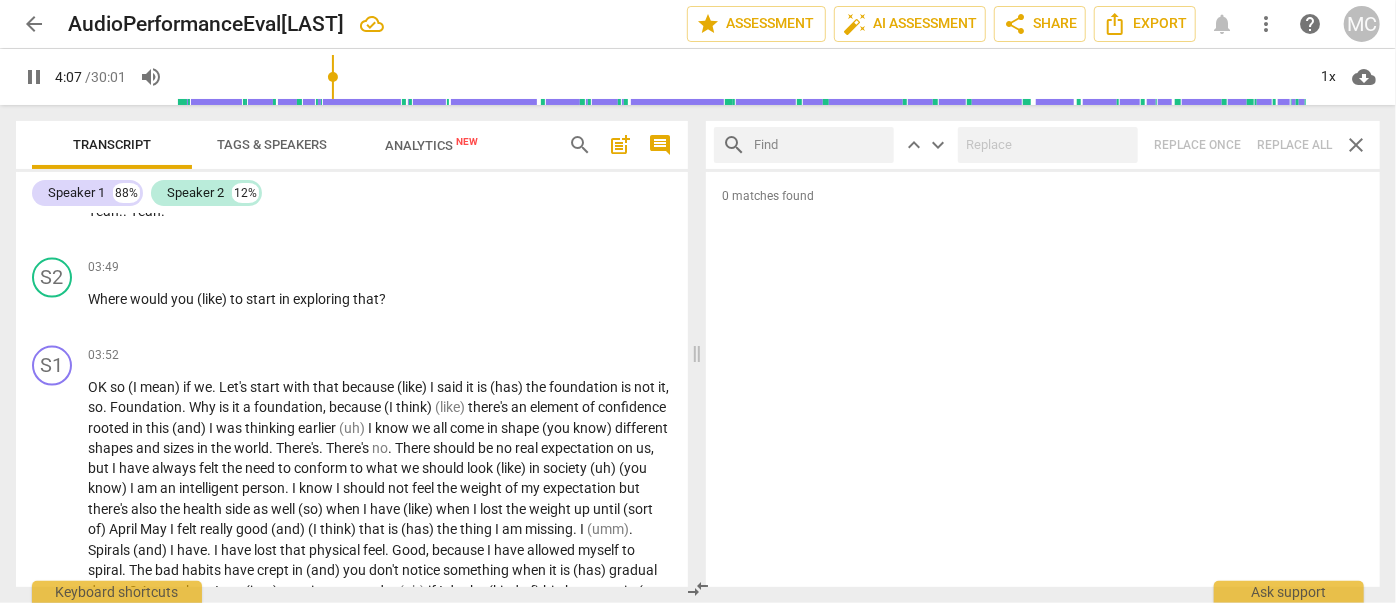 click at bounding box center (820, 145) 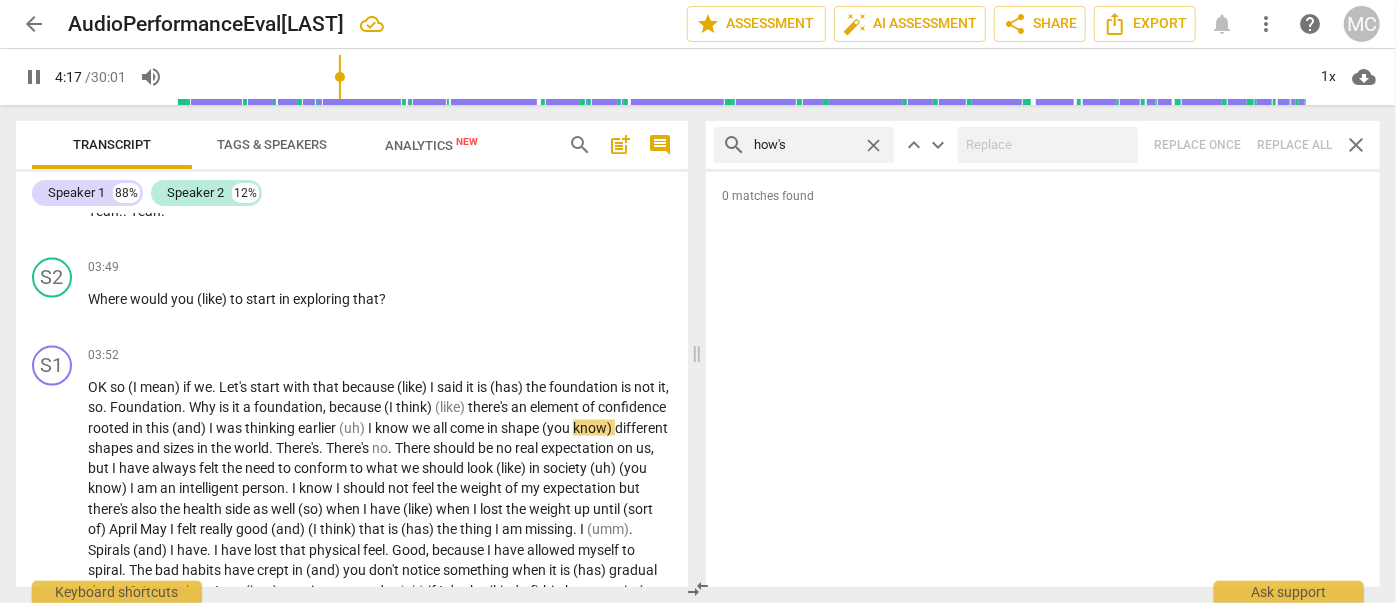 click on "search how's close keyboard_arrow_up keyboard_arrow_down Replace once Replace all close" at bounding box center (1043, 145) 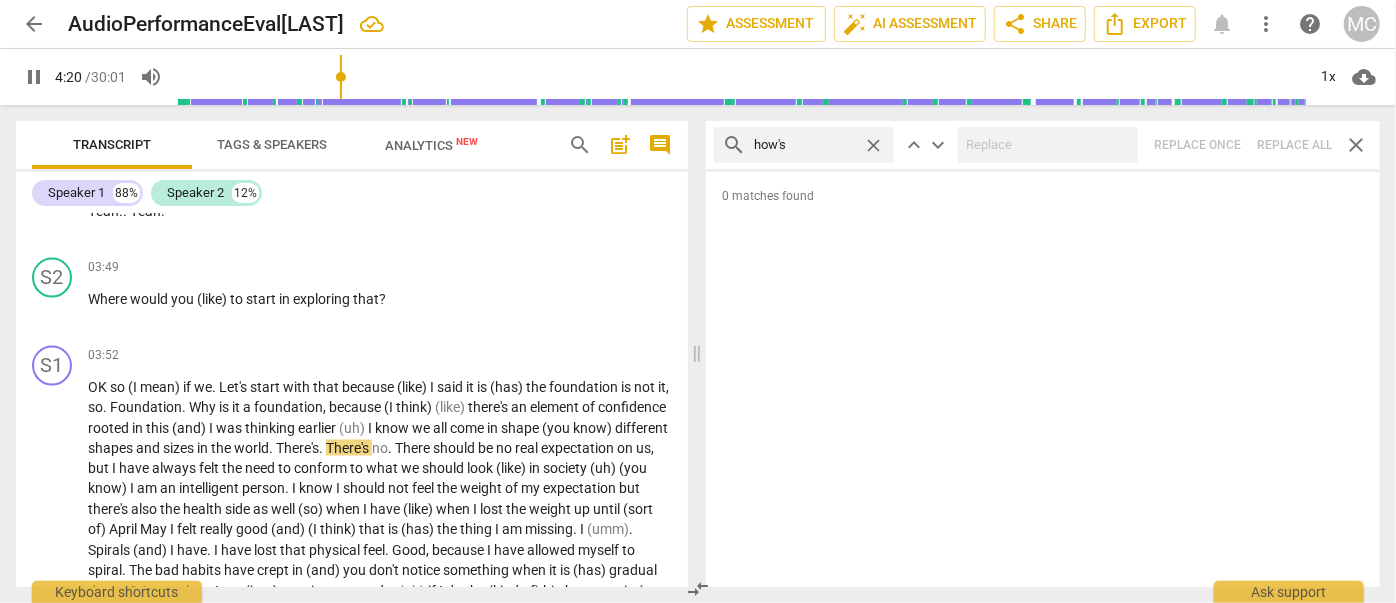 click on "close" at bounding box center [873, 145] 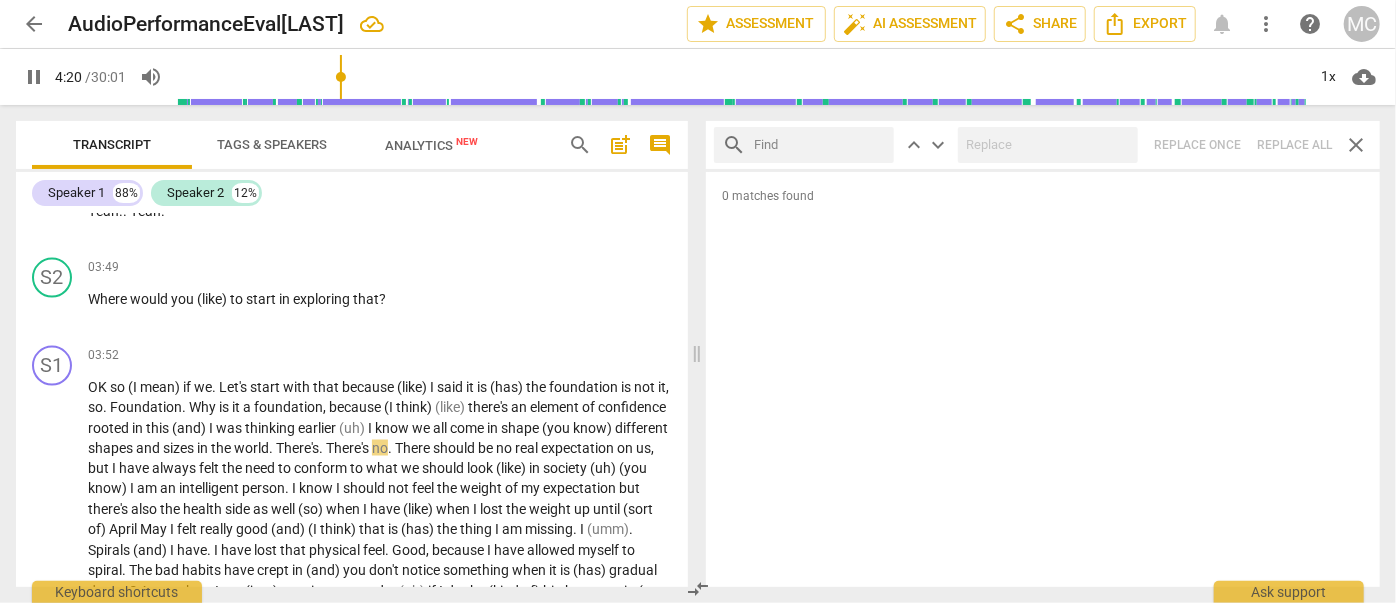 click at bounding box center [820, 145] 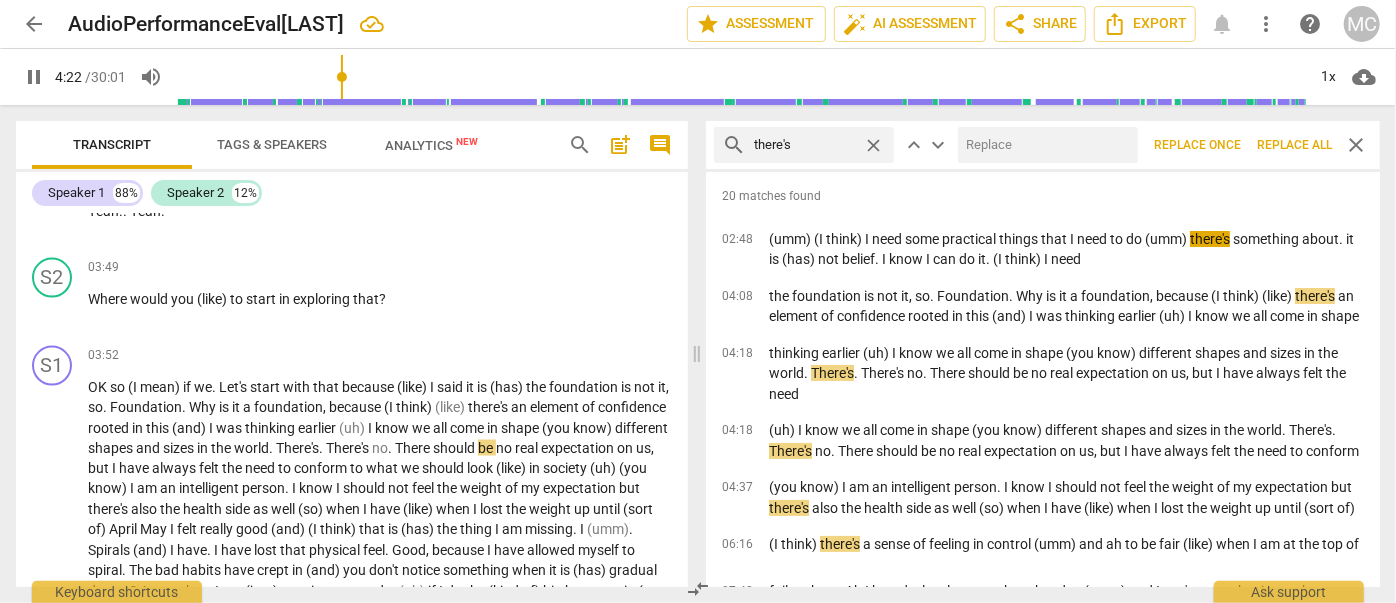 click at bounding box center (1044, 145) 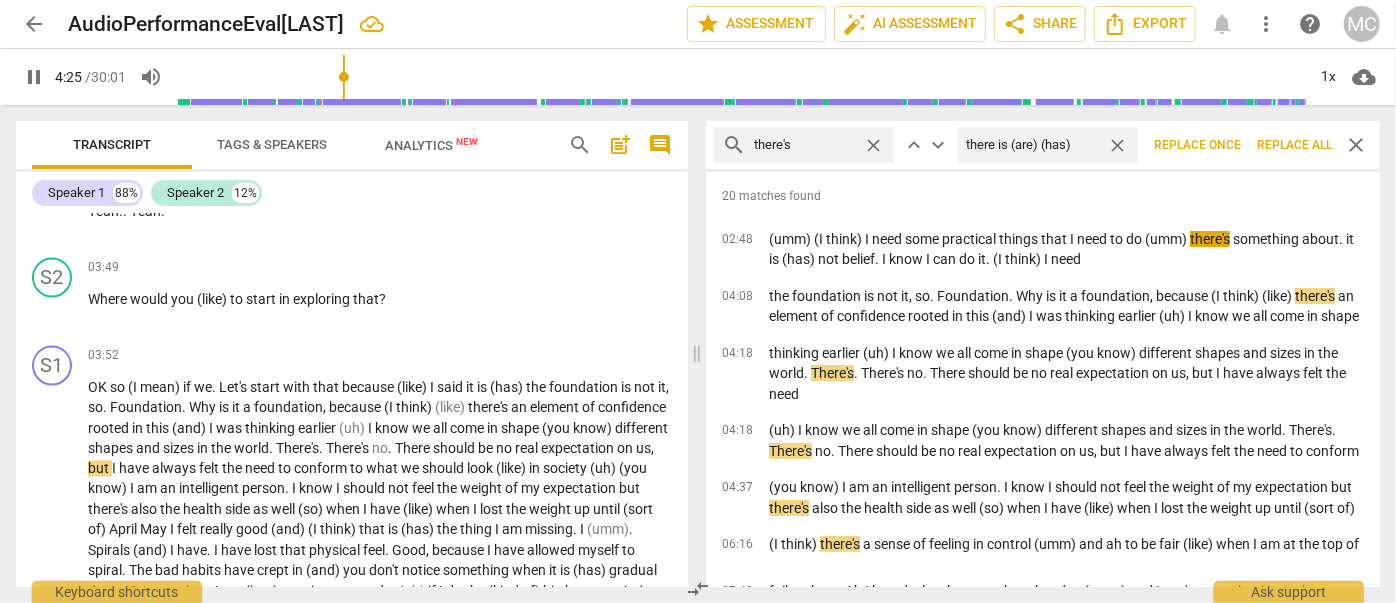click on "Replace all" at bounding box center (1294, 145) 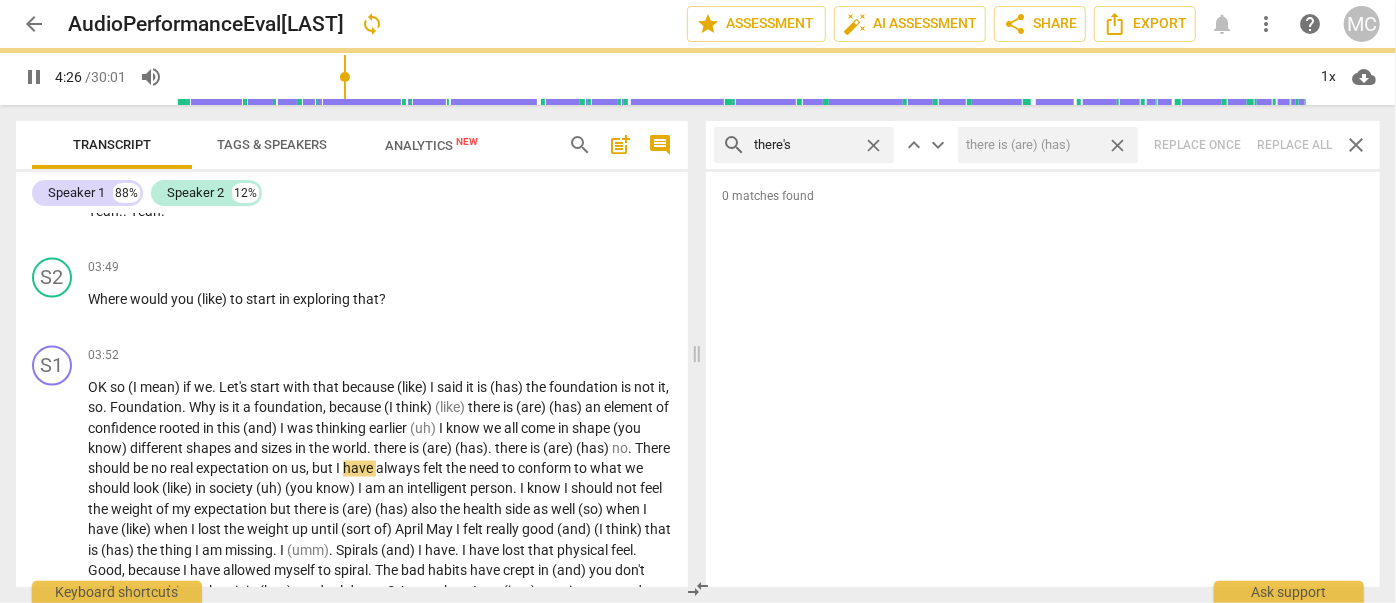 click on "close" at bounding box center [1117, 145] 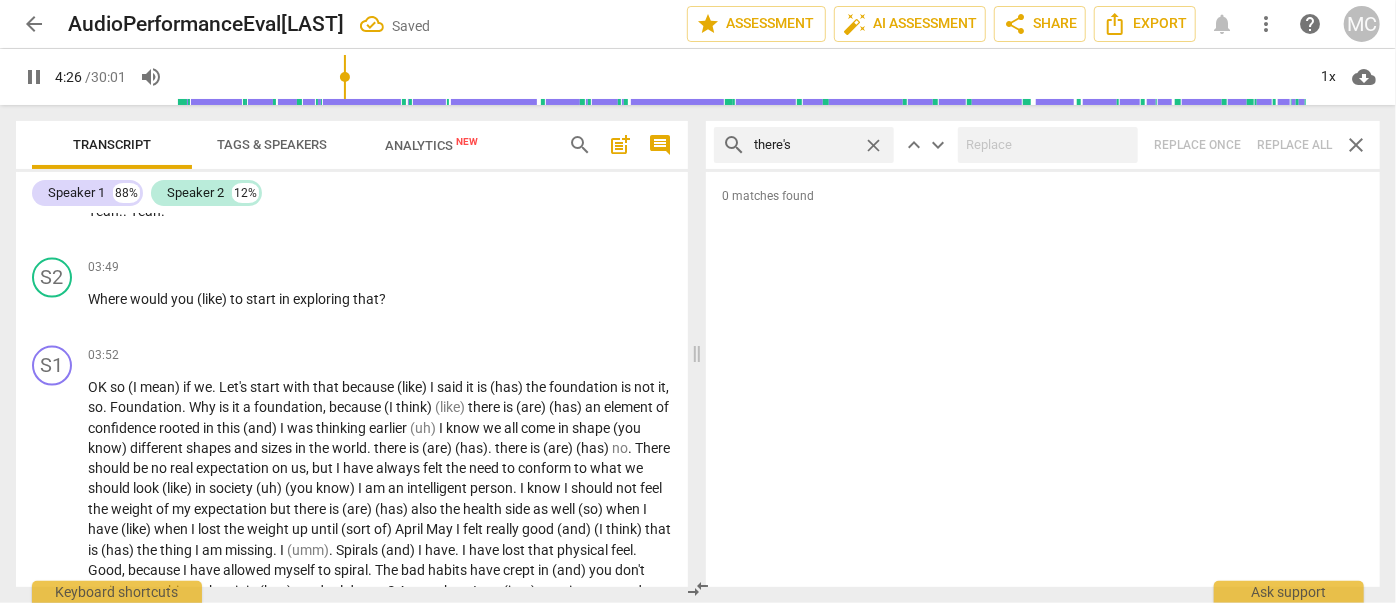 click on "close" at bounding box center [873, 145] 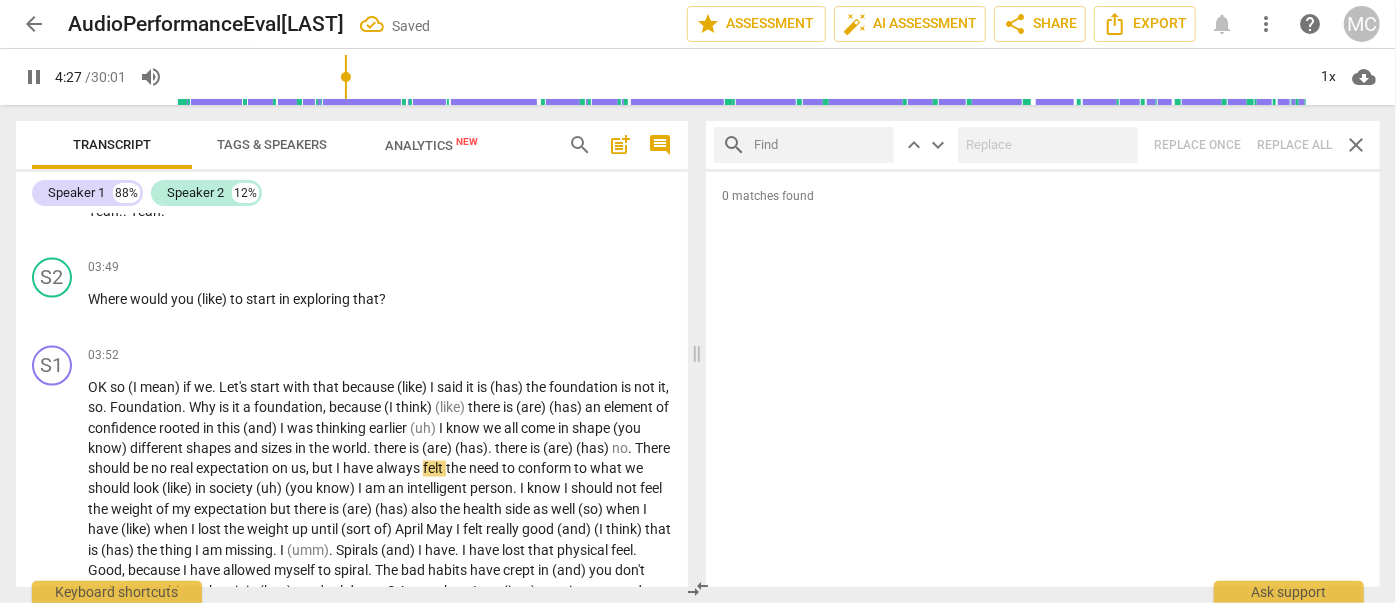 click at bounding box center (820, 145) 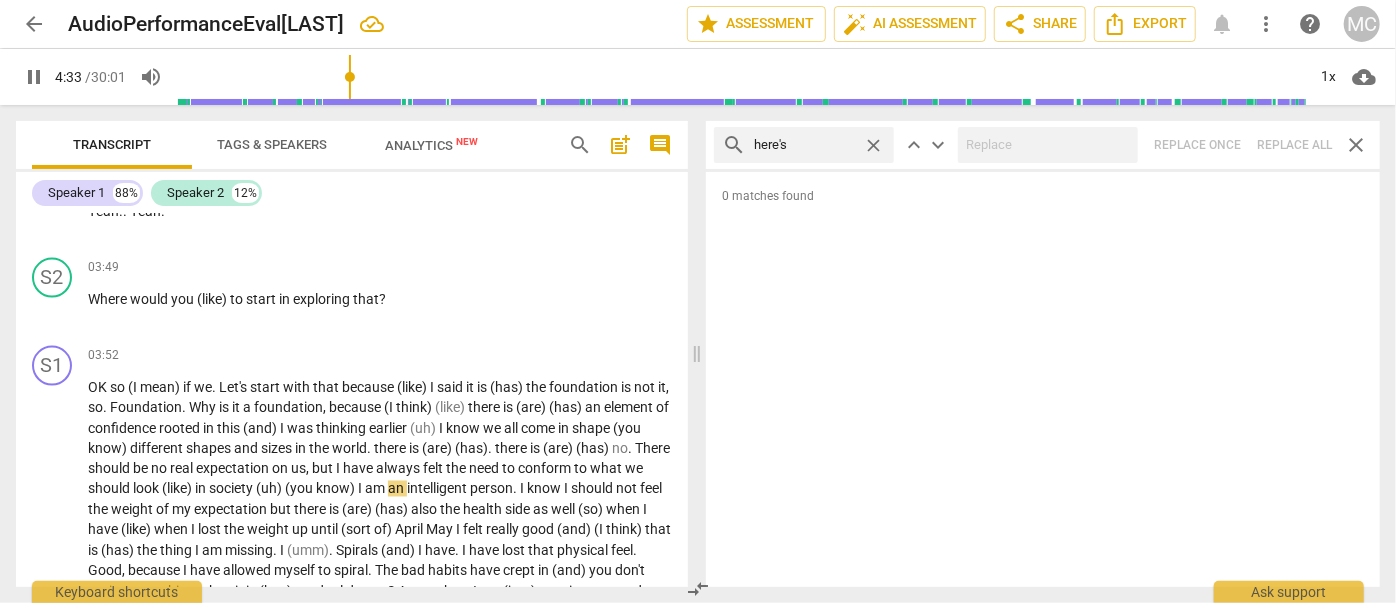 click on "search here's close keyboard_arrow_up keyboard_arrow_down Replace once Replace all close" at bounding box center [1043, 145] 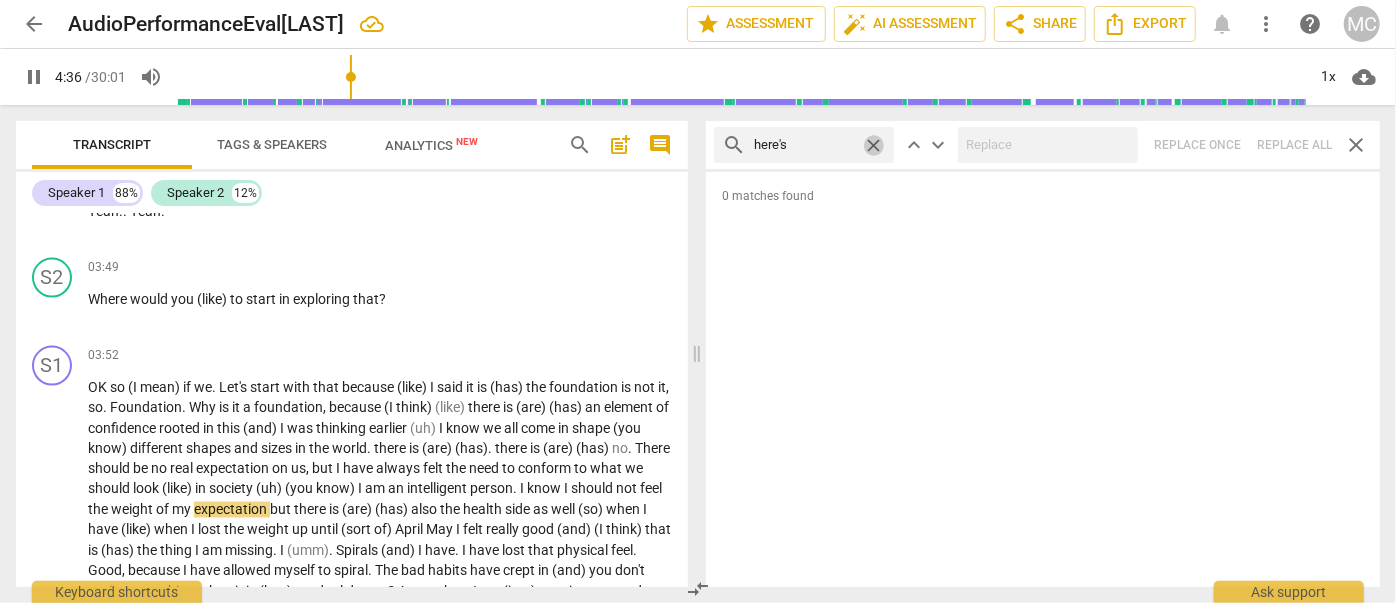 click on "close" at bounding box center [873, 145] 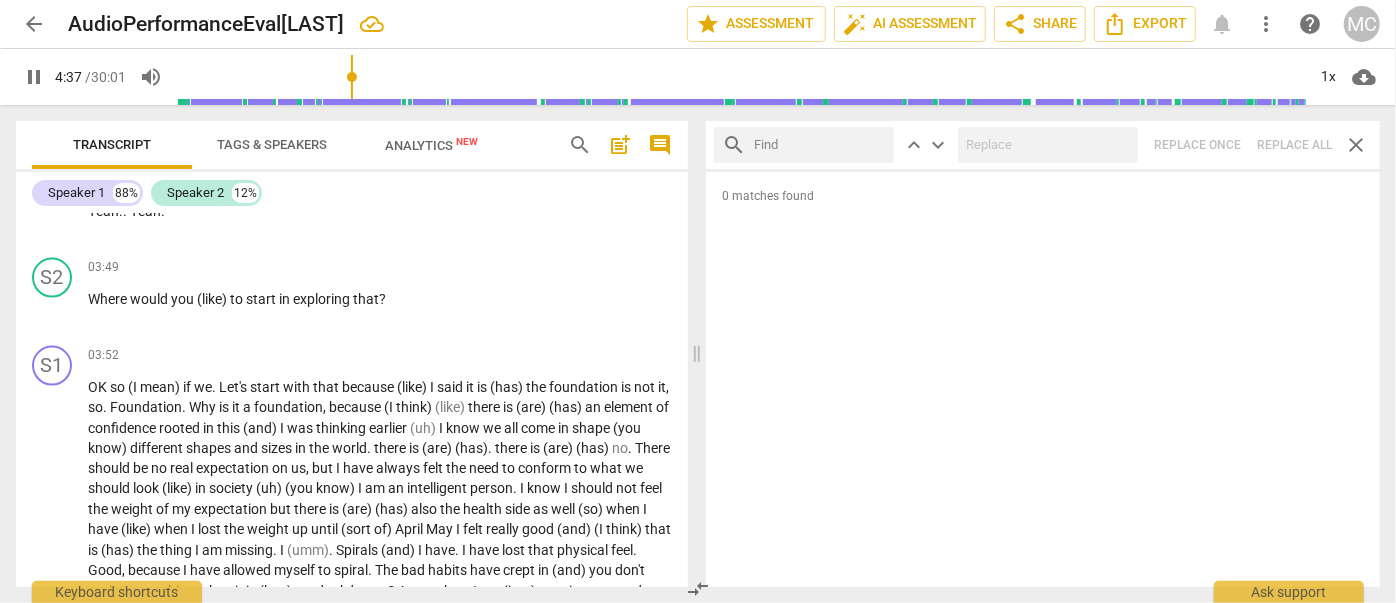 click at bounding box center (820, 145) 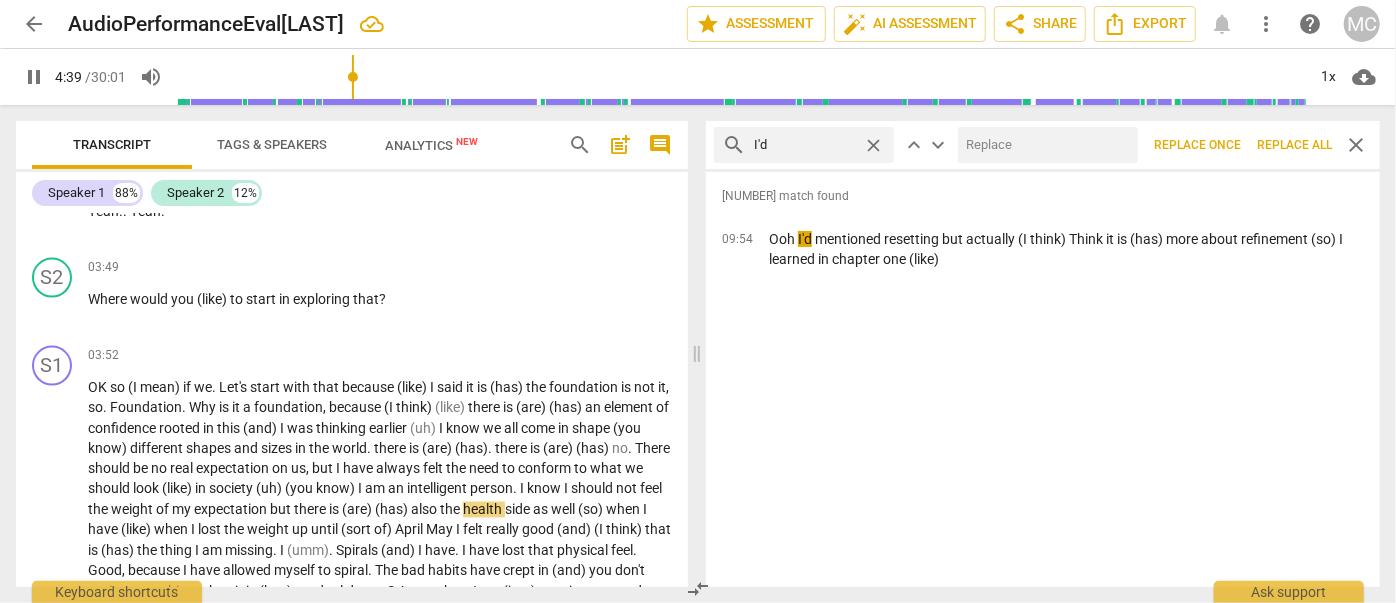 click at bounding box center (1044, 145) 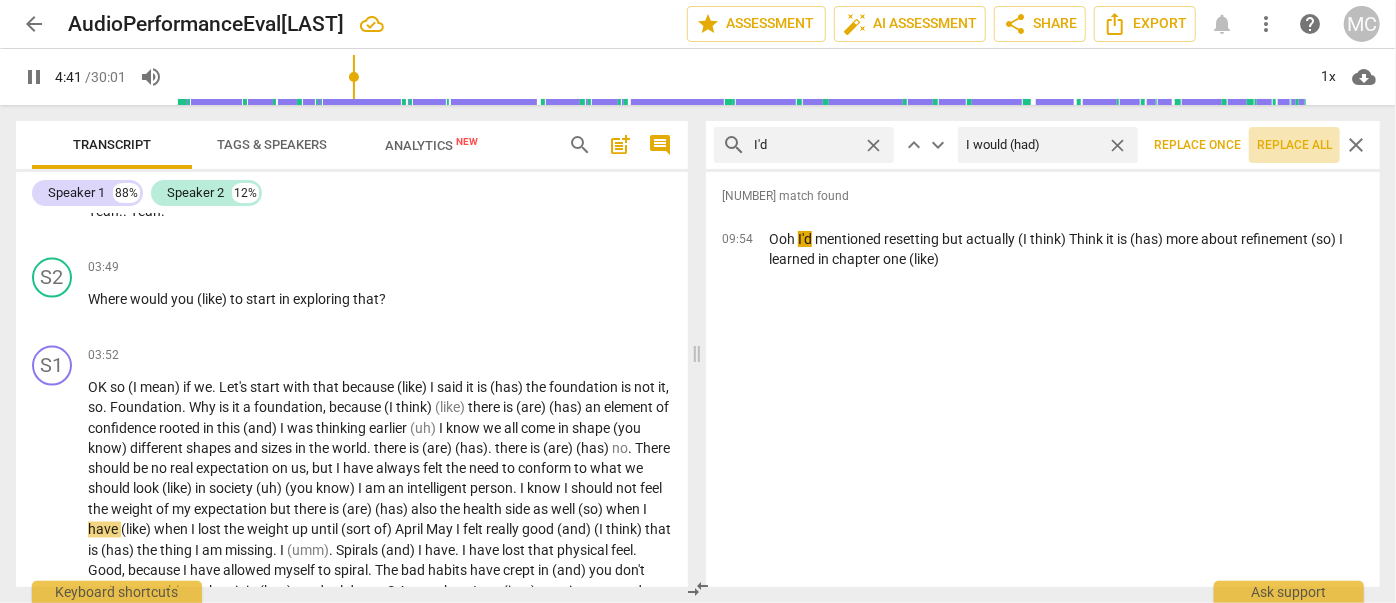 click on "Replace all" at bounding box center (1294, 145) 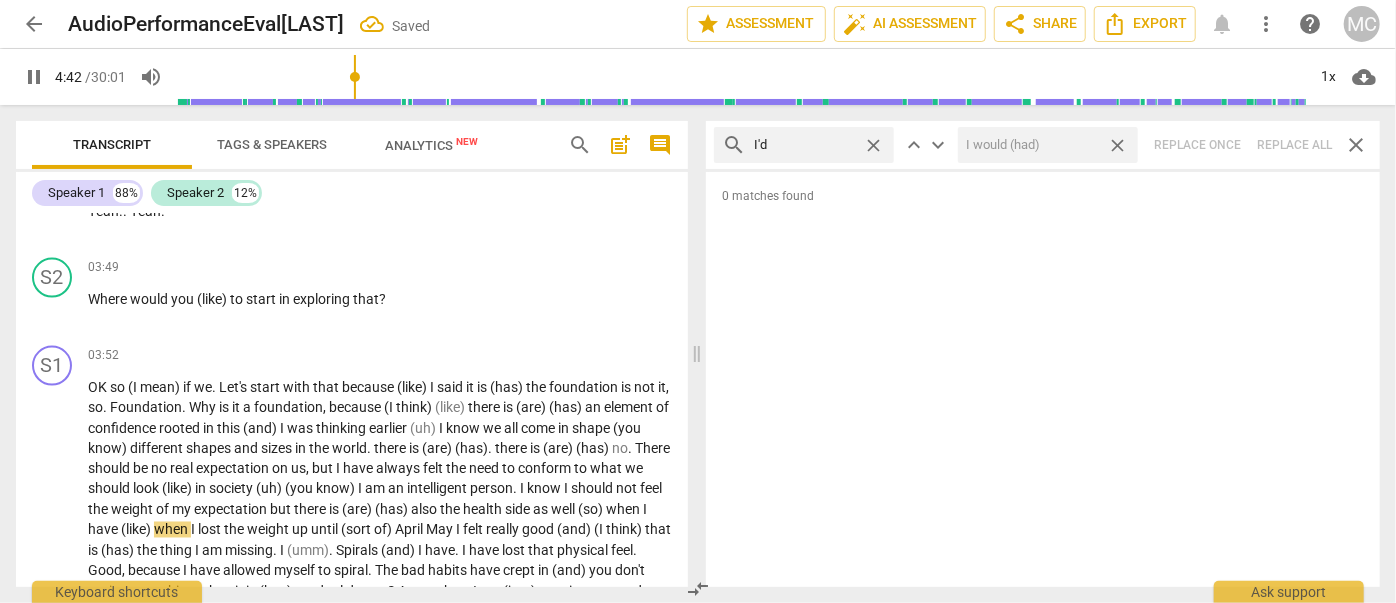 drag, startPoint x: 1122, startPoint y: 140, endPoint x: 1104, endPoint y: 140, distance: 18 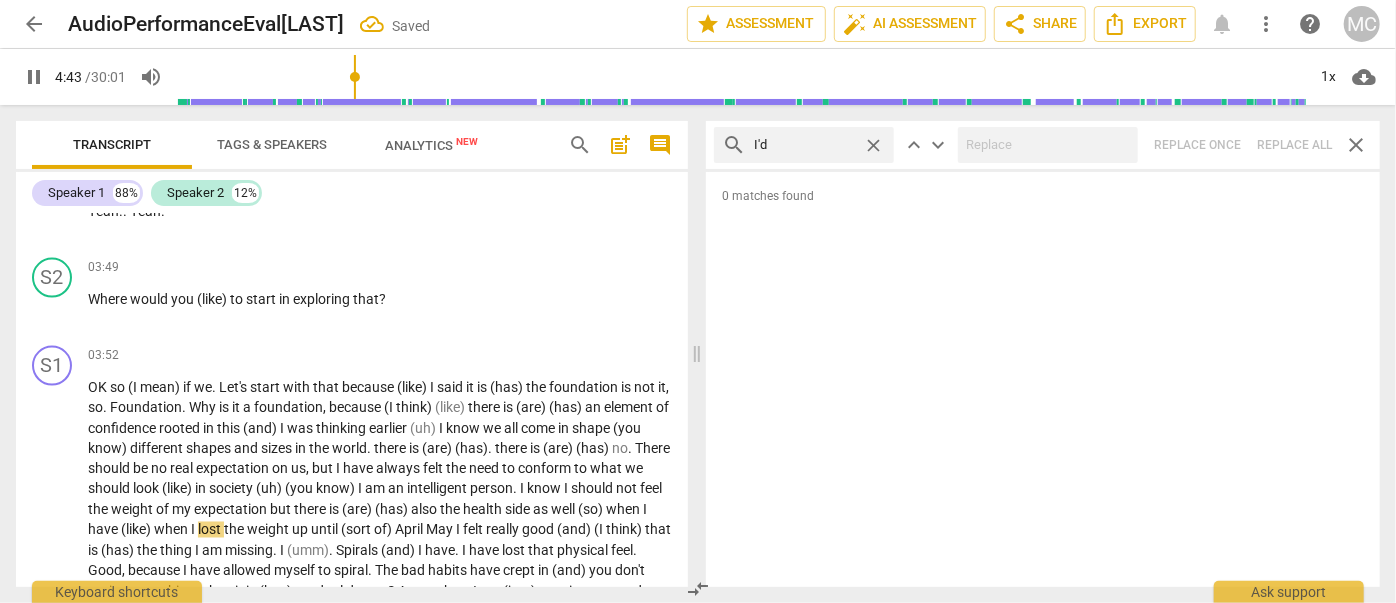 click on "close" at bounding box center (873, 145) 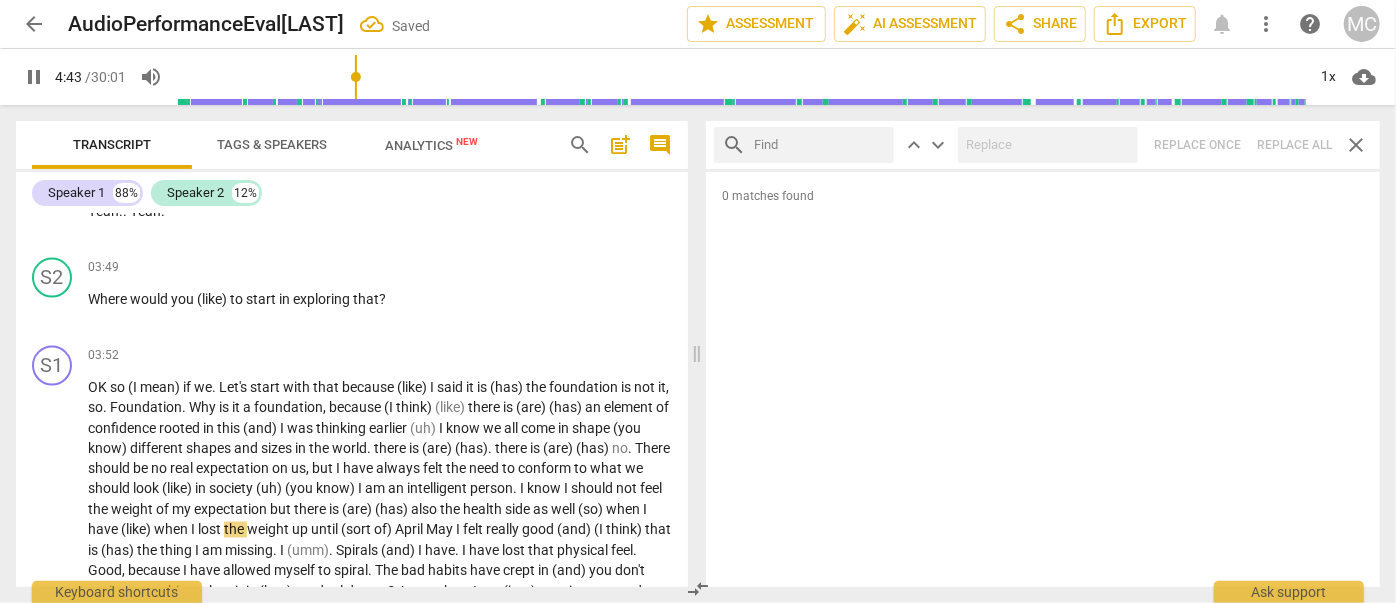 click at bounding box center (820, 145) 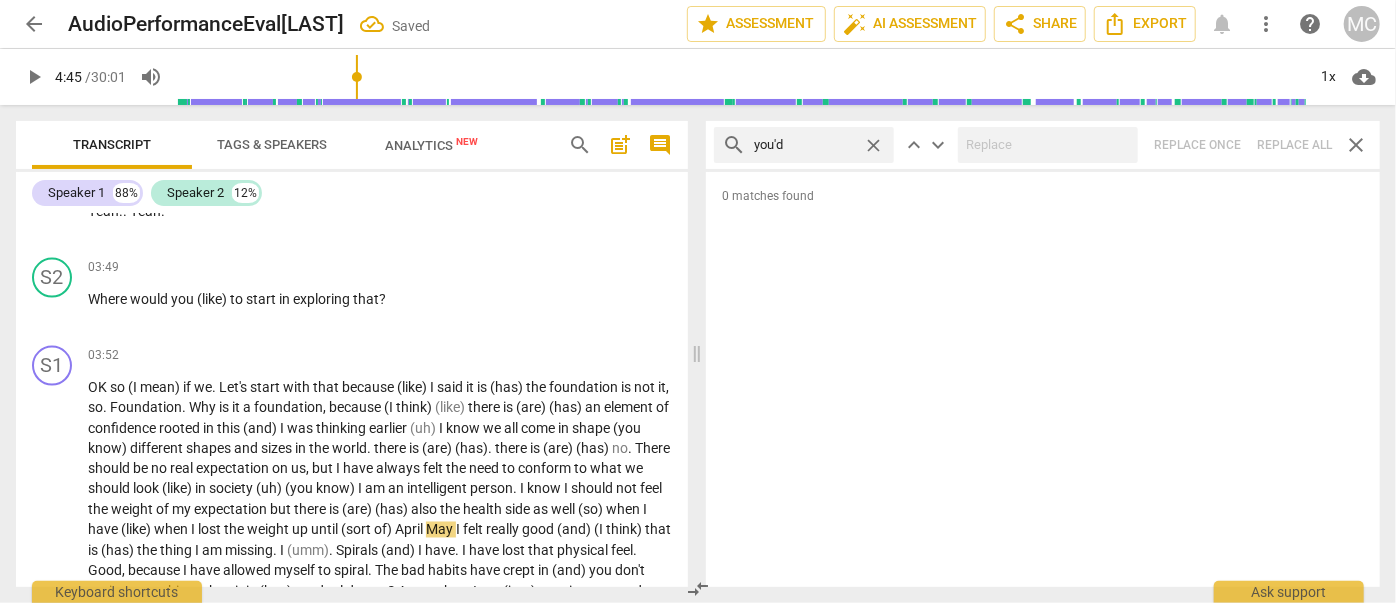 click on "search you'd close keyboard_arrow_up keyboard_arrow_down Replace once Replace all close" at bounding box center (1043, 145) 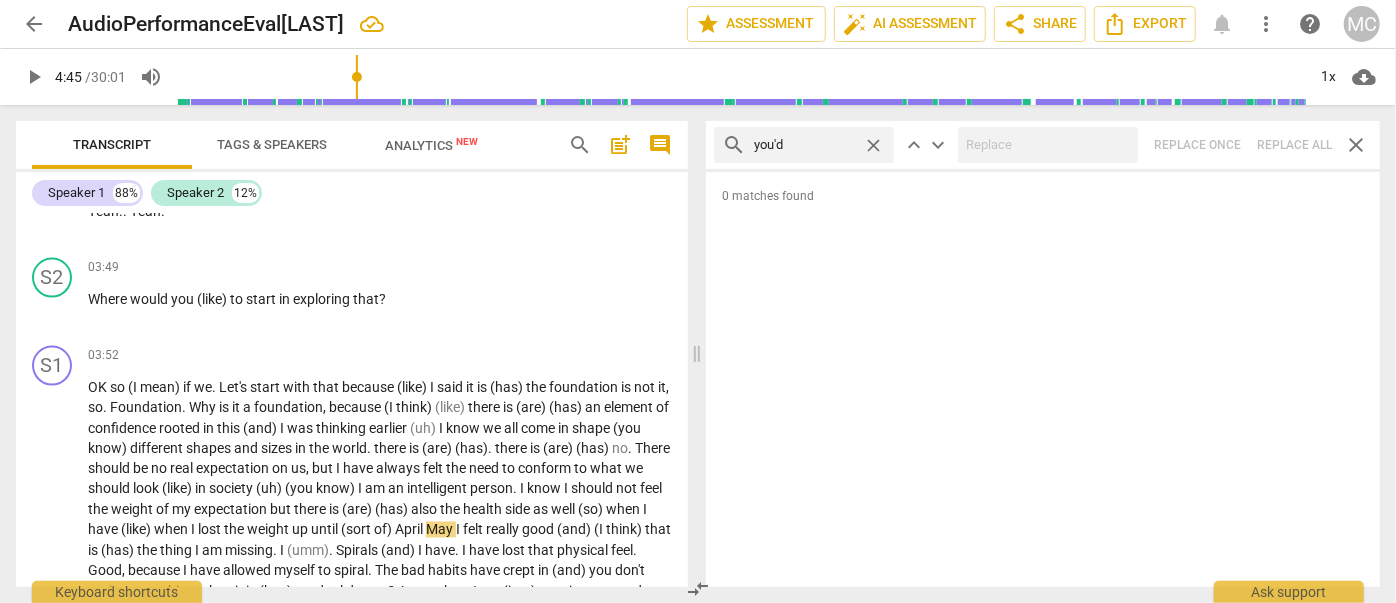 click on "close" at bounding box center (873, 145) 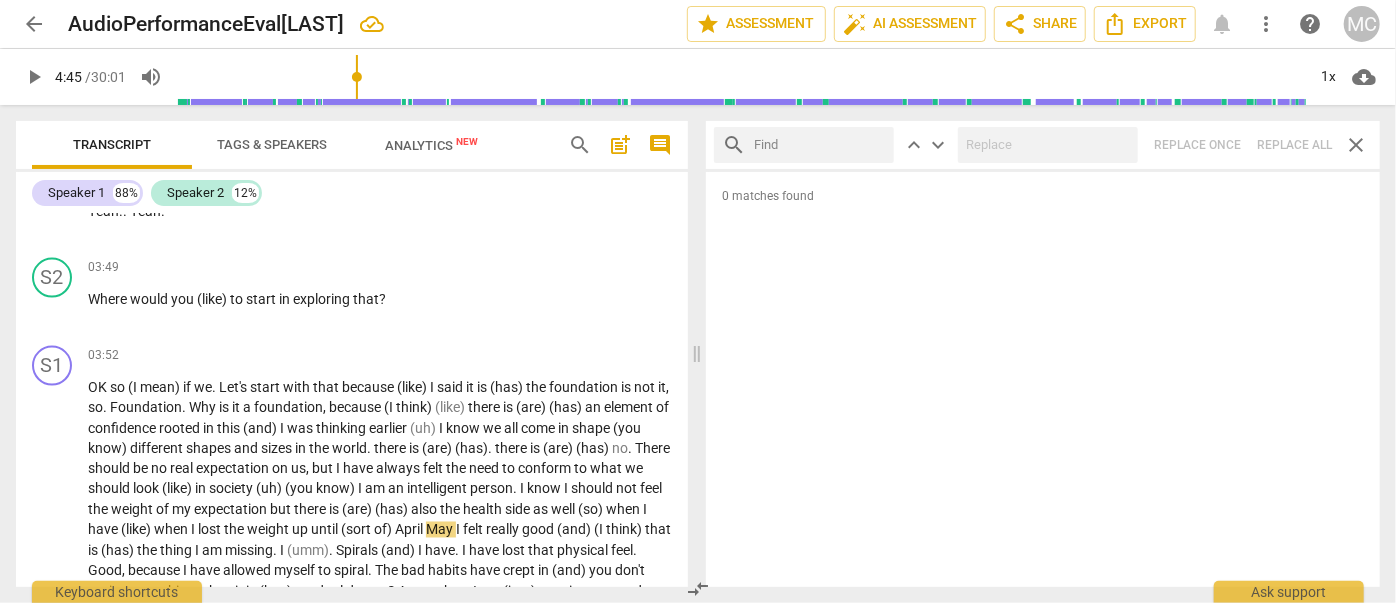 click at bounding box center (820, 145) 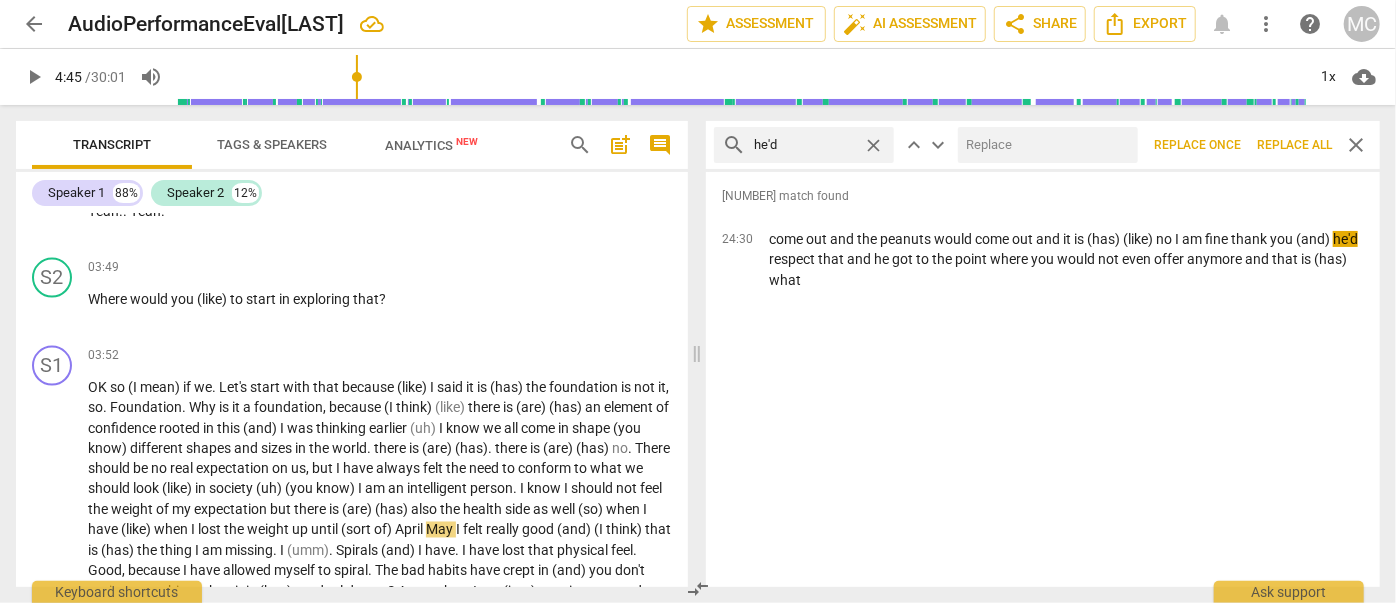 click at bounding box center [1044, 145] 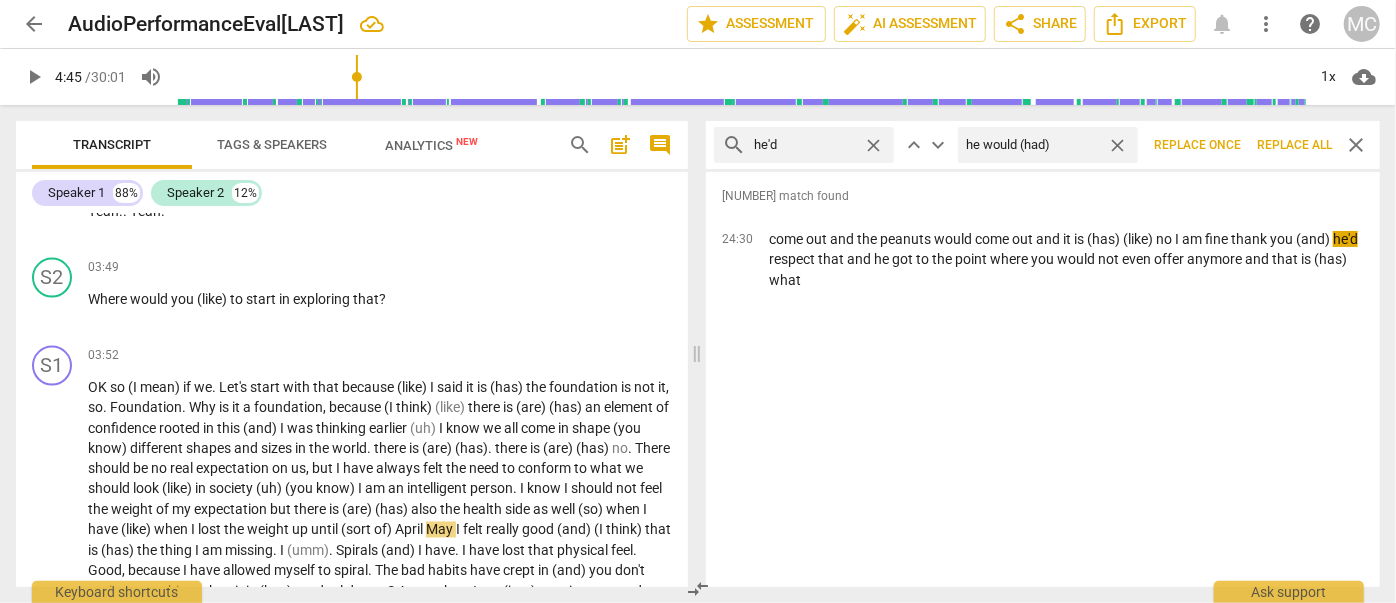 click on "Replace all" at bounding box center (1294, 145) 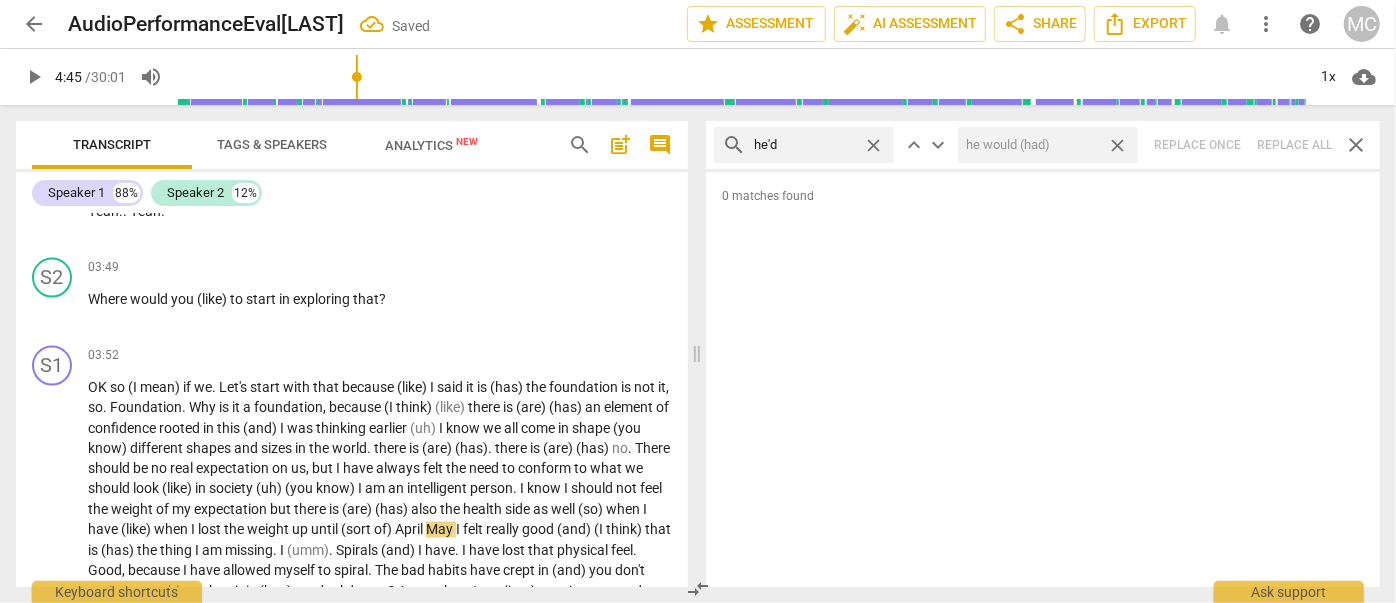 drag, startPoint x: 1117, startPoint y: 143, endPoint x: 962, endPoint y: 146, distance: 155.02902 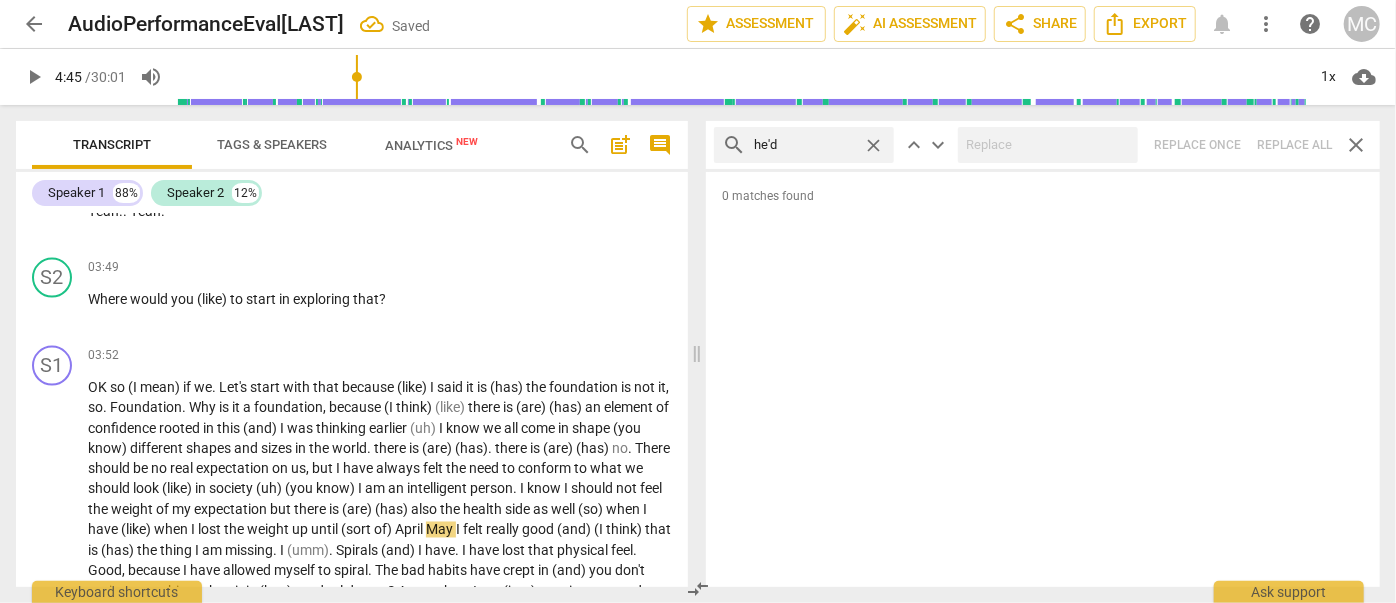 click on "close" at bounding box center (873, 145) 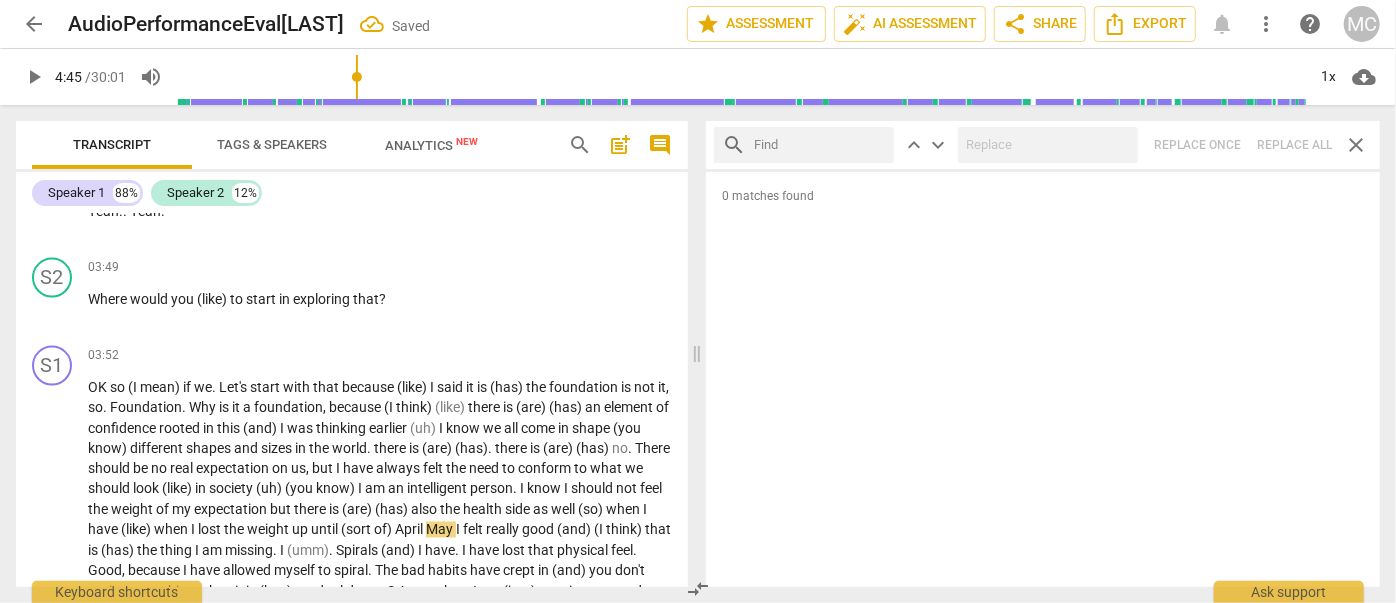 click at bounding box center (820, 145) 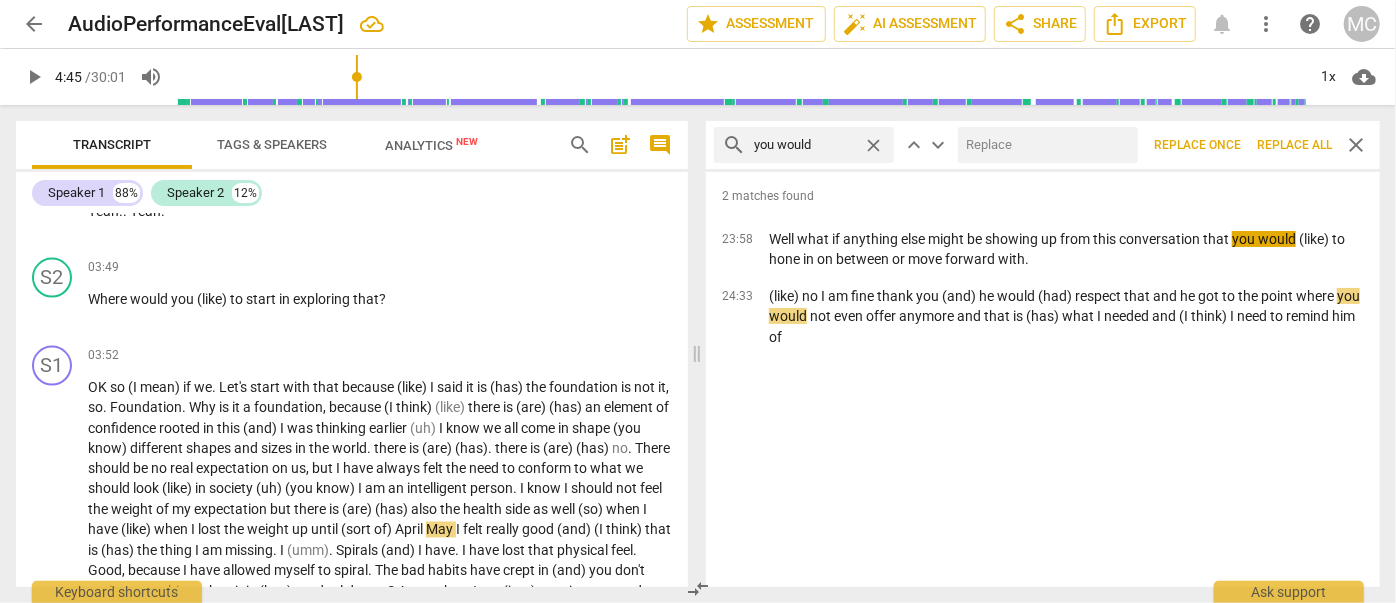 click at bounding box center [1044, 145] 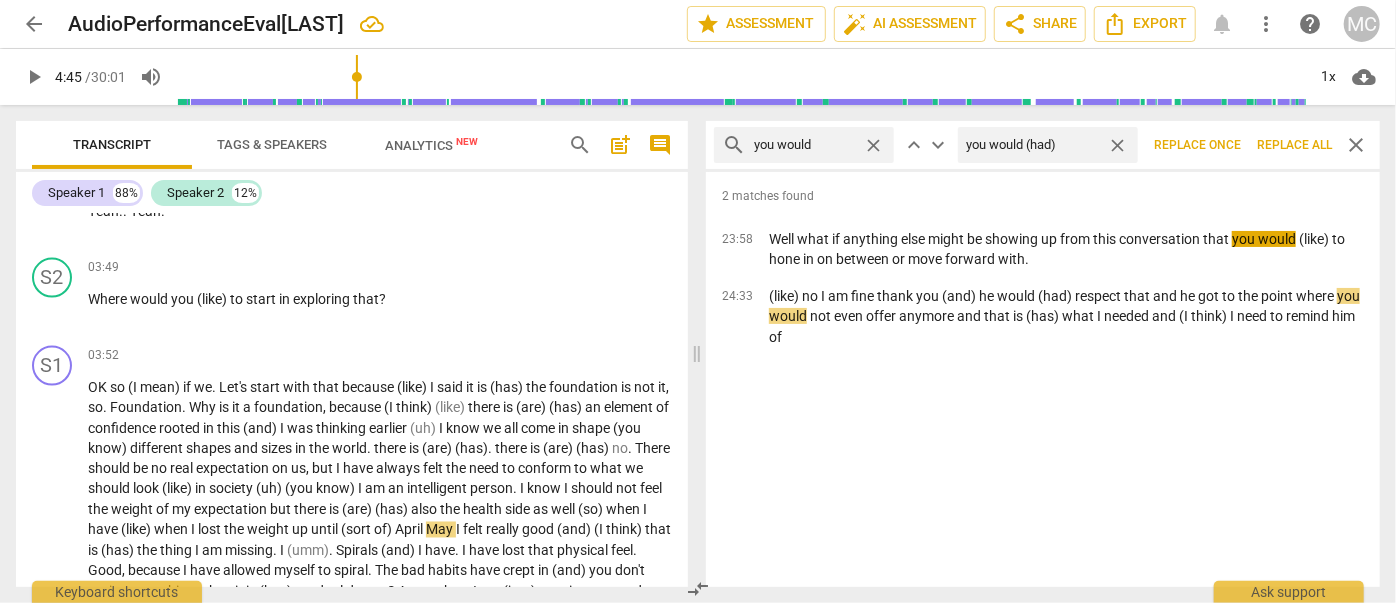 click on "Replace all" at bounding box center [1294, 145] 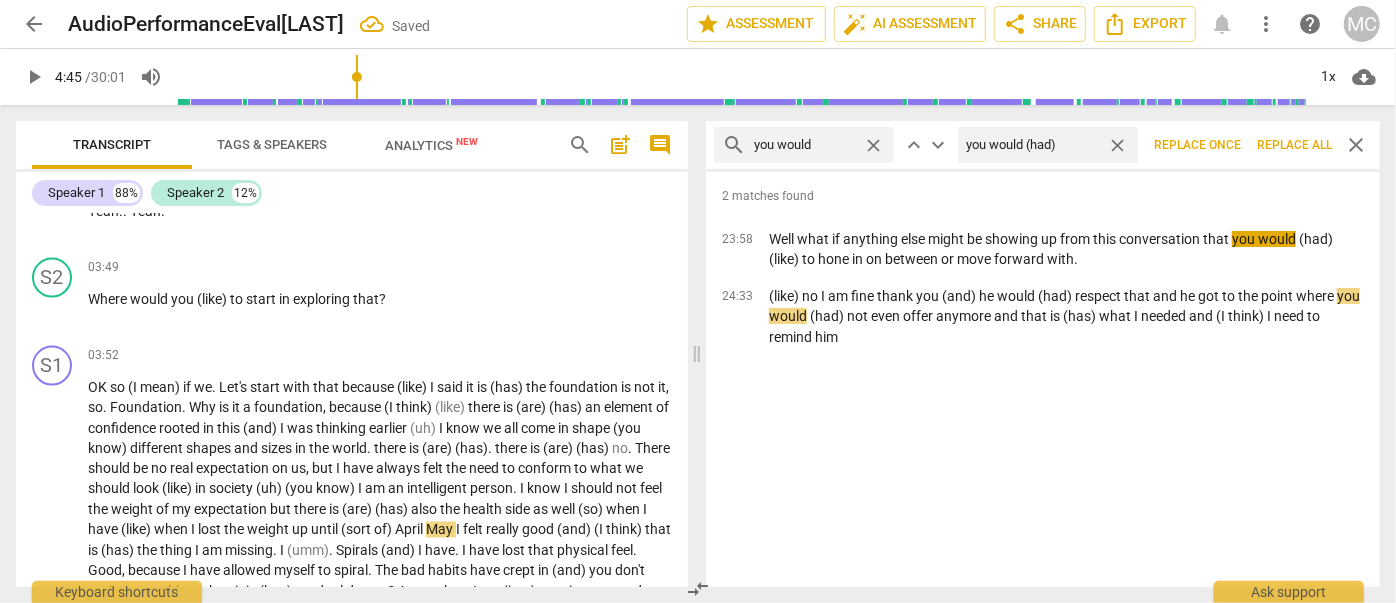 drag, startPoint x: 1115, startPoint y: 138, endPoint x: 1069, endPoint y: 144, distance: 46.389652 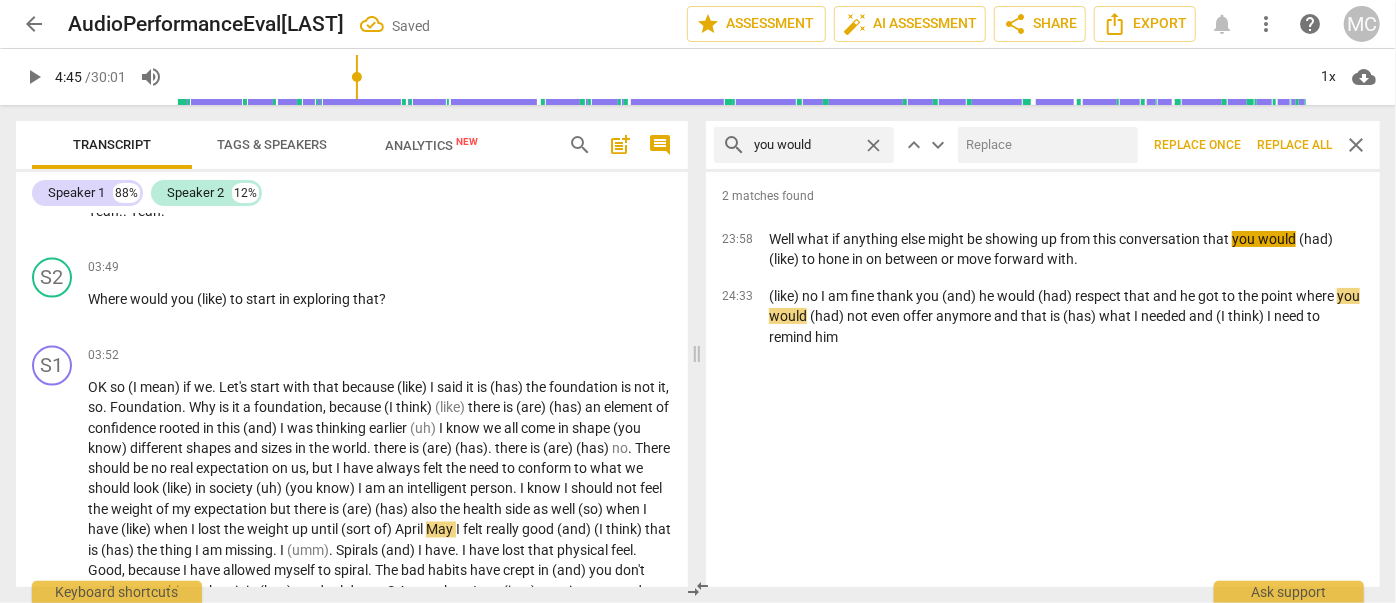click on "close" at bounding box center (873, 145) 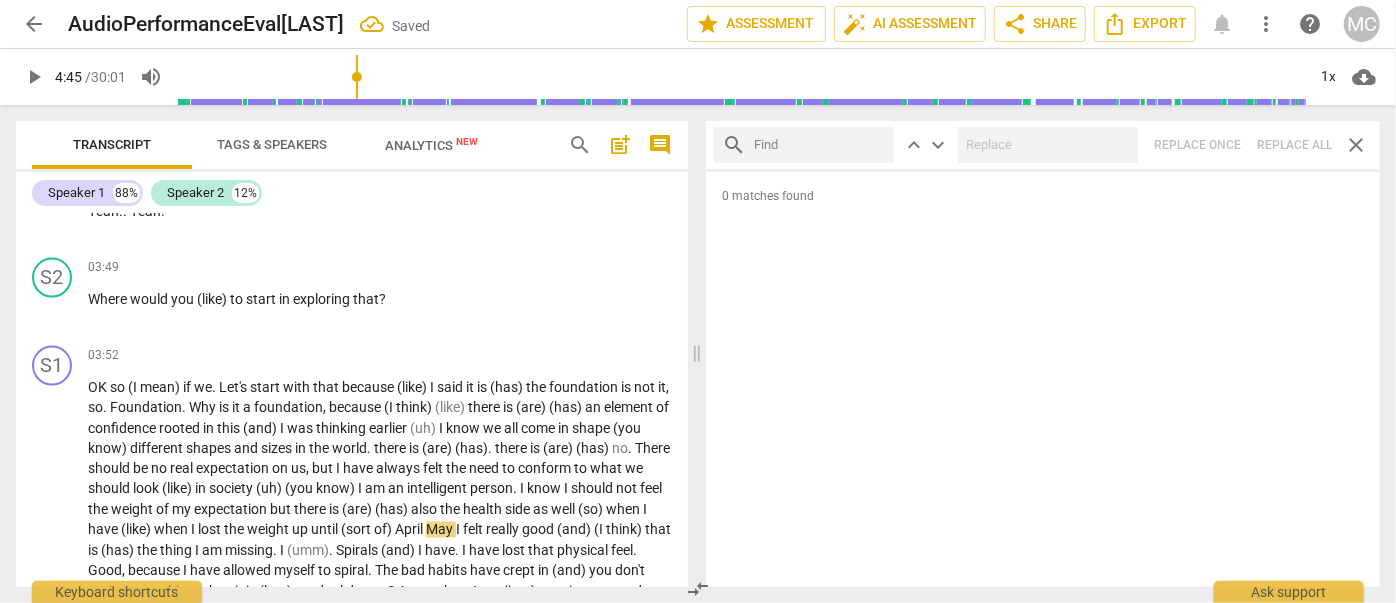 click at bounding box center [820, 145] 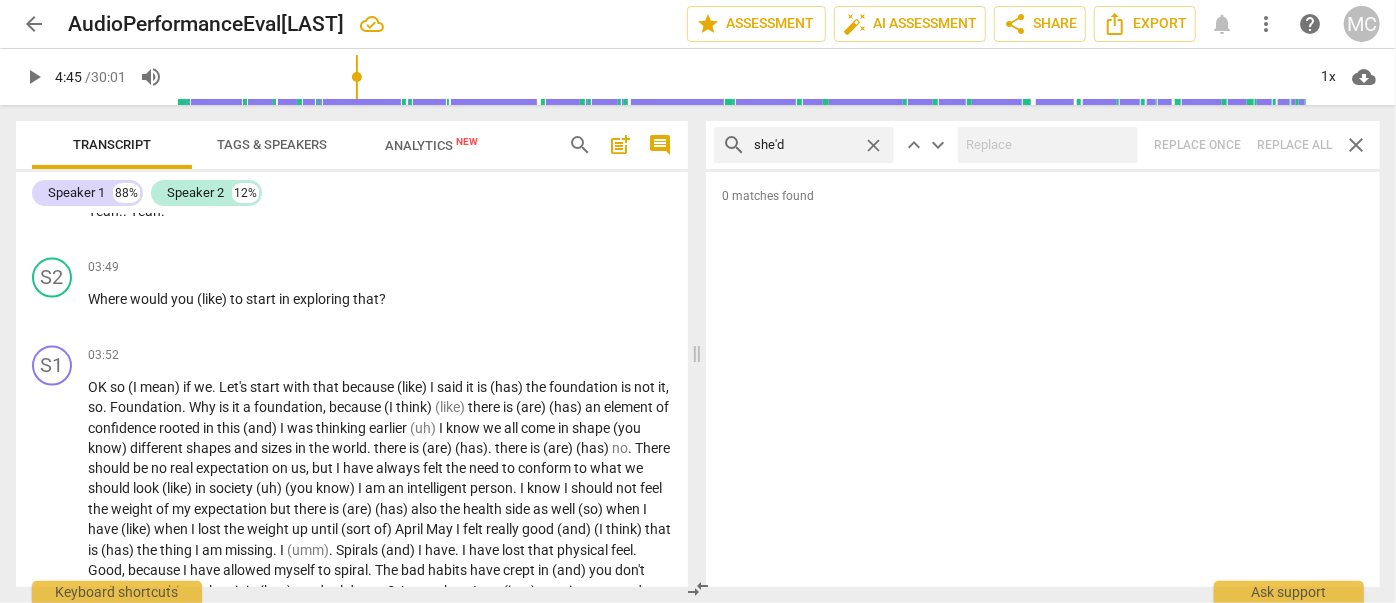 click on "search she'd close keyboard_arrow_up keyboard_arrow_down Replace once Replace all close" at bounding box center [1043, 145] 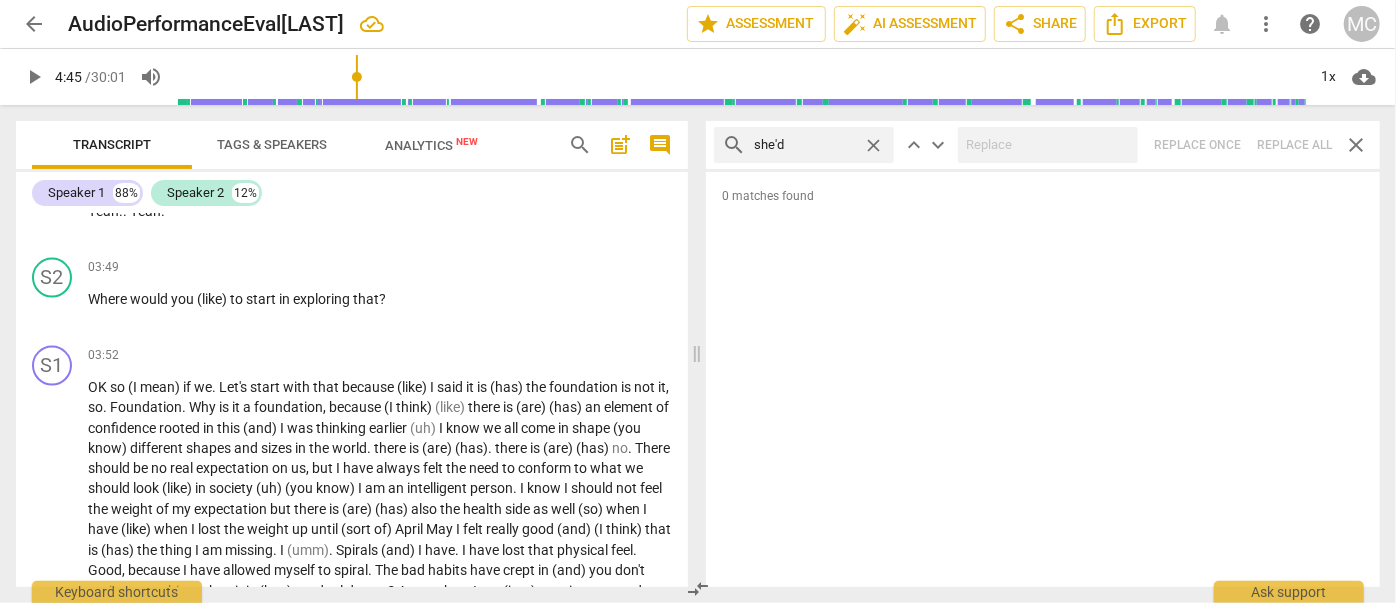 click on "close" at bounding box center [873, 145] 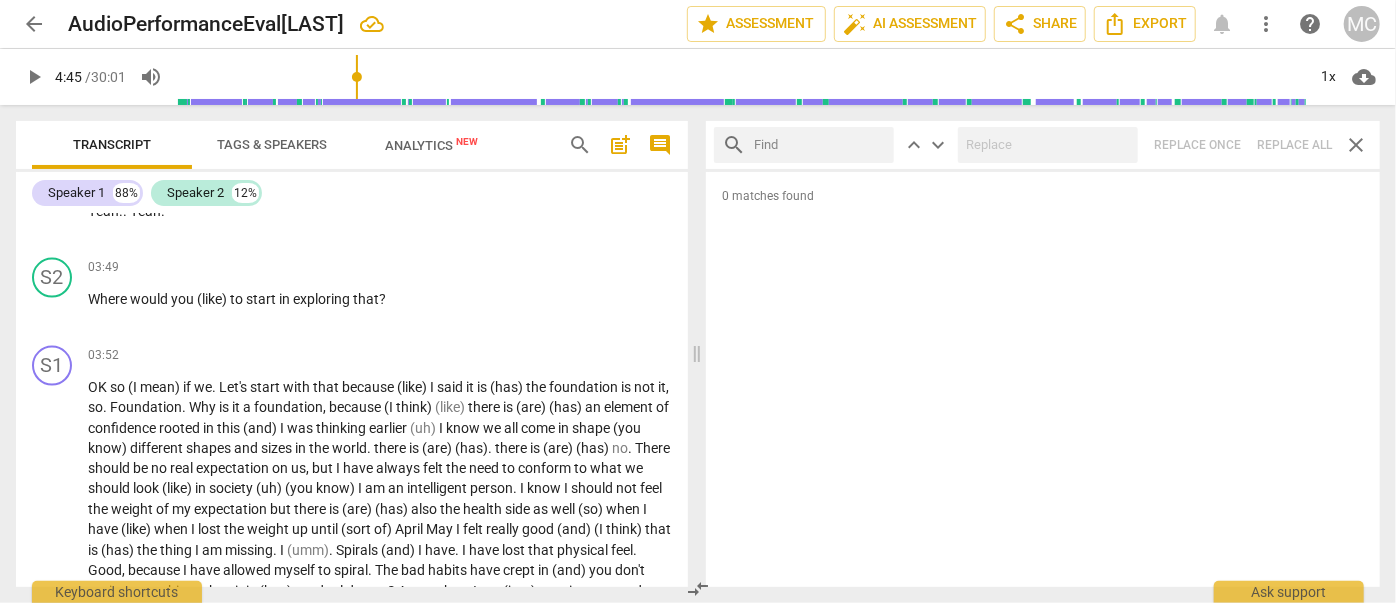 click at bounding box center (820, 145) 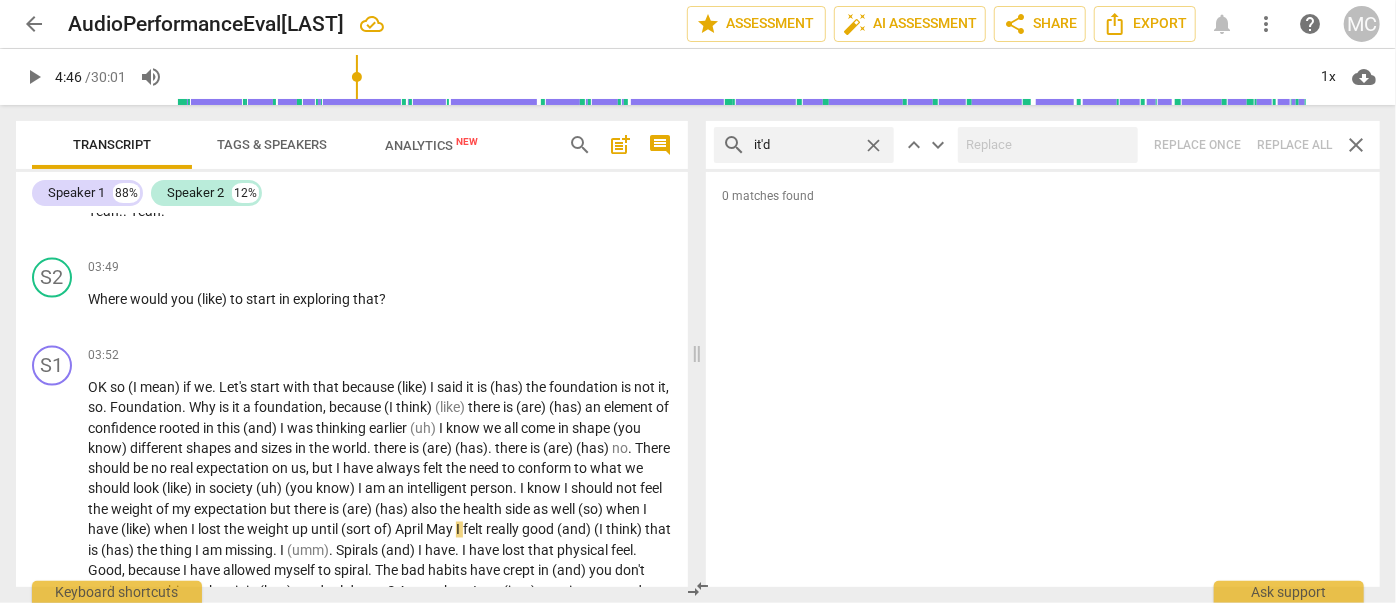 click on "search it'd close keyboard_arrow_up keyboard_arrow_down Replace once Replace all close" at bounding box center (1043, 145) 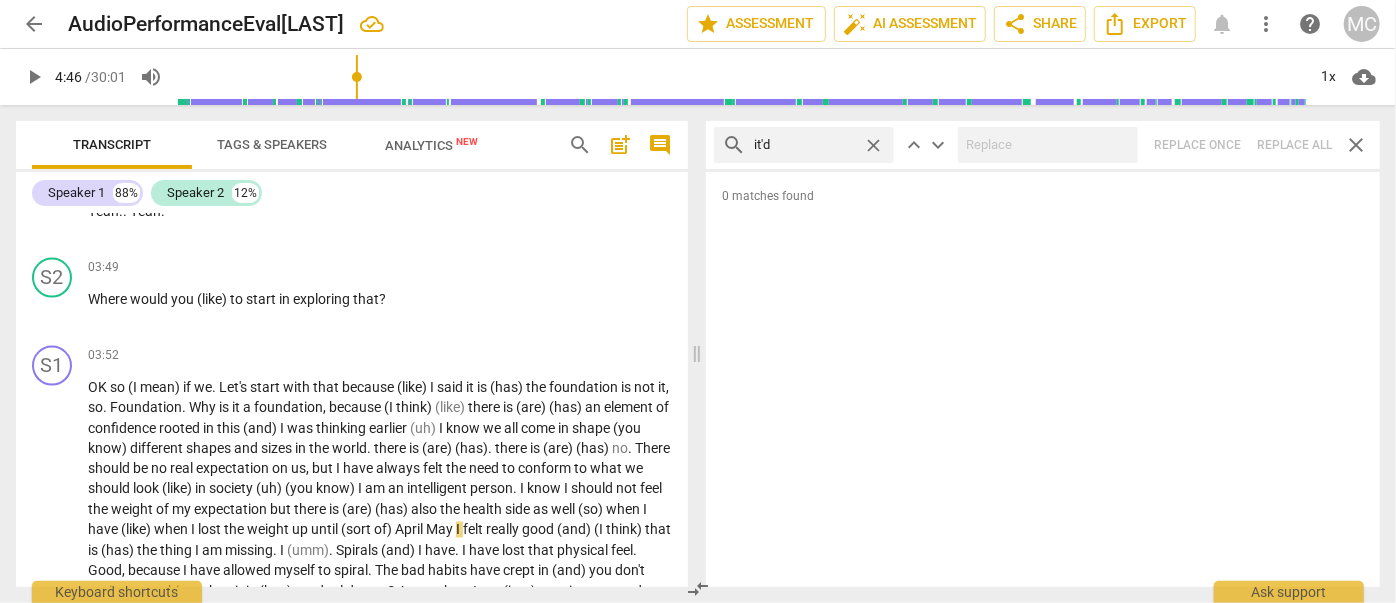 click on "close" at bounding box center [873, 145] 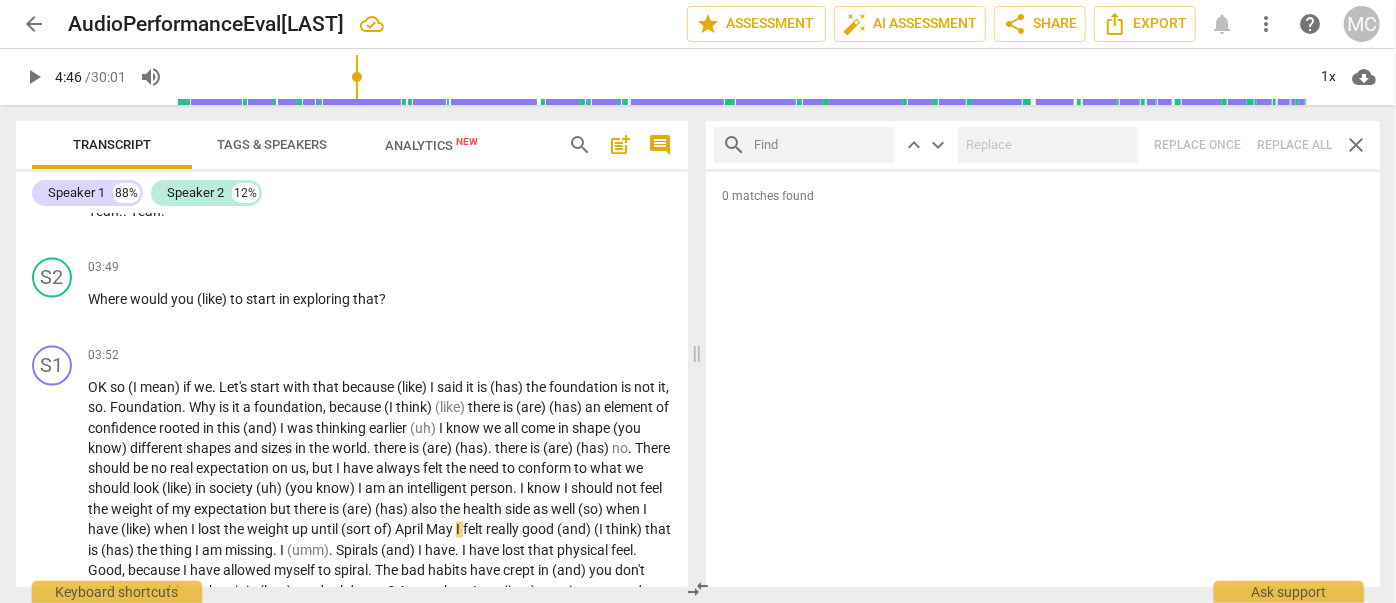 click at bounding box center [820, 145] 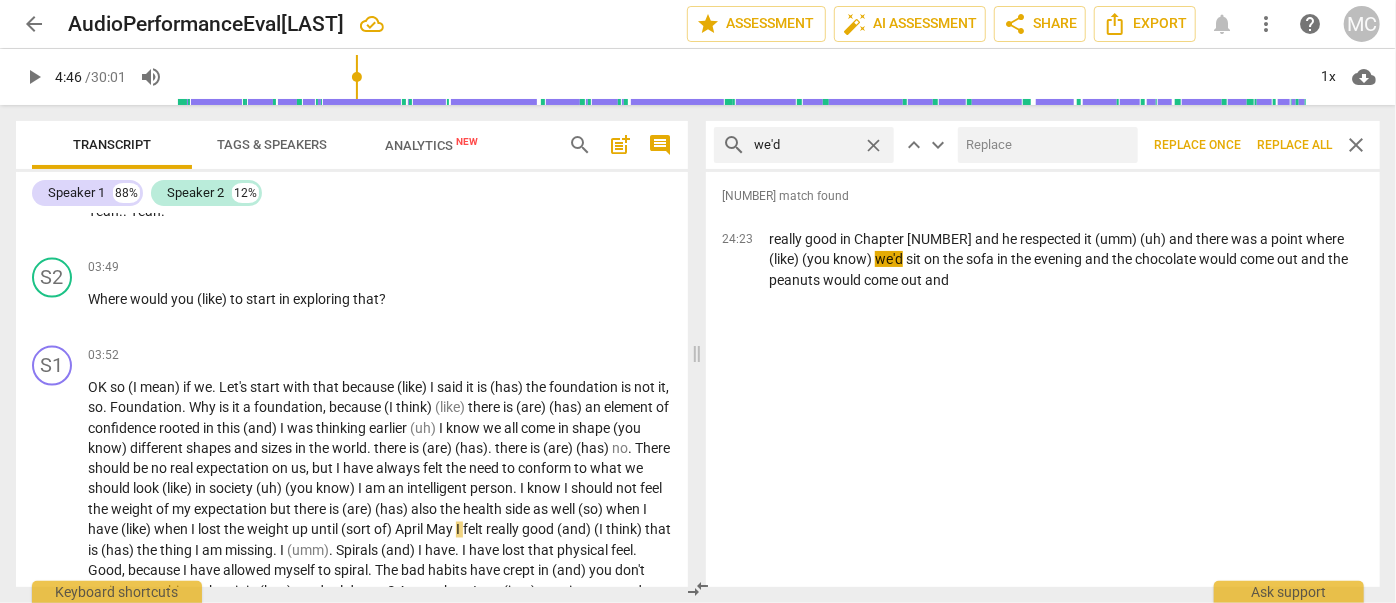 click at bounding box center [1044, 145] 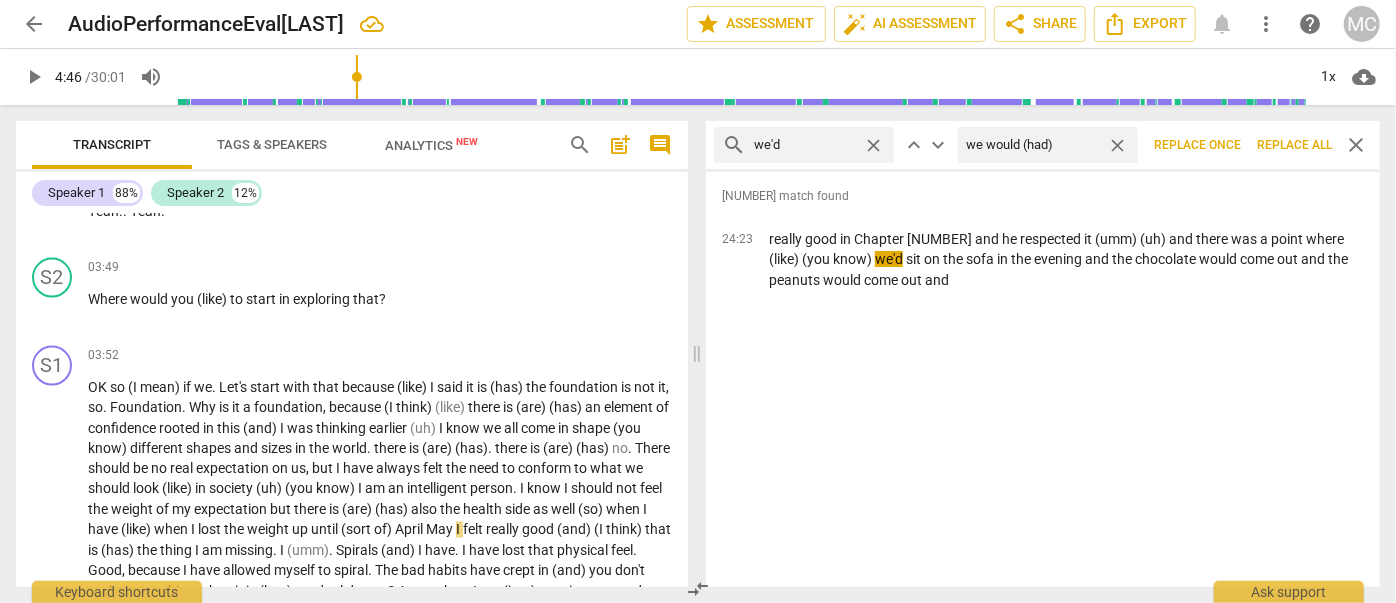 click on "Replace all" at bounding box center [1294, 145] 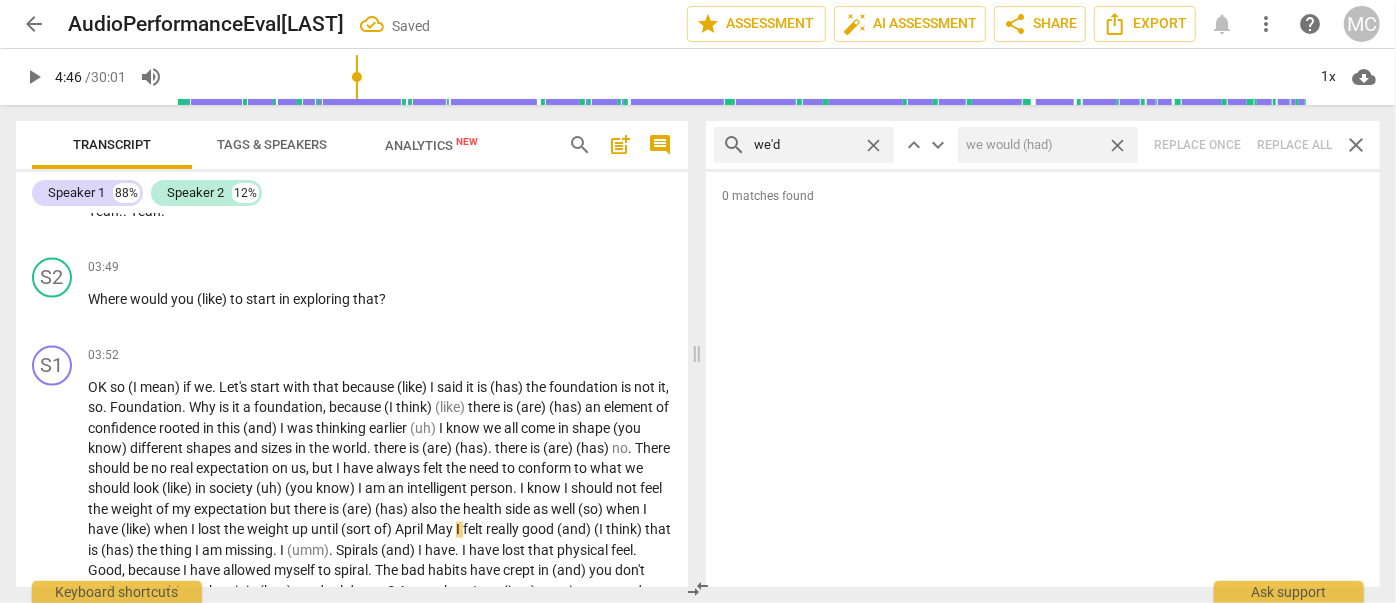 click on "close" at bounding box center (1117, 145) 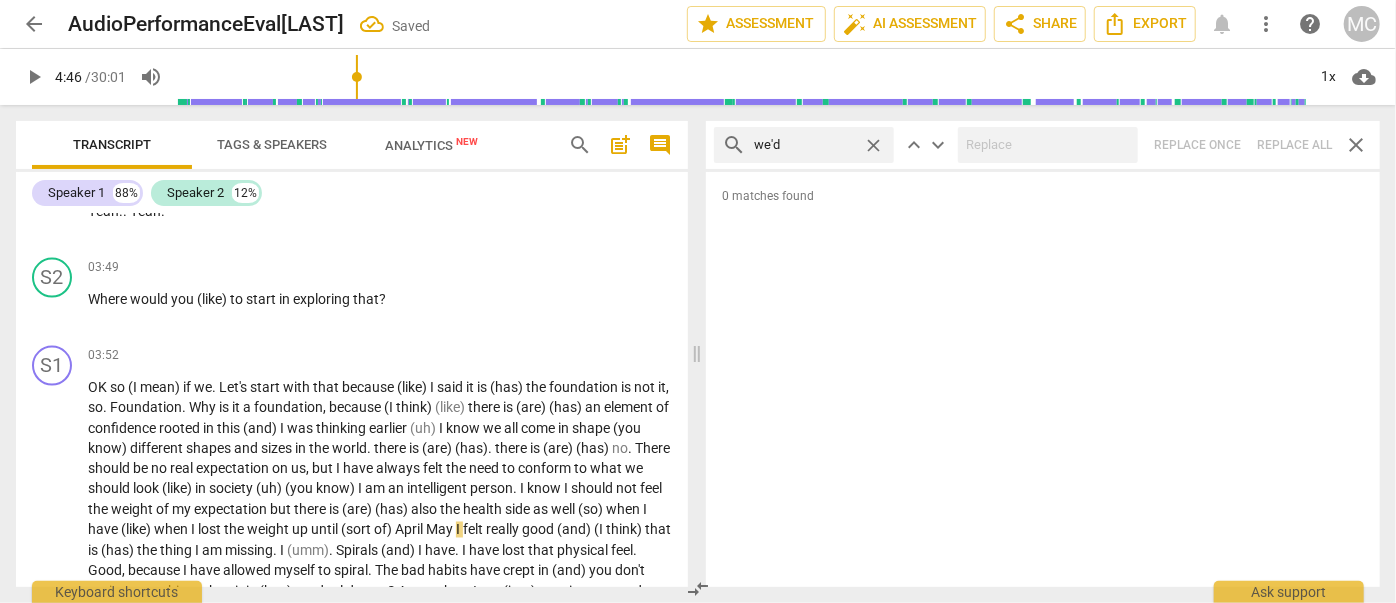 click on "close" at bounding box center [873, 145] 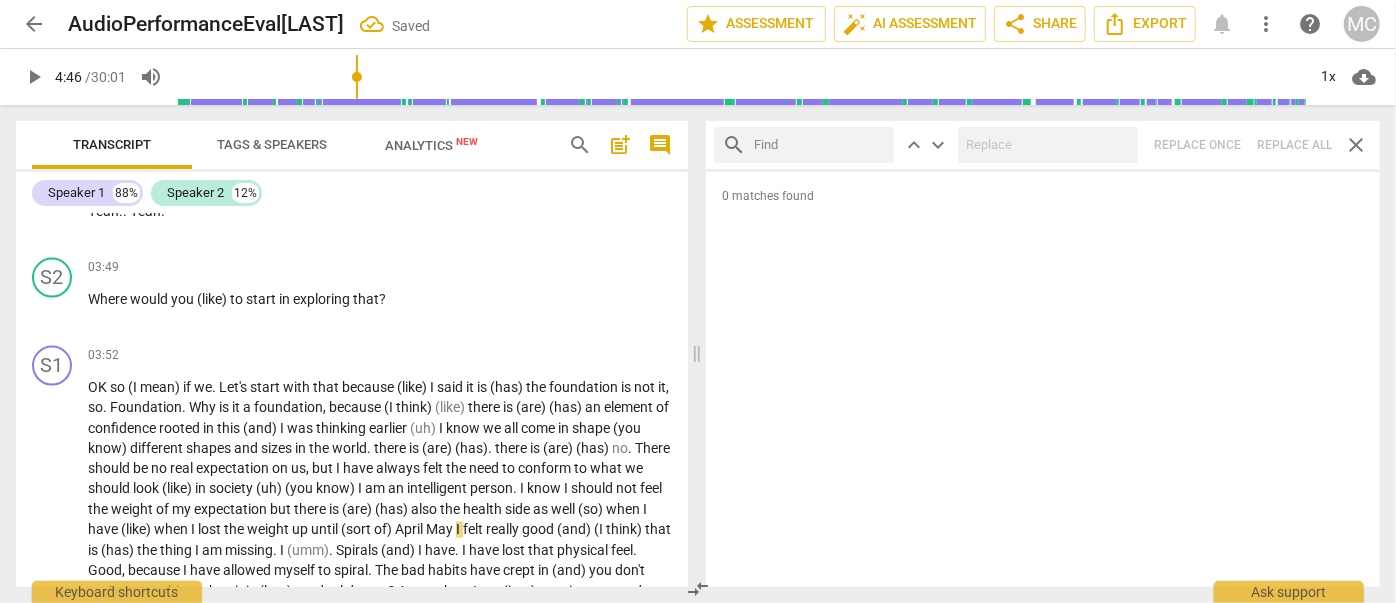 click at bounding box center (820, 145) 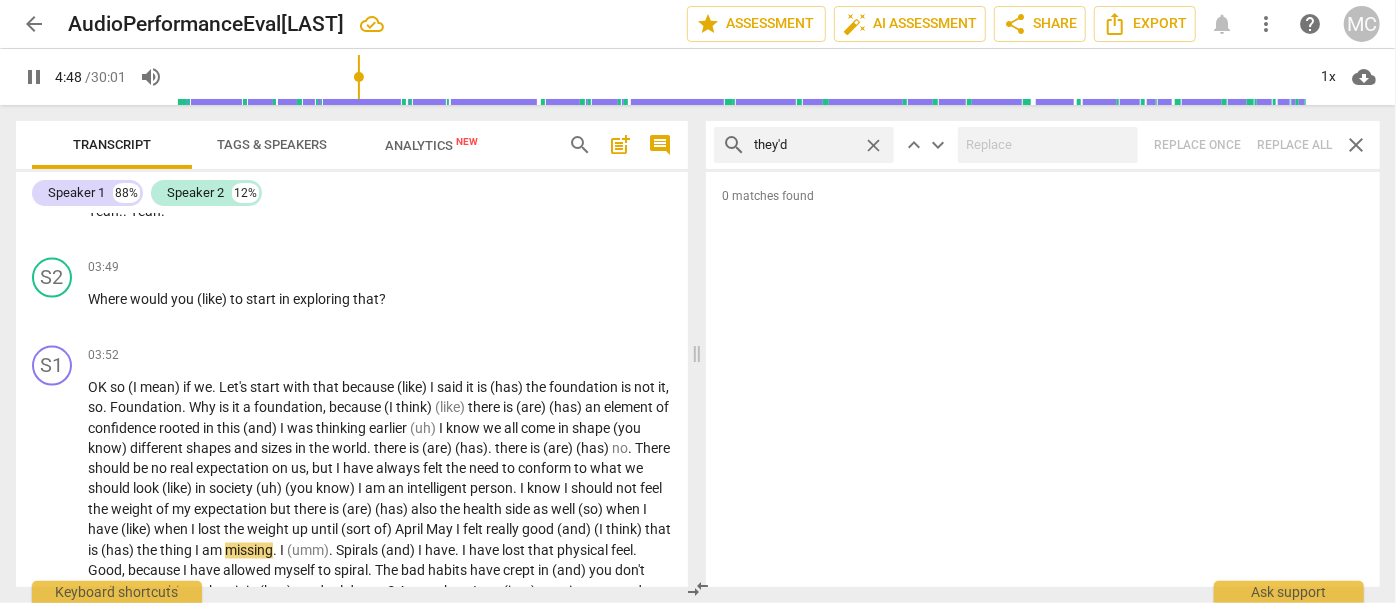 click on "search they'd close keyboard_arrow_up keyboard_arrow_down Replace once Replace all close" at bounding box center [1043, 145] 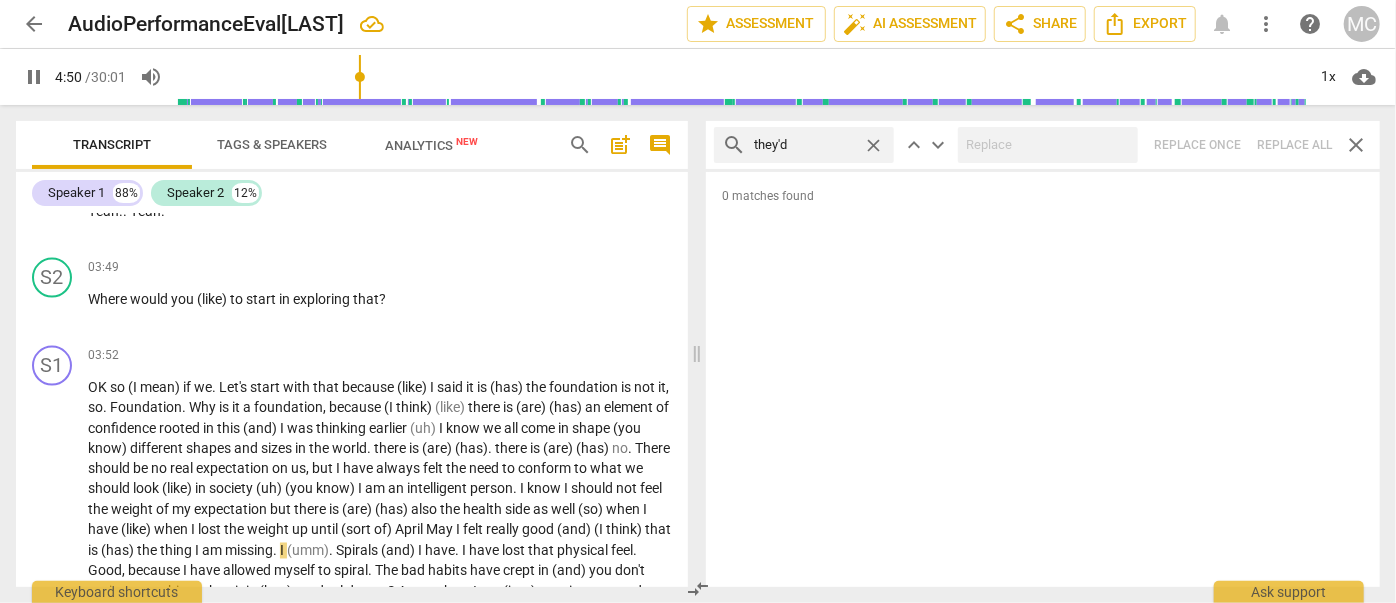 click on "close" at bounding box center [873, 145] 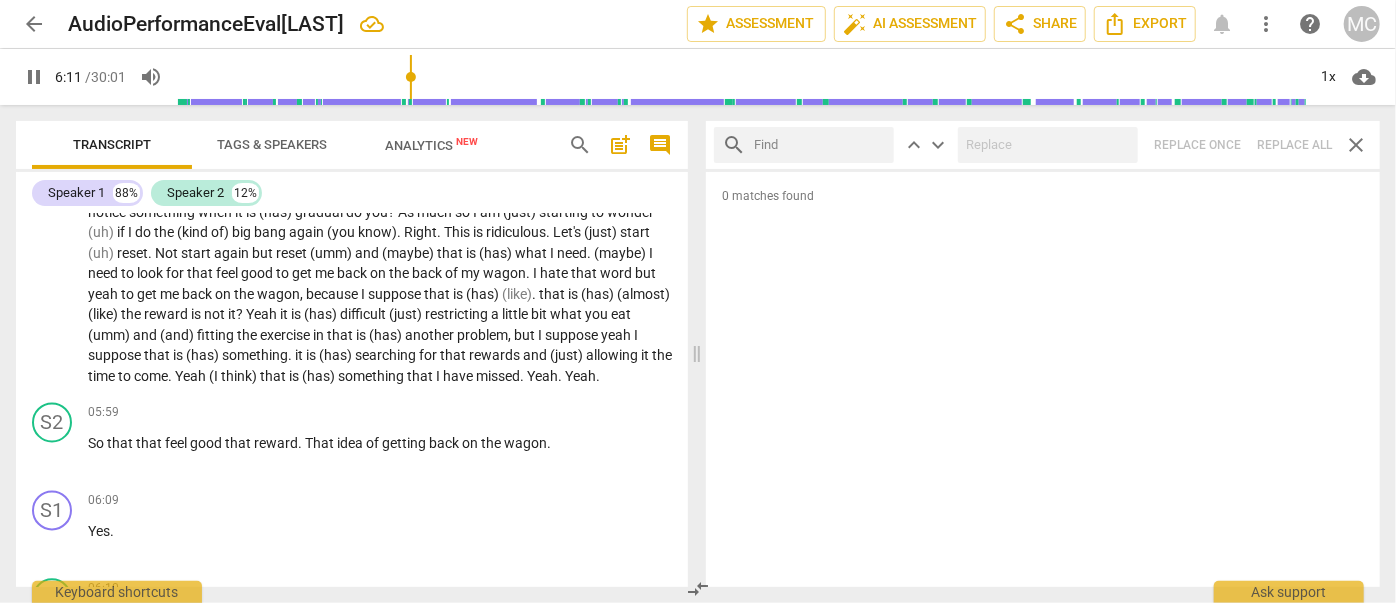 scroll, scrollTop: 2479, scrollLeft: 0, axis: vertical 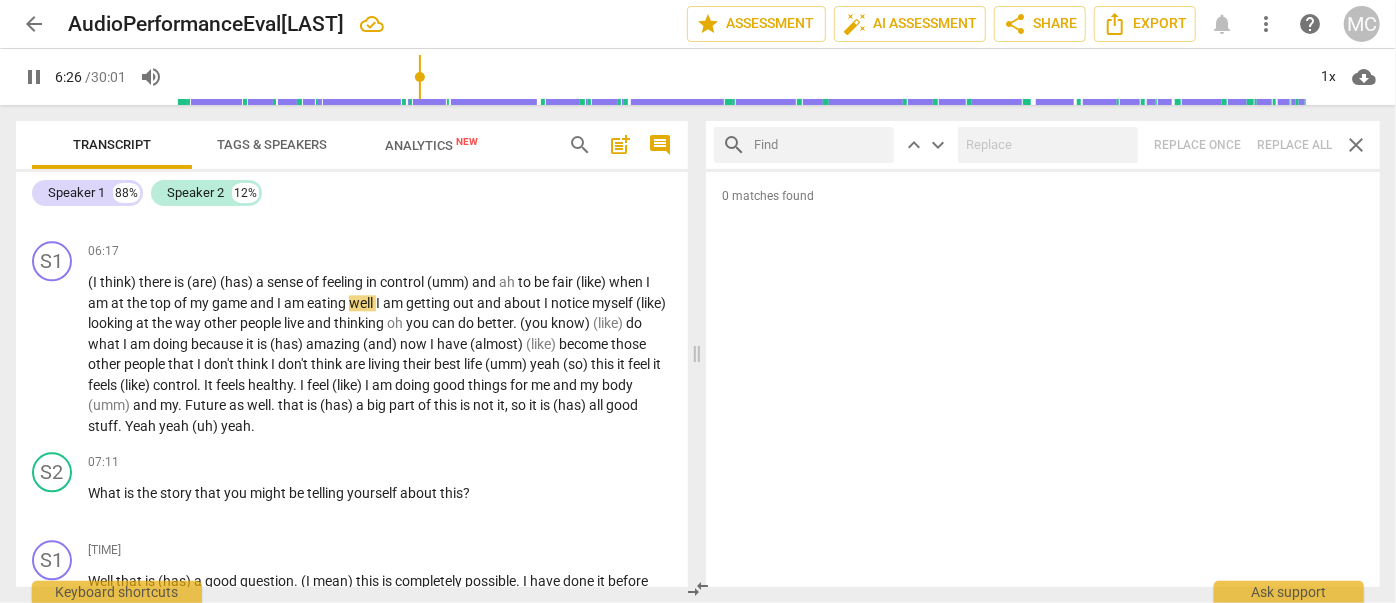 click on "pause" at bounding box center (34, 77) 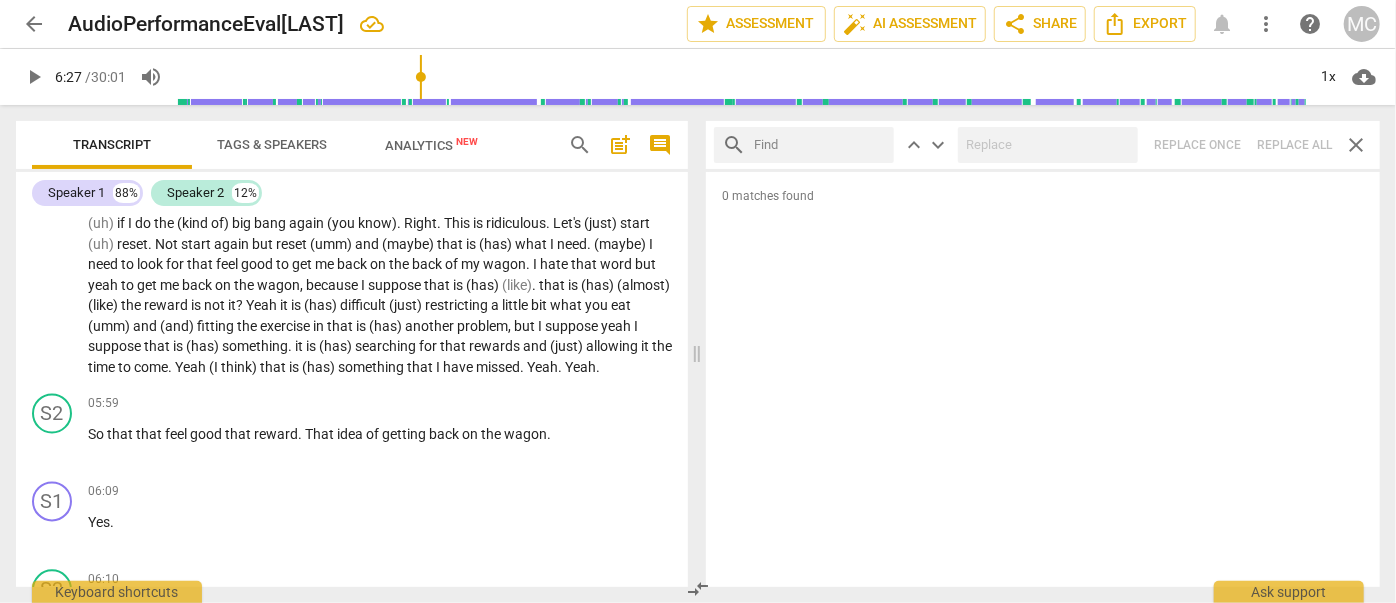 scroll, scrollTop: 2058, scrollLeft: 0, axis: vertical 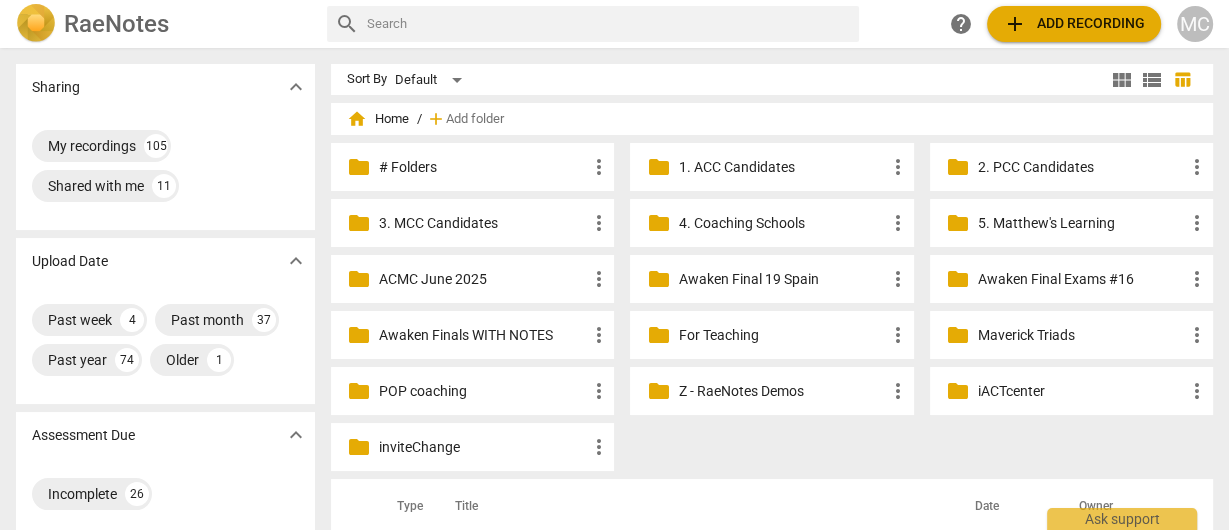 click on "add   Add recording" at bounding box center [1074, 24] 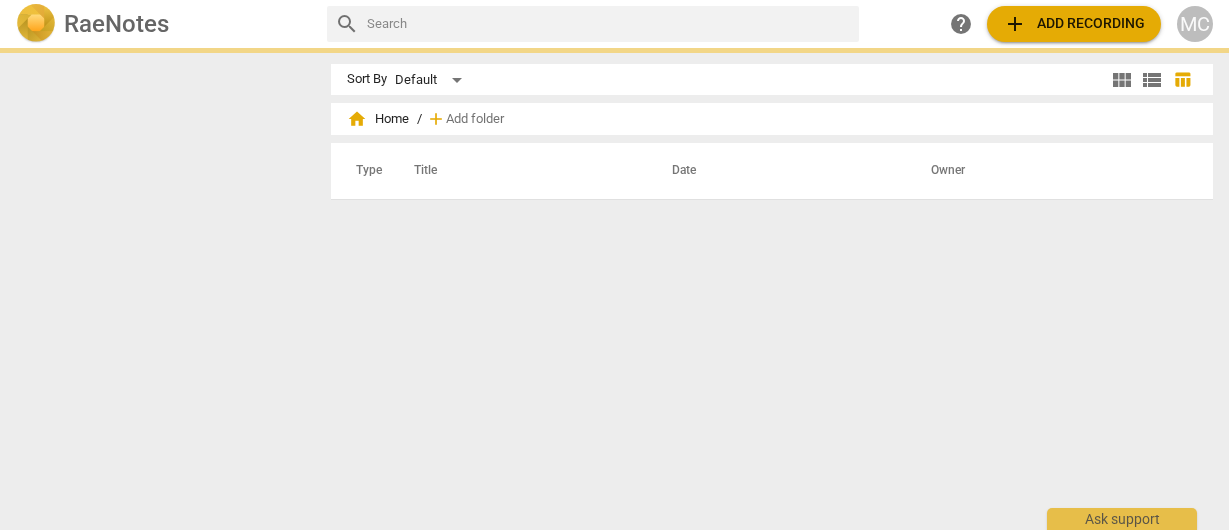 scroll, scrollTop: 0, scrollLeft: 0, axis: both 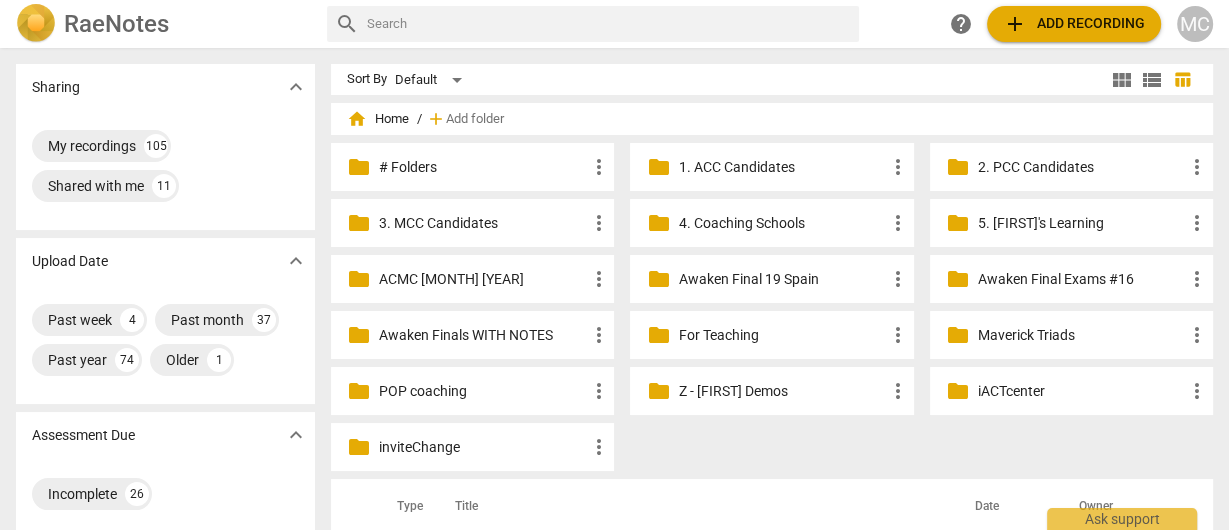 click on "add   Add recording" at bounding box center [1074, 24] 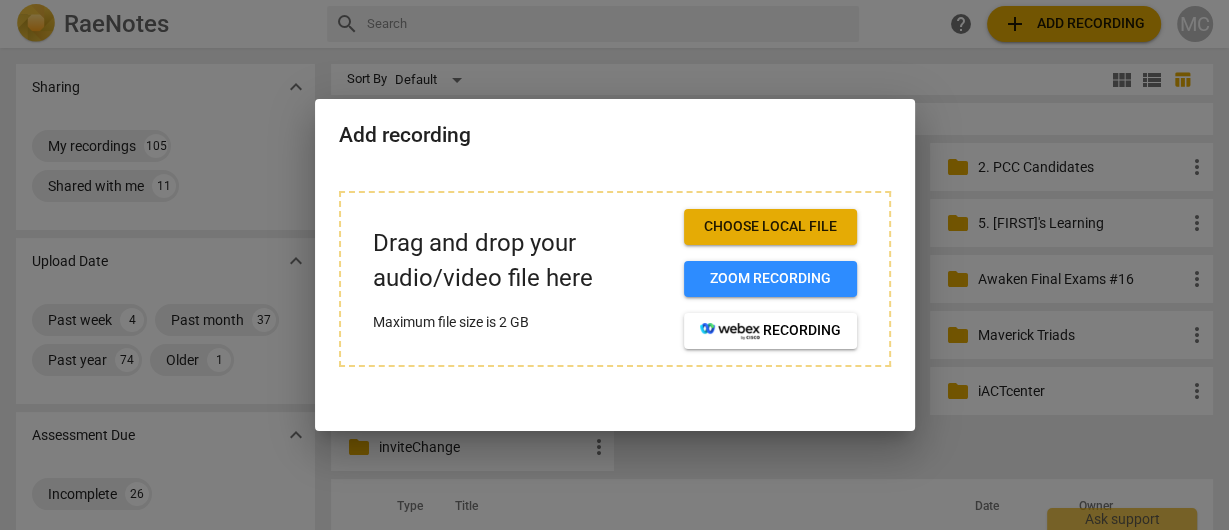 click on "Choose local file" at bounding box center (770, 227) 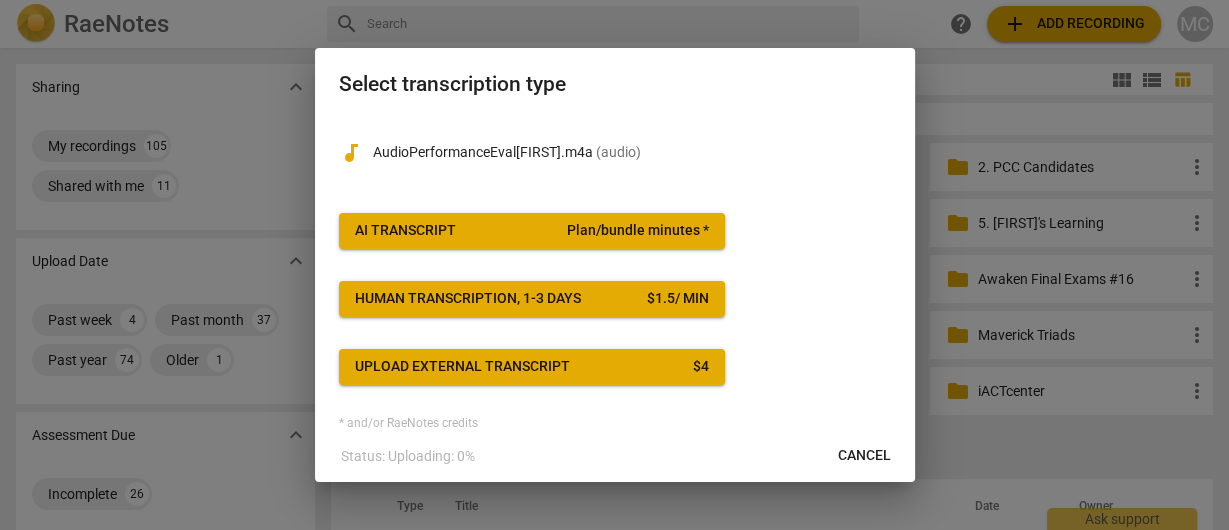 click on "AI Transcript Plan/bundle minutes *" at bounding box center [532, 231] 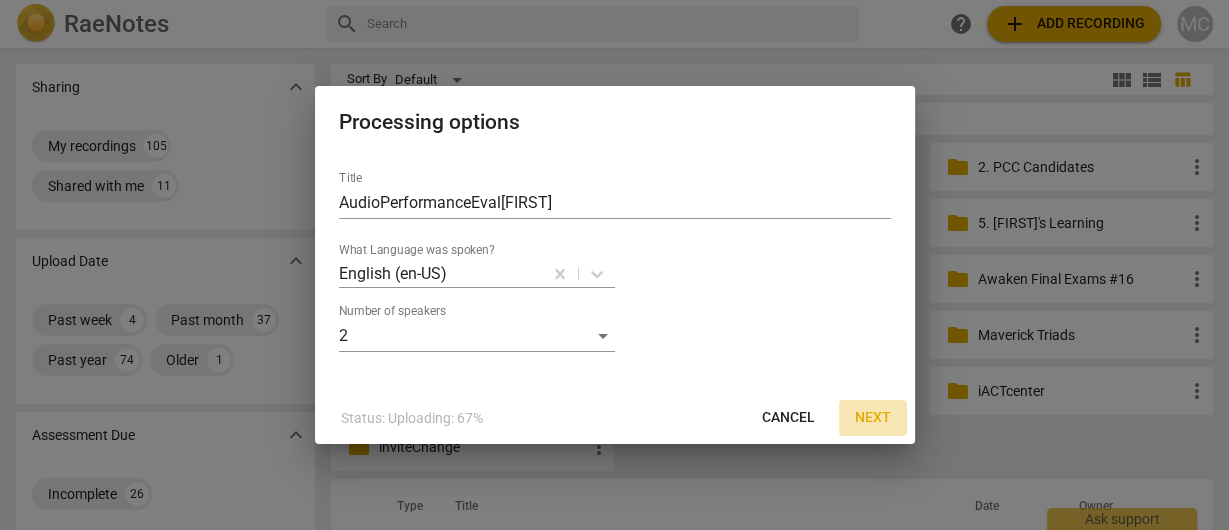 click on "Next" at bounding box center (873, 418) 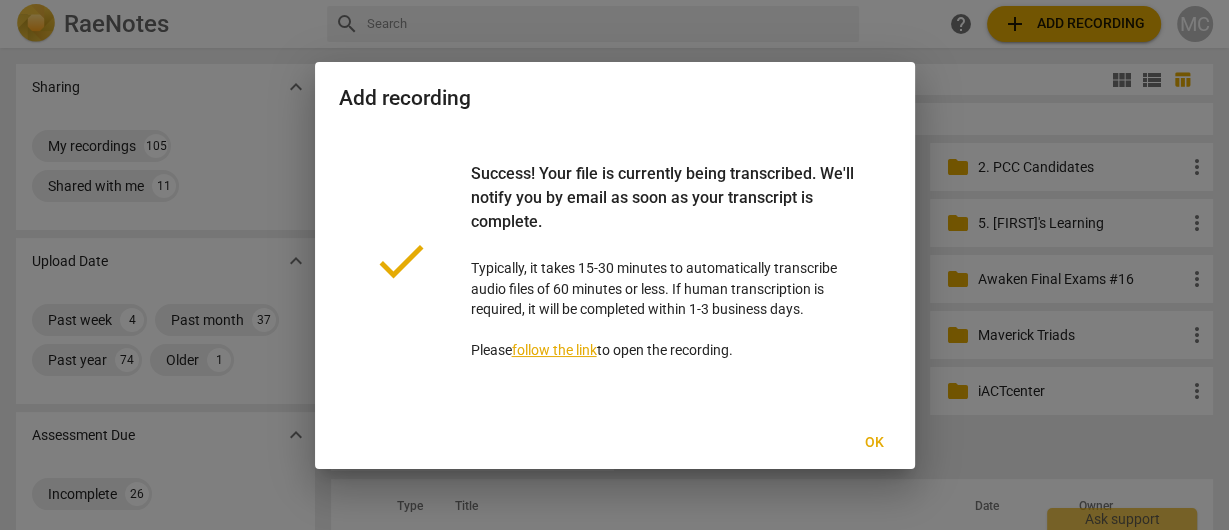 click on "Ok" at bounding box center [875, 443] 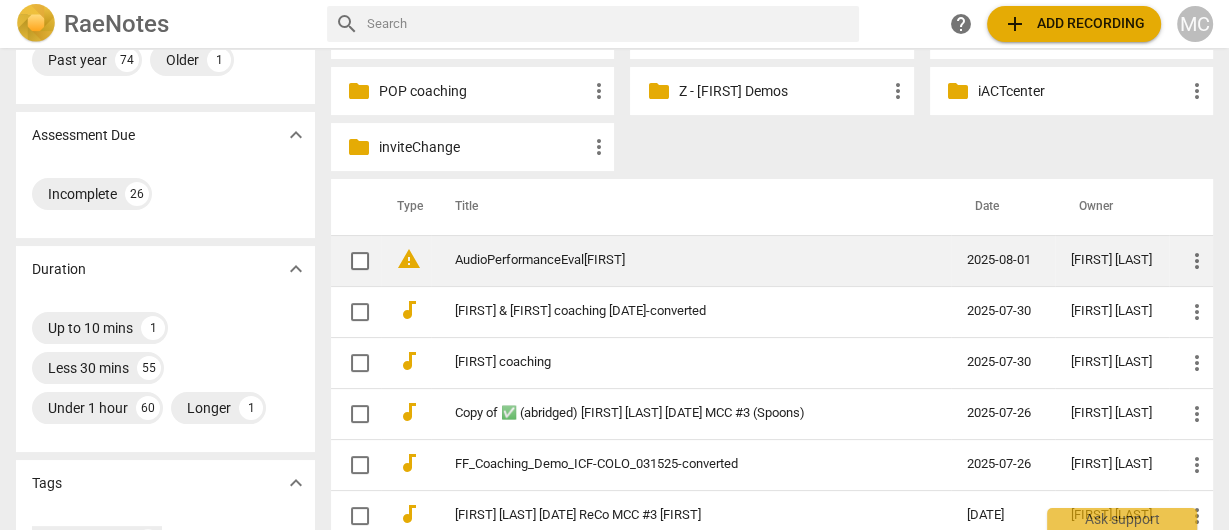 scroll, scrollTop: 400, scrollLeft: 0, axis: vertical 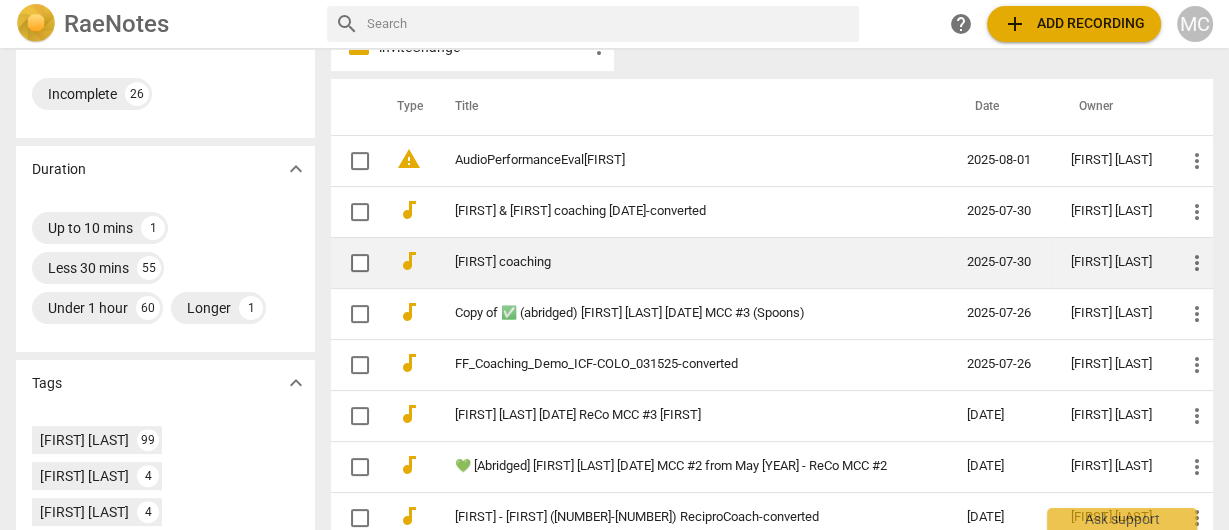 click on "[NAME] coaching" at bounding box center (675, 262) 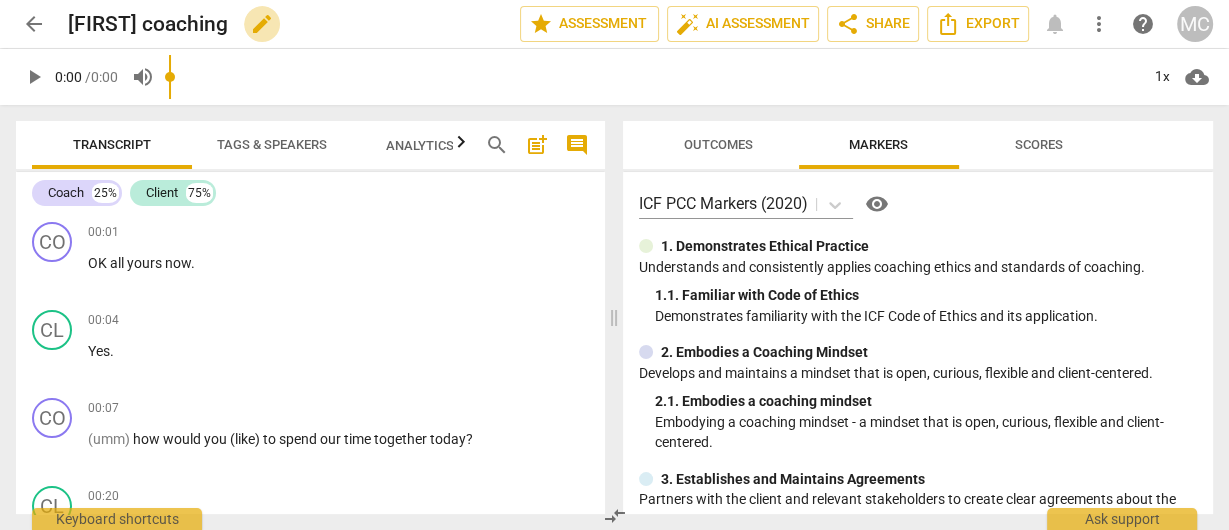 click on "edit" at bounding box center [262, 24] 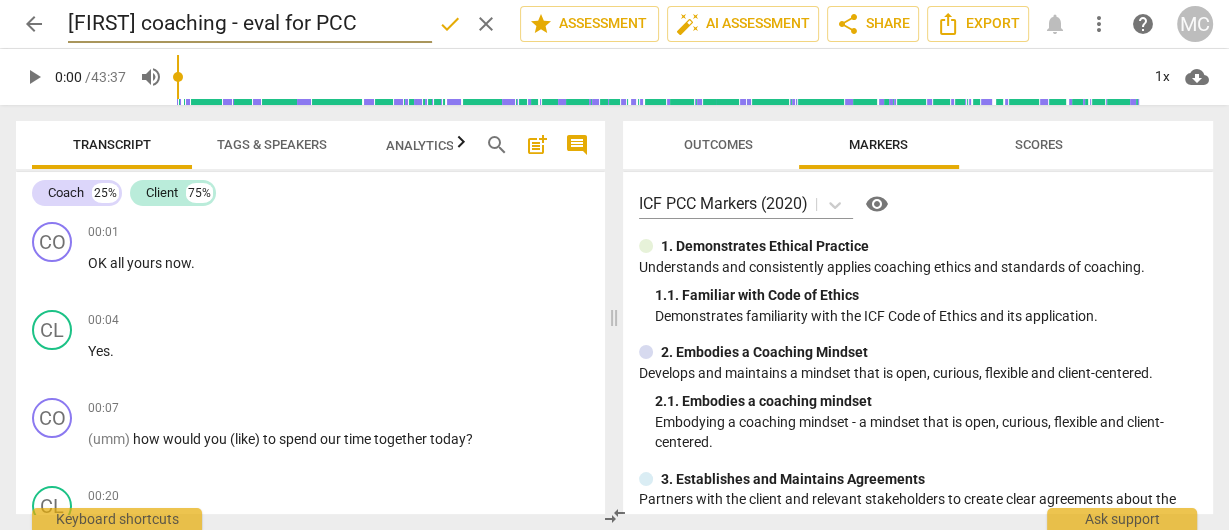 type on "[PERSON] coaching - eval for PCC" 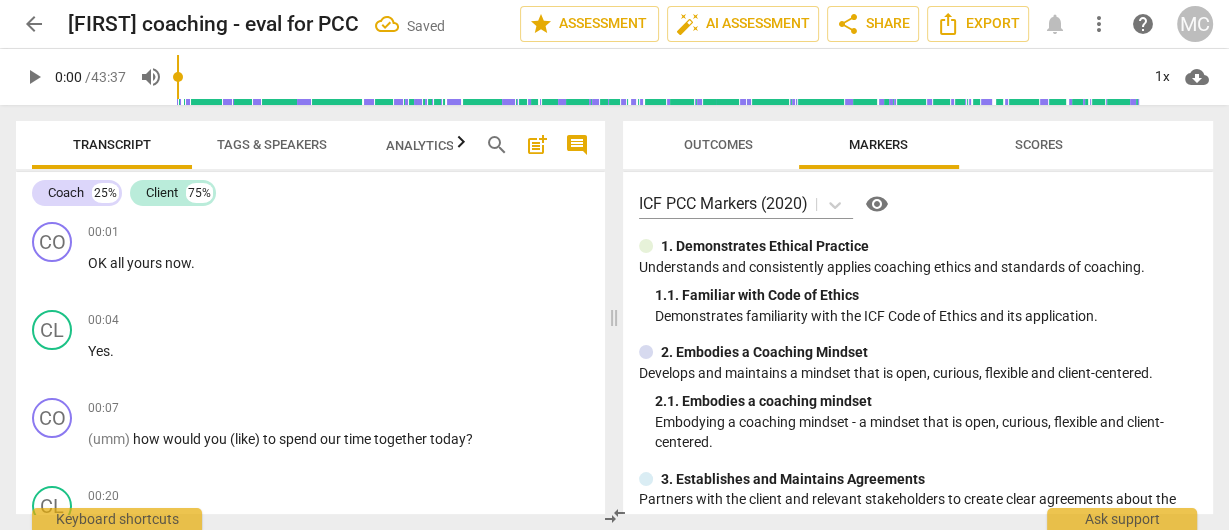 click on "arrow_back" at bounding box center (34, 24) 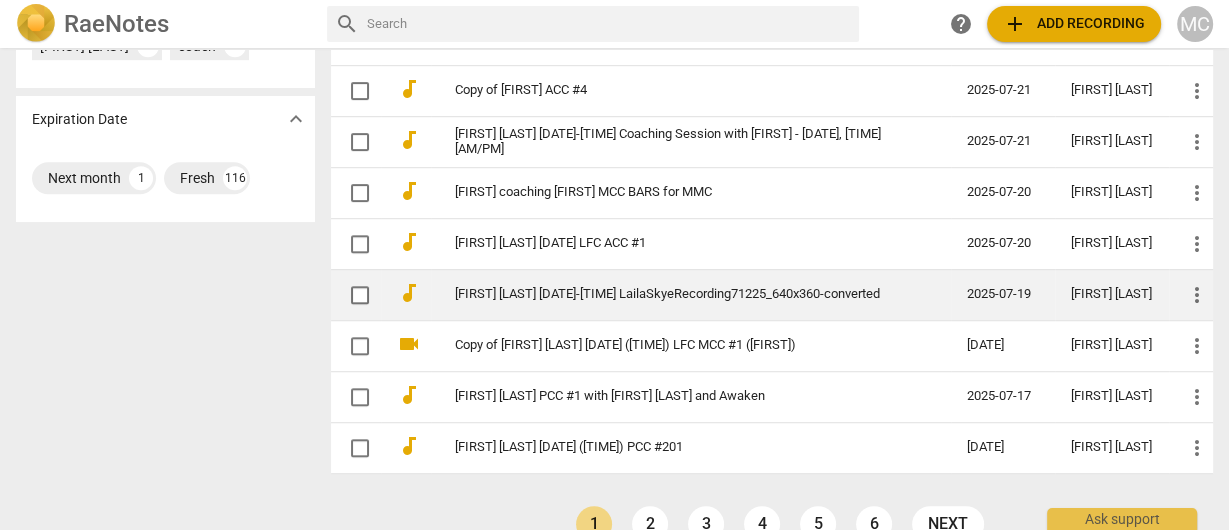scroll, scrollTop: 1111, scrollLeft: 0, axis: vertical 